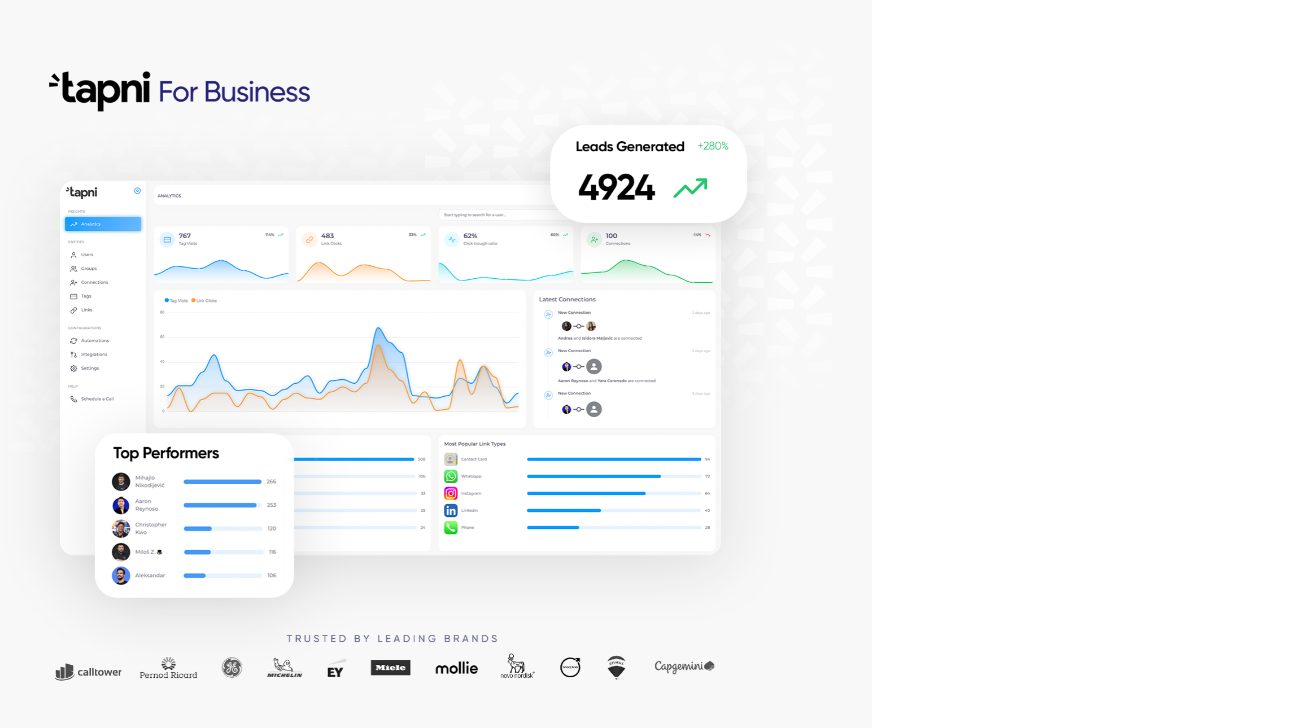 scroll, scrollTop: 0, scrollLeft: 0, axis: both 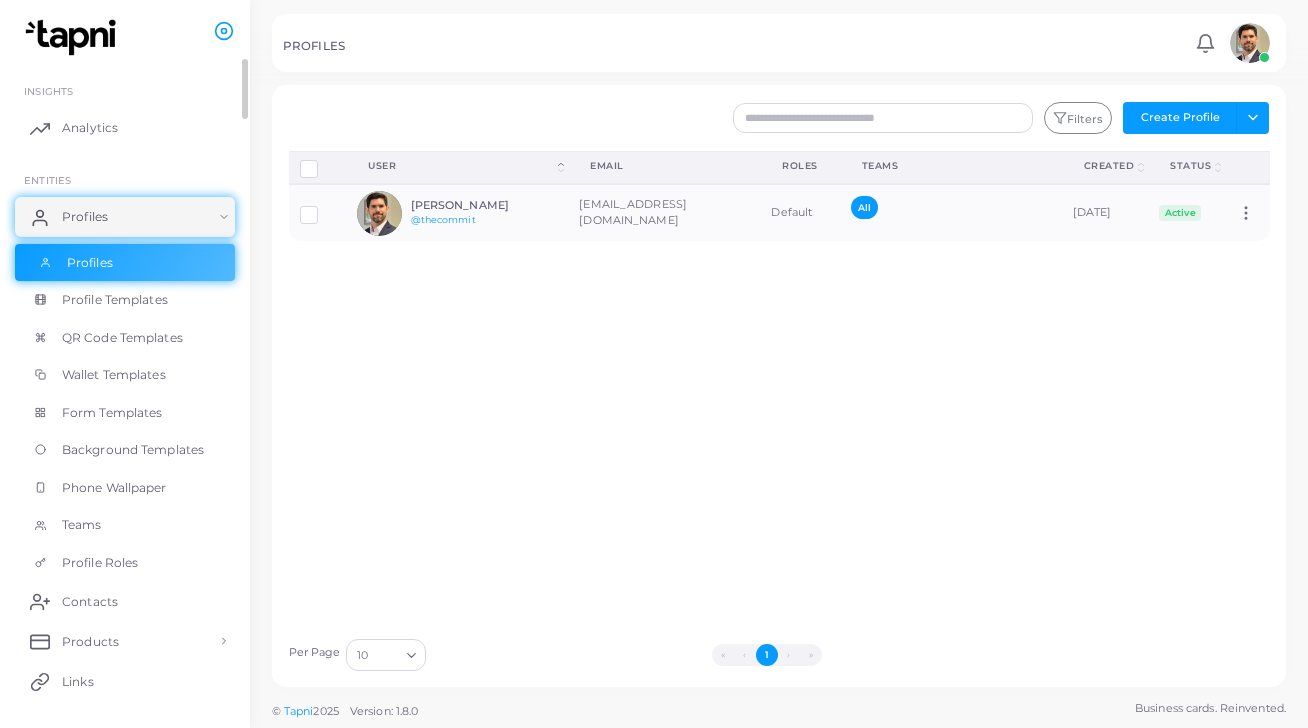 click on "Profiles" at bounding box center (125, 263) 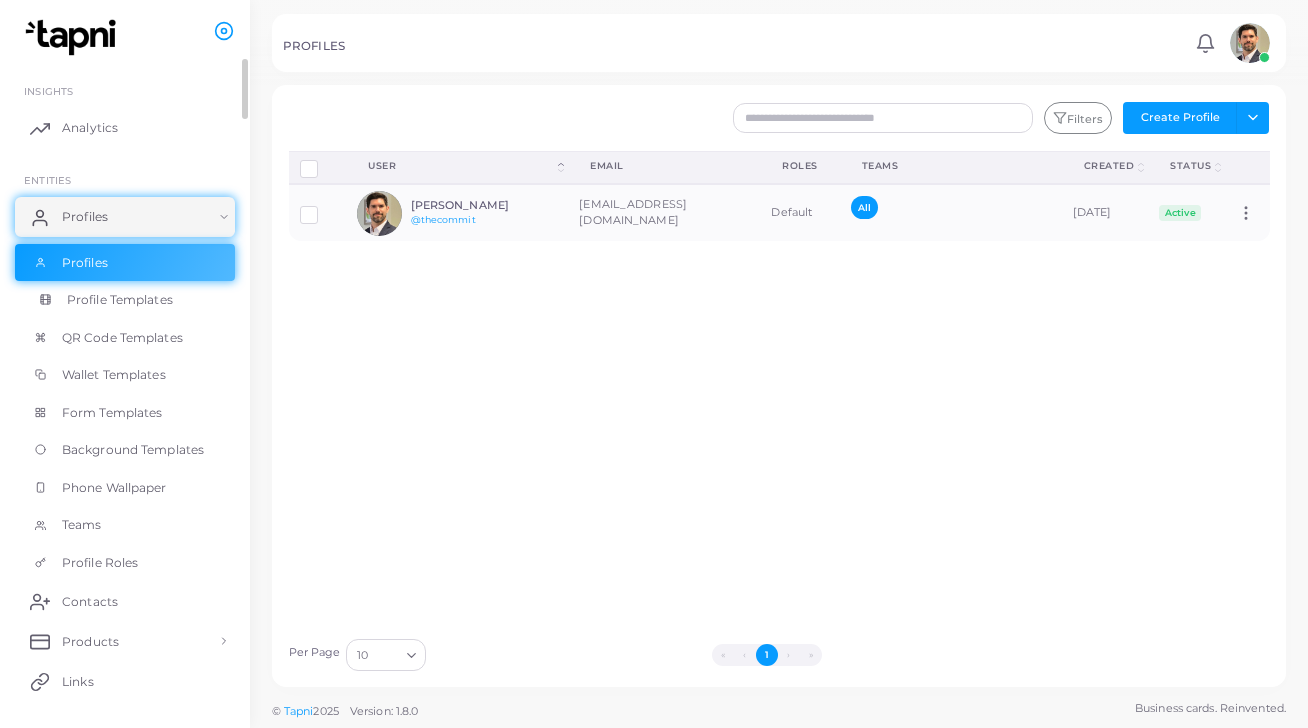 click on "Profile Templates" at bounding box center [120, 300] 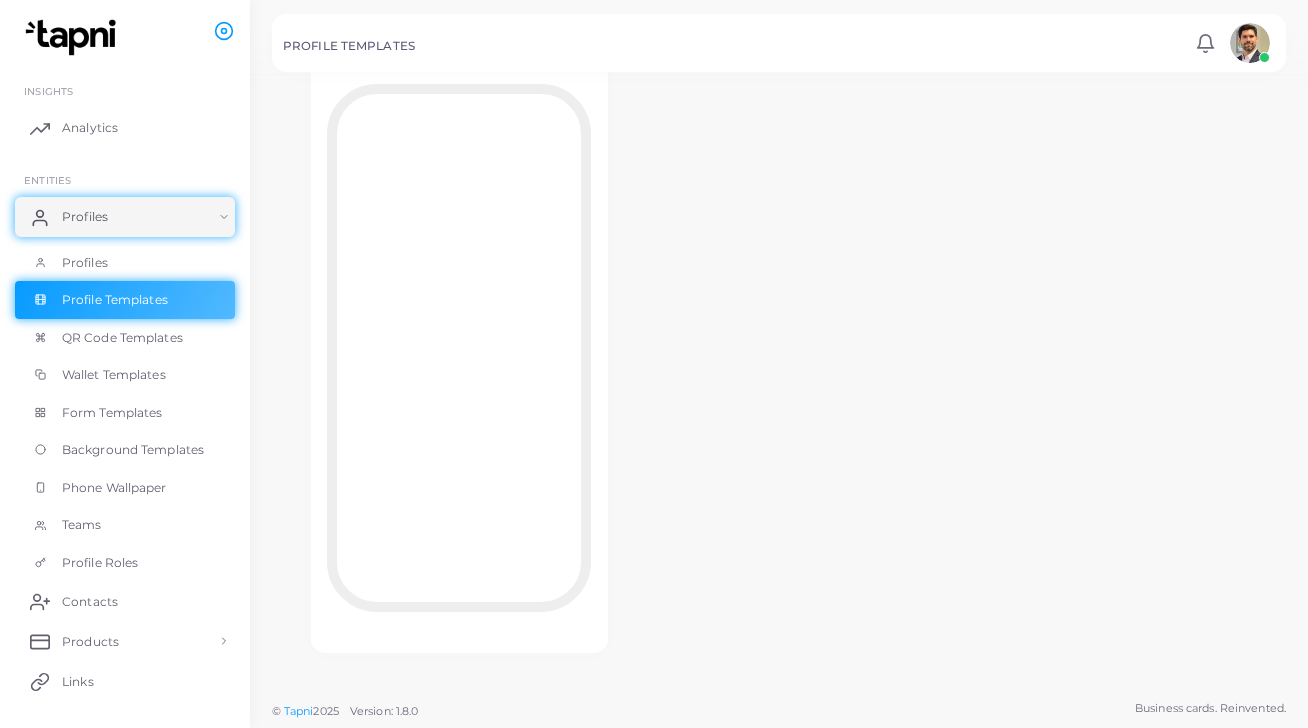 scroll, scrollTop: 177, scrollLeft: 0, axis: vertical 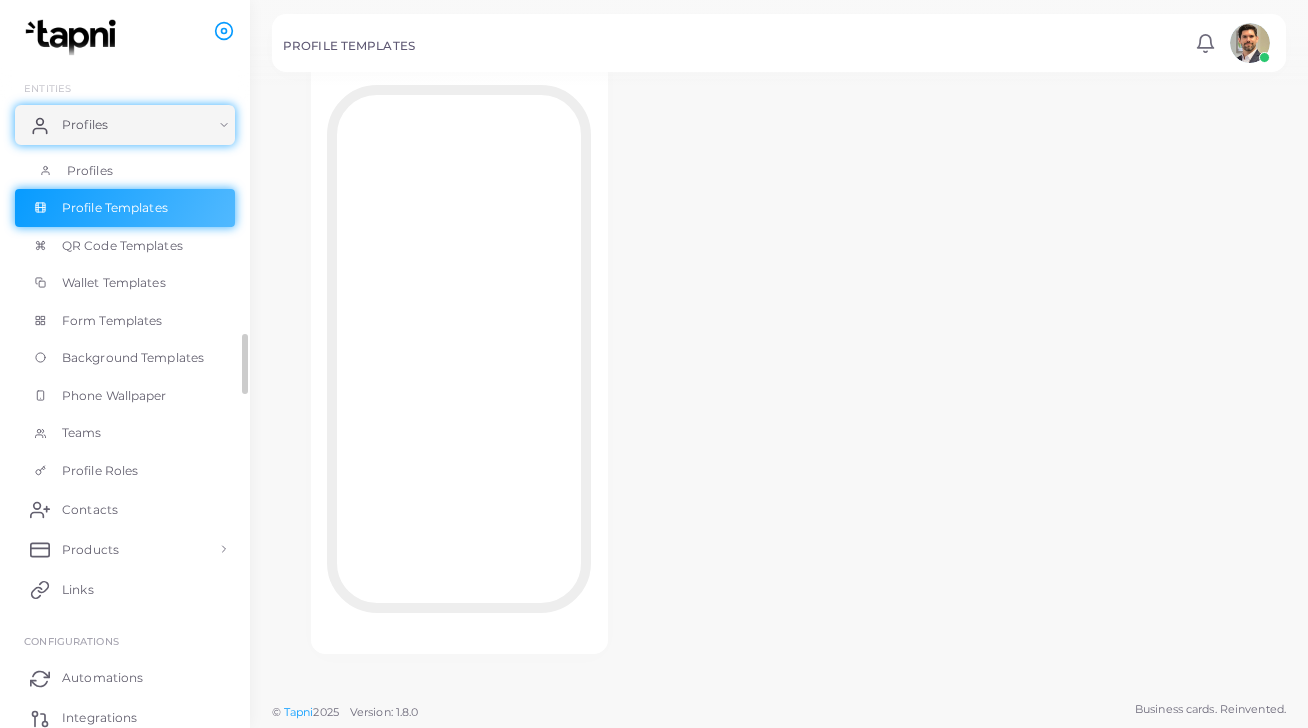 click on "Profiles" at bounding box center (125, 171) 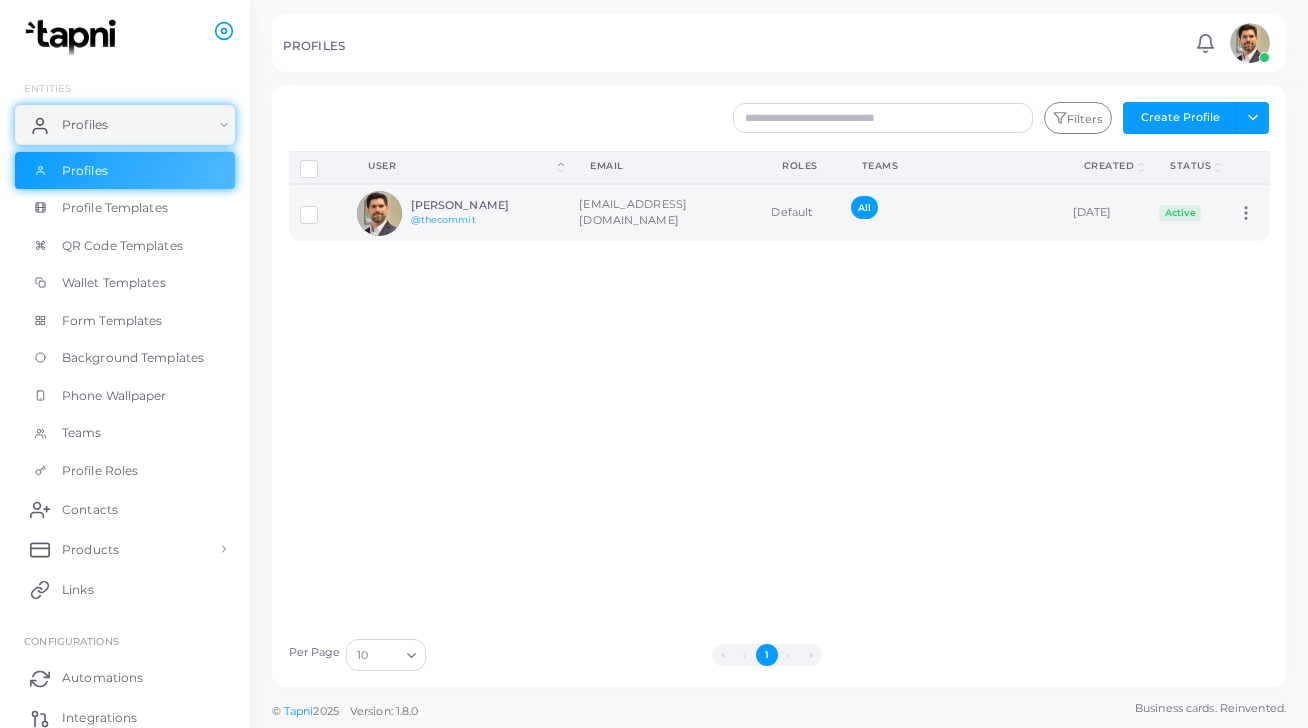 click at bounding box center [379, 213] 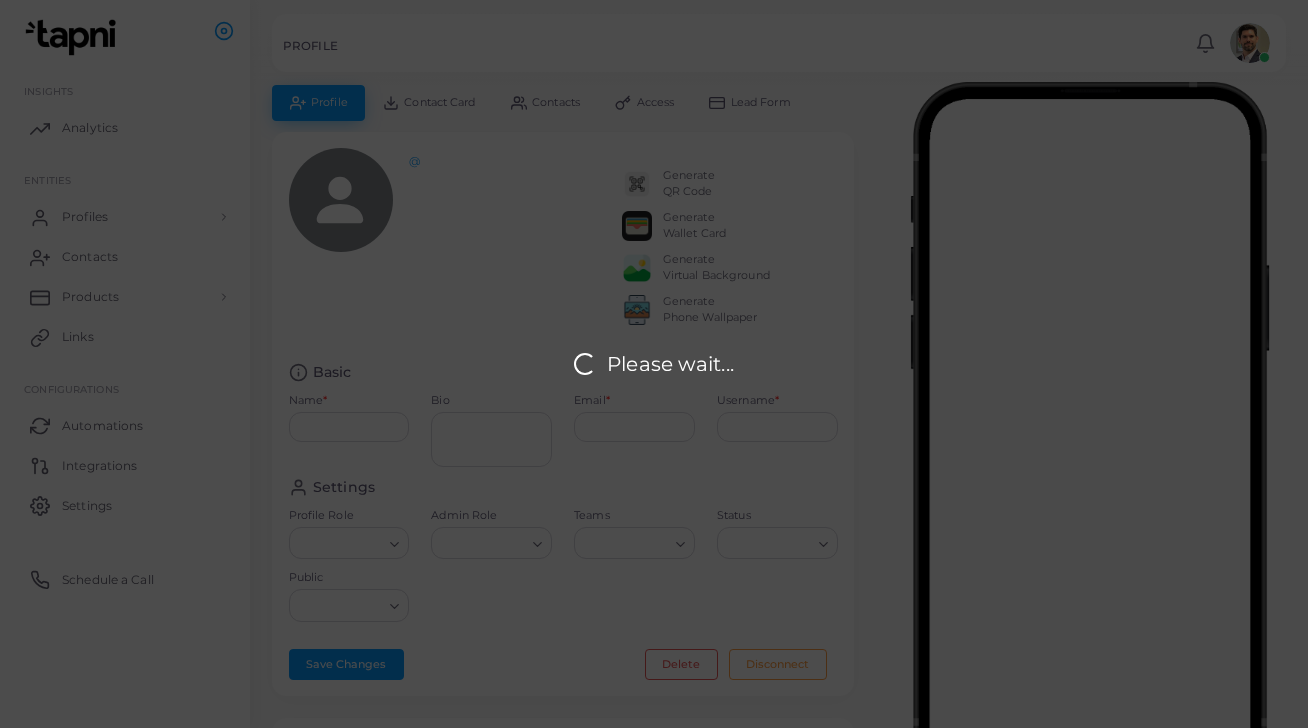 scroll, scrollTop: 0, scrollLeft: 0, axis: both 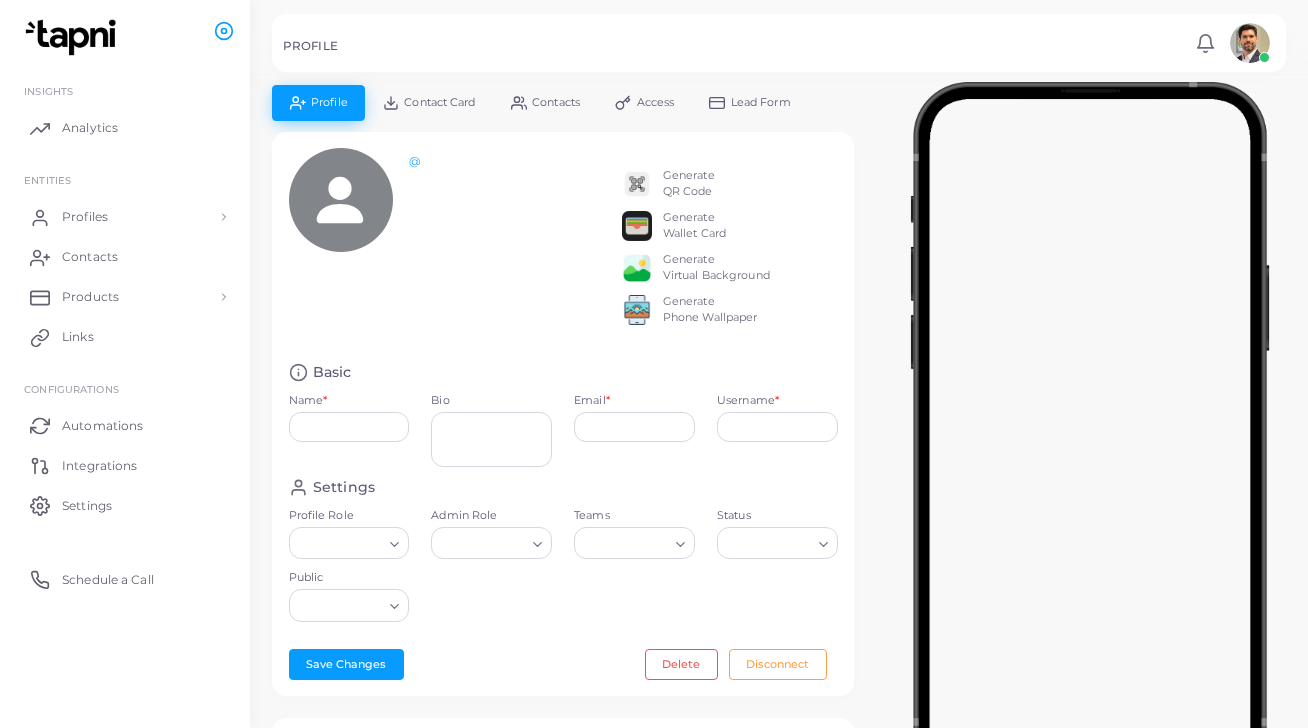 type on "**********" 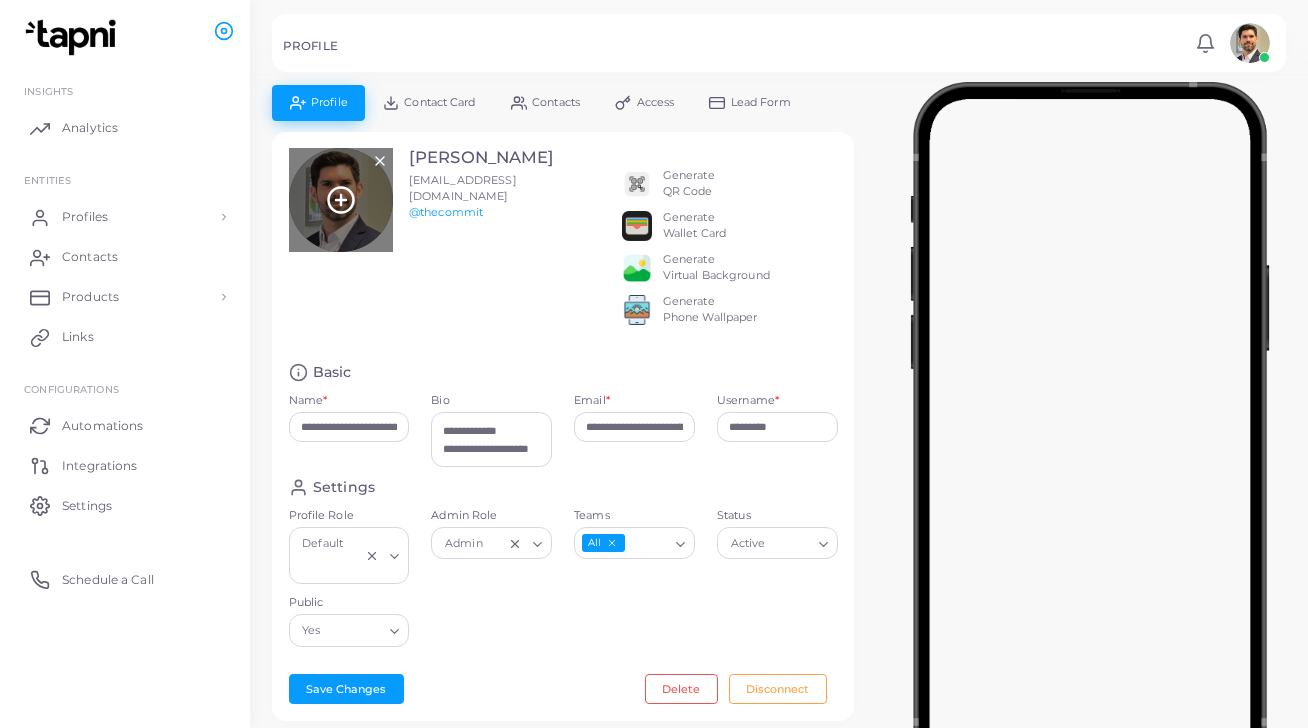 click 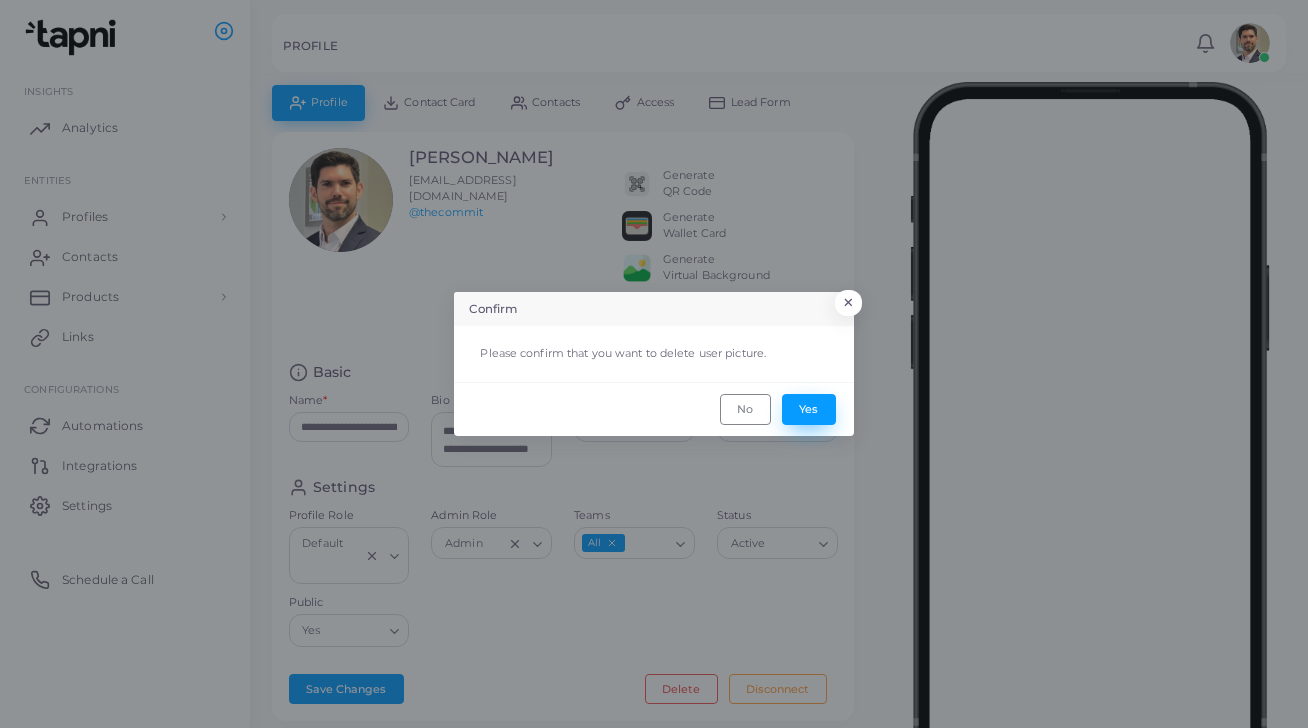 click on "Yes" at bounding box center (809, 409) 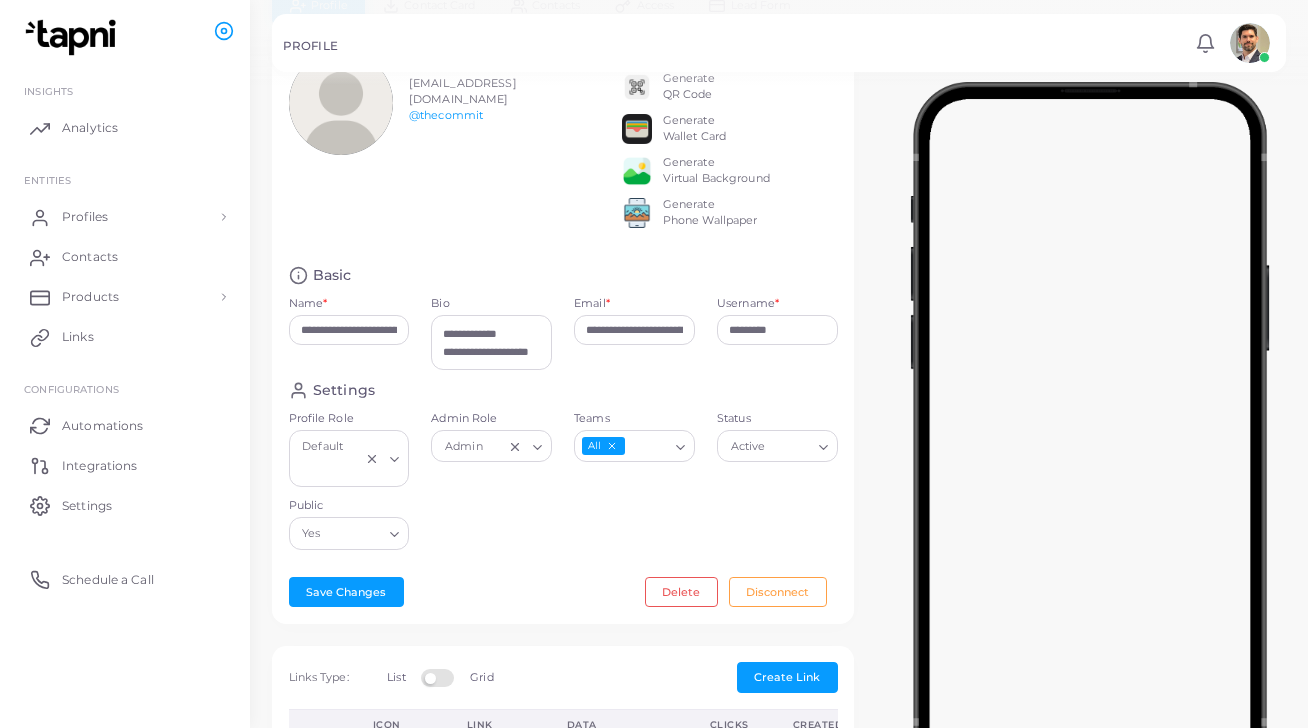 scroll, scrollTop: 103, scrollLeft: 0, axis: vertical 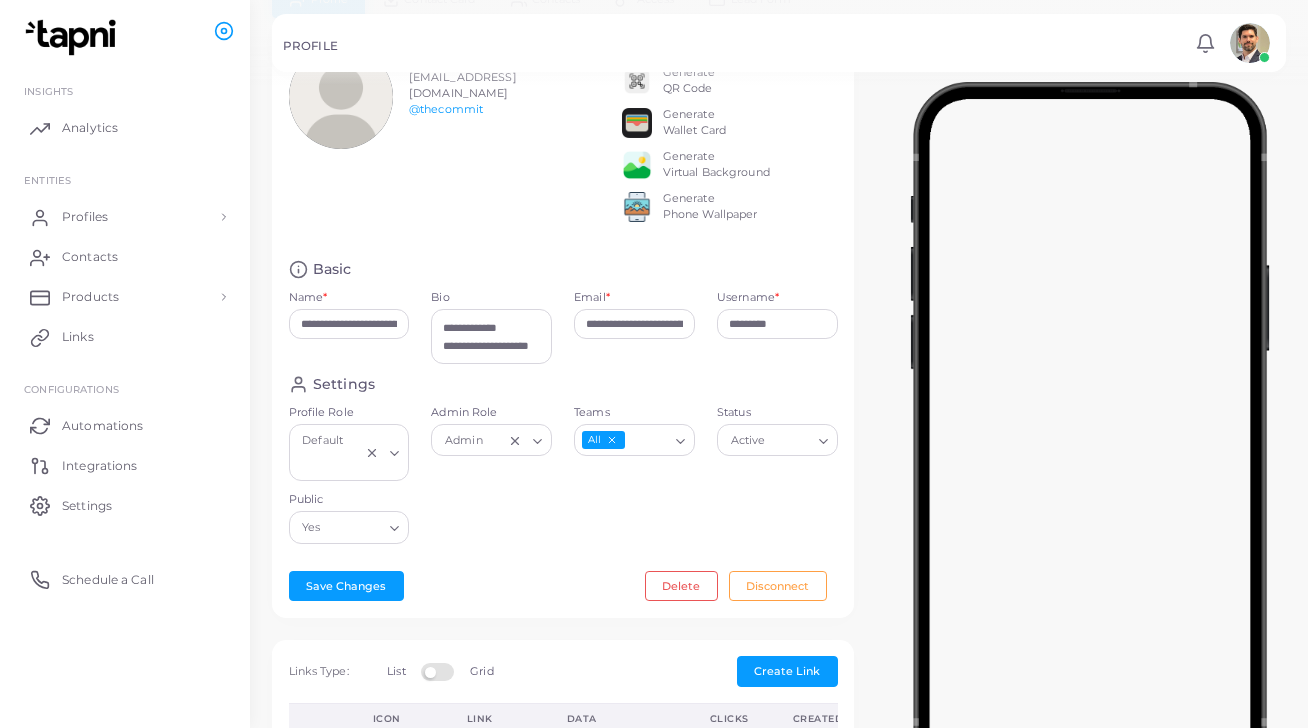 click on "Admin Role
Admin
Loading..." at bounding box center [491, 448] 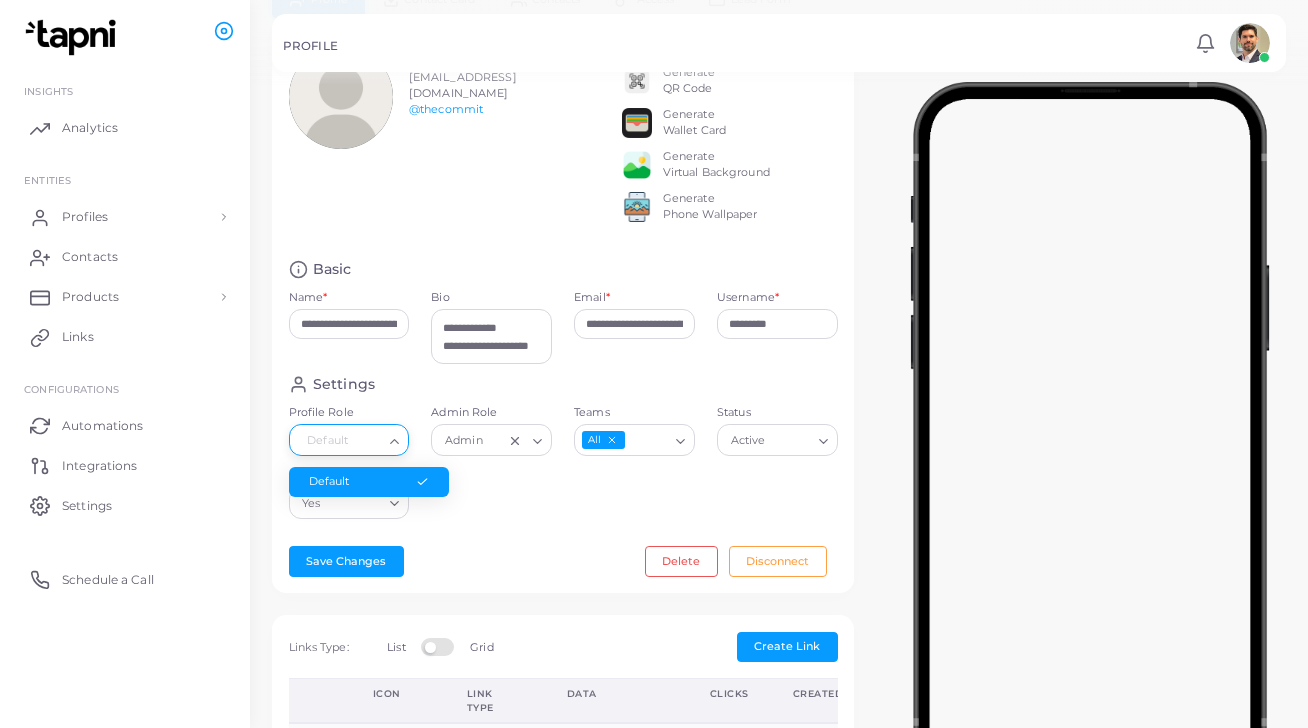 click on "Default" at bounding box center [369, 482] 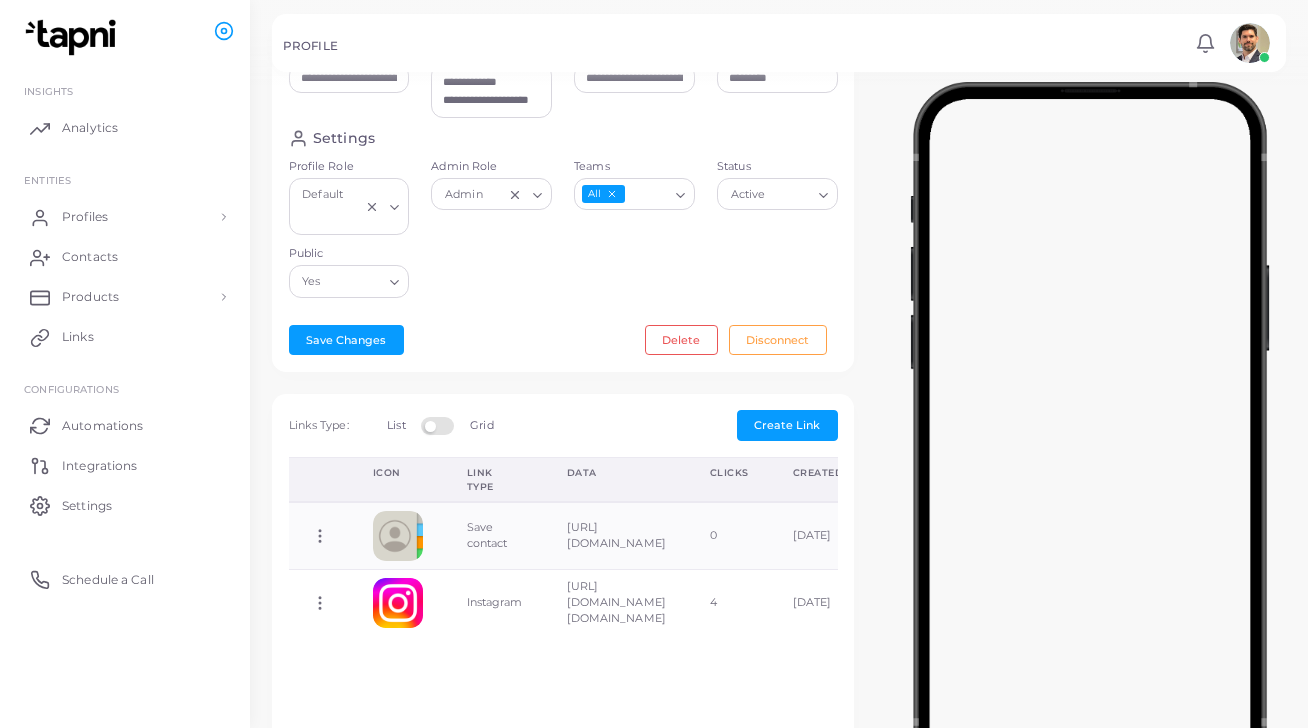 scroll, scrollTop: 349, scrollLeft: 0, axis: vertical 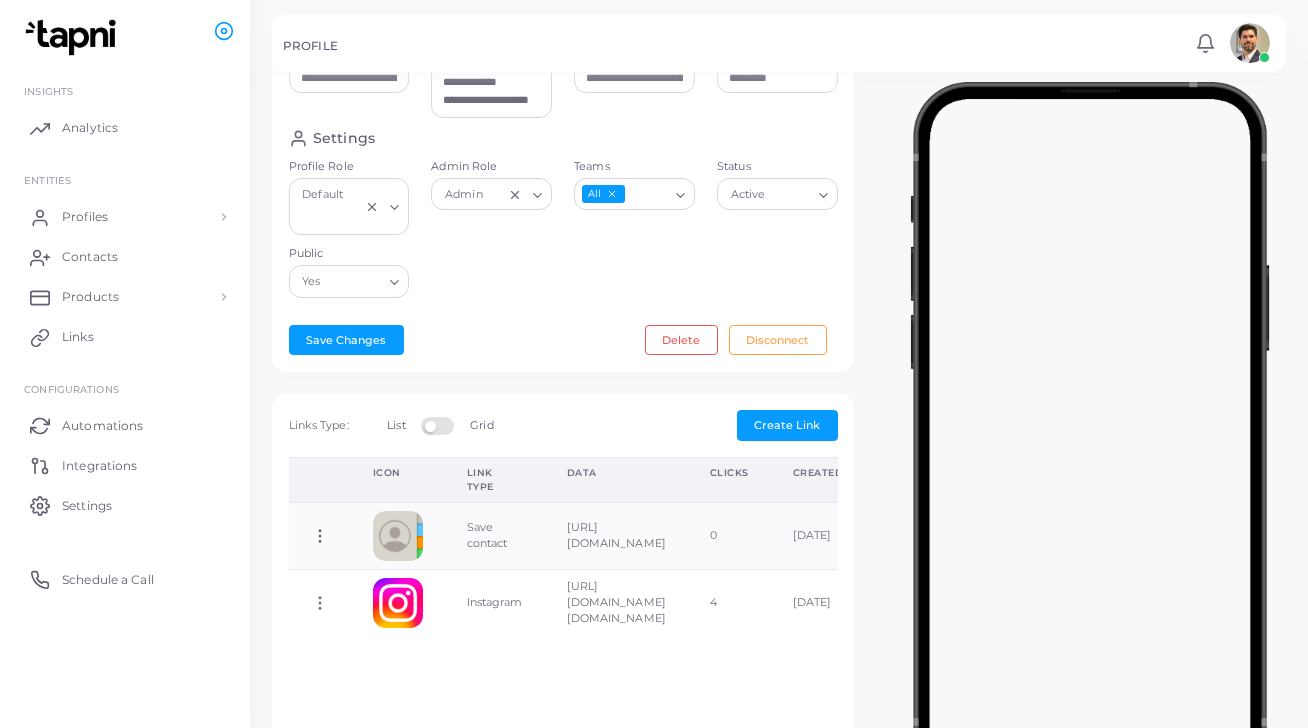 click at bounding box center [440, 425] 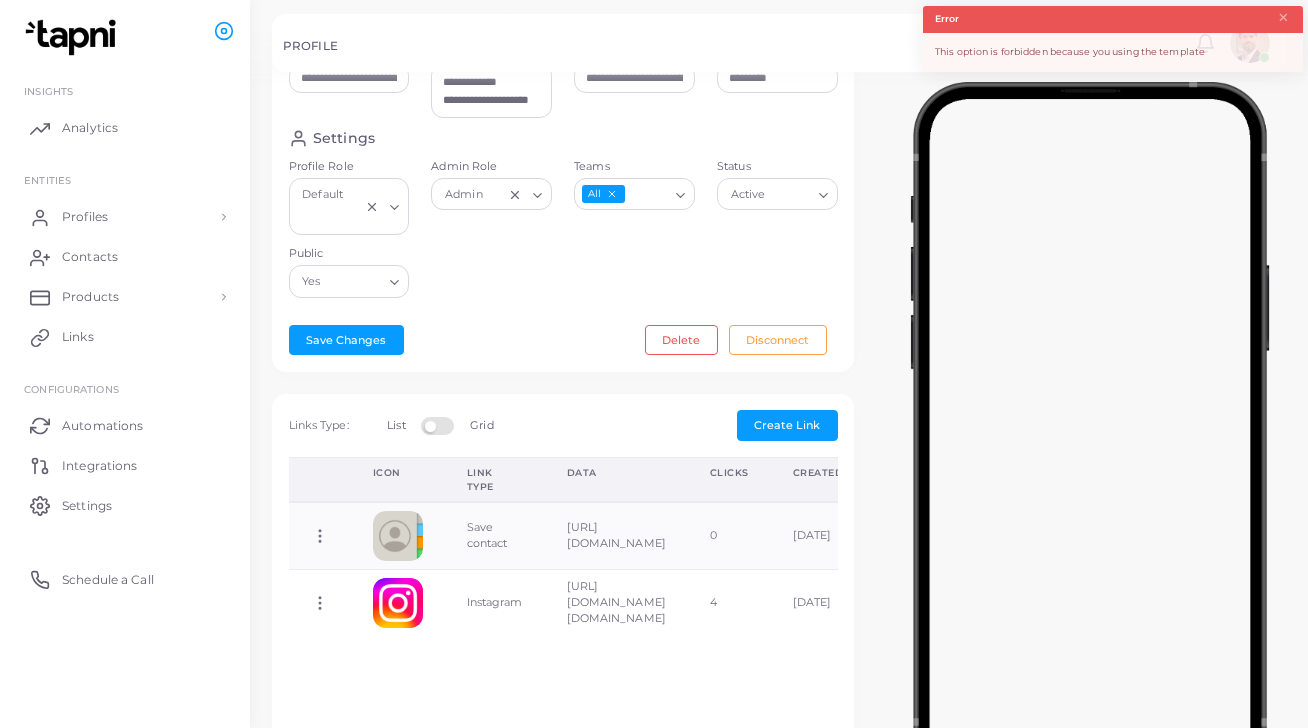 click at bounding box center [440, 425] 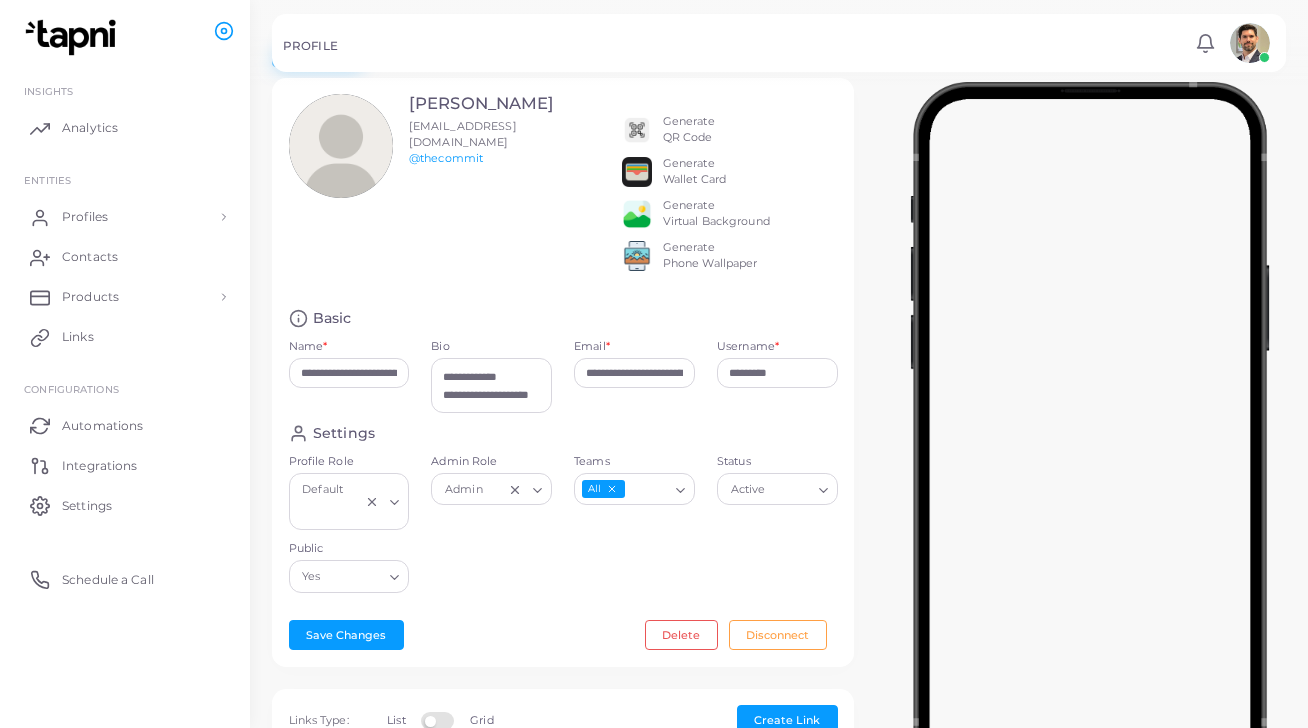 scroll, scrollTop: 47, scrollLeft: 0, axis: vertical 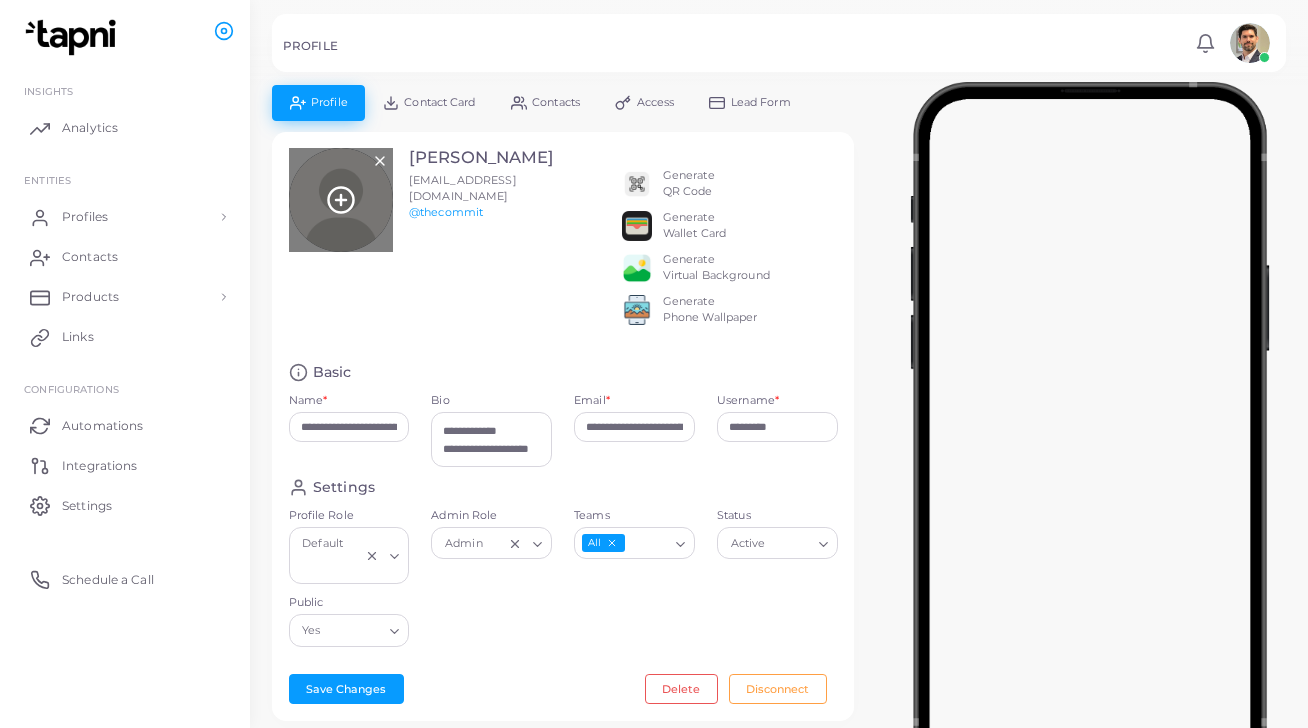 click 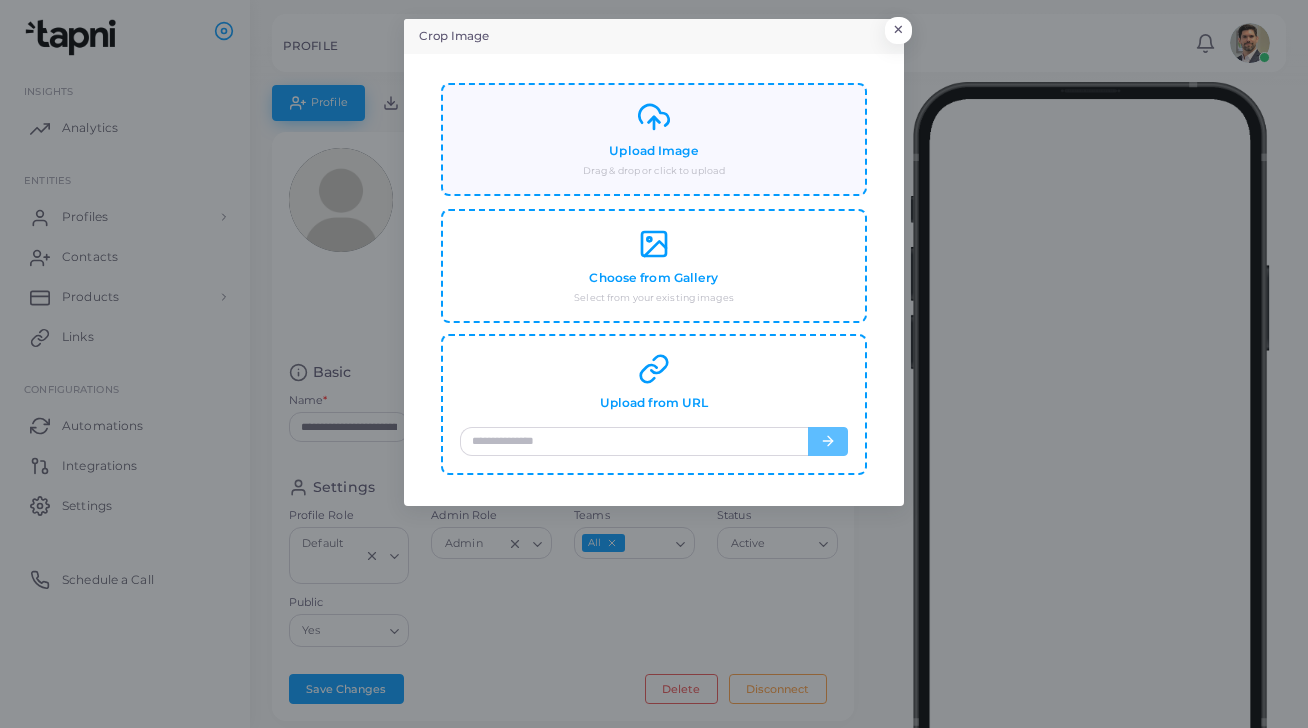 click on "Upload Image" at bounding box center [653, 151] 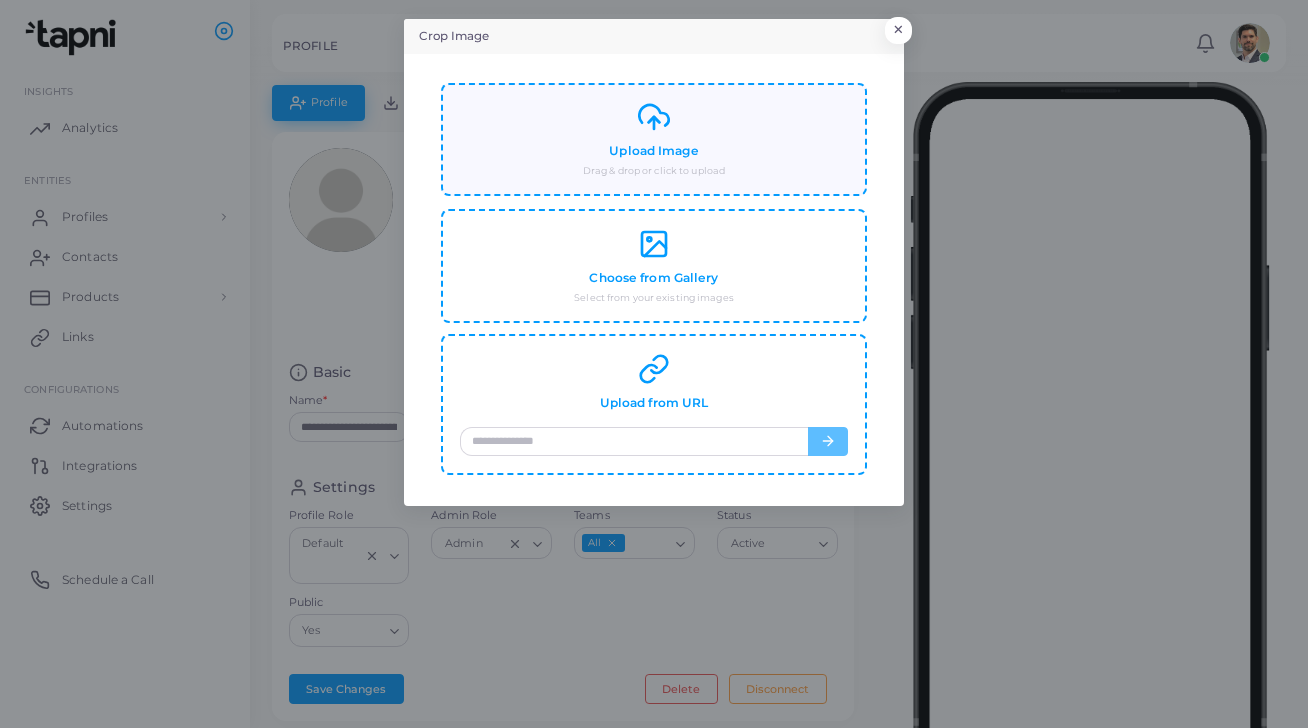 click on "Upload Image" at bounding box center (653, 151) 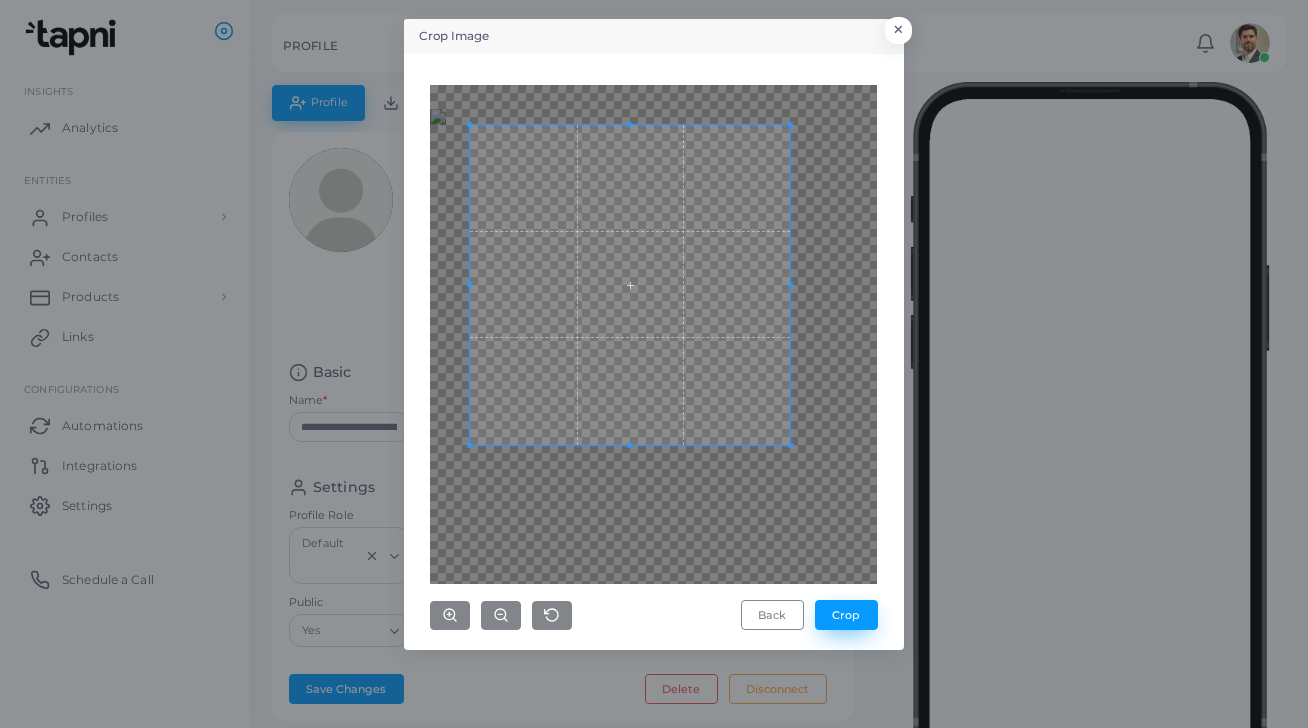 click on "Crop" at bounding box center [846, 615] 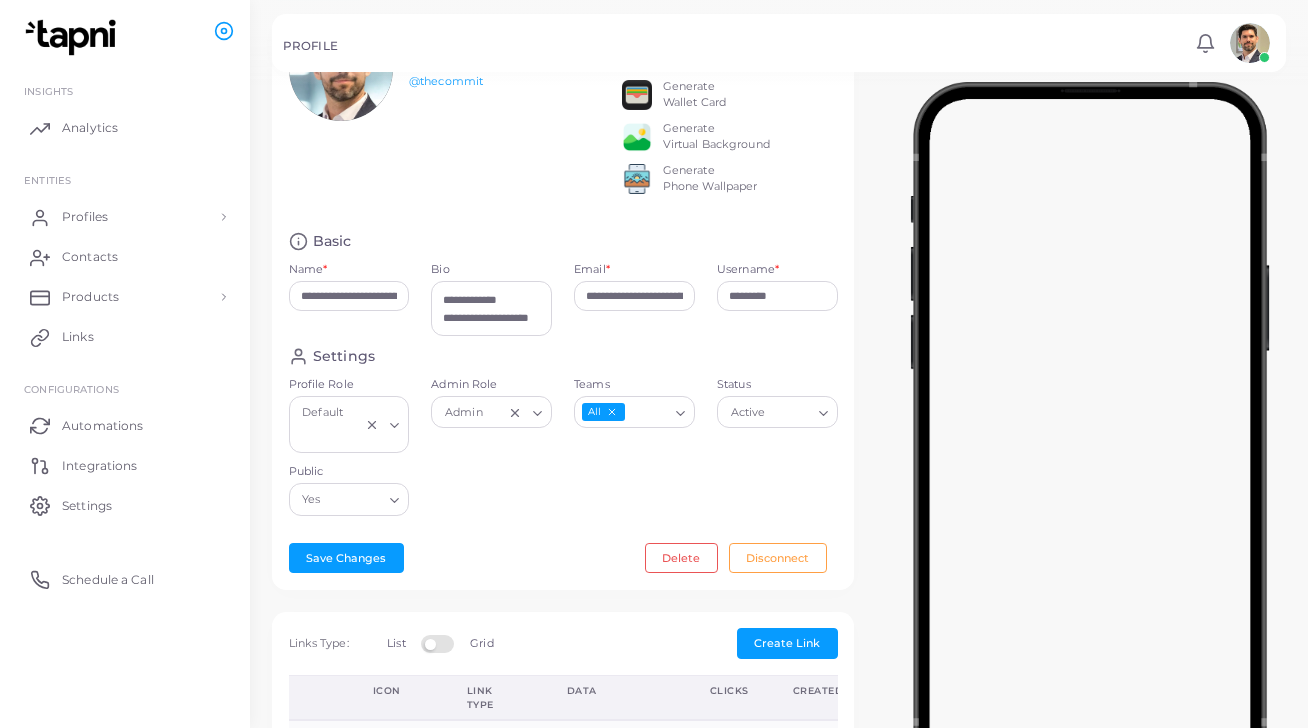 scroll, scrollTop: 134, scrollLeft: 0, axis: vertical 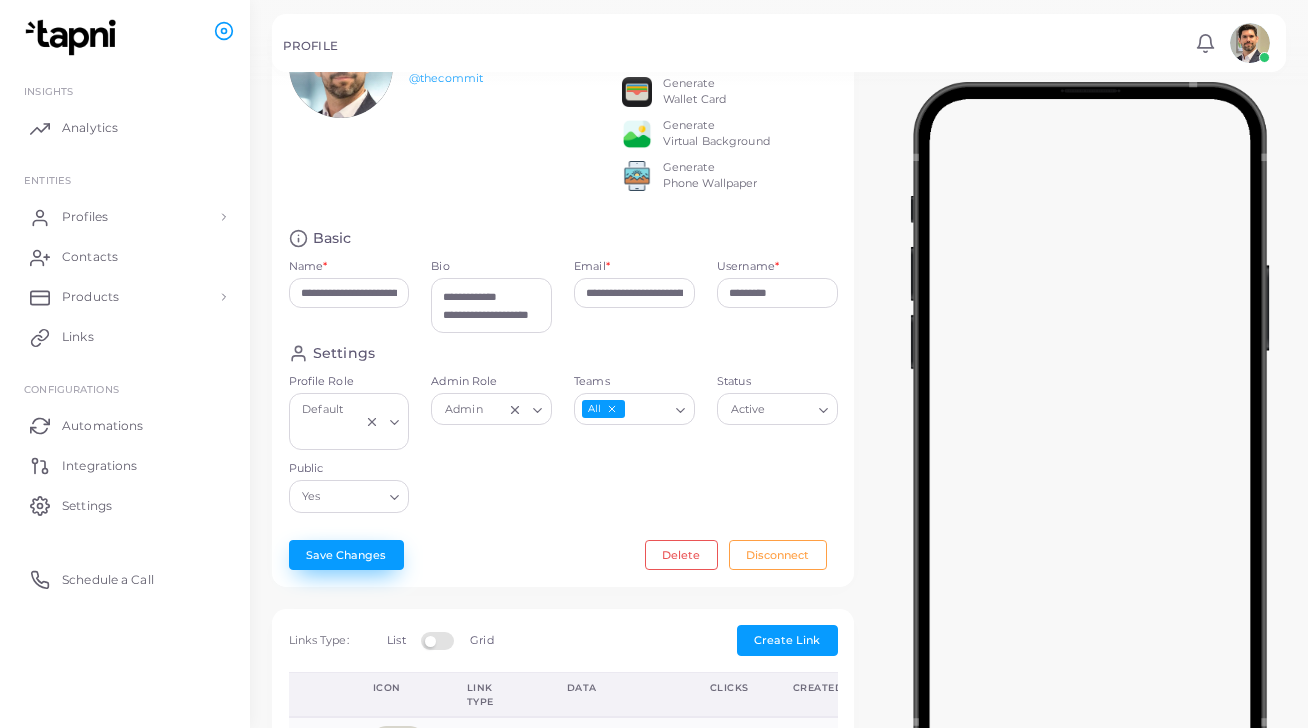 click on "Save Changes" at bounding box center [346, 555] 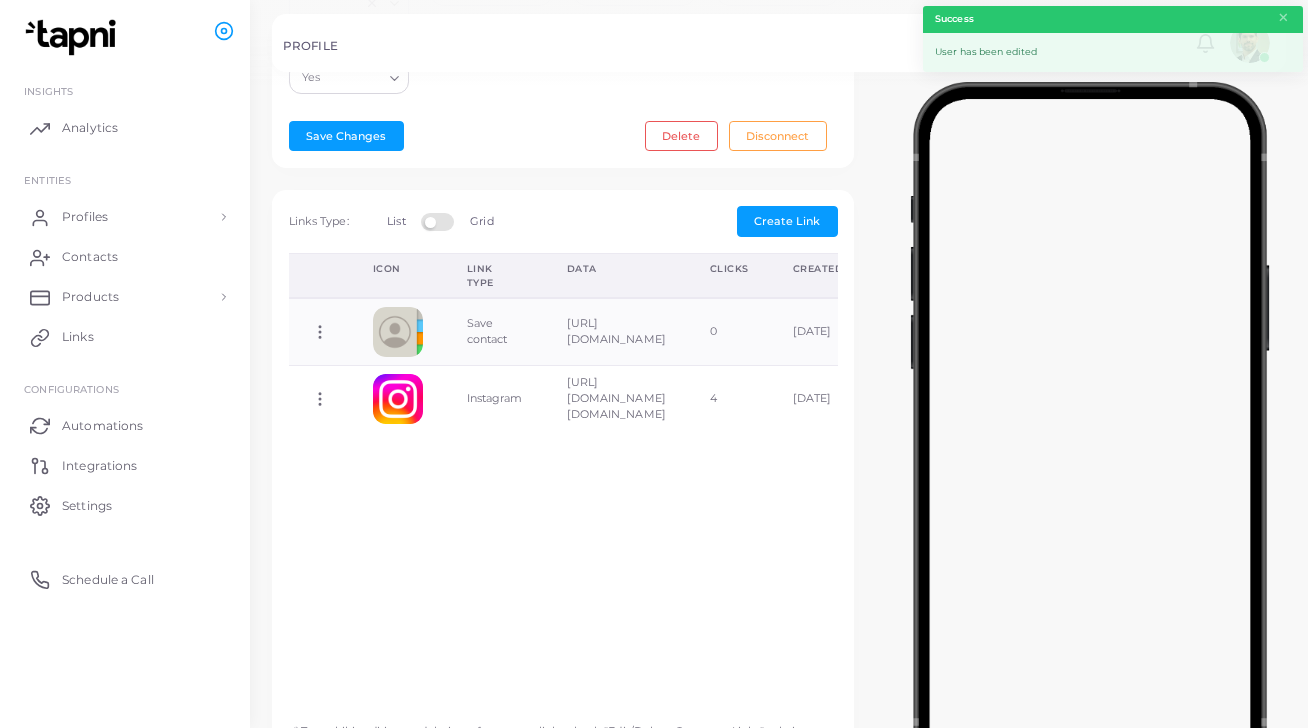 scroll, scrollTop: 657, scrollLeft: 0, axis: vertical 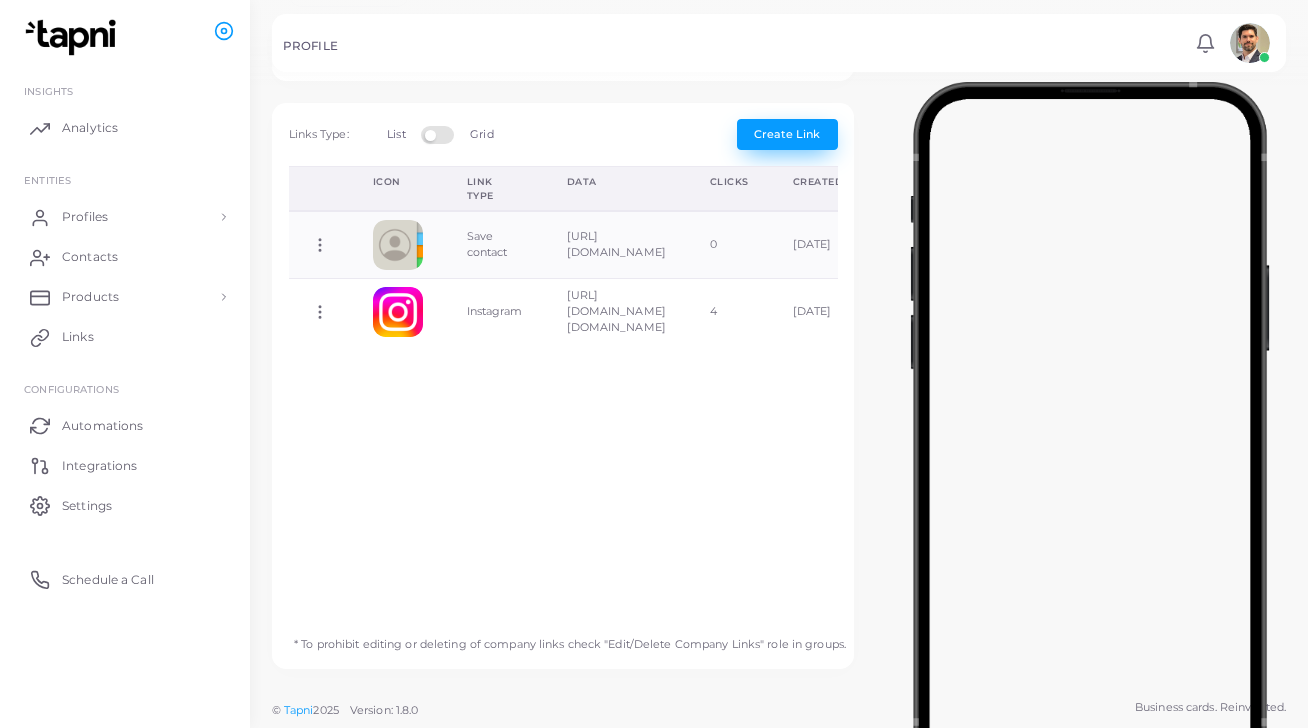 click on "Create Link" at bounding box center [787, 134] 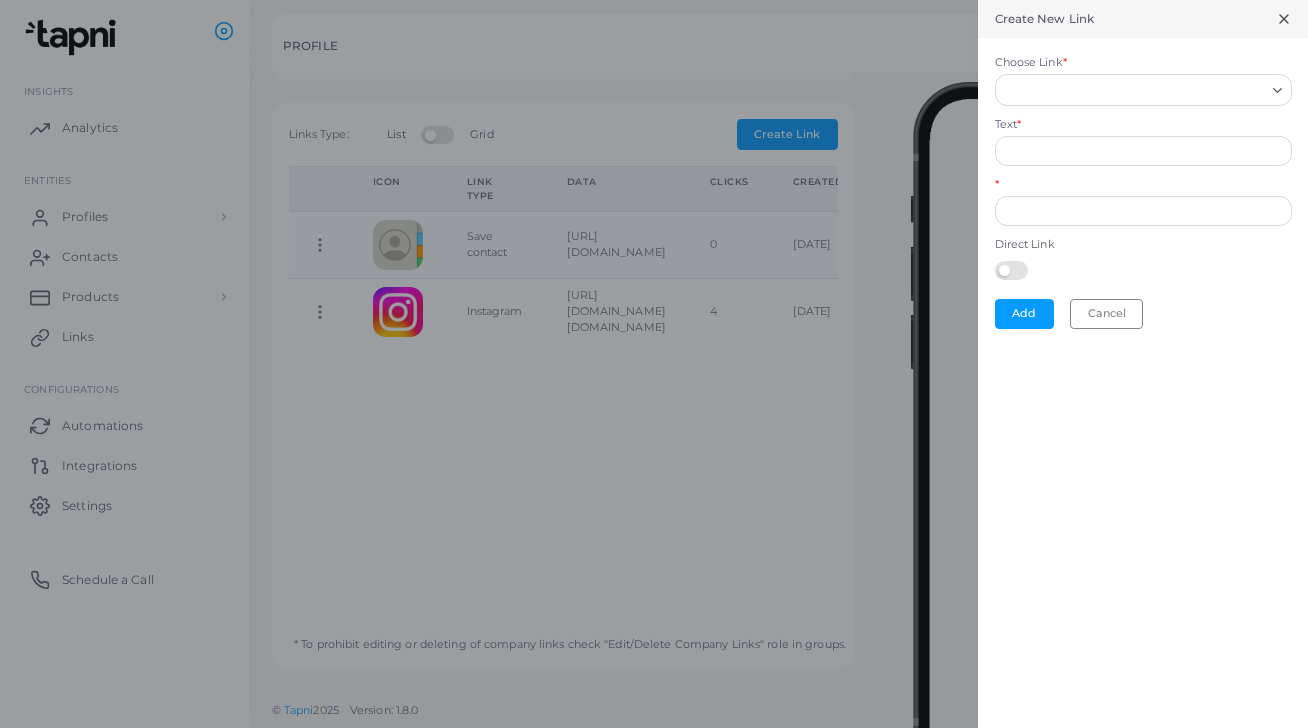click on "Choose Link  *" at bounding box center (1134, 90) 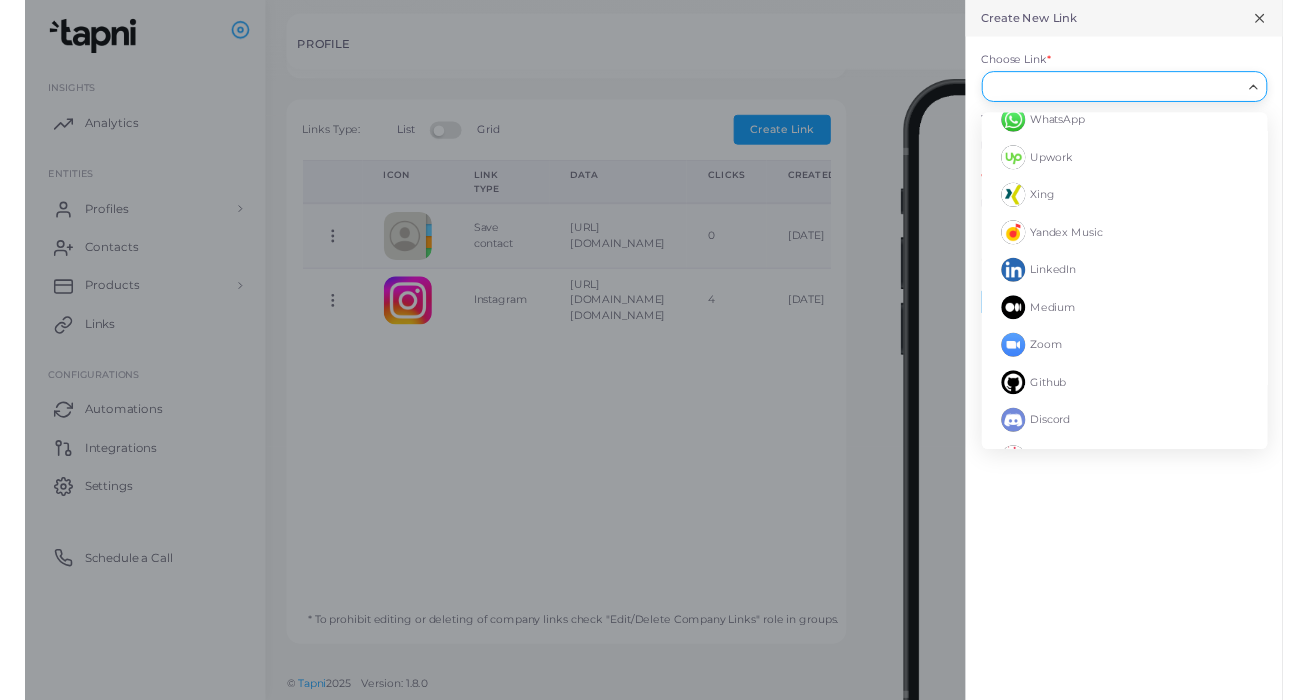 scroll, scrollTop: 252, scrollLeft: 0, axis: vertical 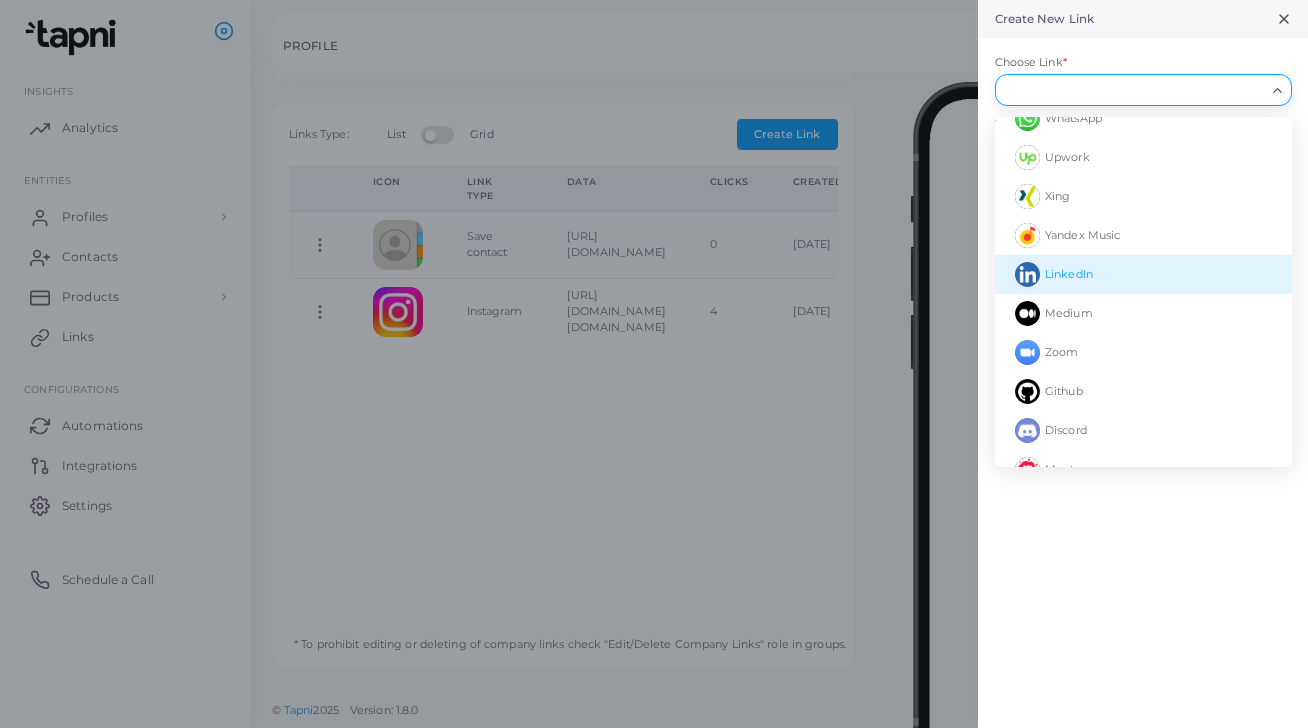 click on "LinkedIn" at bounding box center [1069, 274] 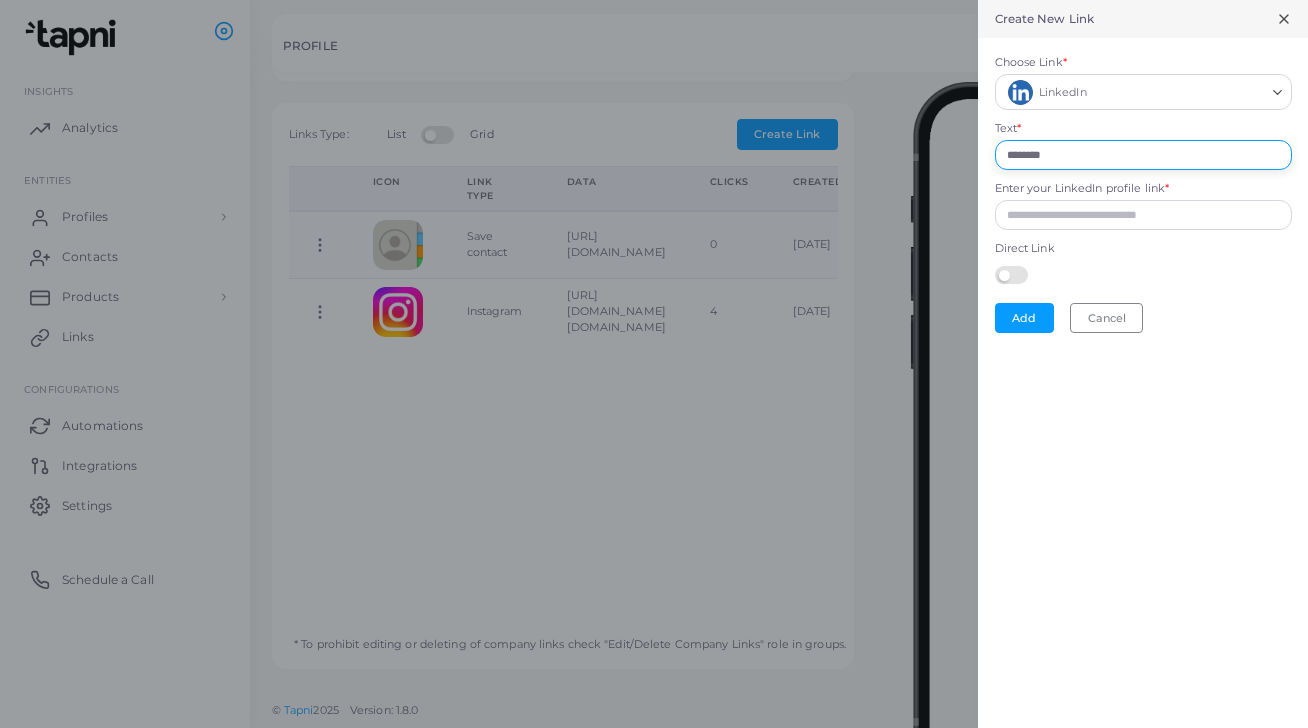 click on "********" at bounding box center (1143, 155) 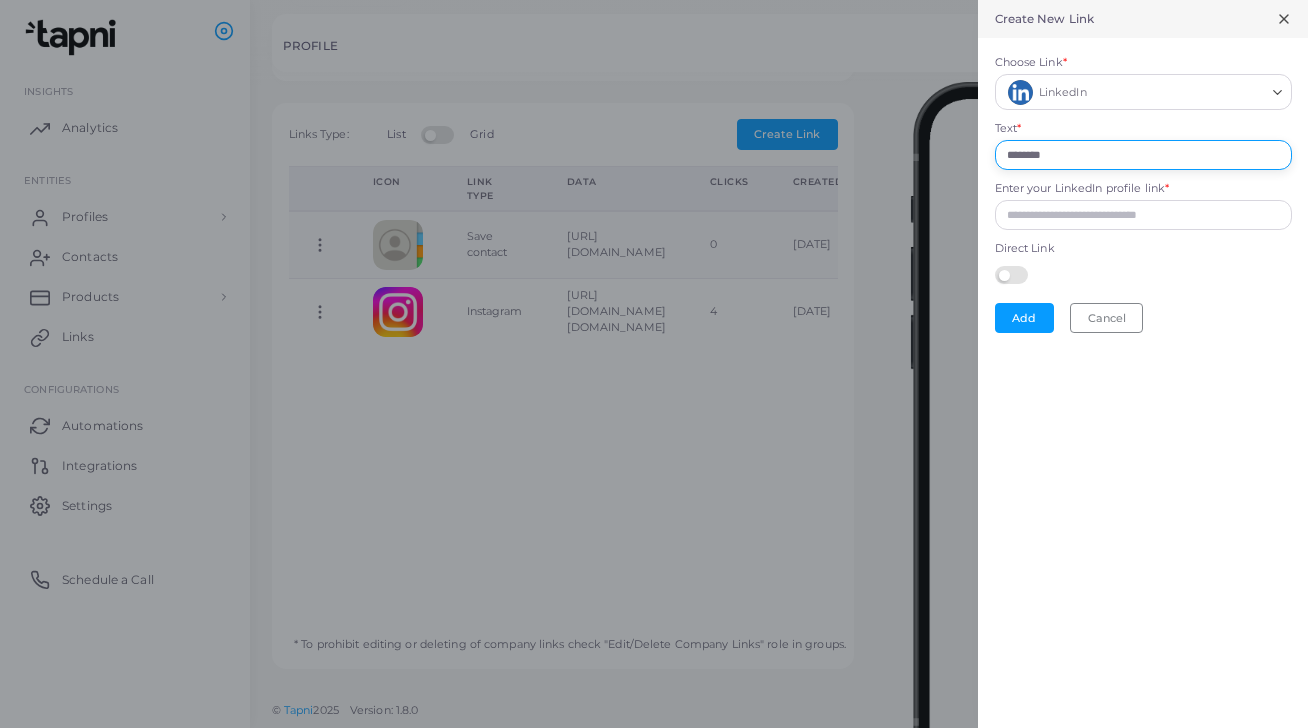 click on "********" at bounding box center (1143, 155) 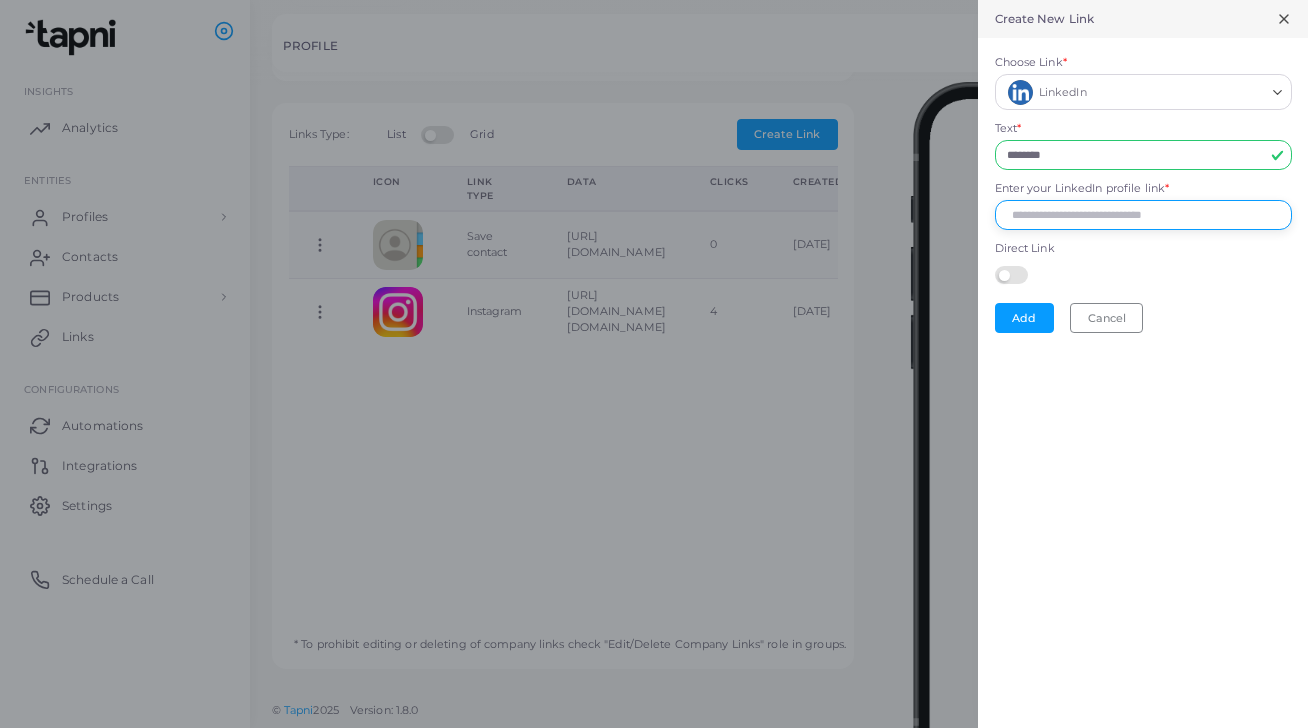 click on "Enter your LinkedIn profile link  *" at bounding box center [1143, 215] 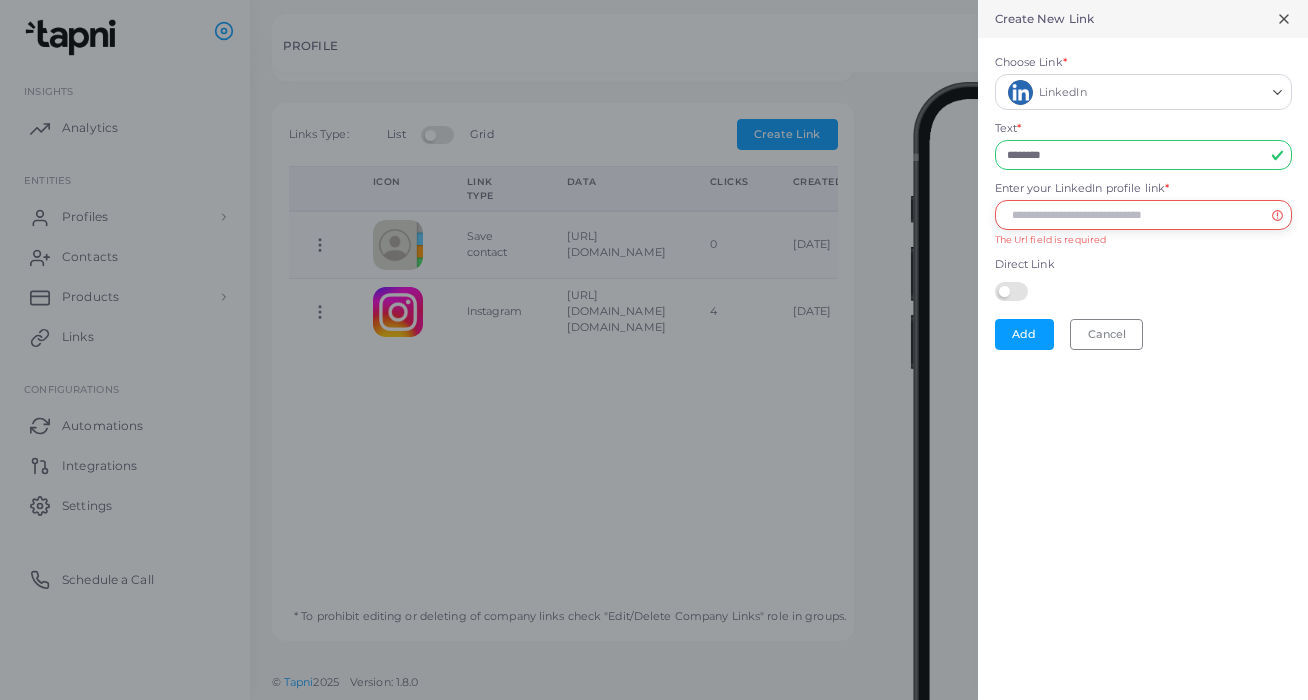 click on "Enter your LinkedIn profile link  *" at bounding box center (1143, 215) 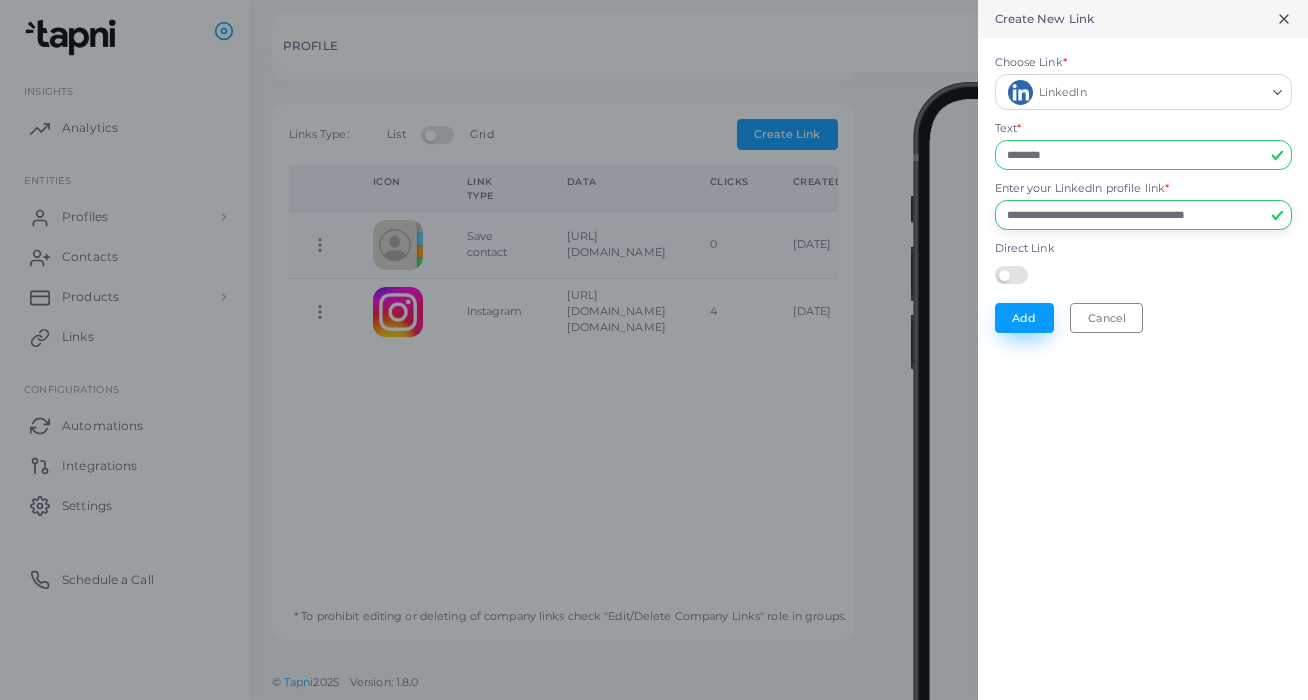 type on "**********" 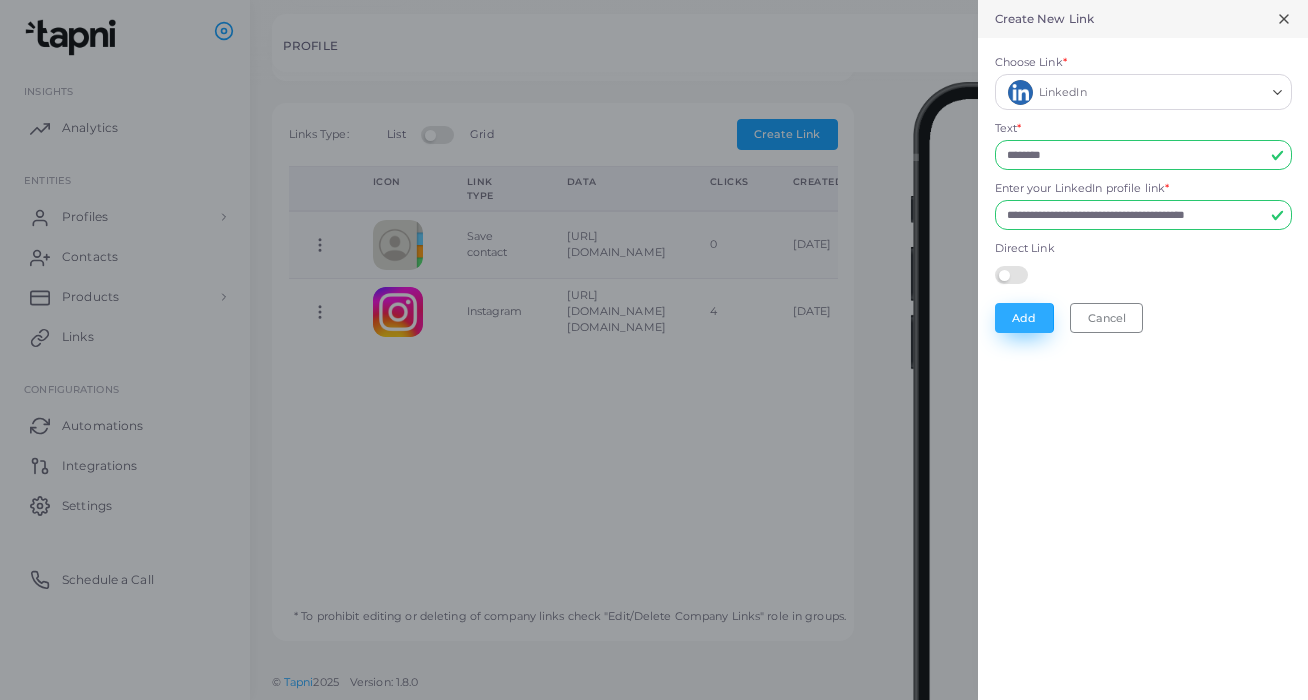 click on "Add" at bounding box center (1024, 318) 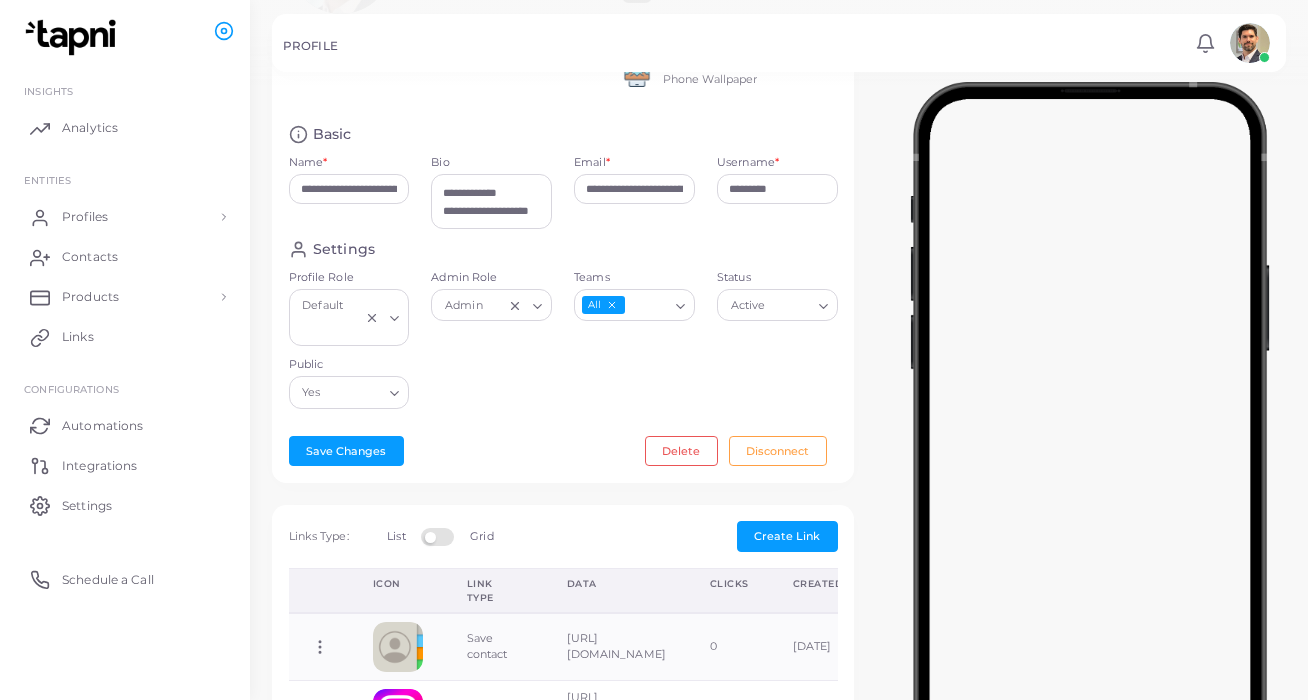 scroll, scrollTop: 228, scrollLeft: 0, axis: vertical 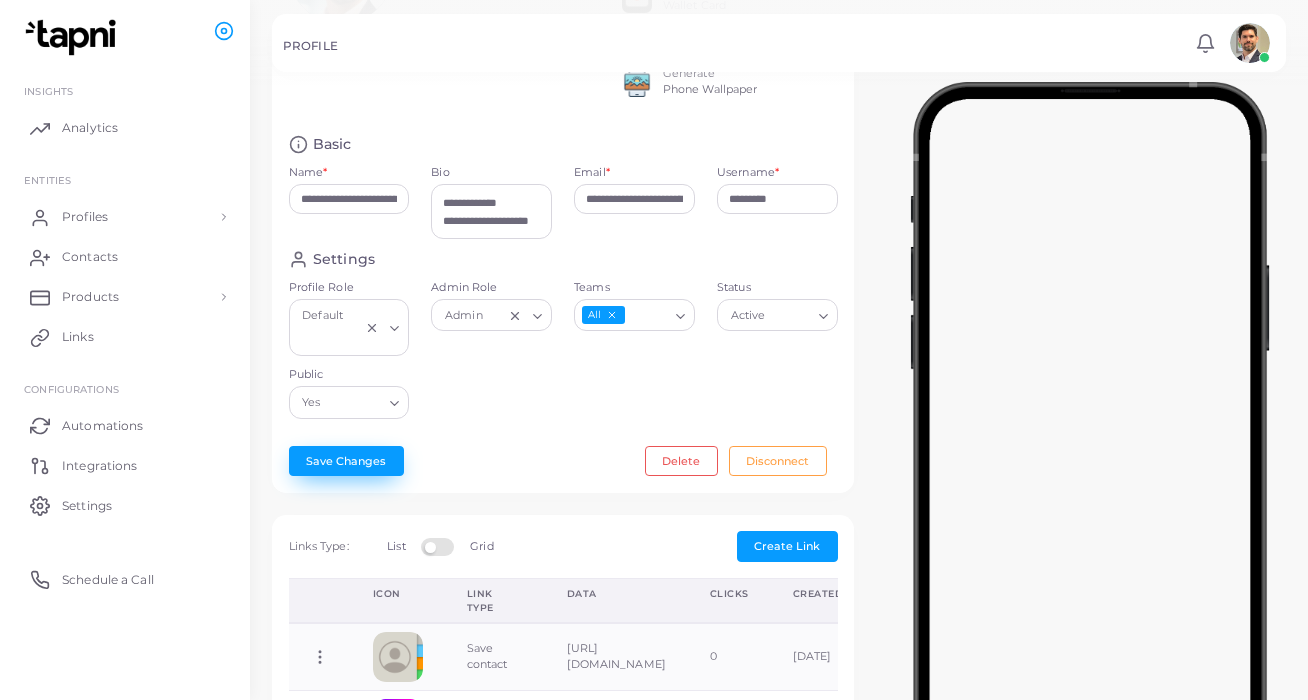 click on "Save Changes" at bounding box center (346, 461) 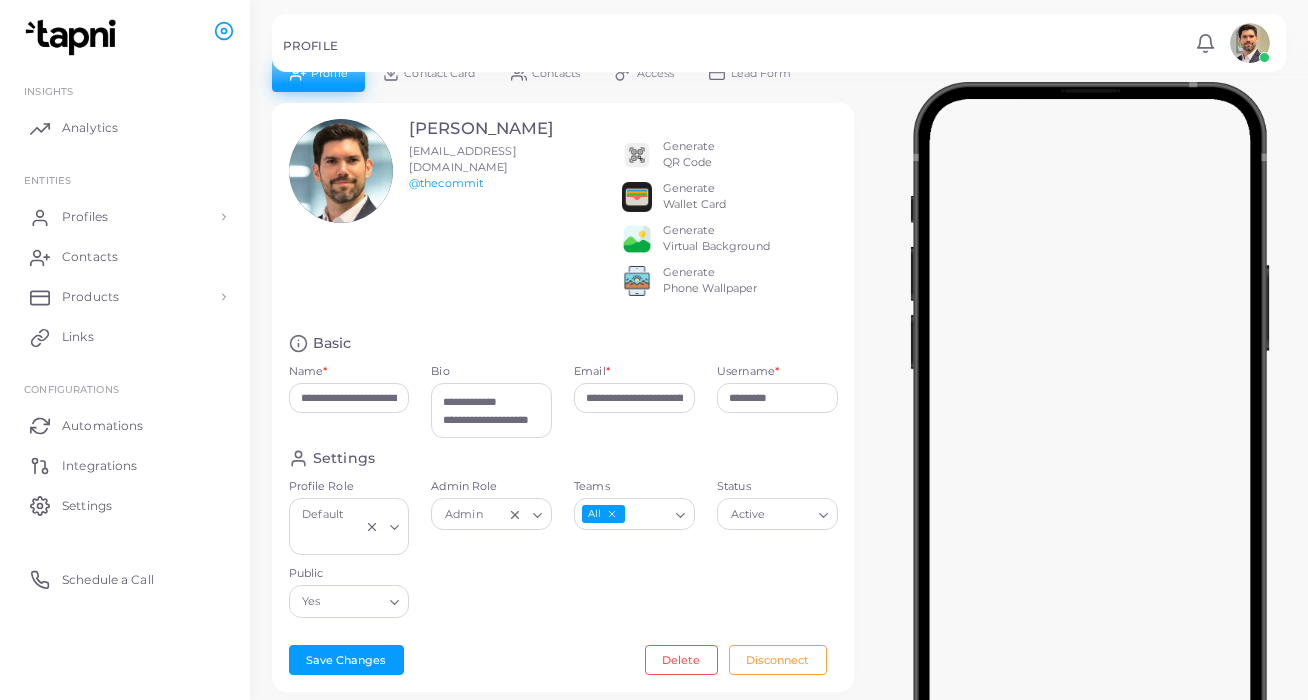 scroll, scrollTop: 26, scrollLeft: 0, axis: vertical 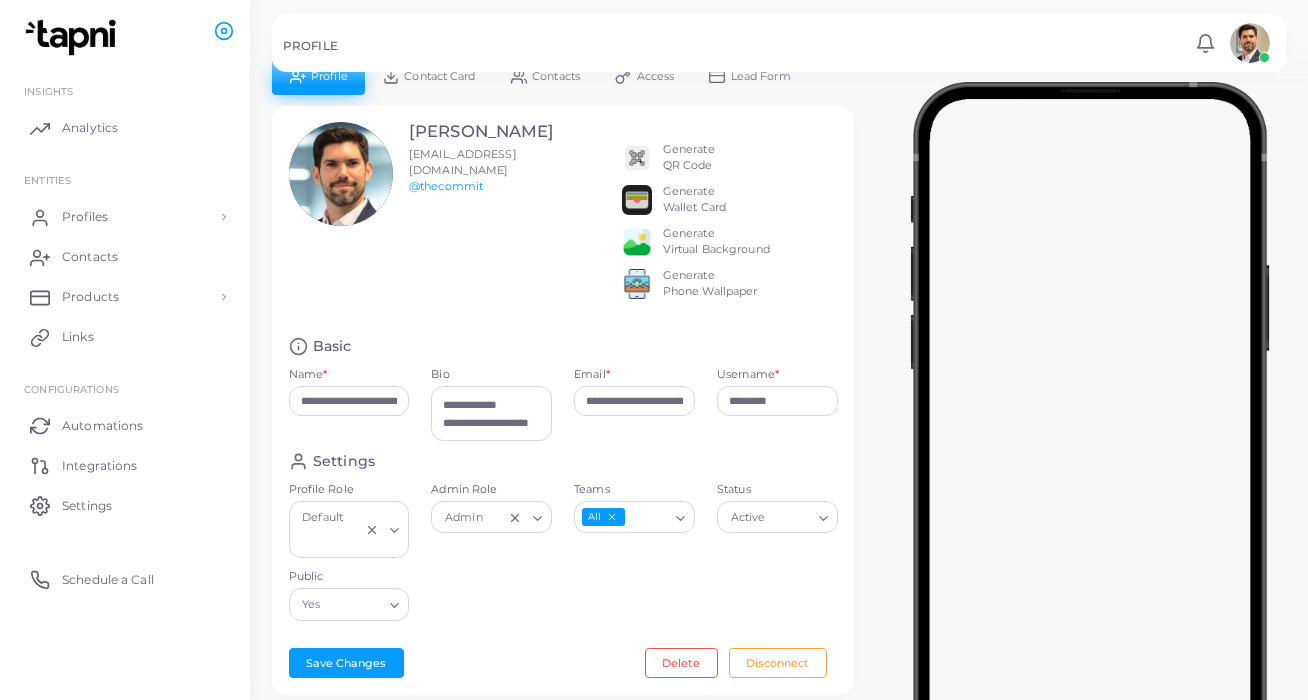 click at bounding box center (637, 284) 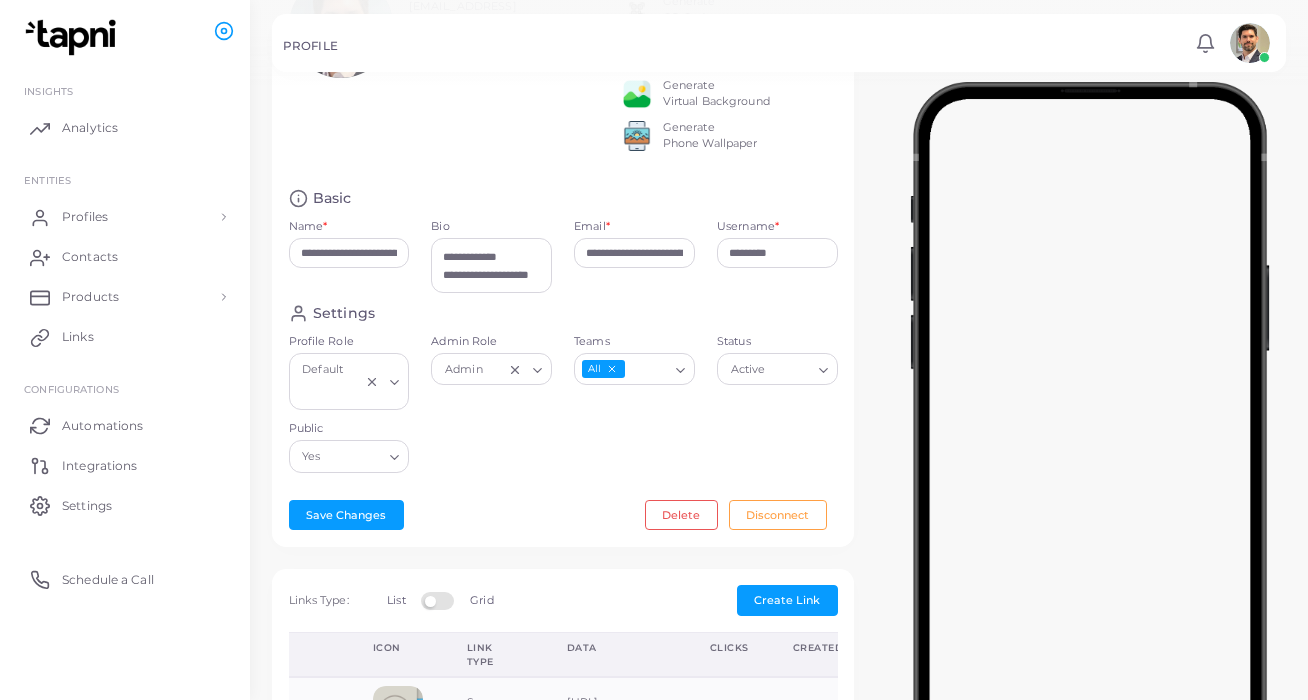 scroll, scrollTop: 180, scrollLeft: 0, axis: vertical 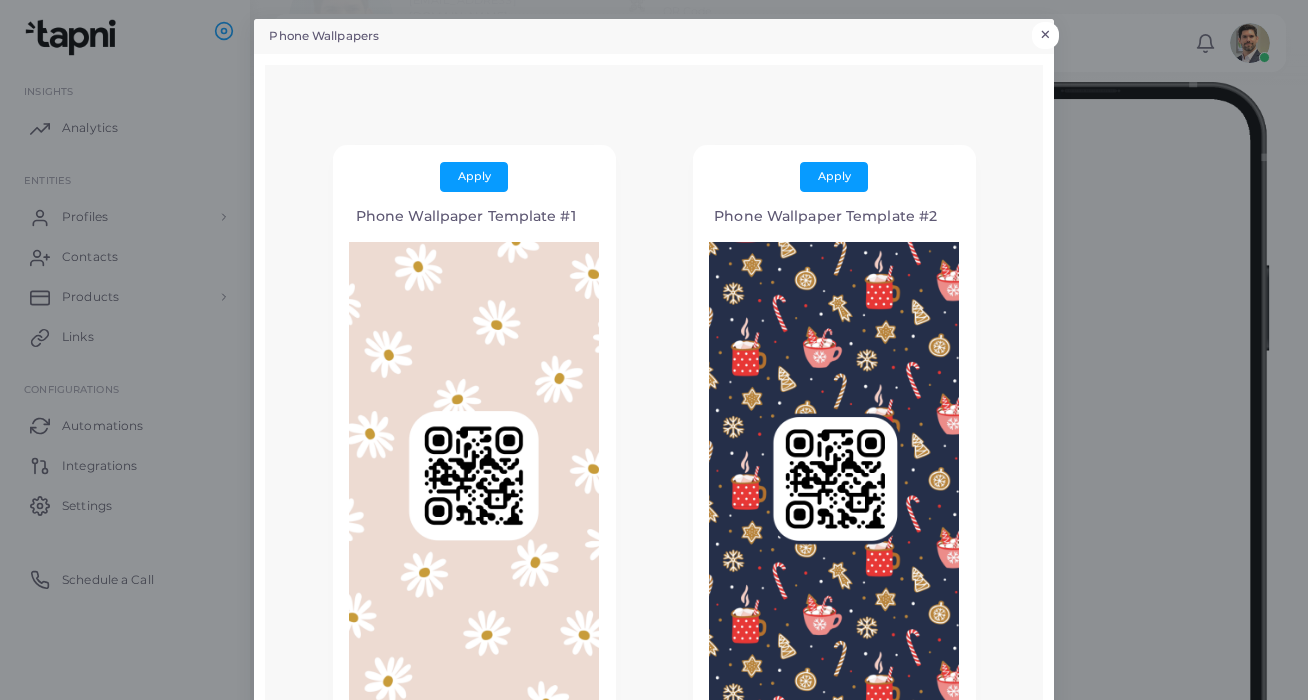 click on "×" at bounding box center [1045, 35] 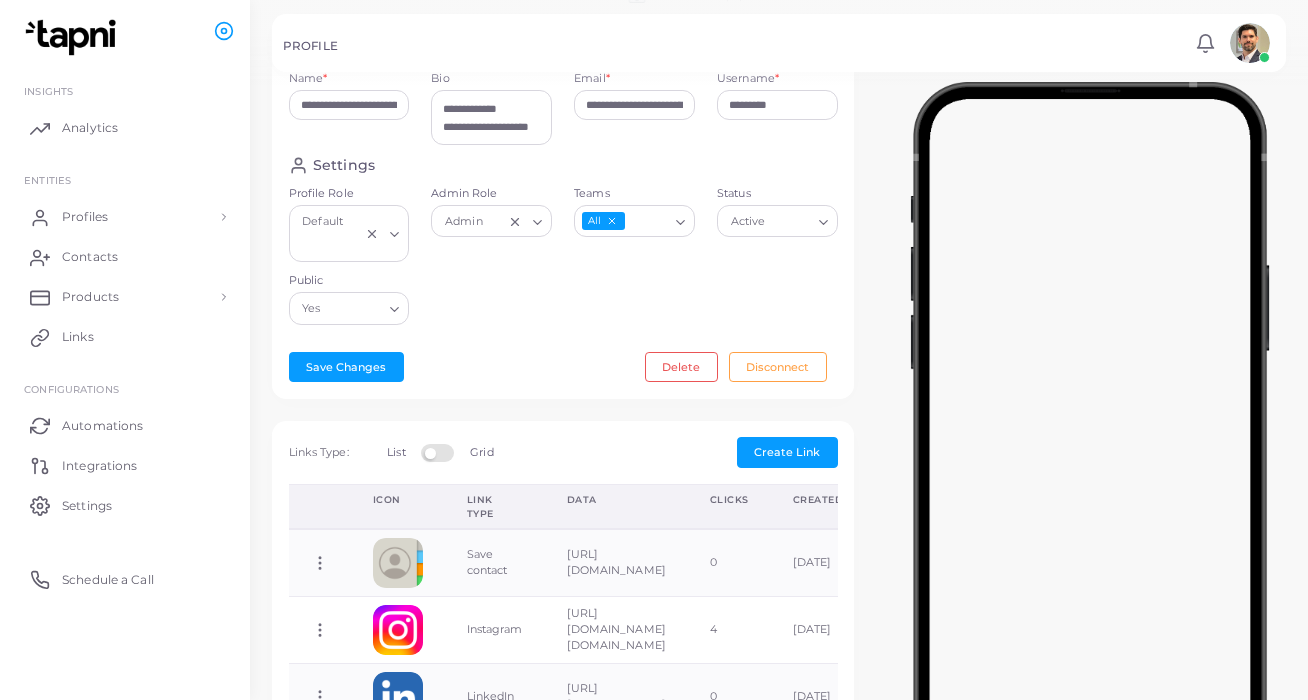 scroll, scrollTop: 320, scrollLeft: 0, axis: vertical 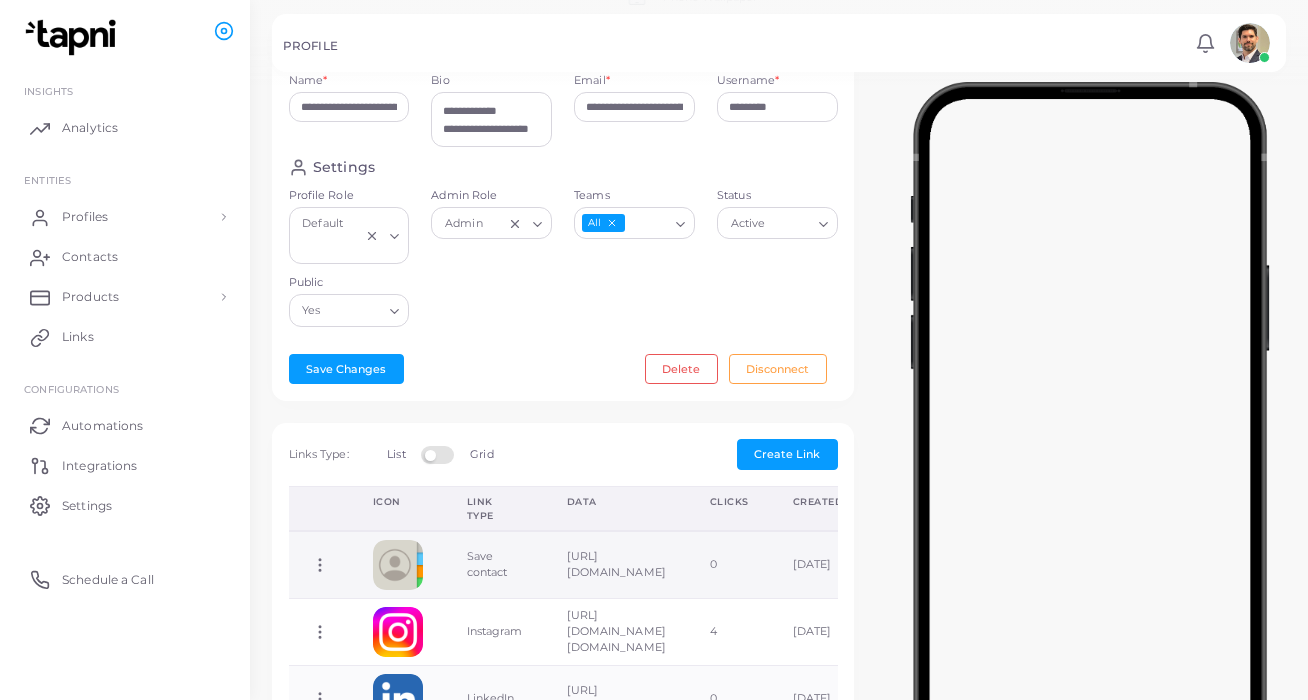 click at bounding box center [398, 565] 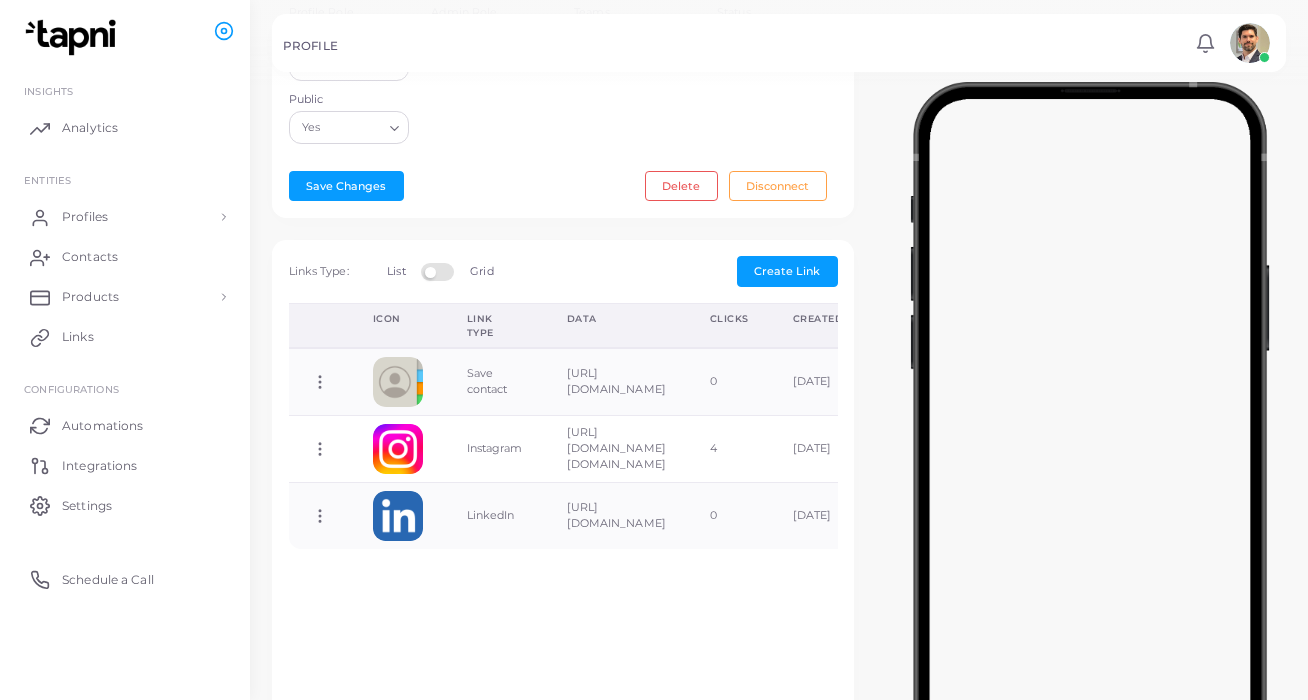 scroll, scrollTop: 509, scrollLeft: 0, axis: vertical 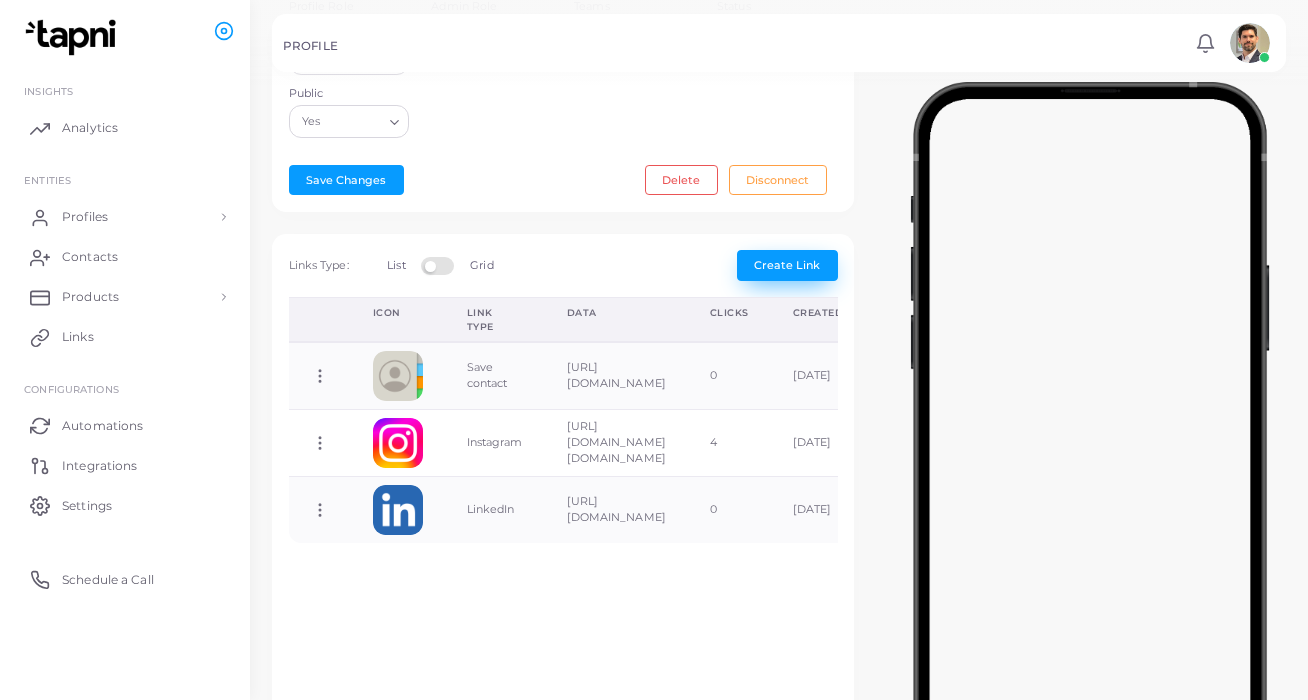 click on "Create Link" at bounding box center [787, 265] 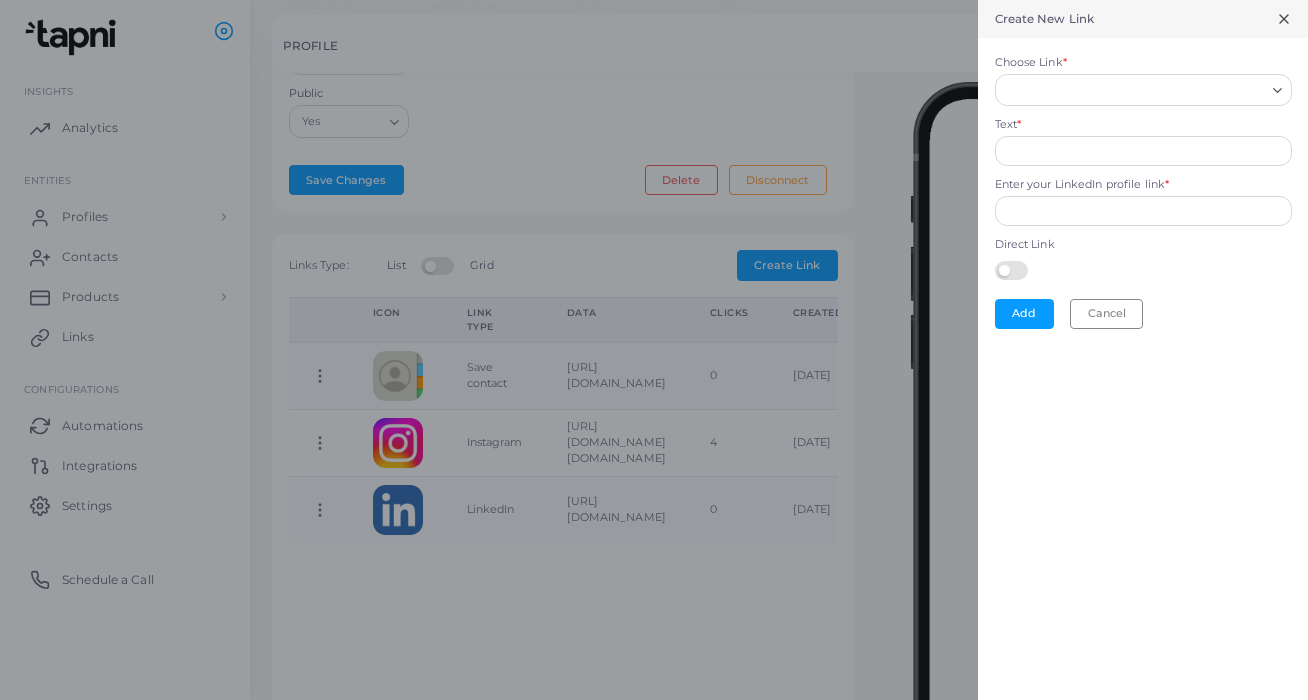 click on "Choose Link  *" at bounding box center [1134, 90] 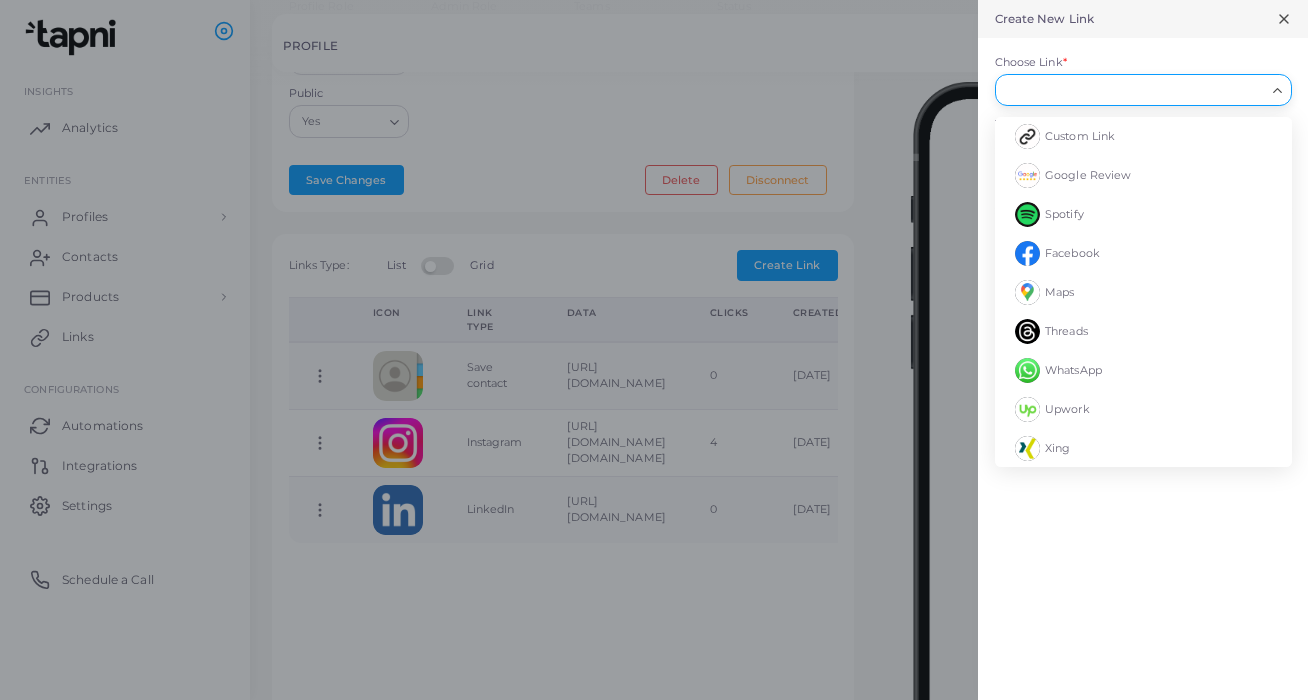 scroll, scrollTop: 0, scrollLeft: 0, axis: both 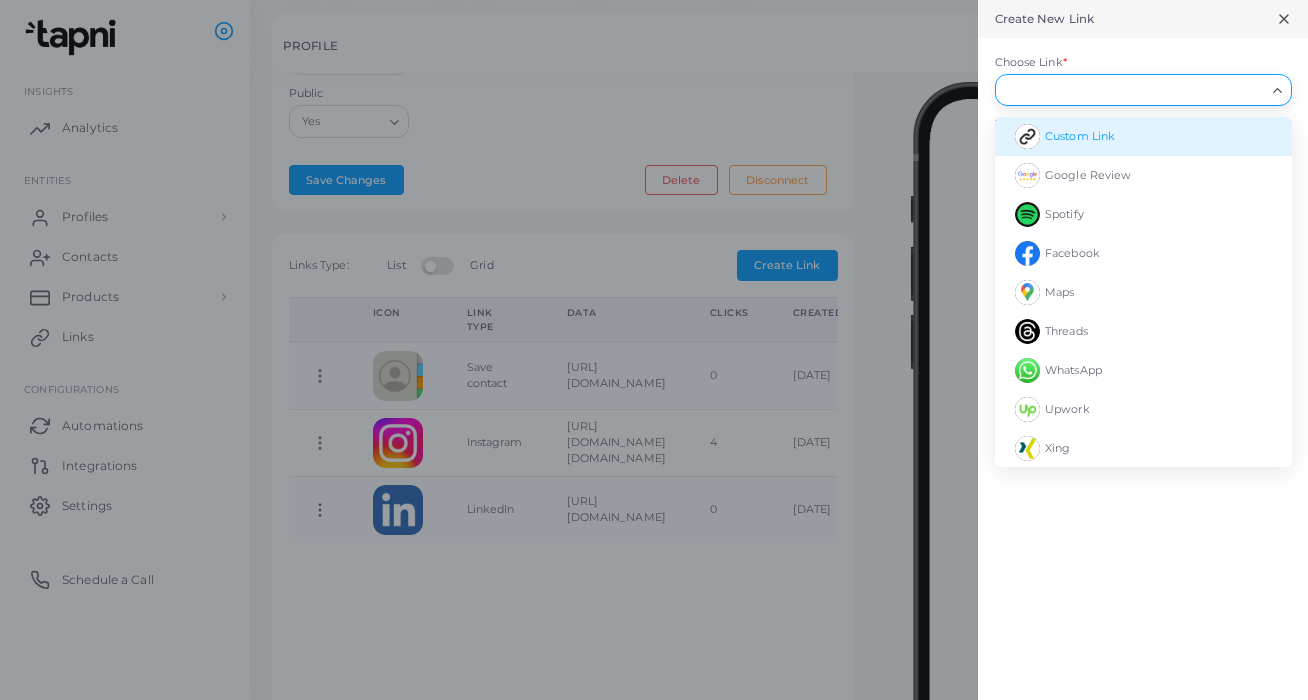 click on "Custom Link" at bounding box center [1080, 136] 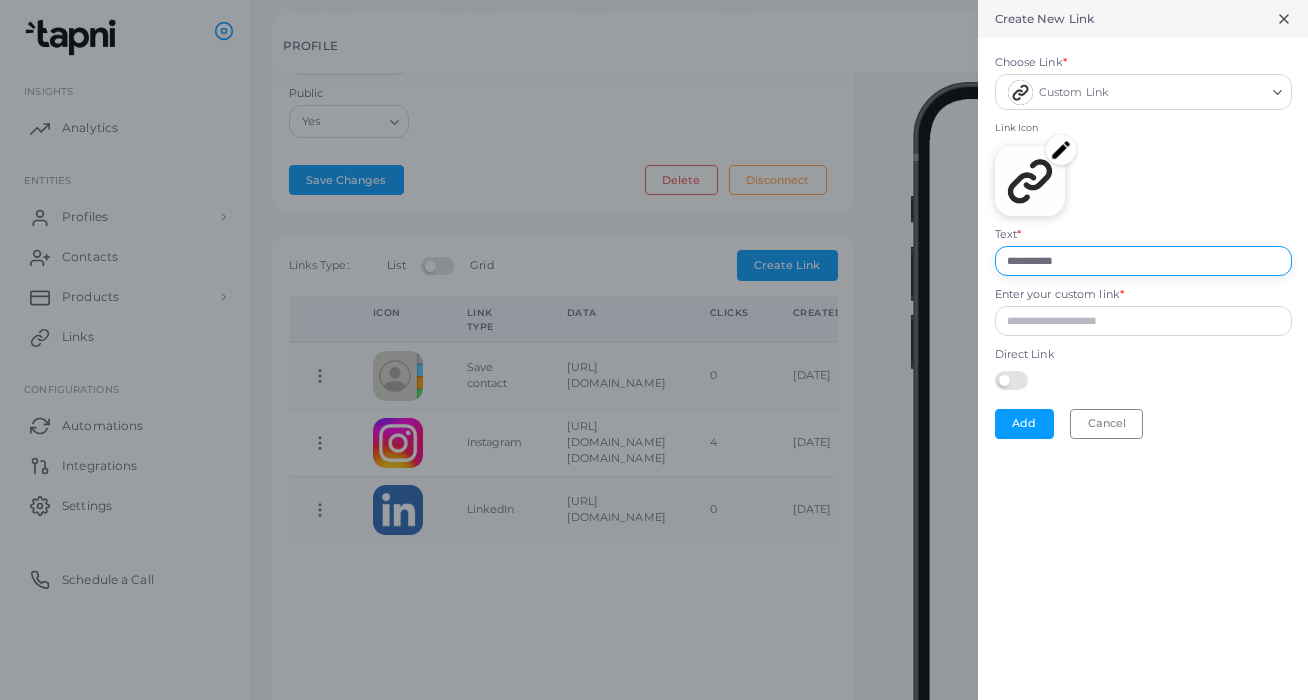 click on "**********" at bounding box center [1143, 261] 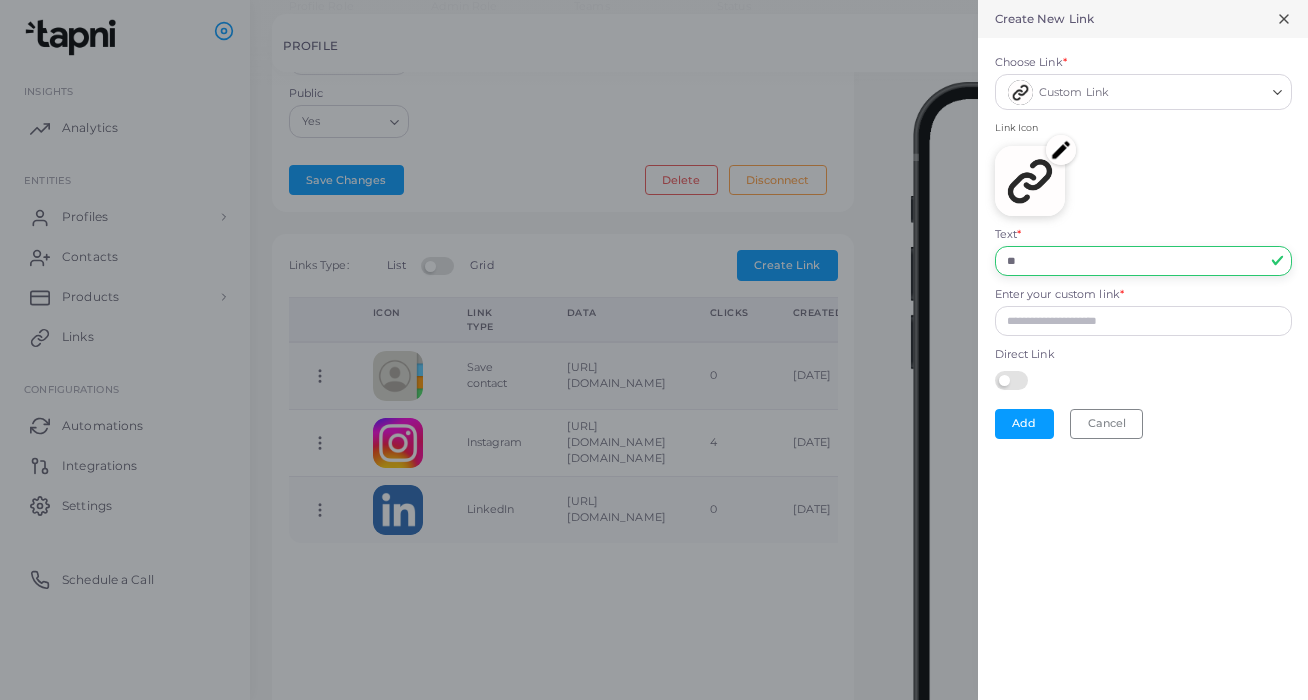 type on "*" 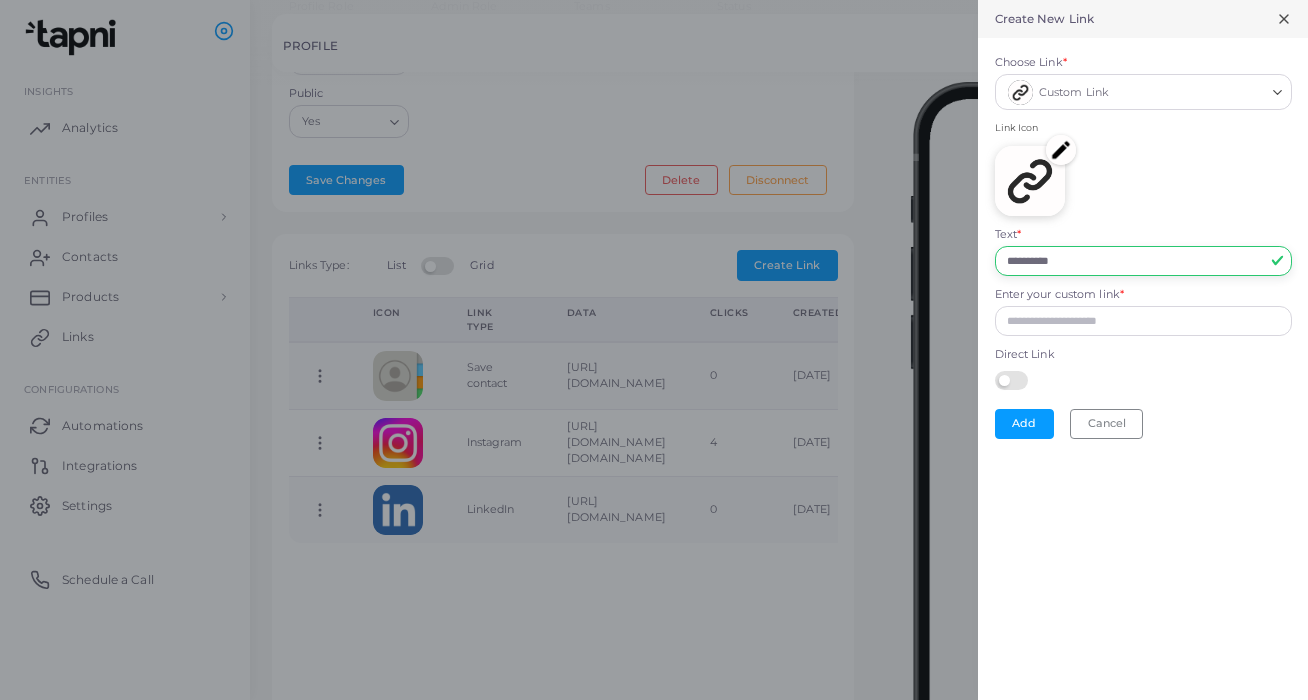 type on "**********" 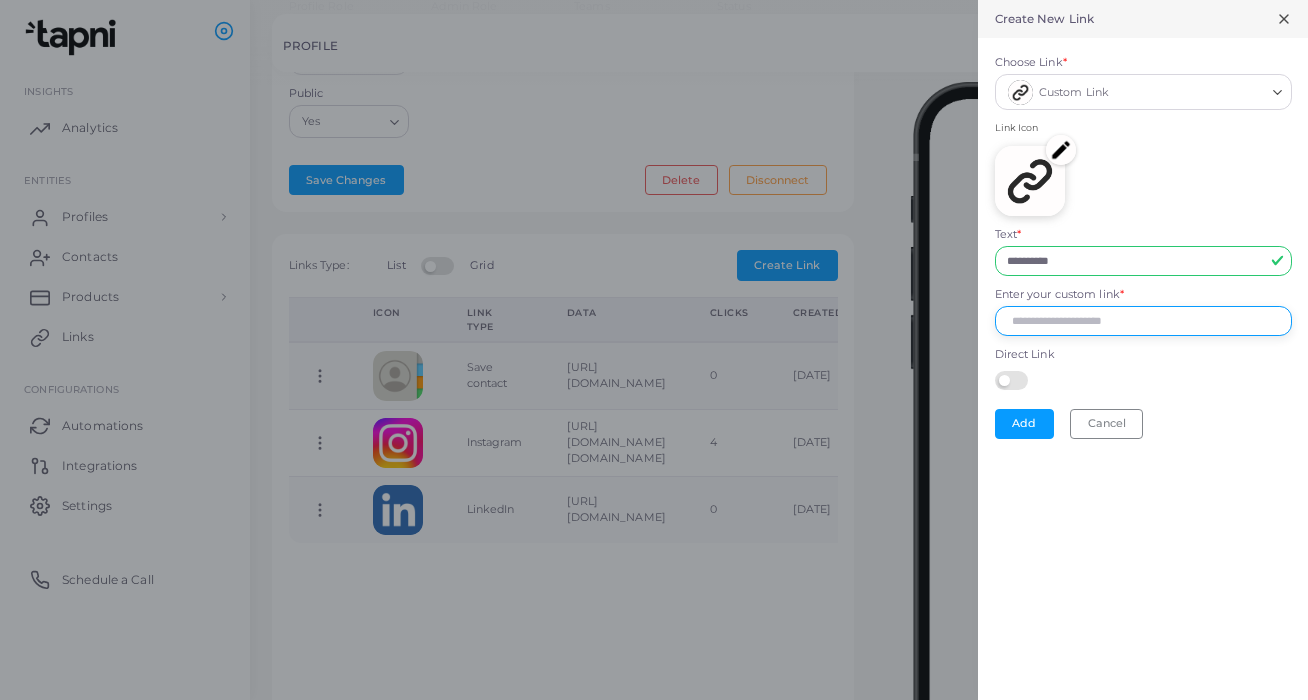 click on "Enter your custom link  *" at bounding box center [1143, 321] 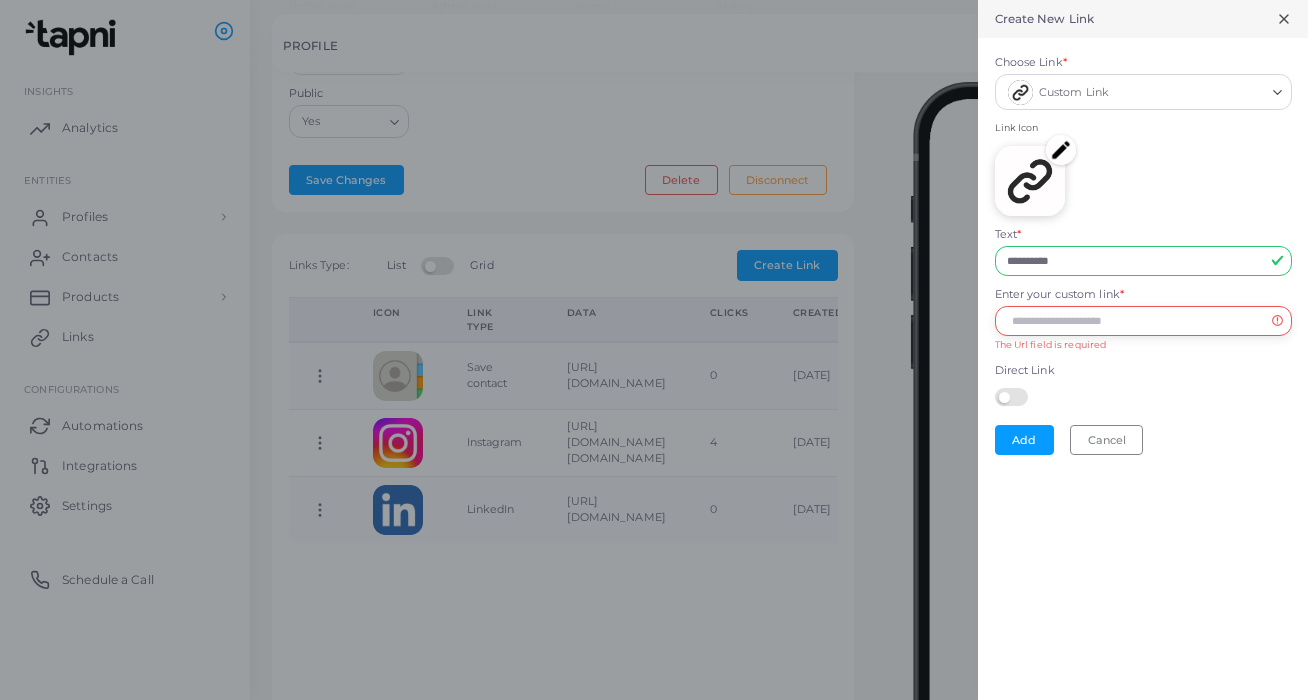 click on "Enter your custom link  *" at bounding box center [1143, 321] 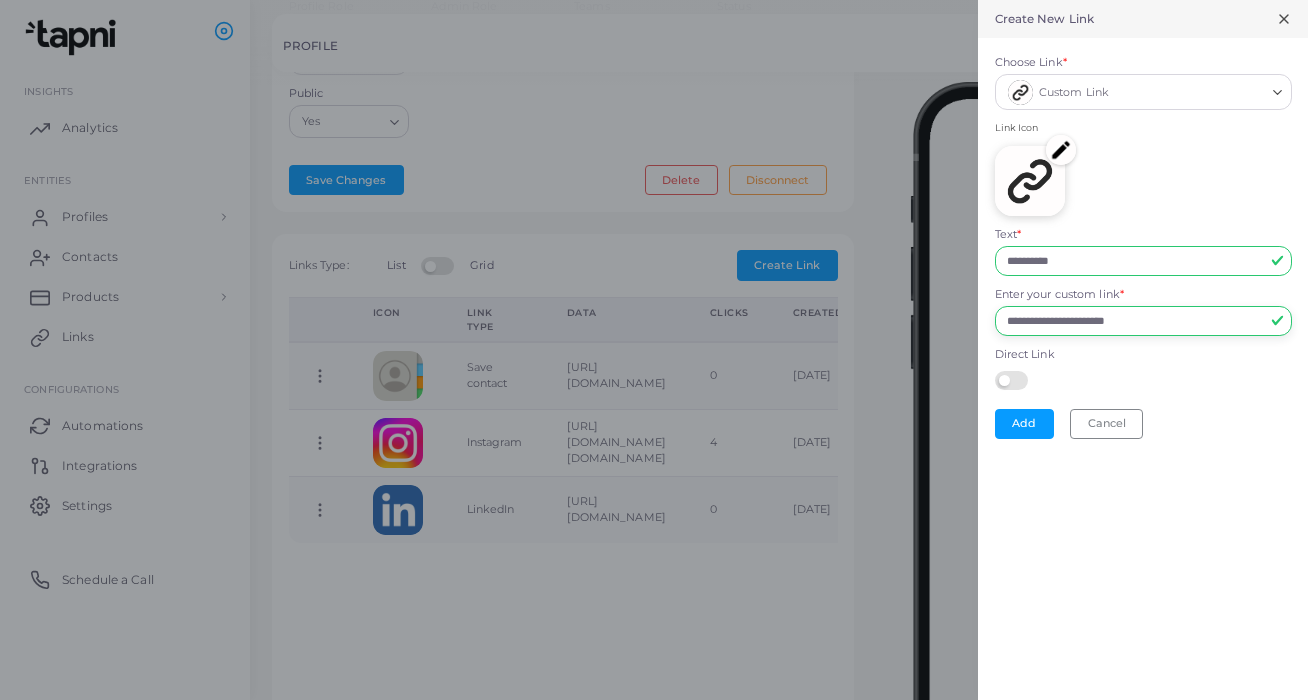 type on "**********" 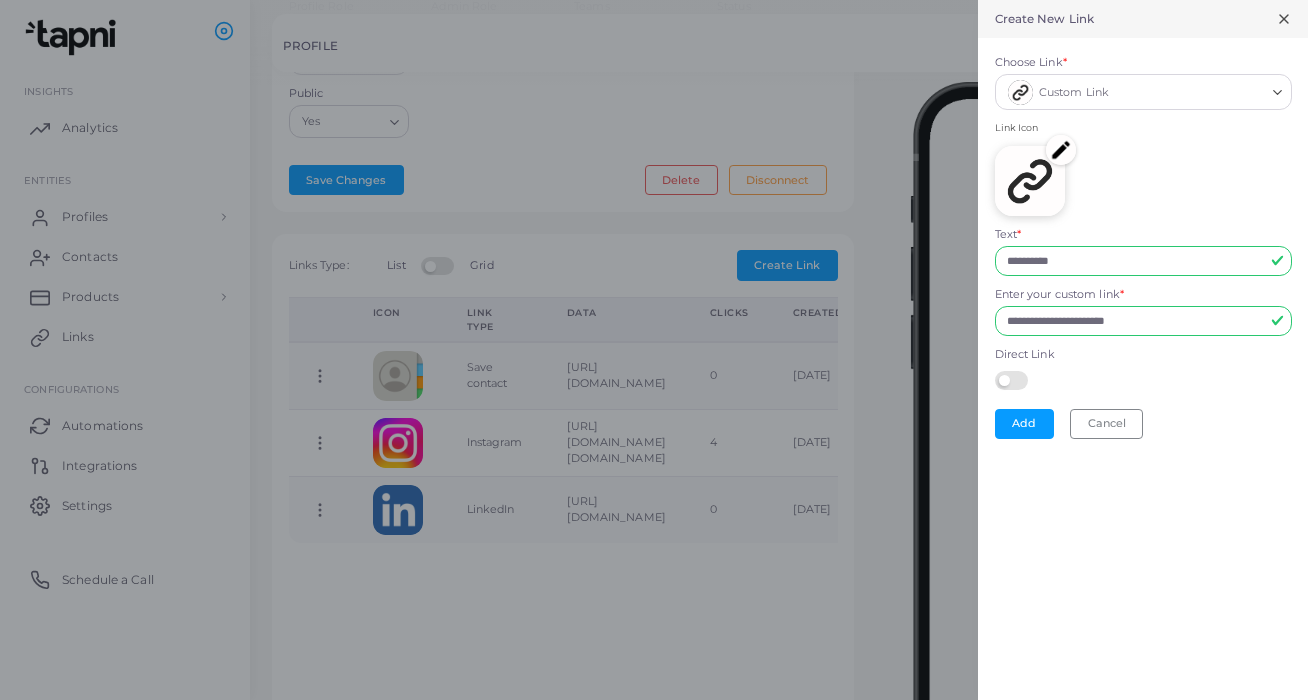 click at bounding box center (1061, 150) 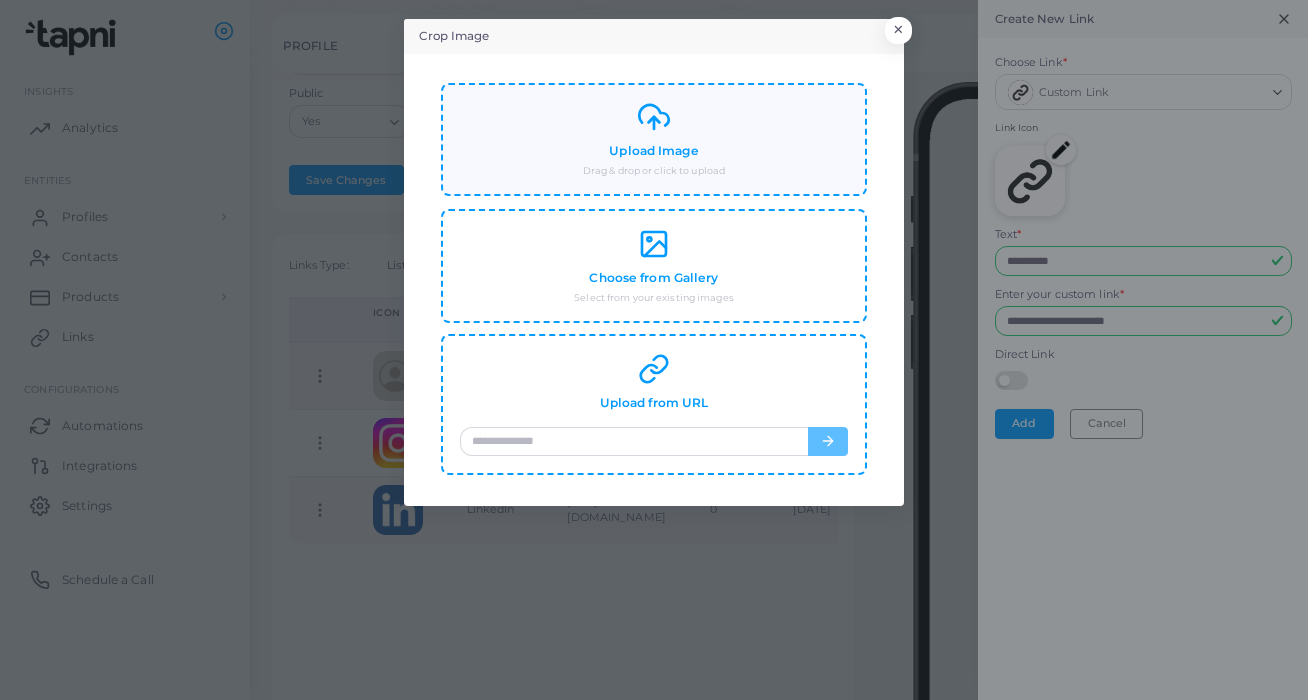 click on "Upload Image Drag & drop or click to upload" at bounding box center (654, 139) 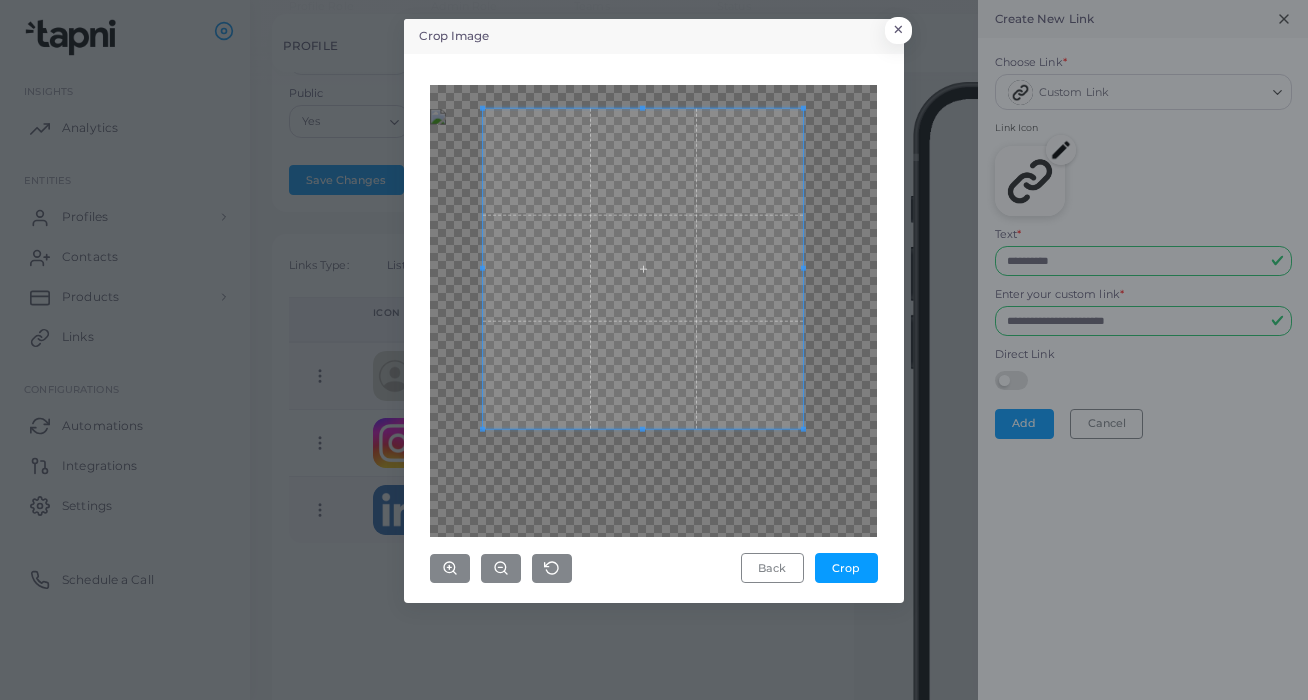 click at bounding box center [643, 268] 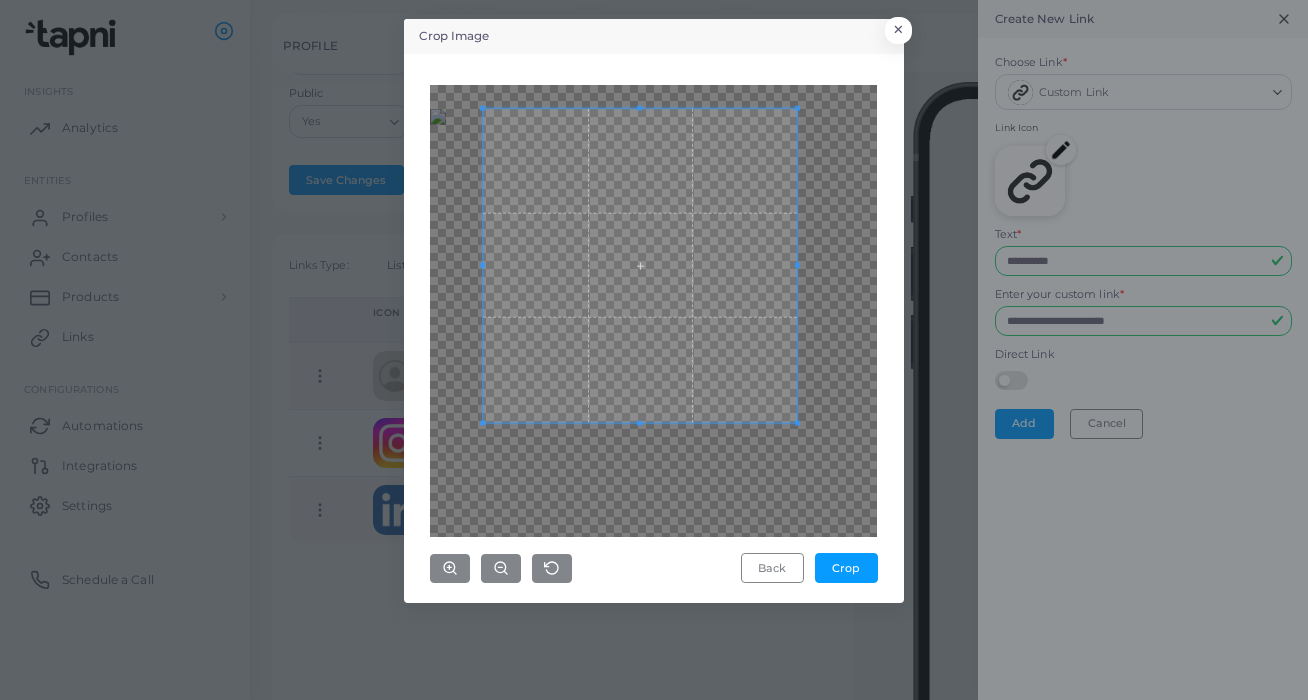 click at bounding box center (640, 265) 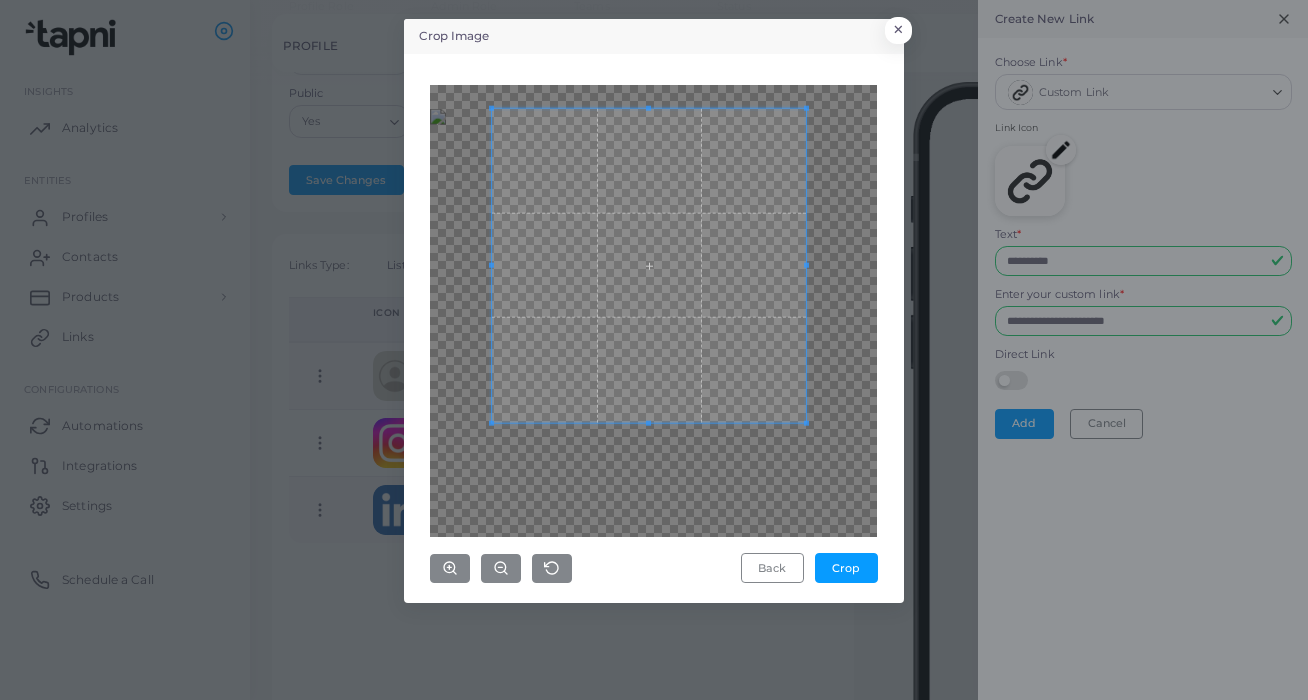 click at bounding box center (649, 265) 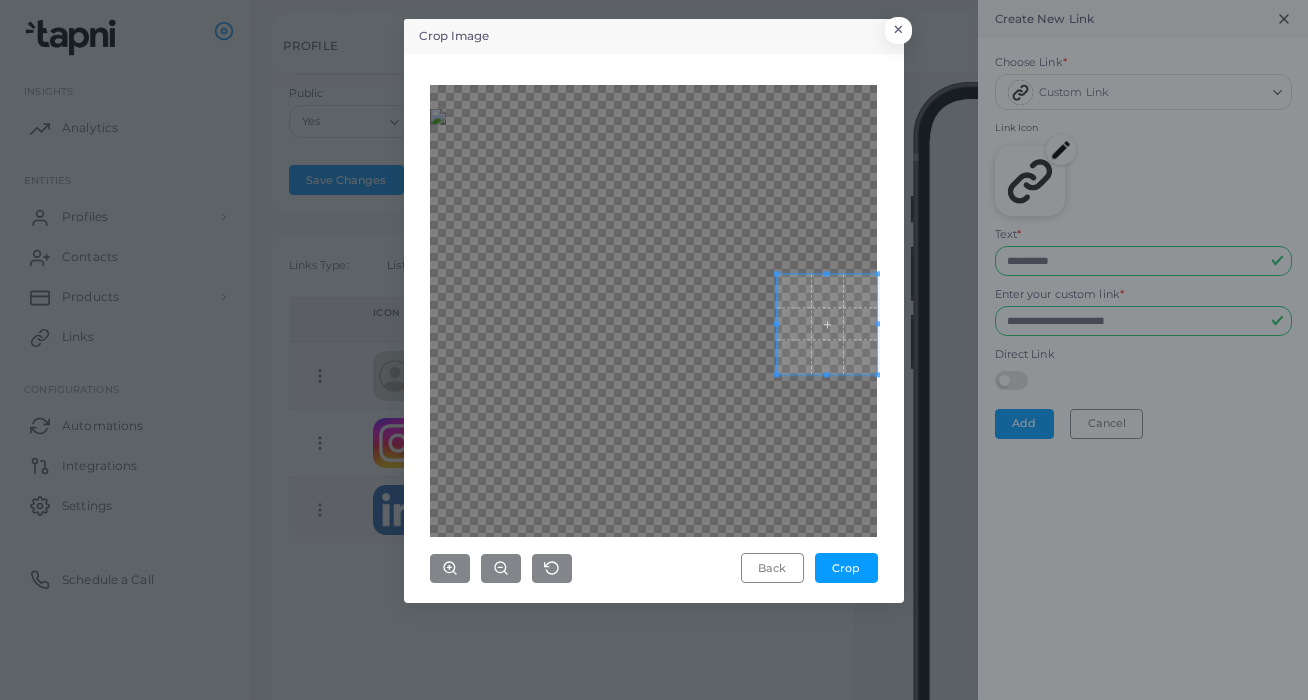 click at bounding box center [653, 311] 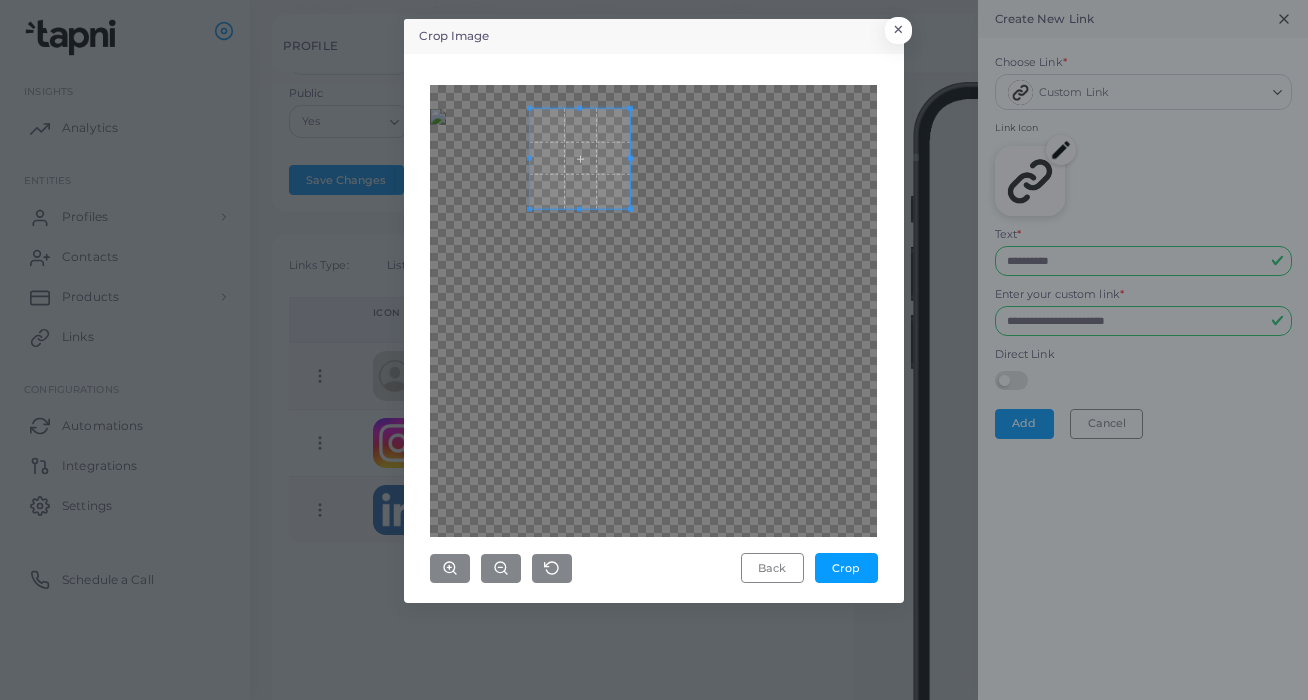 click at bounding box center (653, 311) 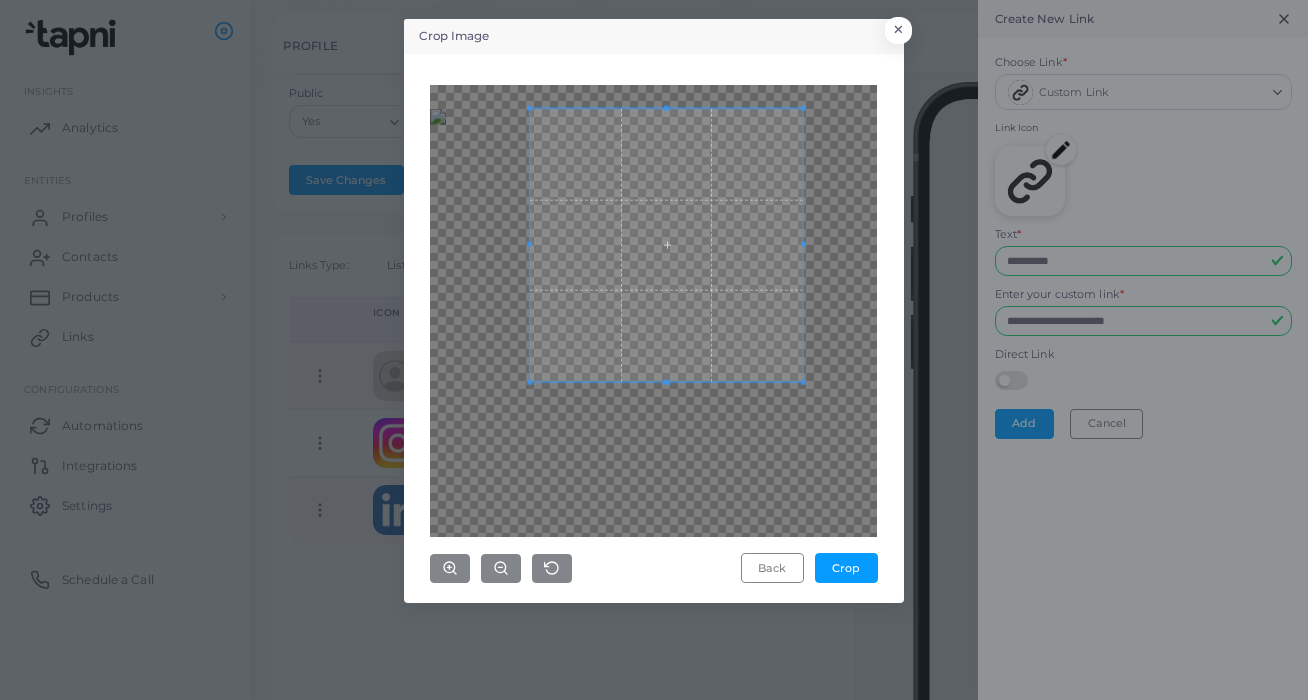 click at bounding box center (803, 381) 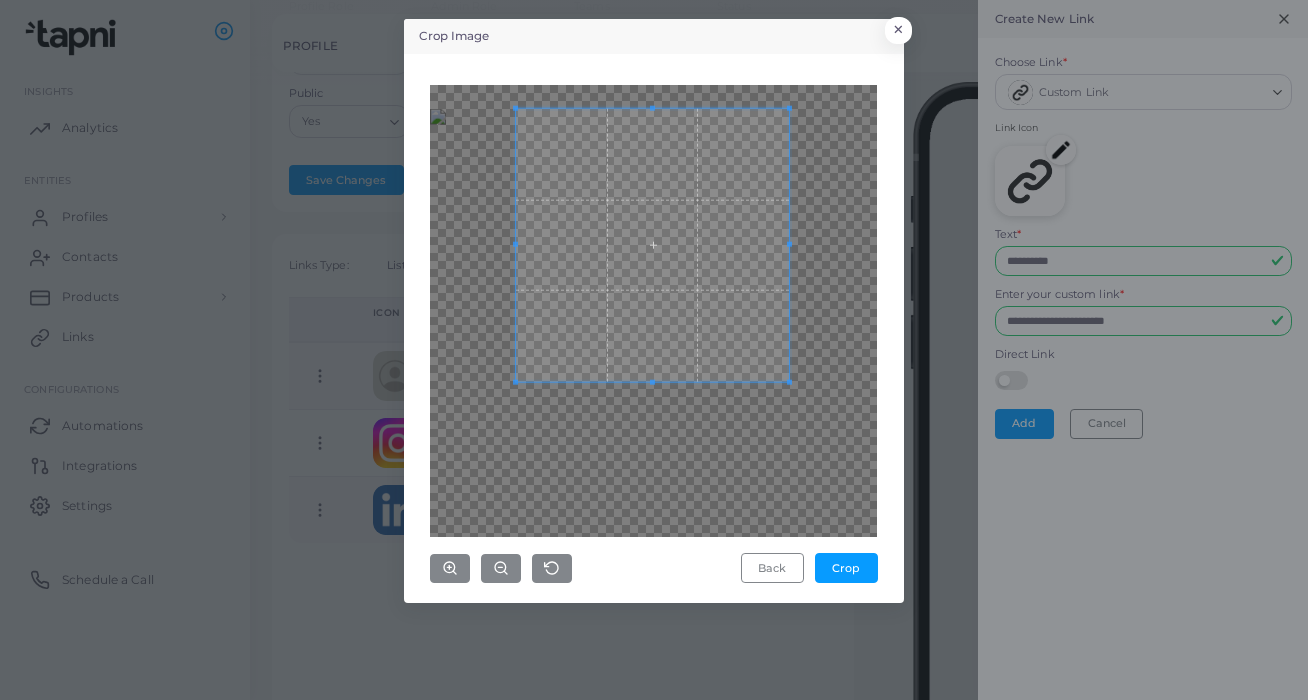 click at bounding box center [652, 244] 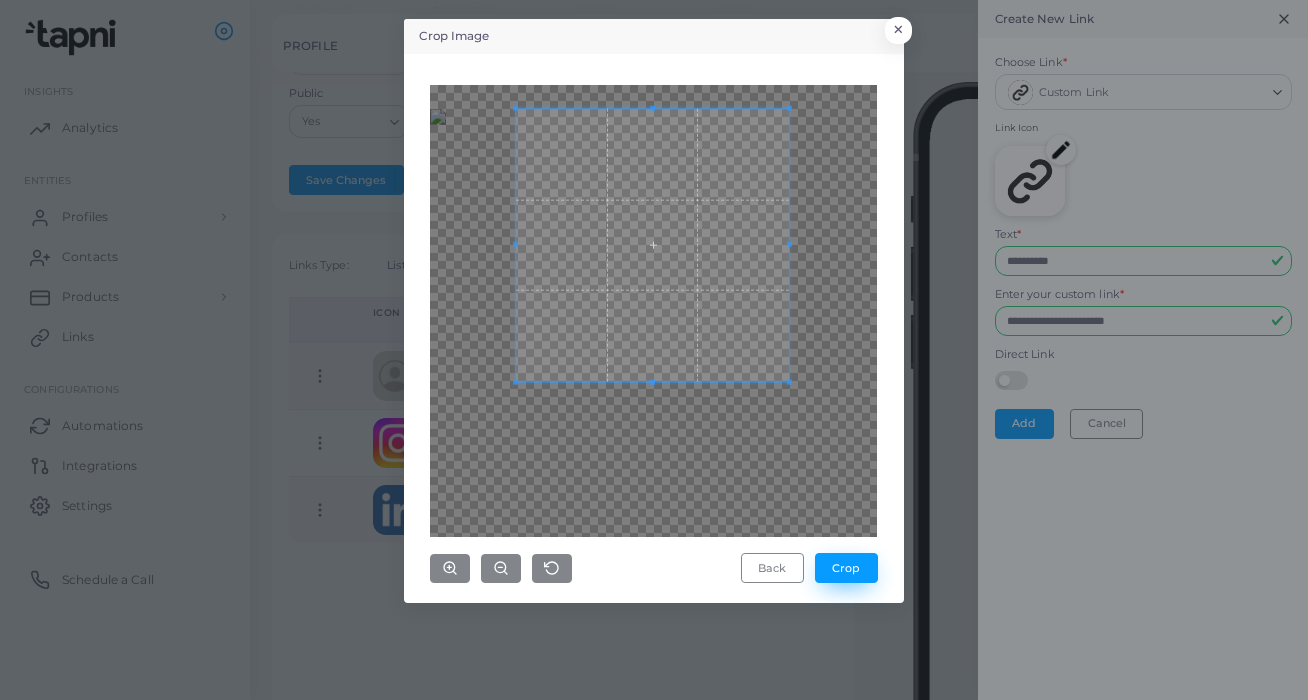 click on "Crop" at bounding box center [846, 568] 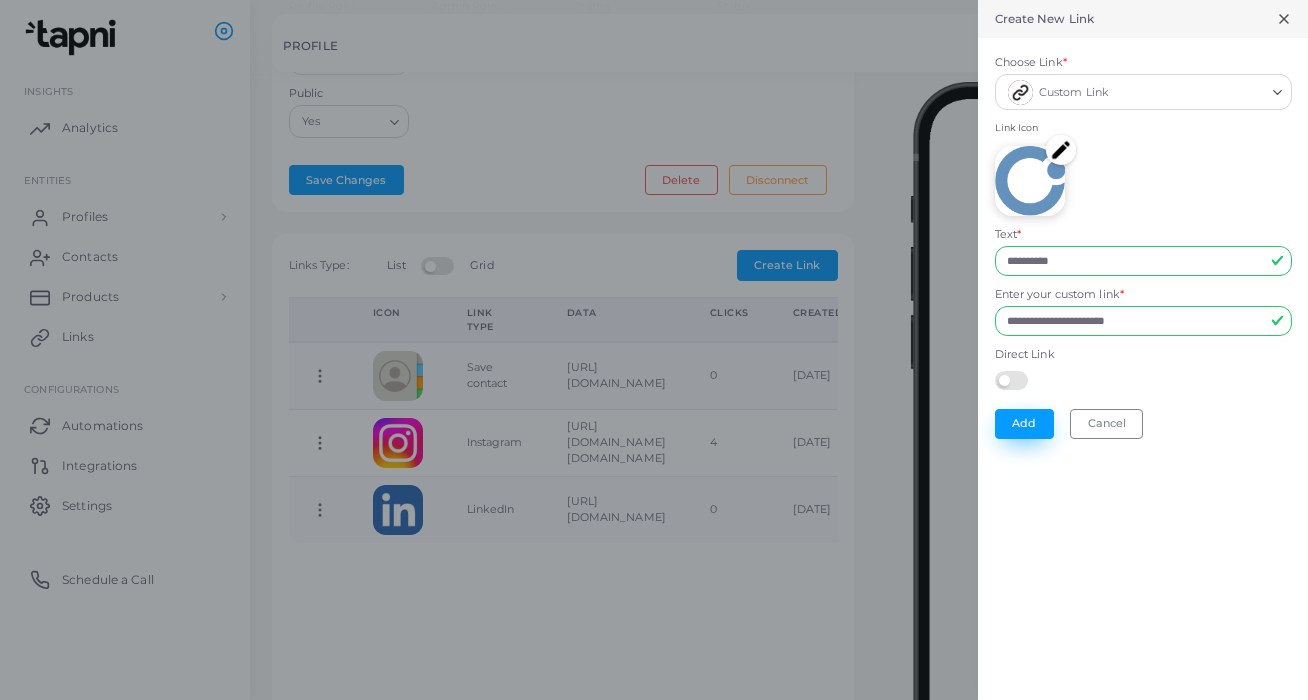 click on "Add" at bounding box center [1024, 424] 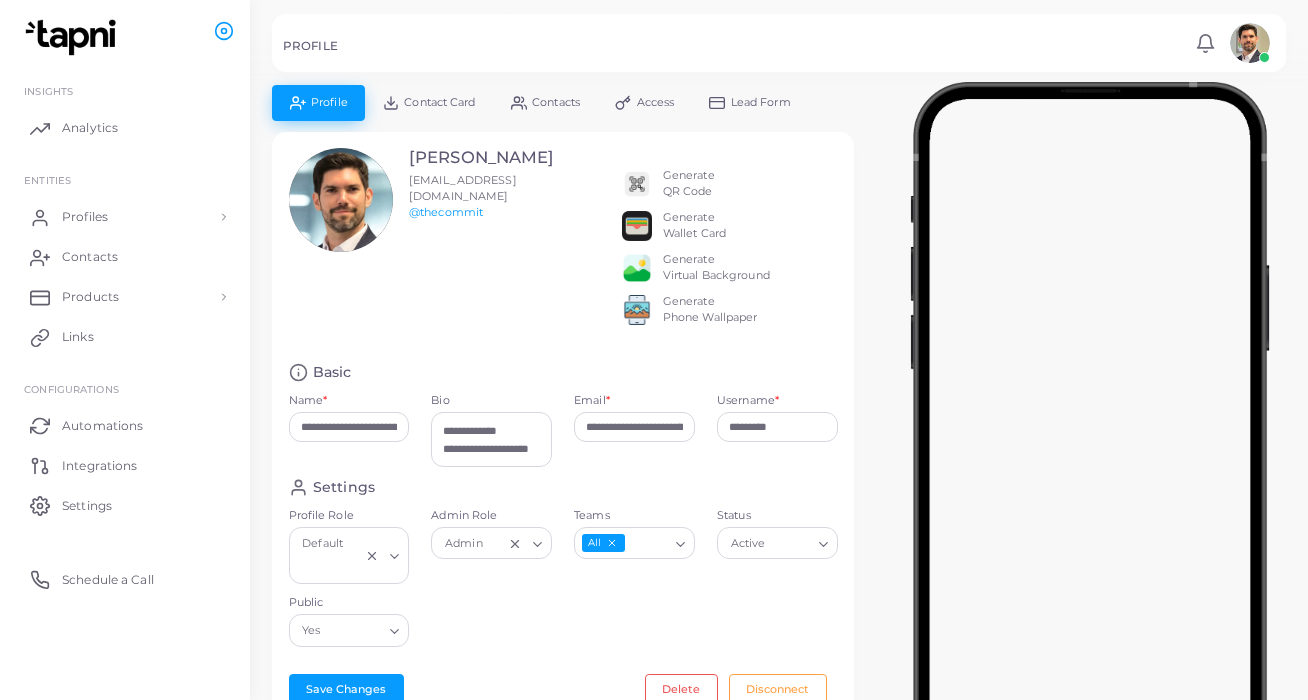 scroll, scrollTop: 0, scrollLeft: 0, axis: both 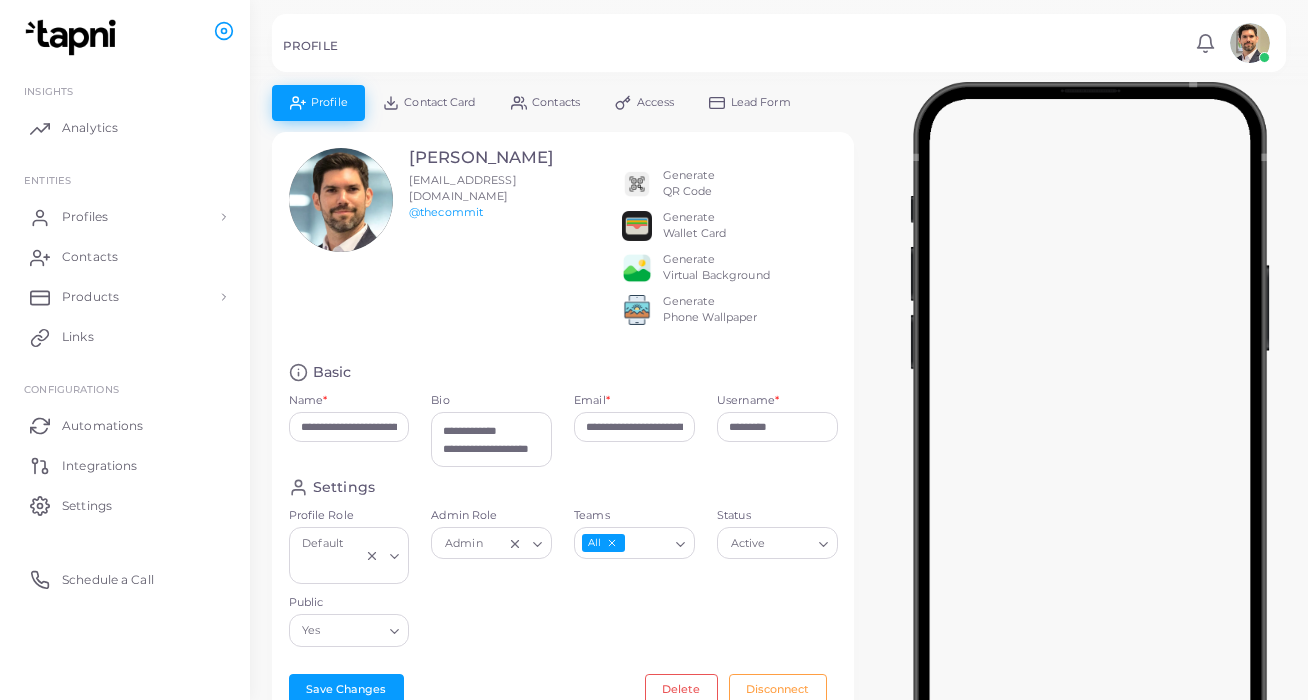 click on "Contact Card" at bounding box center [439, 102] 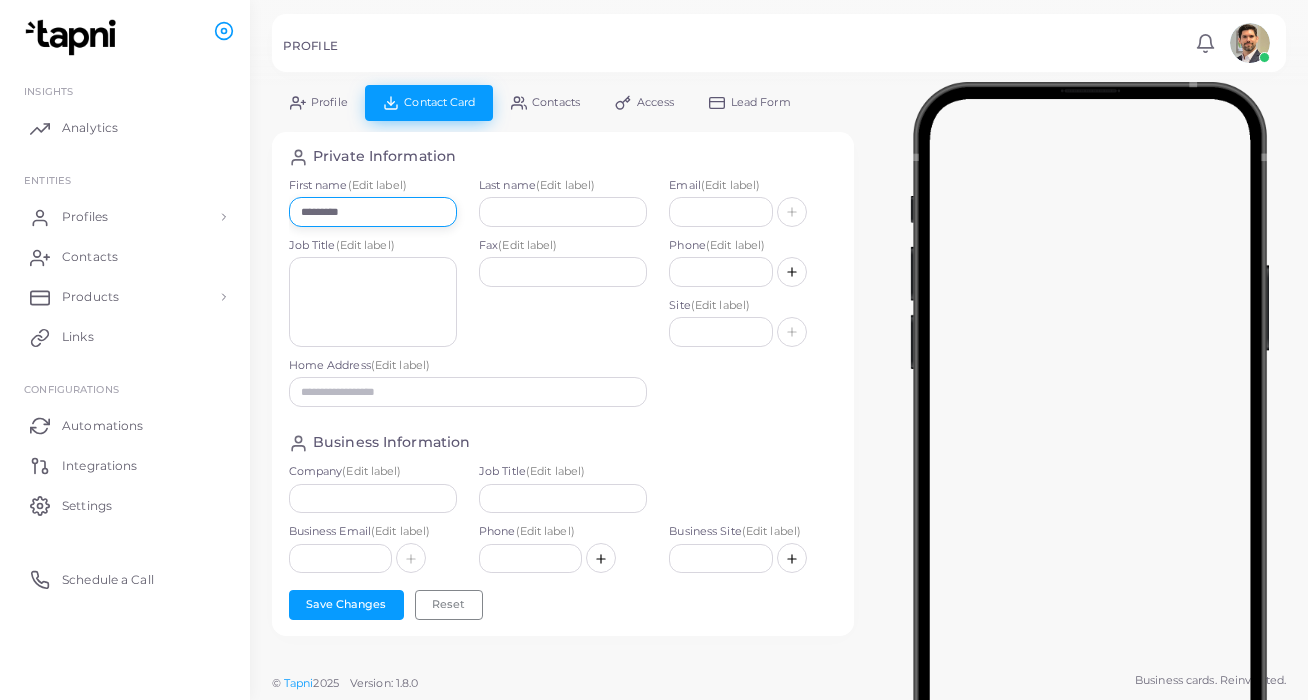 type on "*********" 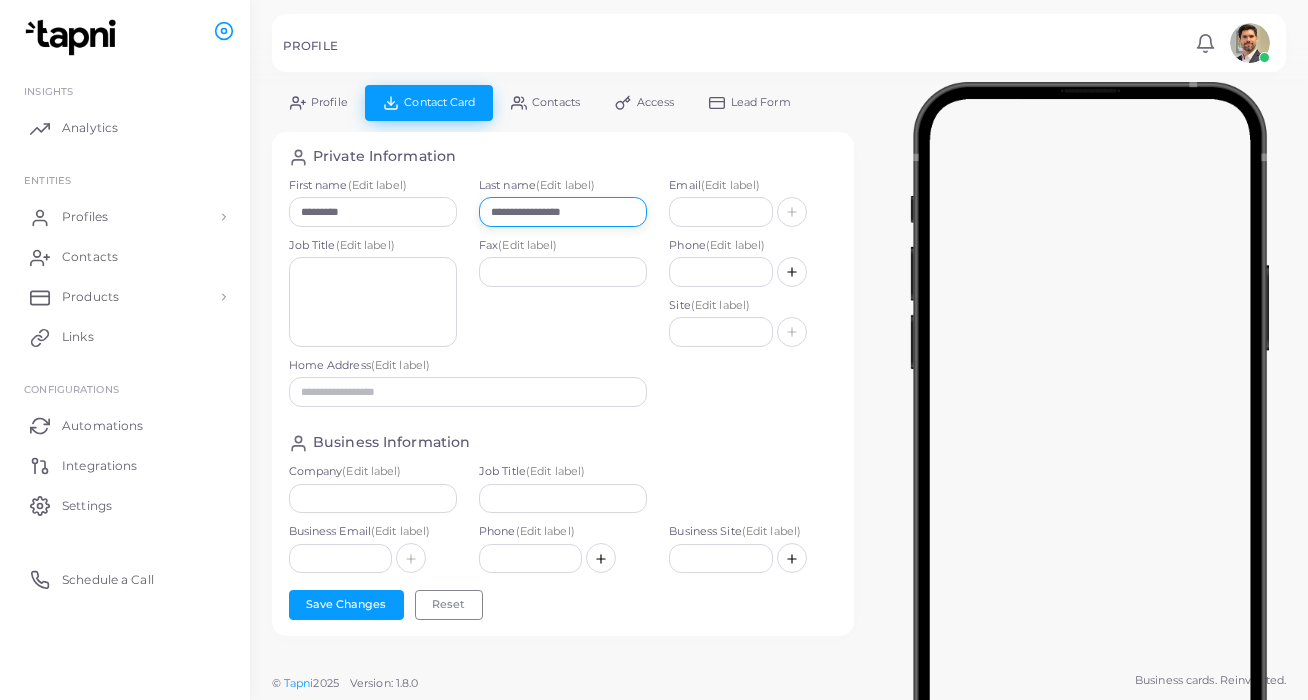 type on "**********" 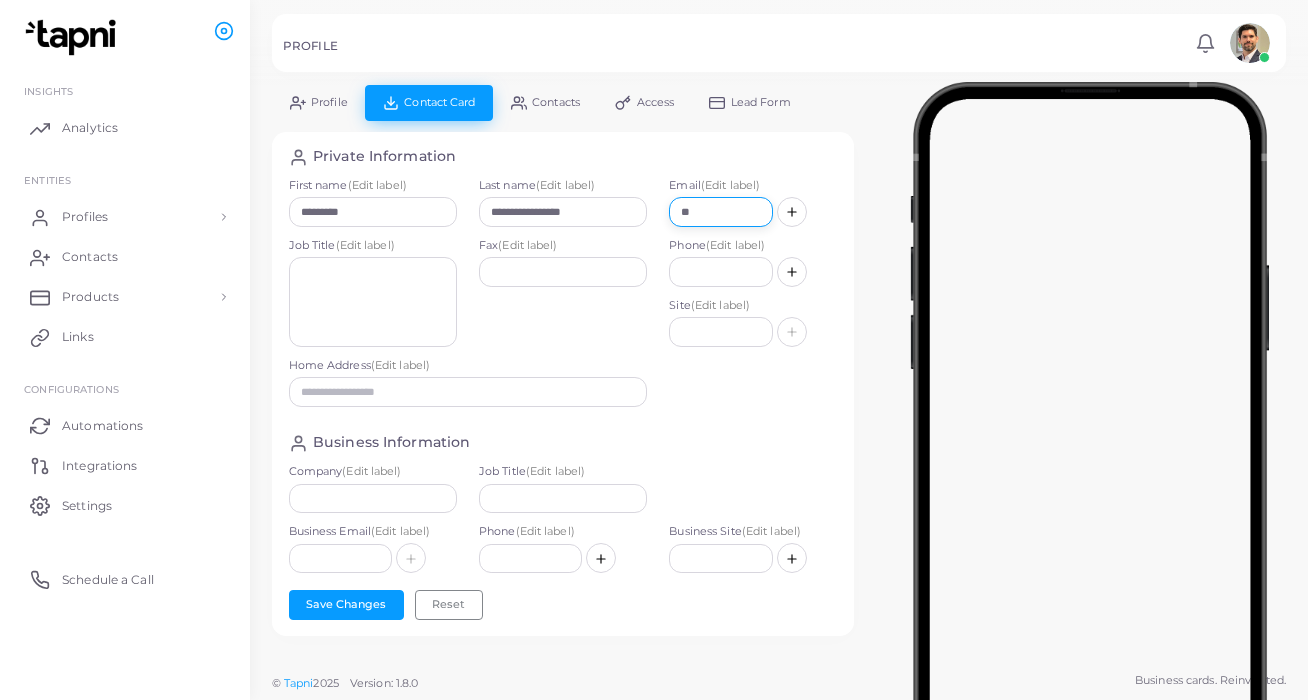 type on "*" 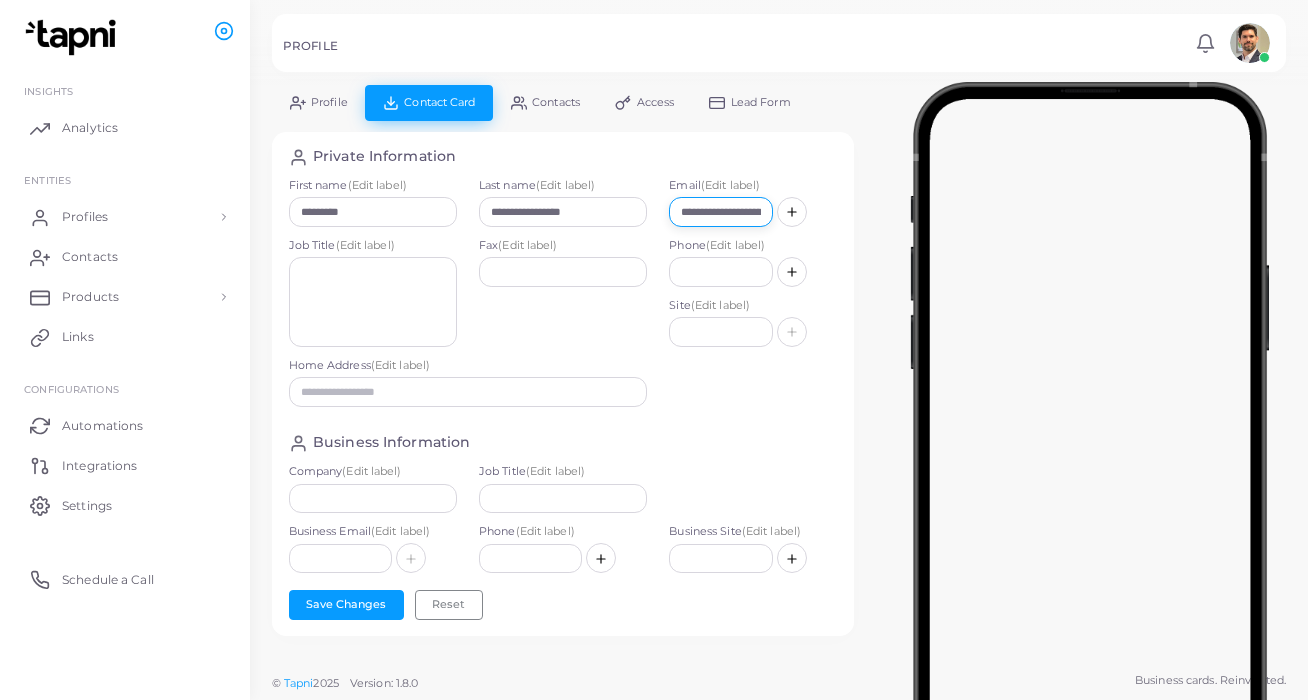 type on "**********" 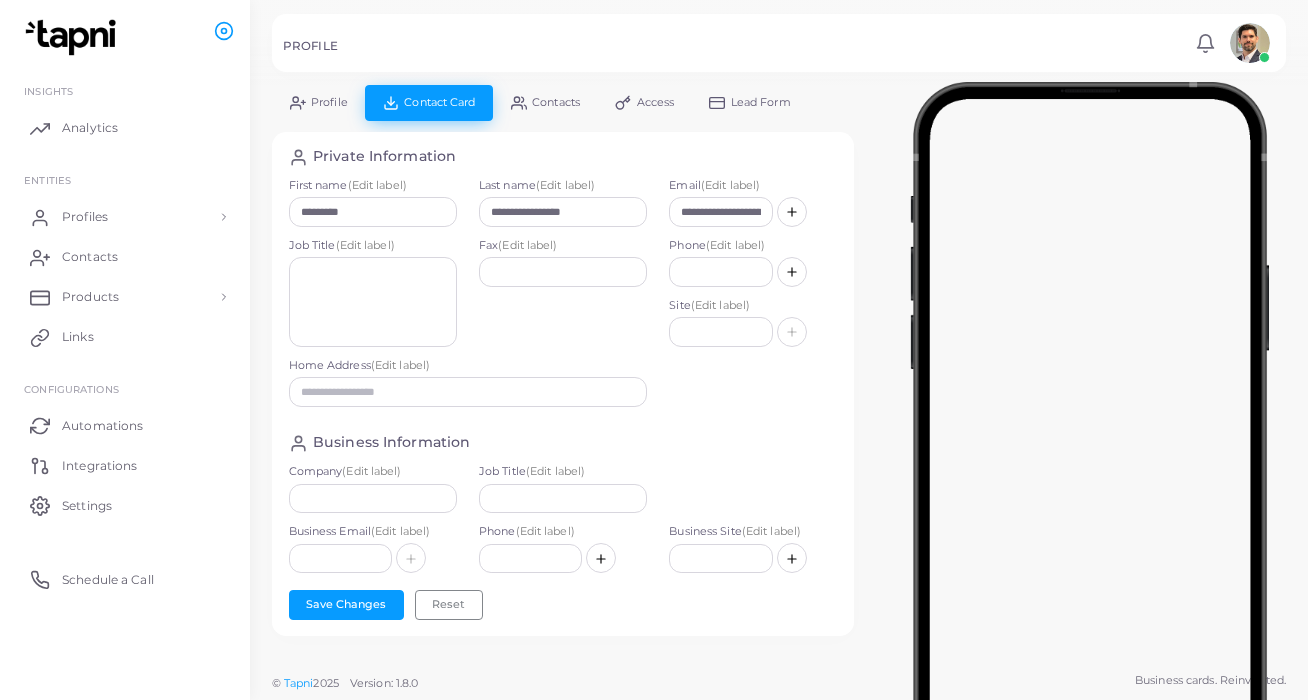 click on "**********" at bounding box center [563, 384] 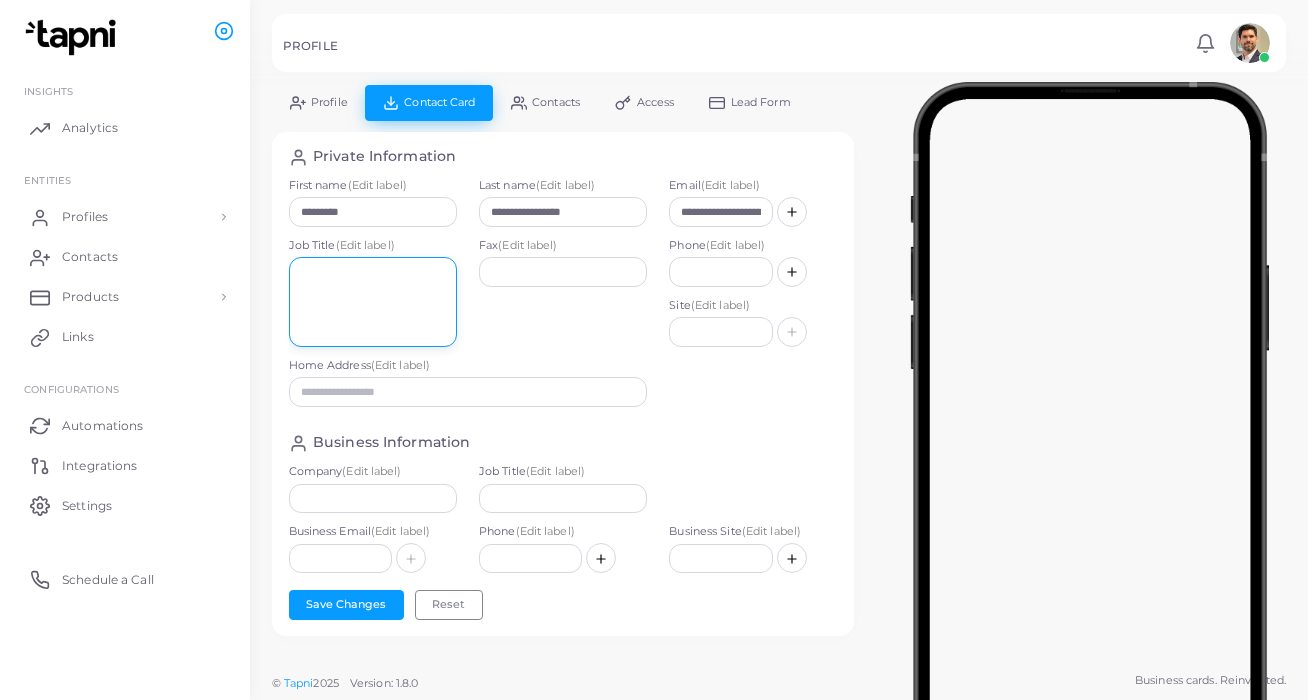 click at bounding box center (373, 302) 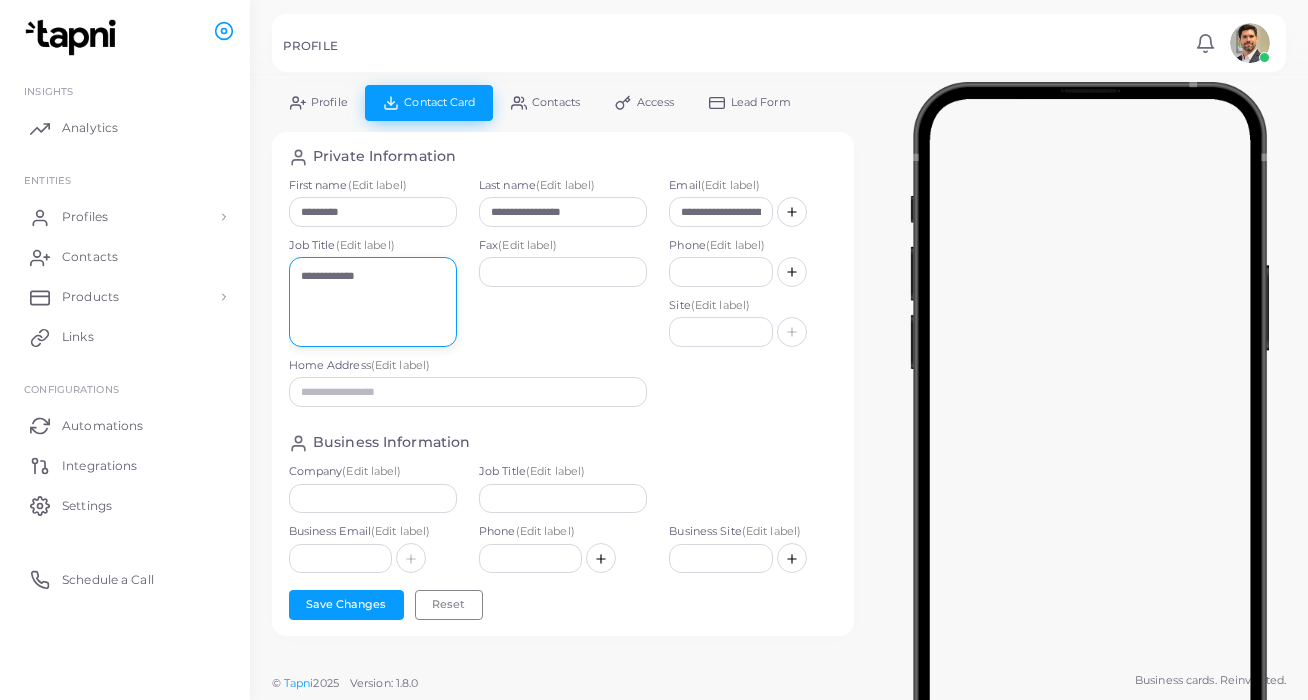 type on "**********" 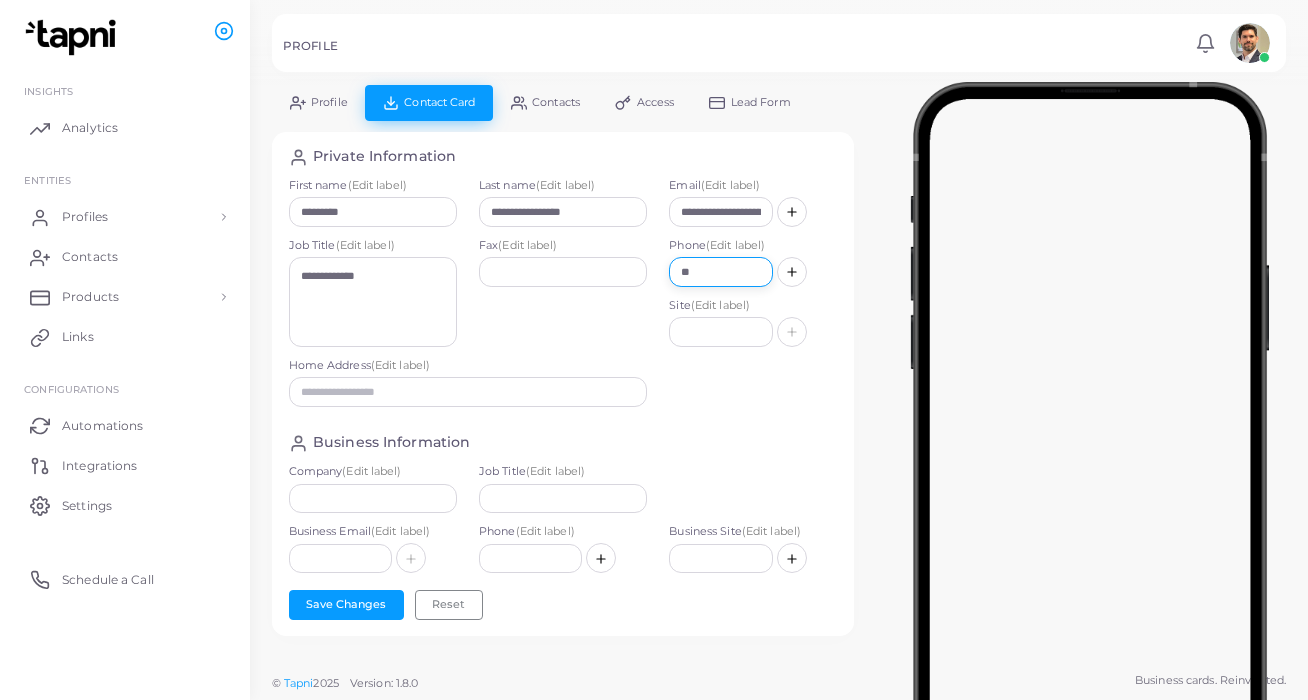 type on "***" 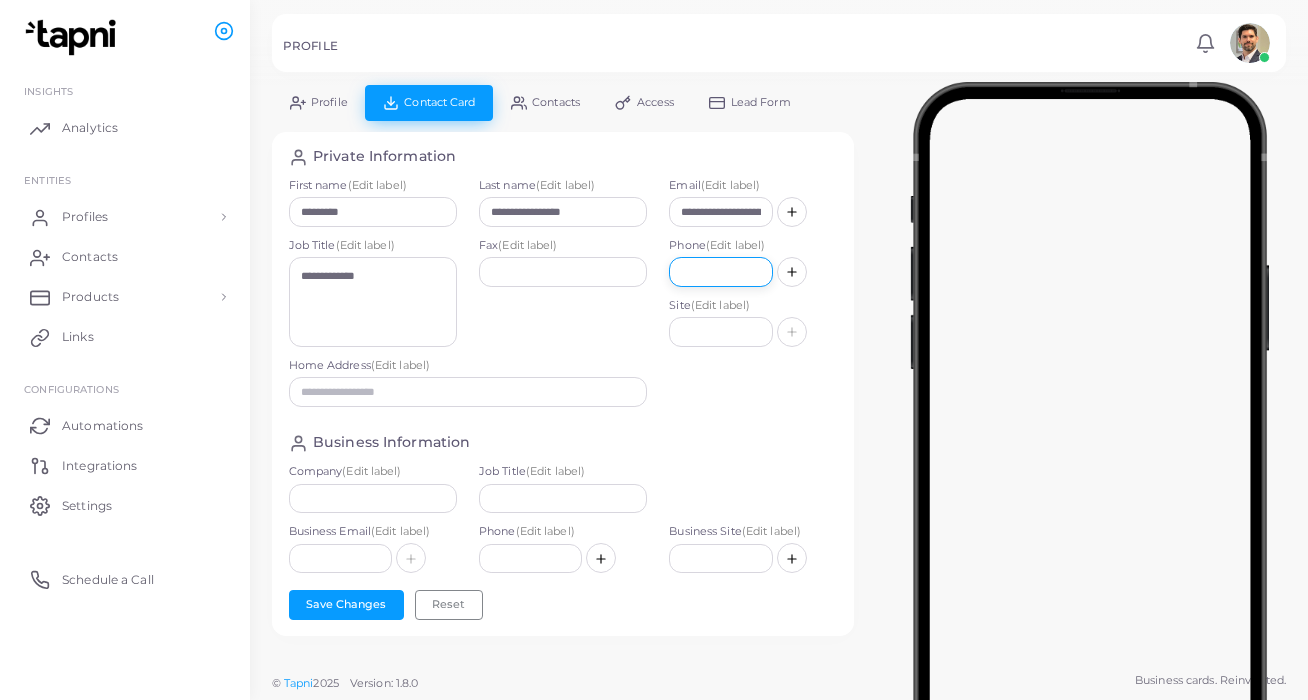 type on "**********" 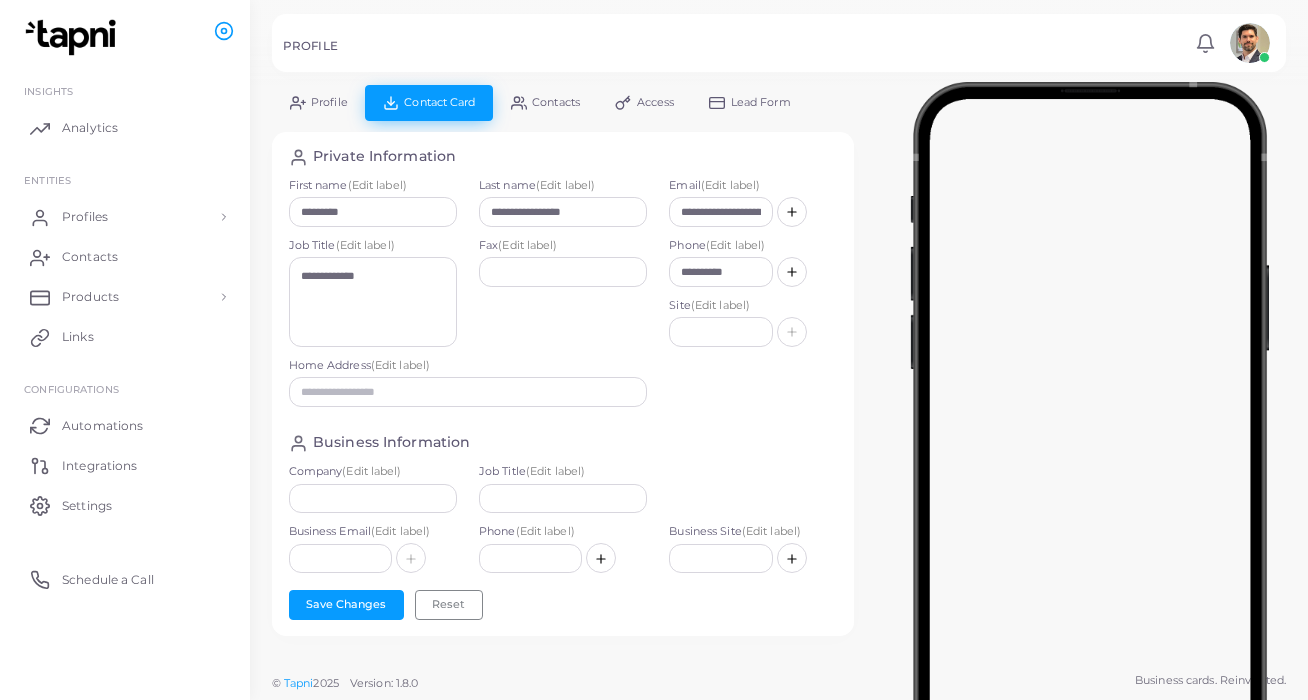 click on "**********" at bounding box center [753, 298] 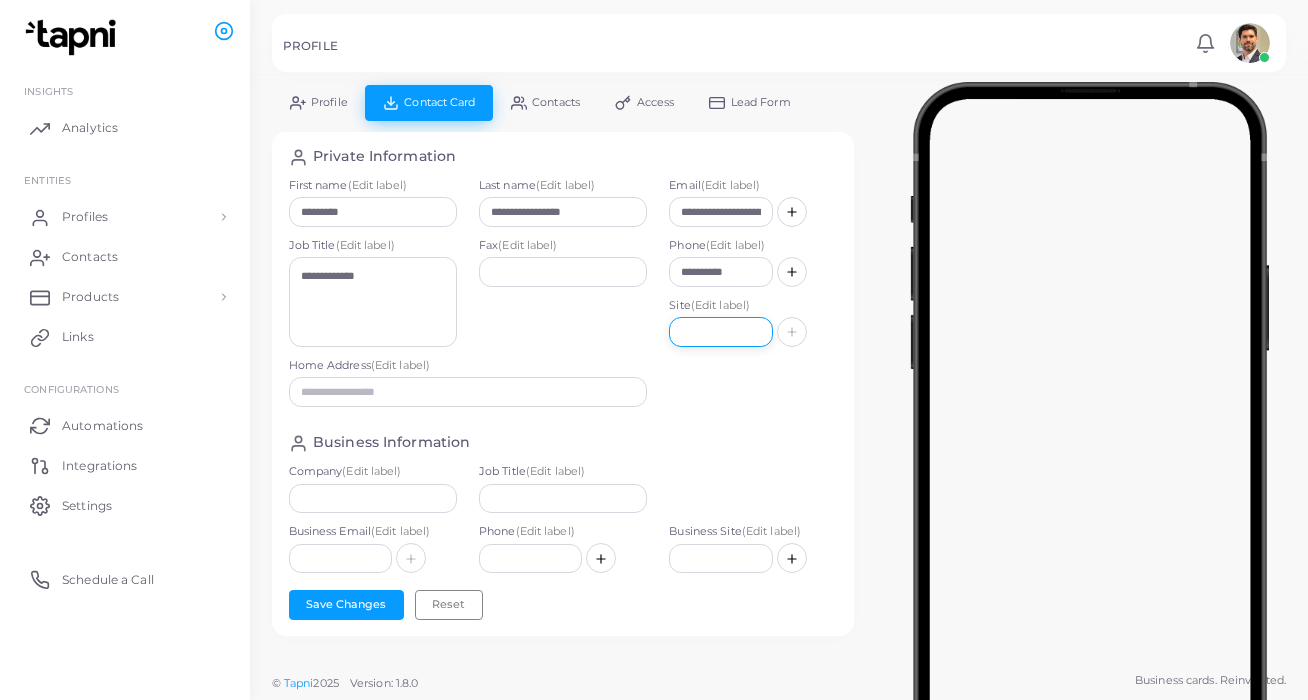 click at bounding box center (720, 332) 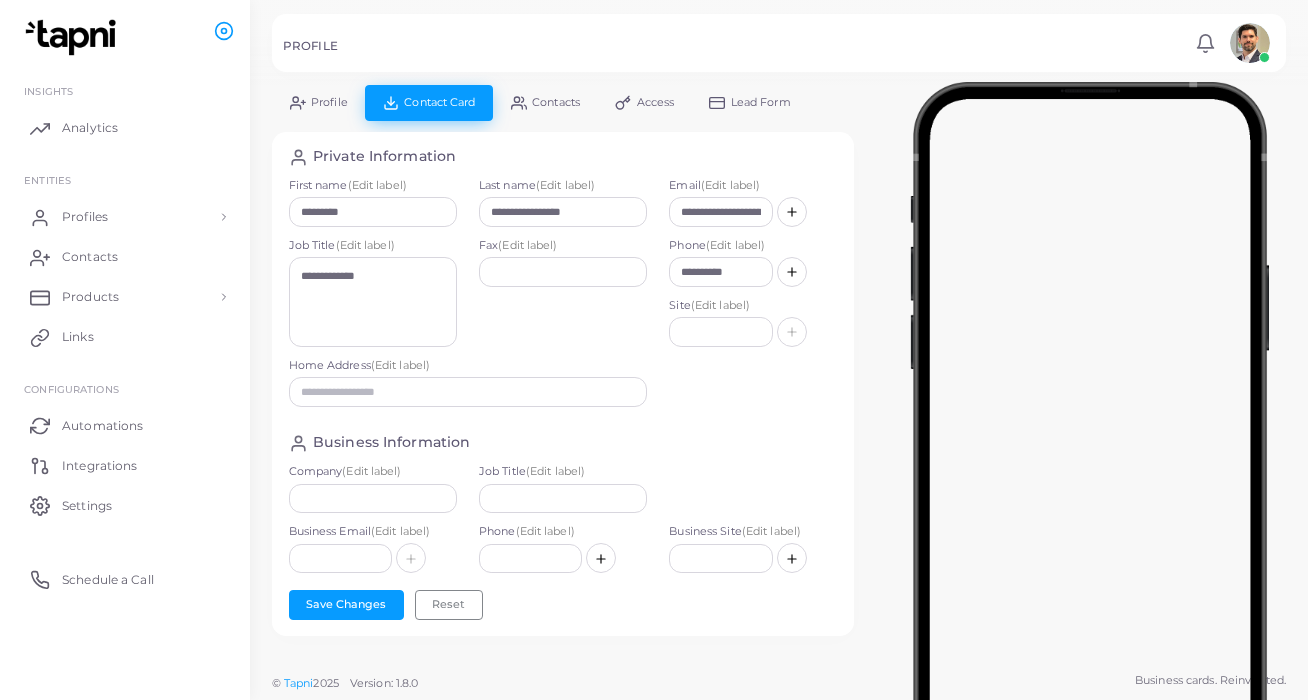 click on "Fax  (Edit label)" at bounding box center (563, 298) 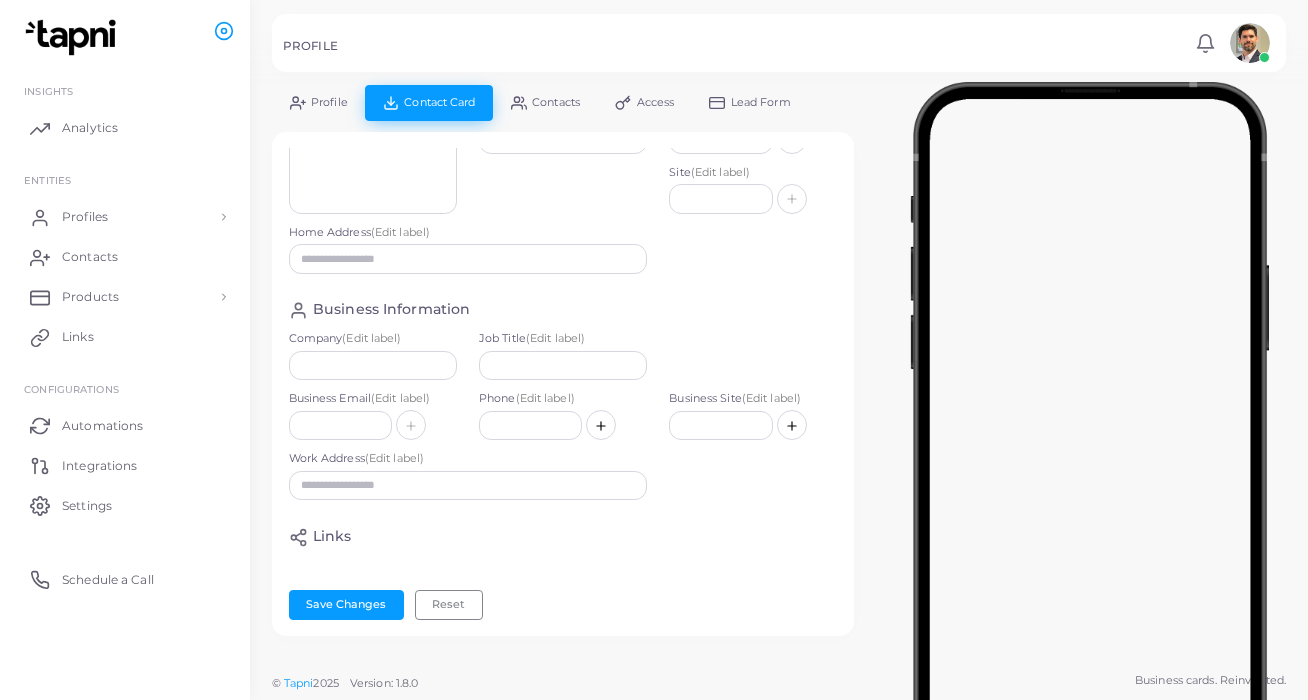 scroll, scrollTop: 161, scrollLeft: 0, axis: vertical 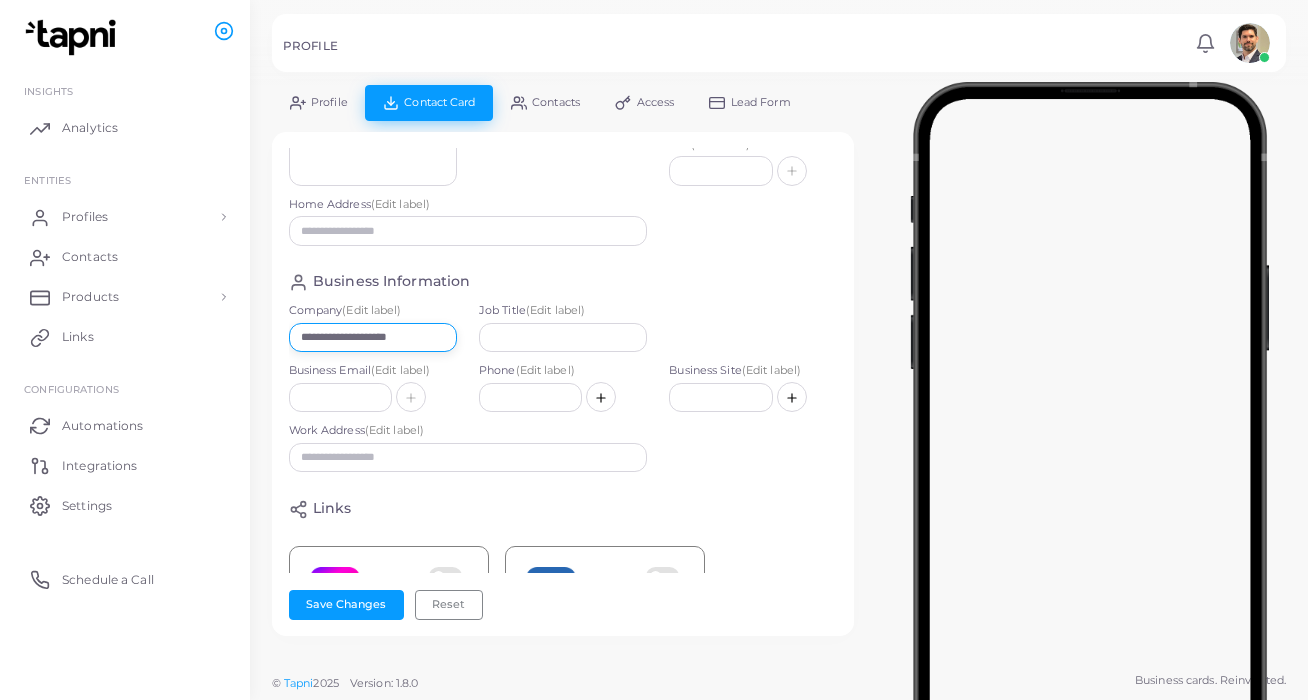 type on "**********" 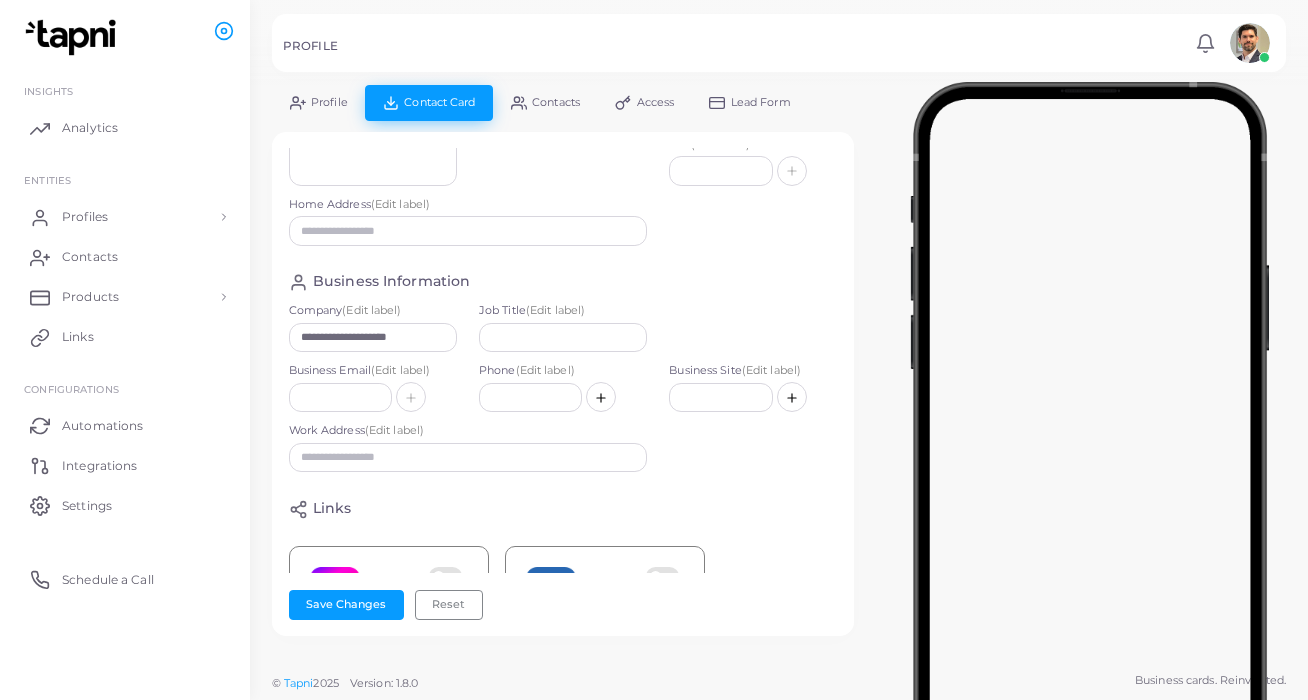 click on "Business Information" at bounding box center (563, 282) 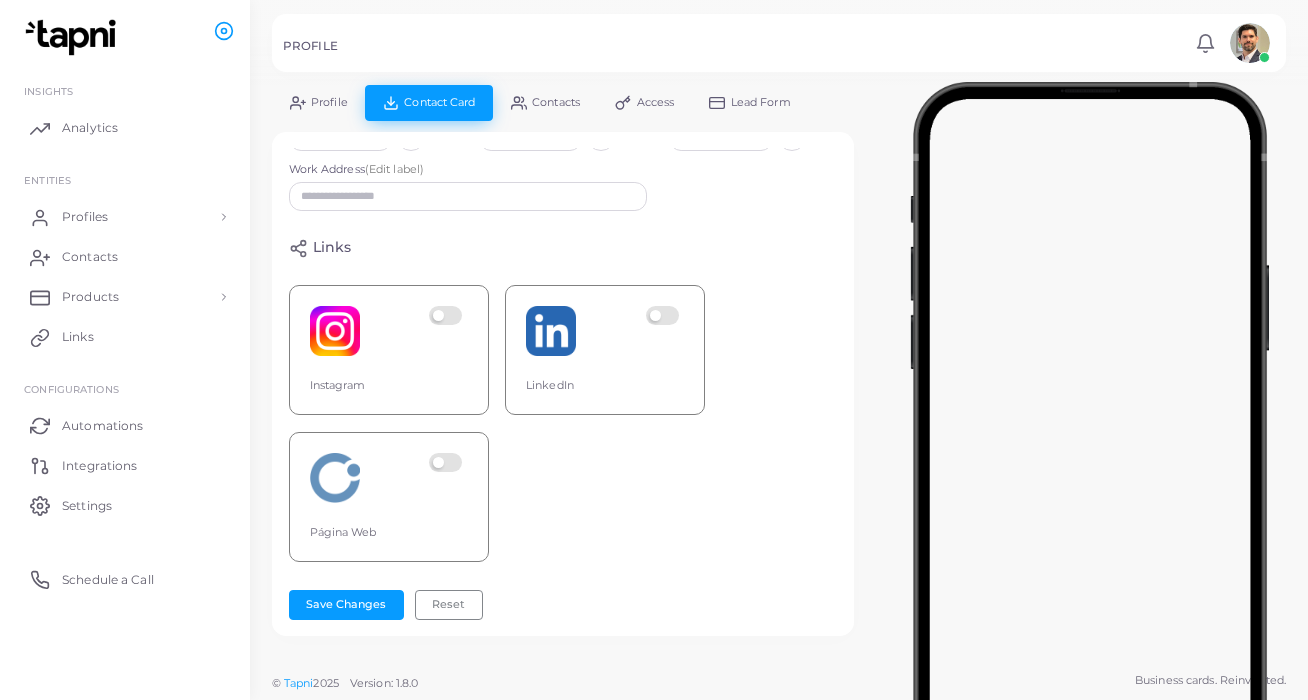 scroll, scrollTop: 429, scrollLeft: 0, axis: vertical 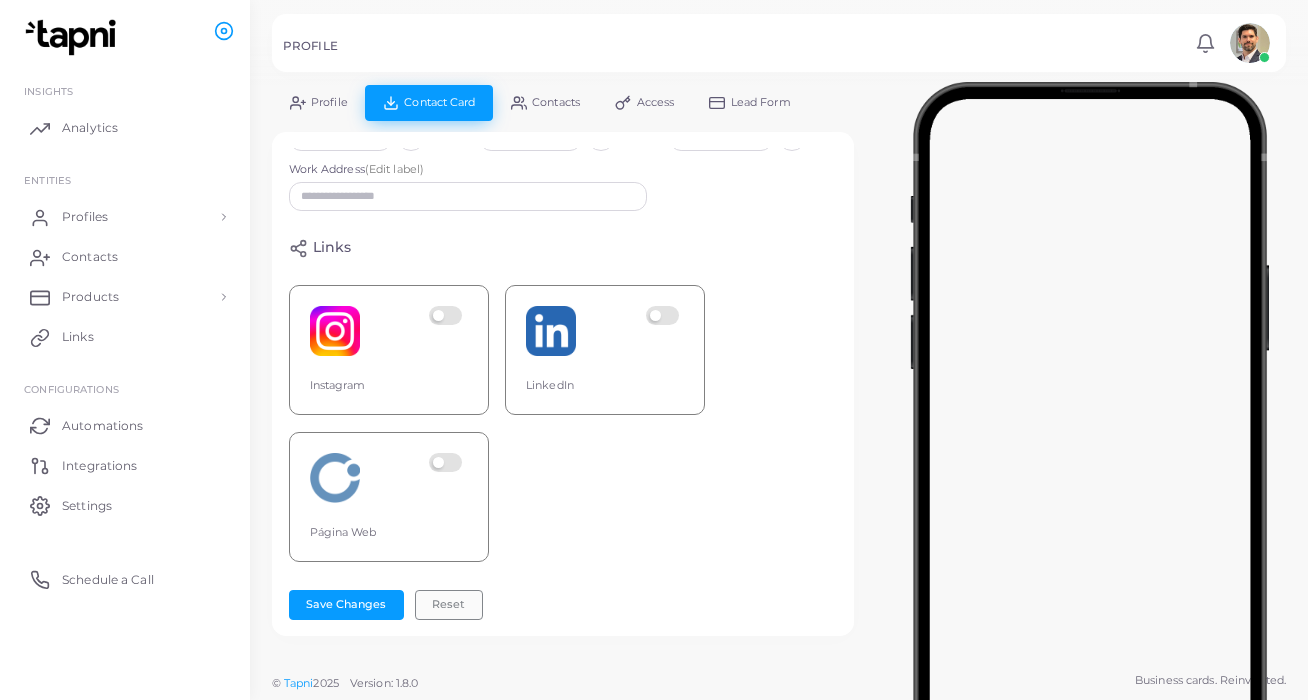 click on "Reset" at bounding box center (449, 605) 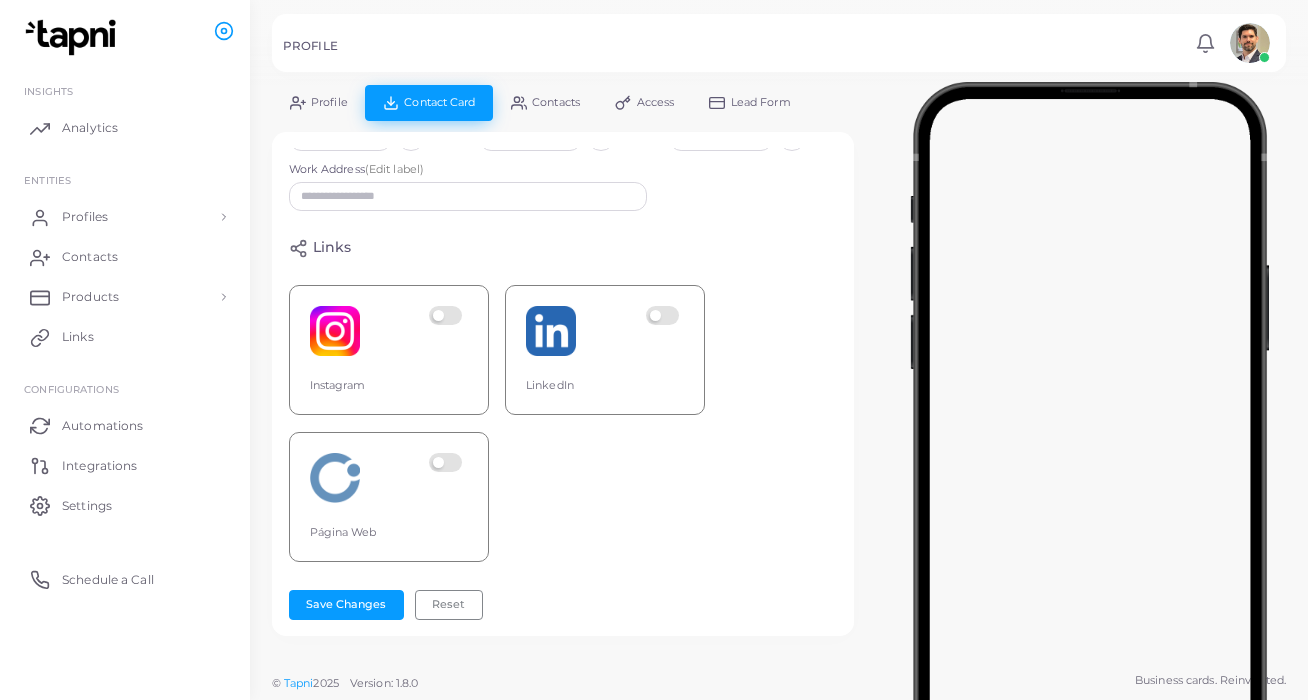 scroll, scrollTop: 429, scrollLeft: 0, axis: vertical 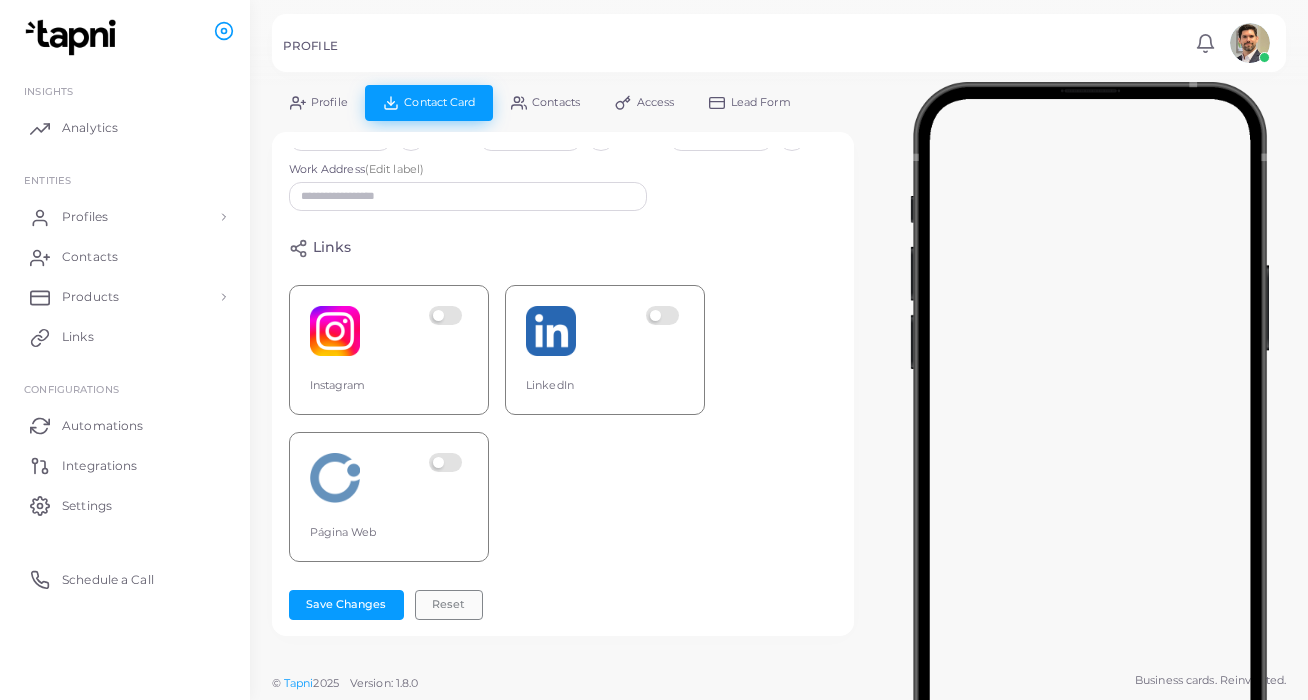 click on "Reset" at bounding box center (449, 605) 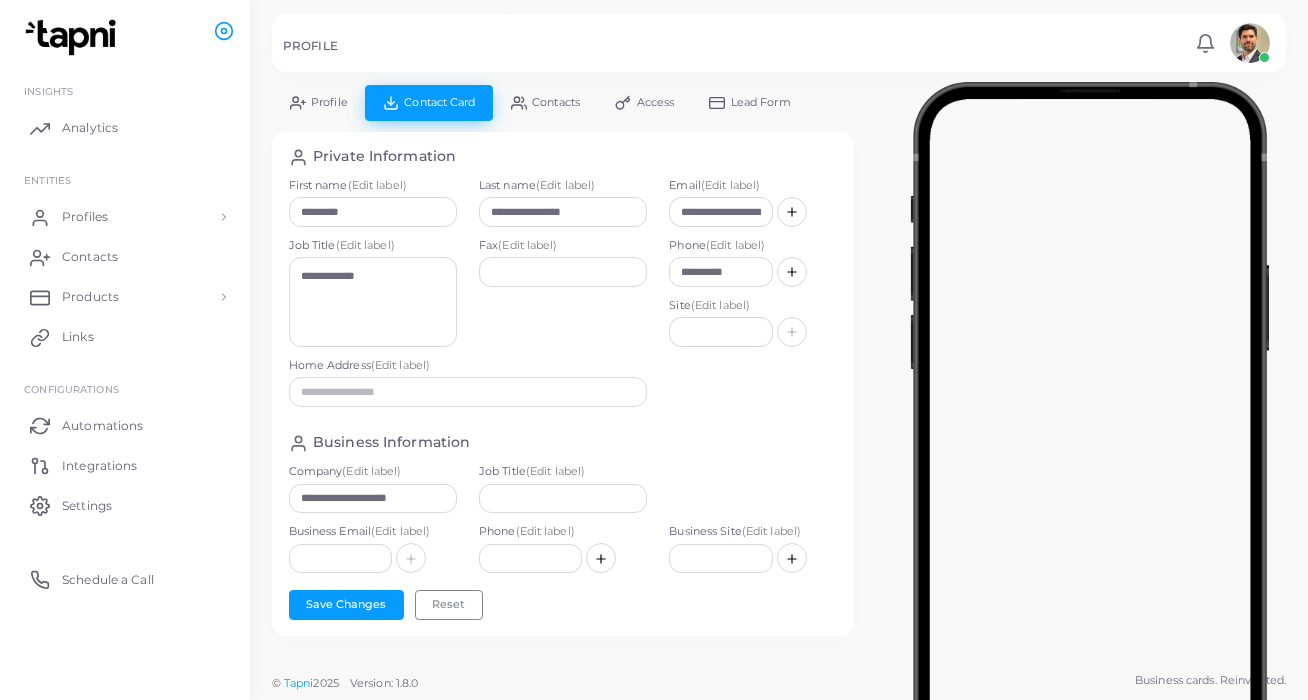 scroll, scrollTop: 0, scrollLeft: 0, axis: both 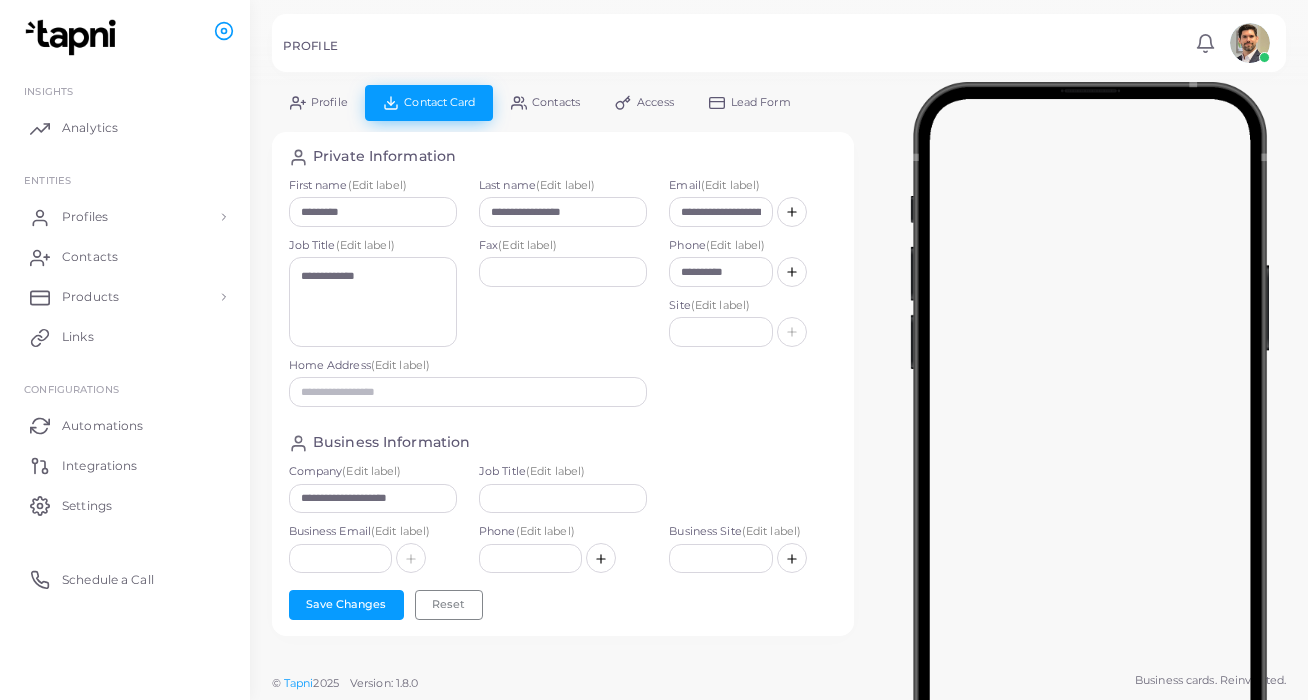 click on "Contacts" at bounding box center [556, 102] 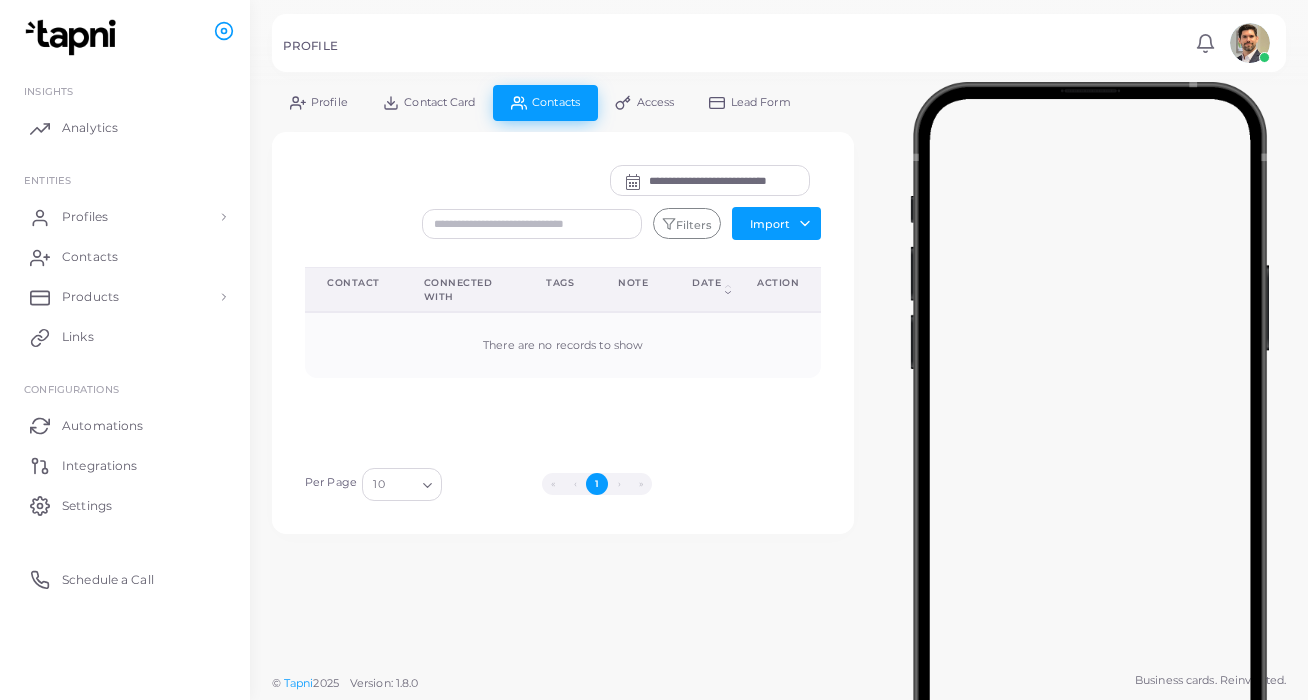 click on "Access" at bounding box center [656, 102] 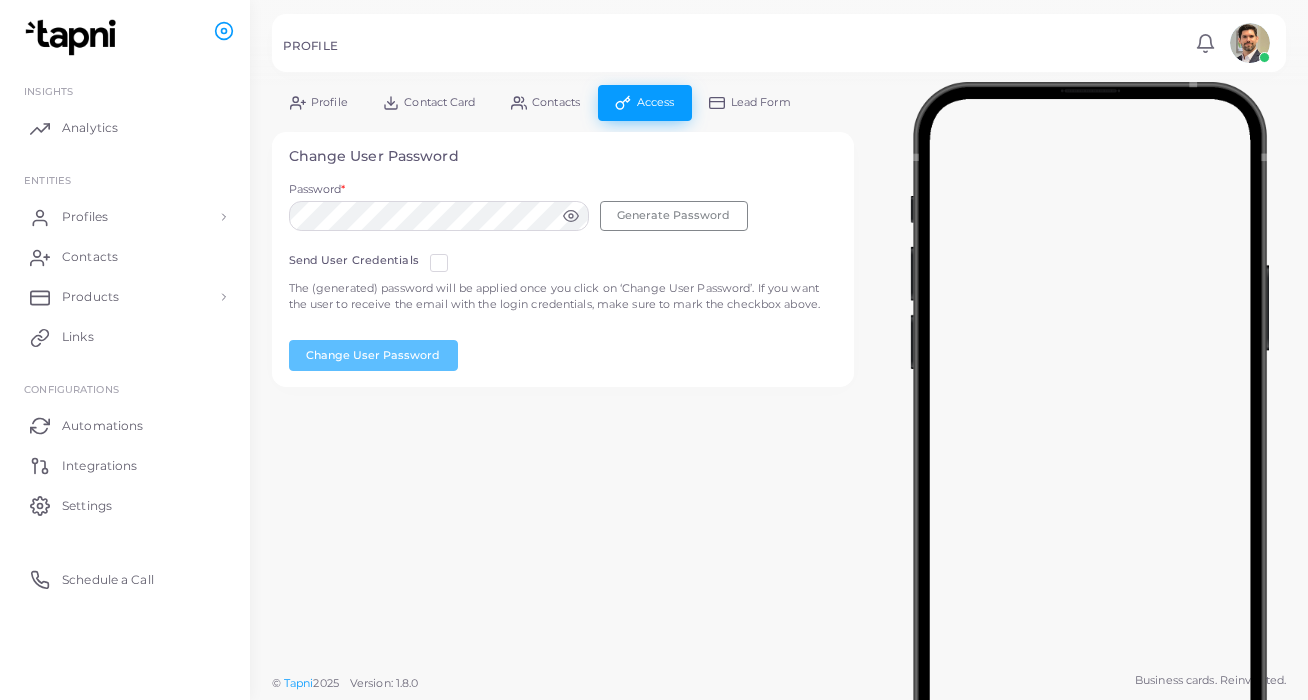 click on "Lead Form" at bounding box center [750, 102] 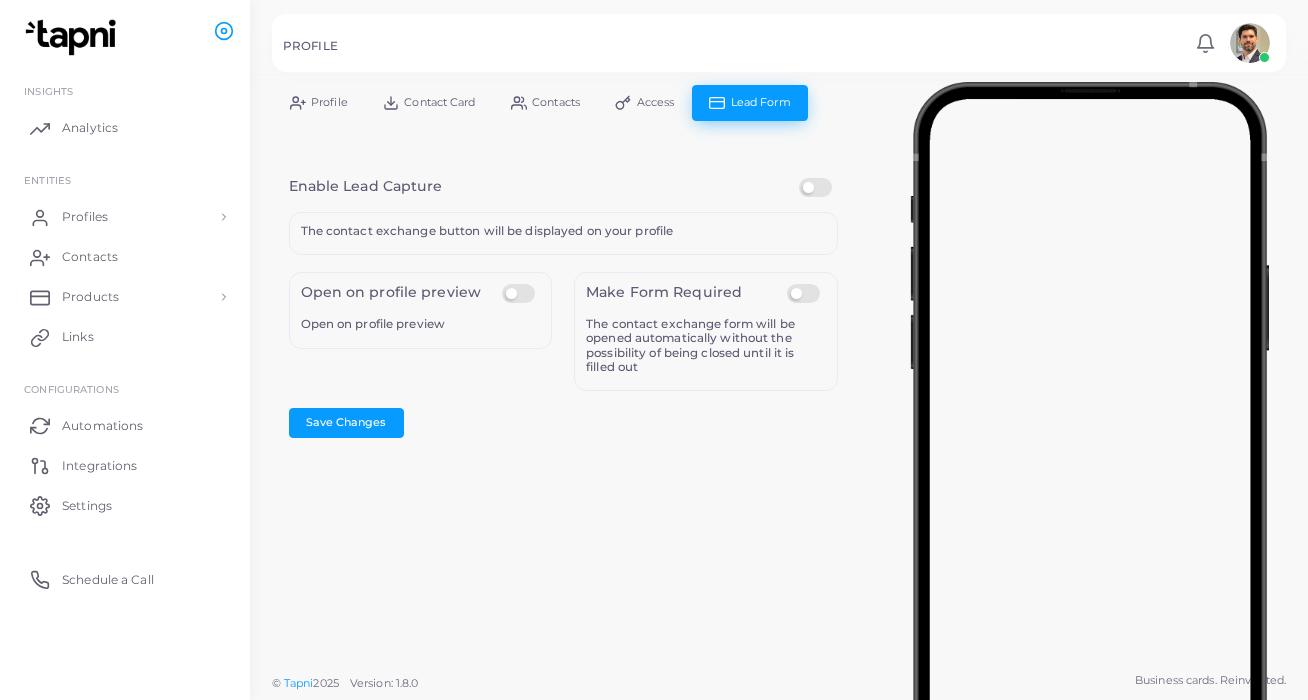 click on "Profile" at bounding box center [329, 102] 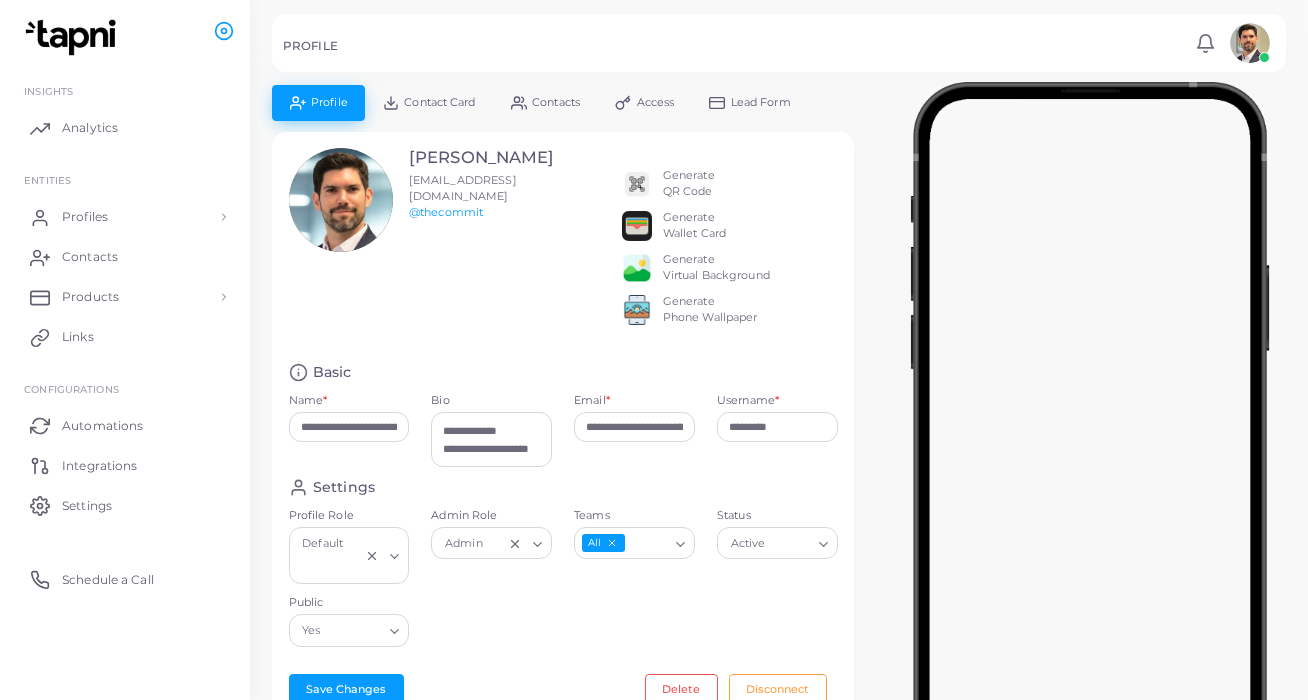scroll, scrollTop: 0, scrollLeft: 0, axis: both 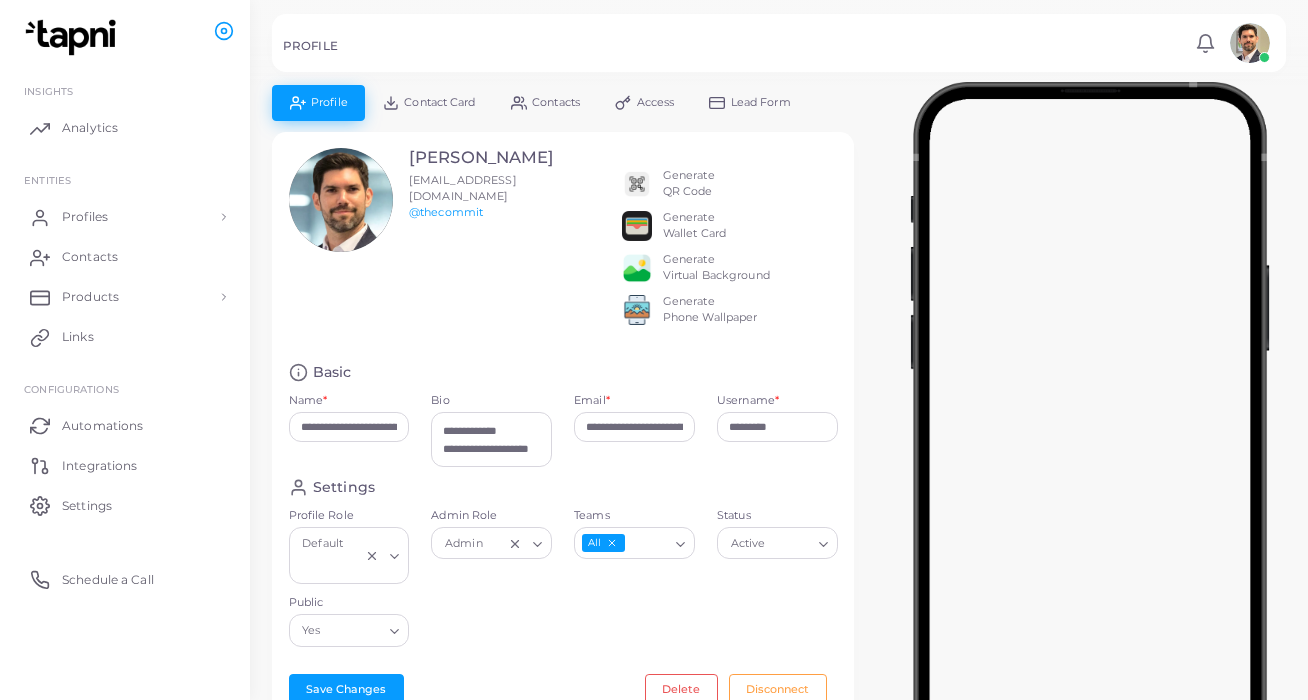 click on "Alejandro López Garcidueñas  contacto@thecommit.com.mx @thecommit  Generate  QR Code   Generate  Wallet Card   Generate  Virtual Background   Generate  Phone Wallpaper" at bounding box center [563, 247] 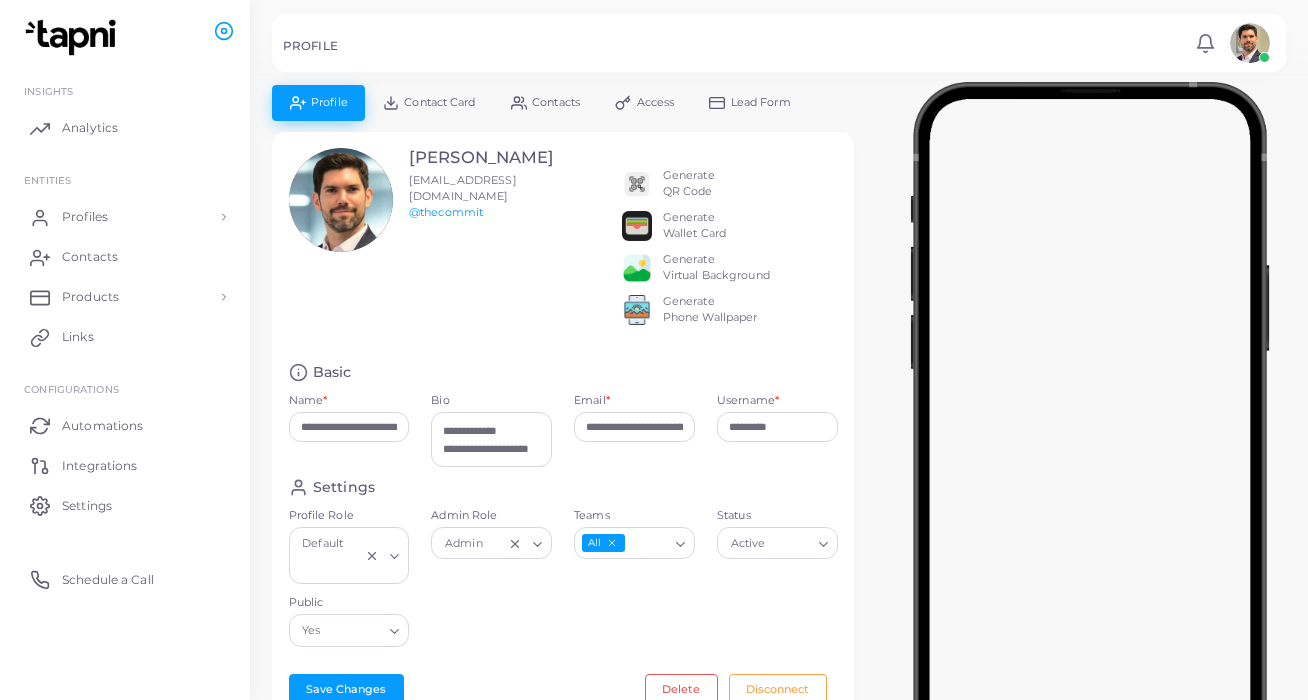 click on "Generate  Virtual Background" at bounding box center [716, 268] 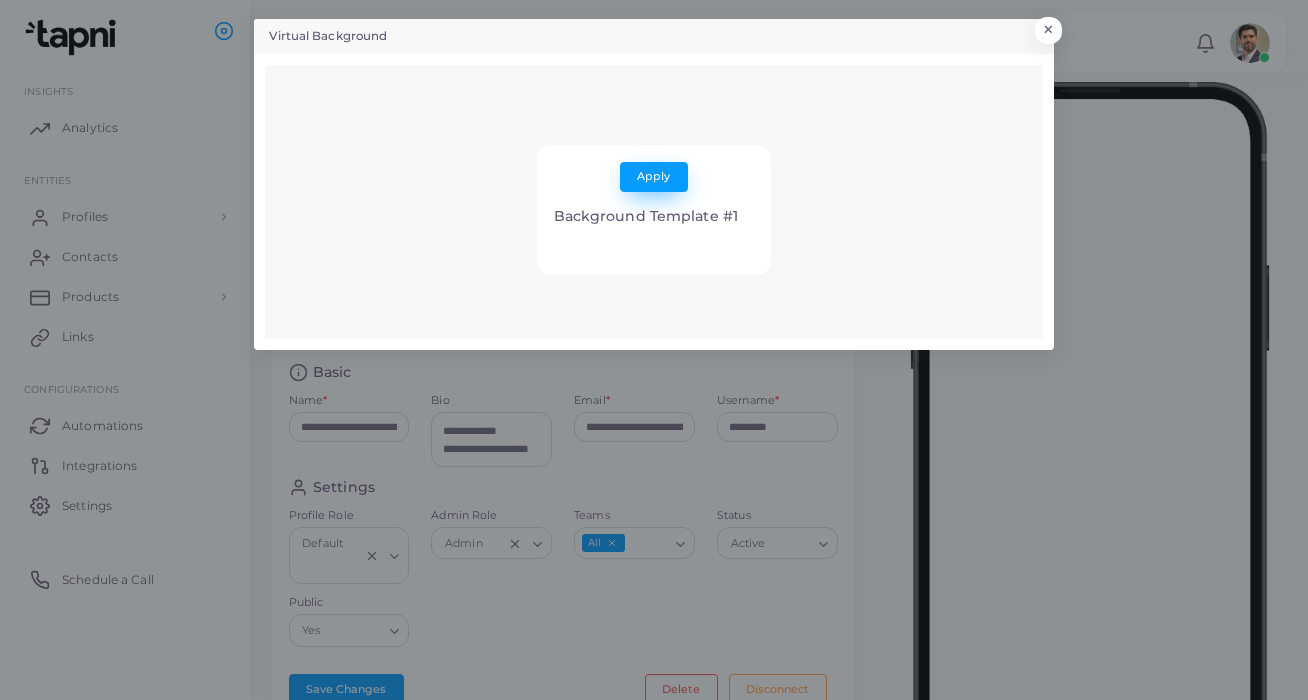 click on "Apply" at bounding box center (653, 176) 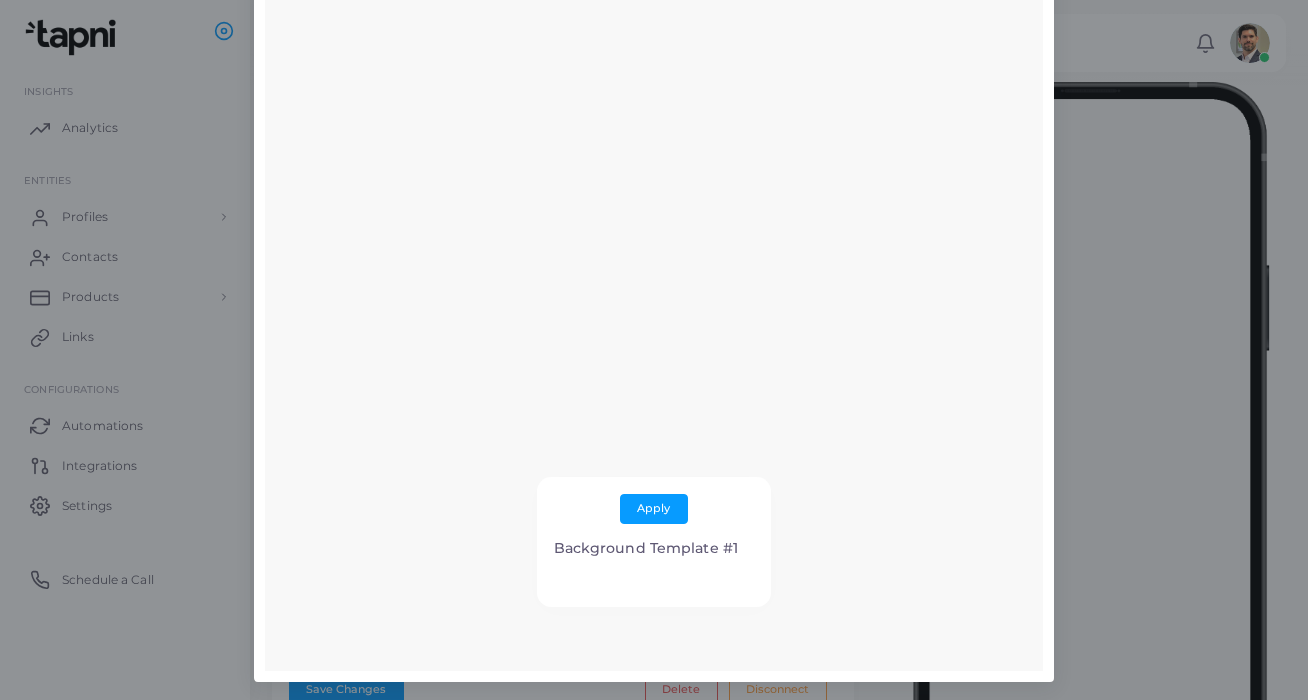 scroll, scrollTop: 267, scrollLeft: 0, axis: vertical 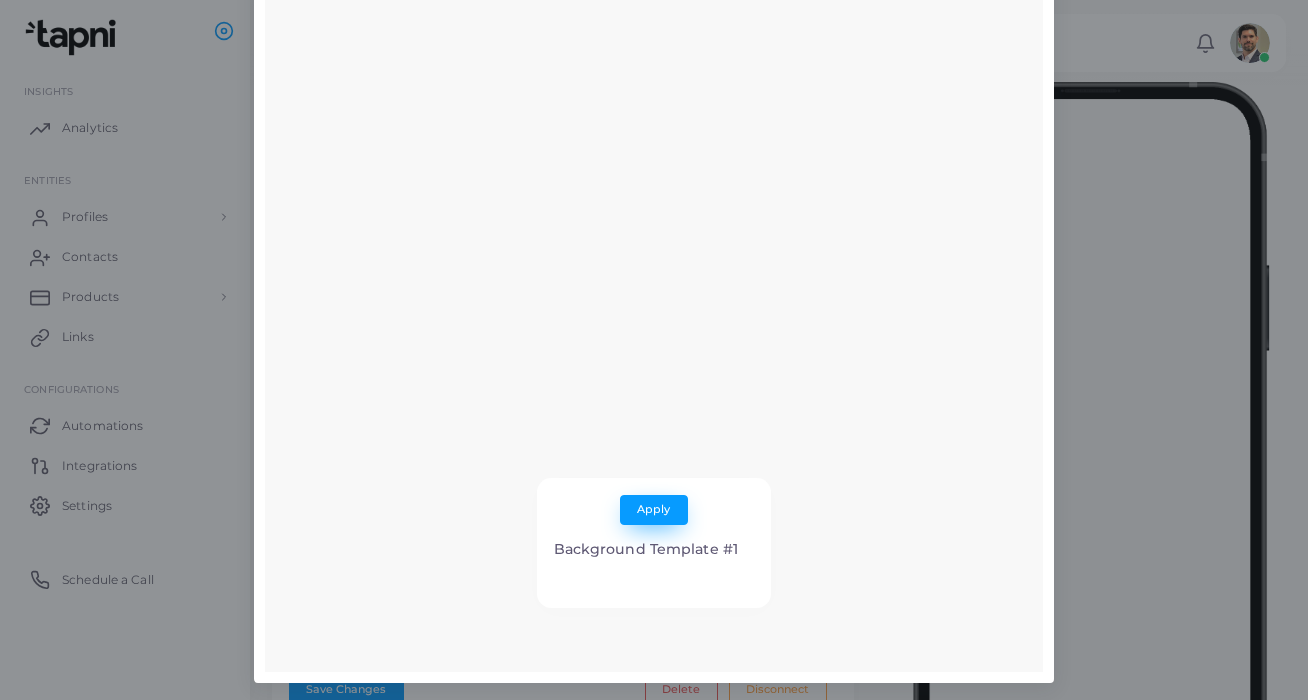 click on "Apply" at bounding box center [653, 509] 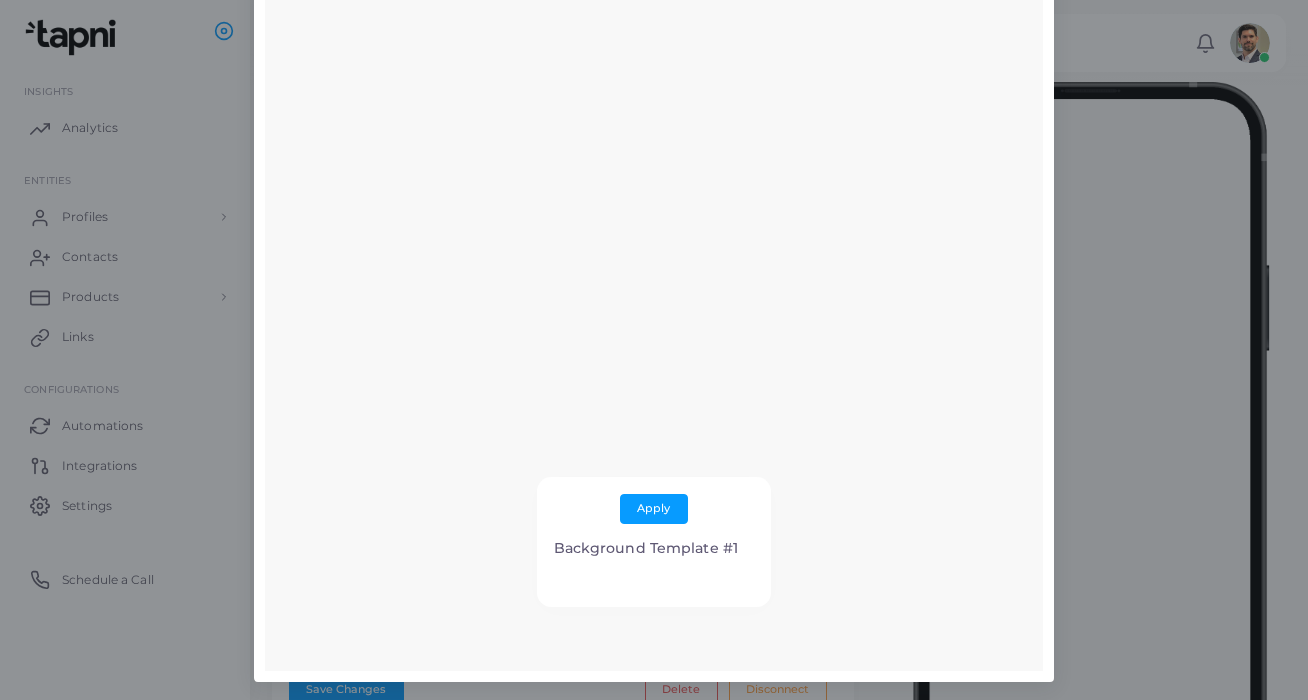 scroll, scrollTop: 267, scrollLeft: 0, axis: vertical 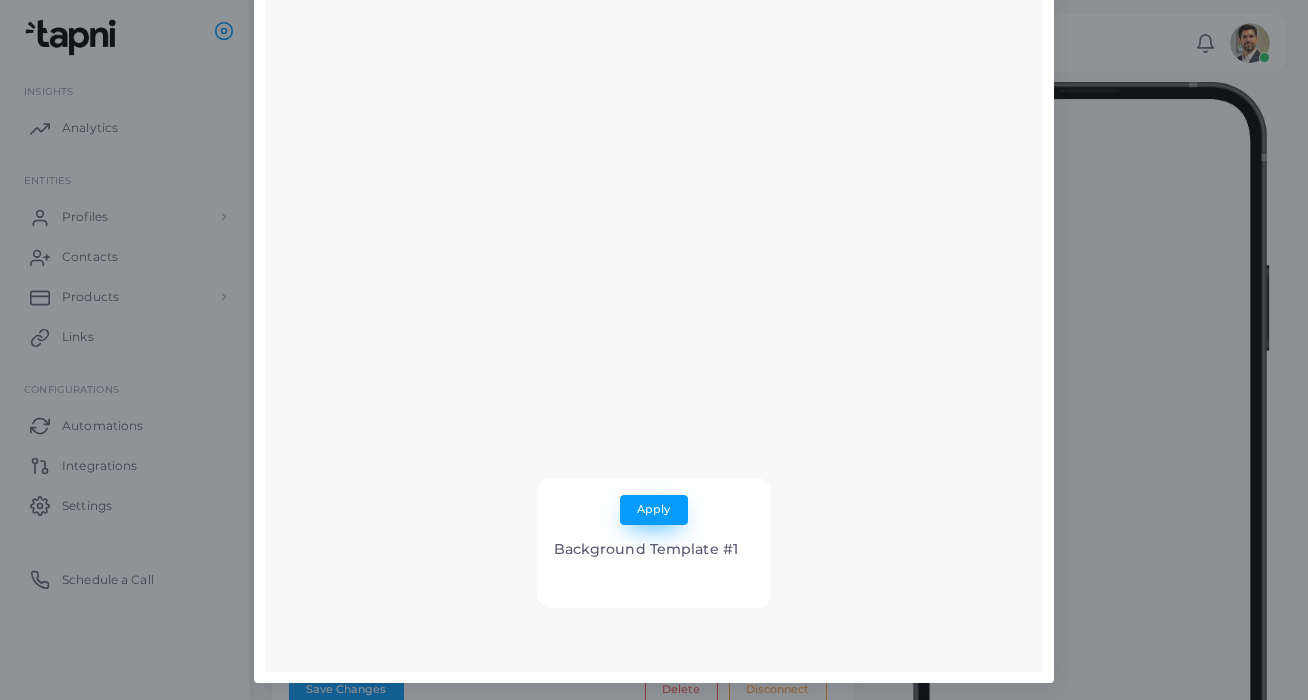 click on "Apply" at bounding box center (653, 509) 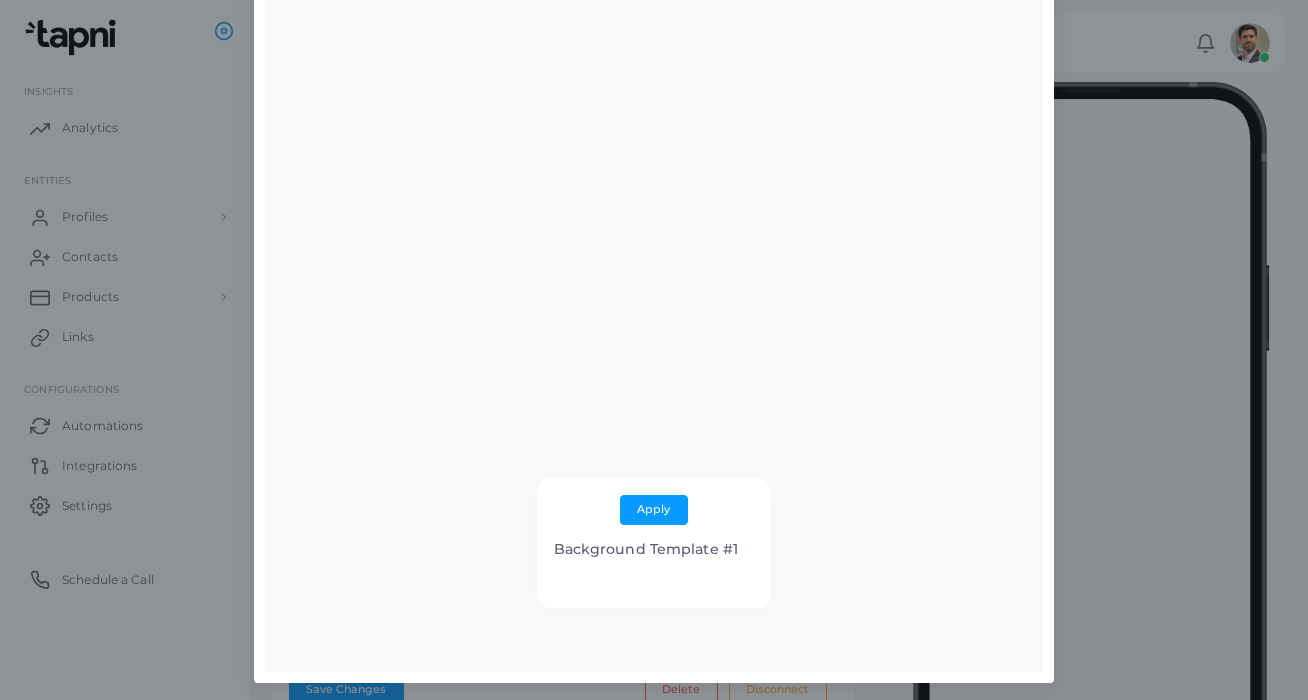 scroll, scrollTop: 0, scrollLeft: 0, axis: both 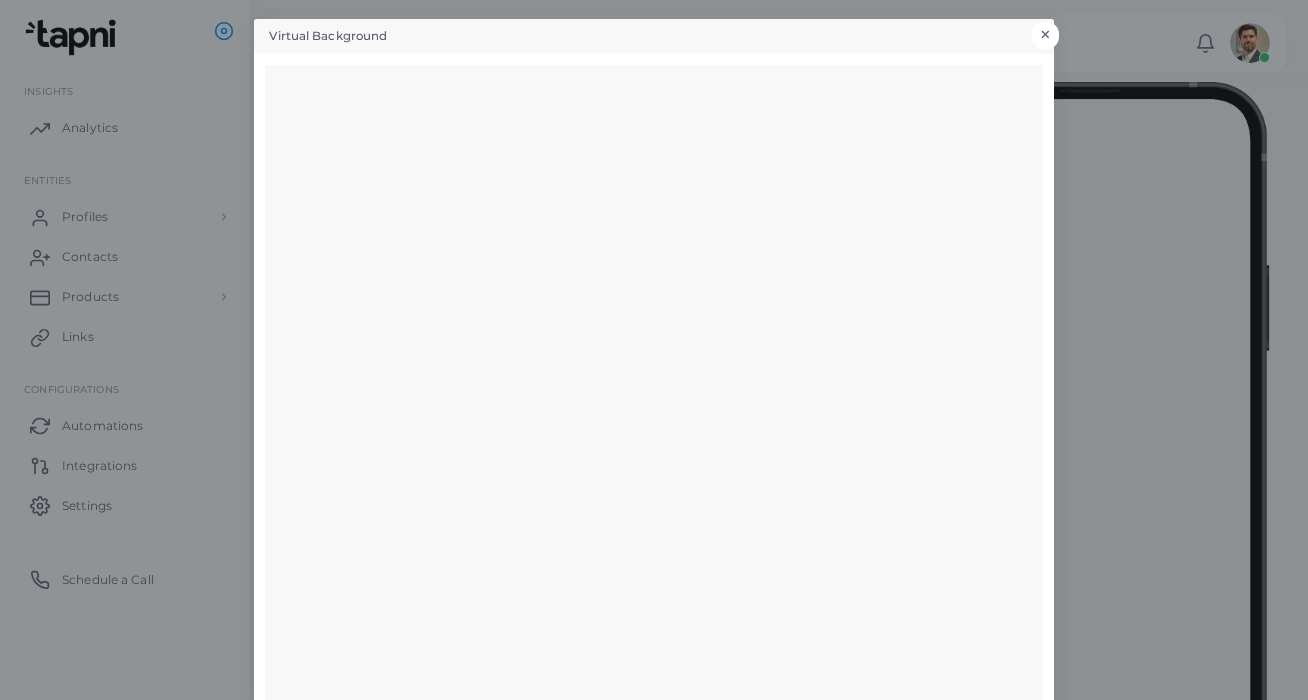 click on "×" at bounding box center [1045, 35] 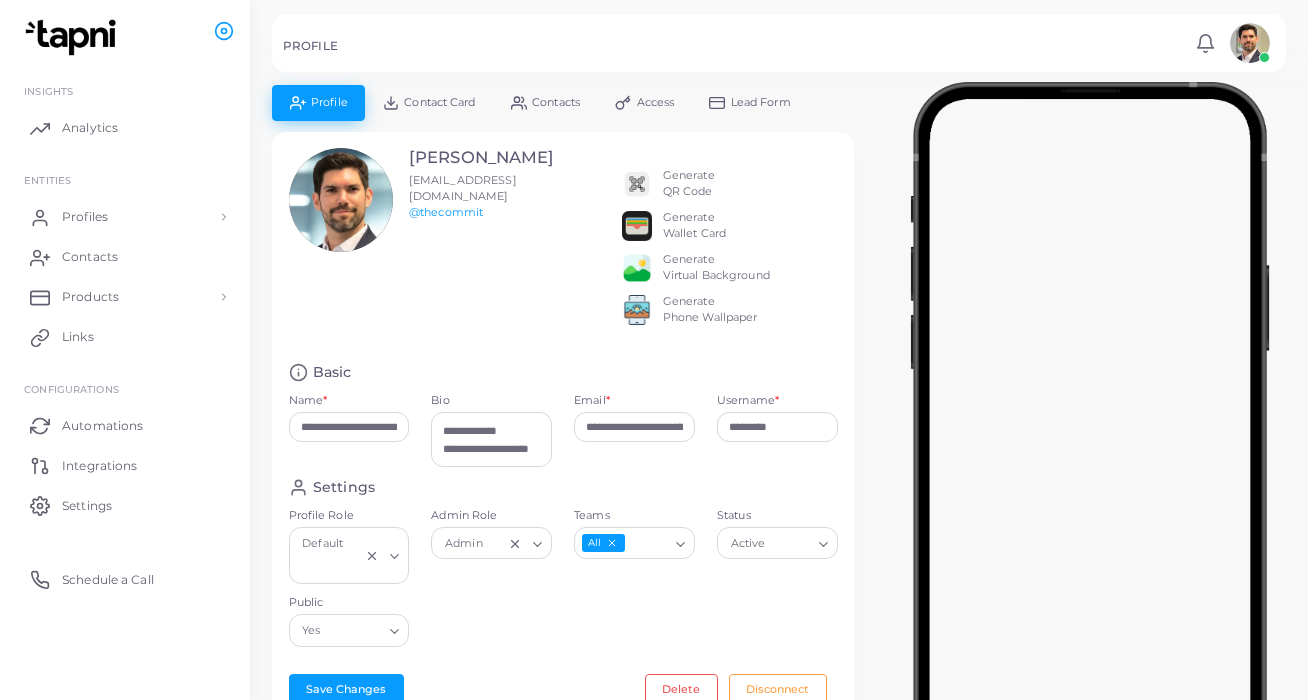scroll, scrollTop: 0, scrollLeft: 0, axis: both 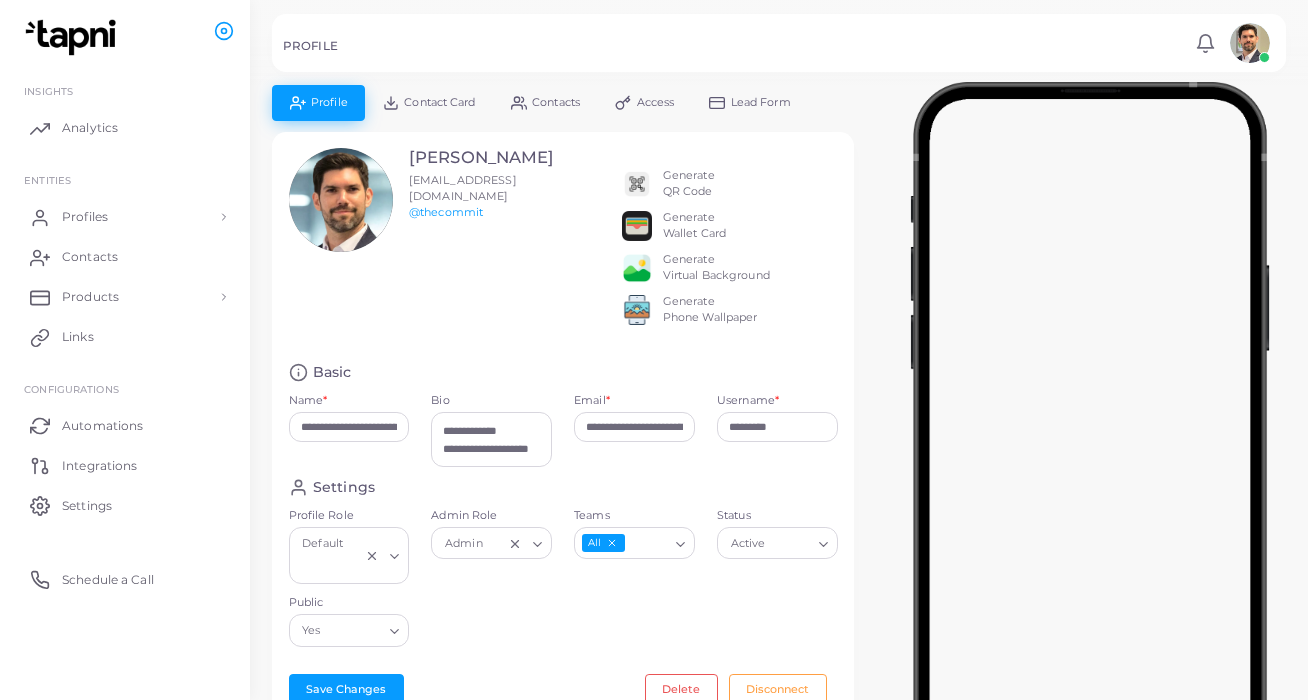 click on "Generate  Virtual Background" at bounding box center (716, 268) 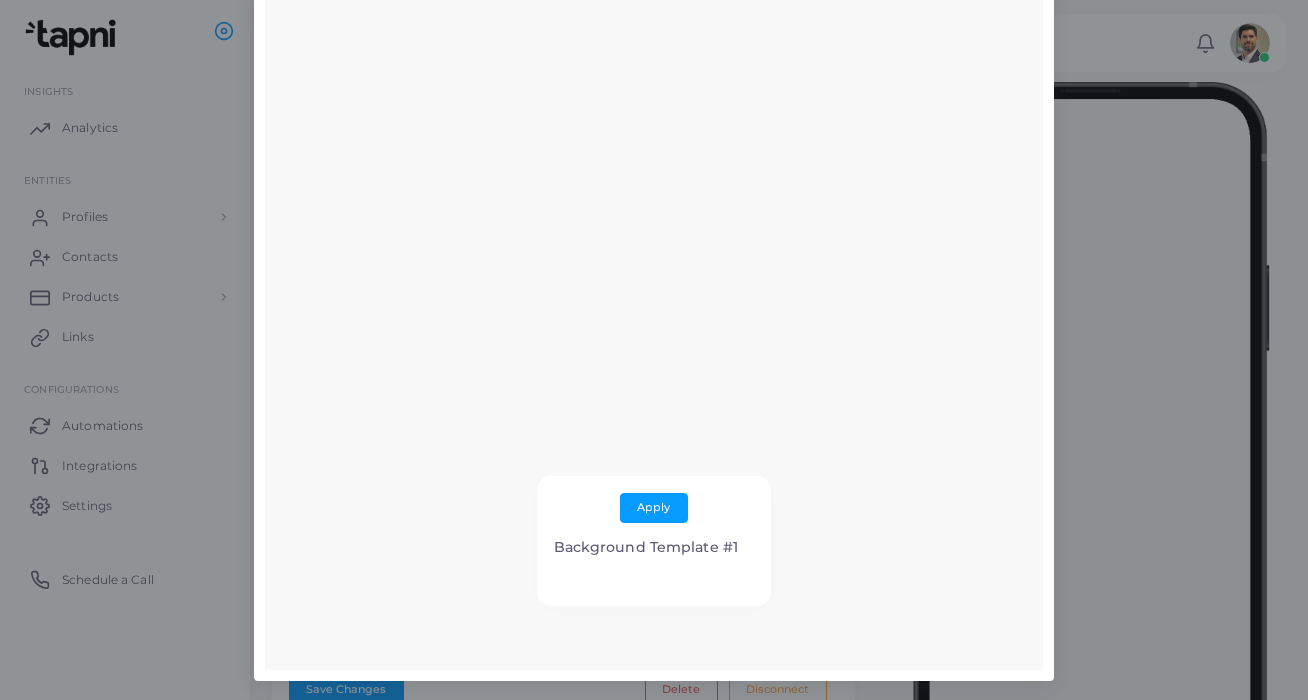 scroll, scrollTop: 267, scrollLeft: 0, axis: vertical 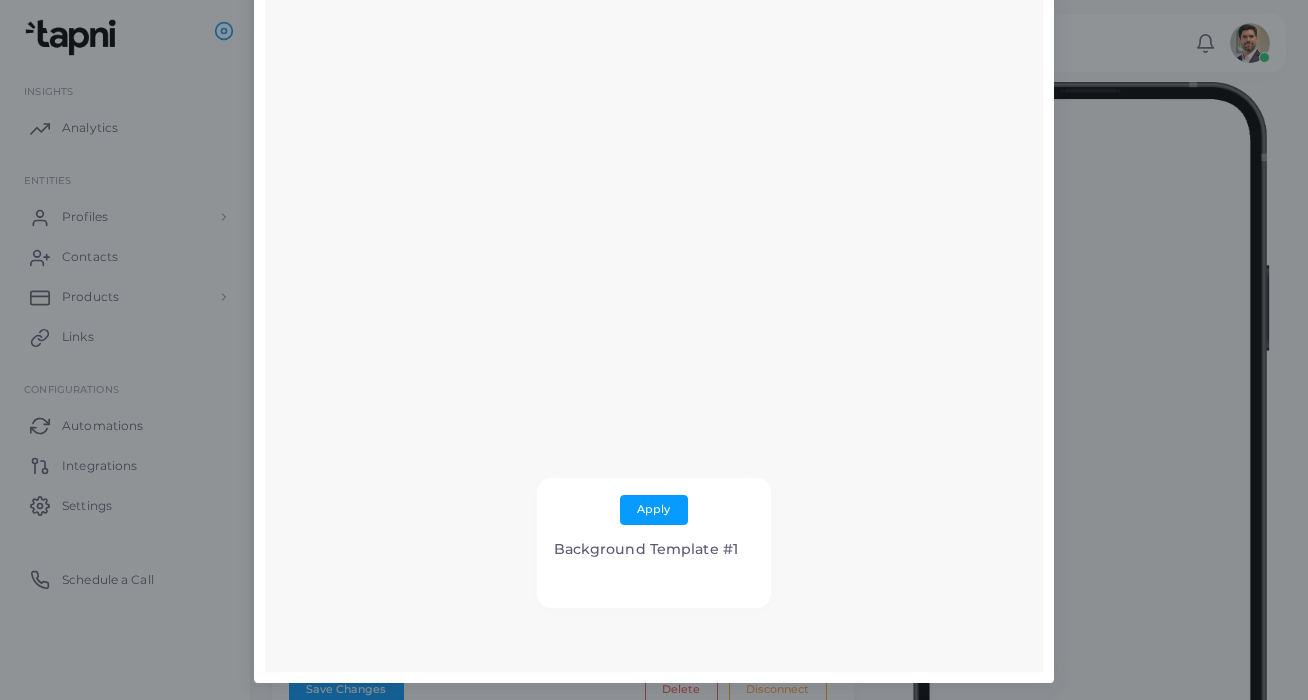 click on "Background Template #1" at bounding box center (646, 549) 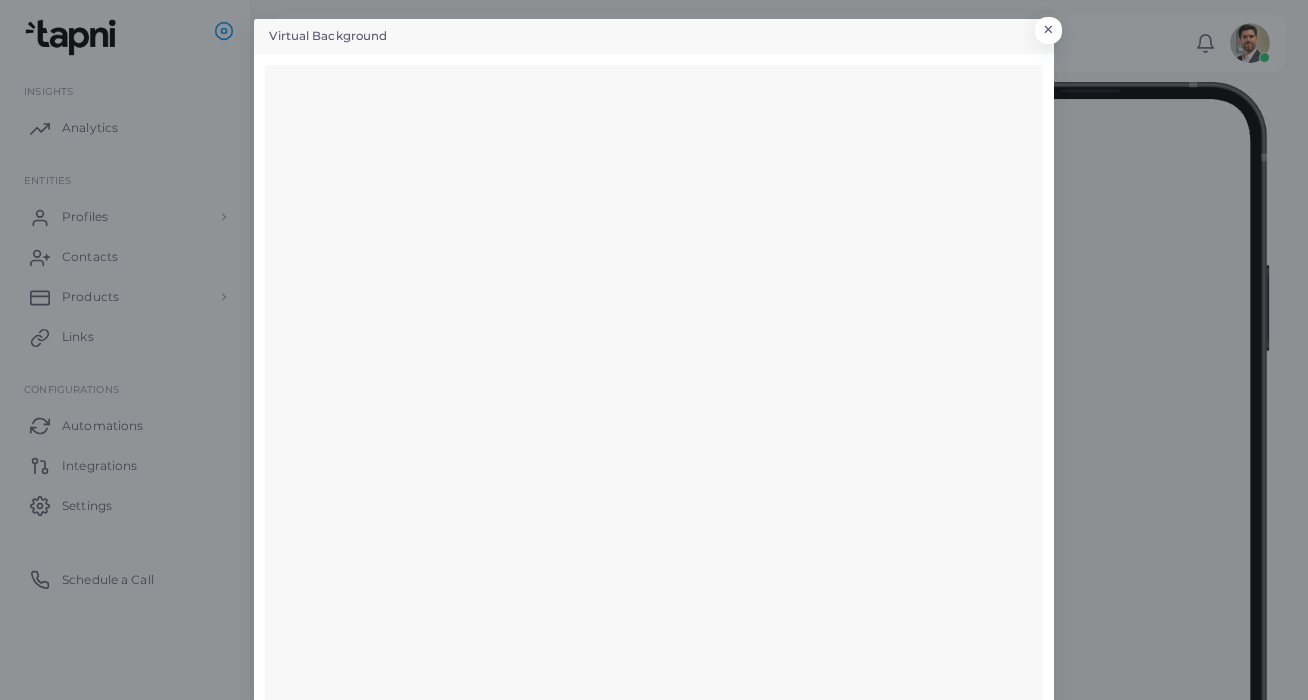 scroll, scrollTop: 0, scrollLeft: 0, axis: both 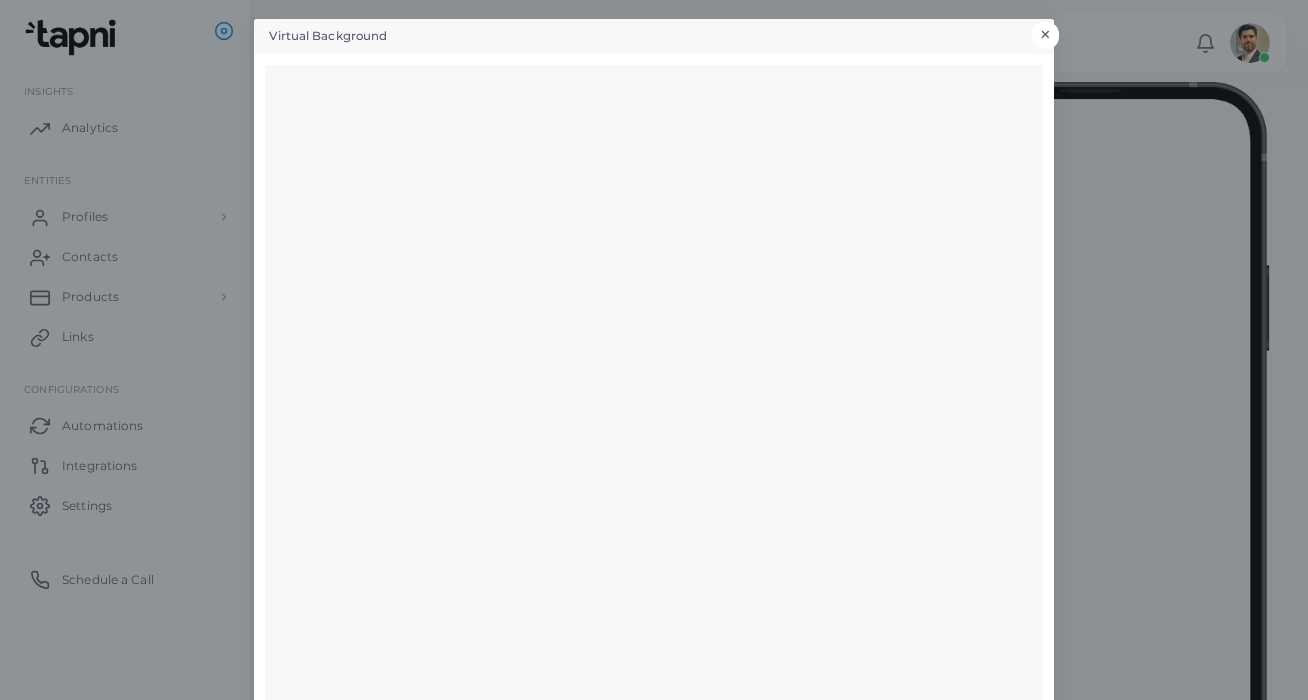 click on "×" at bounding box center [1045, 35] 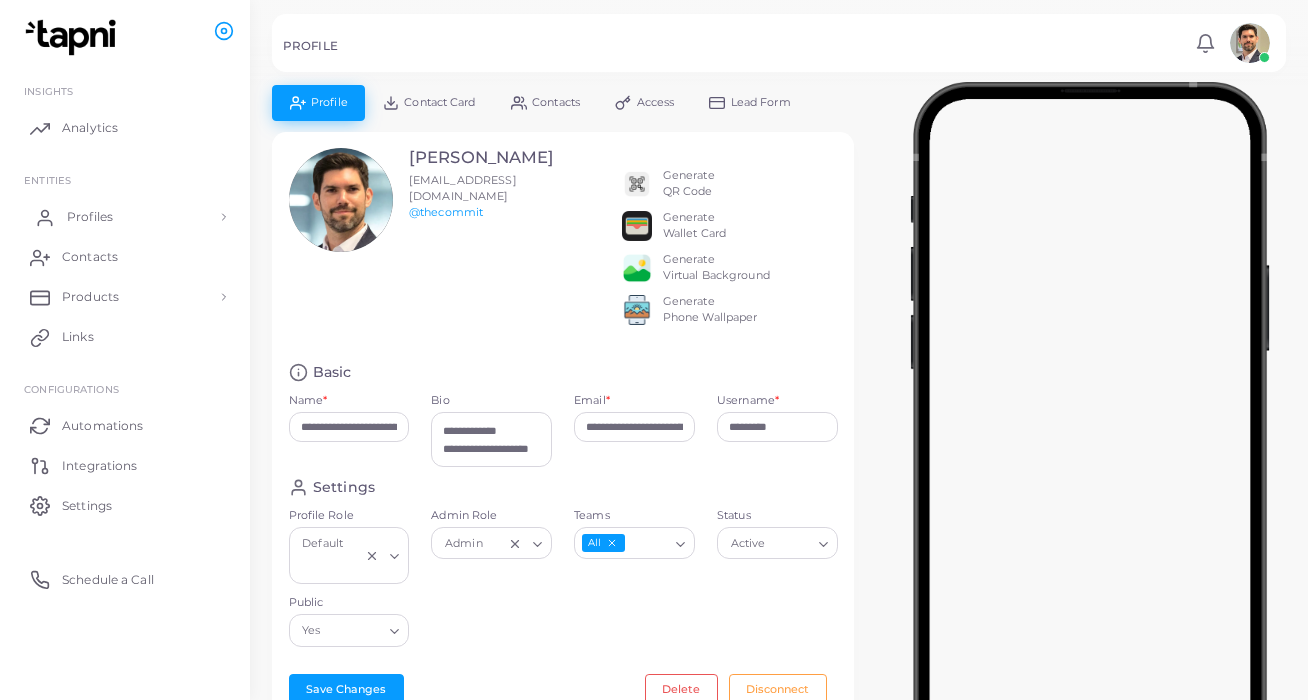 click on "Profiles" at bounding box center (90, 217) 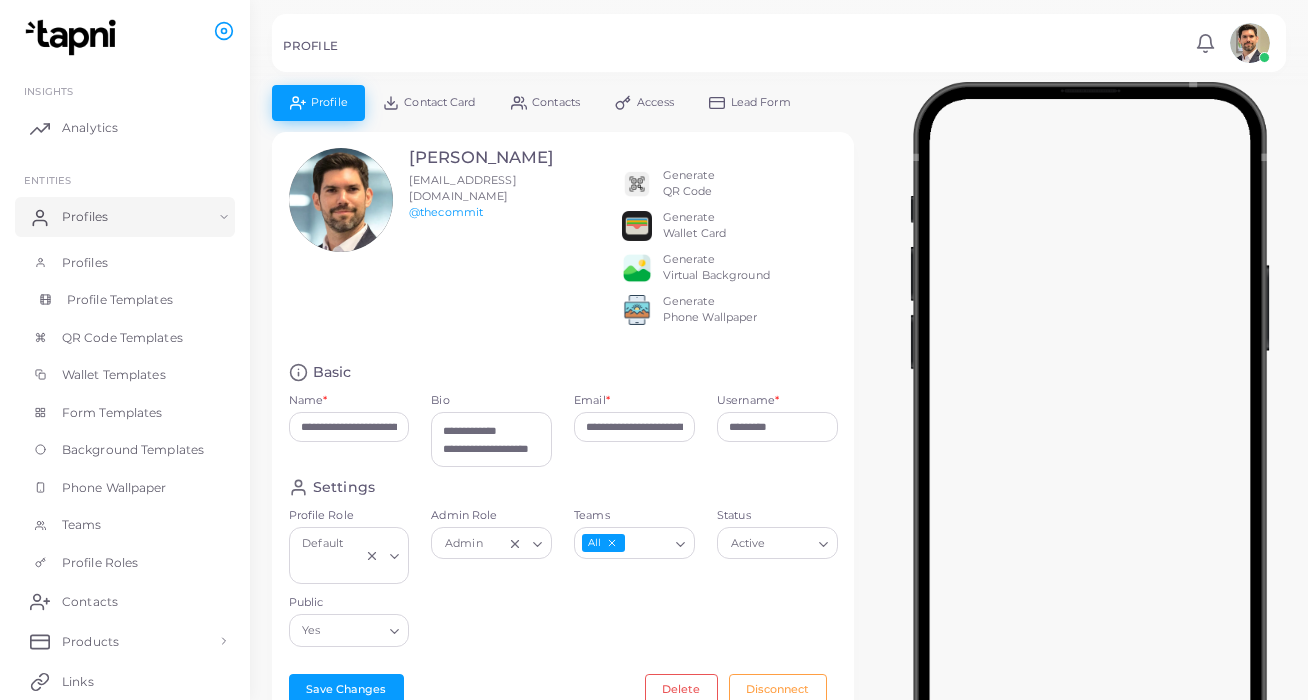 click on "Profile Templates" at bounding box center (120, 300) 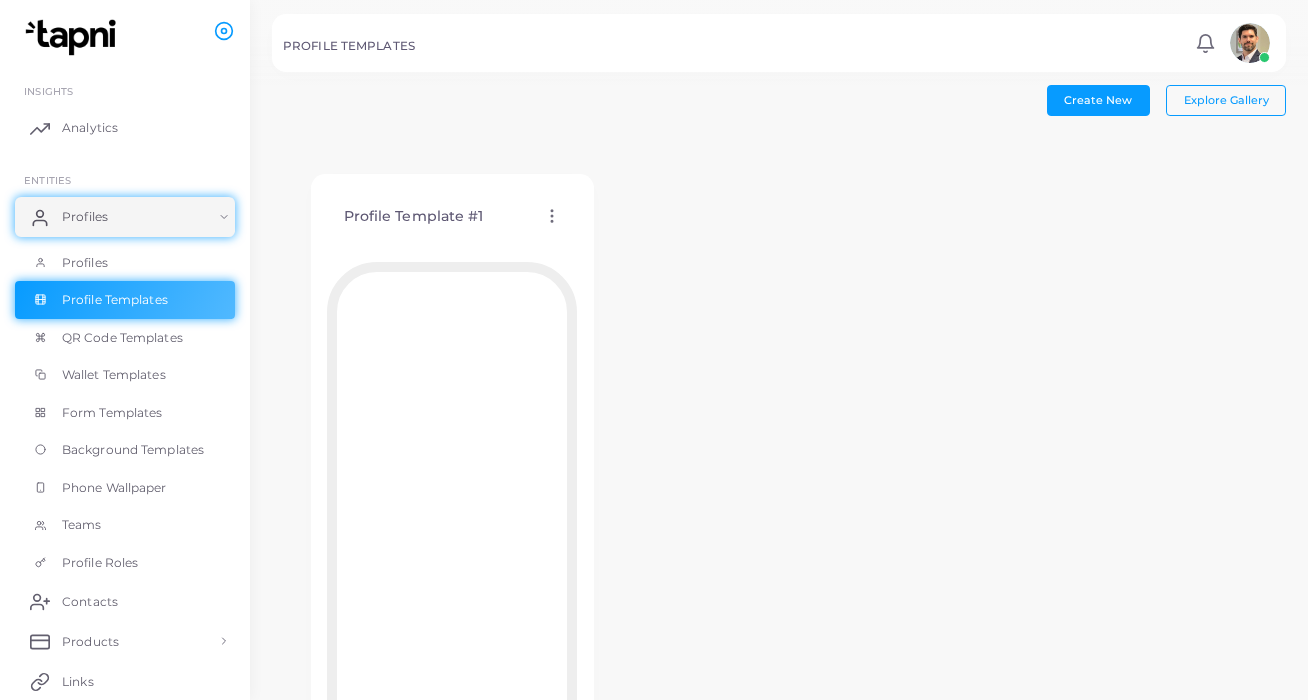 scroll, scrollTop: 0, scrollLeft: 0, axis: both 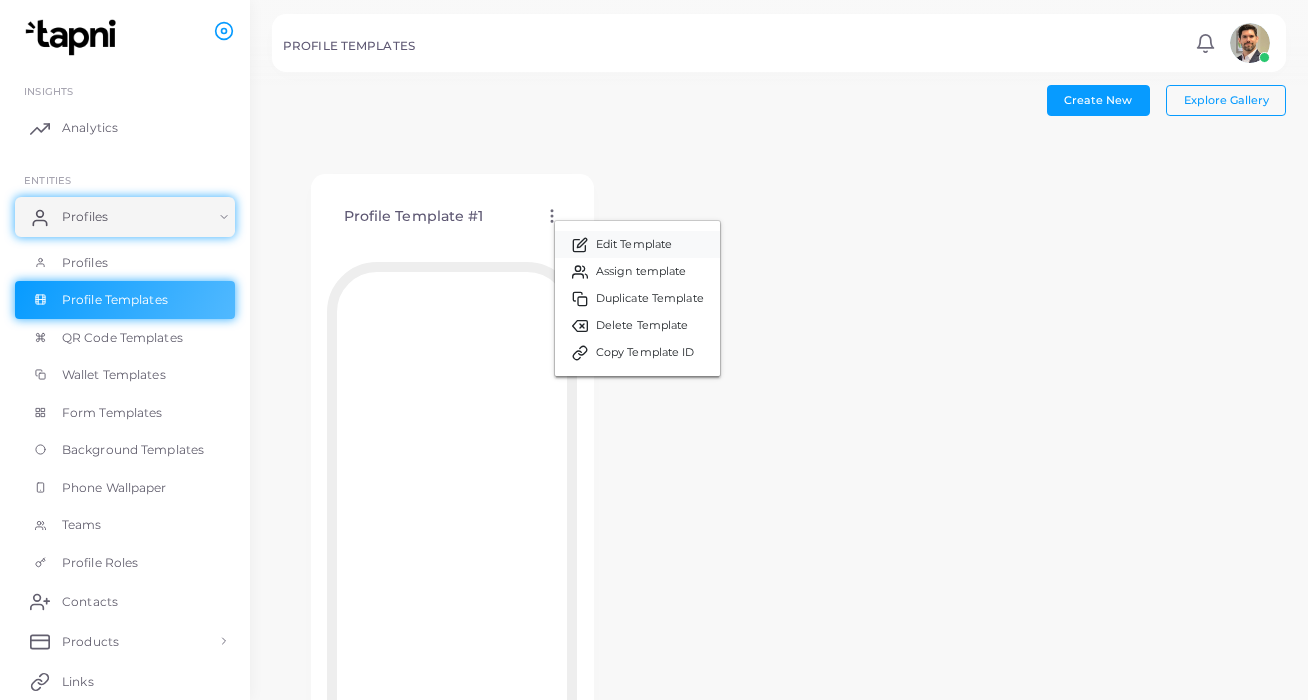 click on "Edit Template" at bounding box center [634, 245] 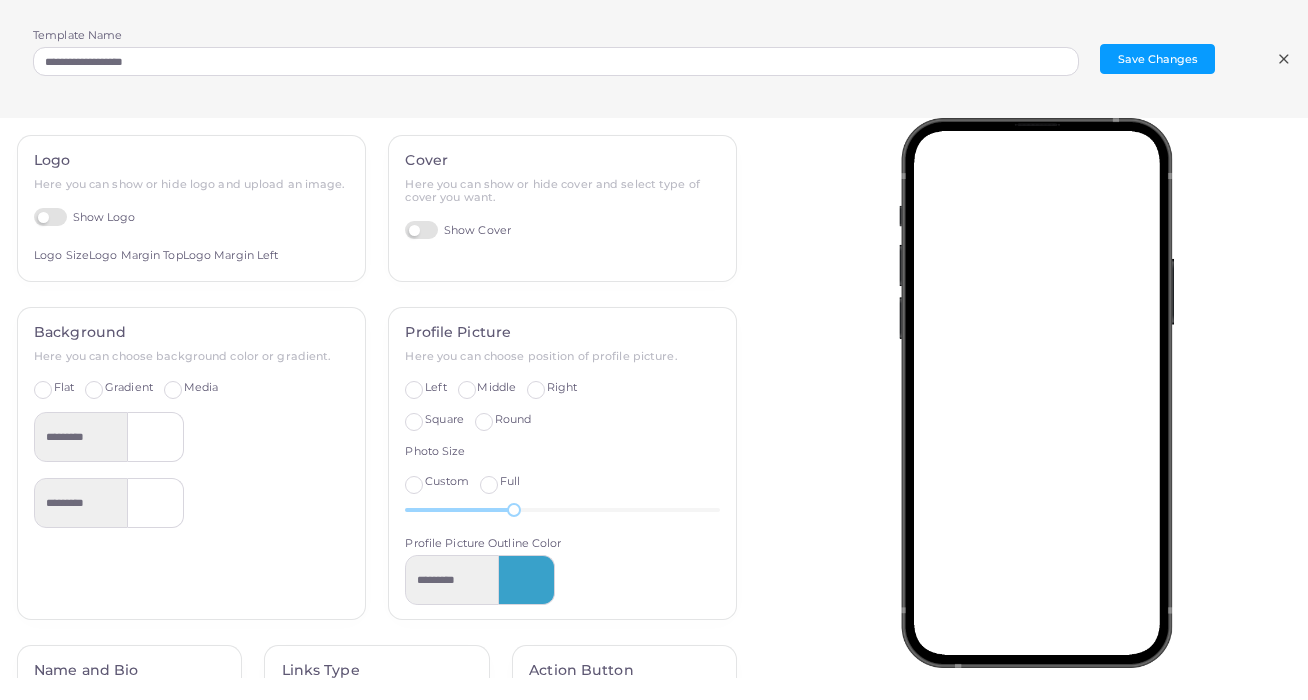 click on "Show Cover" at bounding box center (458, 230) 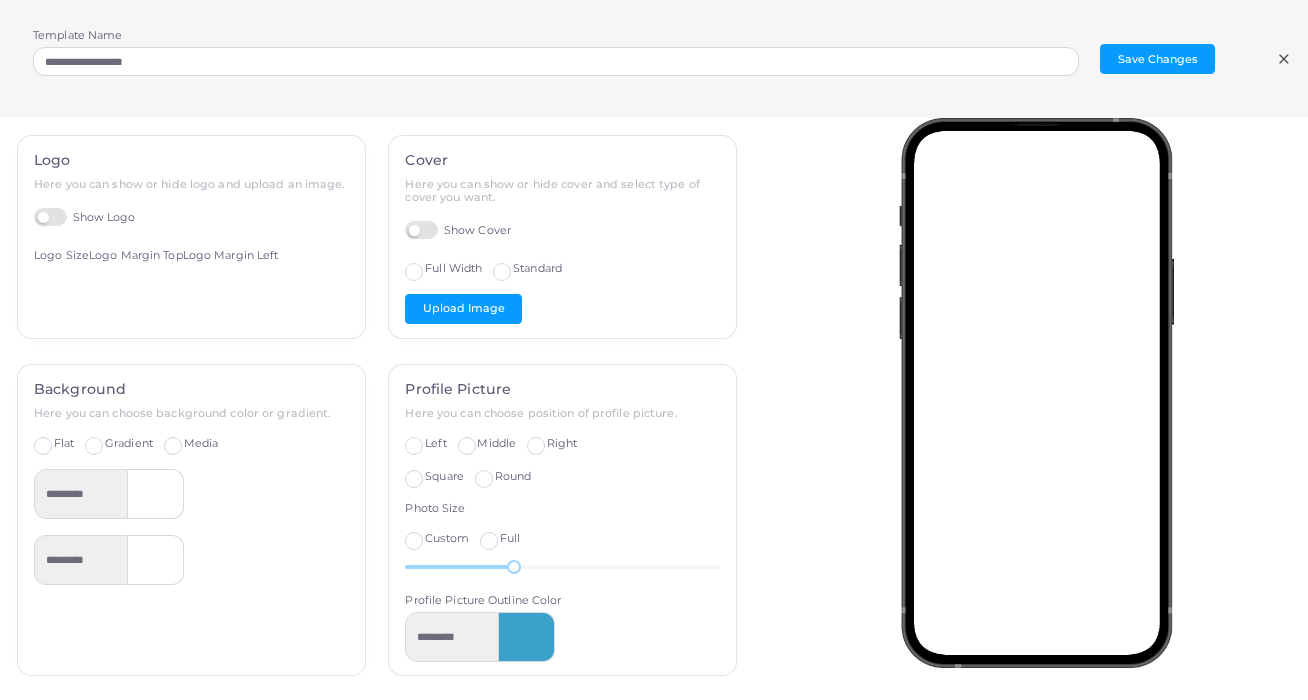 click on "Show Cover" at bounding box center (458, 230) 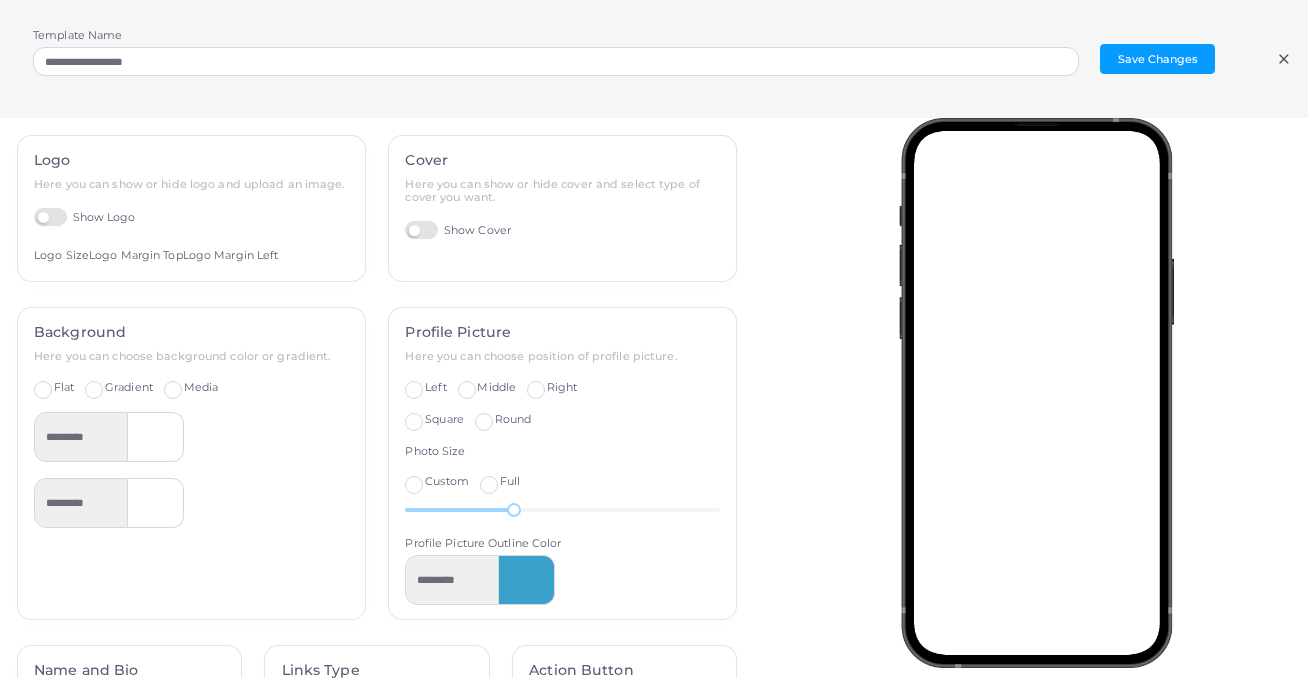 click on "Media" at bounding box center (201, 388) 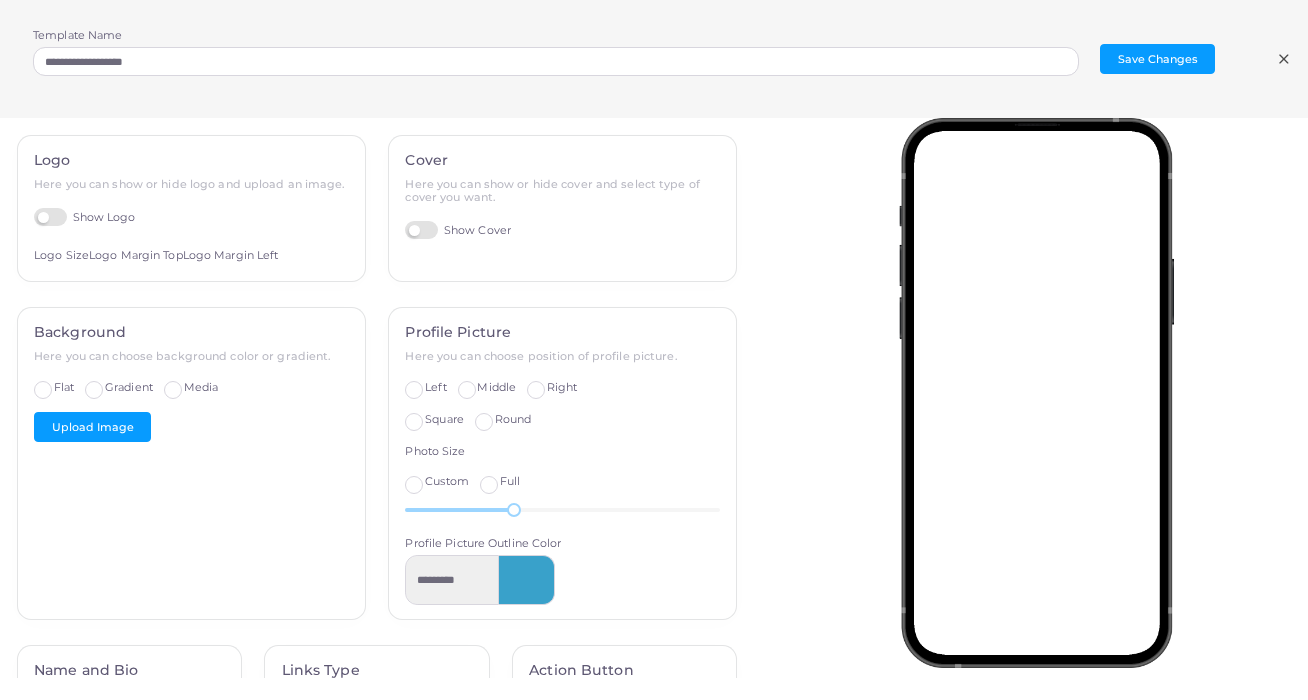 click on "Gradient" at bounding box center (129, 388) 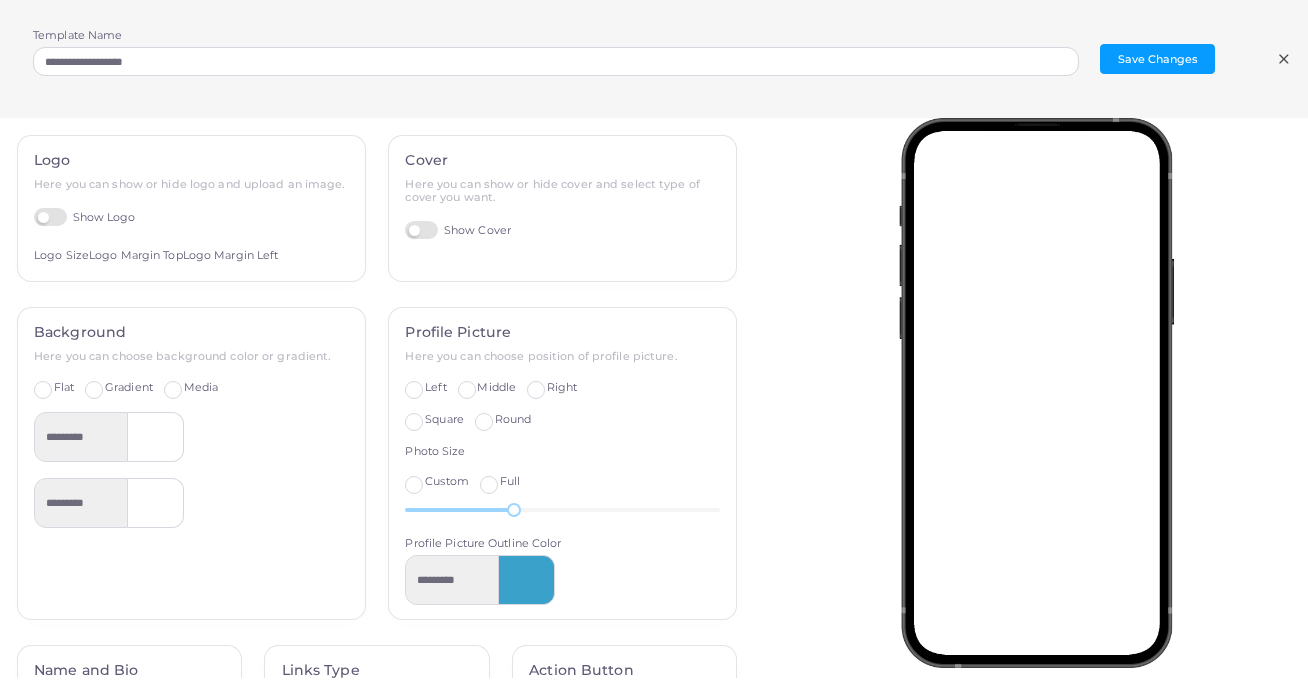 click on "Flat" at bounding box center [64, 388] 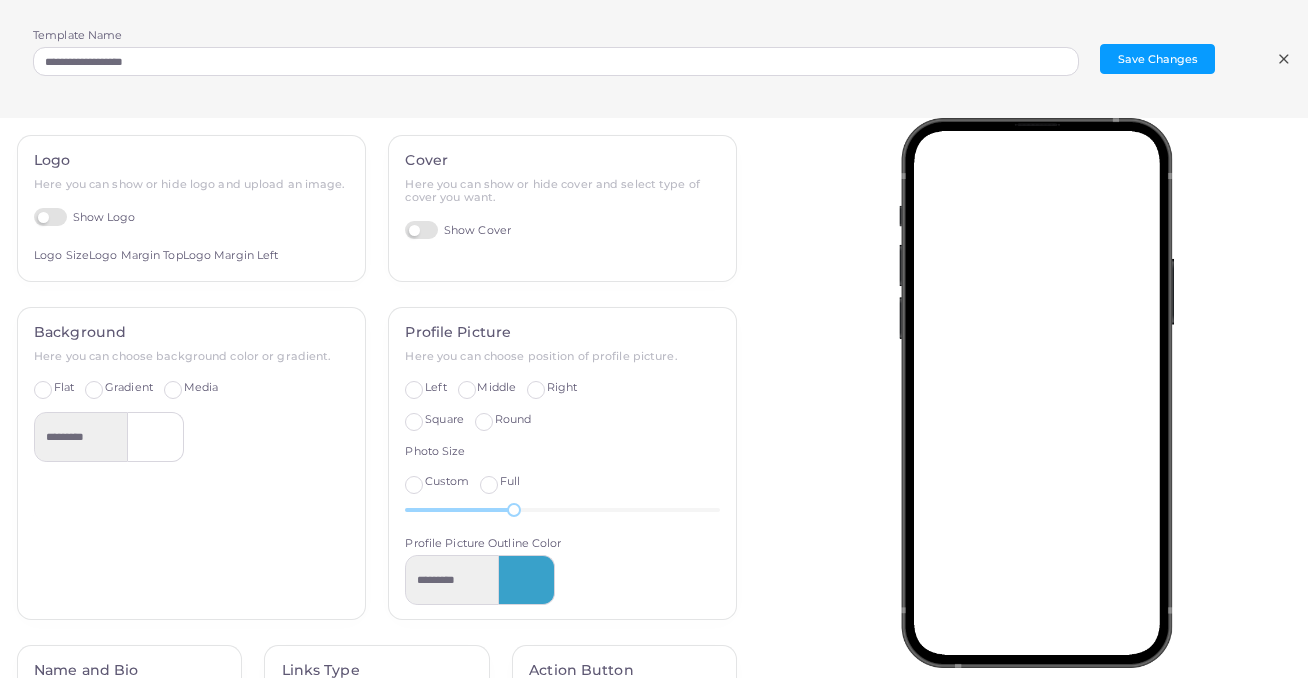 click on "Gradient" at bounding box center (129, 388) 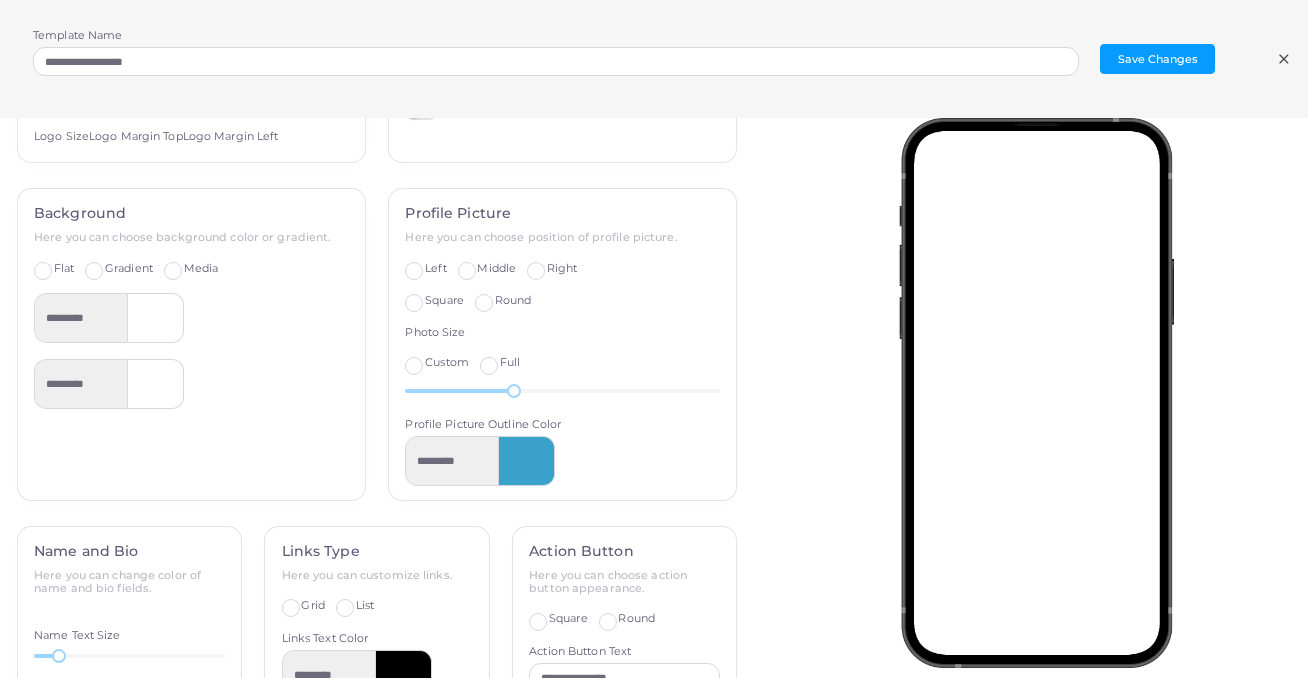 scroll, scrollTop: 121, scrollLeft: 0, axis: vertical 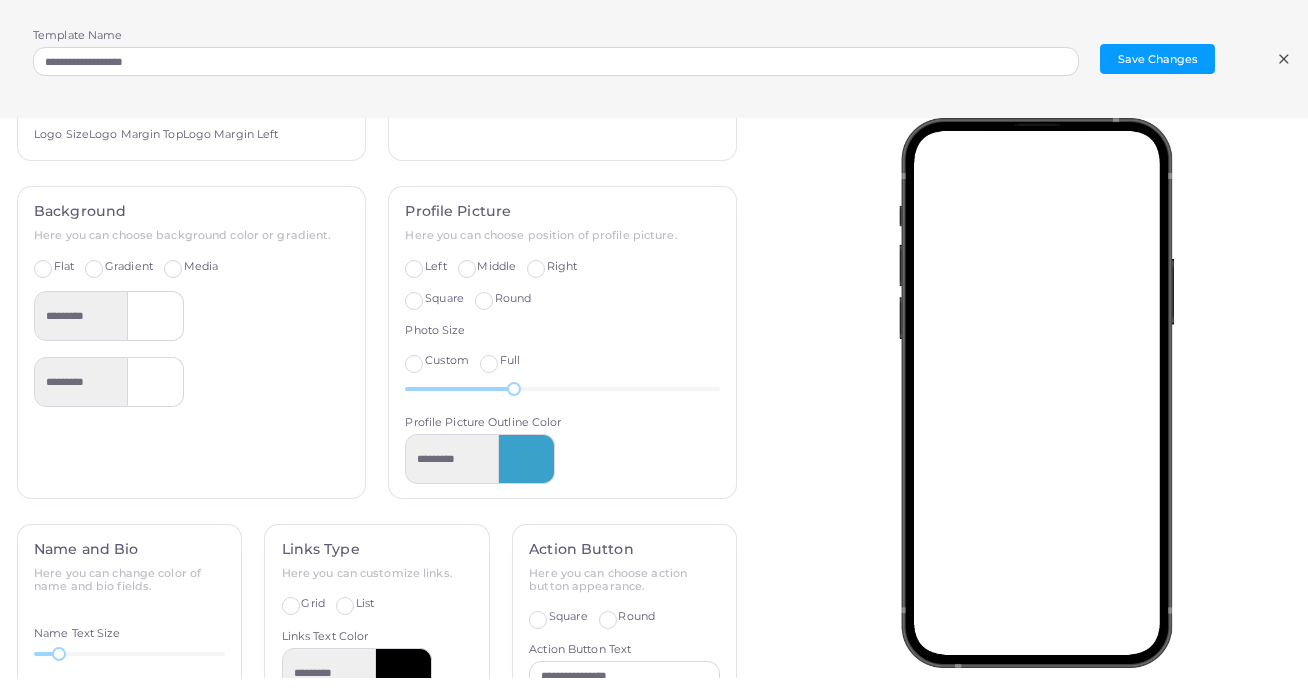 click at bounding box center (527, 459) 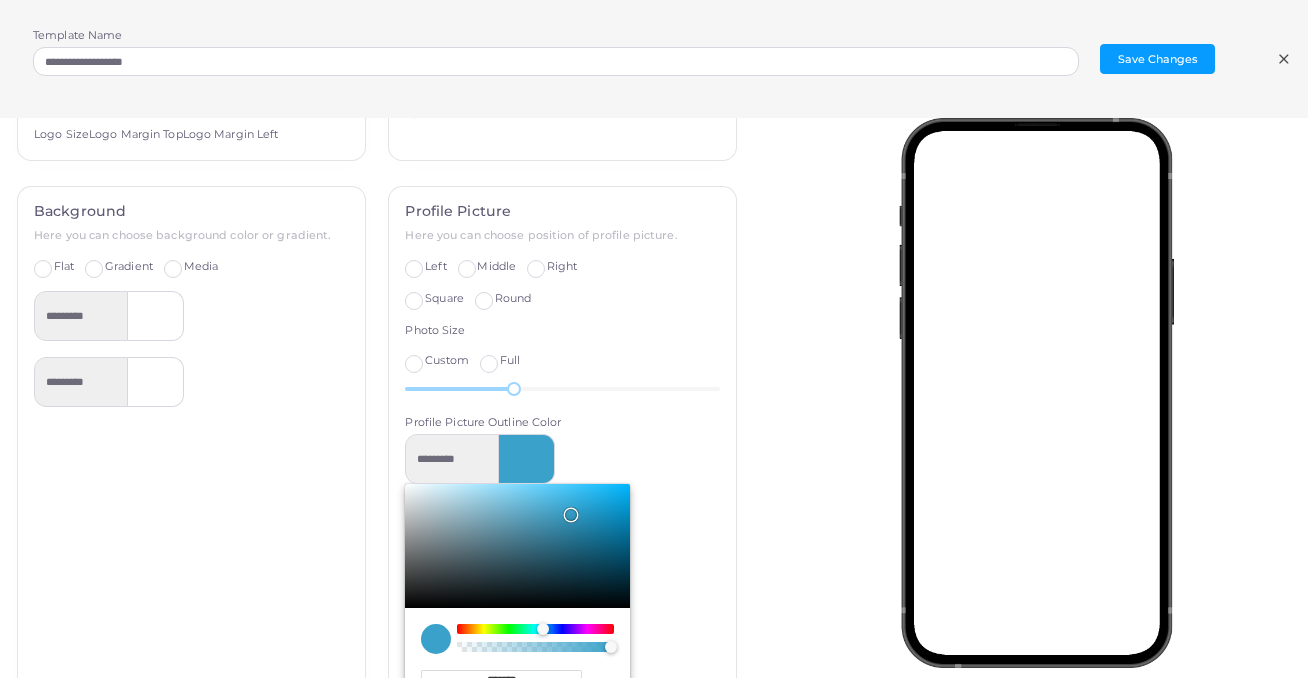 type on "*********" 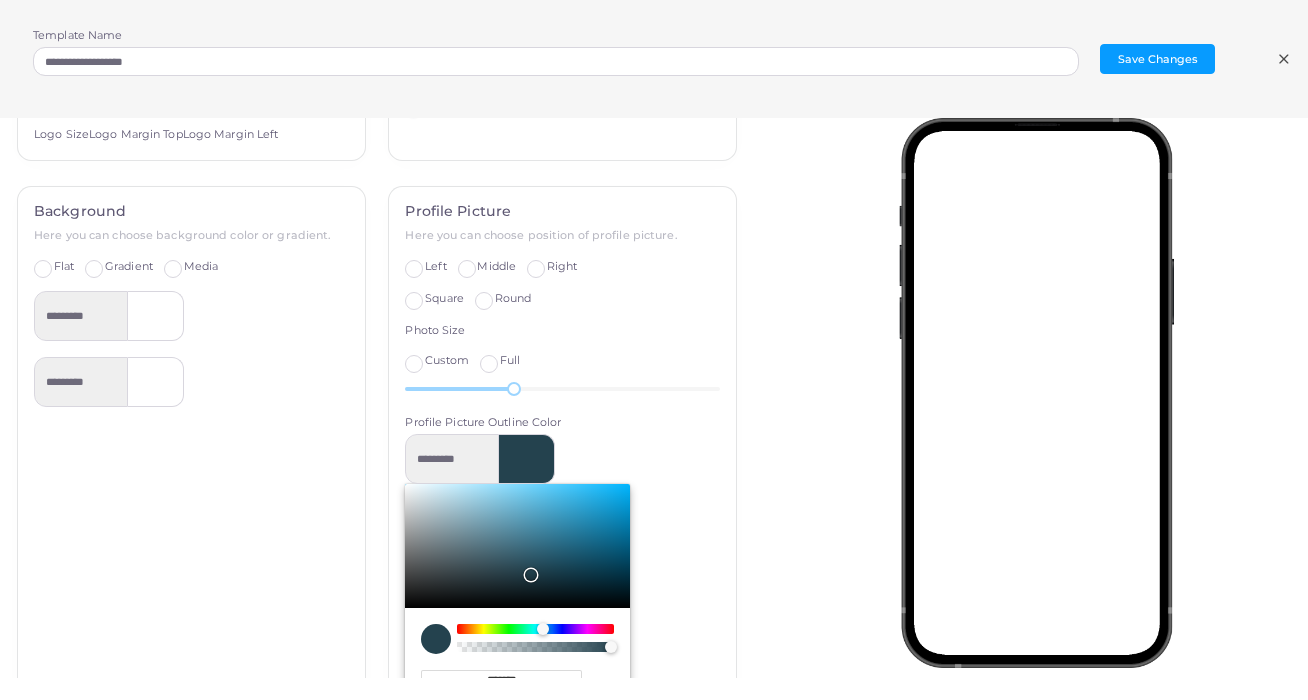 type on "*********" 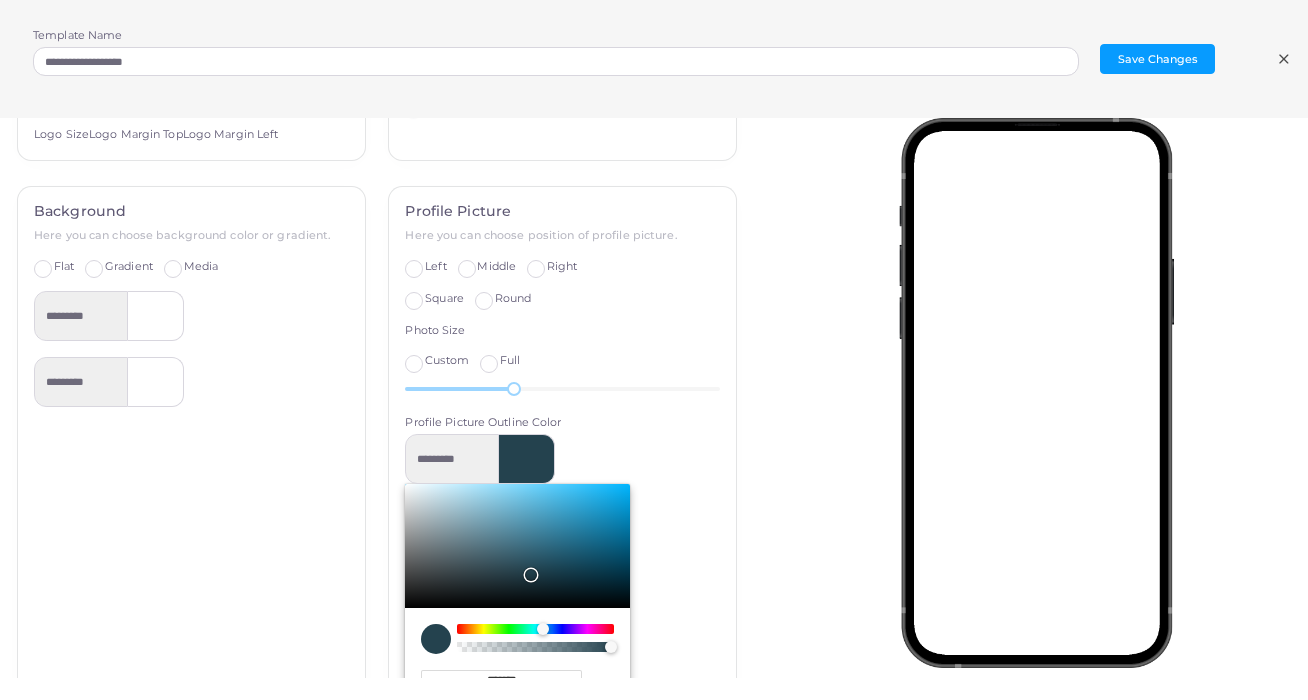 type on "*******" 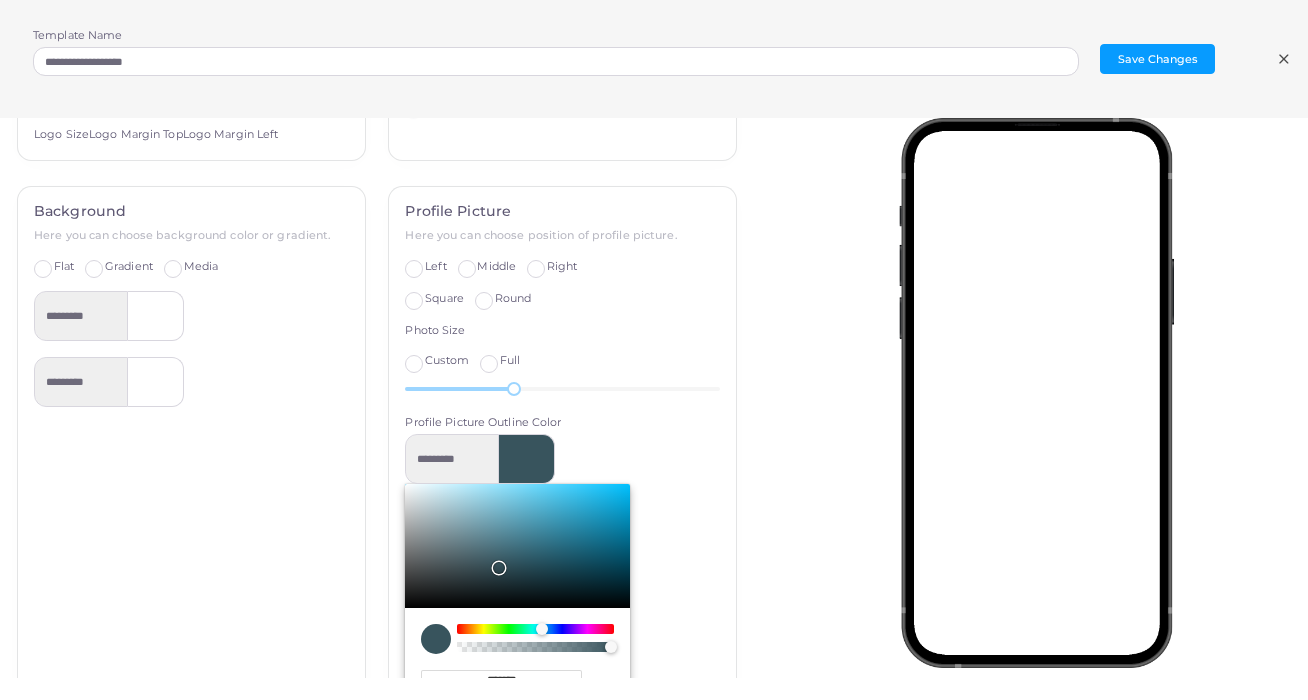 type on "*********" 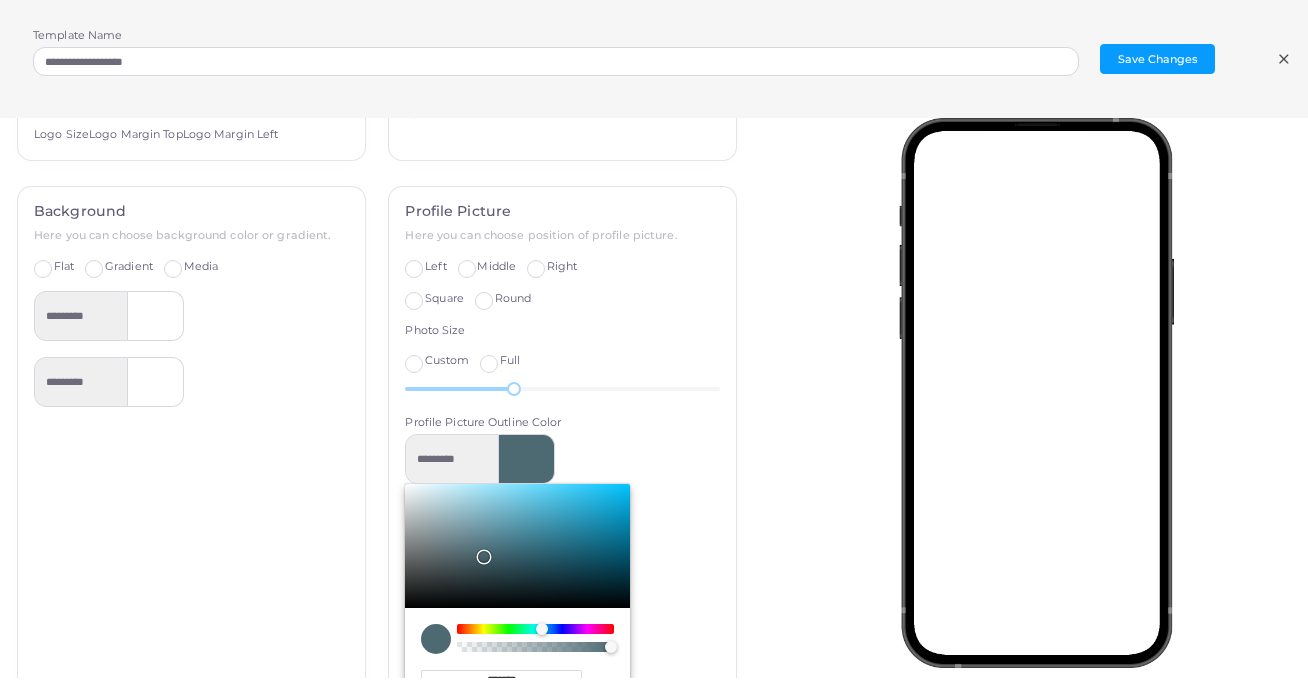 type on "*********" 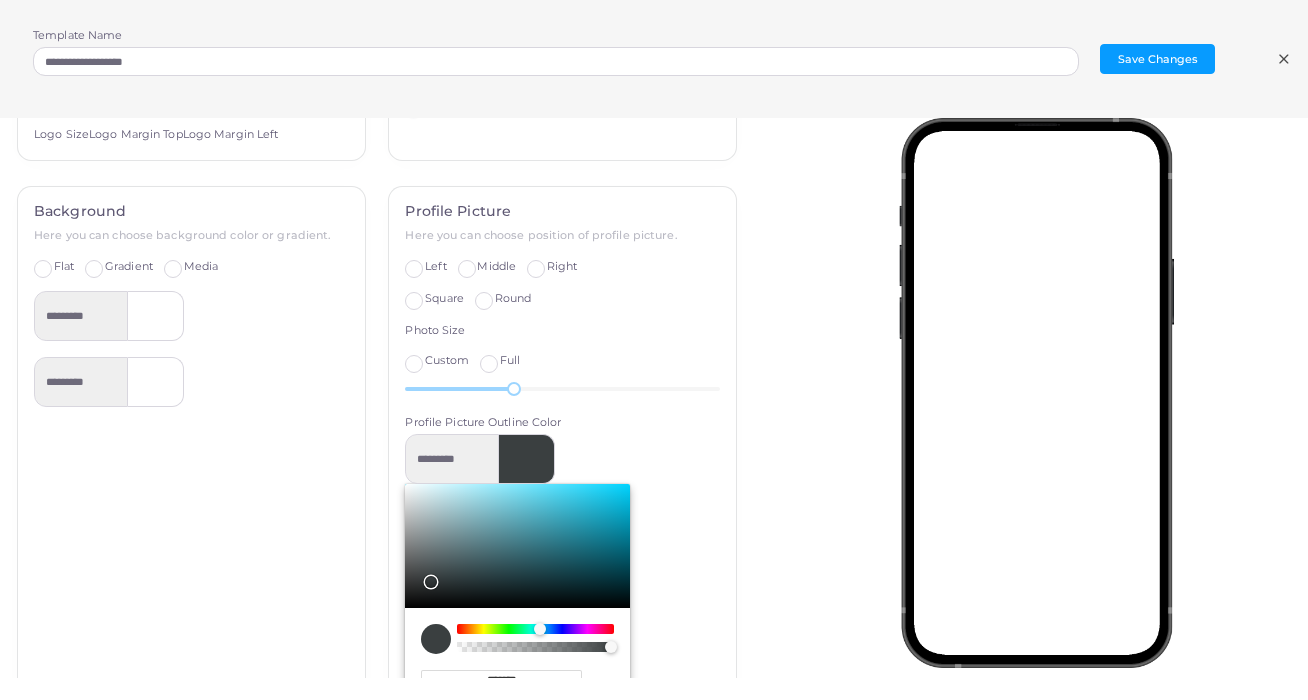 type on "*********" 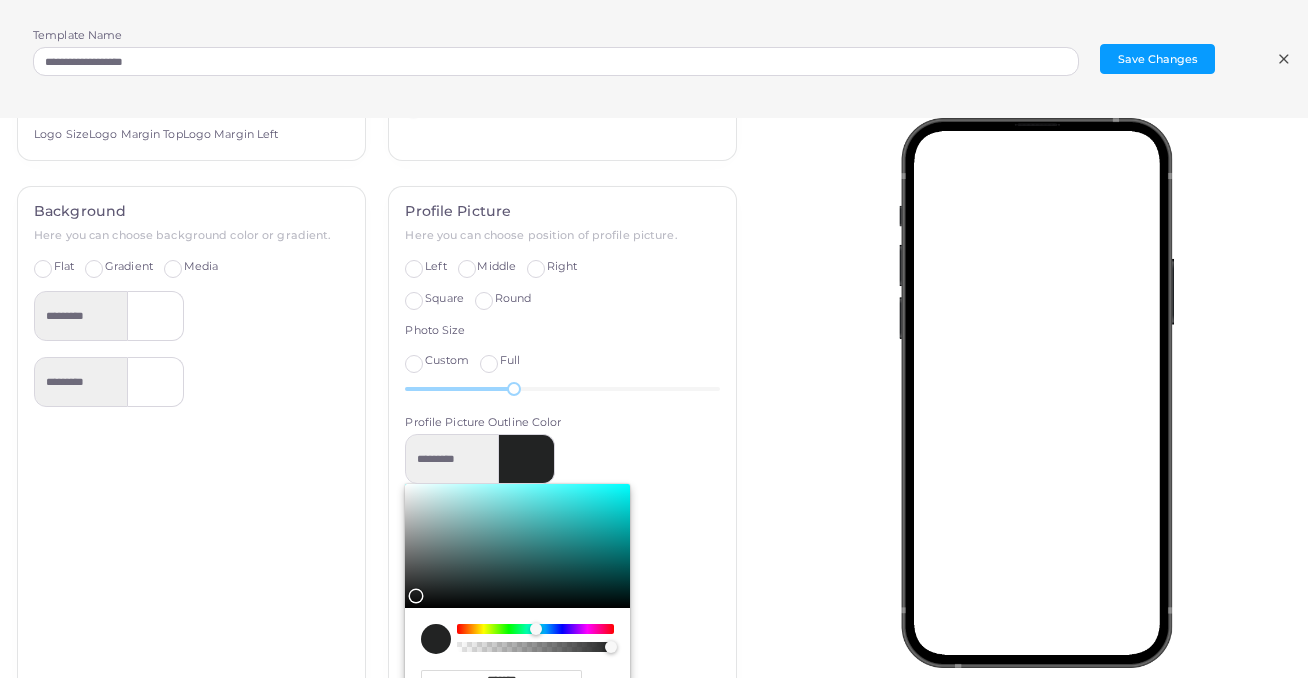 type on "*********" 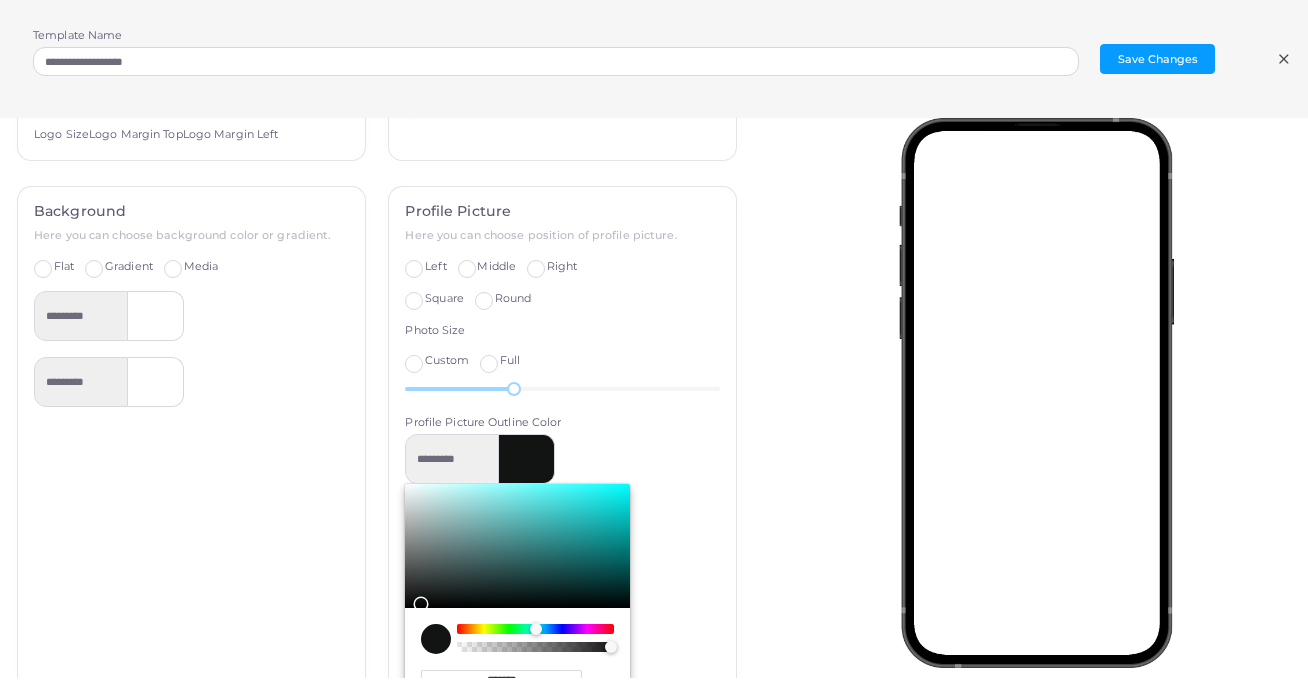 drag, startPoint x: 585, startPoint y: 540, endPoint x: 414, endPoint y: 593, distance: 179.02513 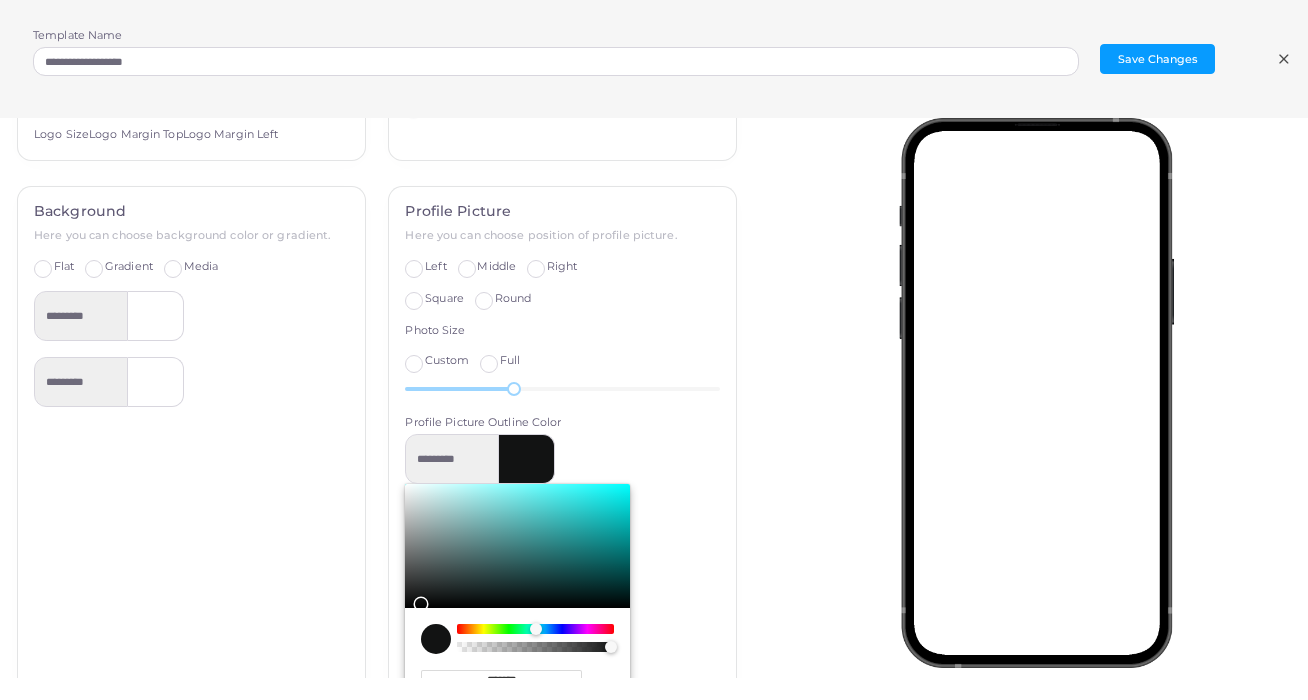 click at bounding box center [517, 546] 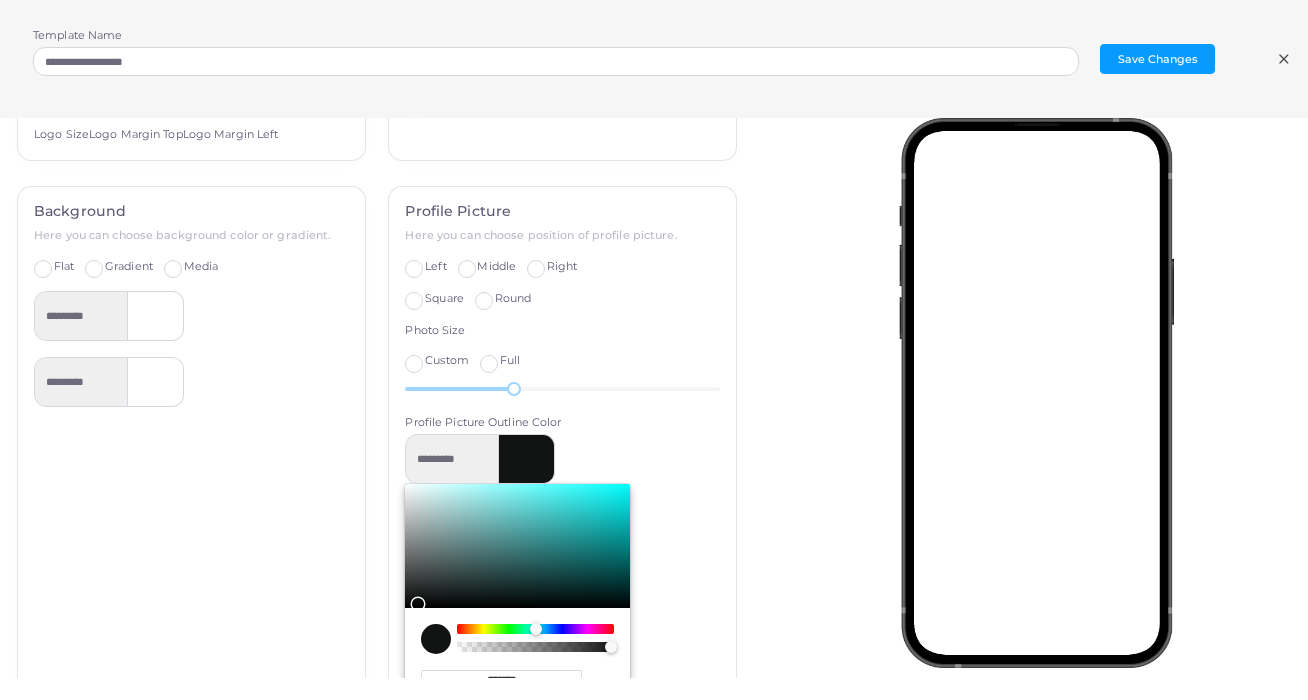click on "*********                   *******   hex       **   r     **   g     **   b     *   a     ***   h     **   s     **   l     *   a" at bounding box center (562, 580) 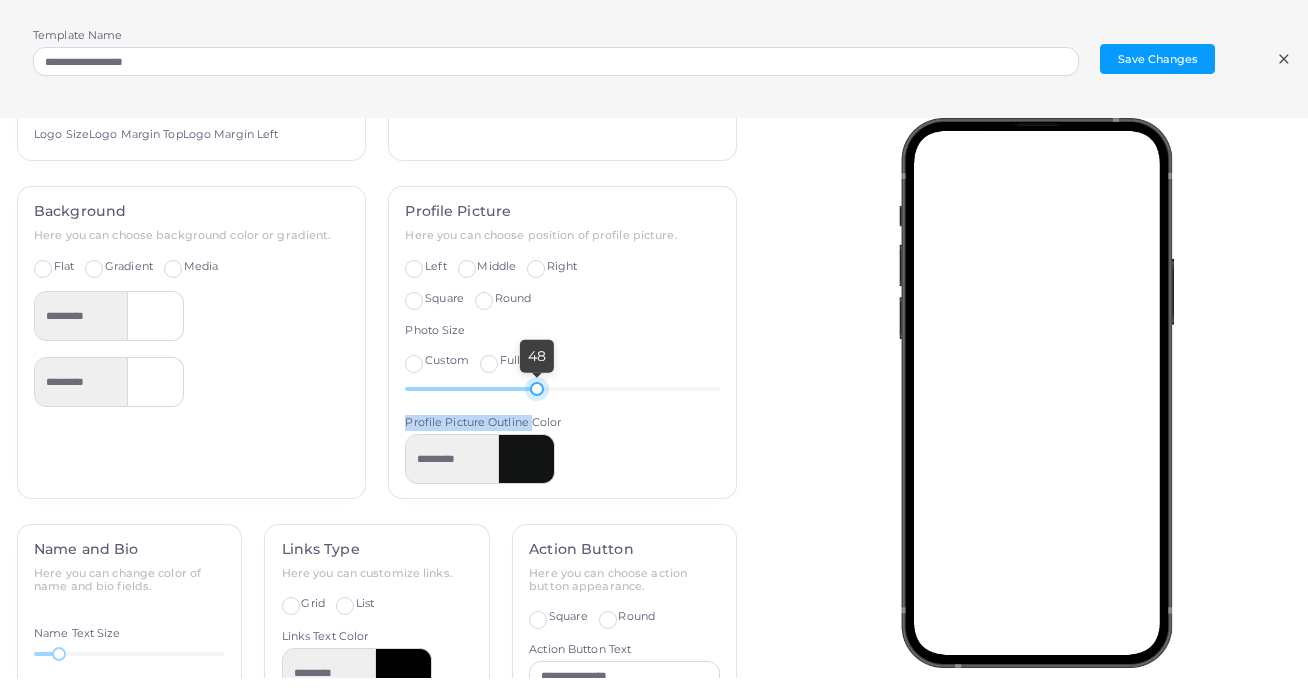 drag, startPoint x: 515, startPoint y: 387, endPoint x: 537, endPoint y: 394, distance: 23.086792 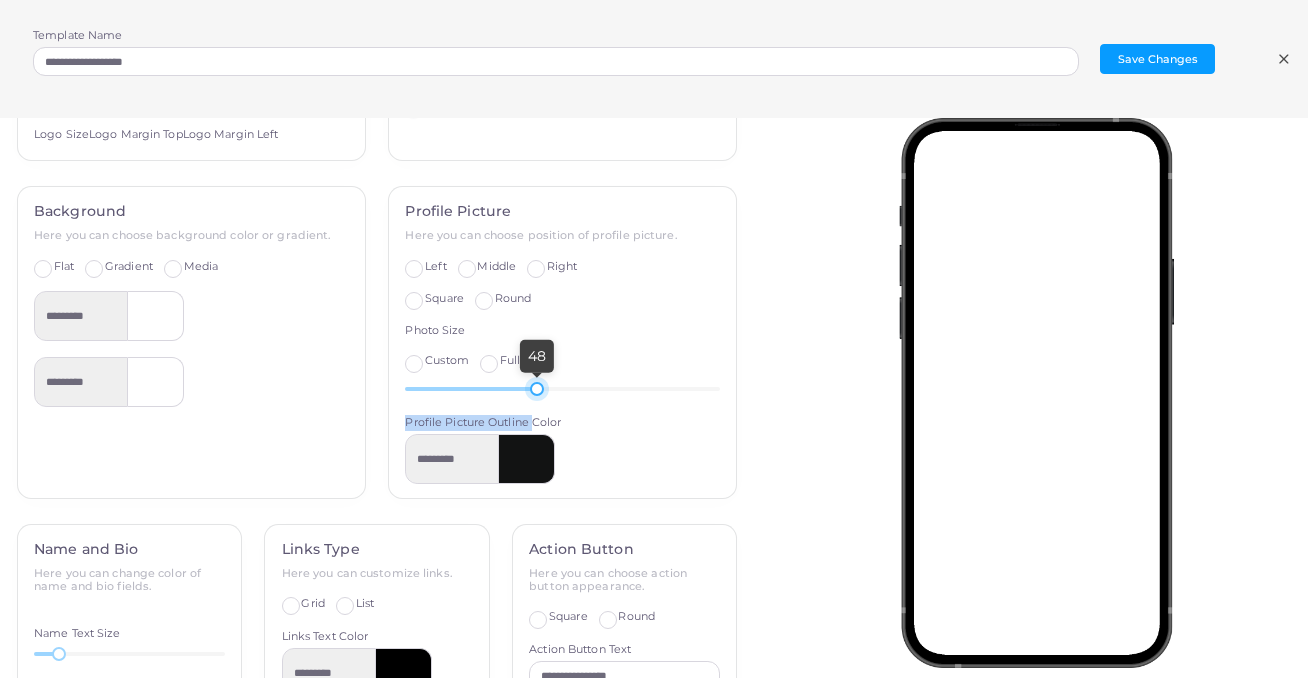 click on "Profile Picture Here you can choose position of profile picture. Left Middle Right Square Round Photo Size Custom Full 48 Profile Picture Outline Color *********" at bounding box center (562, 342) 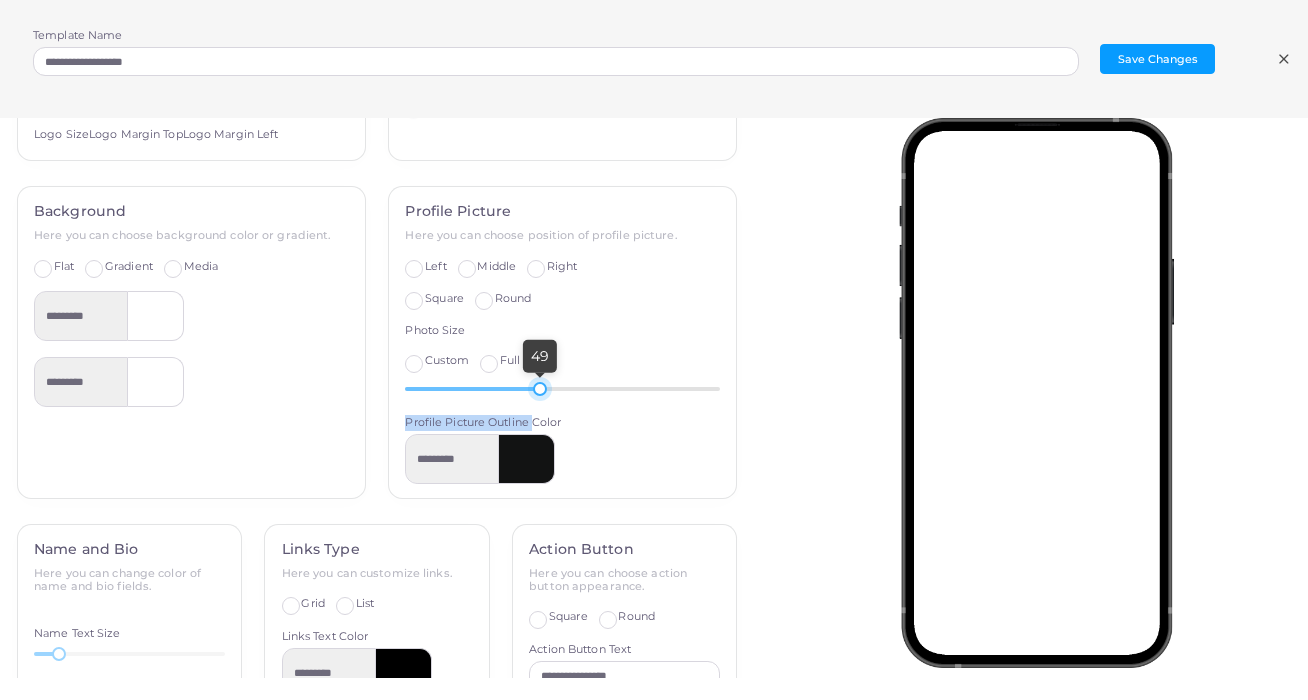 click at bounding box center [540, 389] 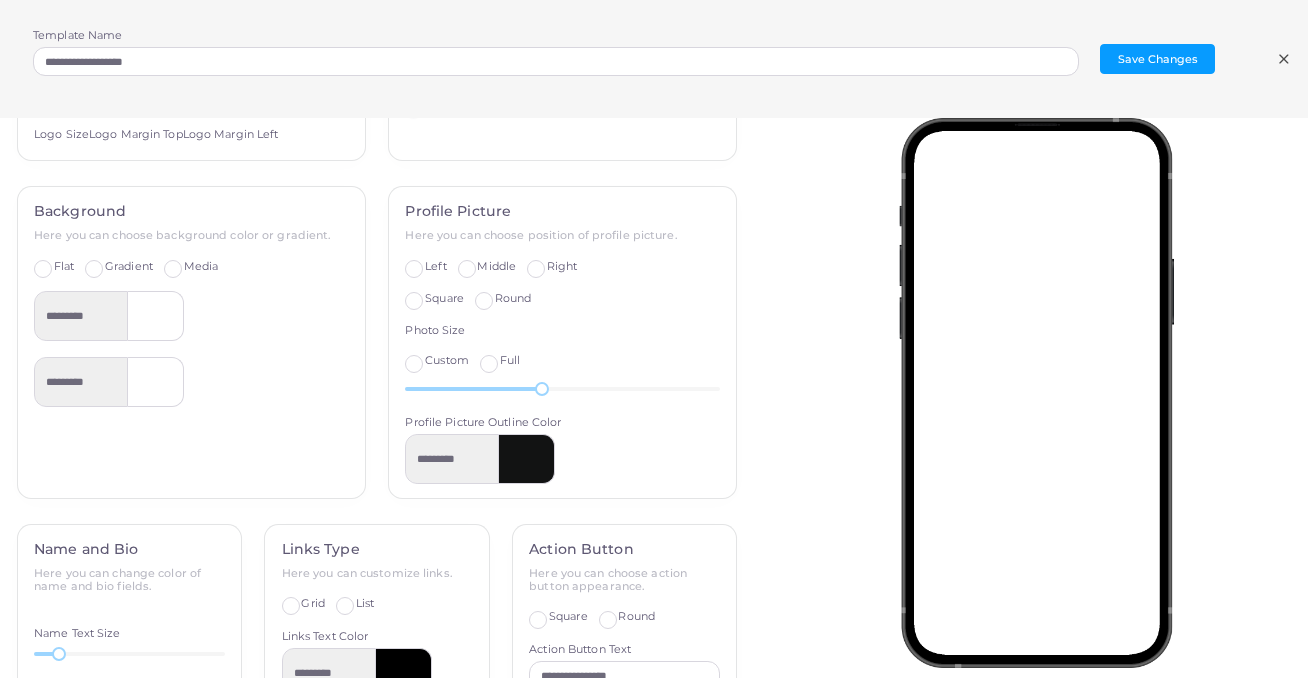 click on "**********" at bounding box center [377, 398] 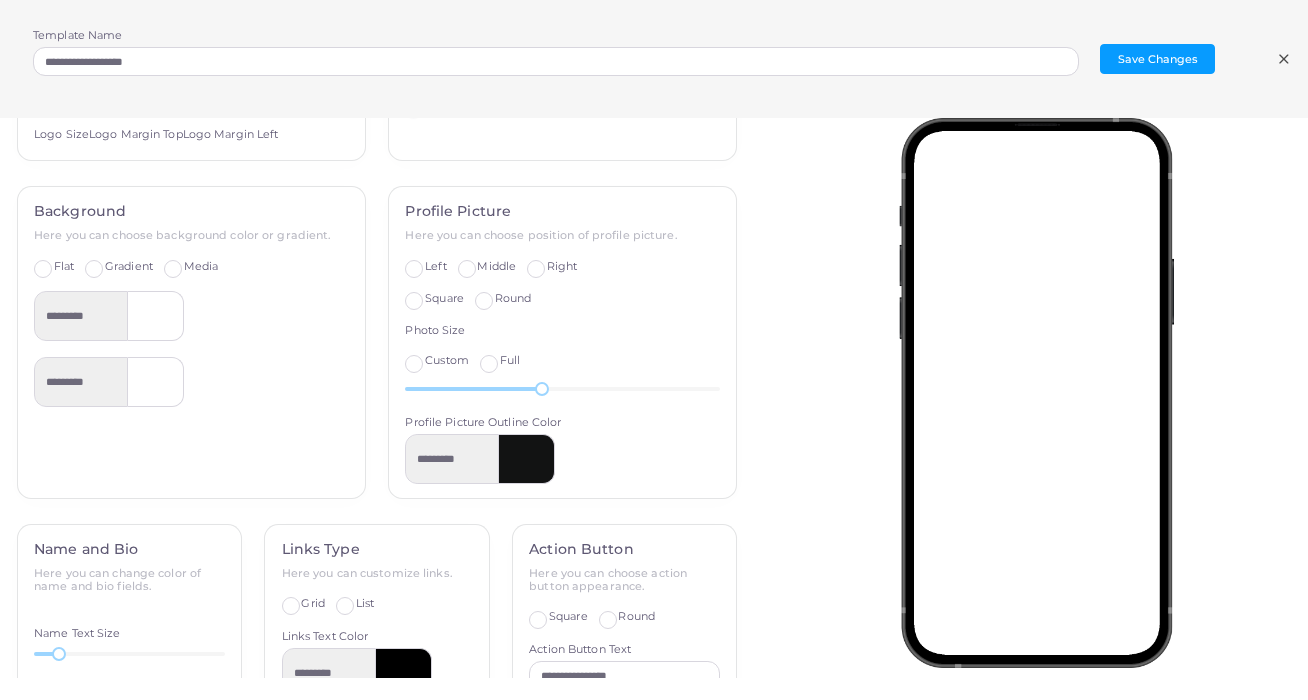 click on "Middle" at bounding box center [496, 267] 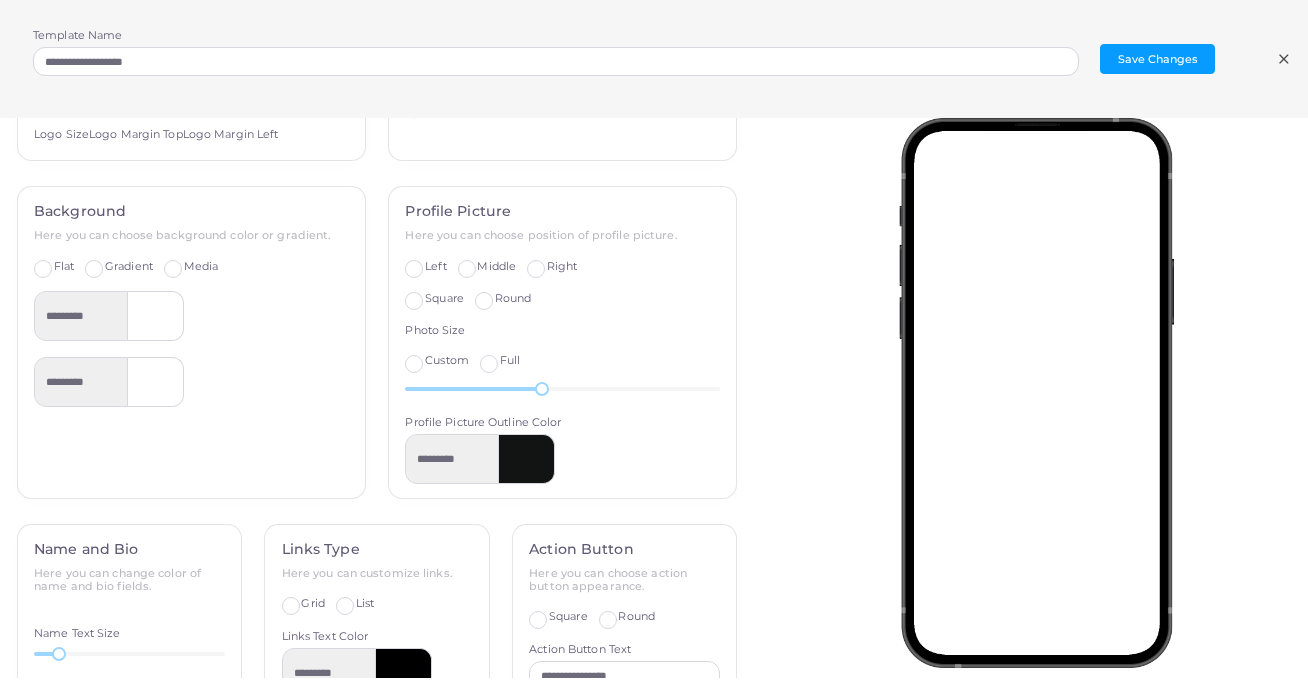 click on "Square" at bounding box center (444, 299) 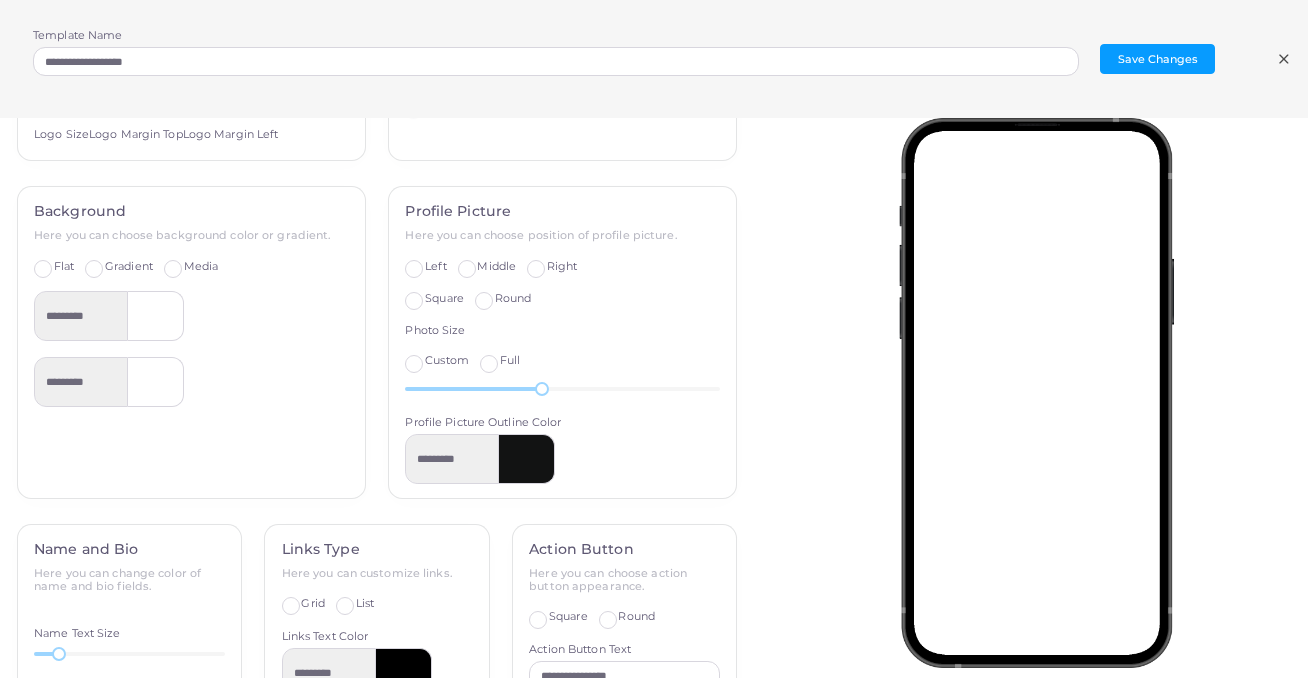 click on "Round" at bounding box center (513, 299) 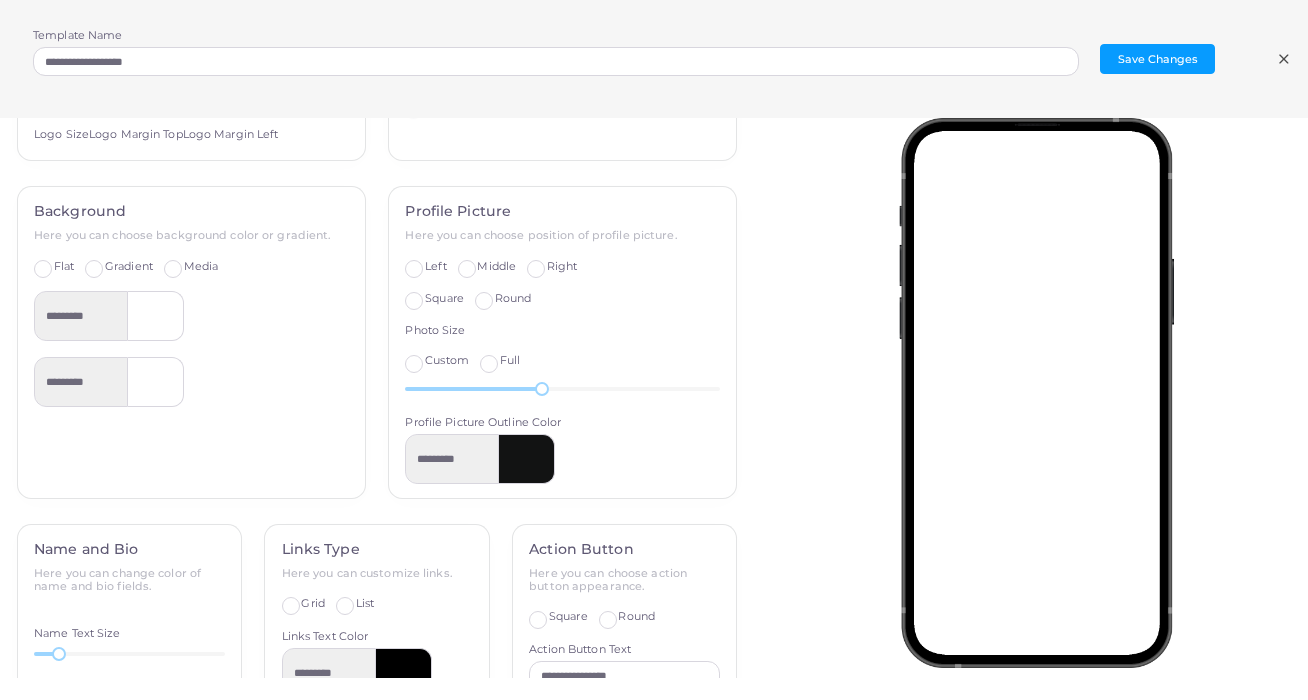 click at bounding box center [1042, 398] 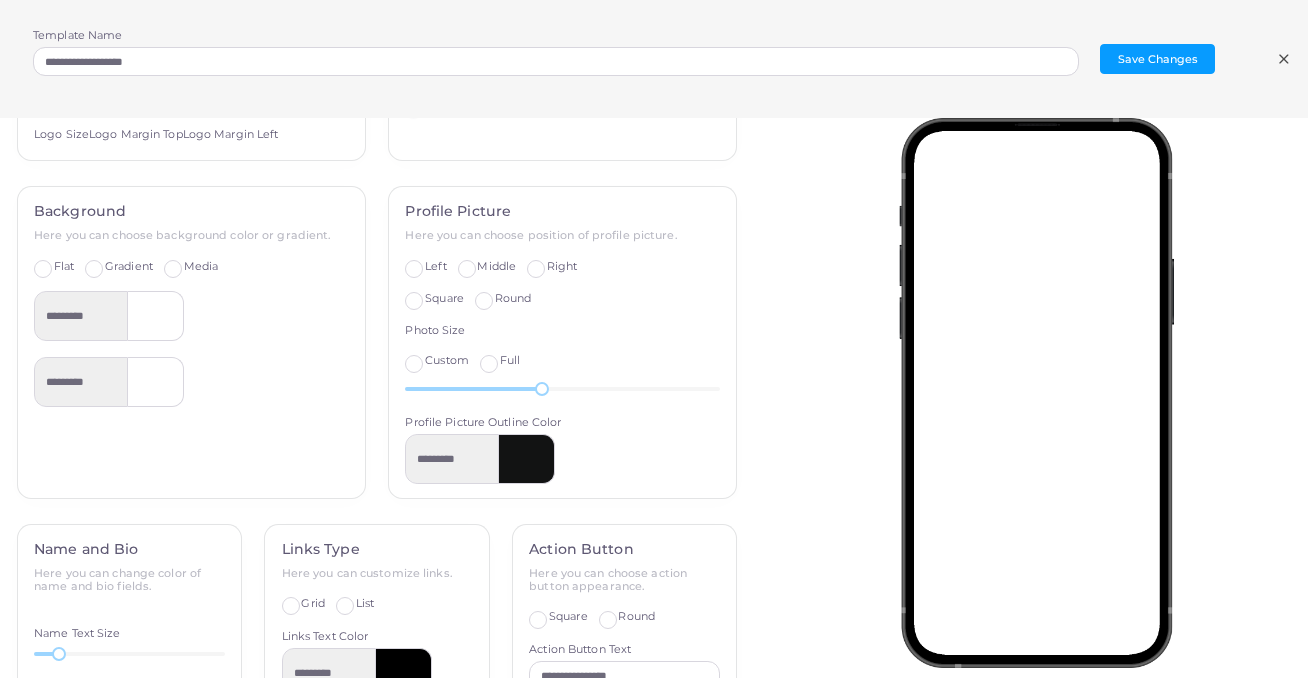 scroll, scrollTop: 177, scrollLeft: 0, axis: vertical 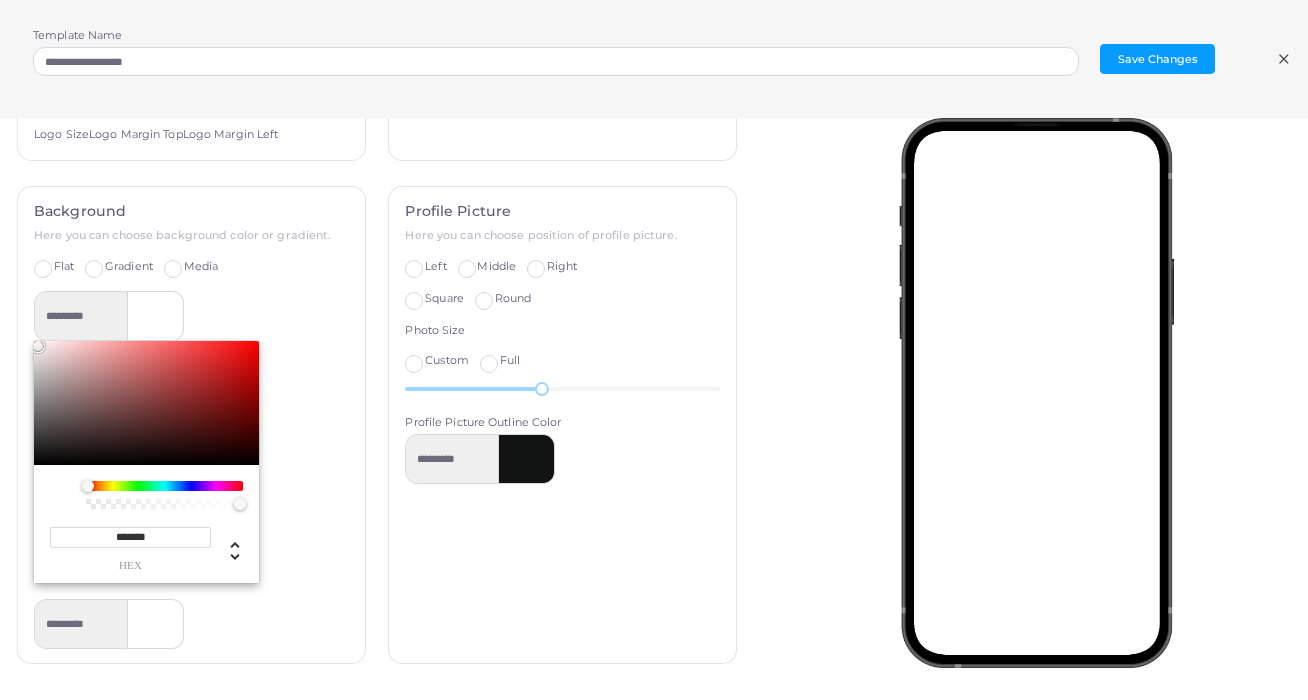 type on "*********" 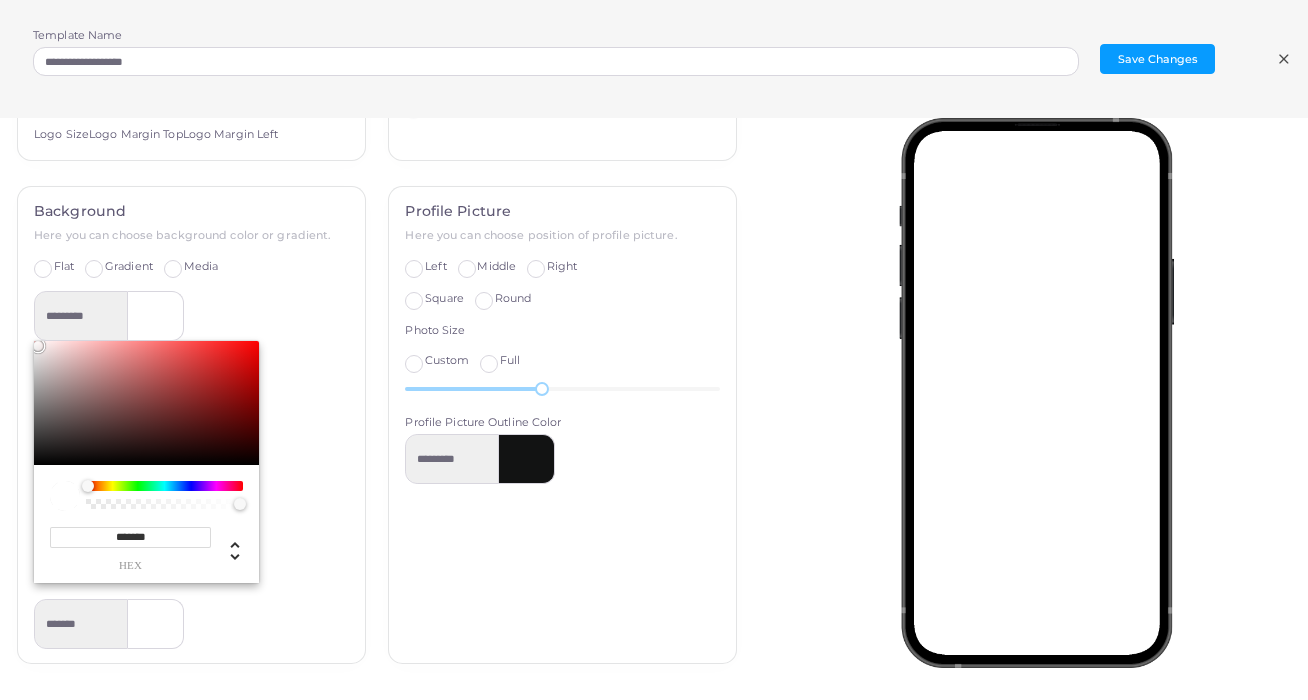 click at bounding box center [146, 403] 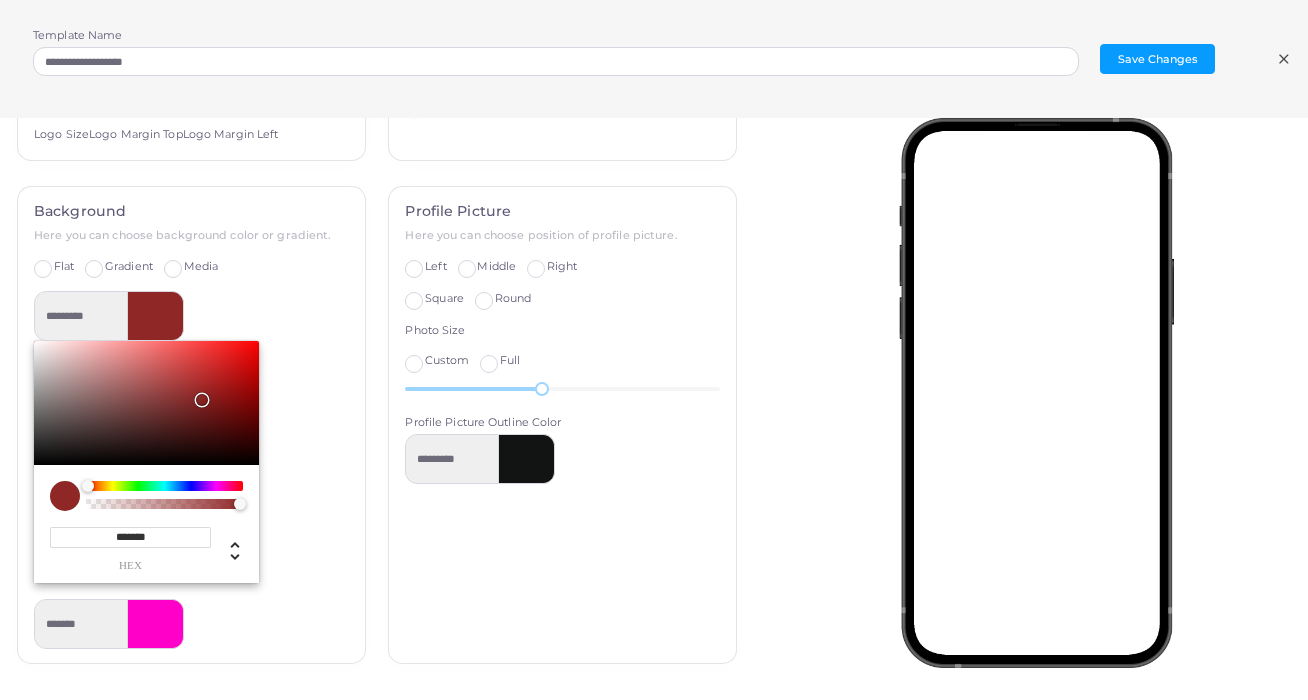 scroll, scrollTop: 123, scrollLeft: 0, axis: vertical 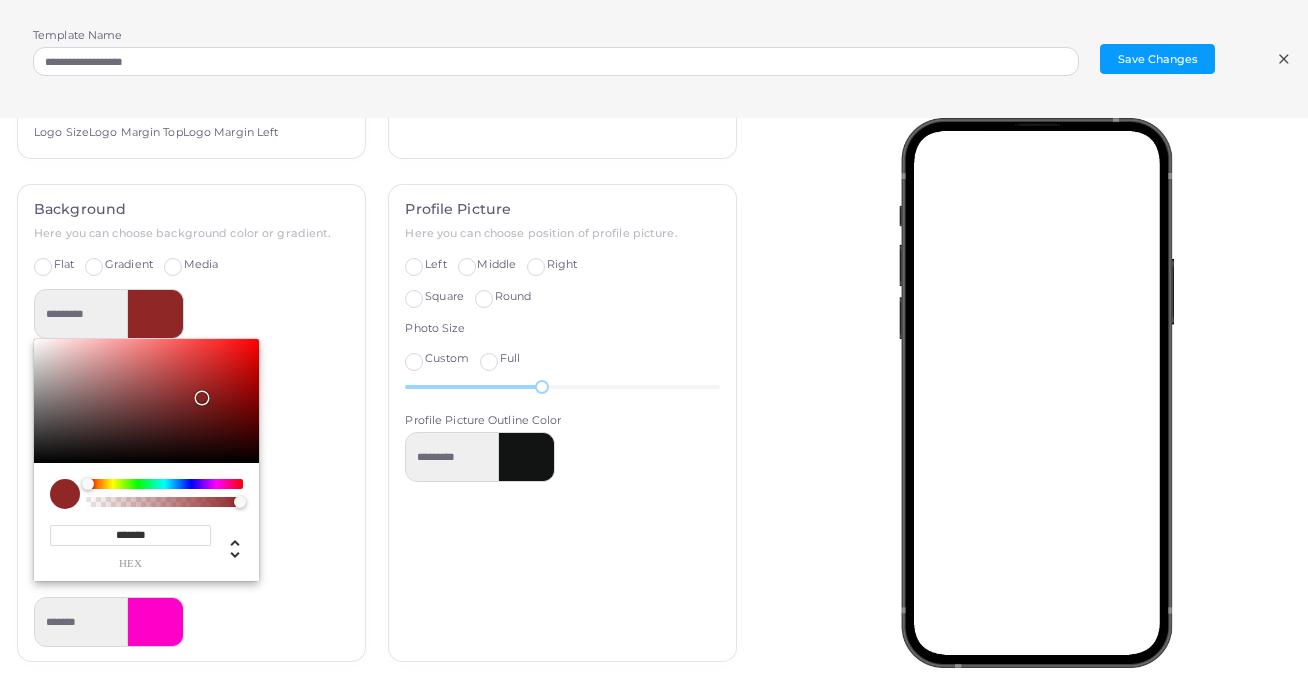 type on "*********" 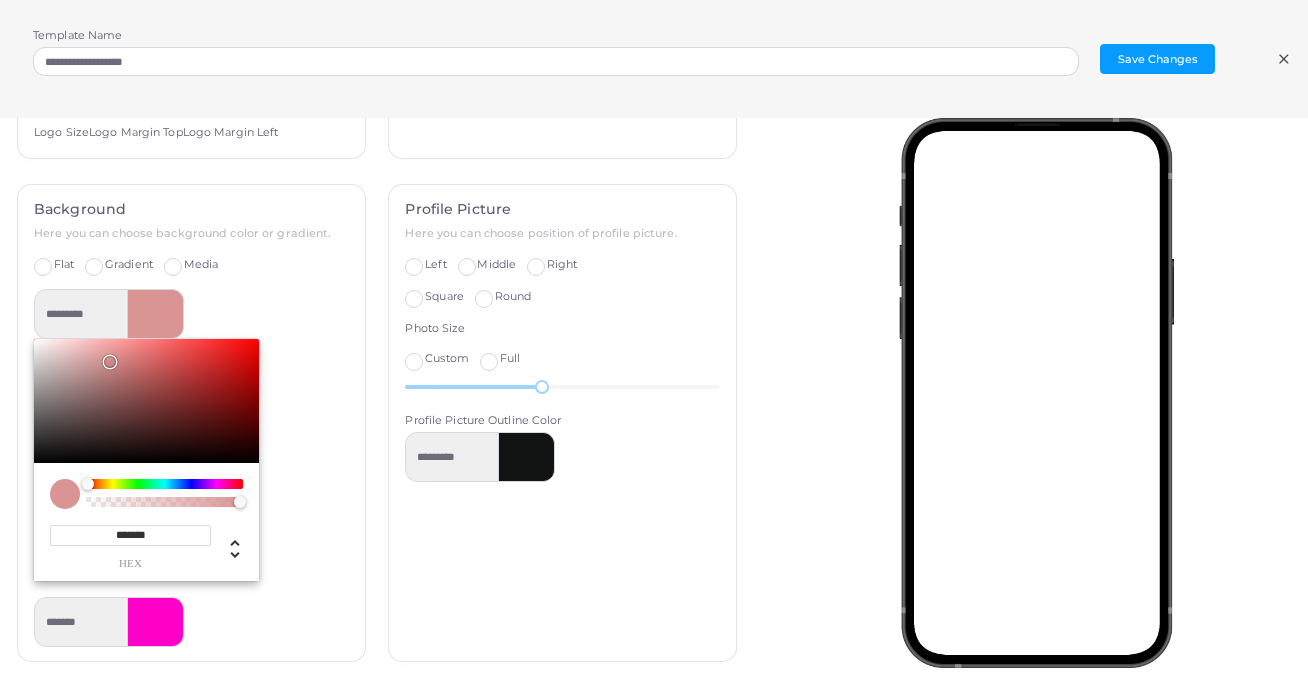type on "*********" 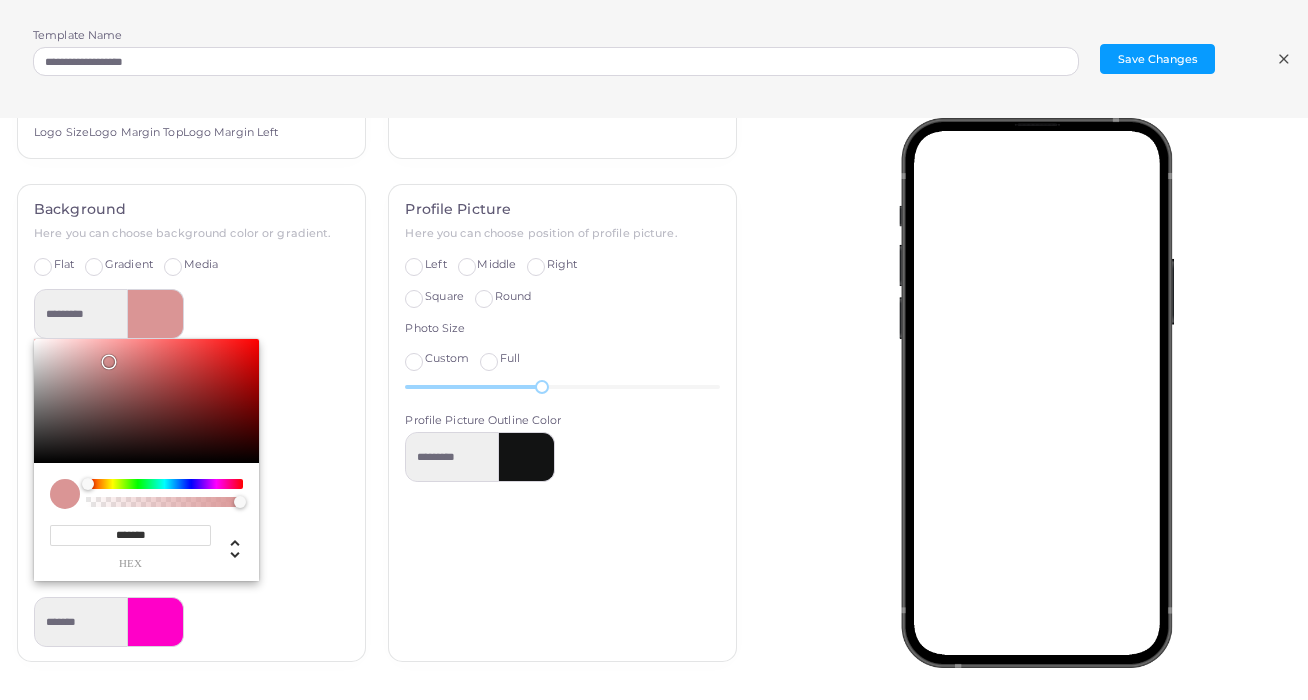 type on "*********" 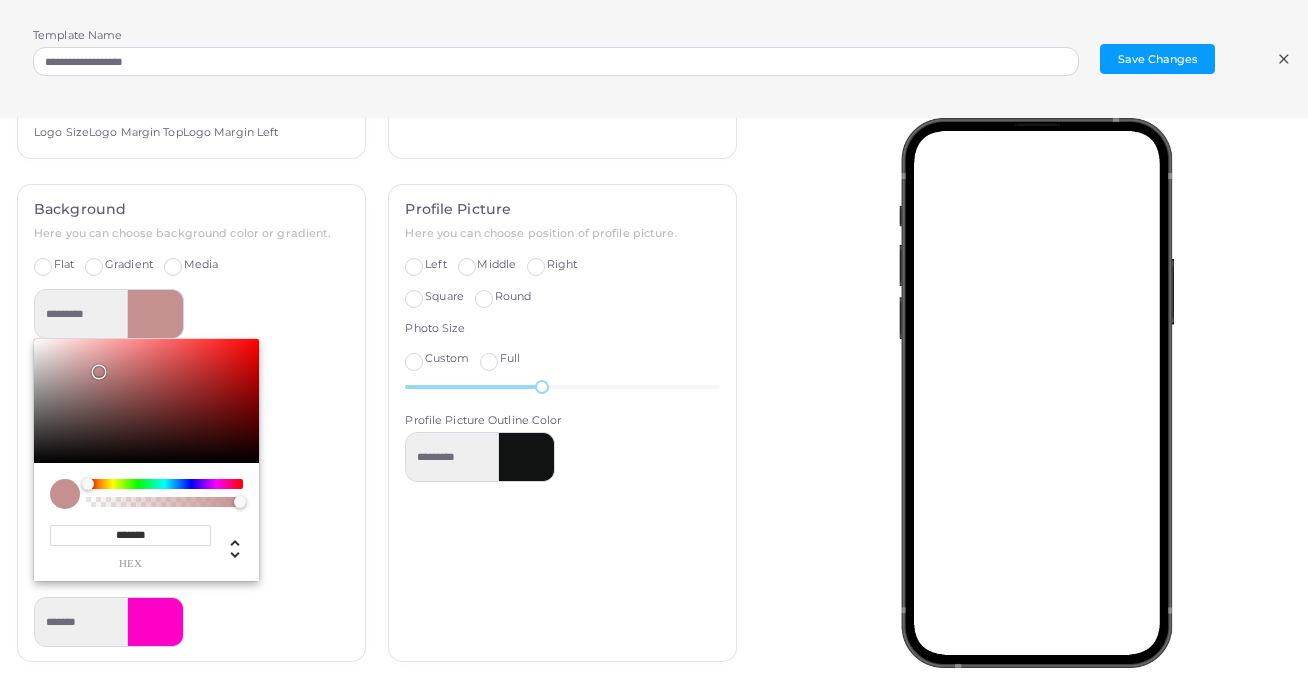 type on "*********" 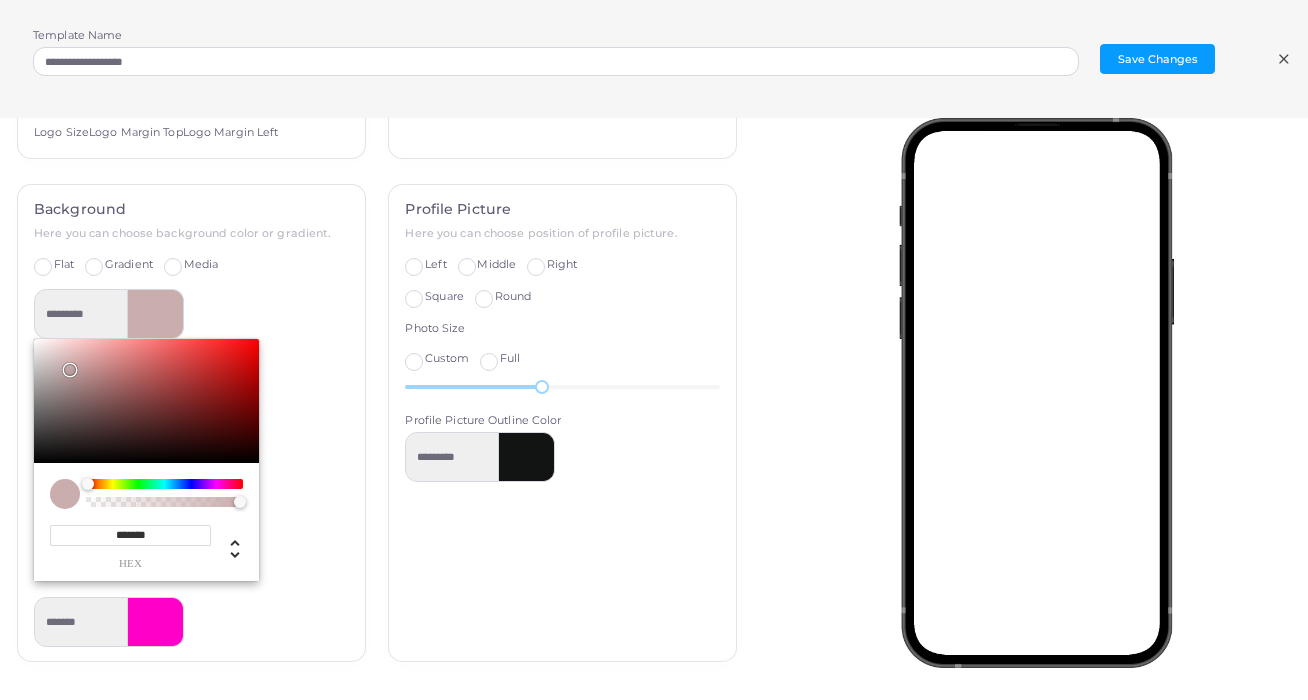 type on "*********" 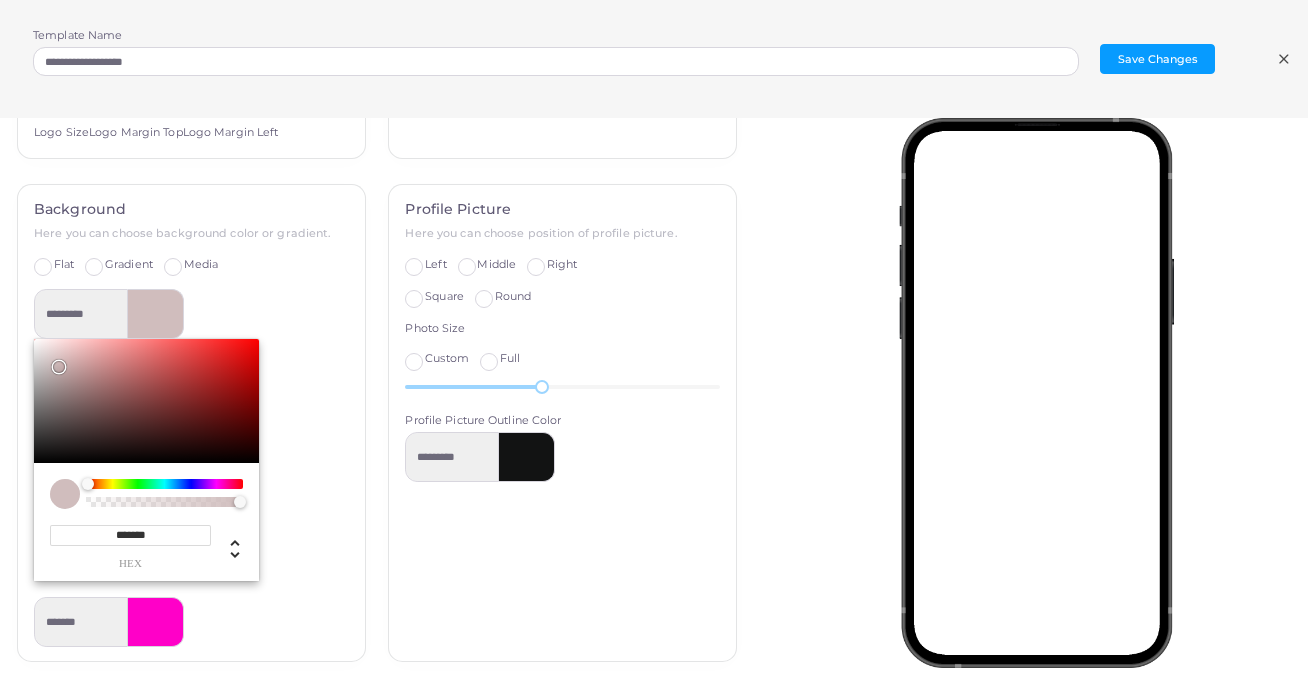 type on "*********" 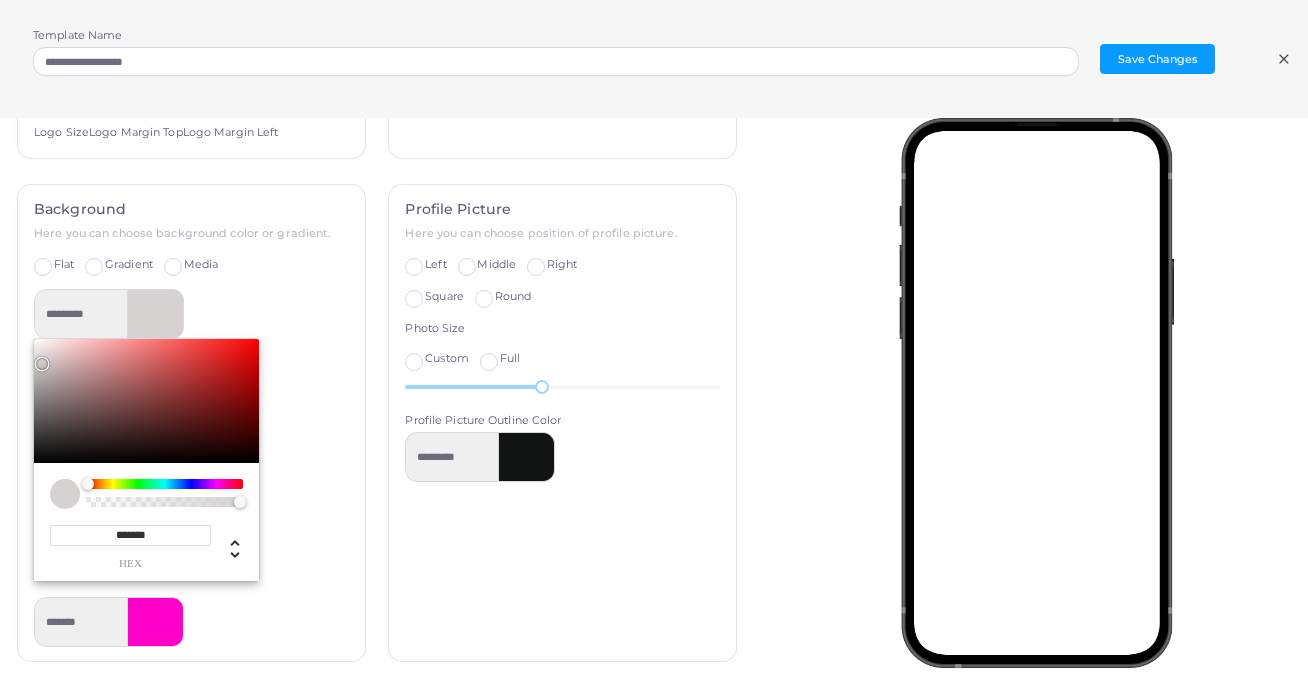 type on "*********" 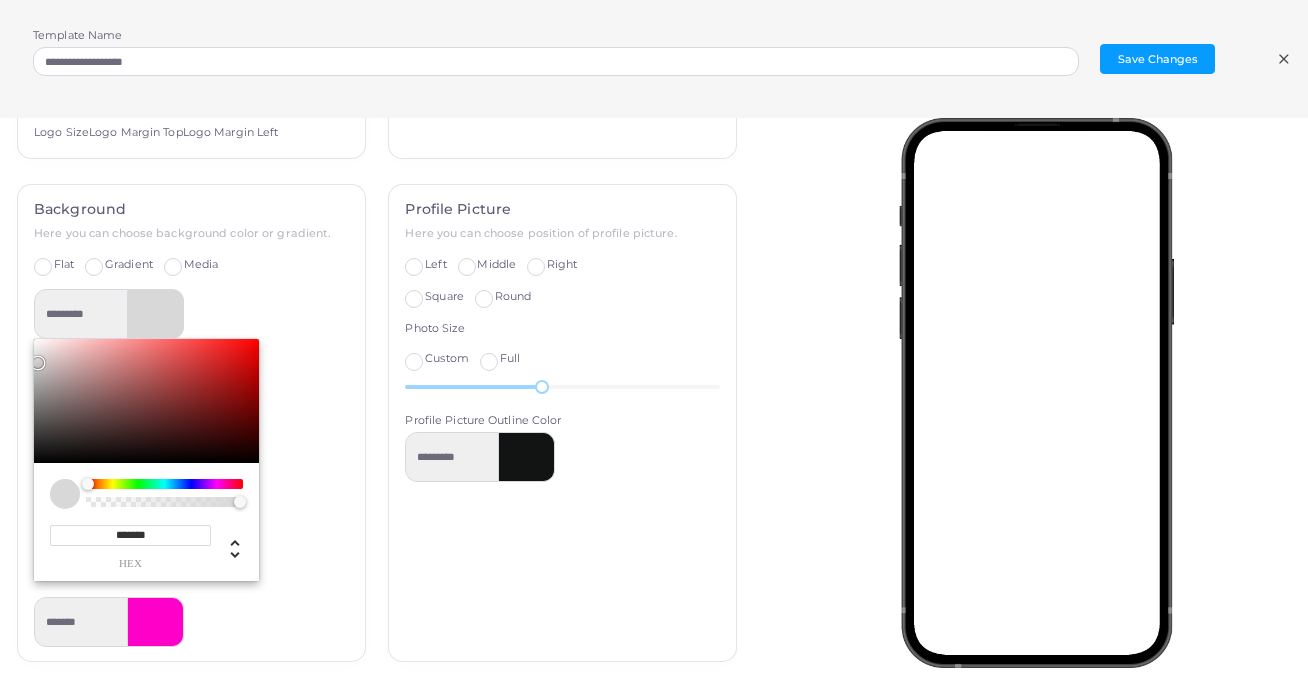 type on "*********" 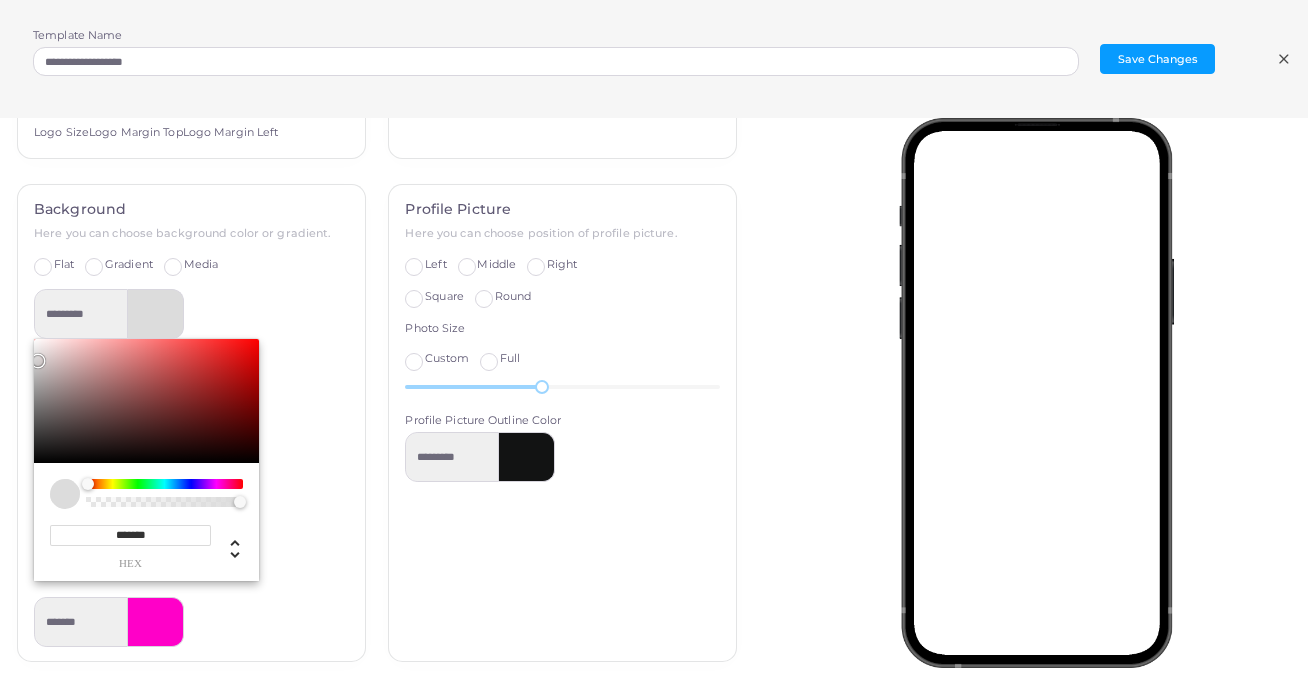 type on "*********" 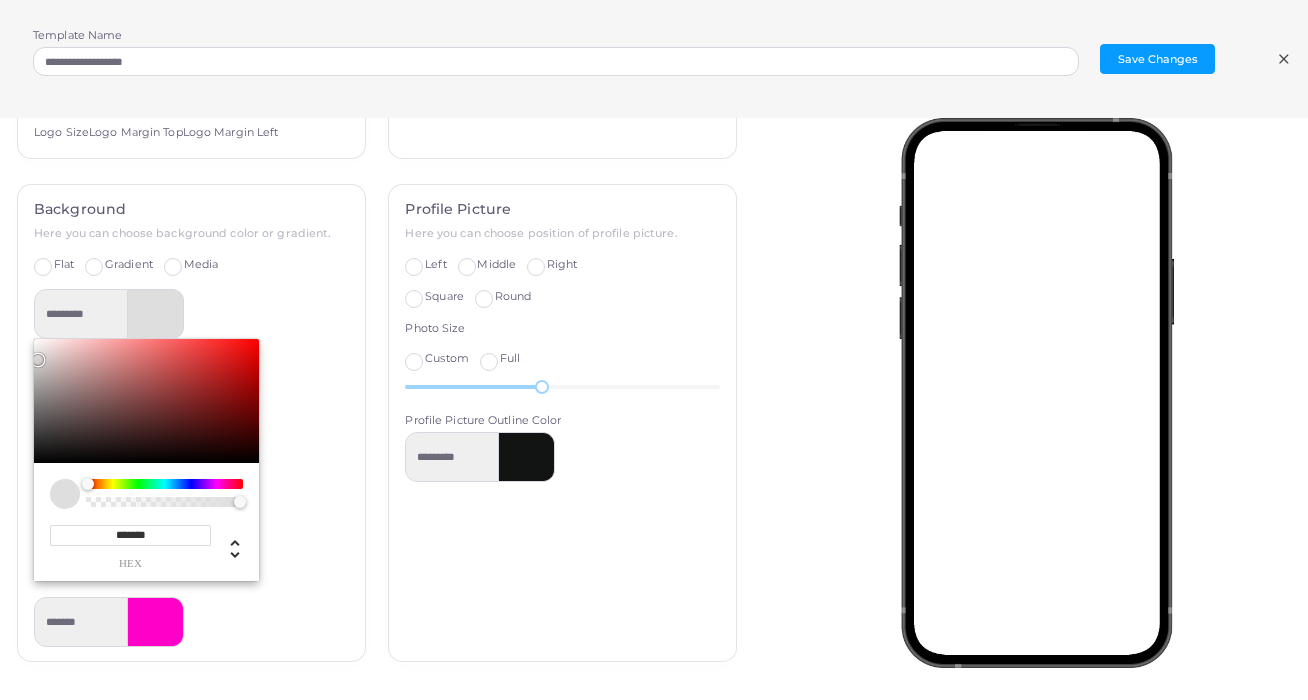 type on "*********" 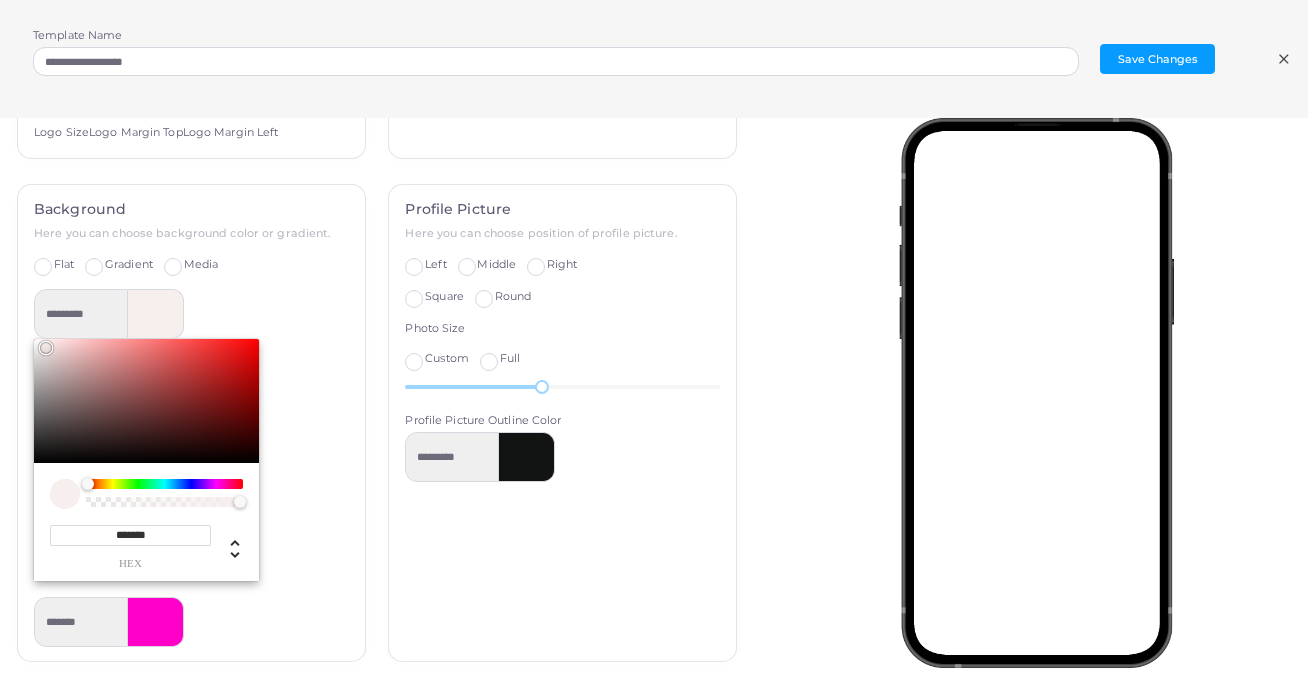 type on "*********" 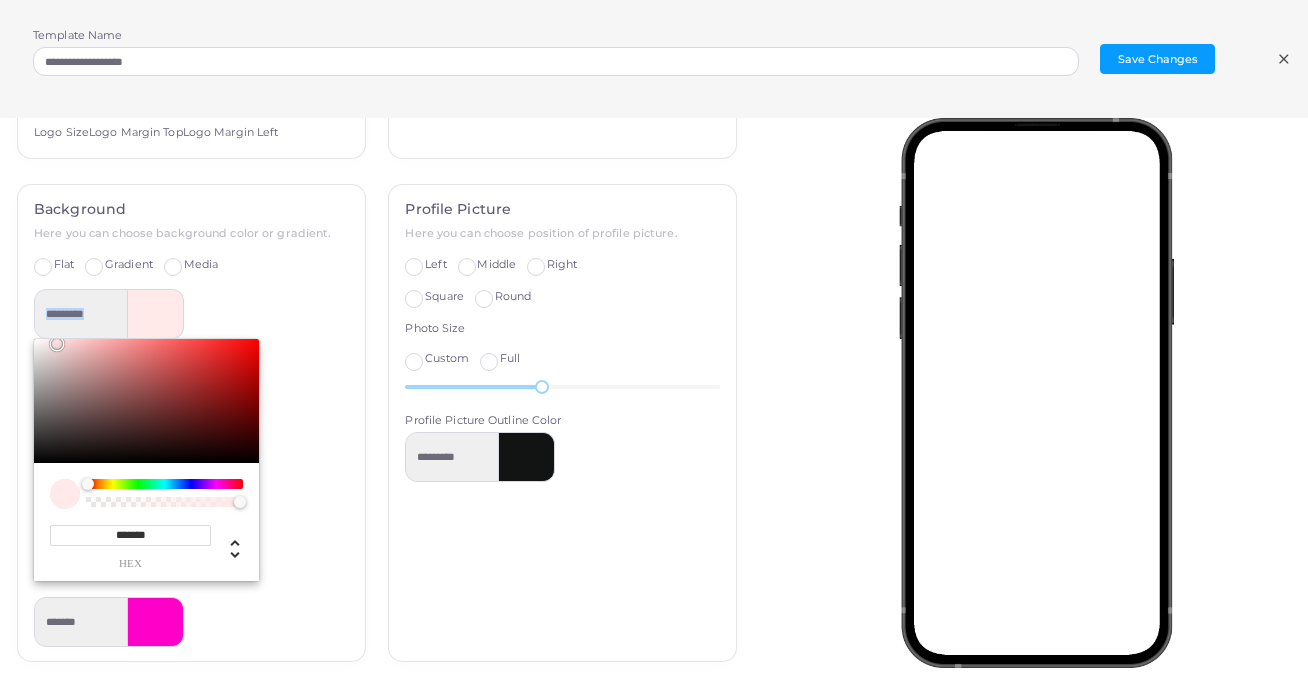 type on "*********" 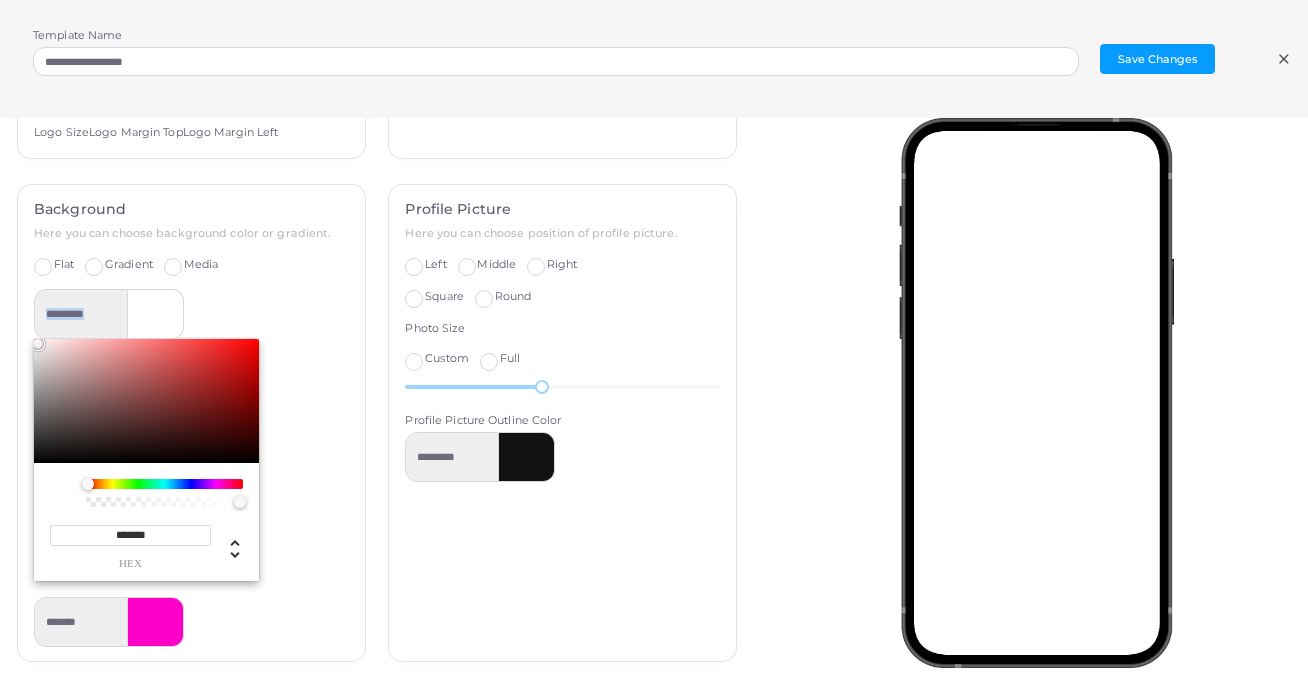 drag, startPoint x: 186, startPoint y: 399, endPoint x: 13, endPoint y: 330, distance: 186.25252 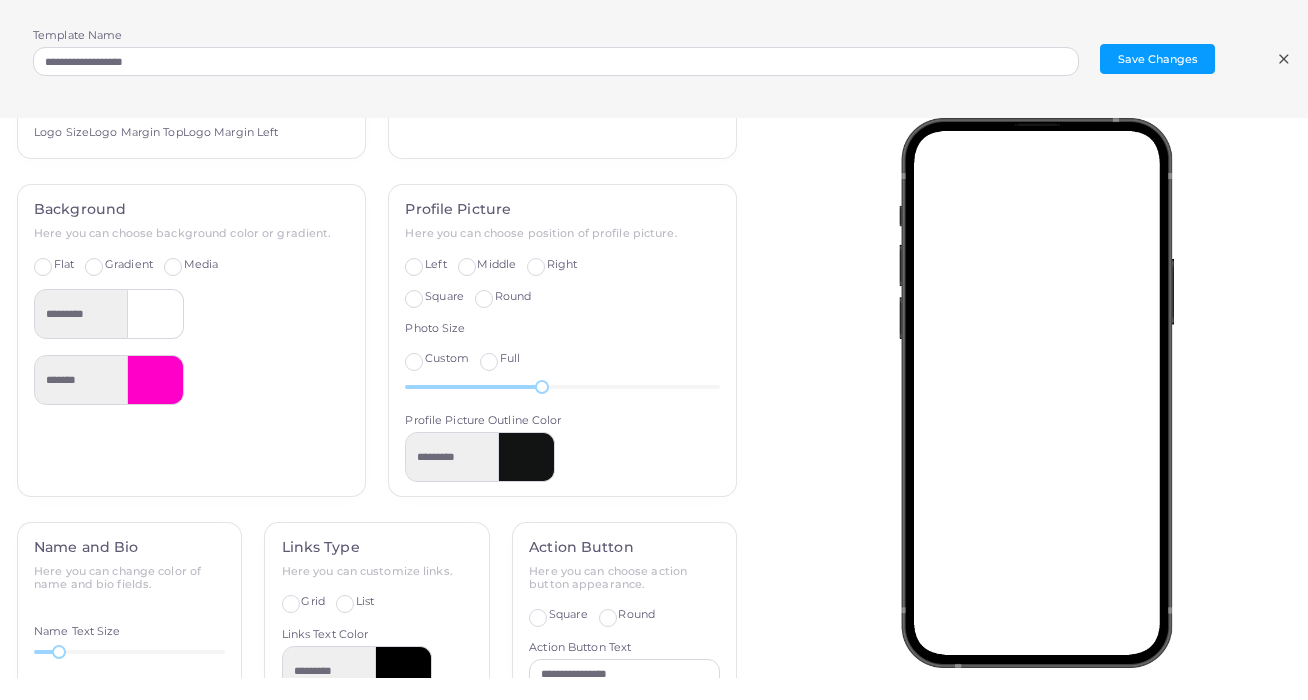 click at bounding box center (156, 314) 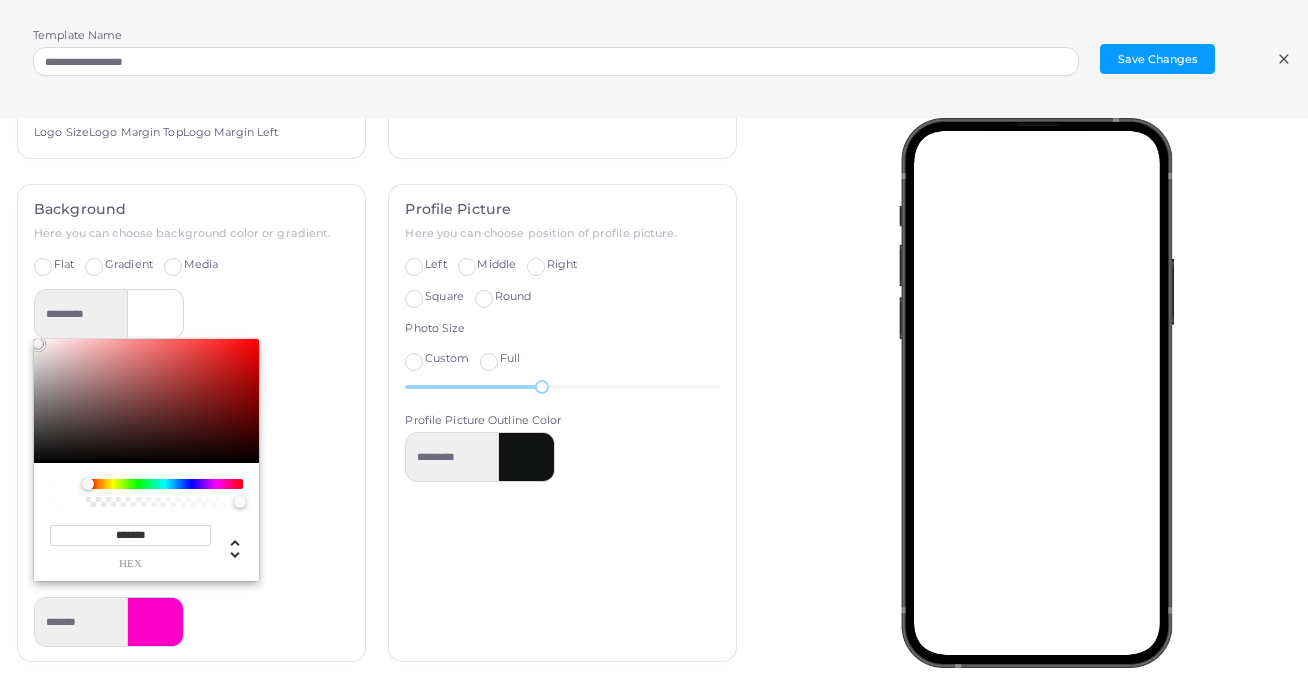 click at bounding box center [164, 484] 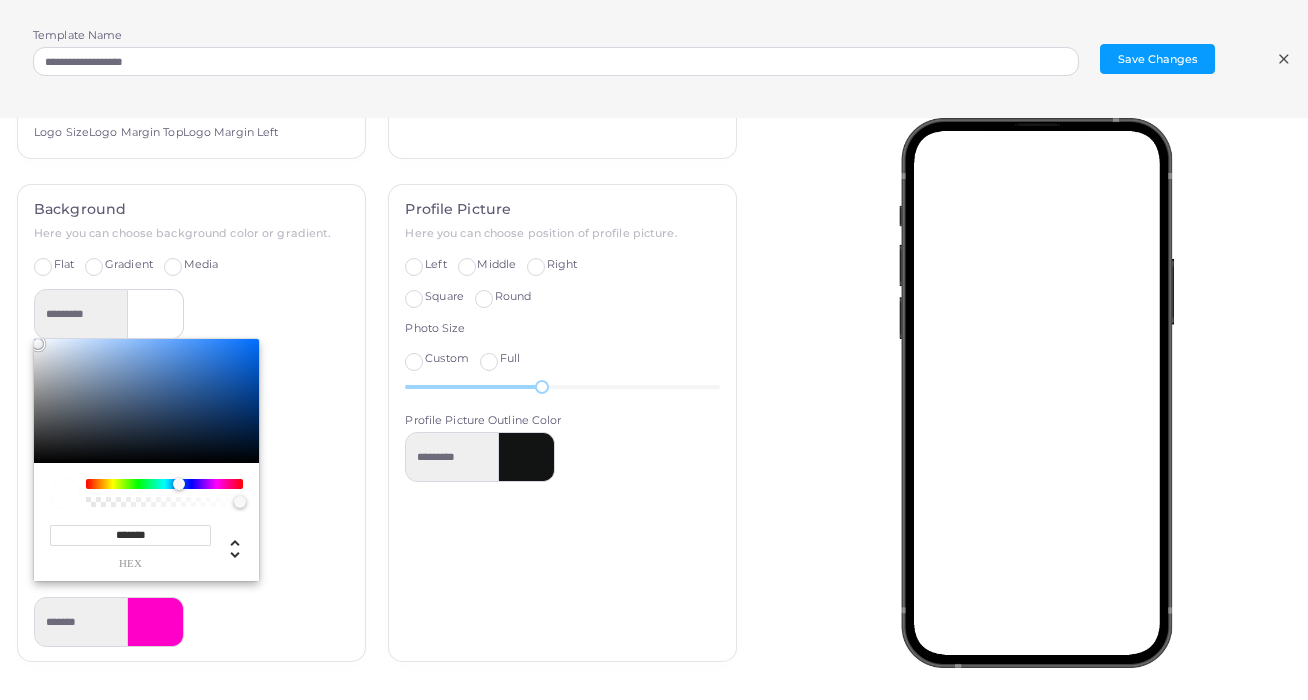 click at bounding box center (185, 485) 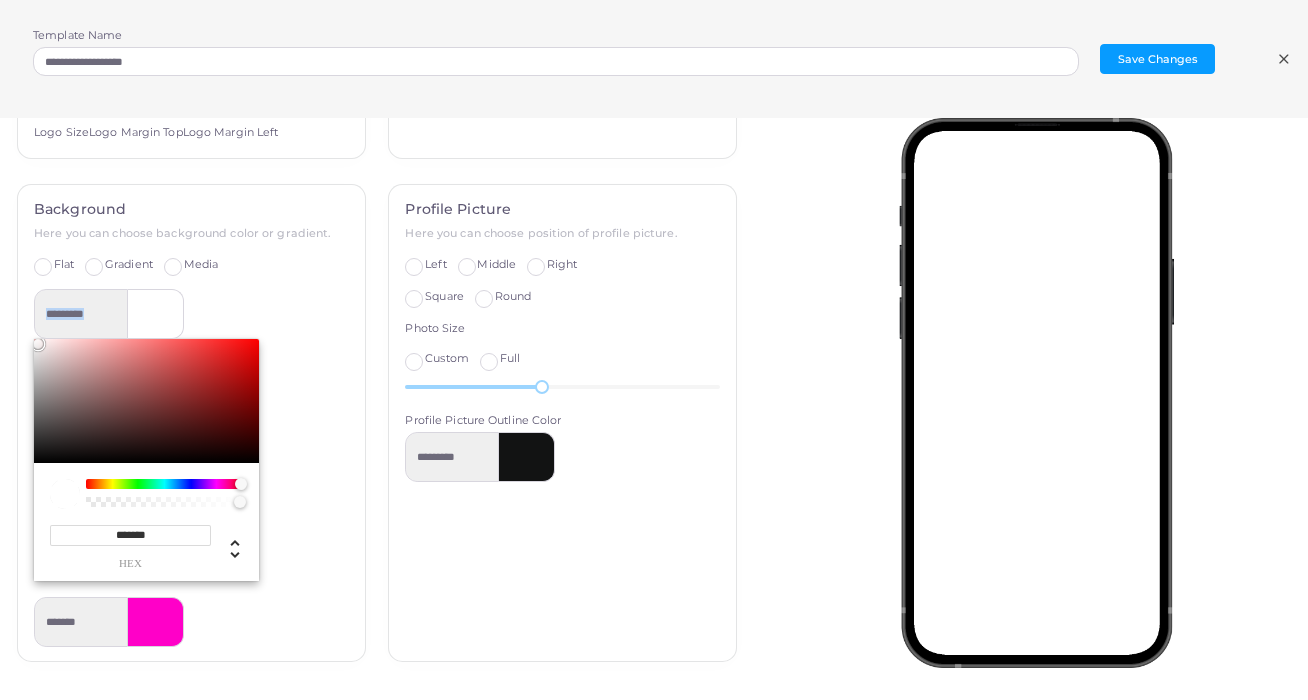 drag, startPoint x: 97, startPoint y: 375, endPoint x: 30, endPoint y: 333, distance: 79.07591 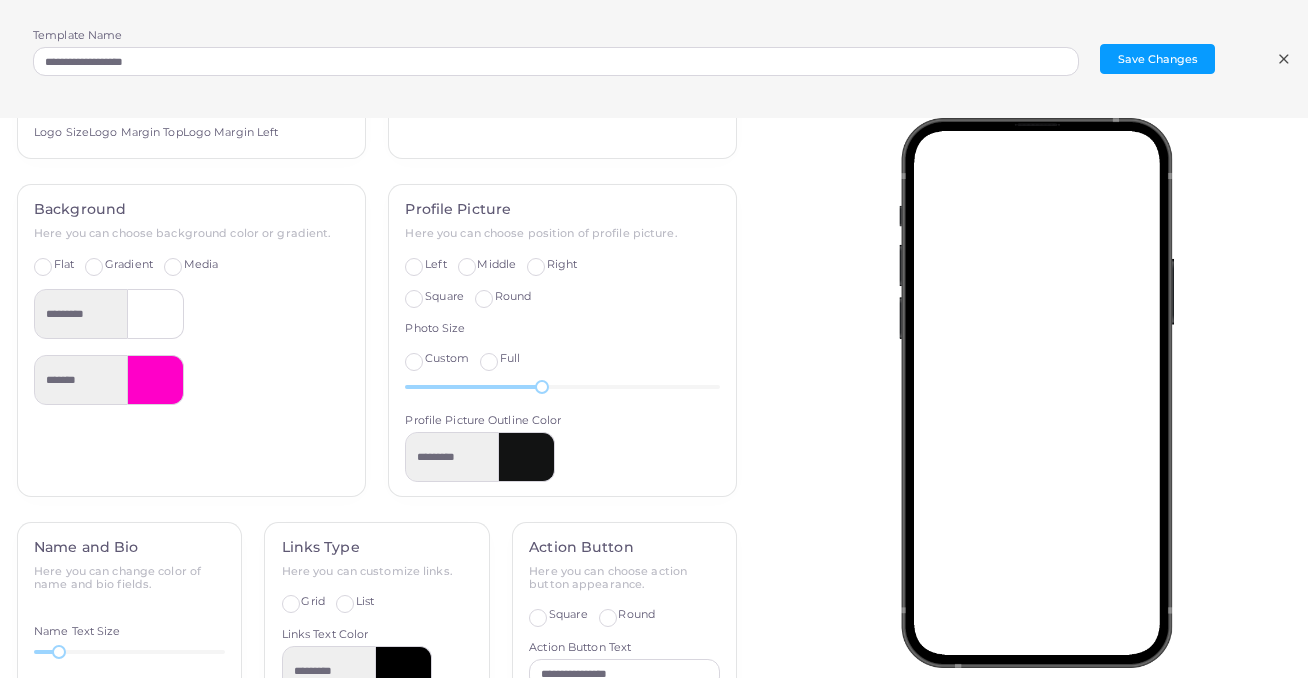 click at bounding box center [156, 380] 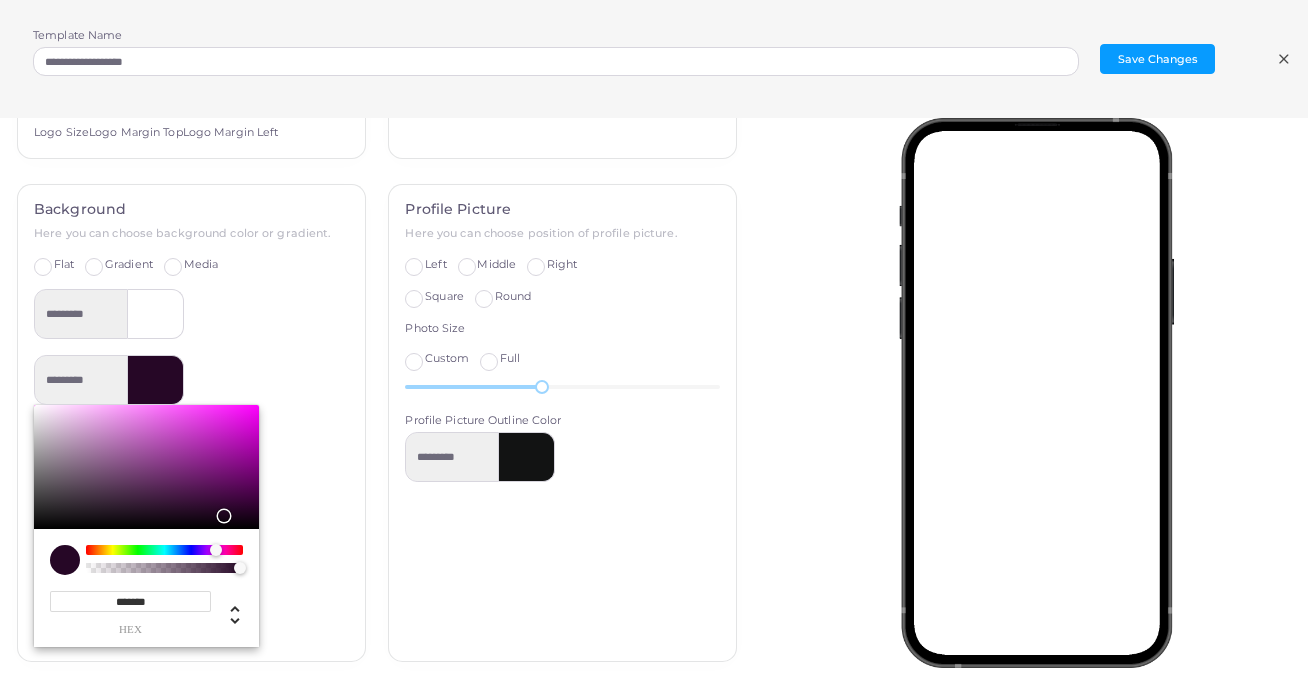 drag, startPoint x: 245, startPoint y: 430, endPoint x: 219, endPoint y: 505, distance: 79.37884 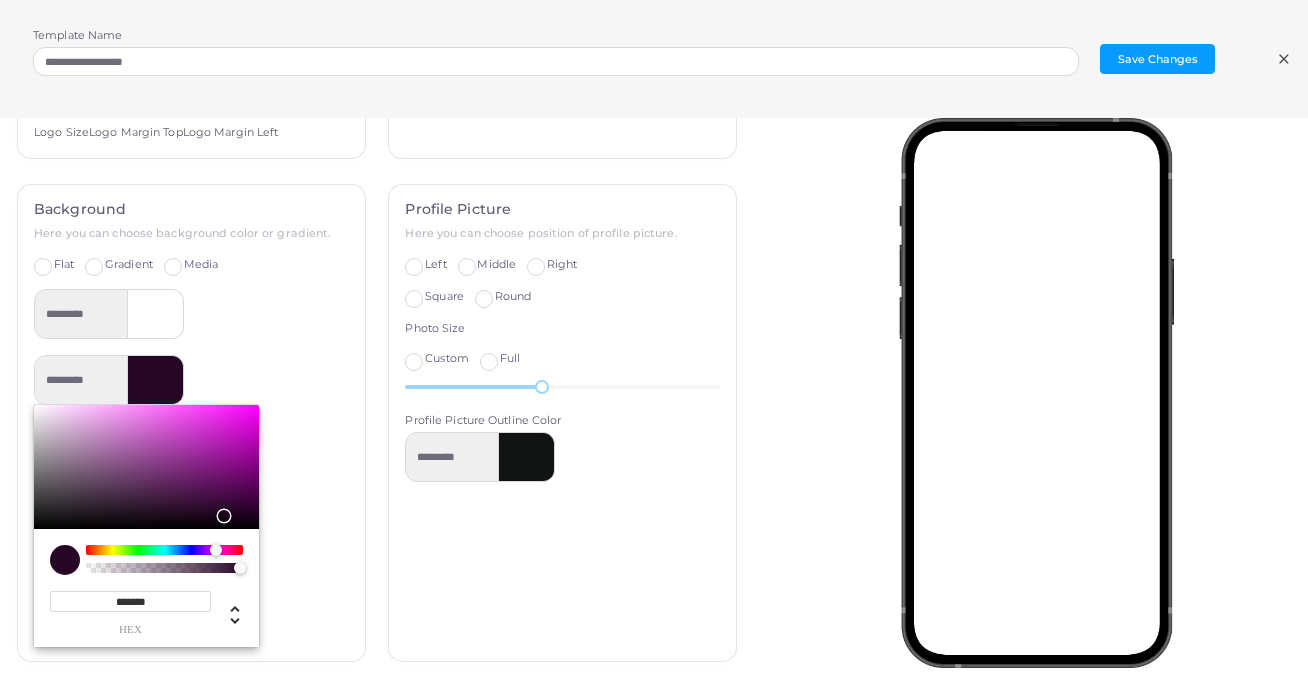 click at bounding box center [146, 467] 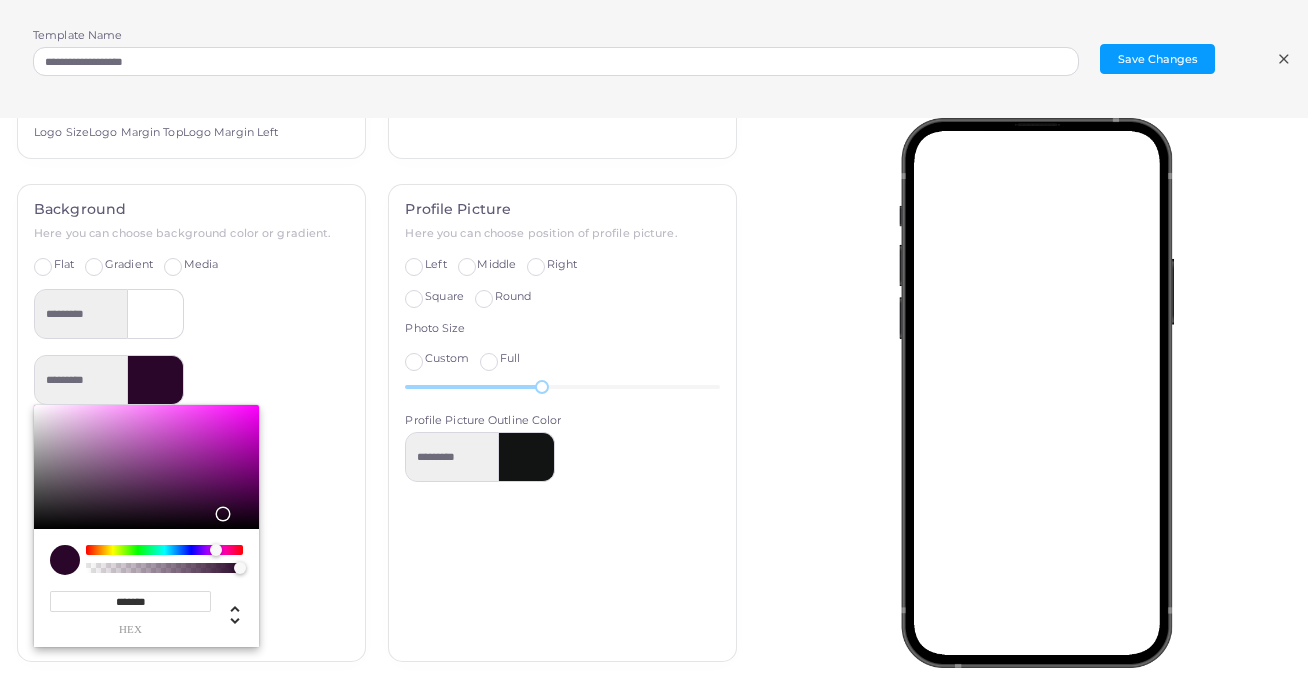 click at bounding box center (164, 550) 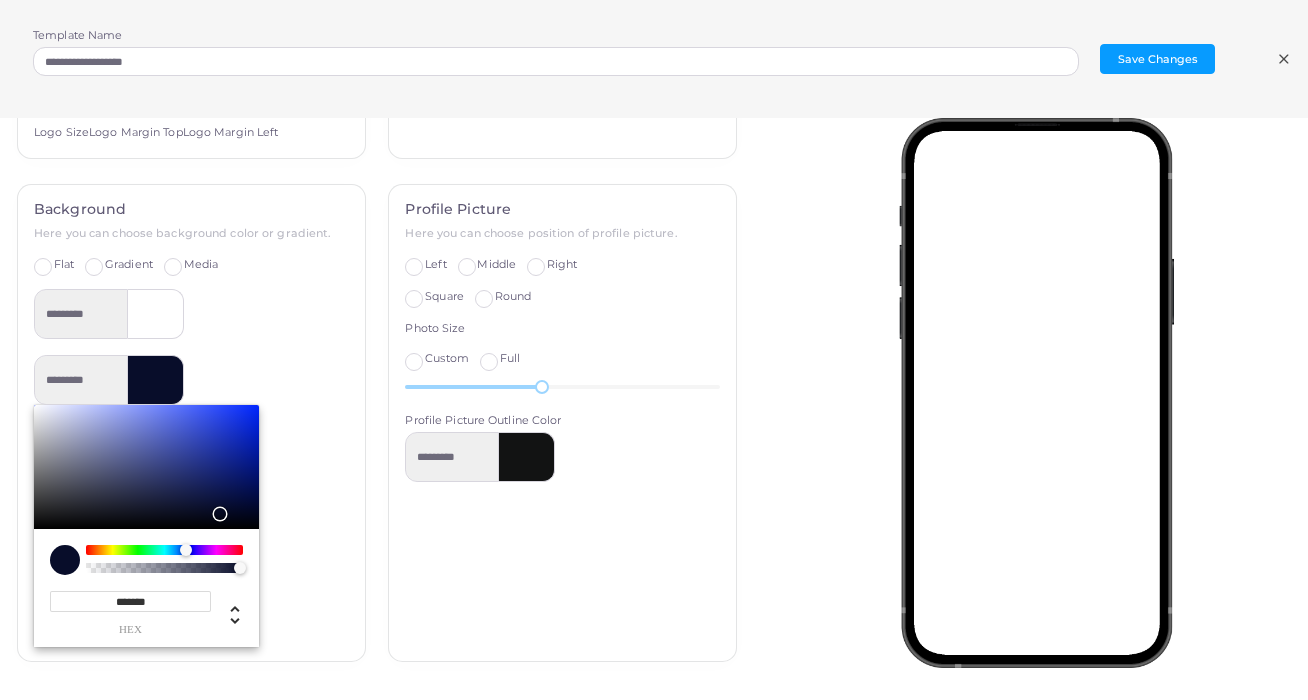 click at bounding box center (186, 550) 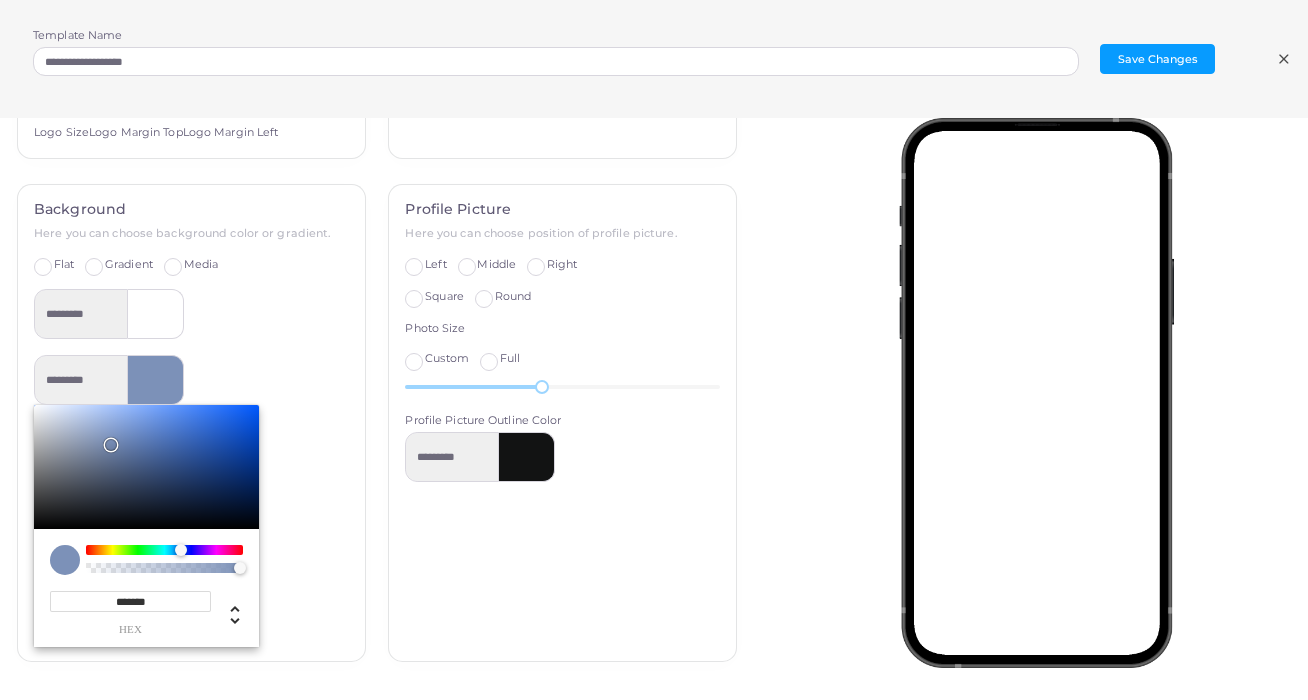 scroll, scrollTop: 128, scrollLeft: 0, axis: vertical 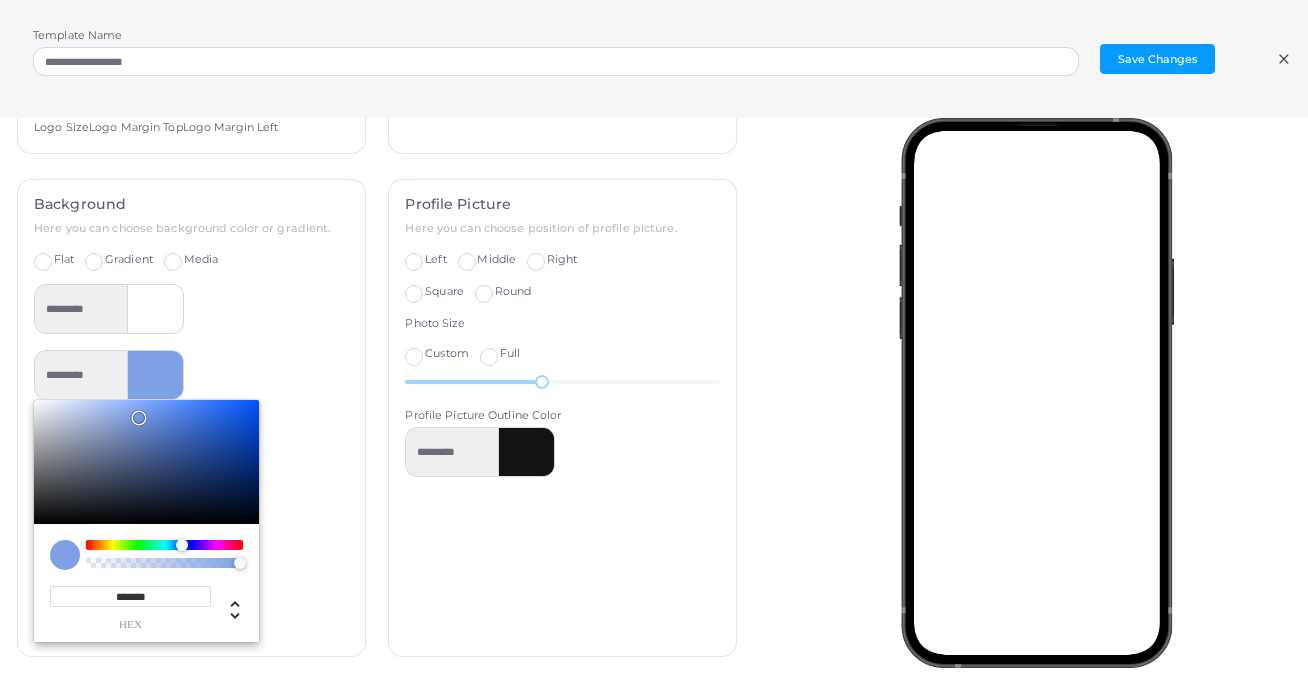 drag, startPoint x: 218, startPoint y: 504, endPoint x: 135, endPoint y: 408, distance: 126.90548 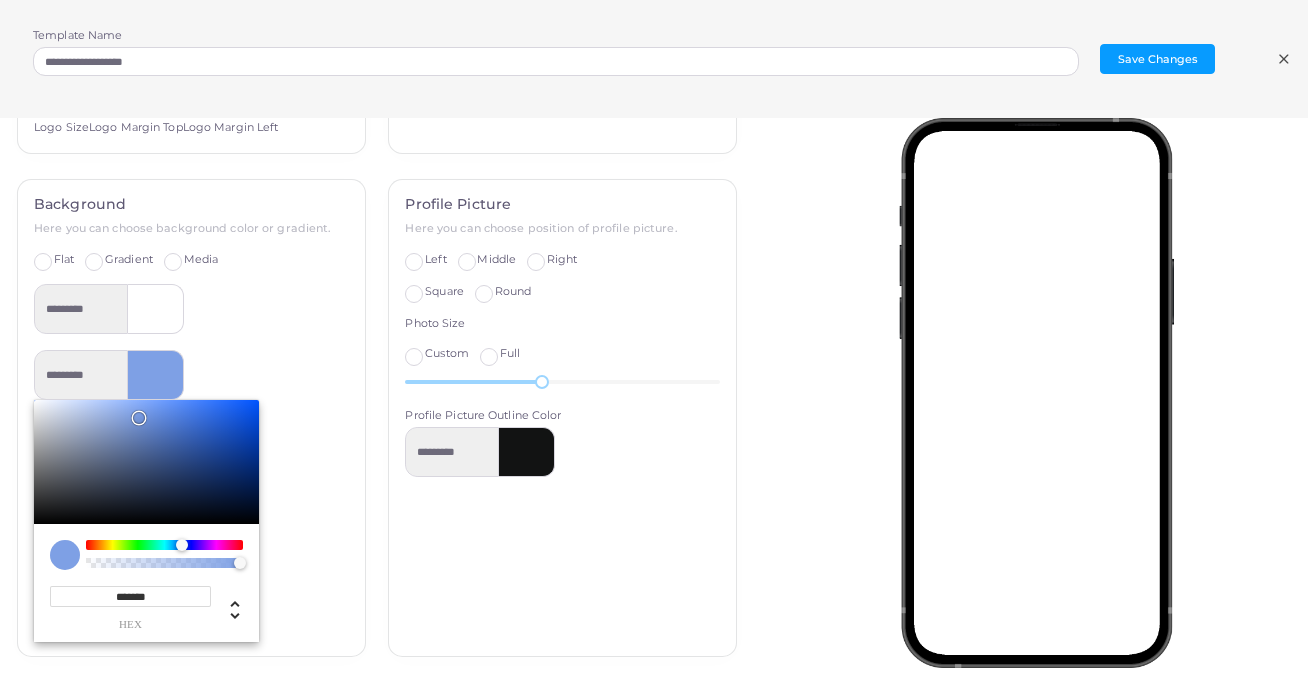 click at bounding box center [146, 462] 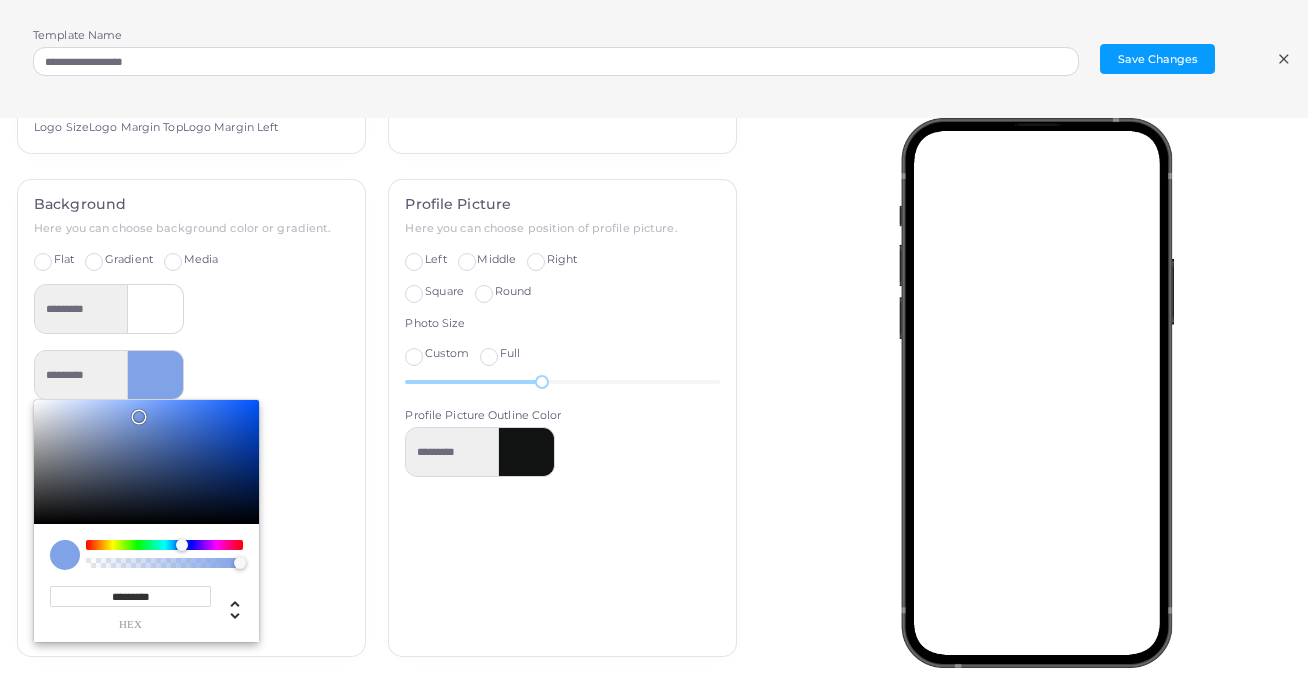 click at bounding box center [164, 563] 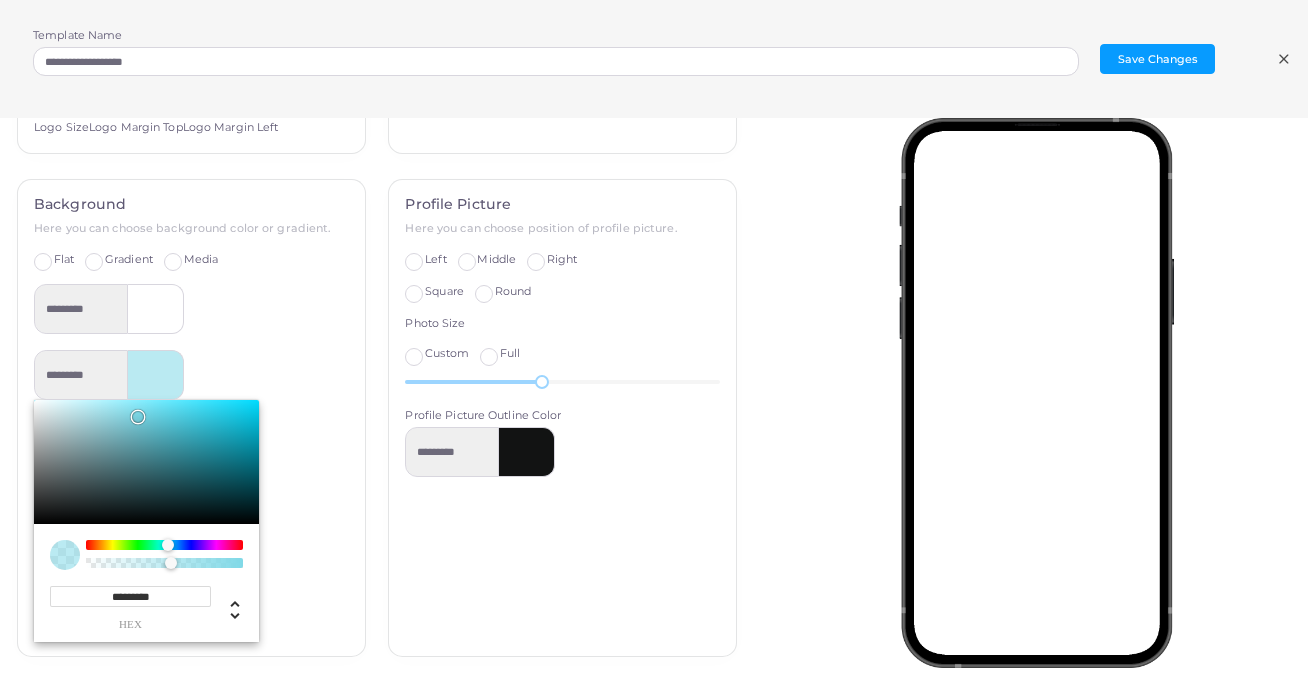 click at bounding box center [164, 545] 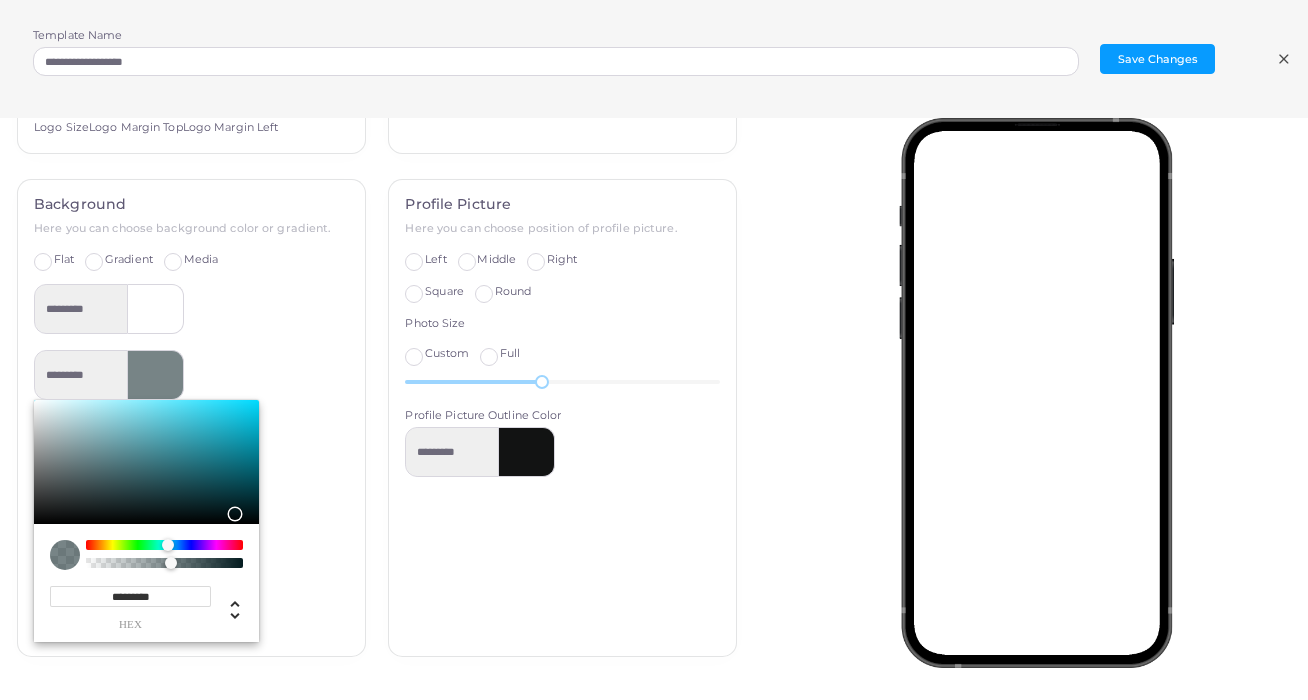 drag, startPoint x: 150, startPoint y: 435, endPoint x: 232, endPoint y: 506, distance: 108.46658 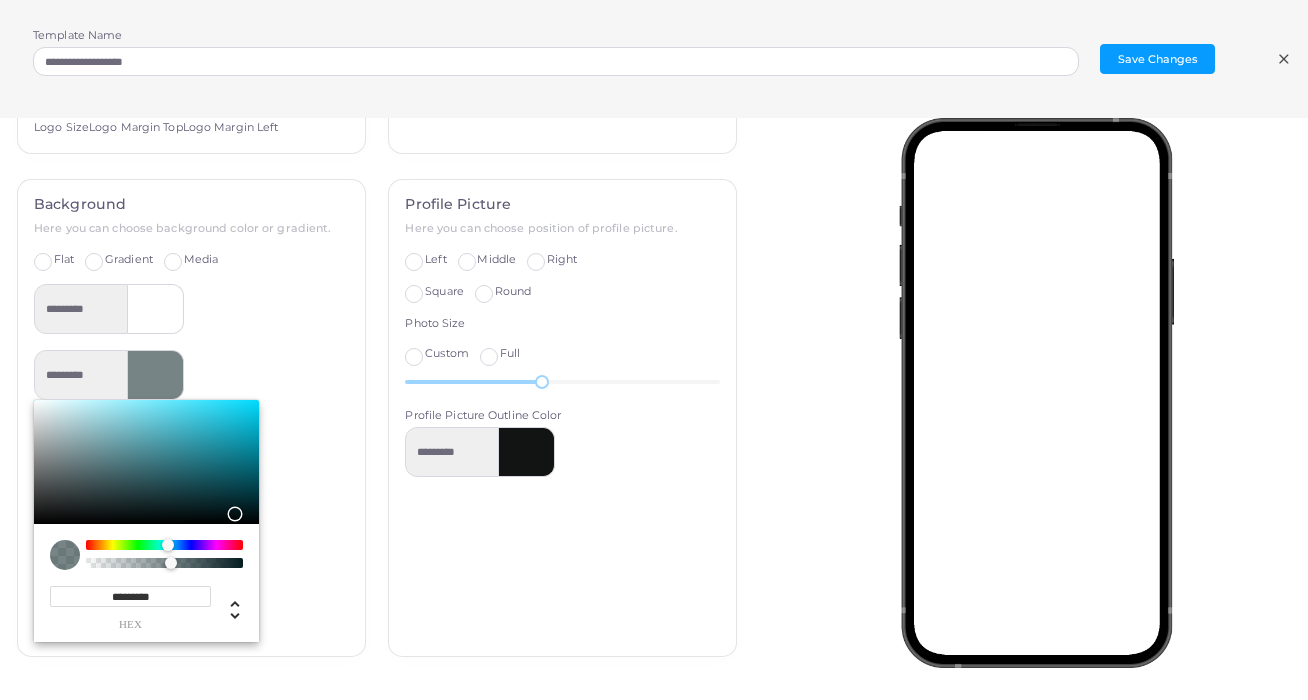 click at bounding box center (146, 462) 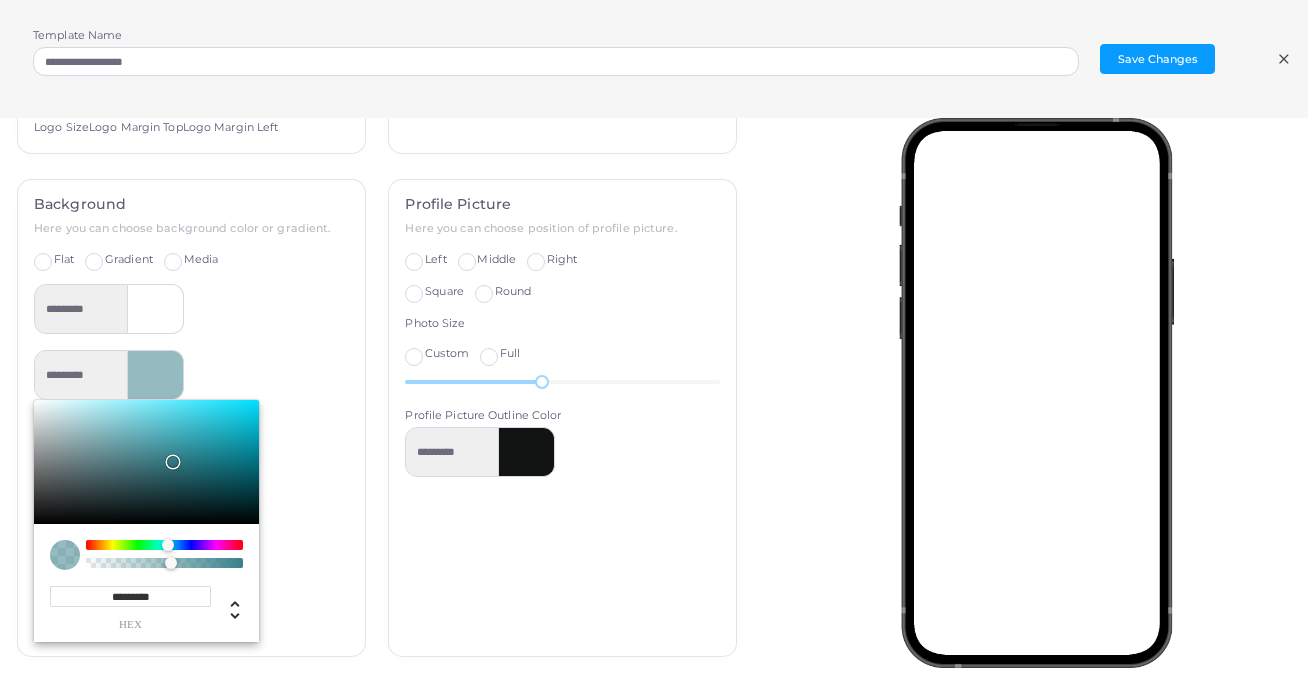 drag, startPoint x: 223, startPoint y: 497, endPoint x: 169, endPoint y: 453, distance: 69.656296 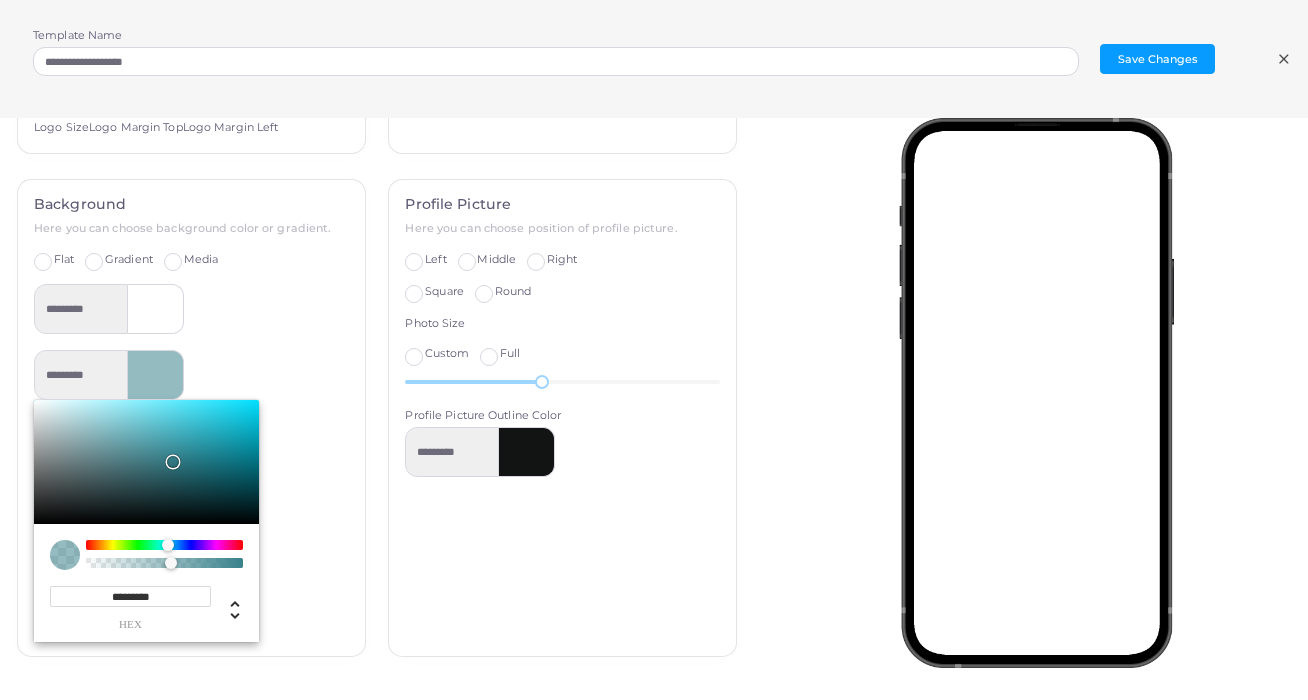 click at bounding box center (156, 309) 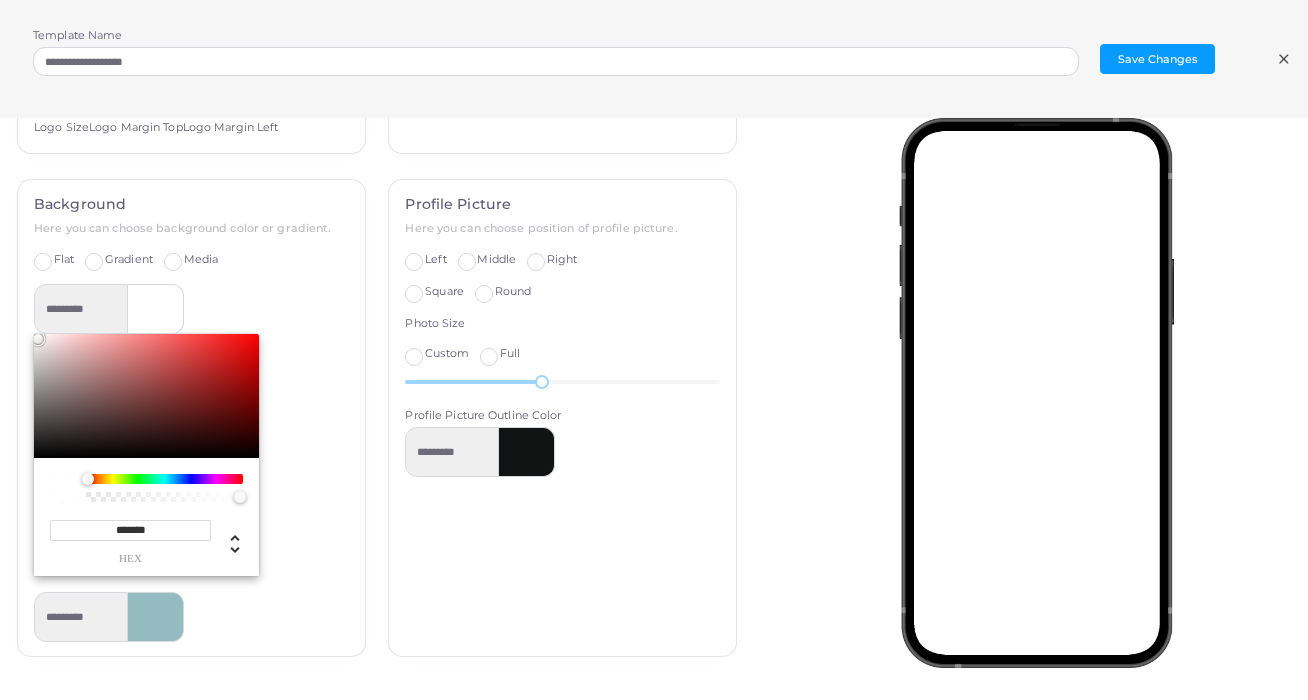 click on "*********                   *******   hex       ***   r     ***   g     ***   b     *   a     *   h     **   s     ****   l     *   a" at bounding box center [191, 430] 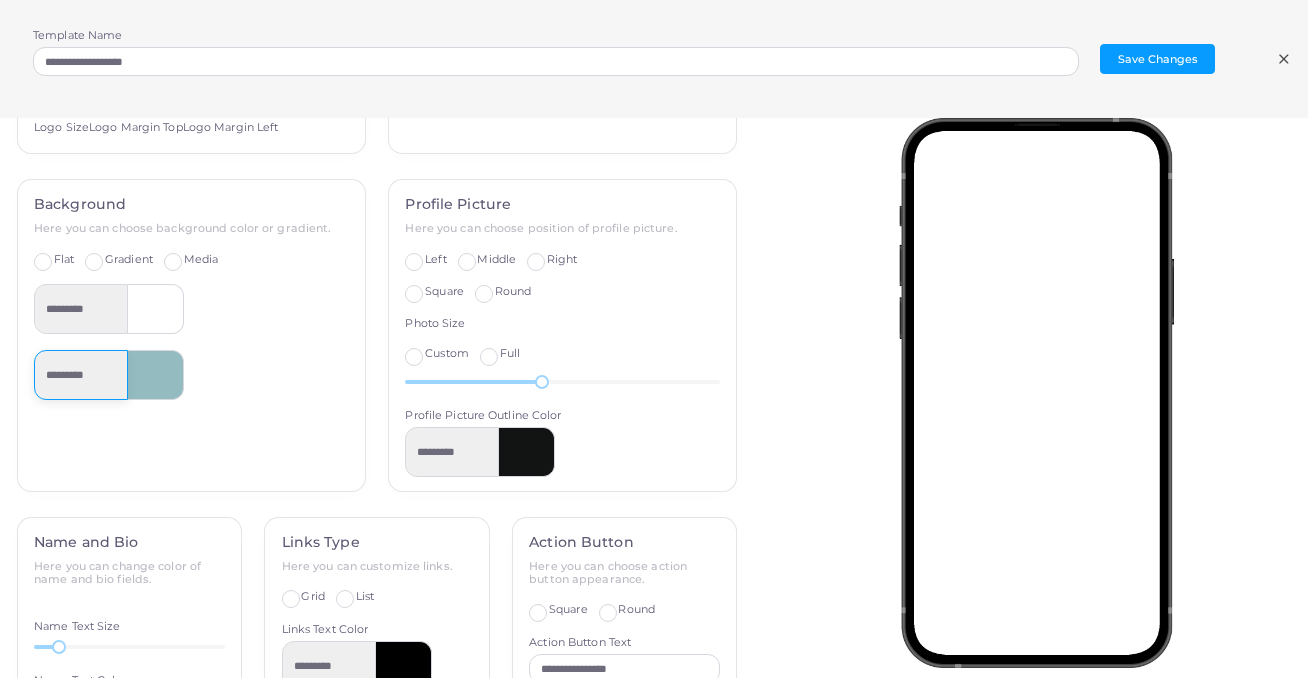 click on "*********" at bounding box center (81, 375) 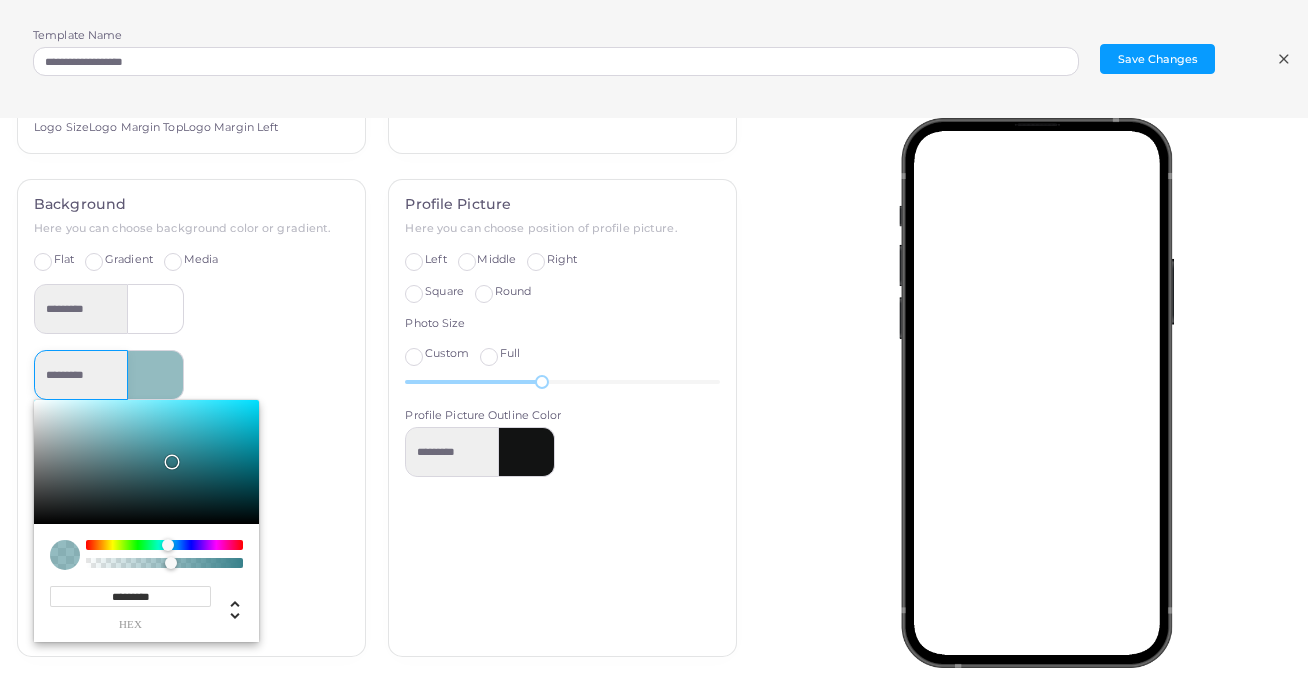 click on "*********" at bounding box center [81, 375] 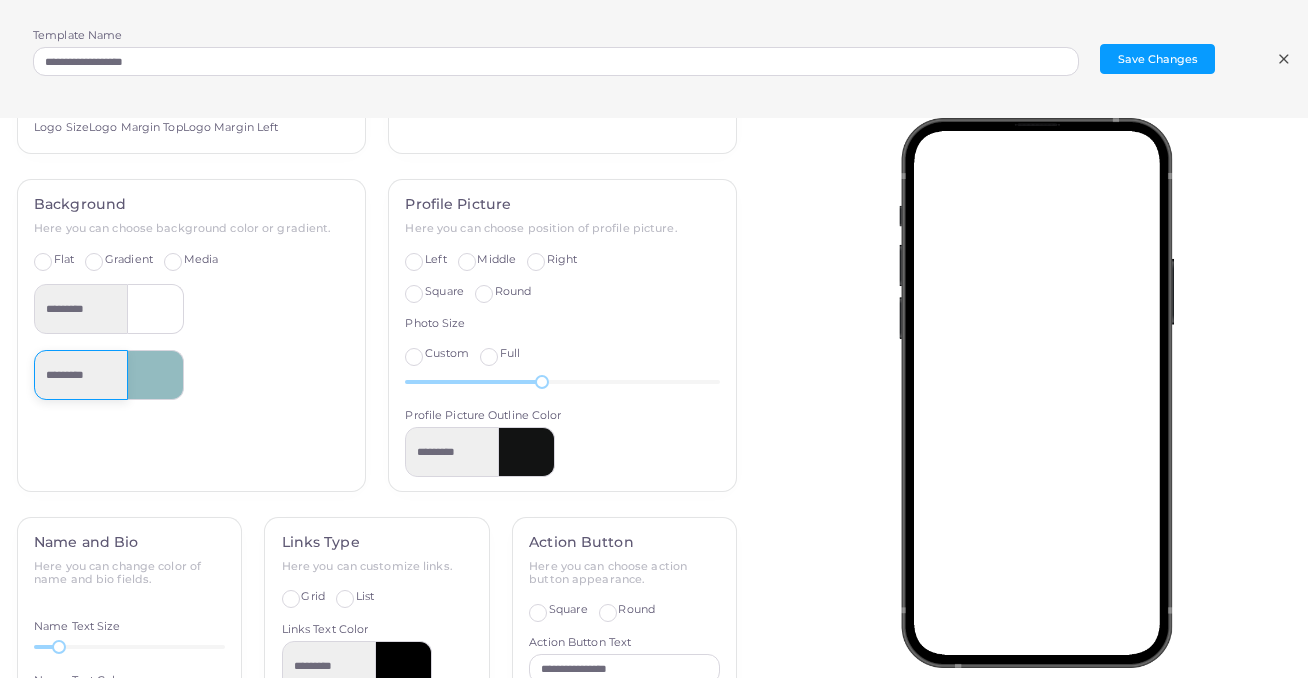 click on "*********" at bounding box center (81, 375) 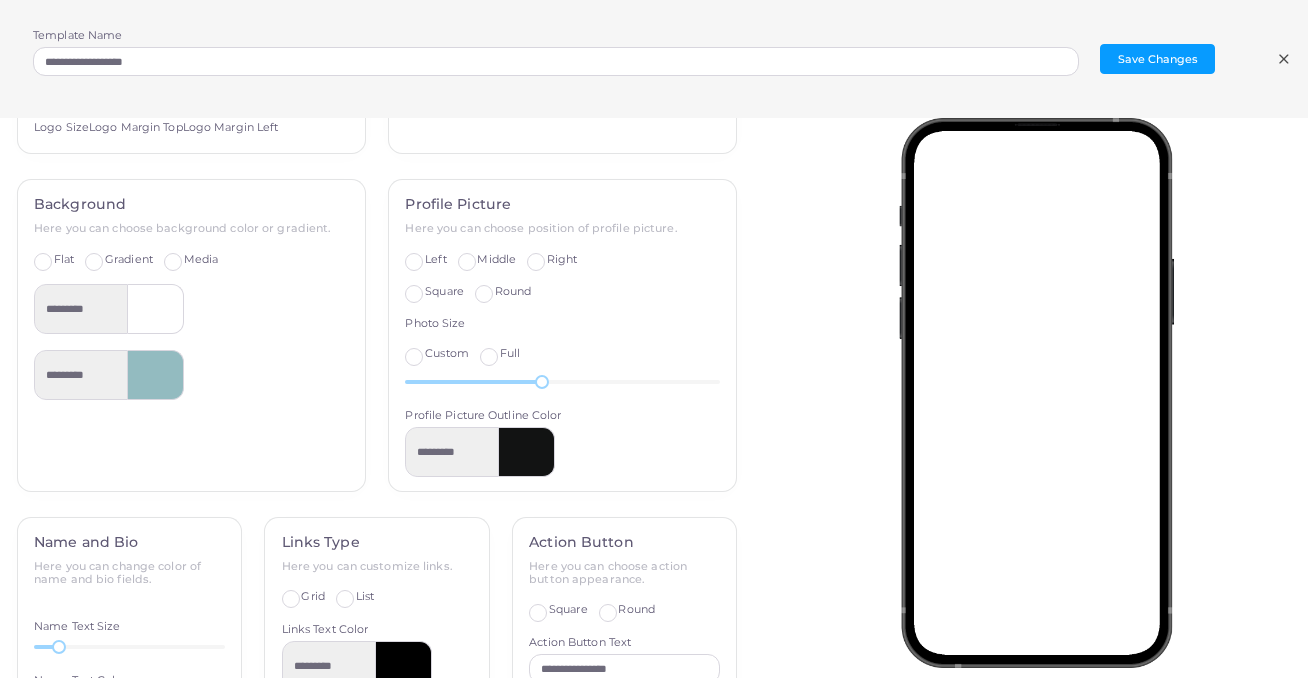 click at bounding box center (156, 375) 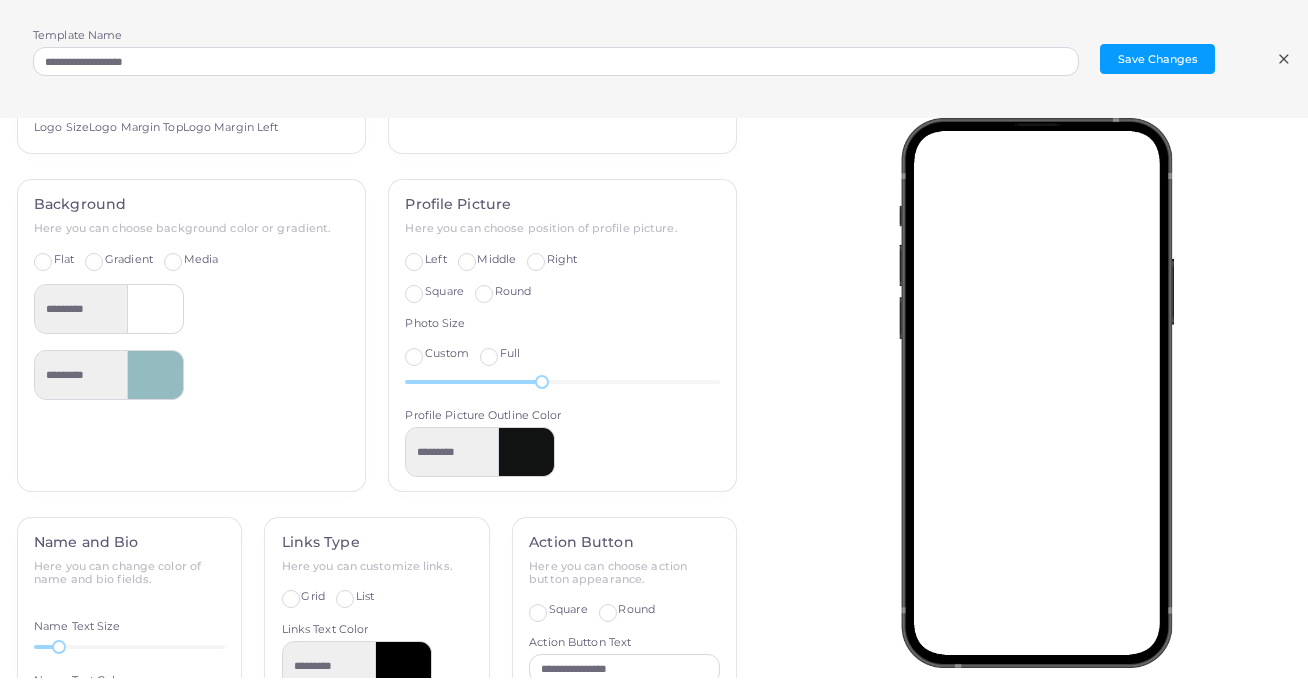 click at bounding box center [156, 375] 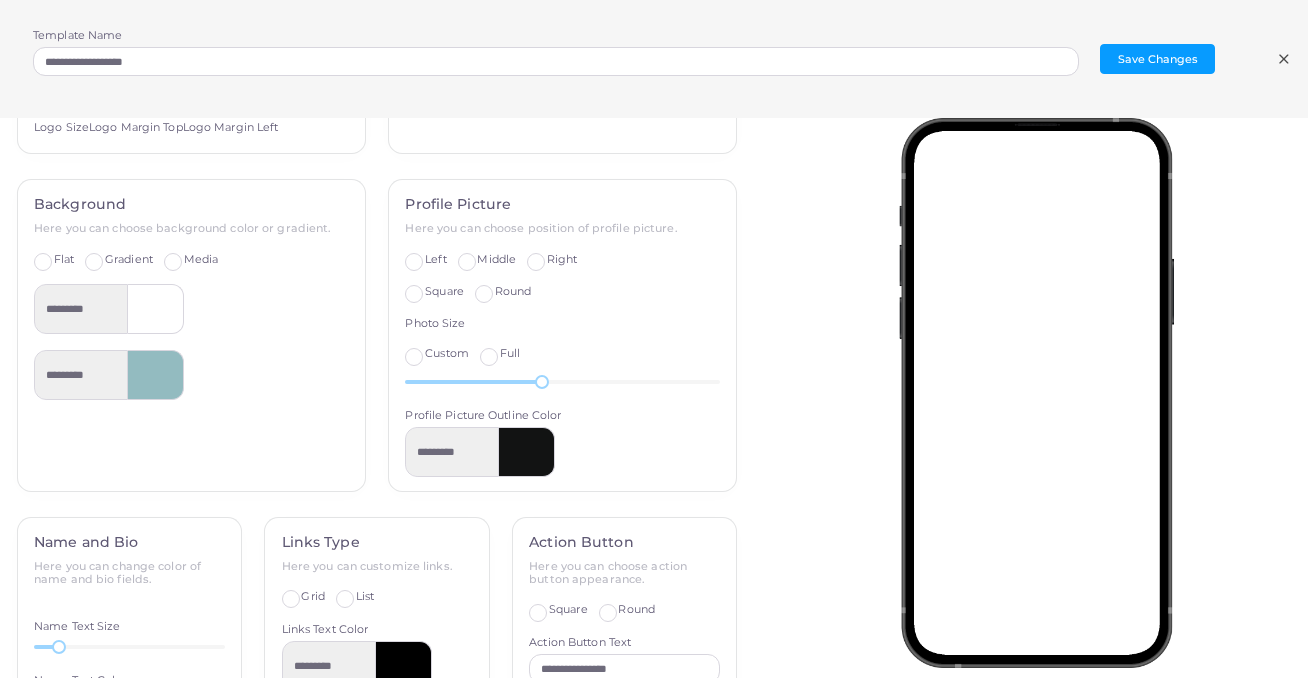 click at bounding box center (156, 309) 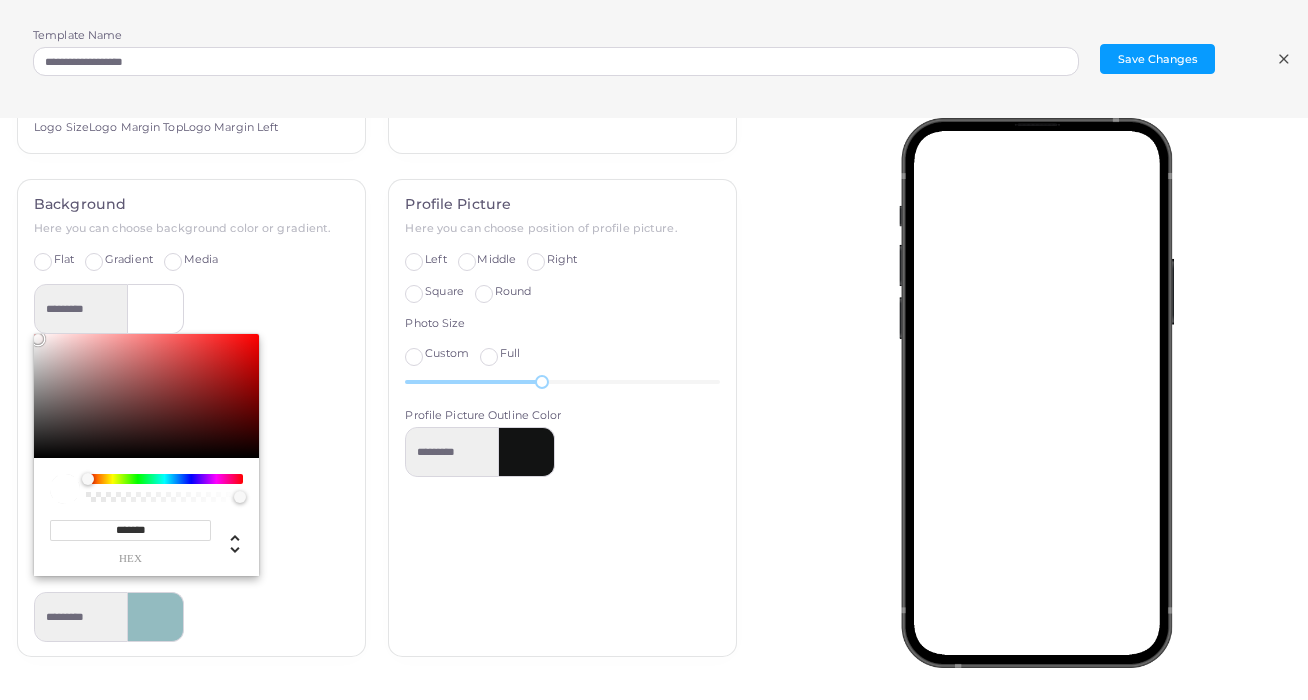 click at bounding box center (156, 309) 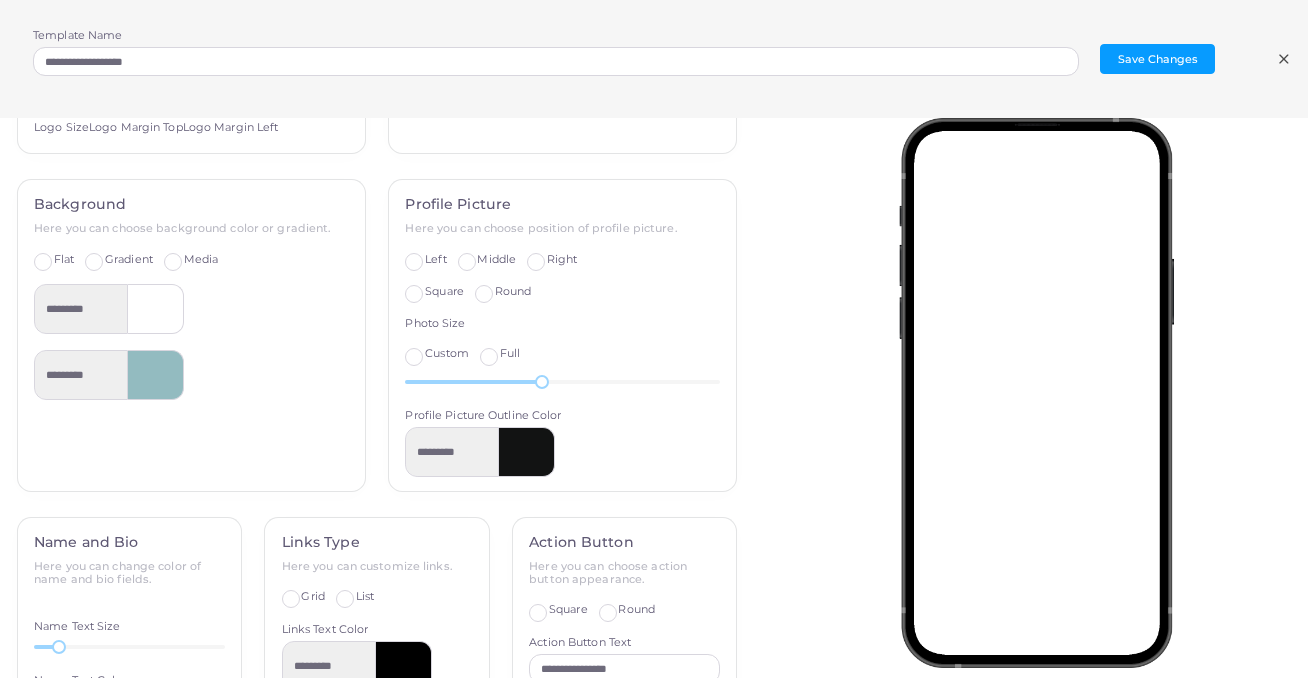 click at bounding box center (156, 375) 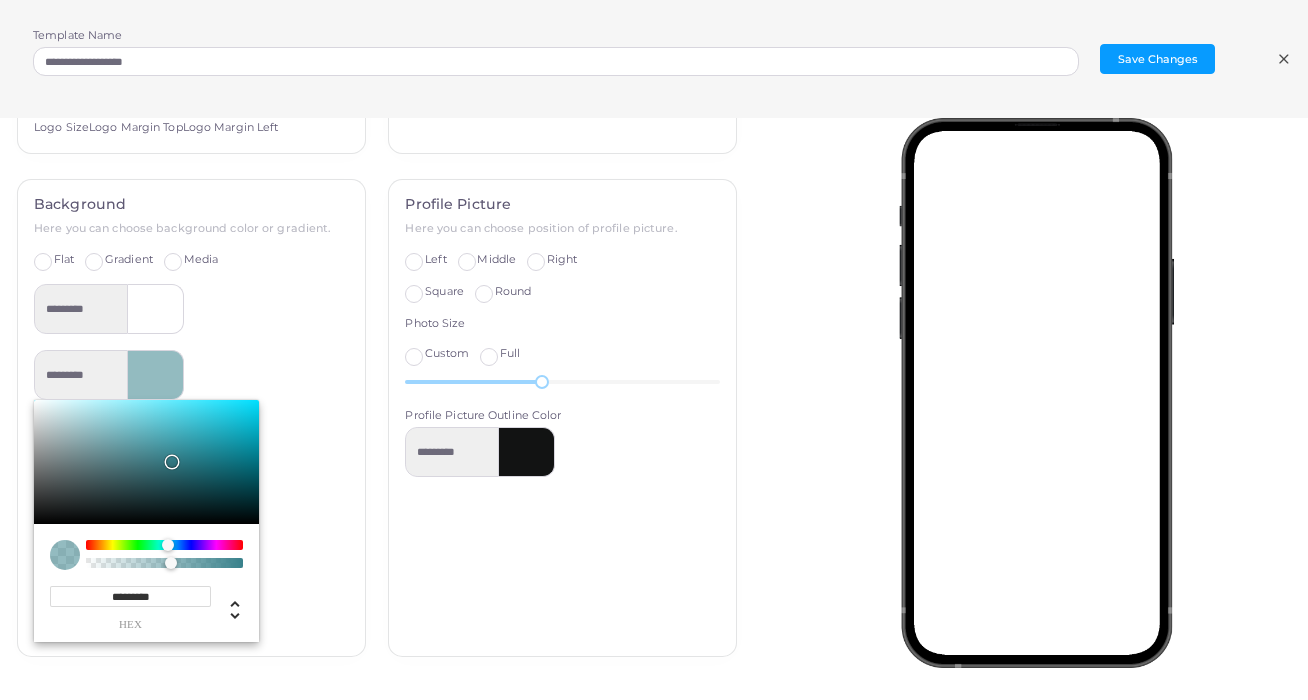 click on "*********" at bounding box center [130, 596] 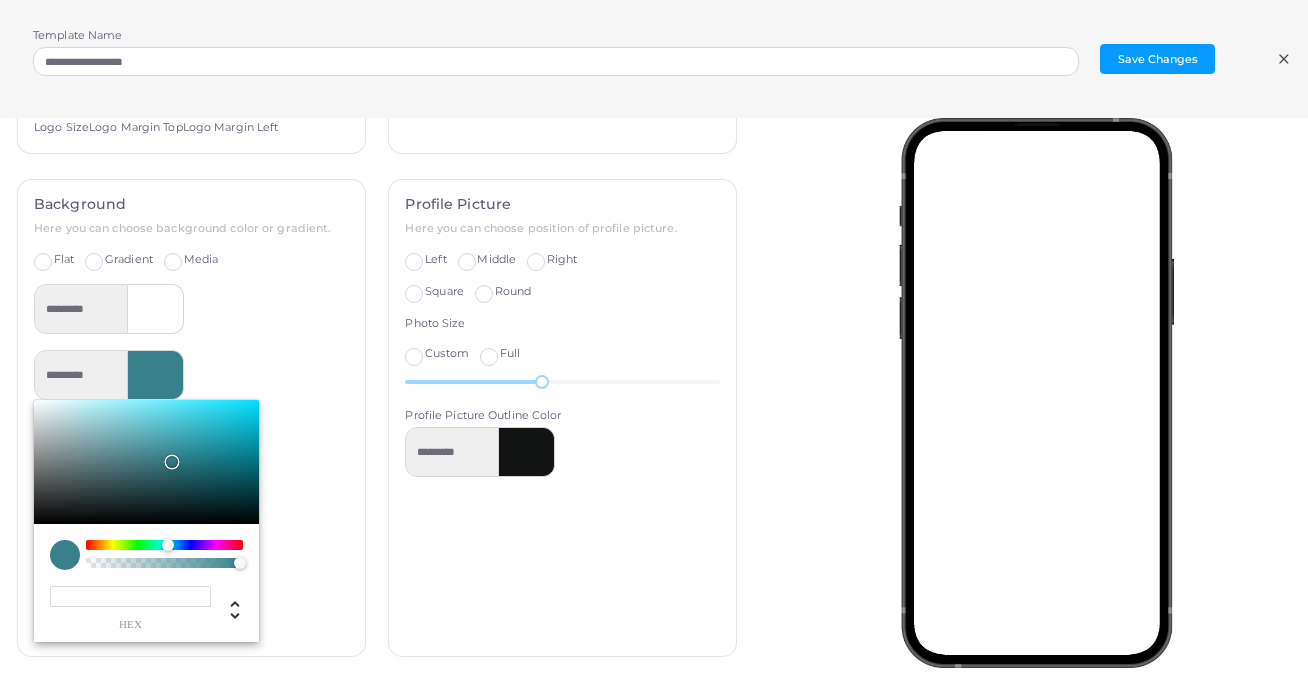 paste on "*******" 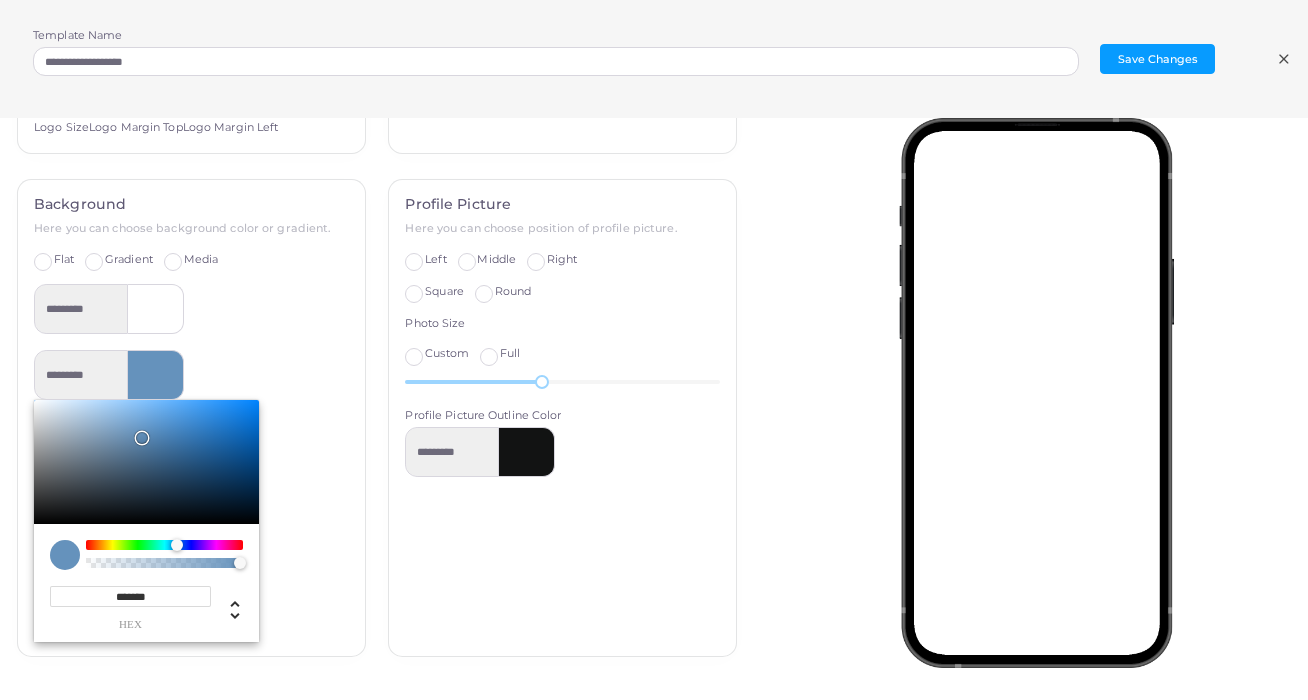 click on "*********                   *******   hex       ***   r     ***   g     ***   b     *   a     ***   h     ***   s     ***   l     *   a" at bounding box center (191, 496) 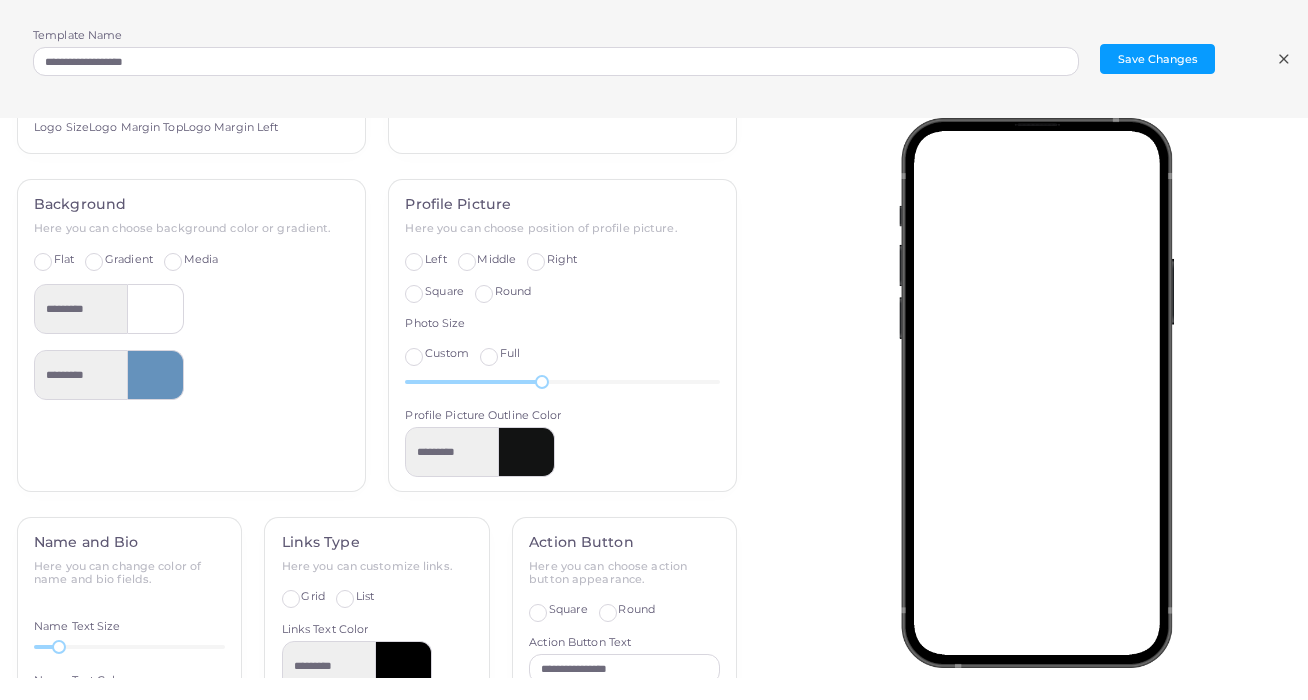click at bounding box center [527, 452] 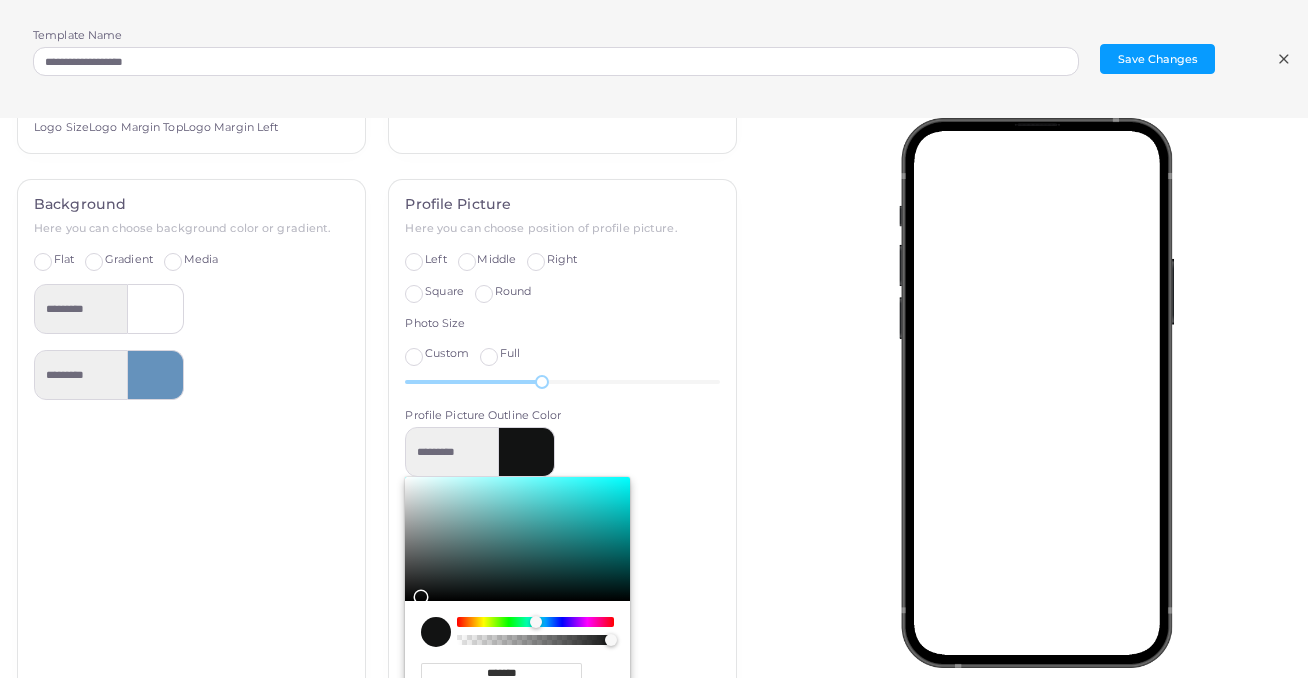 click on "*******" at bounding box center [501, 673] 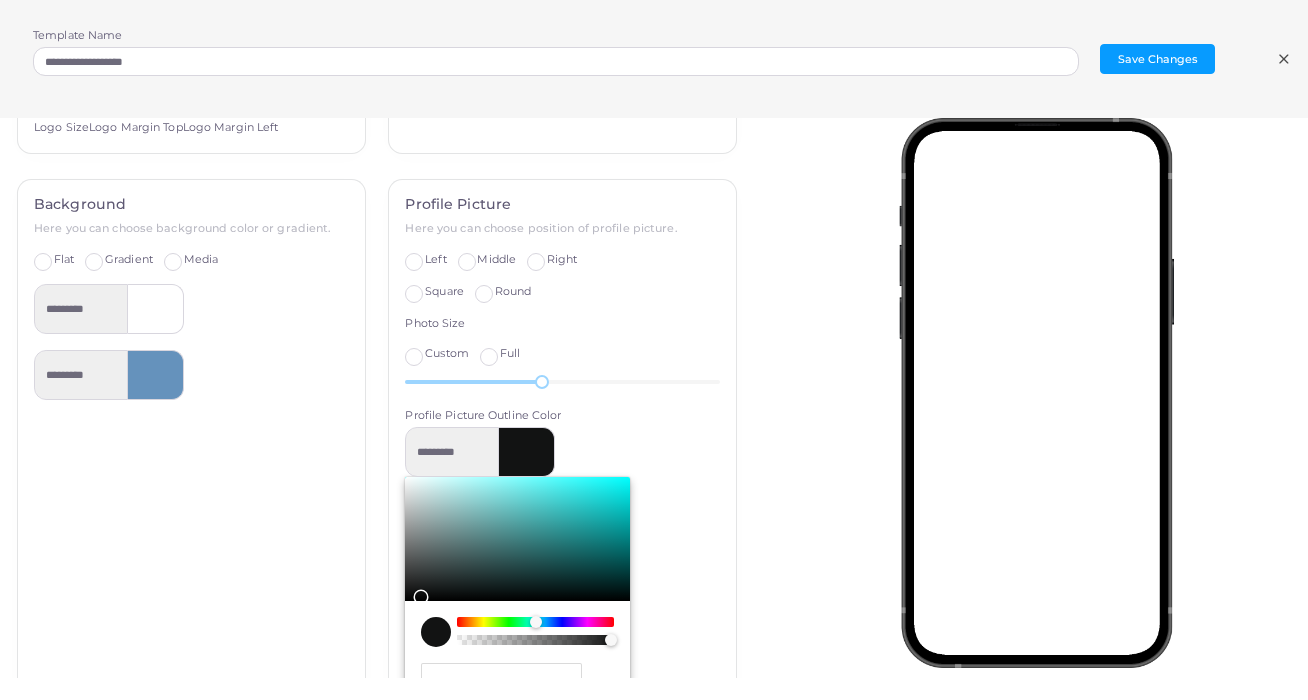 paste on "*******" 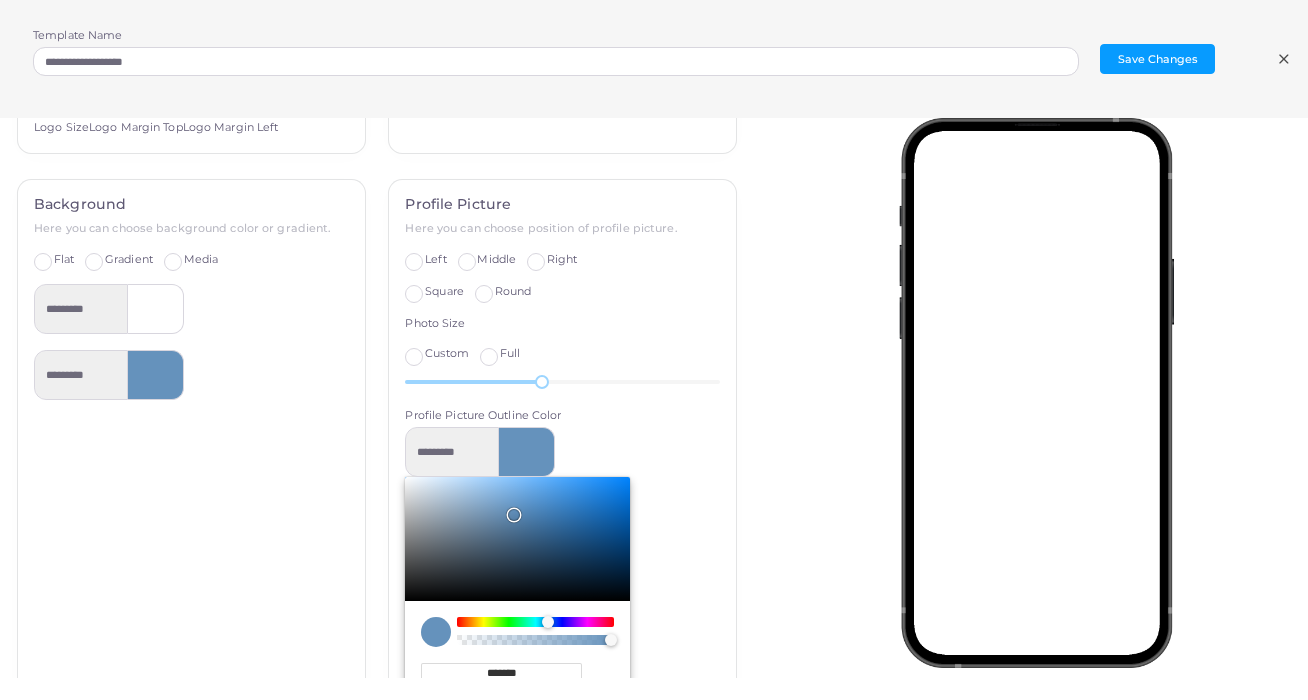 click at bounding box center (1042, 398) 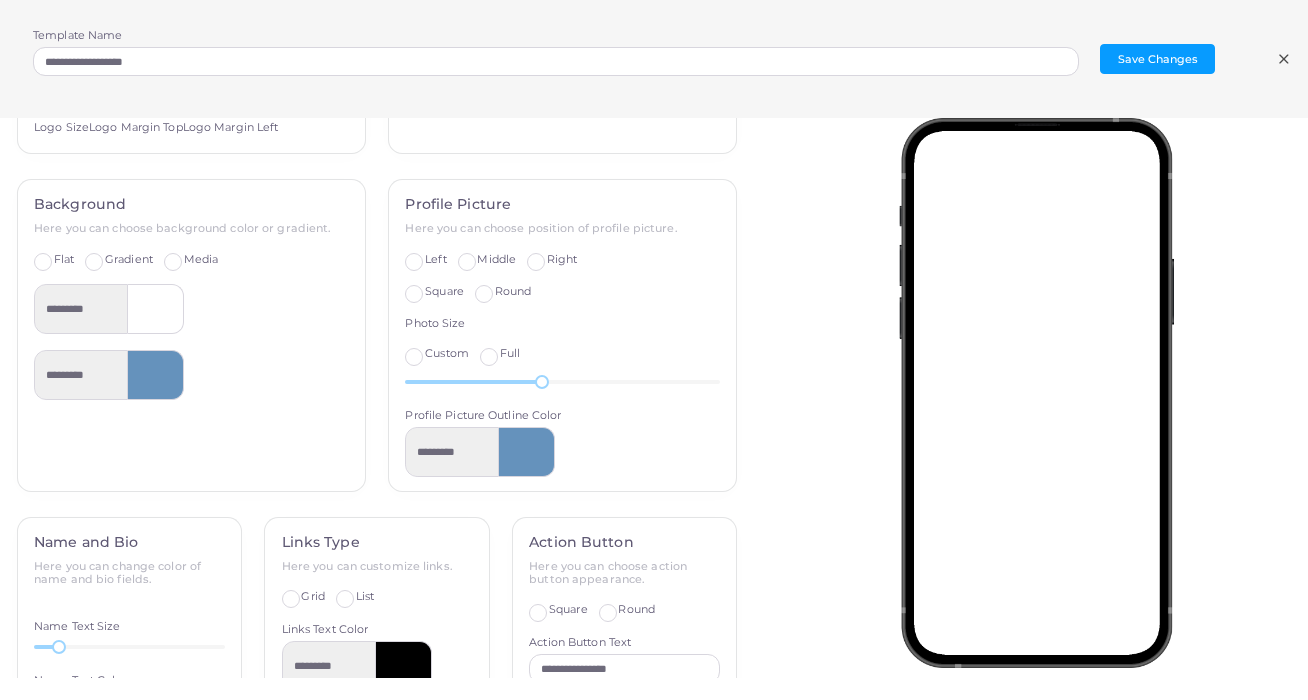 scroll, scrollTop: 177, scrollLeft: 0, axis: vertical 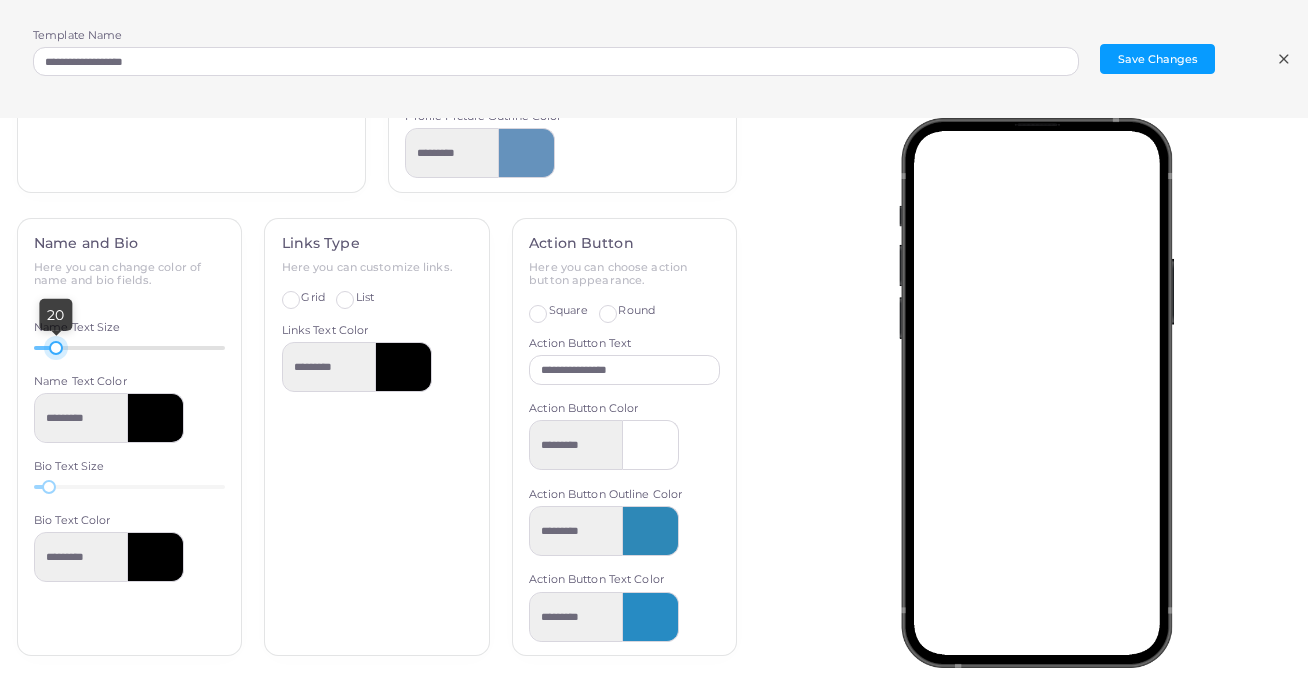 click at bounding box center [56, 348] 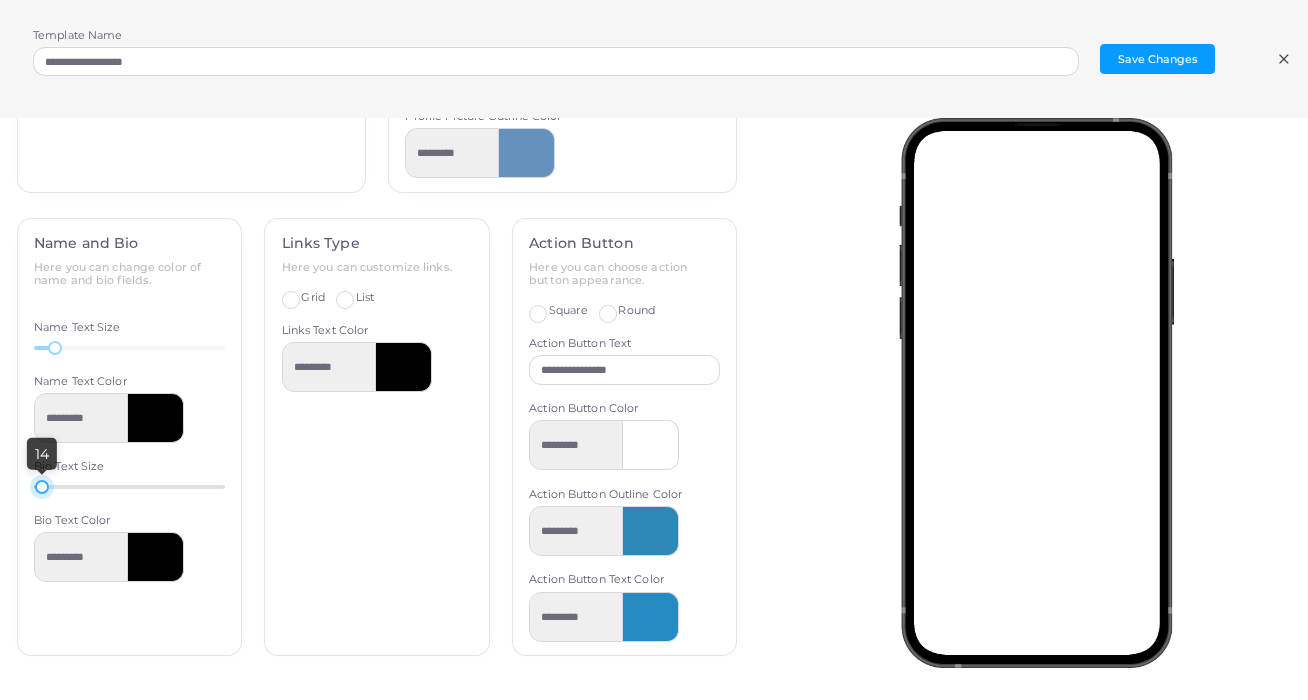 click at bounding box center [42, 487] 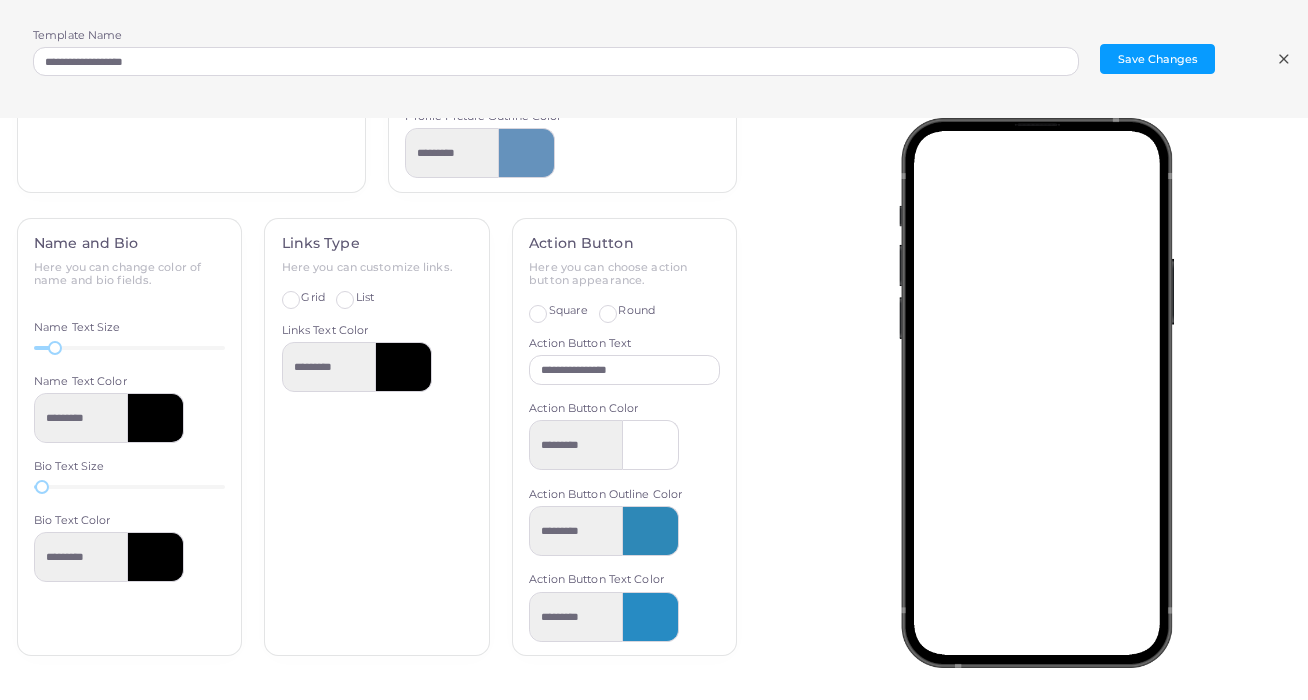 click on "Links Type Here you can customize links. Grid List  Show icons  Links Text Color *********" at bounding box center (377, 437) 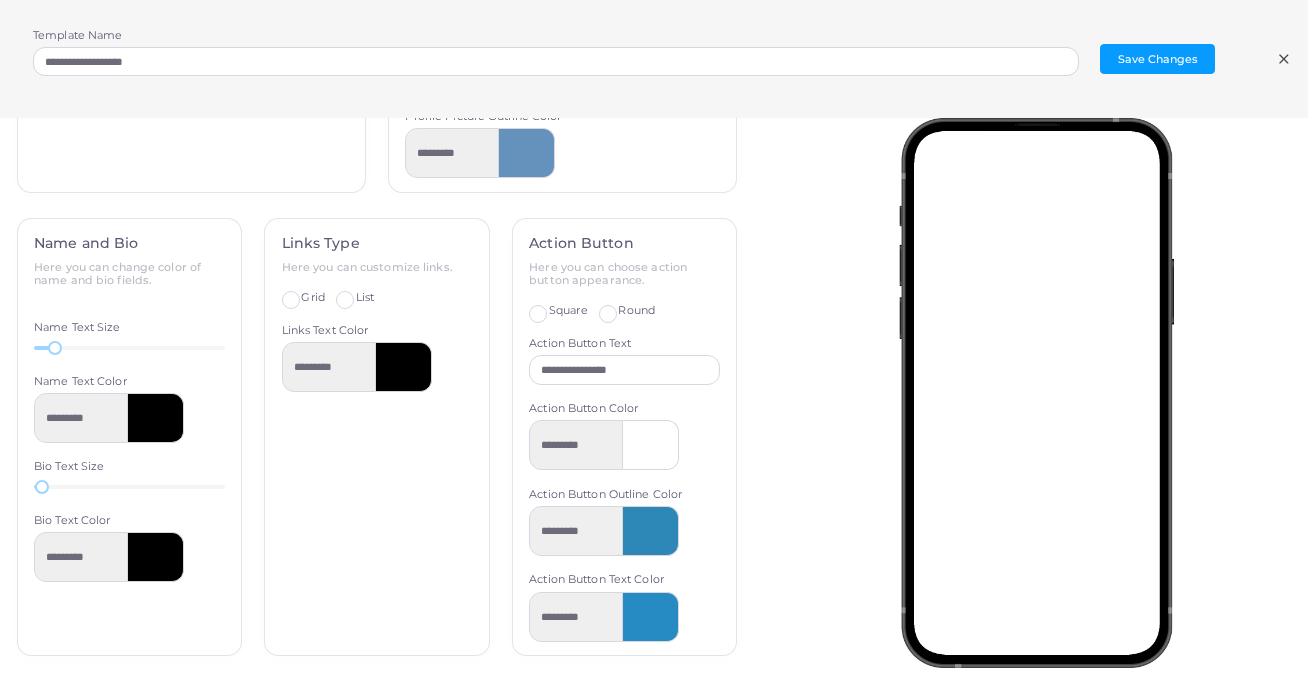 click on "List" at bounding box center [365, 298] 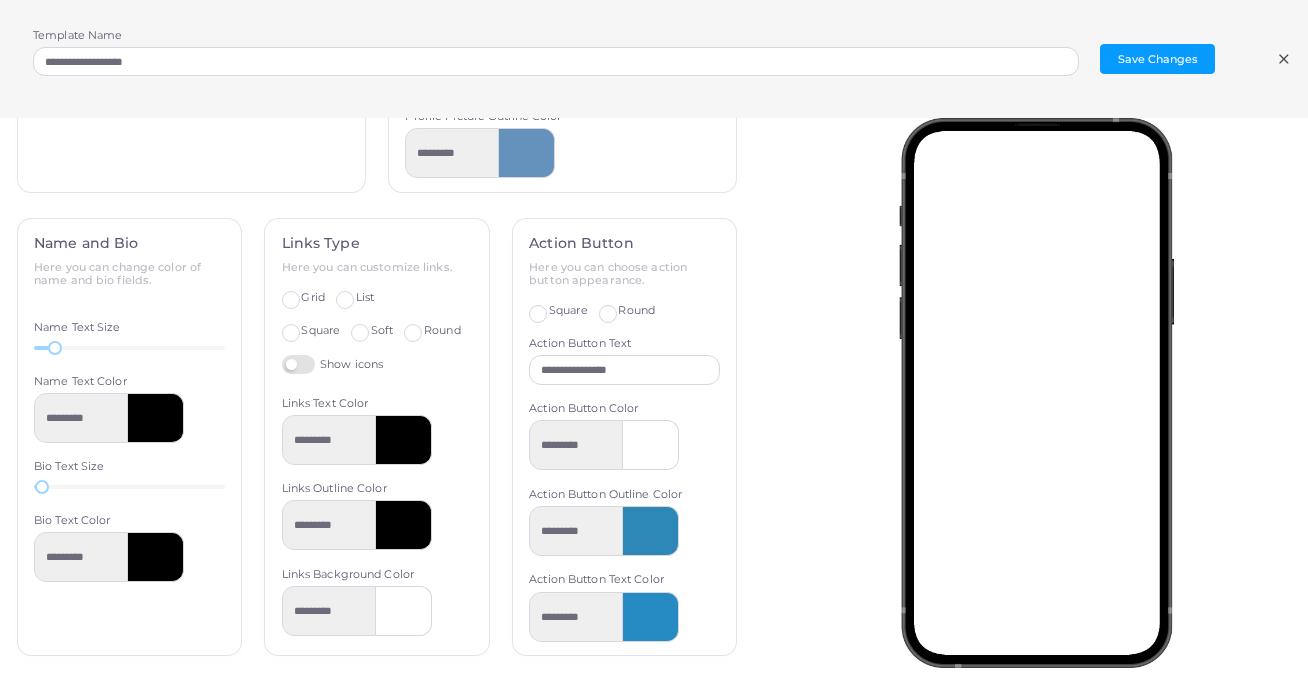 click on "Grid" at bounding box center (312, 298) 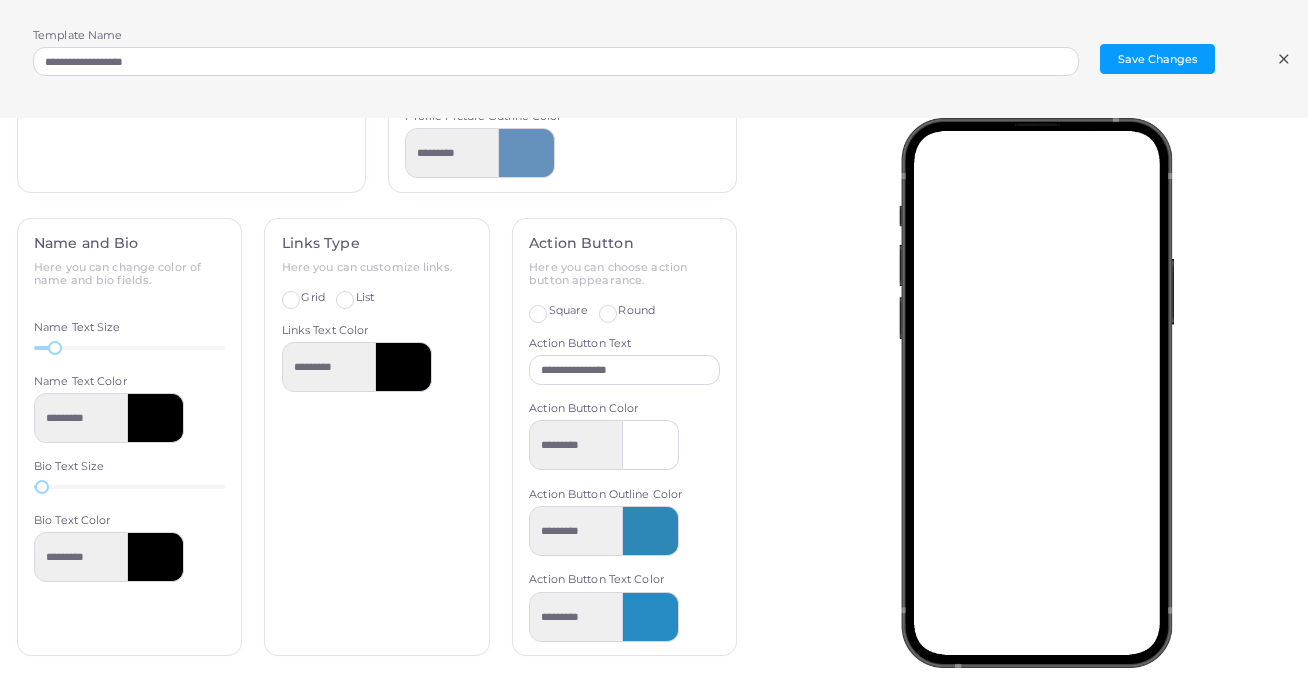 click at bounding box center [404, 367] 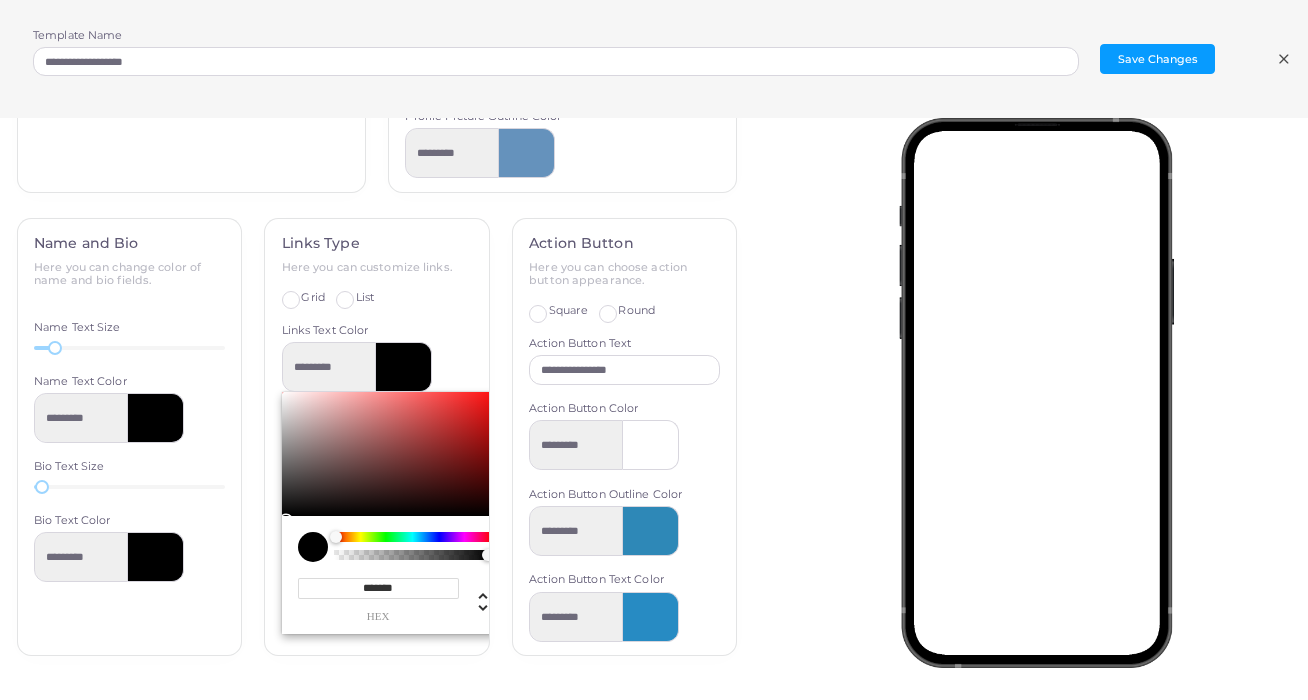 click at bounding box center (394, 454) 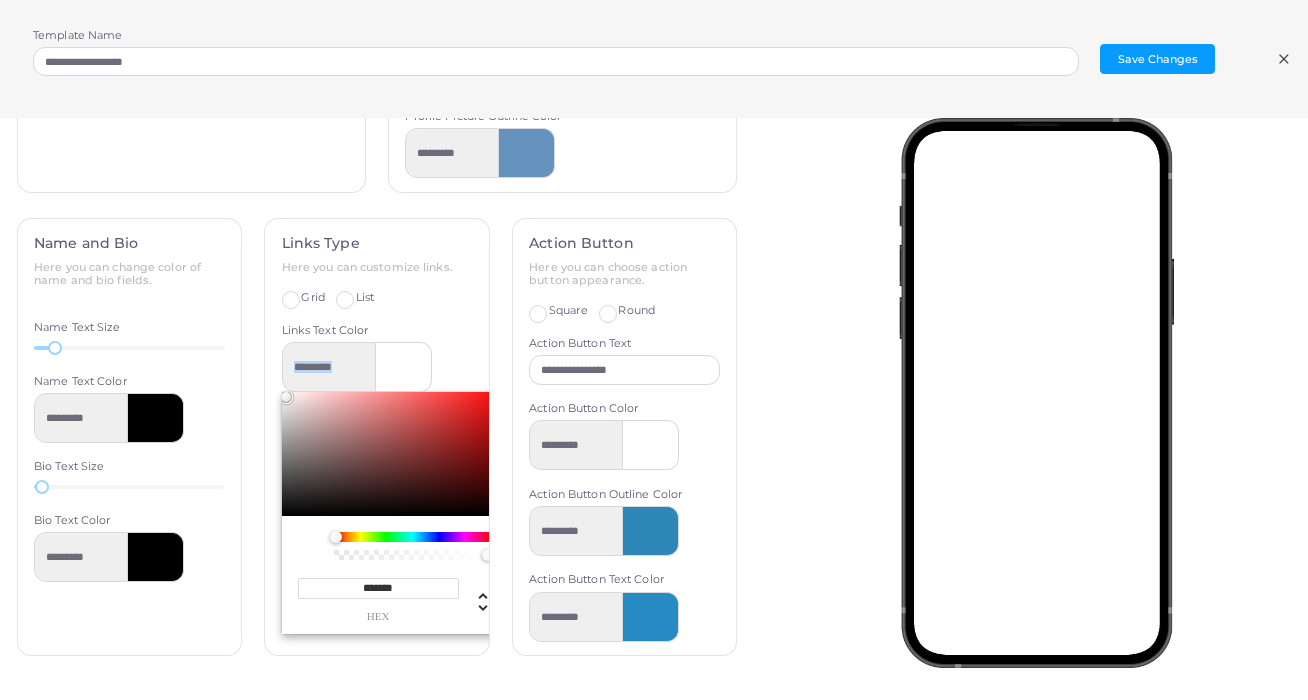 drag, startPoint x: 286, startPoint y: 392, endPoint x: 271, endPoint y: 351, distance: 43.65776 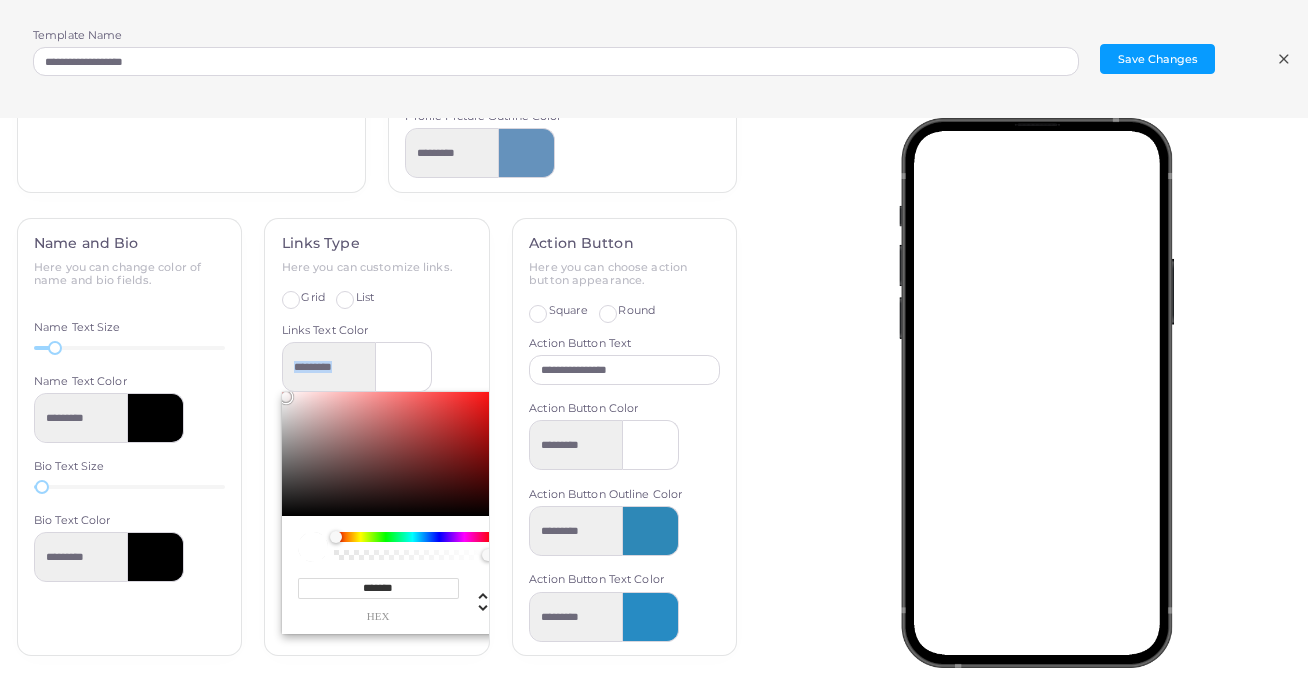 click on "Links Type Here you can customize links. Grid List  Show icons  Links Text Color *********                   *******   hex       ***   r     ***   g     ***   b     *   a     *   h     **   s     ****   l     *   a" at bounding box center [377, 437] 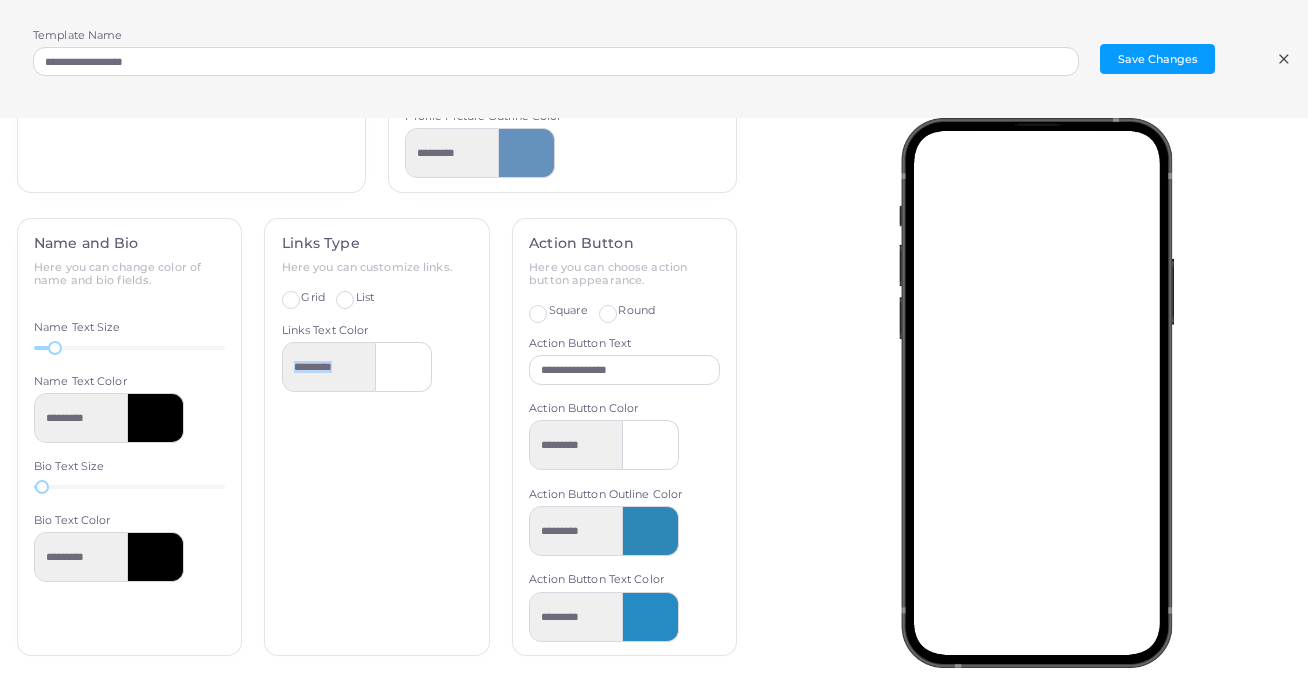 click at bounding box center (404, 367) 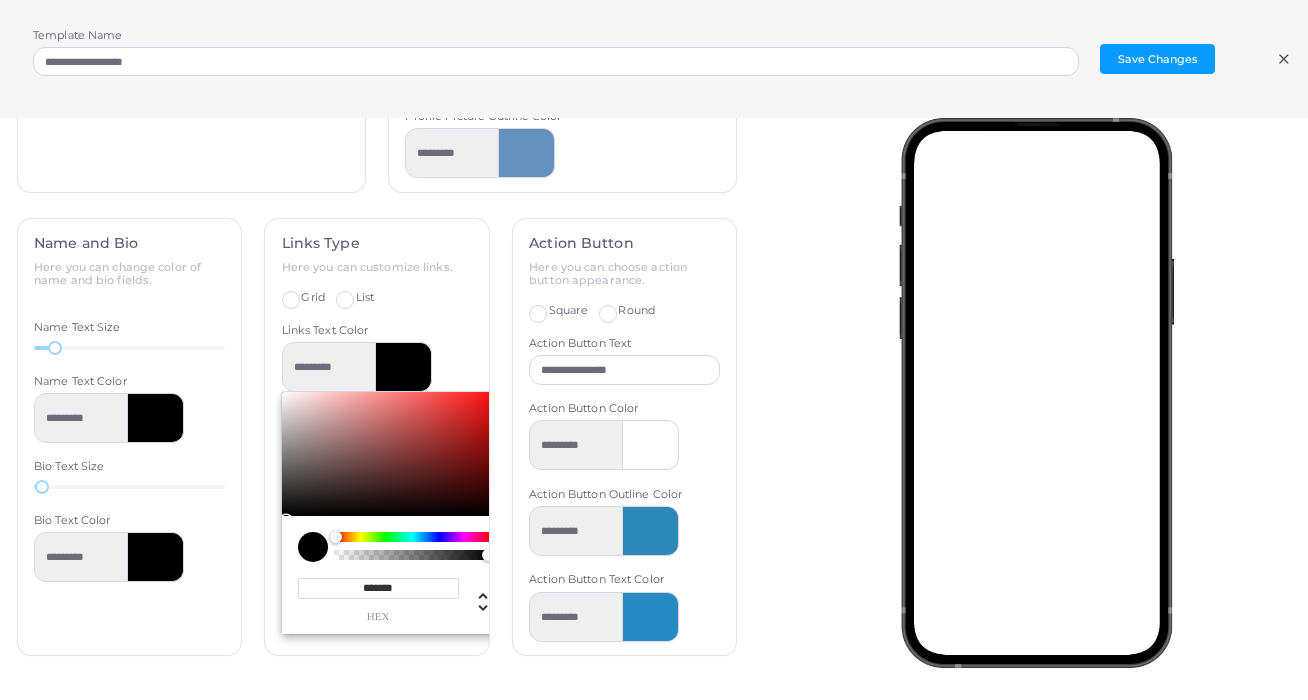 drag, startPoint x: 285, startPoint y: 390, endPoint x: 284, endPoint y: 535, distance: 145.00345 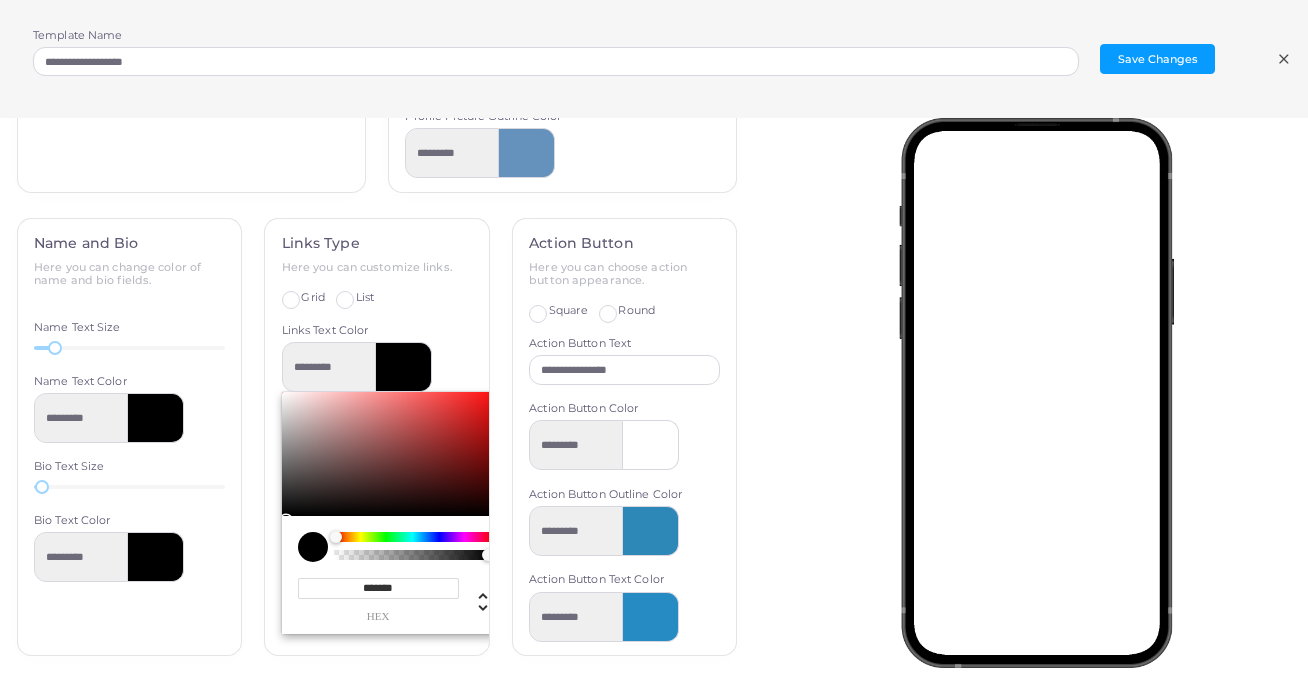 click on "*******   hex       *   r     *   g     *   b     *   a     *   h     **   s     **   l     *   a" at bounding box center [394, 513] 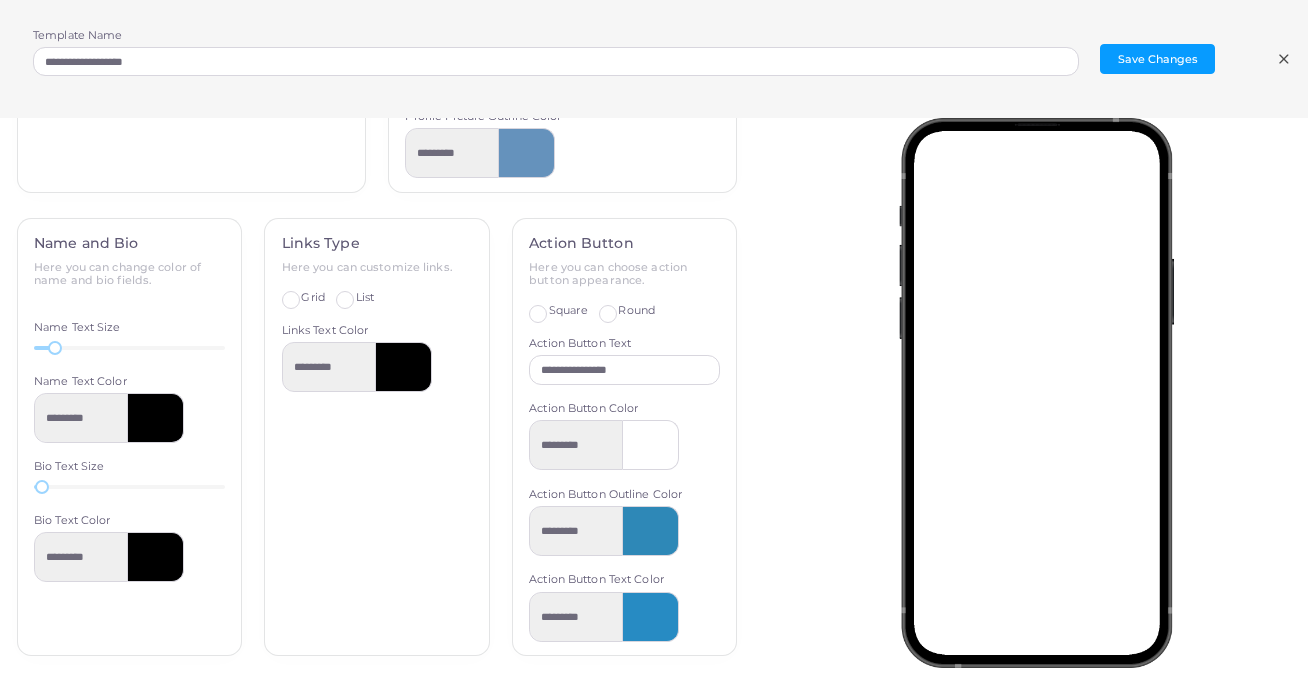 click on "Square" at bounding box center [568, 311] 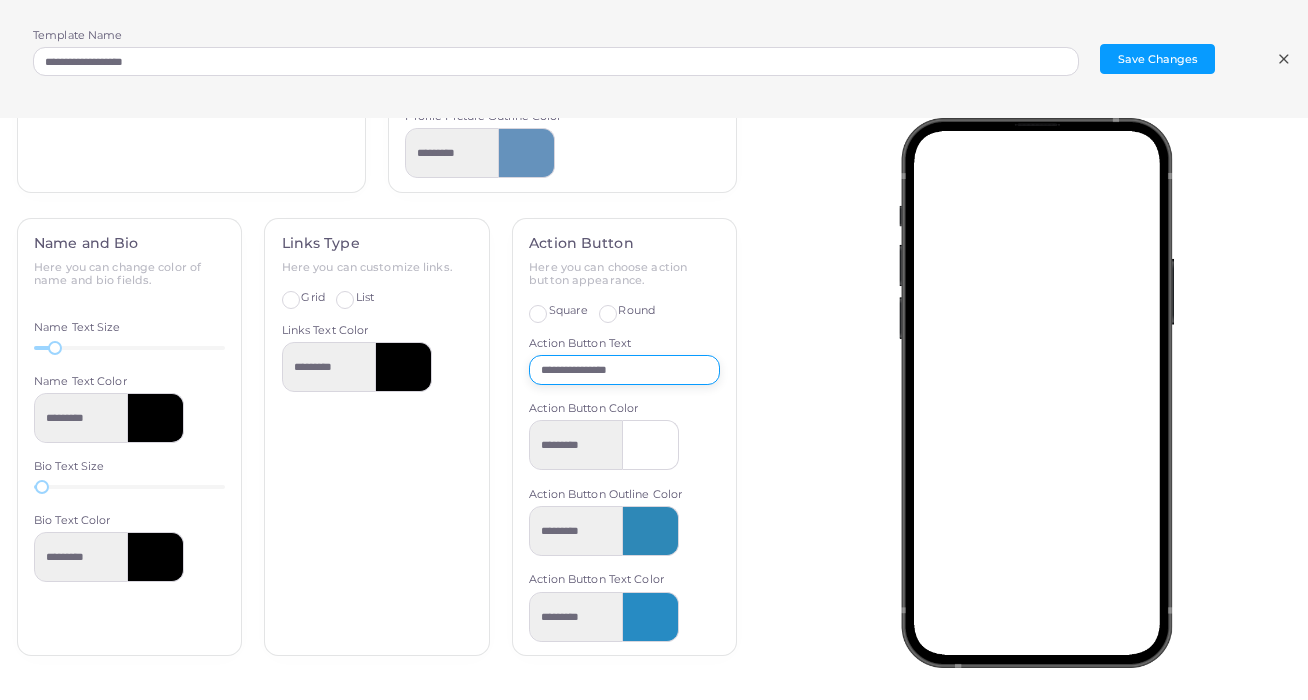 click on "**********" at bounding box center (624, 370) 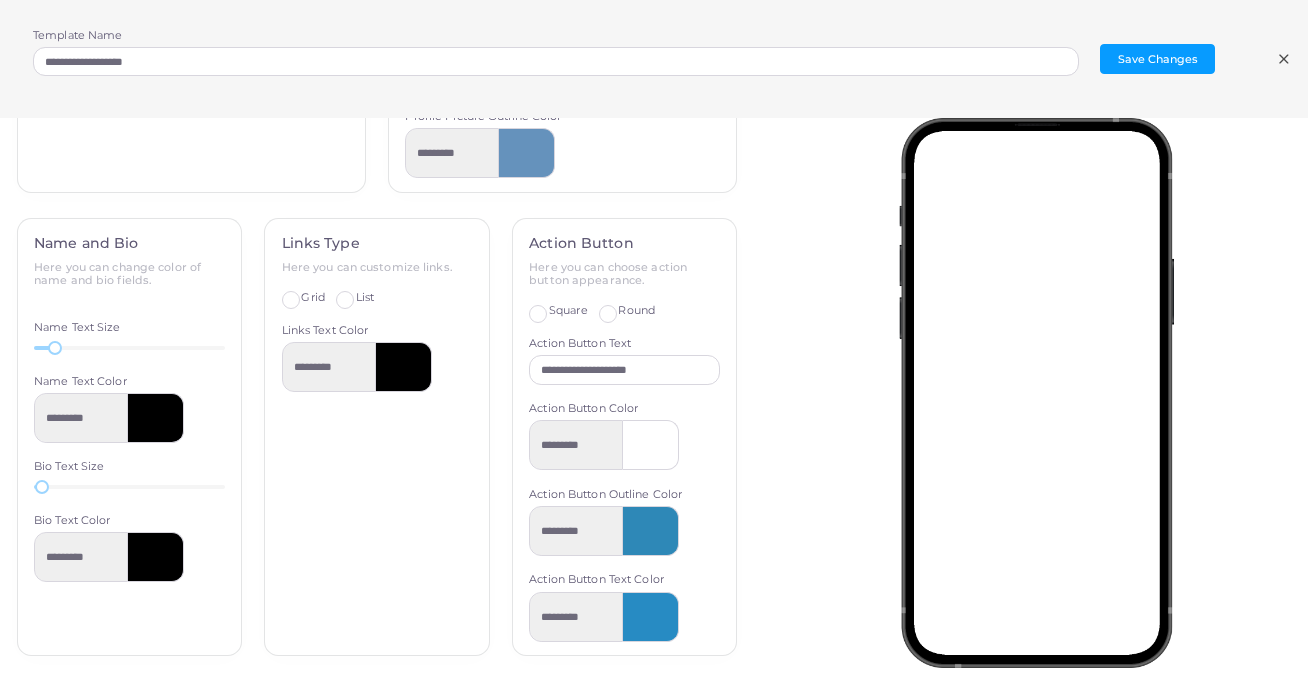 click at bounding box center [1042, 398] 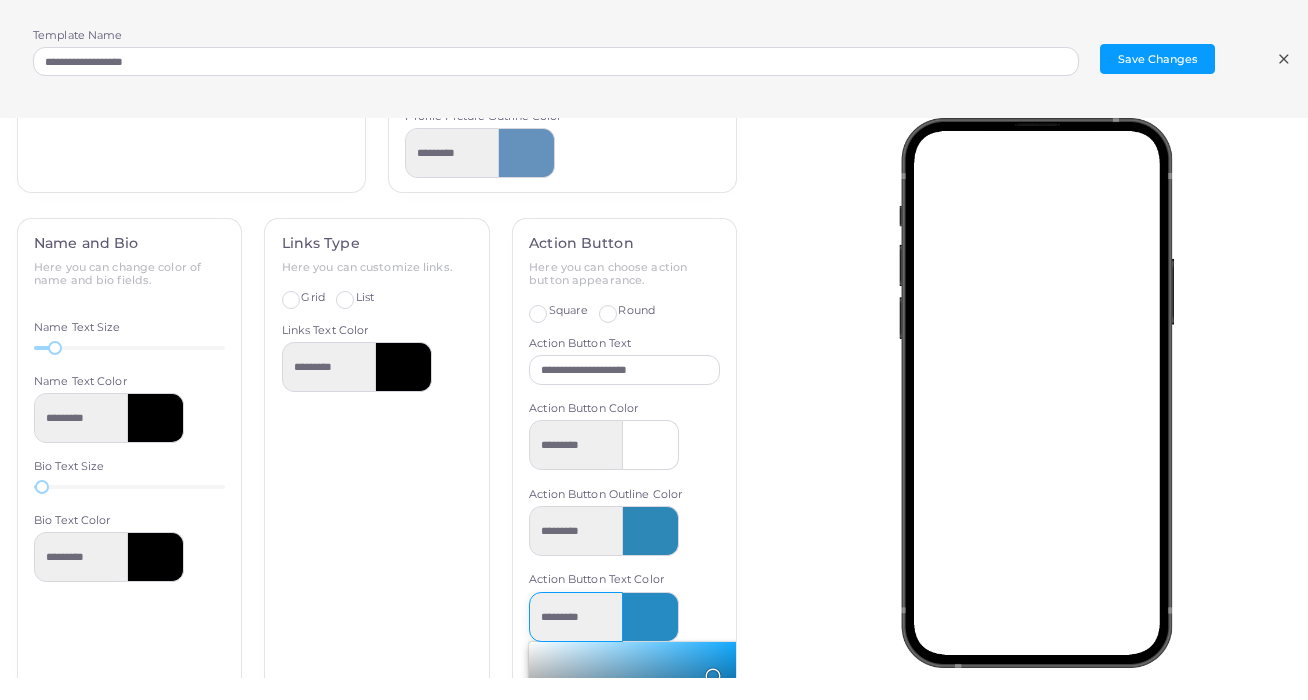 click on "*********" at bounding box center [576, 617] 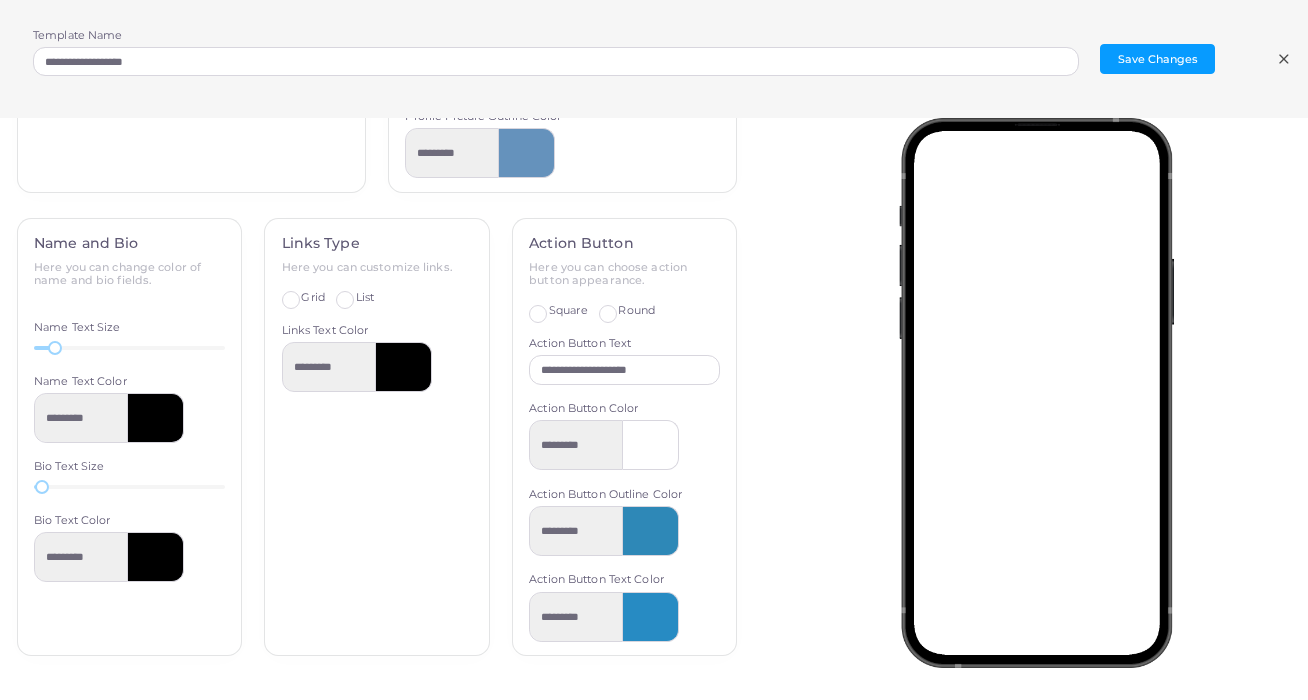 click at bounding box center (651, 617) 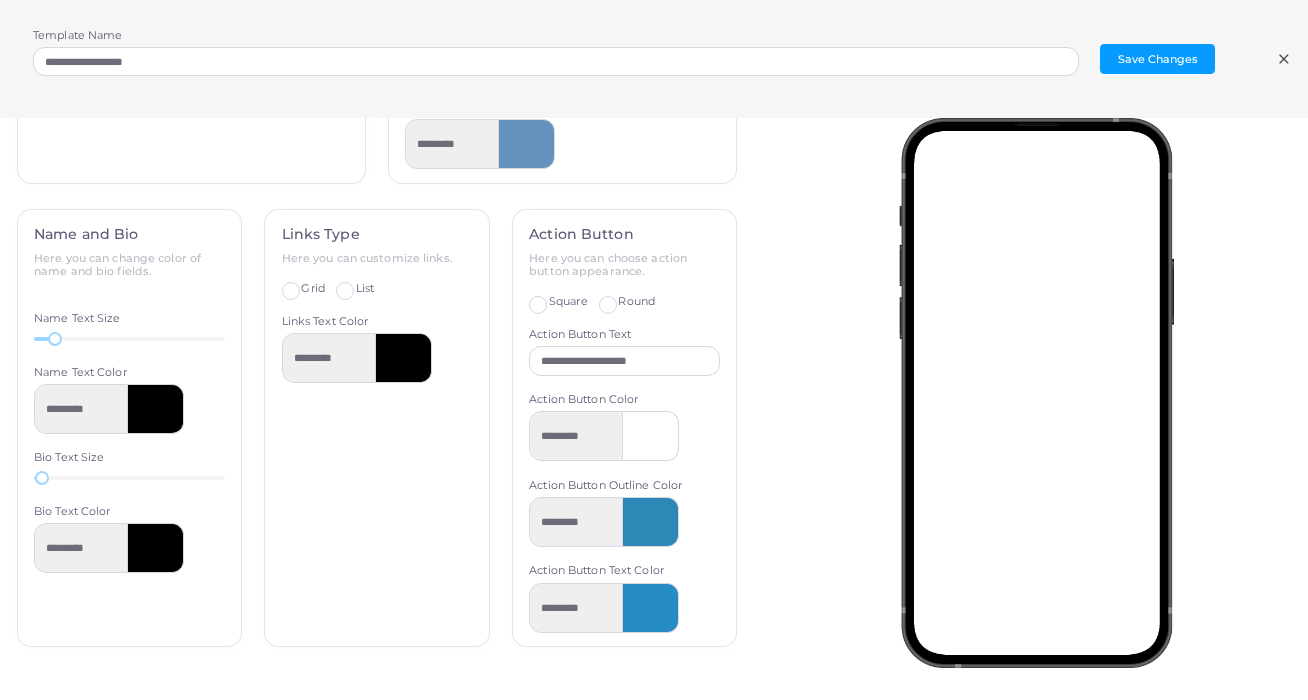 scroll, scrollTop: 435, scrollLeft: 0, axis: vertical 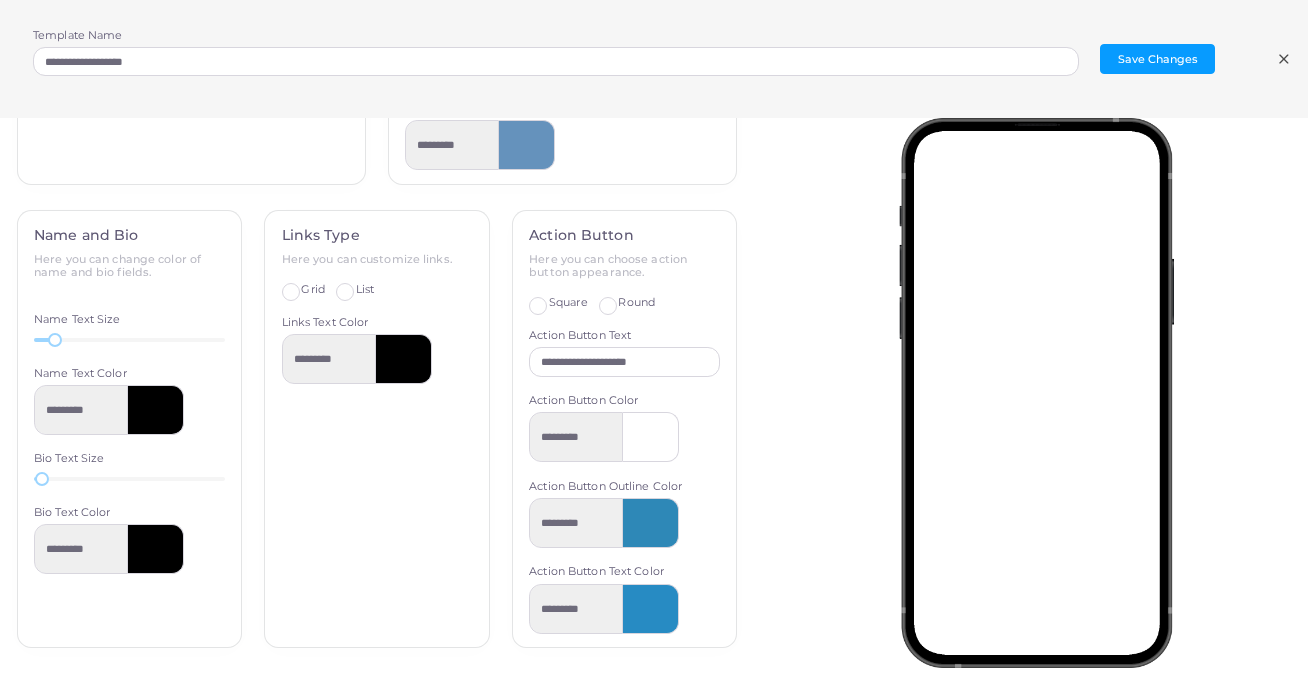 click at bounding box center (651, 609) 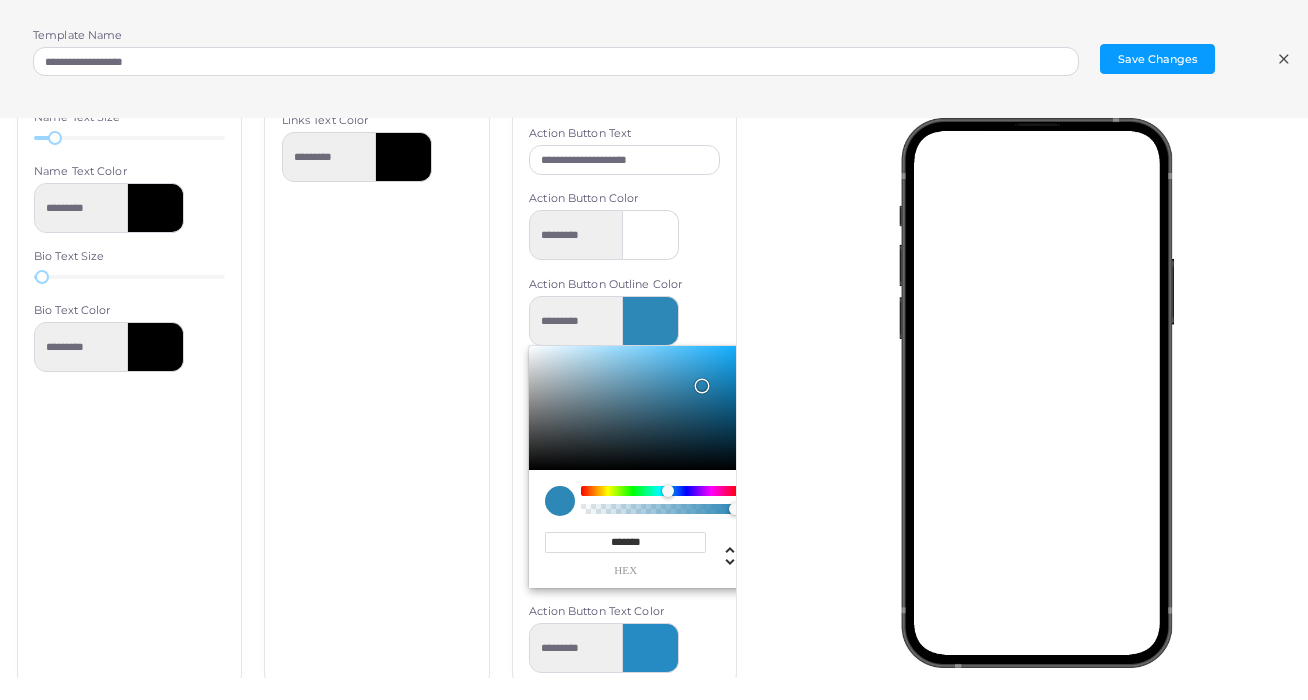 scroll, scrollTop: 648, scrollLeft: 0, axis: vertical 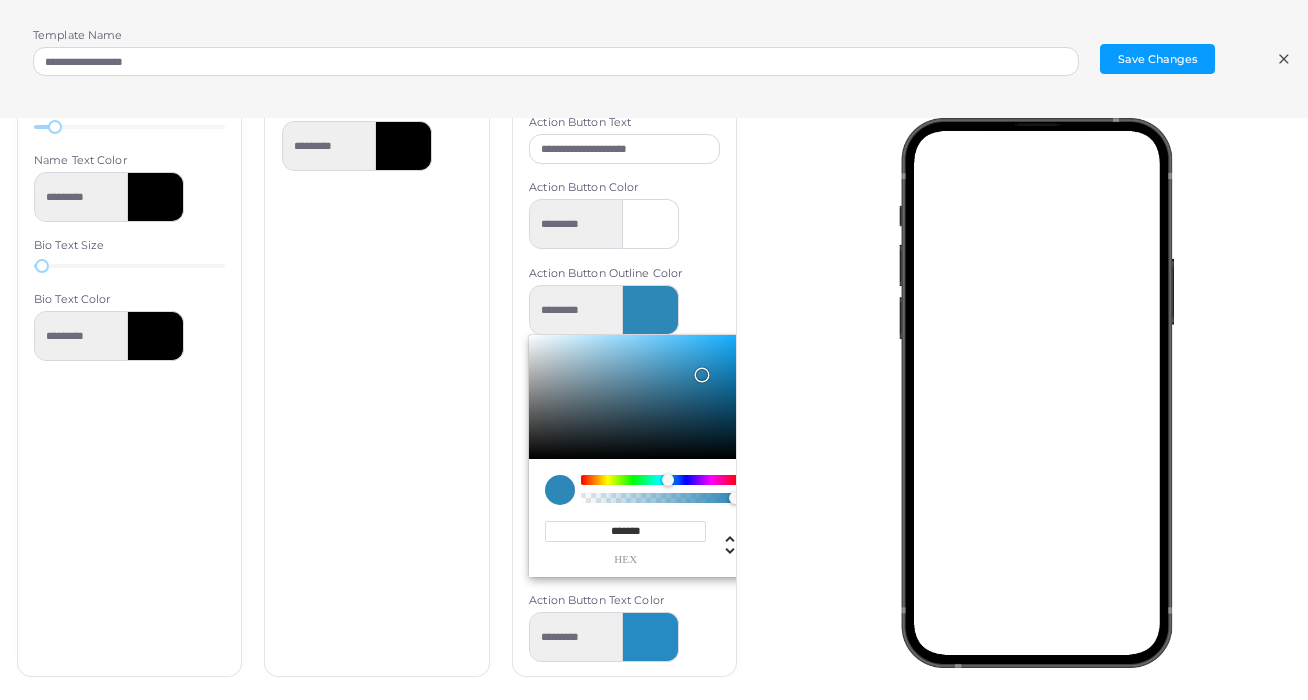 click at bounding box center (651, 637) 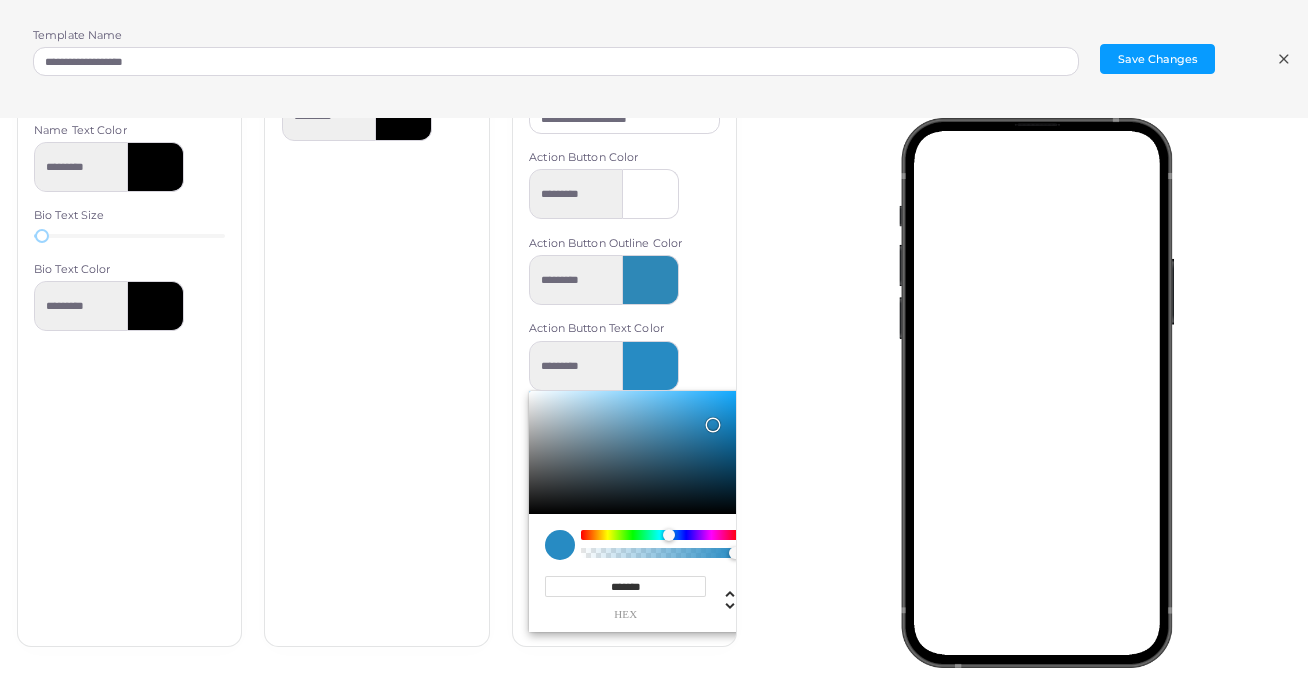 scroll, scrollTop: 677, scrollLeft: 0, axis: vertical 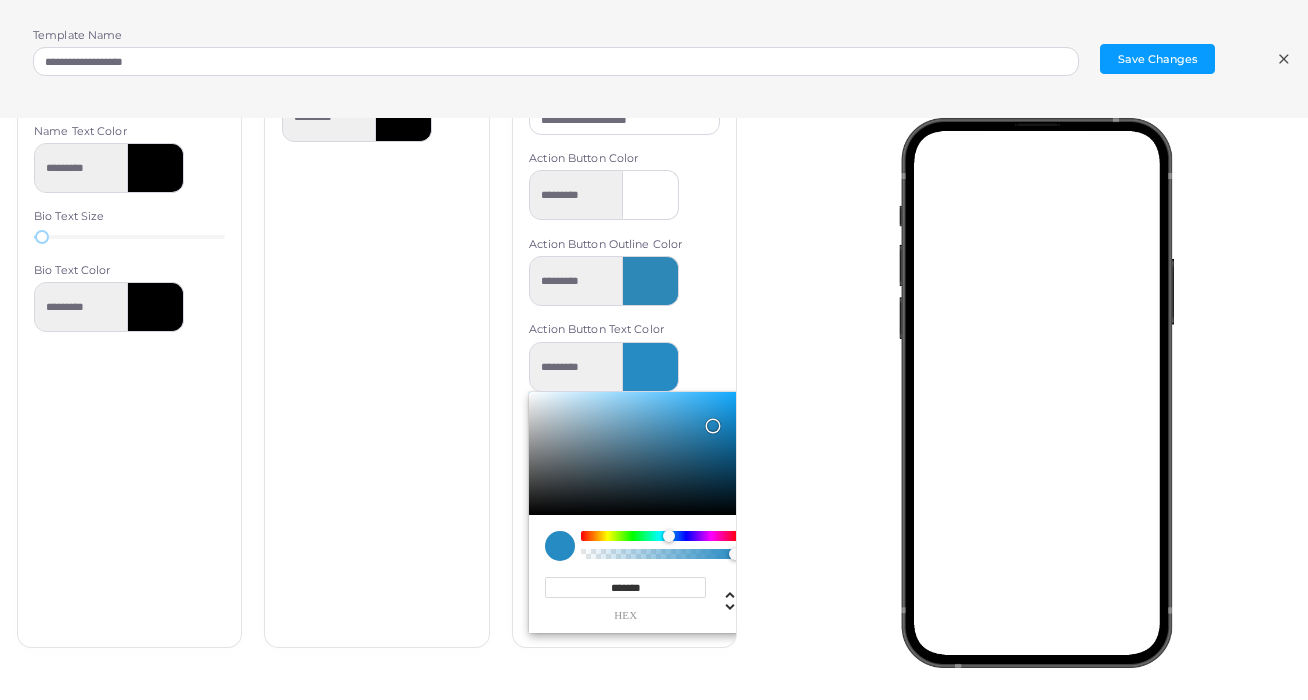 click on "*******" at bounding box center [625, 587] 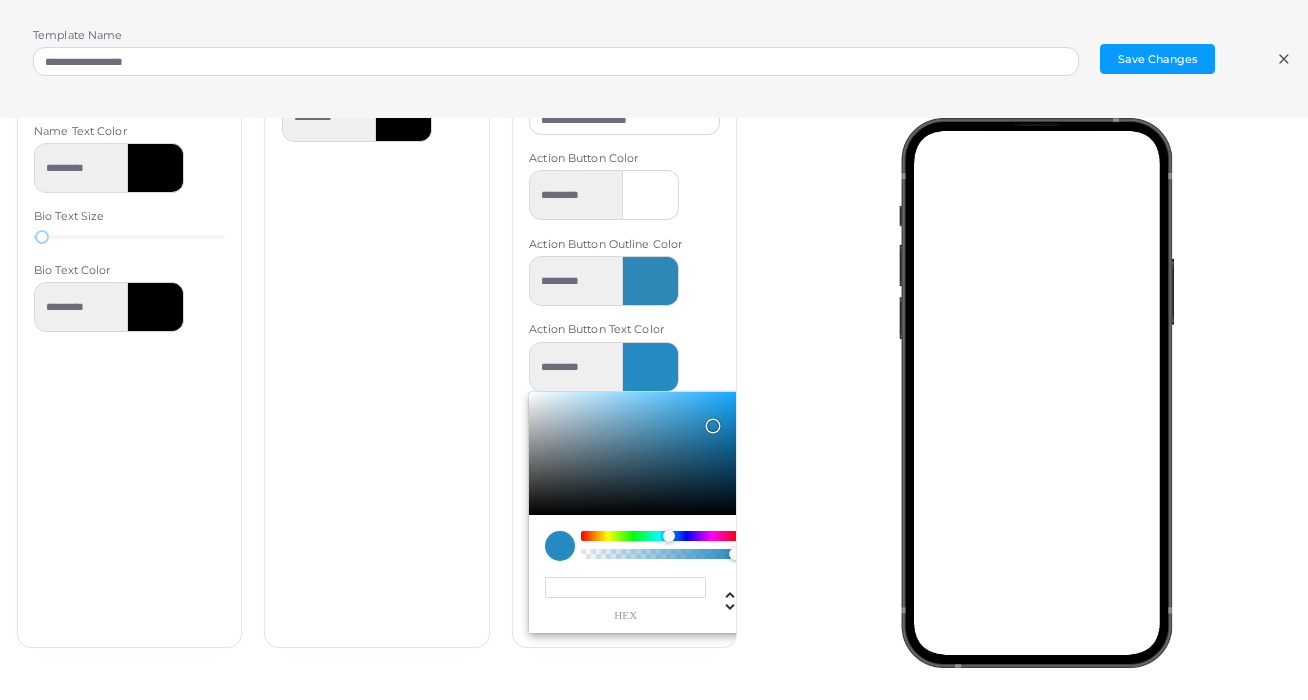 paste on "*******" 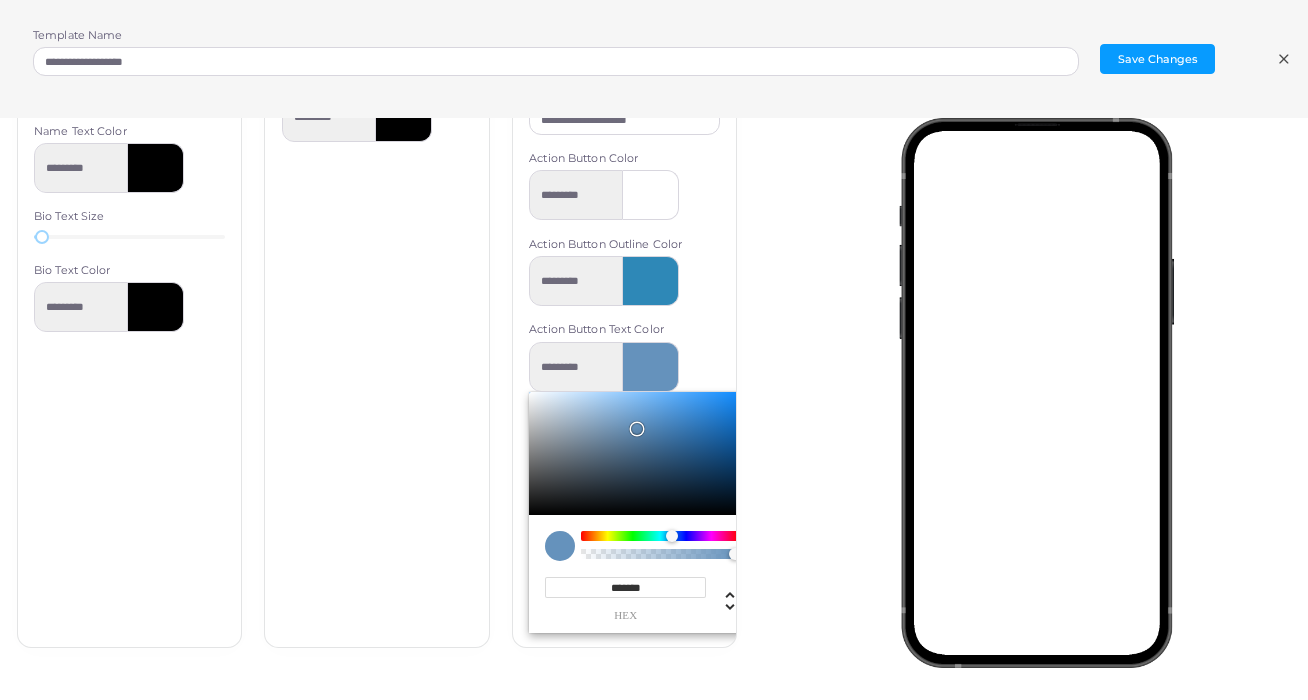 click on "*********                   *******   hex       ***   r     ***   g     ***   b     *   a     ***   h     ***   s     ***   l     *   a" at bounding box center [624, 488] 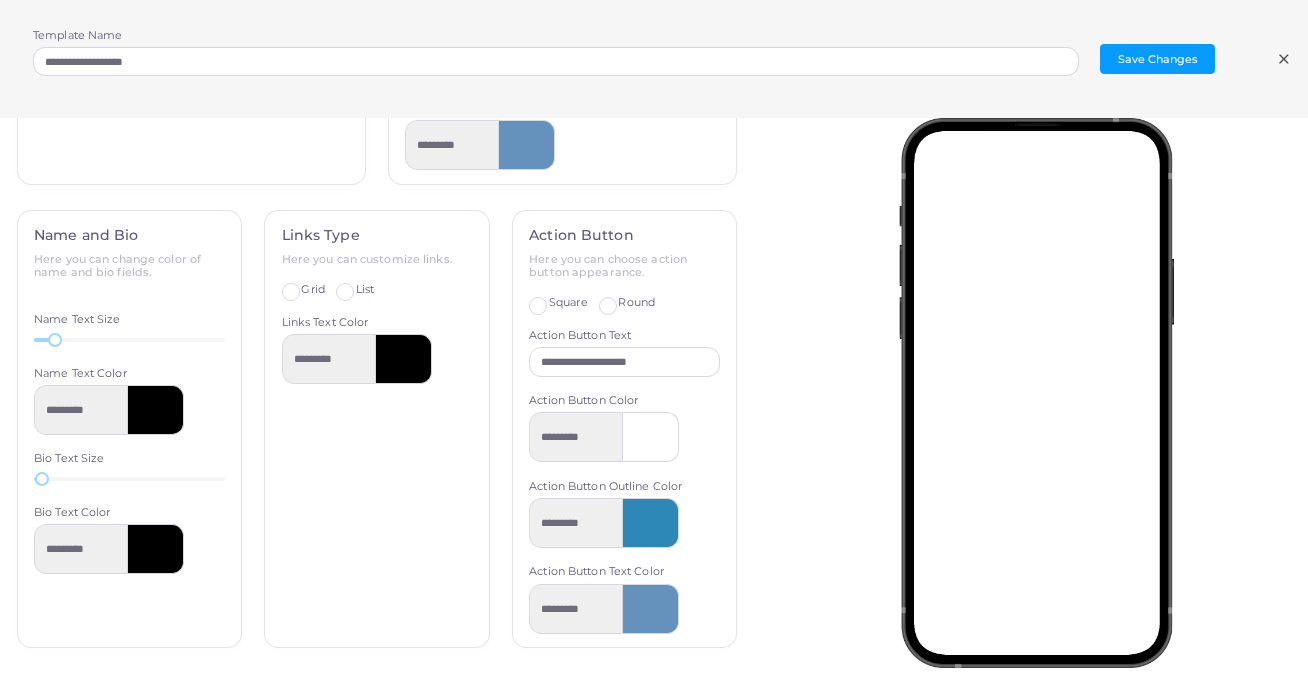 click at bounding box center [651, 523] 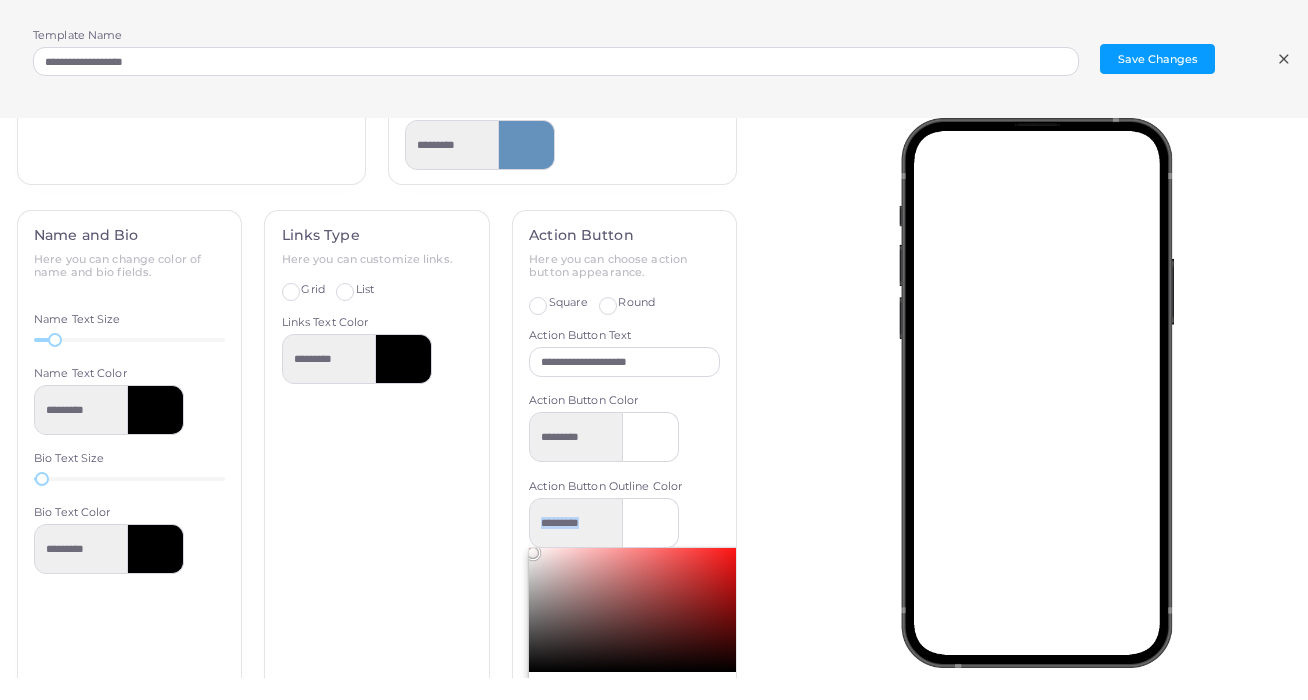 drag, startPoint x: 701, startPoint y: 575, endPoint x: 526, endPoint y: 508, distance: 187.3873 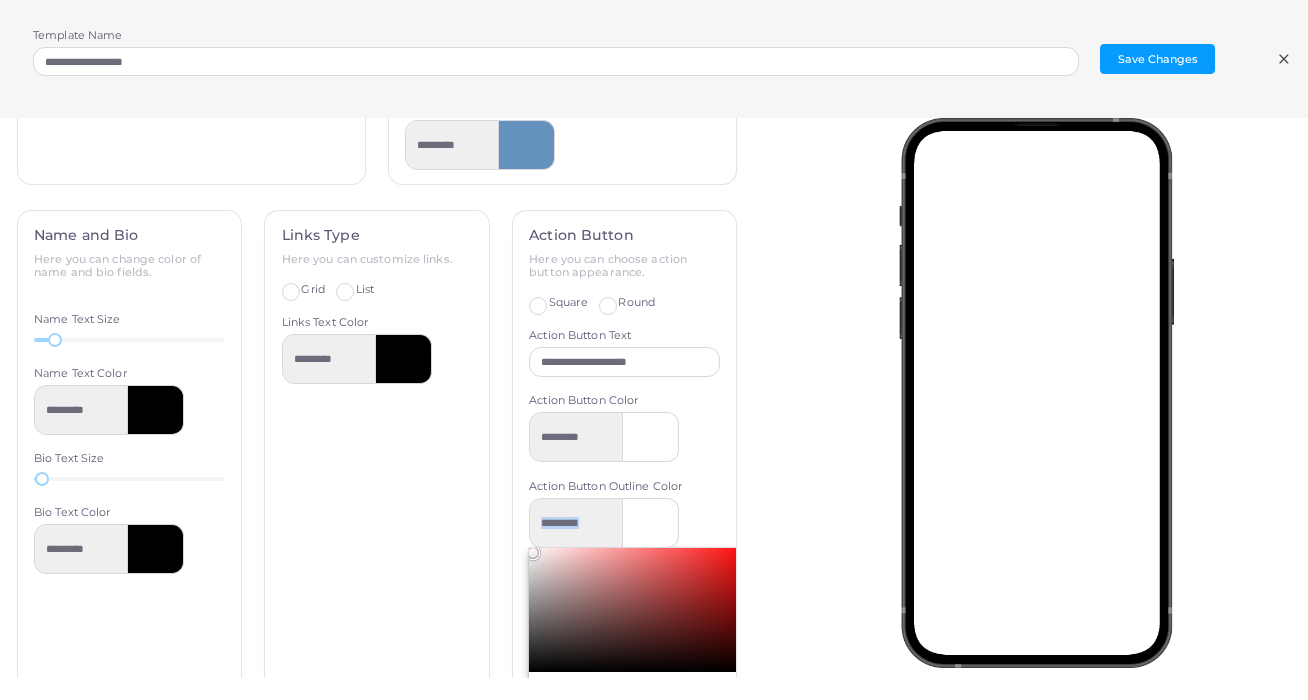 click on "**********" at bounding box center (625, 550) 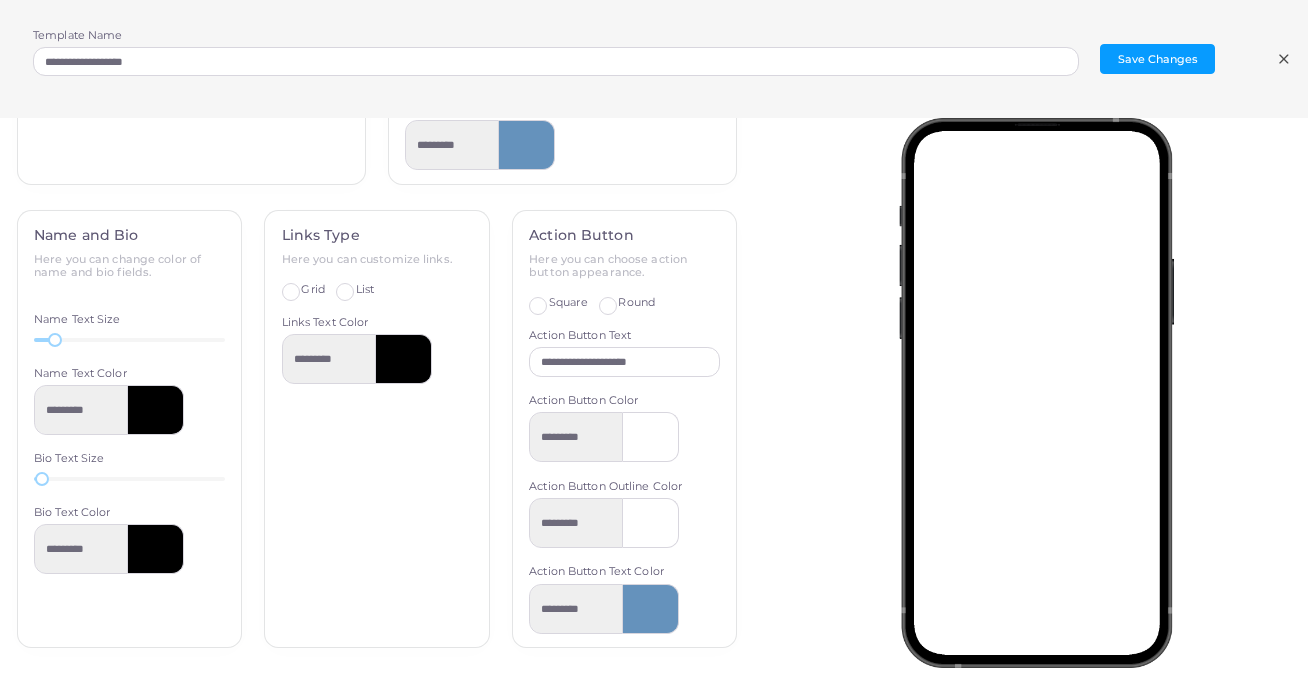 click at bounding box center [1042, 398] 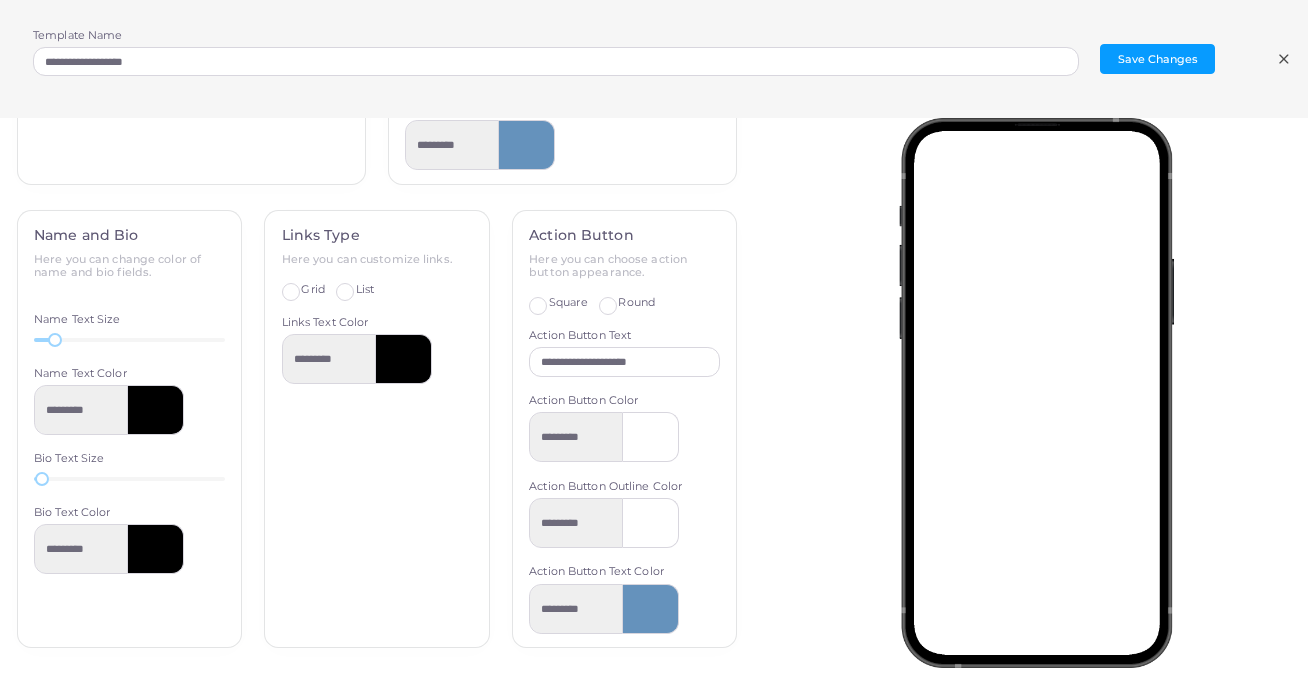 scroll, scrollTop: 177, scrollLeft: 0, axis: vertical 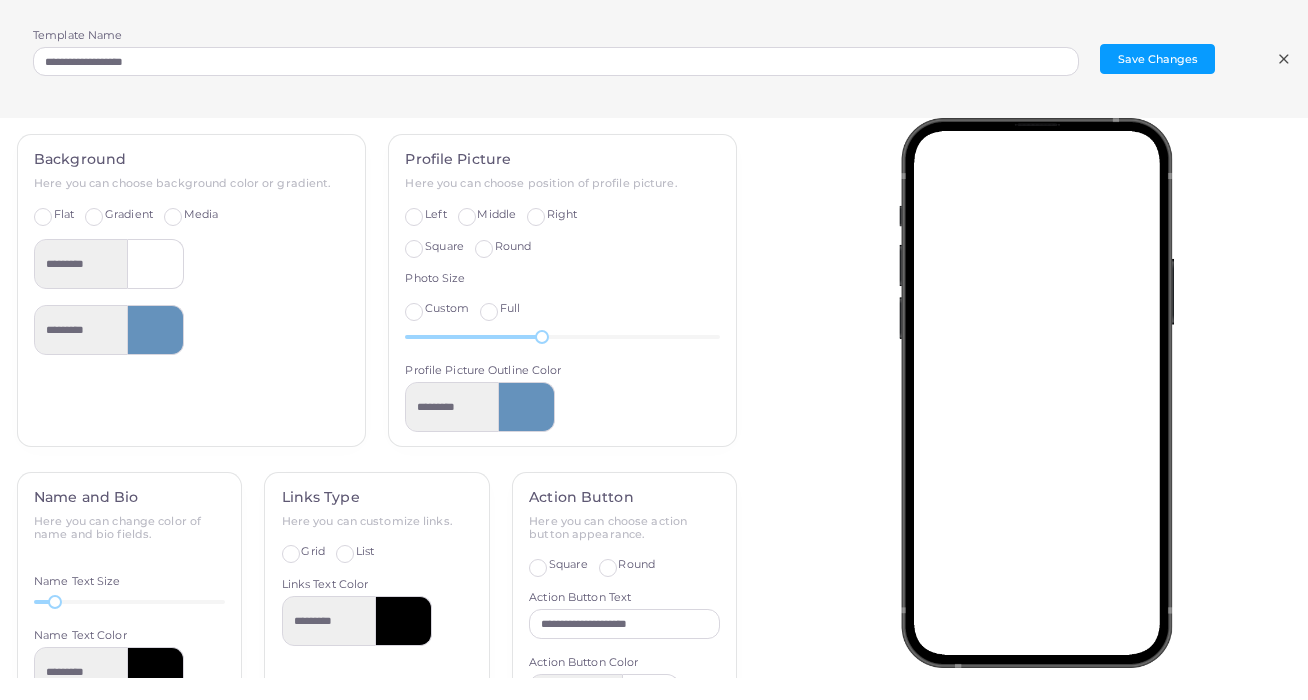 click at bounding box center (527, 407) 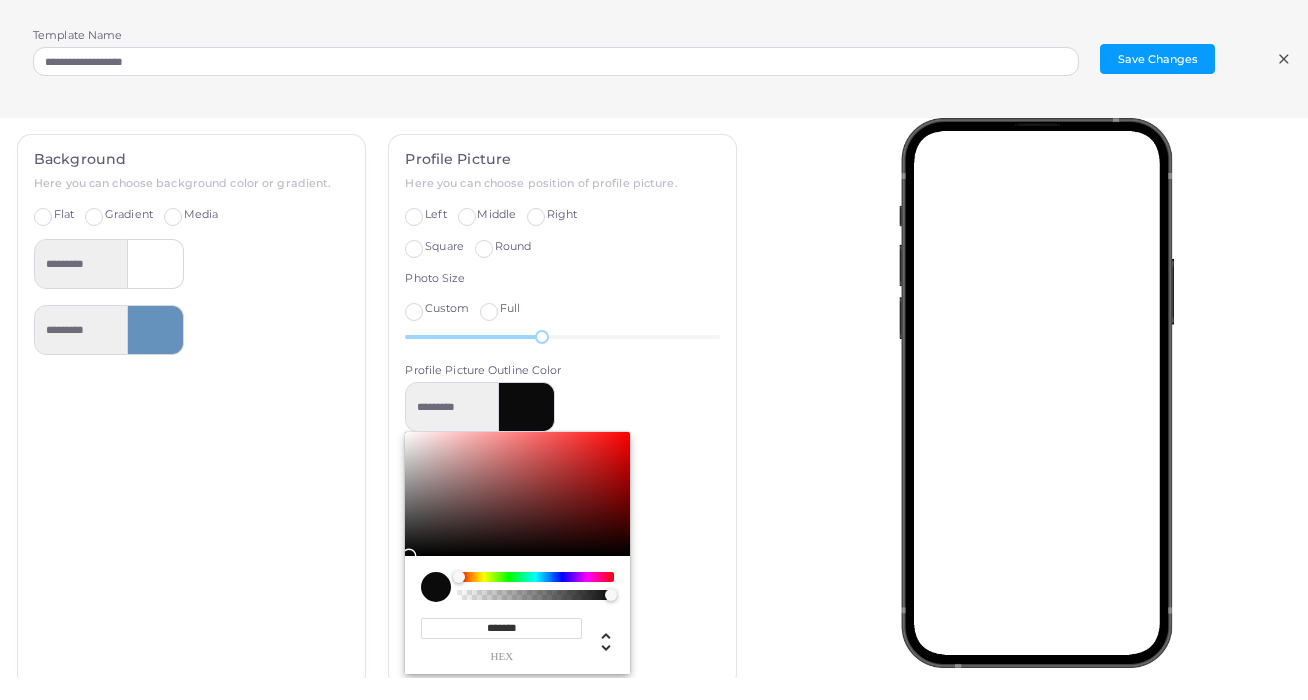 drag, startPoint x: 515, startPoint y: 463, endPoint x: 383, endPoint y: 545, distance: 155.39627 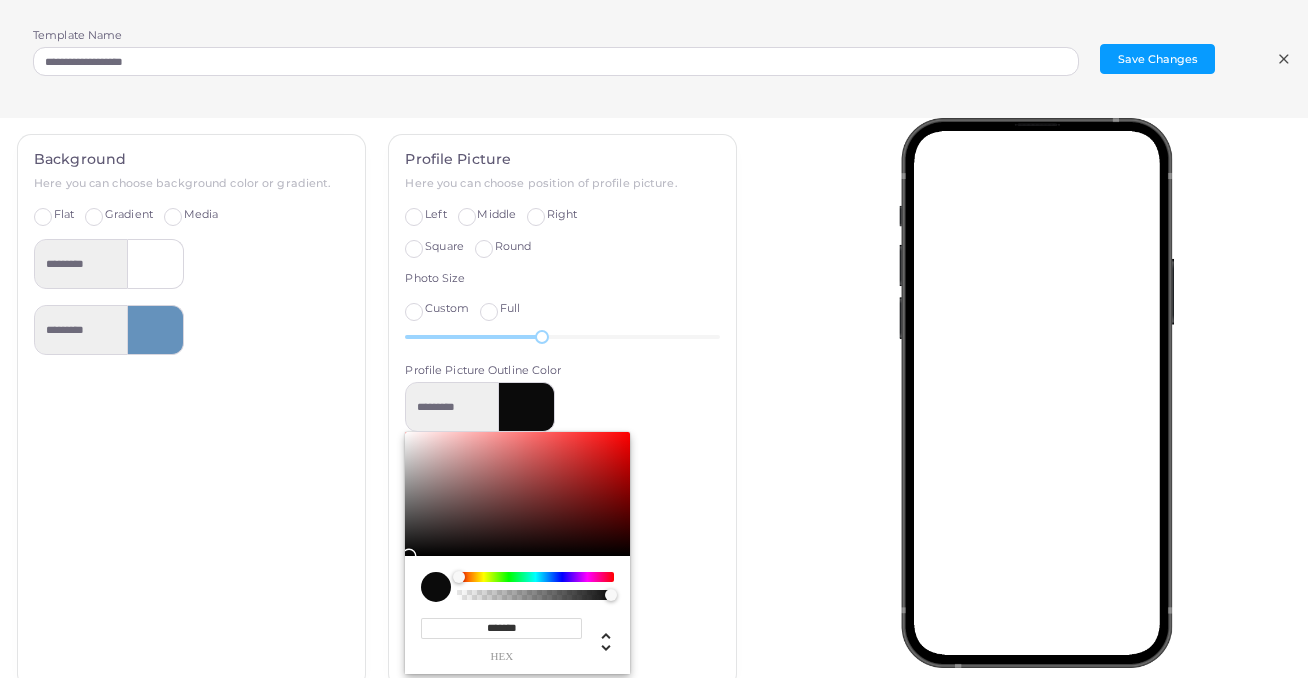 click on "Profile Picture Here you can choose position of profile picture. Left Middle Right Square Round Photo Size Custom Full 49 Profile Picture Outline Color *********                   *******   hex       **   r     **   g     **   b     *   a     *   h     **   s     **   l     *   a" at bounding box center [562, 423] 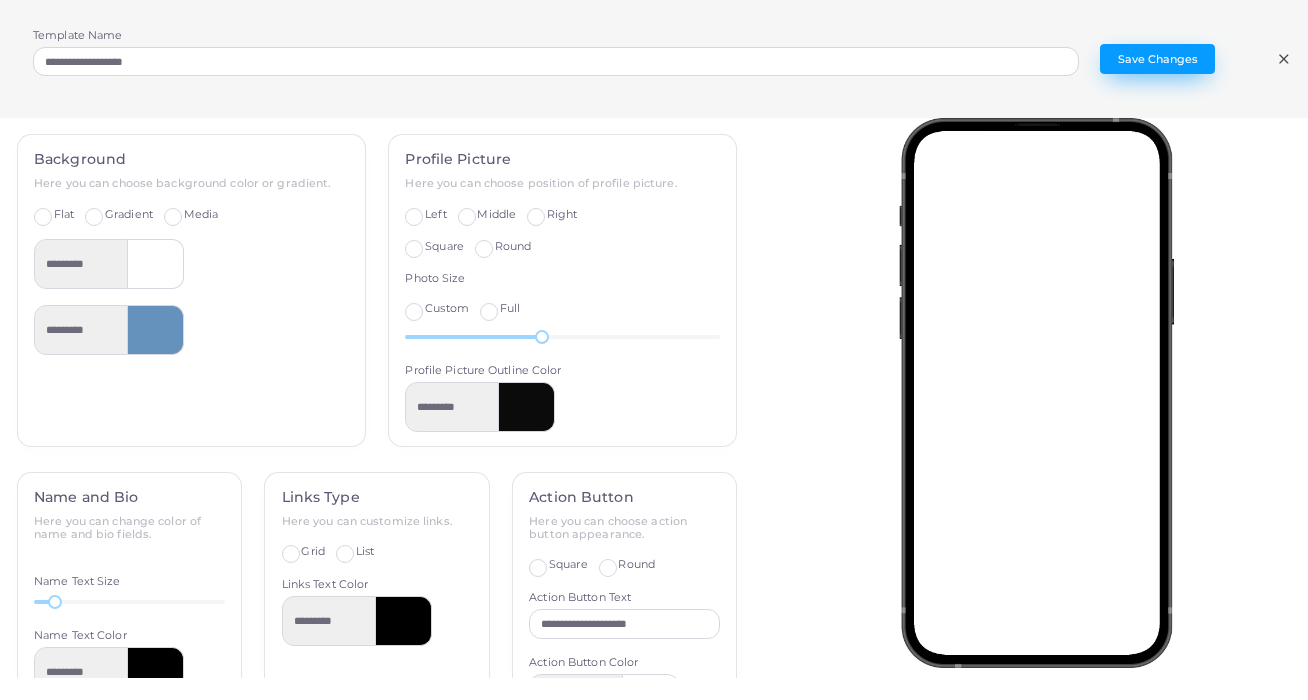 click on "Save Changes" at bounding box center (1157, 59) 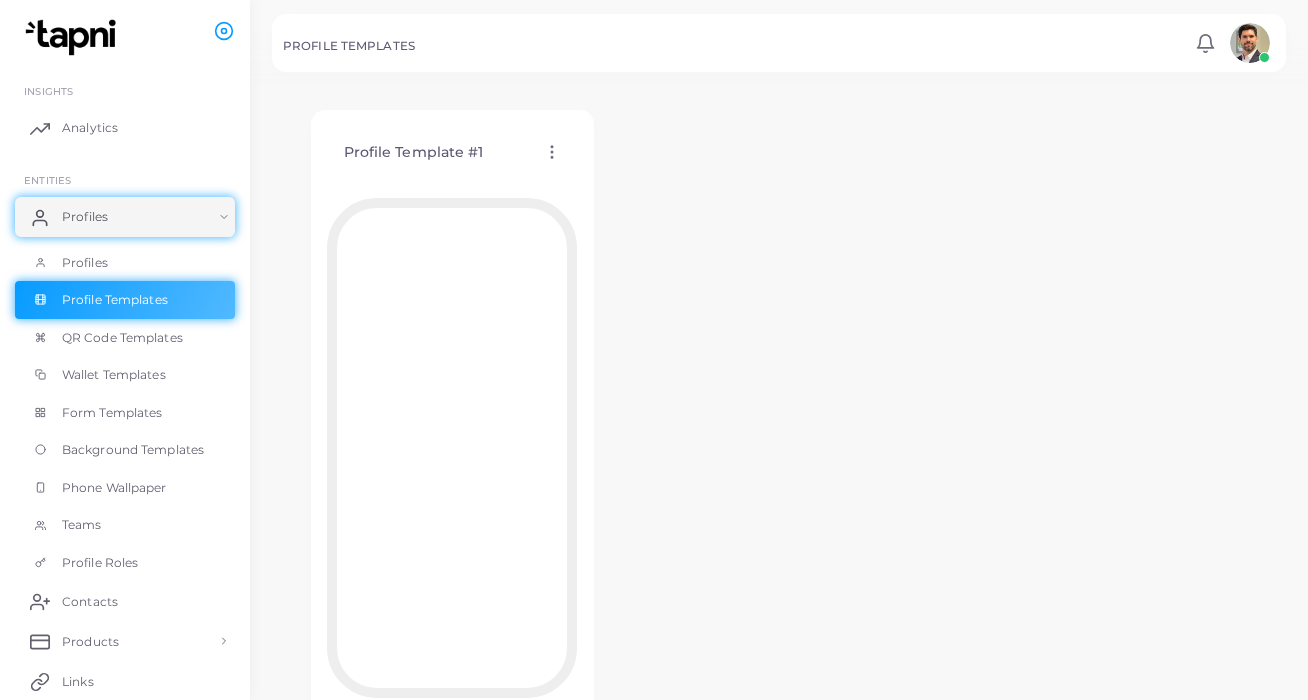 scroll, scrollTop: 58, scrollLeft: 0, axis: vertical 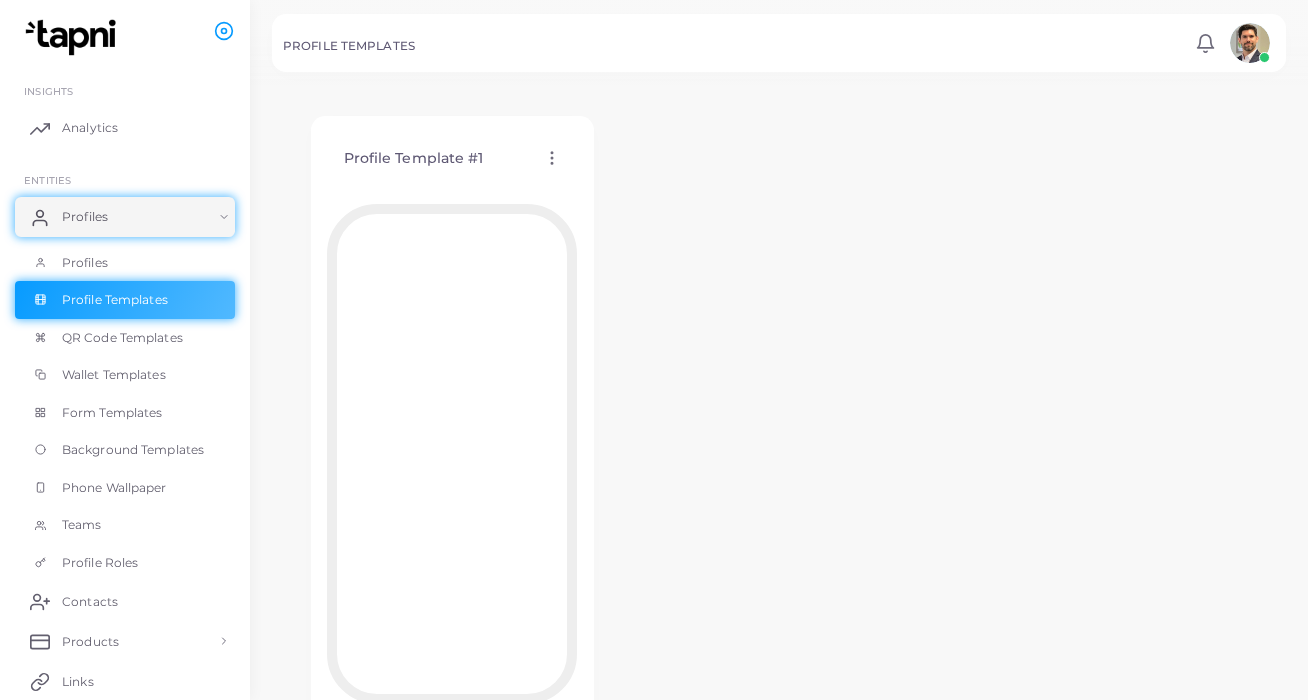 click on "Profile Template #1" at bounding box center [414, 158] 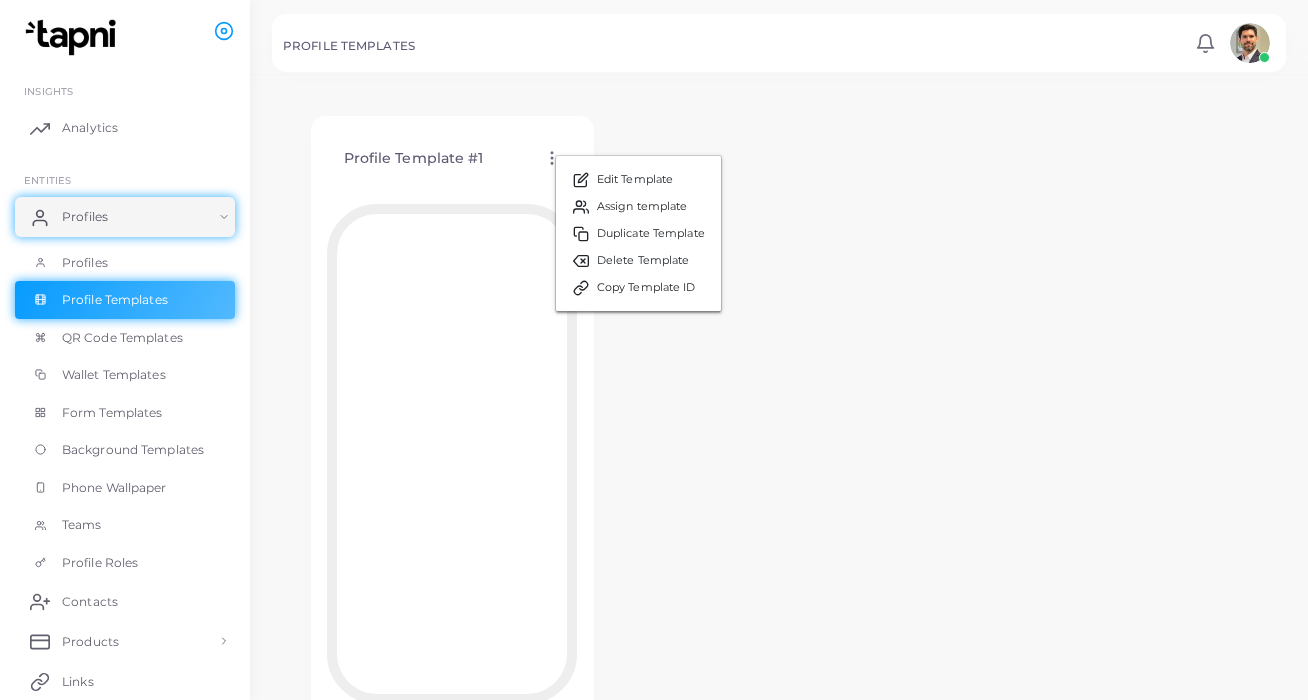 click on "Profile Template #1  Edit Template Assign template Duplicate Template Delete Template Copy Template ID" at bounding box center [779, 431] 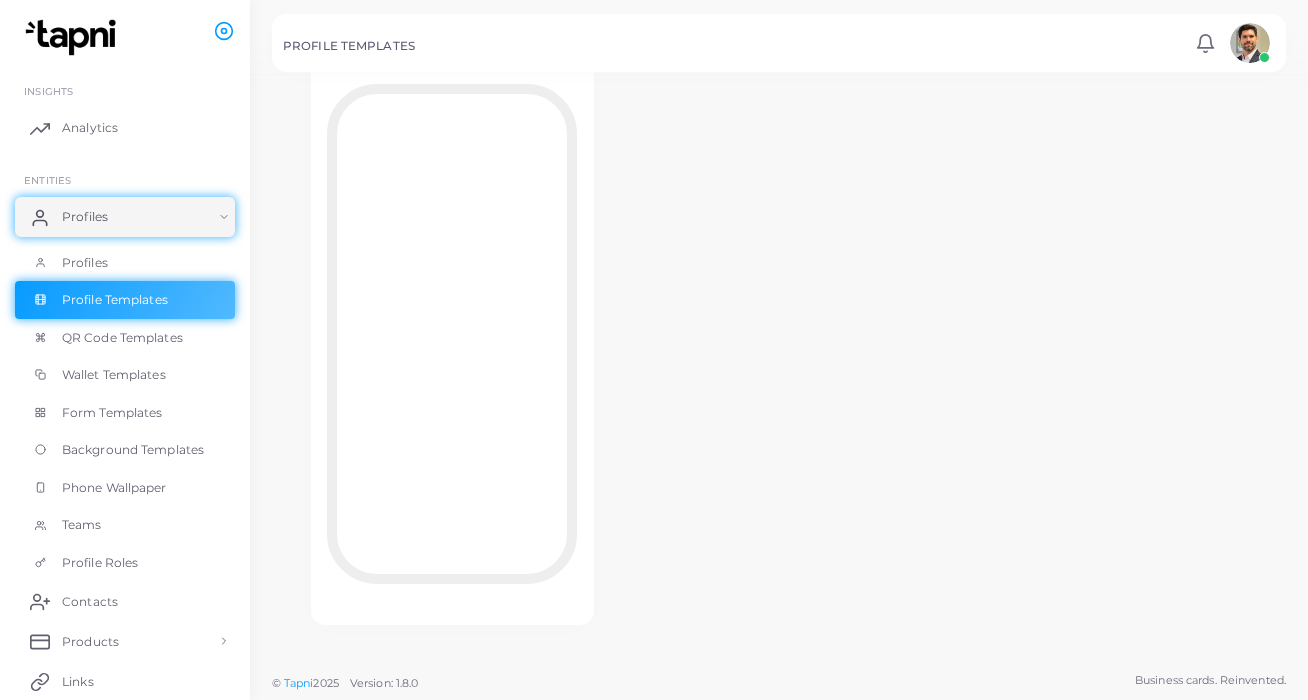 scroll, scrollTop: 177, scrollLeft: 0, axis: vertical 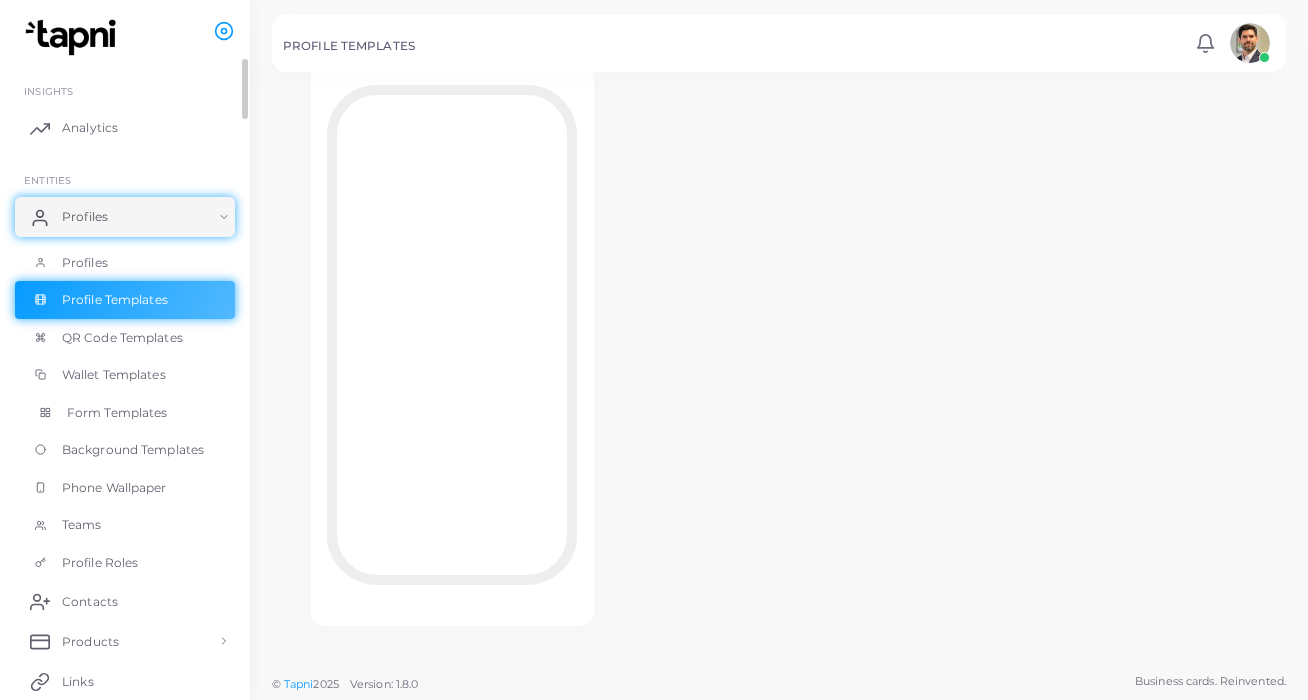 click on "Form Templates" at bounding box center [117, 413] 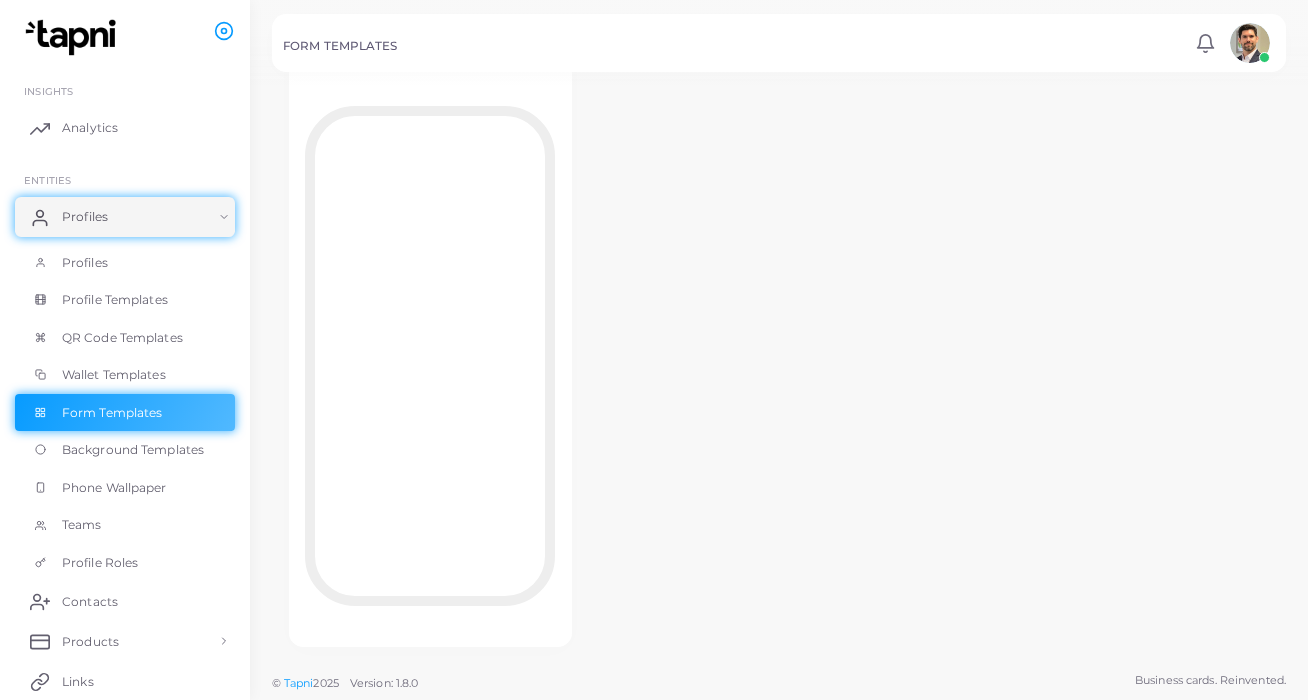 scroll, scrollTop: 133, scrollLeft: 0, axis: vertical 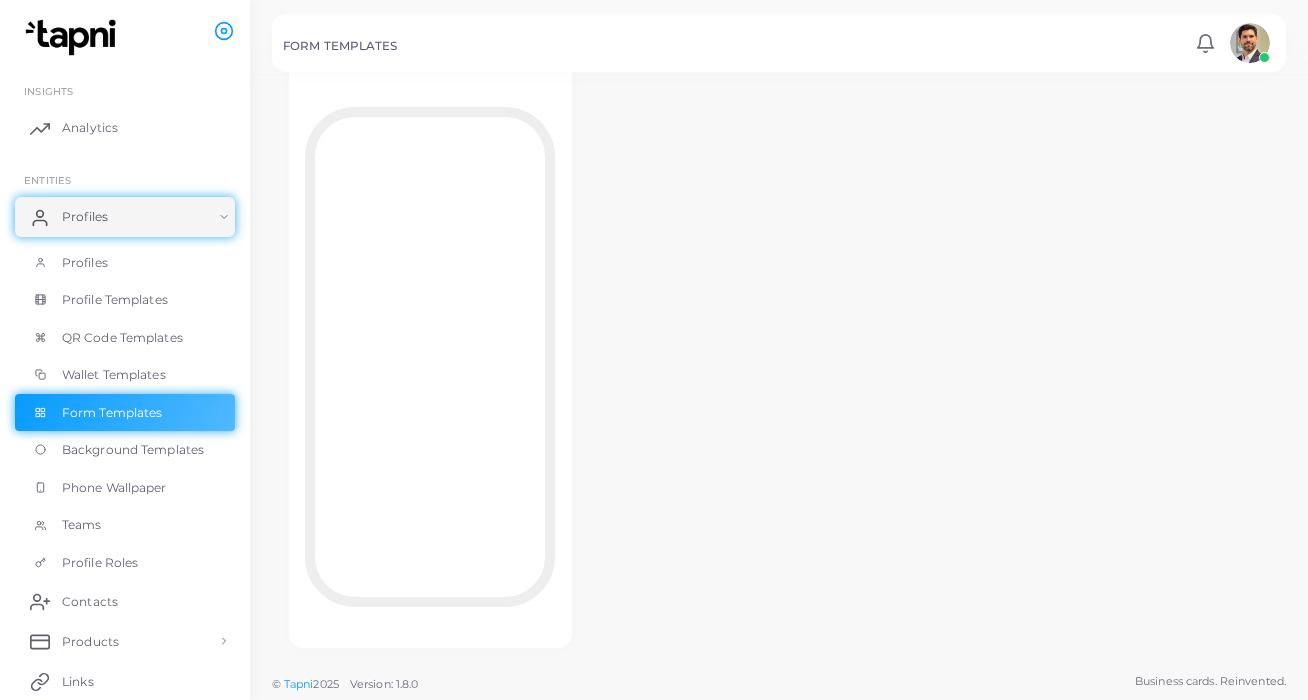 click on "Form Template #1 Edit Template Assign template Duplicate Template Delete Template Copy Template ID" at bounding box center (779, 334) 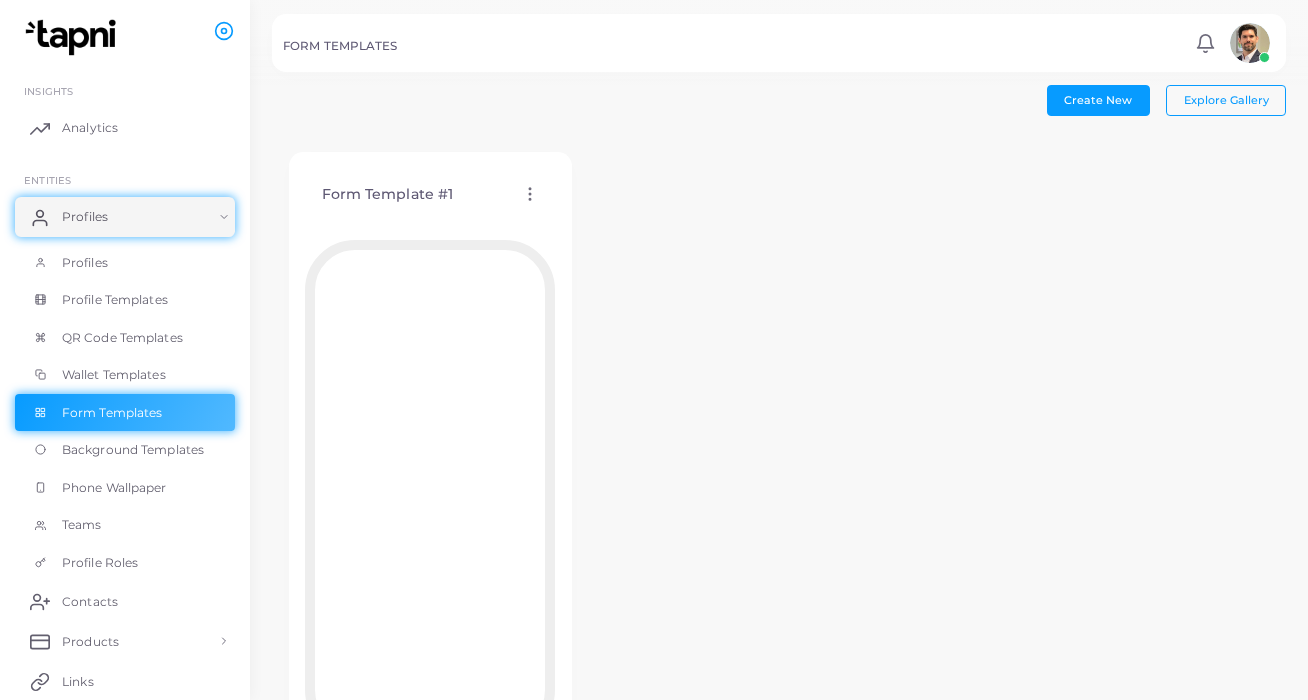 click 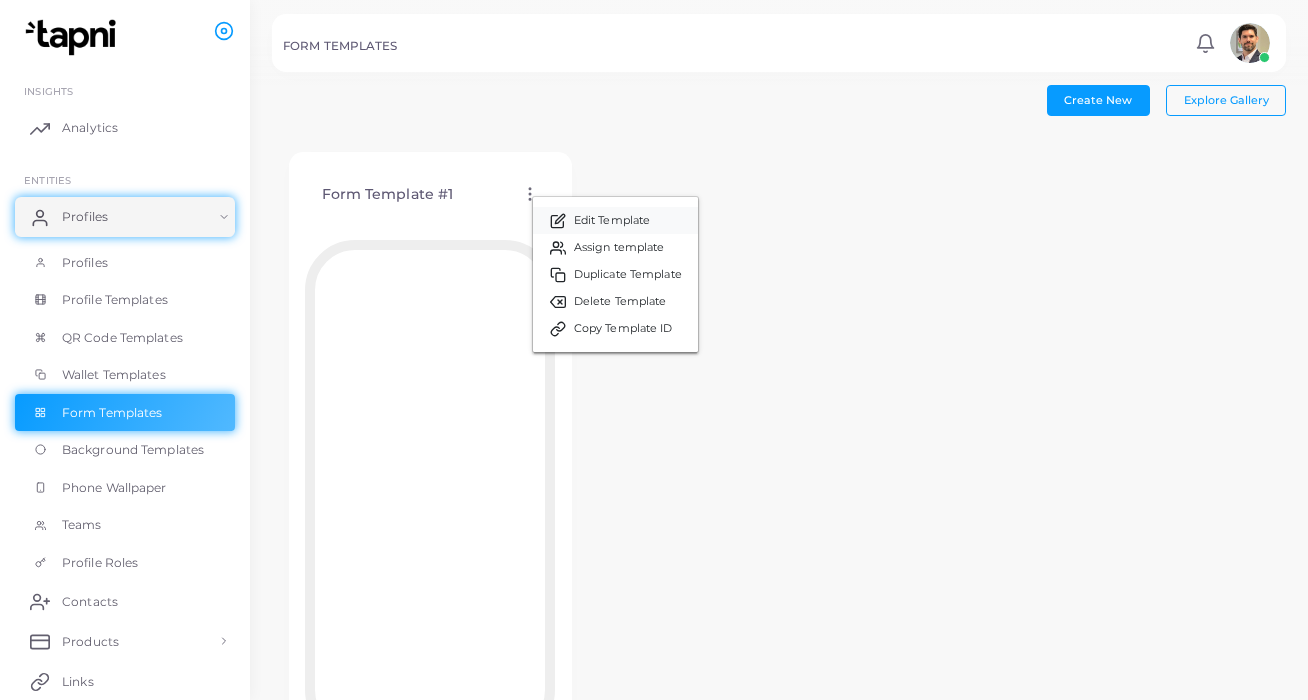 click on "Edit Template" at bounding box center [612, 221] 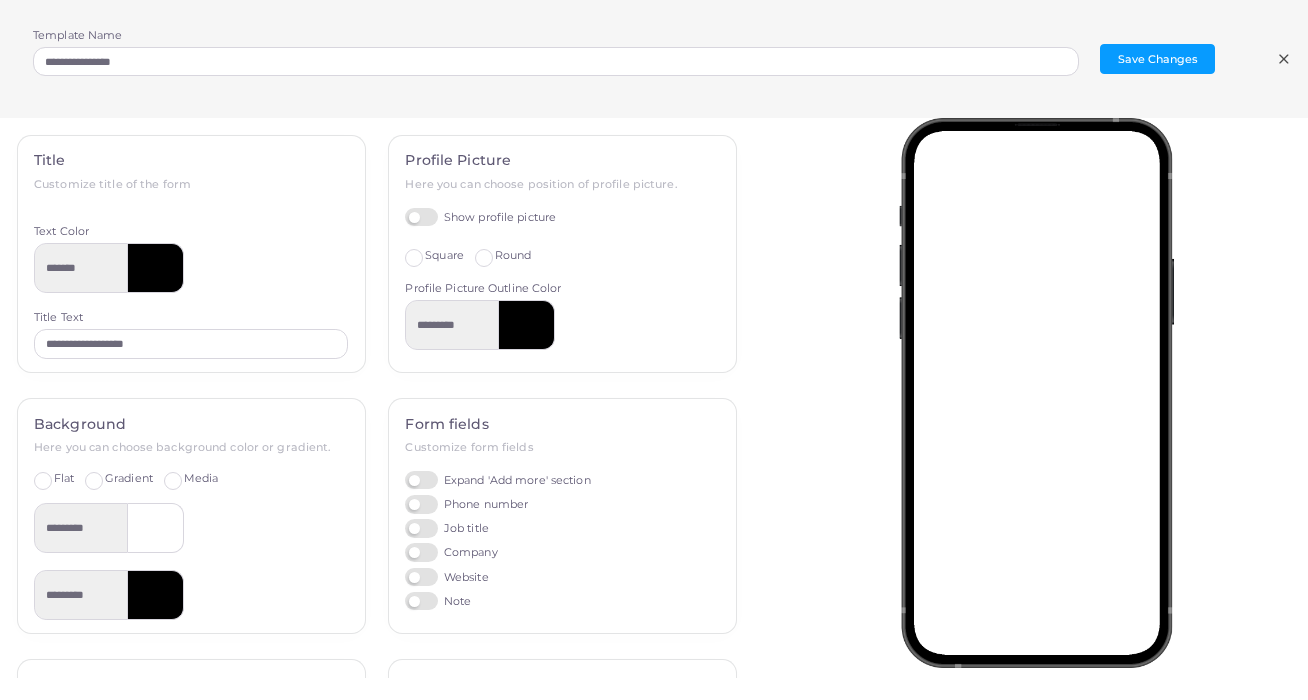 click at bounding box center [156, 268] 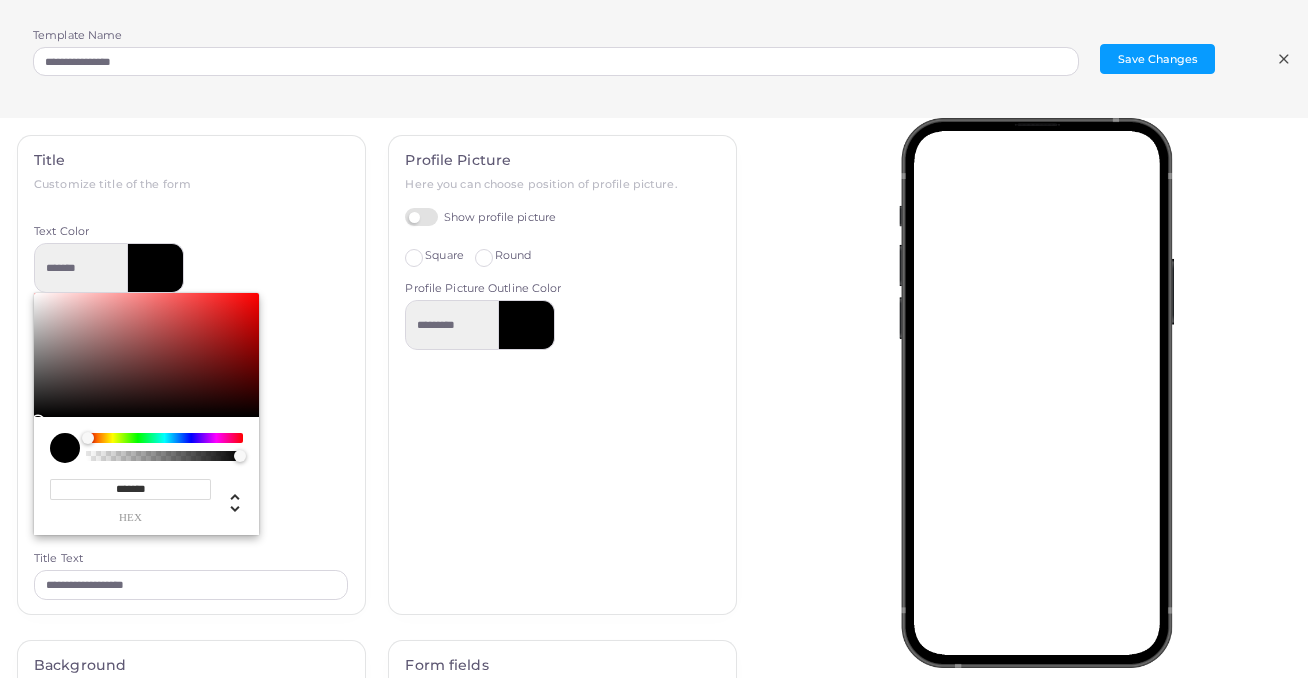 click on "*******" at bounding box center (130, 489) 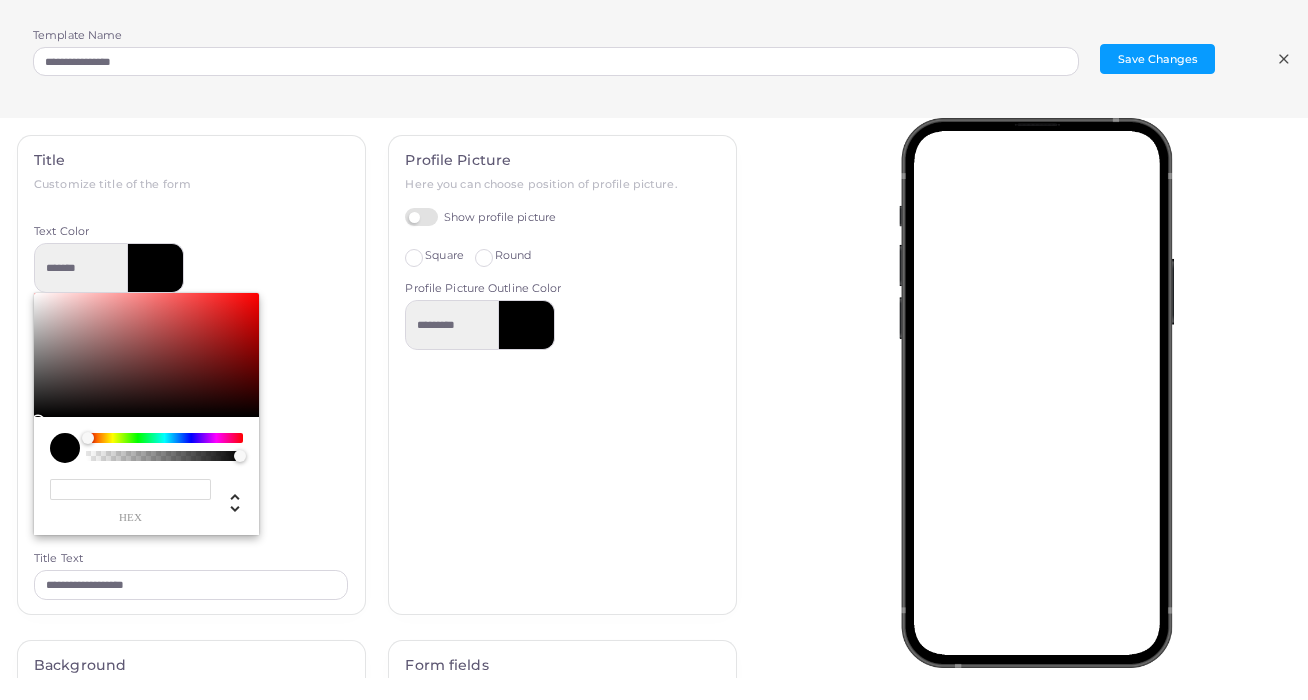 paste on "*******" 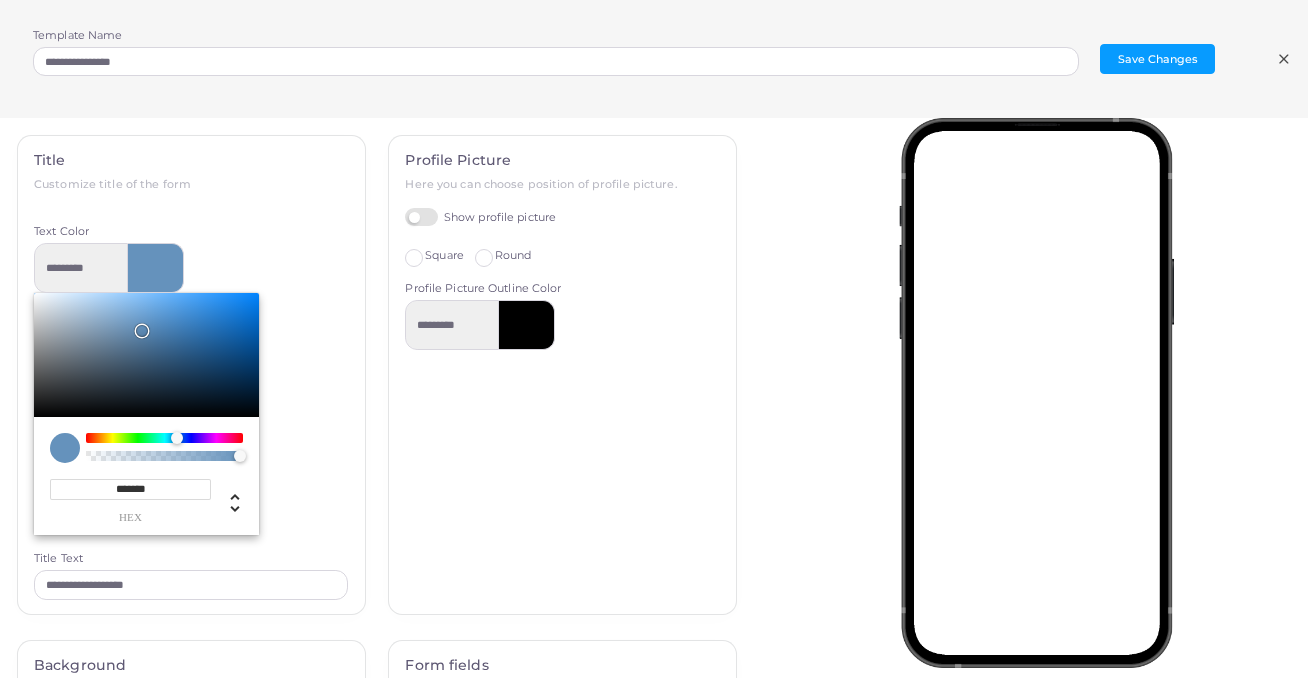 click on "**********" at bounding box center [191, 387] 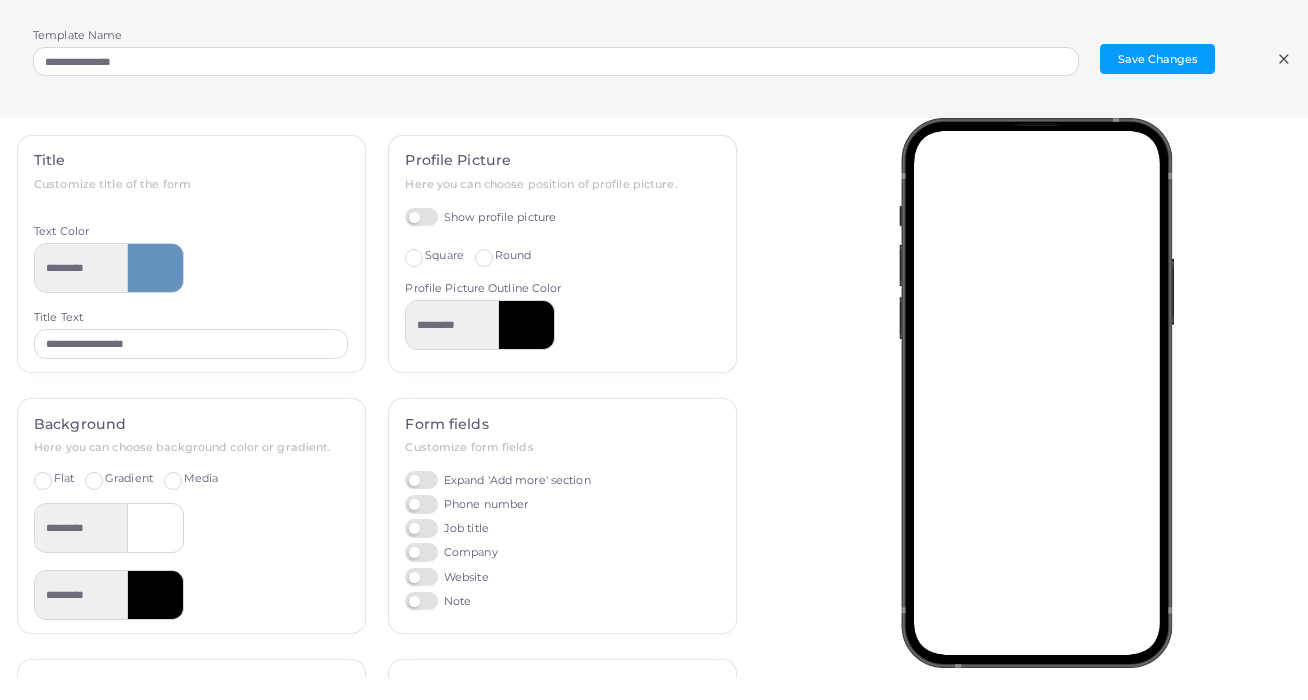 click on "Show profile picture" at bounding box center [480, 217] 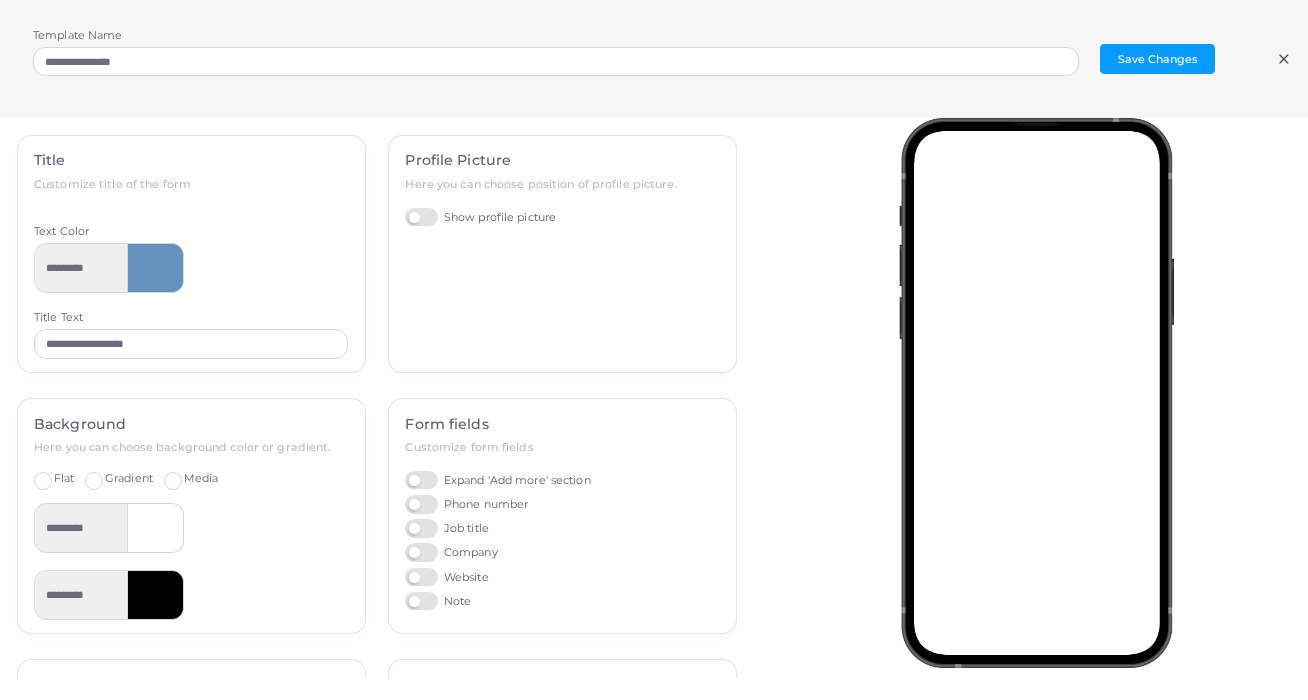 click on "Show profile picture" at bounding box center [480, 217] 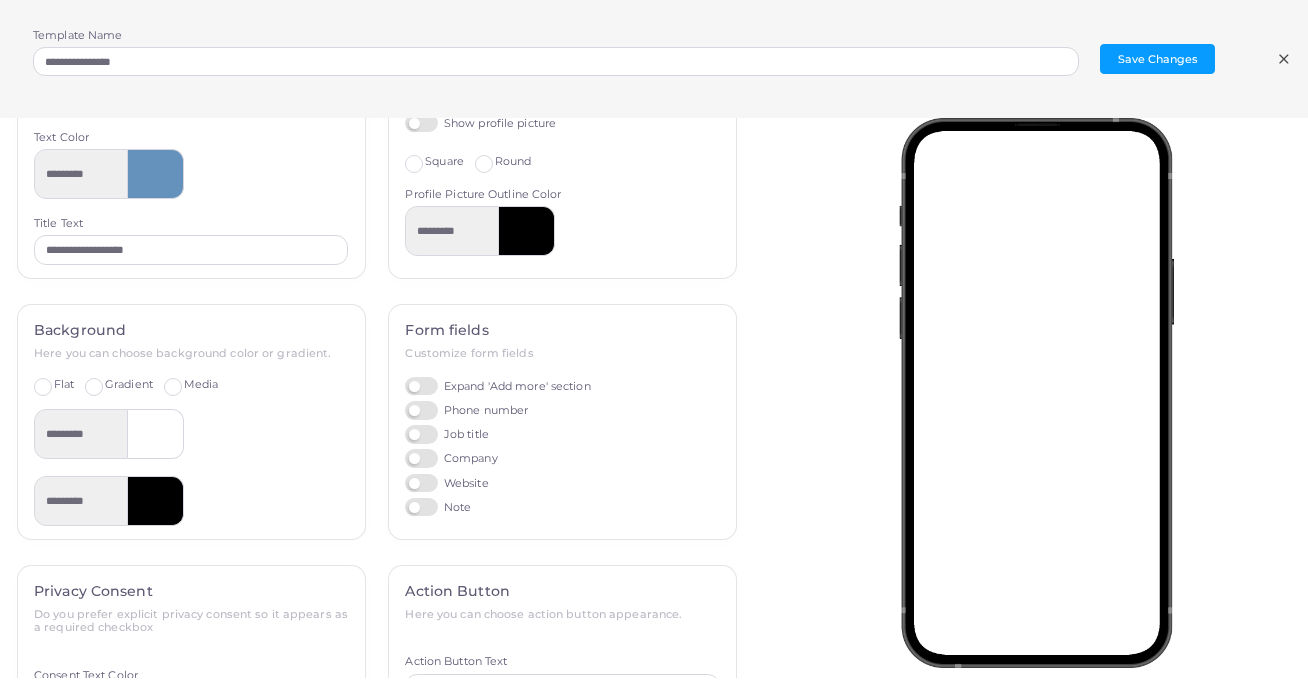 scroll, scrollTop: 106, scrollLeft: 0, axis: vertical 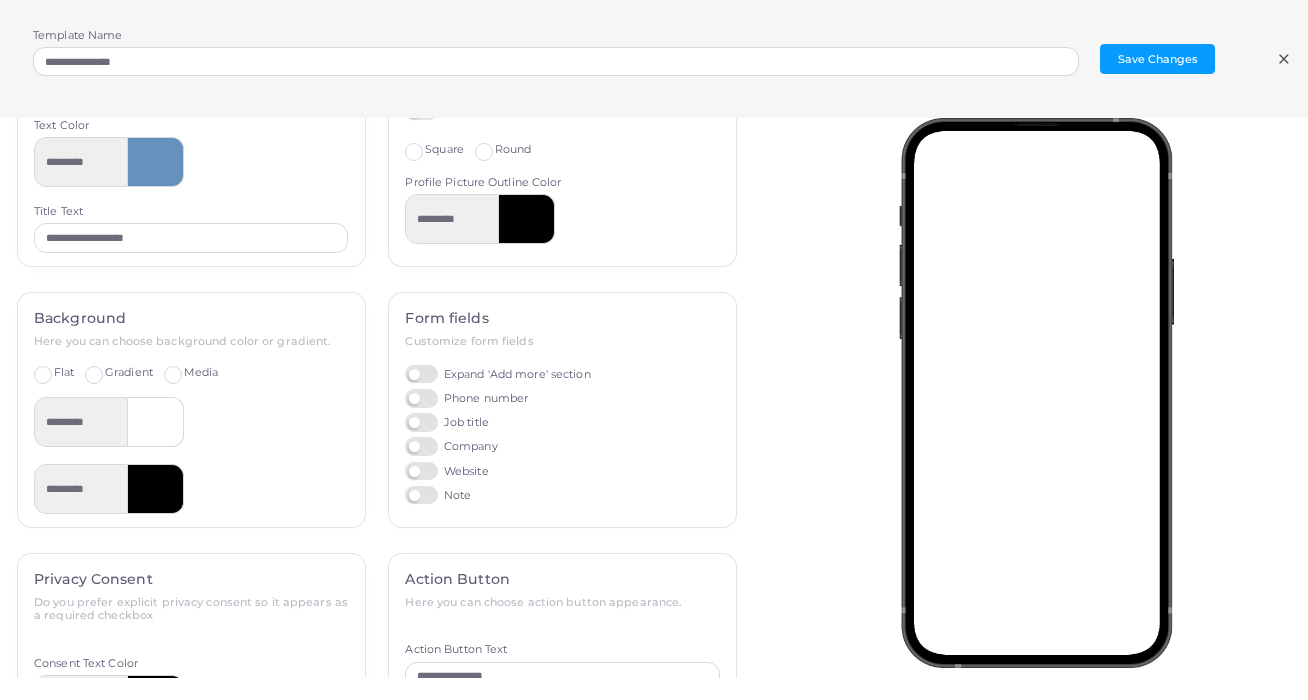 click at bounding box center (156, 489) 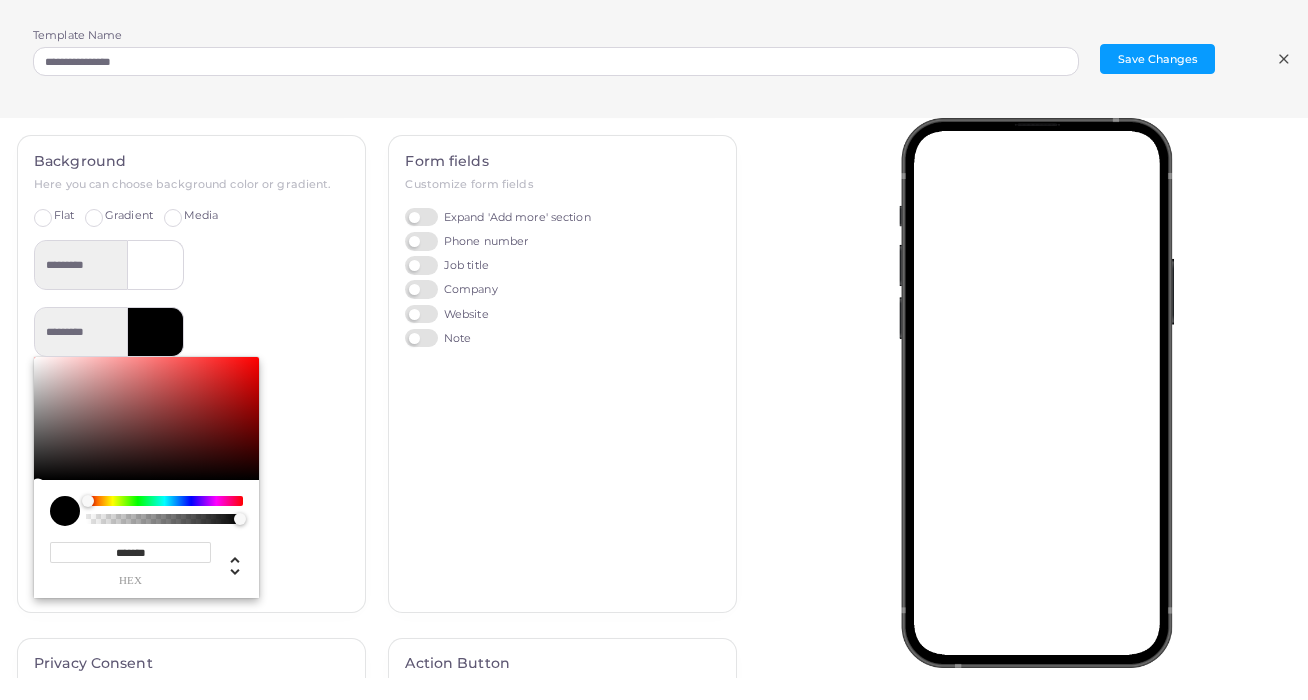 scroll, scrollTop: 267, scrollLeft: 0, axis: vertical 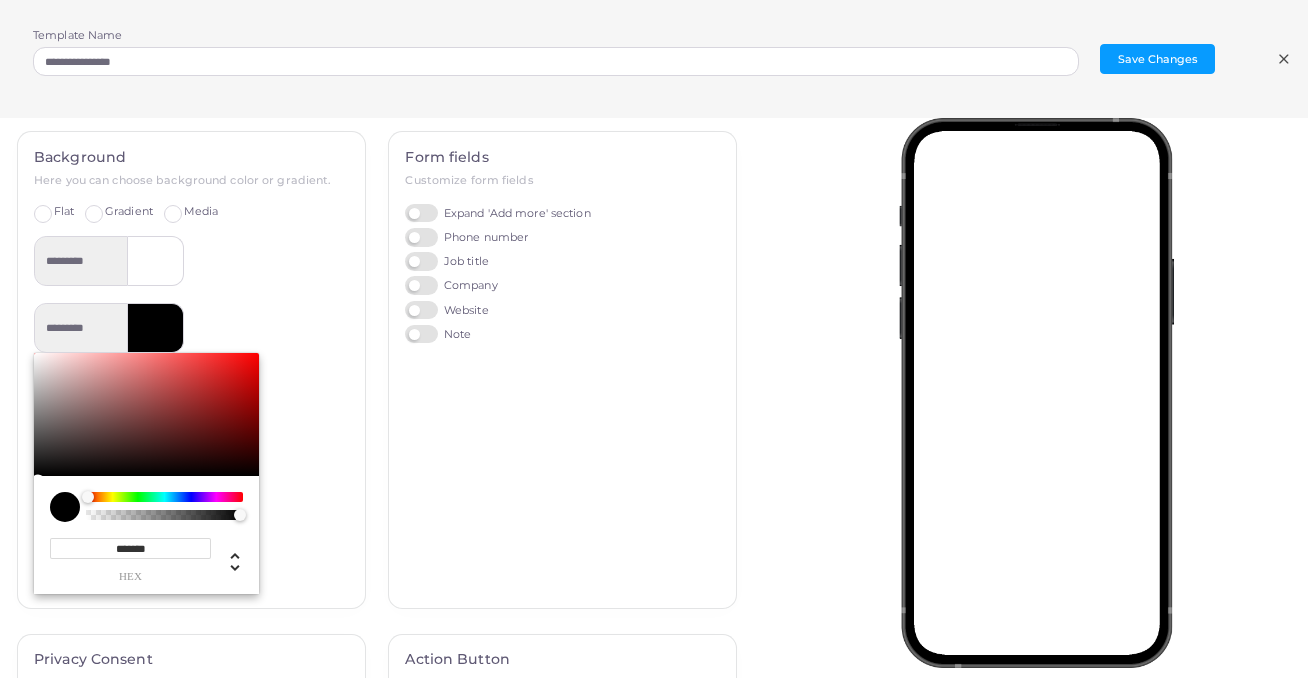 click on "*******" at bounding box center [130, 548] 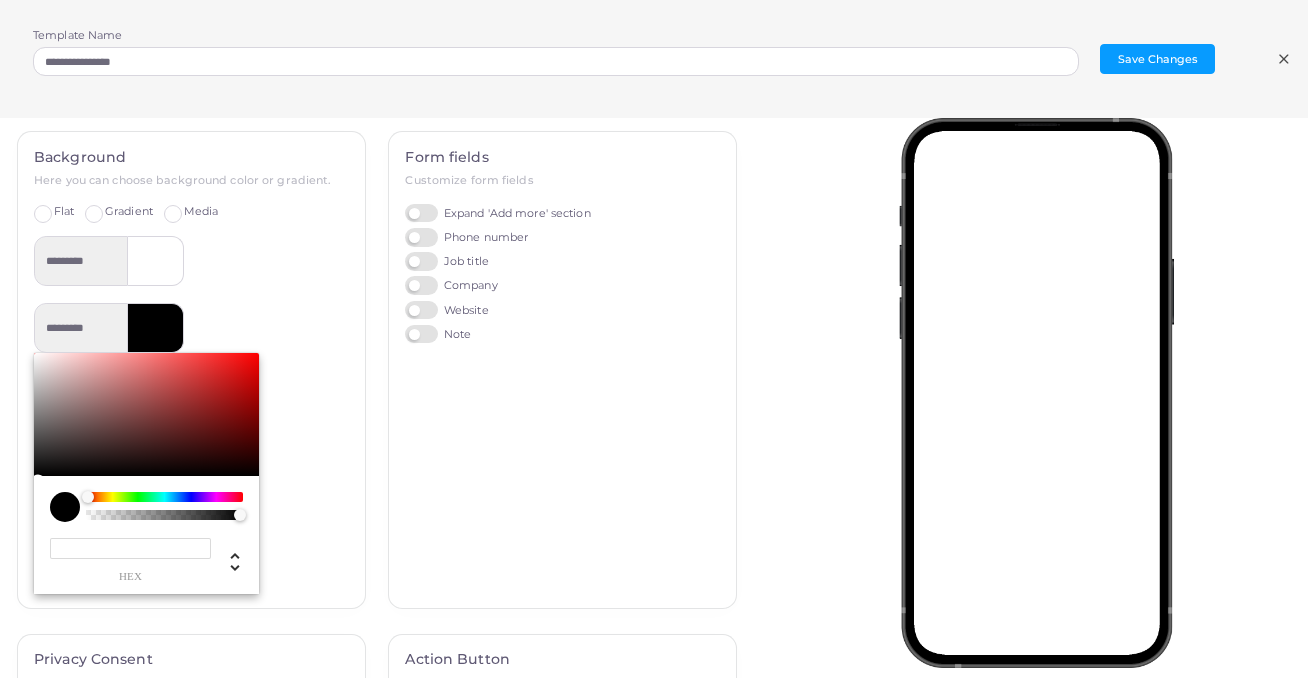 paste on "*******" 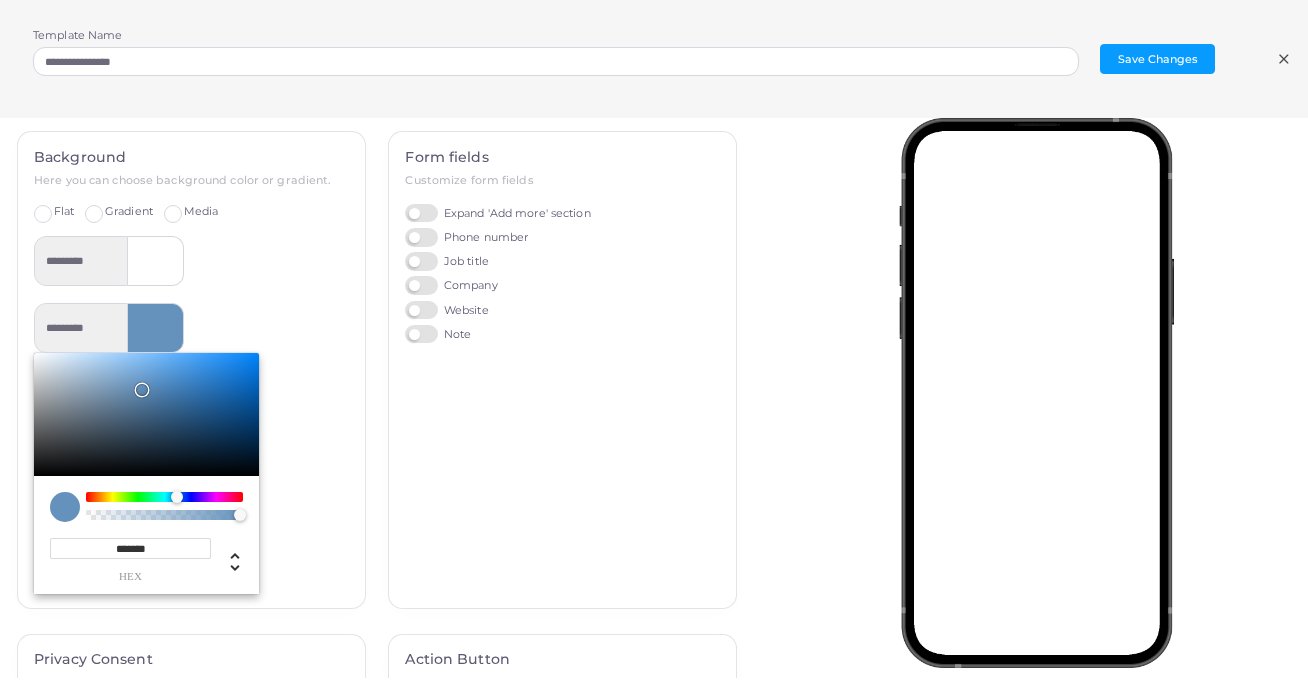 click on "Form fields Customize form fields  Expand 'Add more' section   Phone number   Job title   Company   Website   Note" at bounding box center (562, 382) 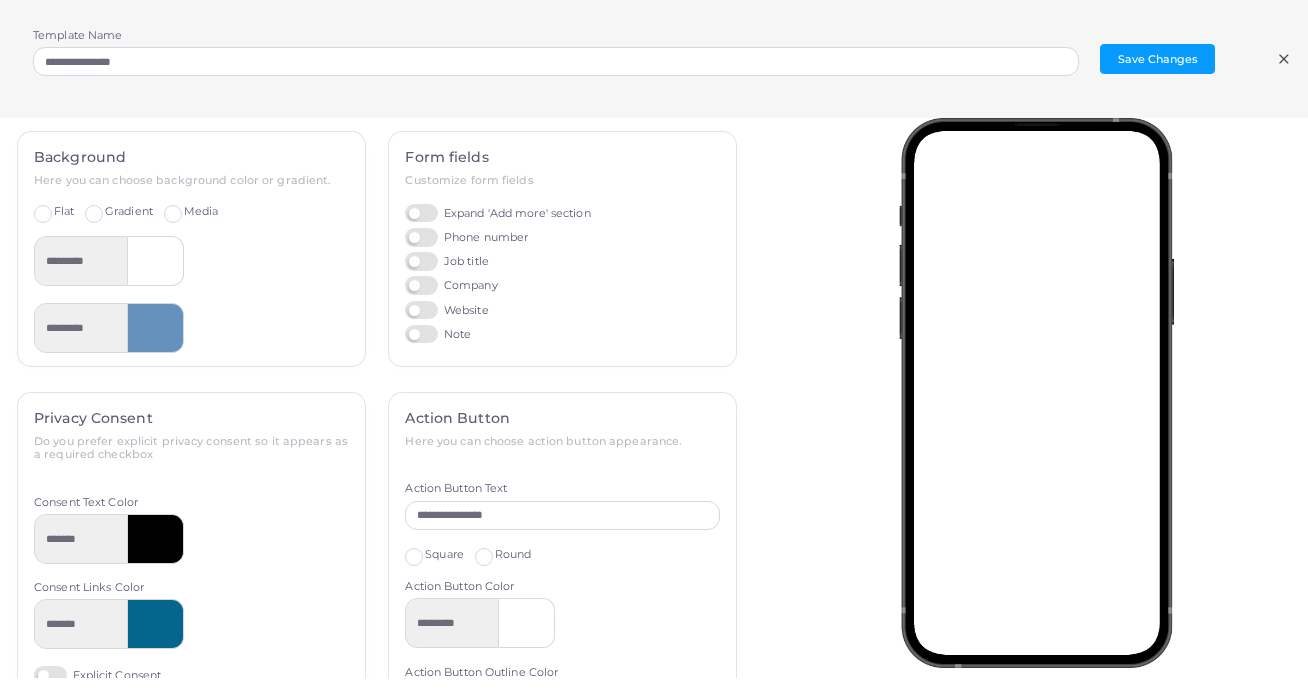 click on "Expand 'Add more' section" at bounding box center [497, 213] 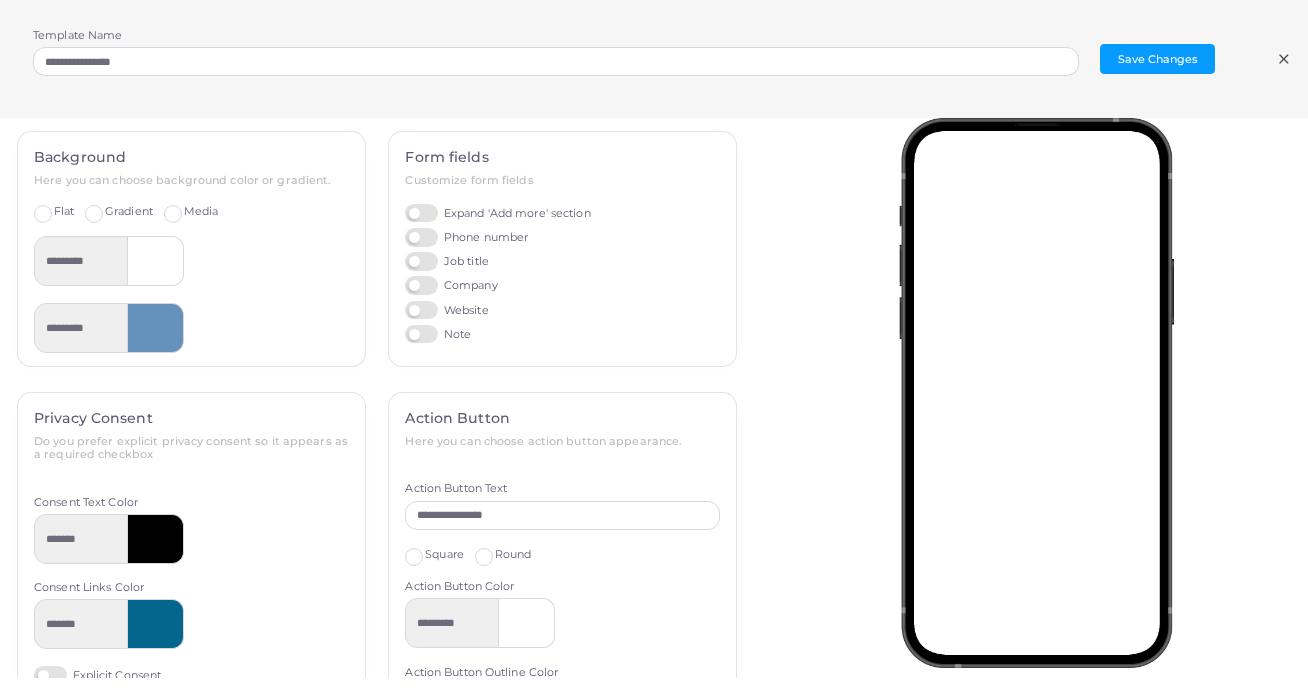 click on "Phone number" at bounding box center [466, 237] 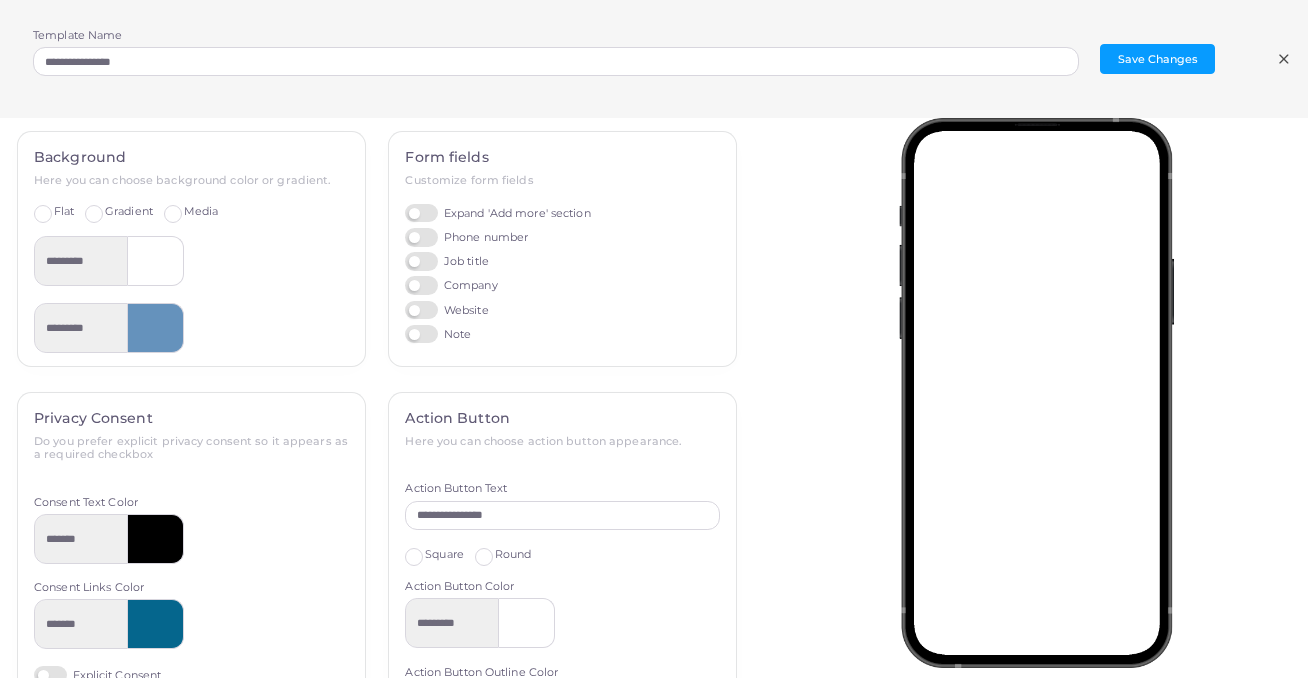 click on "Phone number" at bounding box center (466, 237) 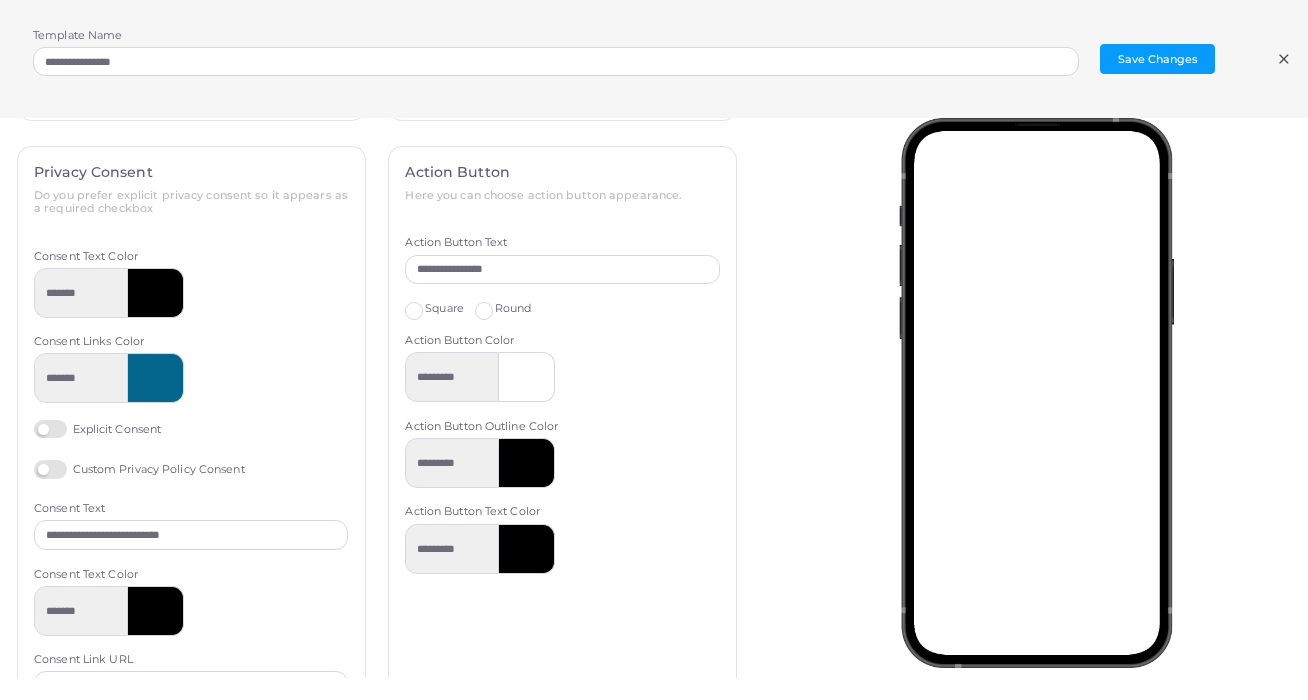 scroll, scrollTop: 519, scrollLeft: 0, axis: vertical 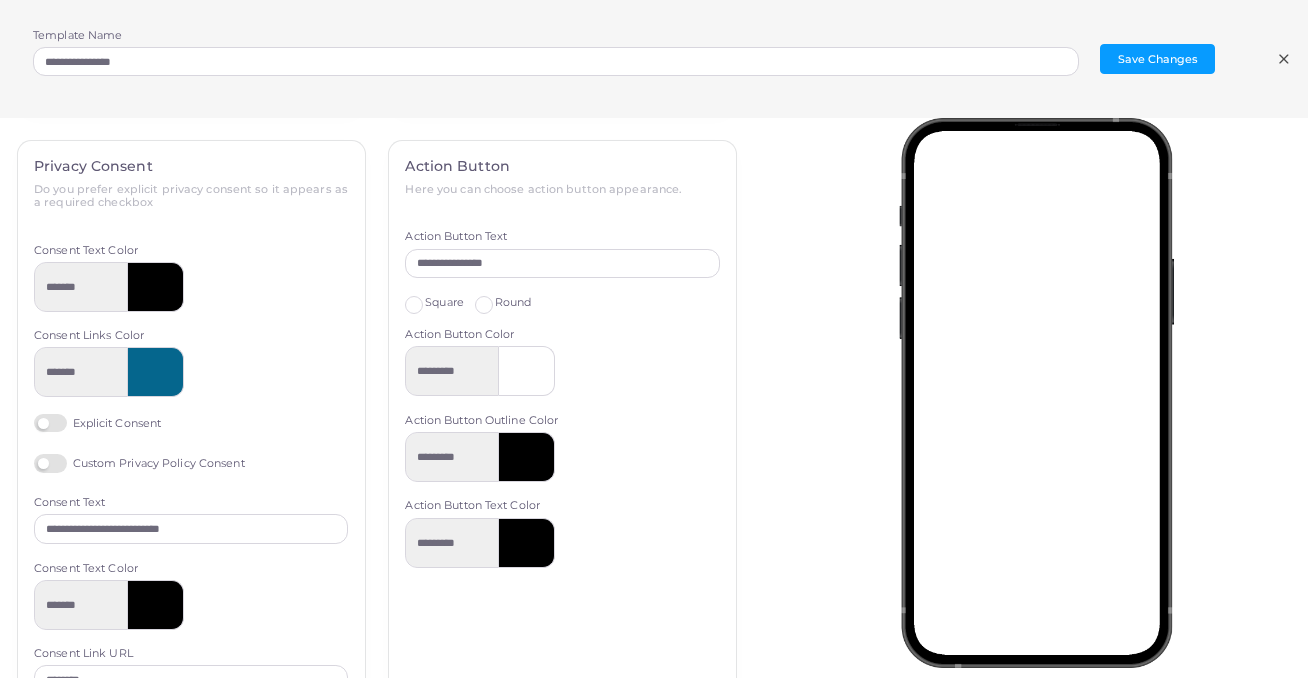 click at bounding box center (156, 372) 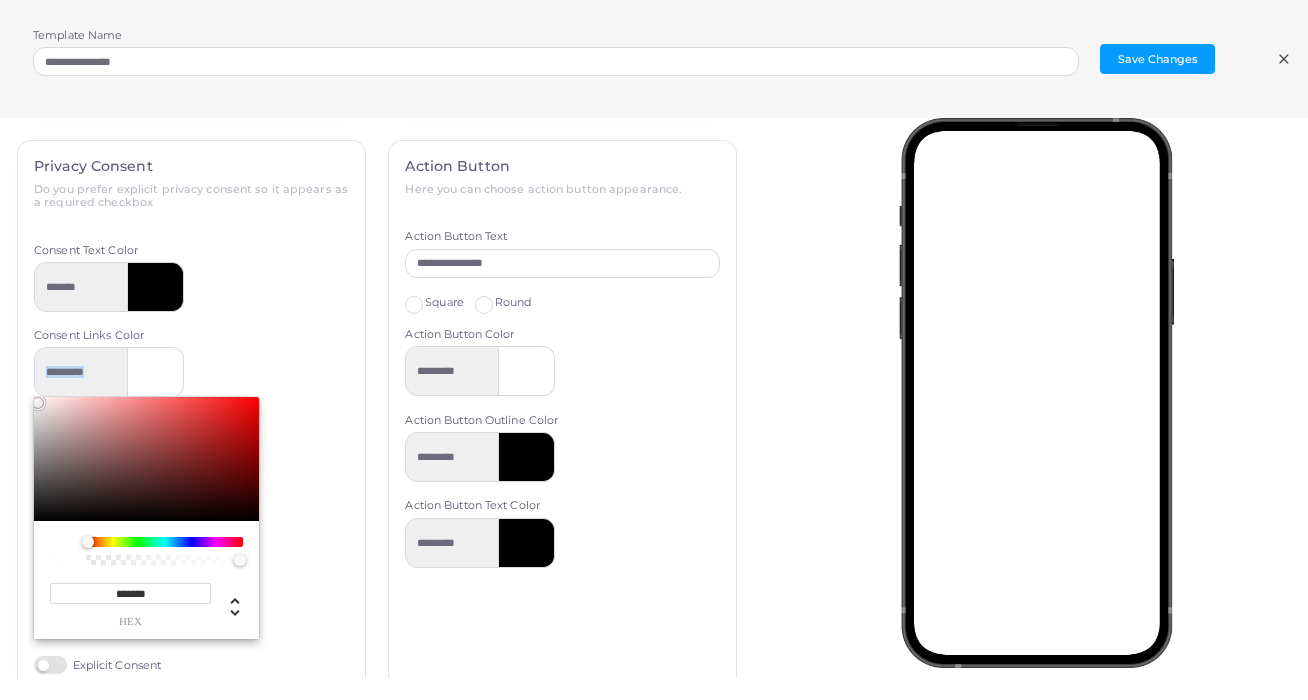 drag, startPoint x: 46, startPoint y: 408, endPoint x: 29, endPoint y: 388, distance: 26.24881 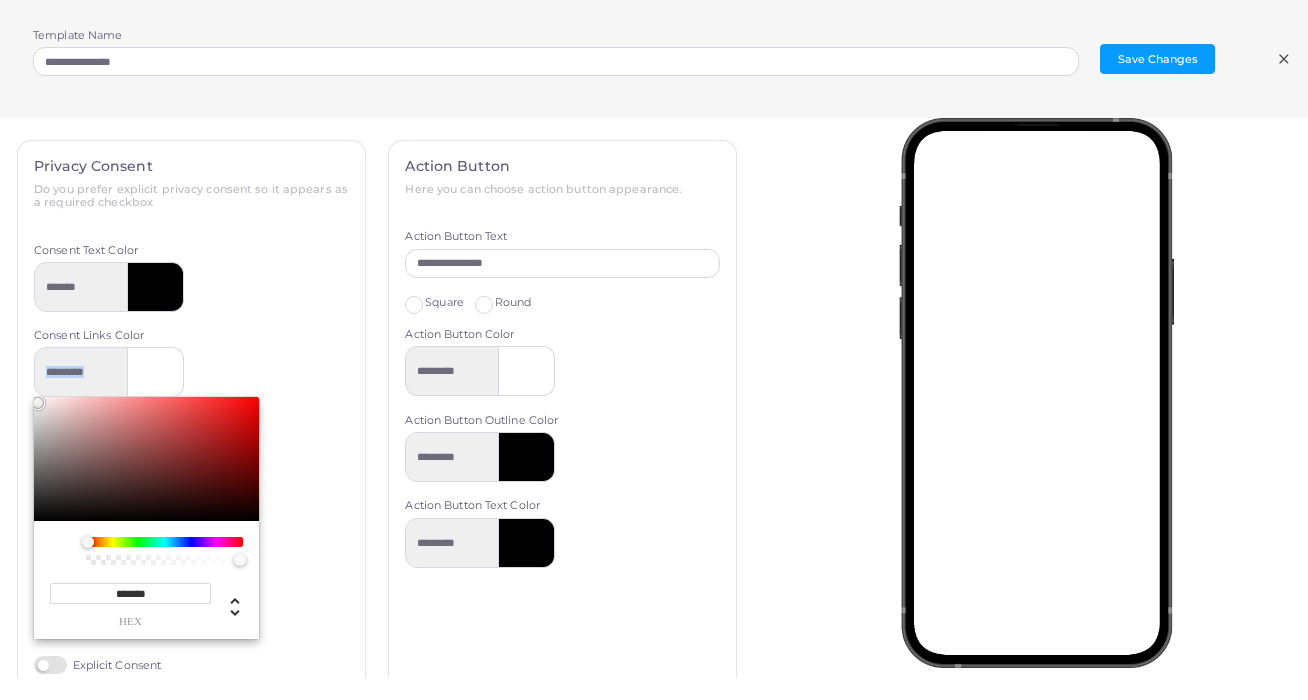 click on "**********" at bounding box center [191, 621] 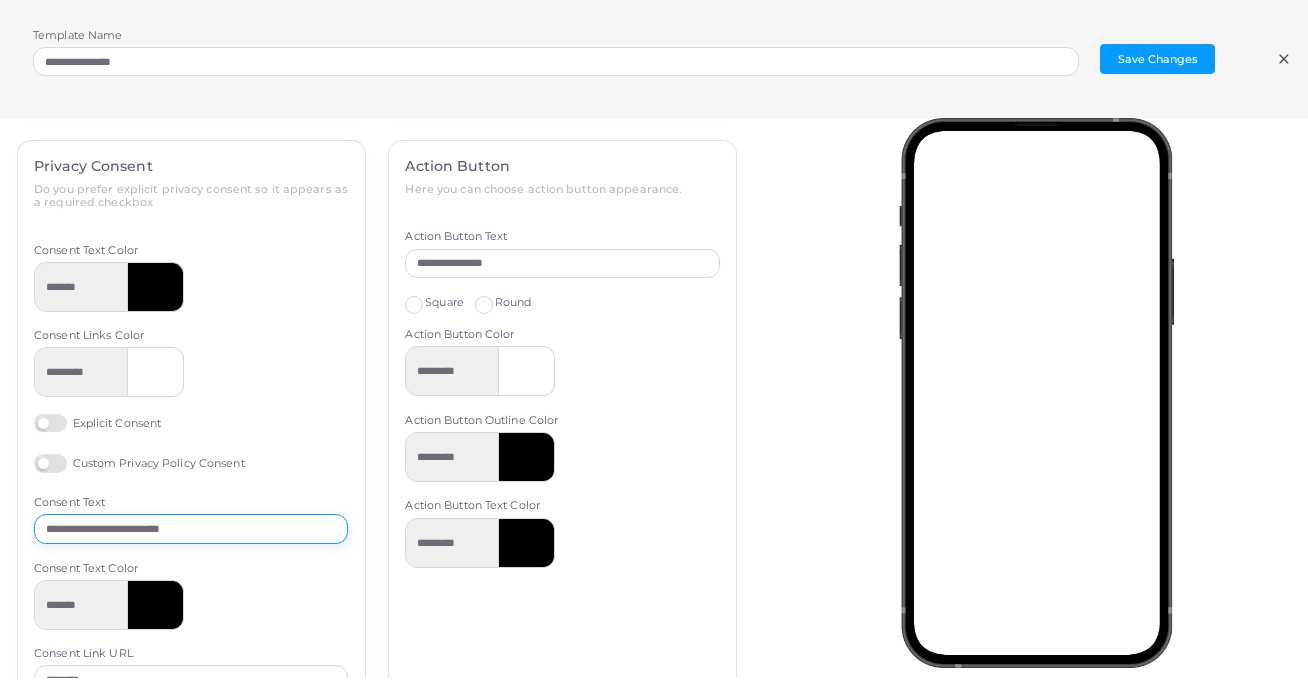 click on "**********" at bounding box center [191, 529] 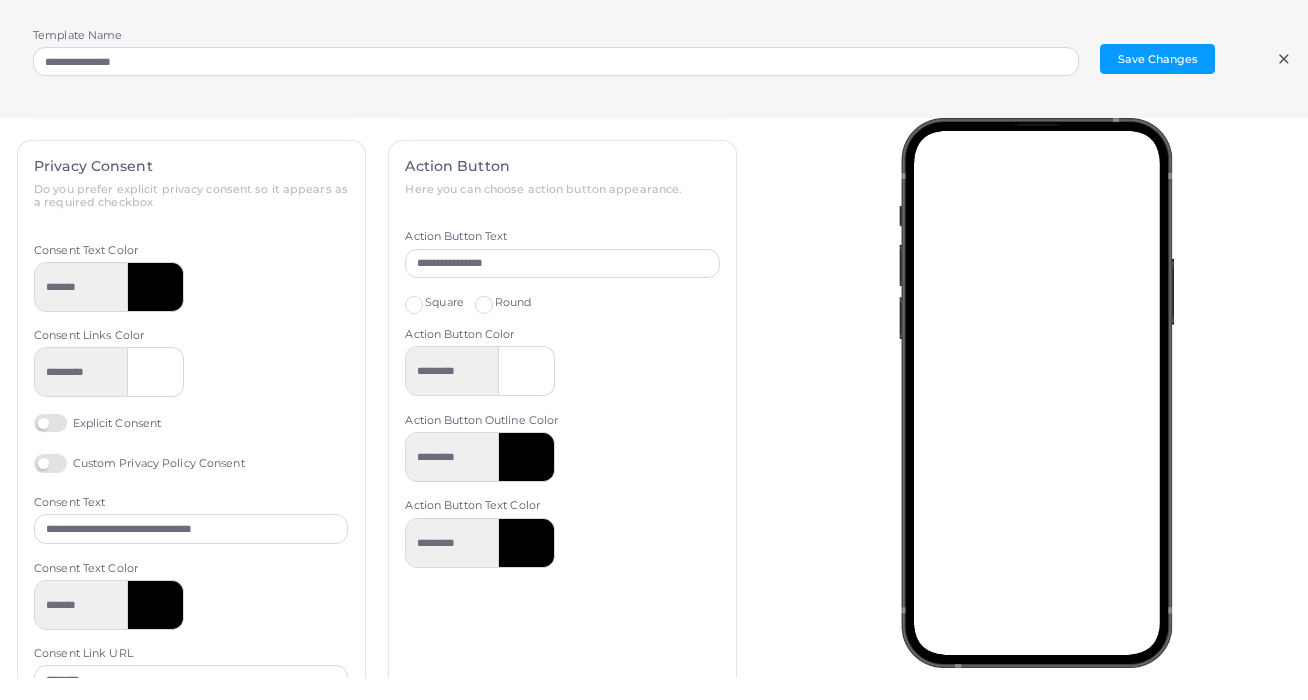 click on "Custom Privacy Policy Consent" at bounding box center [191, 466] 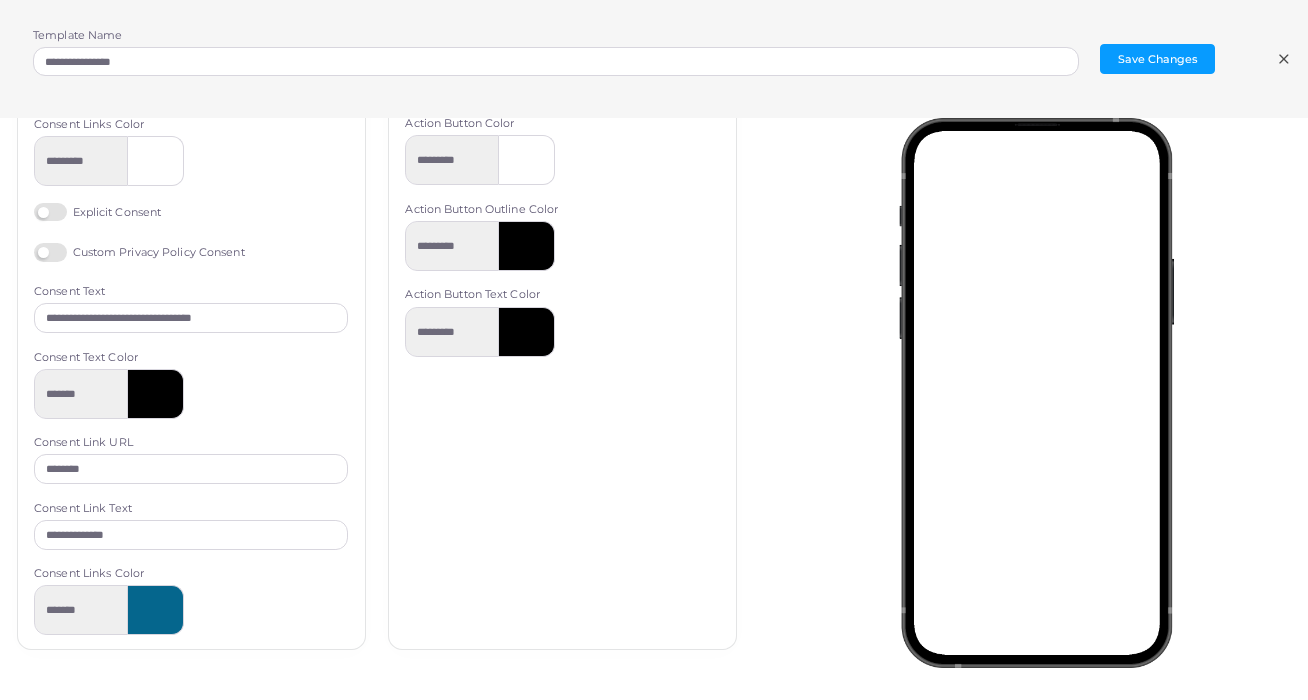 scroll, scrollTop: 729, scrollLeft: 0, axis: vertical 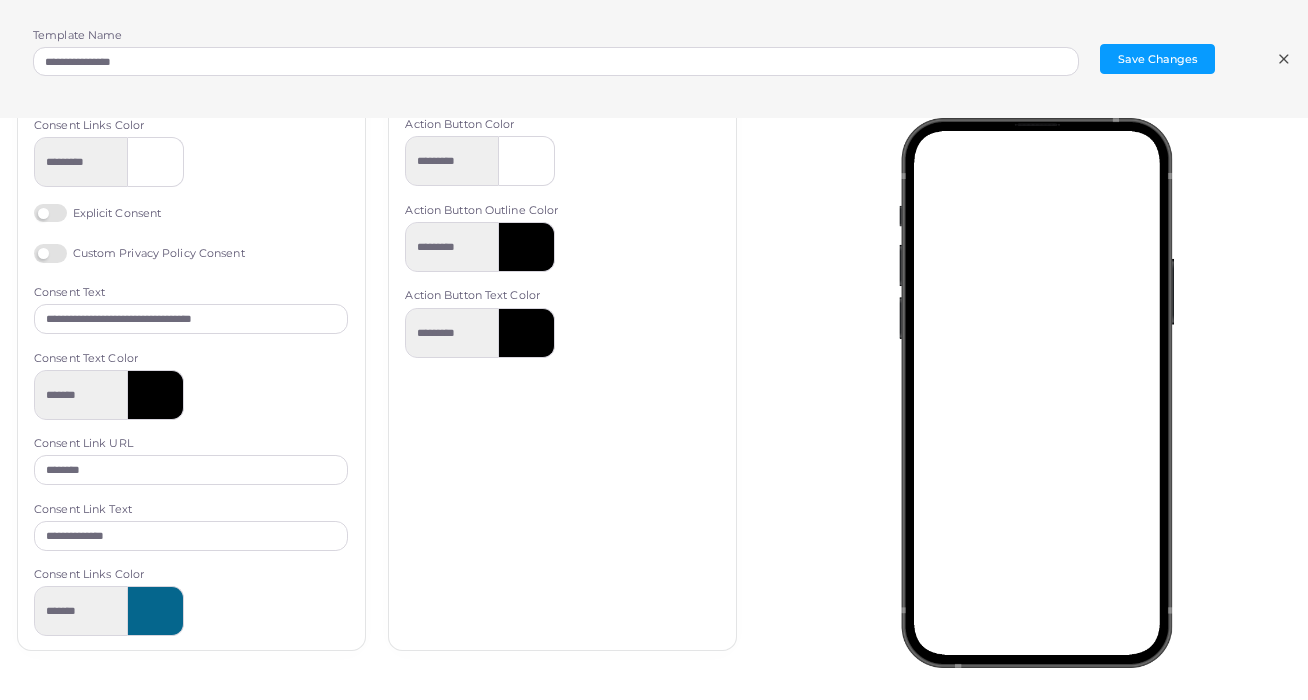 click at bounding box center [156, 611] 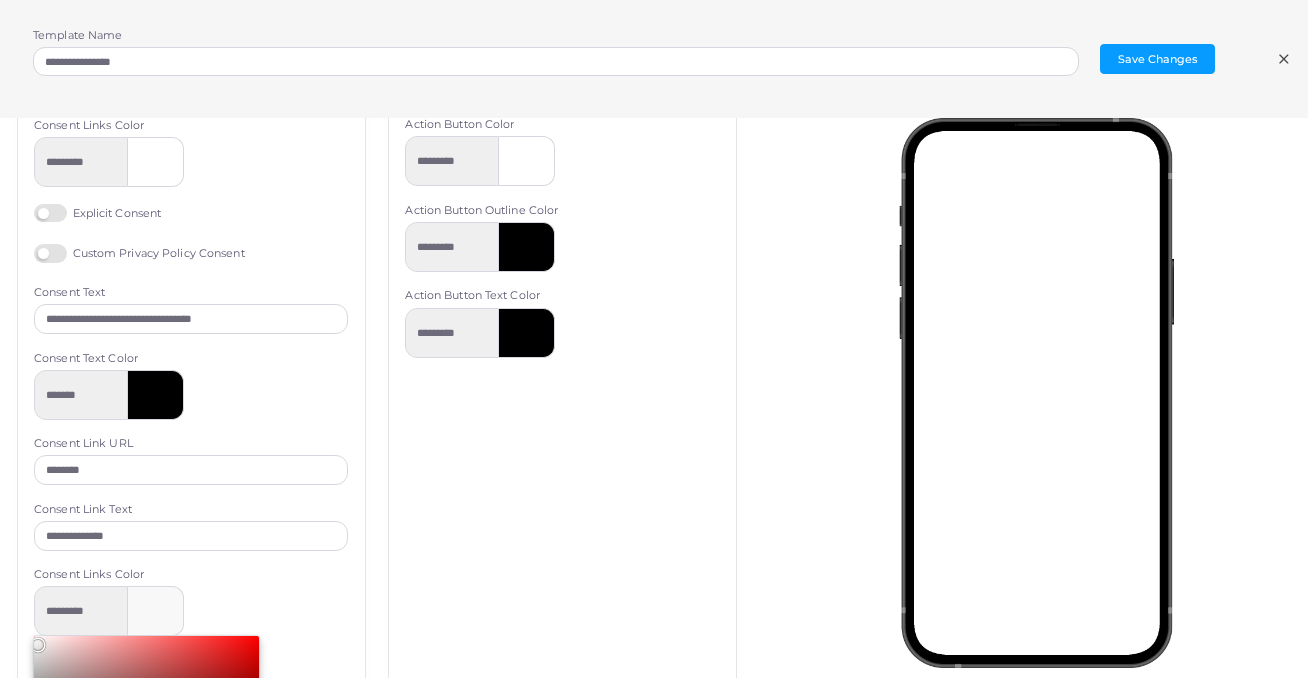 drag, startPoint x: 58, startPoint y: 650, endPoint x: 30, endPoint y: 626, distance: 36.878178 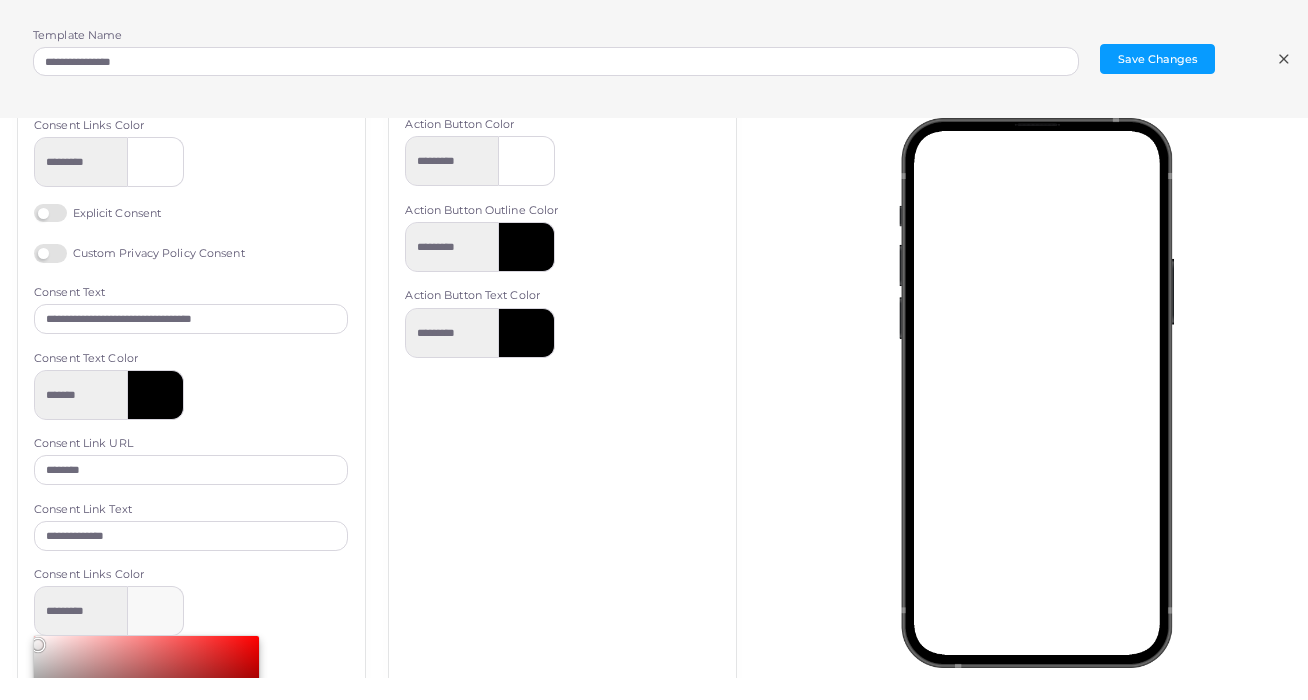click on "**********" at bounding box center (191, 411) 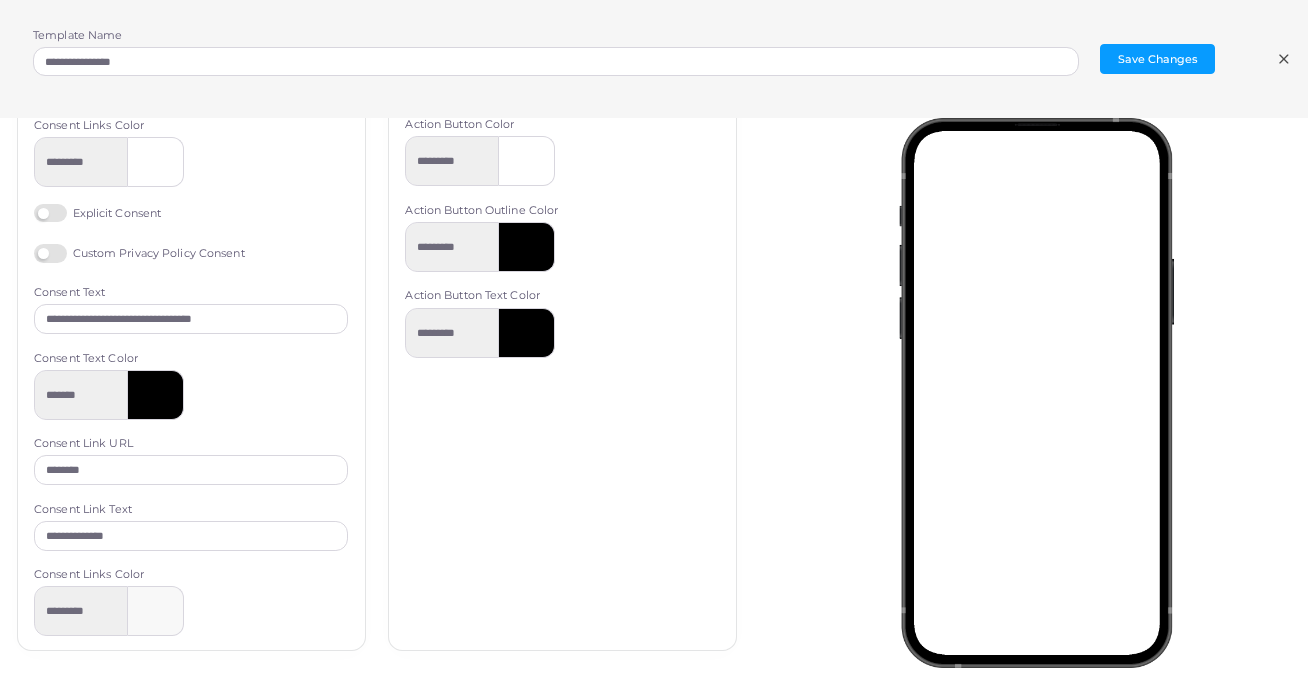 click on "**********" at bounding box center [191, 452] 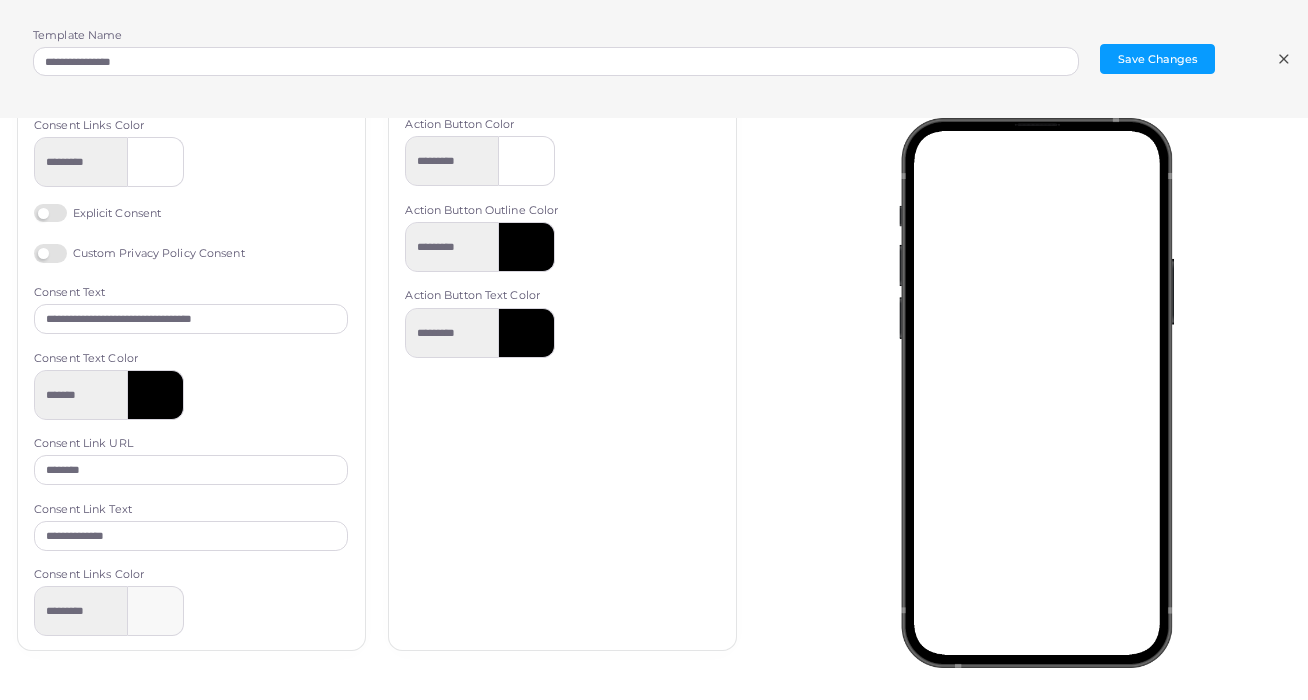click at bounding box center [156, 395] 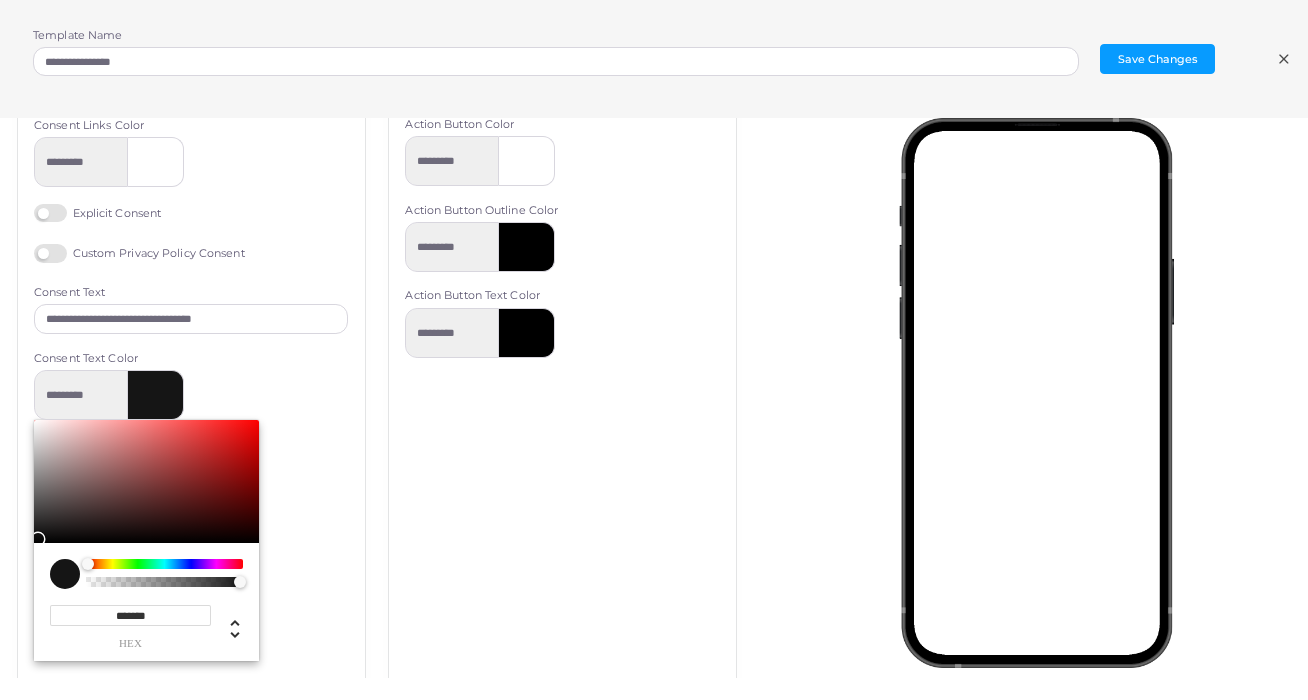 drag, startPoint x: 142, startPoint y: 456, endPoint x: 33, endPoint y: 523, distance: 127.9453 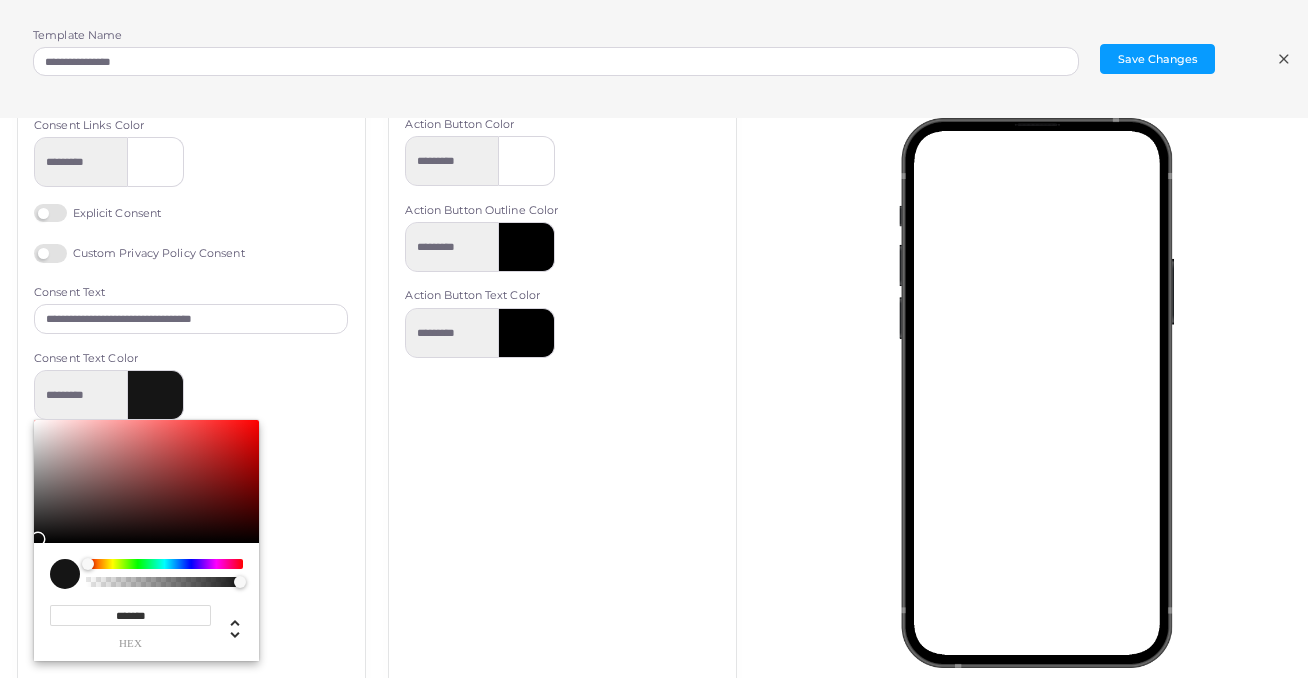 click on "**********" at bounding box center (191, 411) 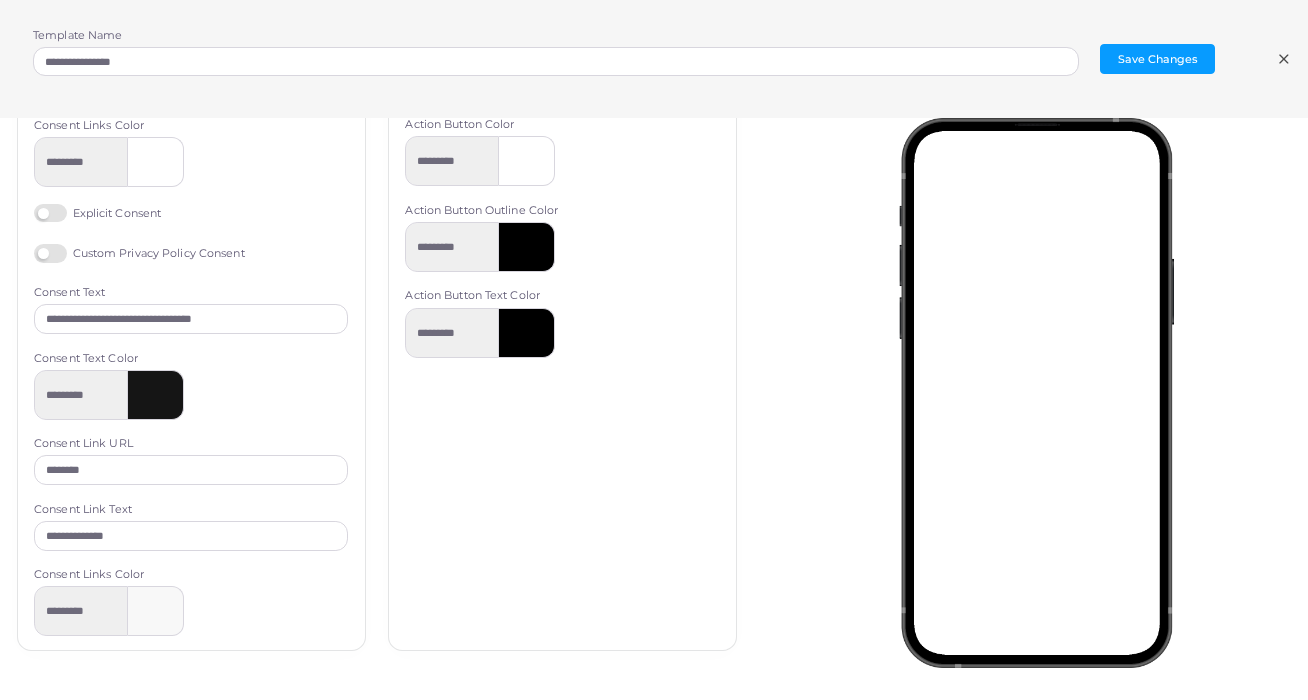 click on "*********" at bounding box center (191, 395) 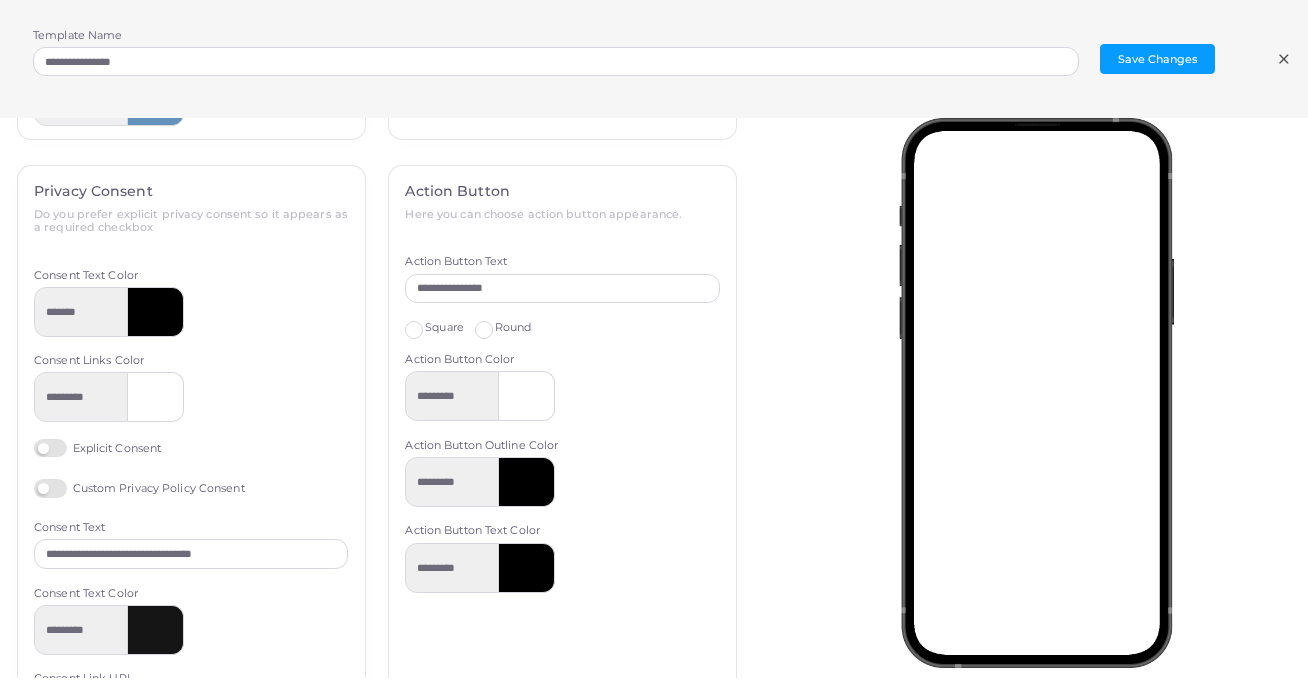 scroll, scrollTop: 491, scrollLeft: 0, axis: vertical 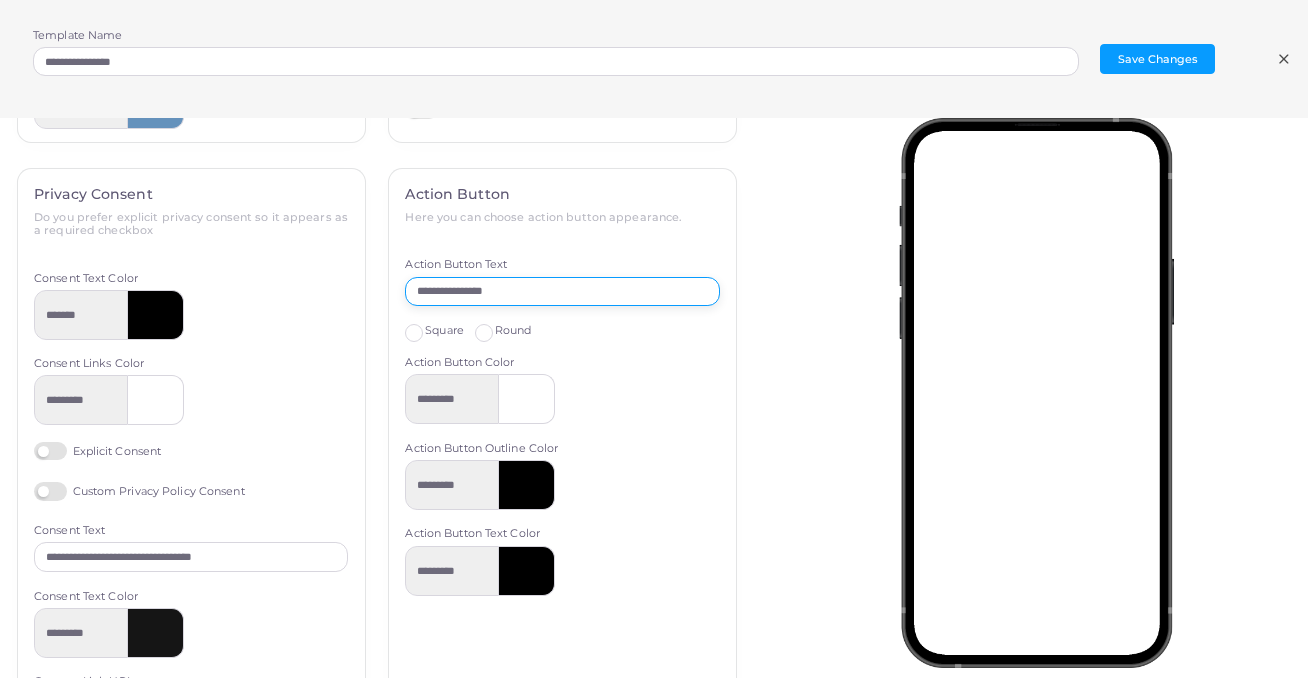 click on "**********" at bounding box center [562, 292] 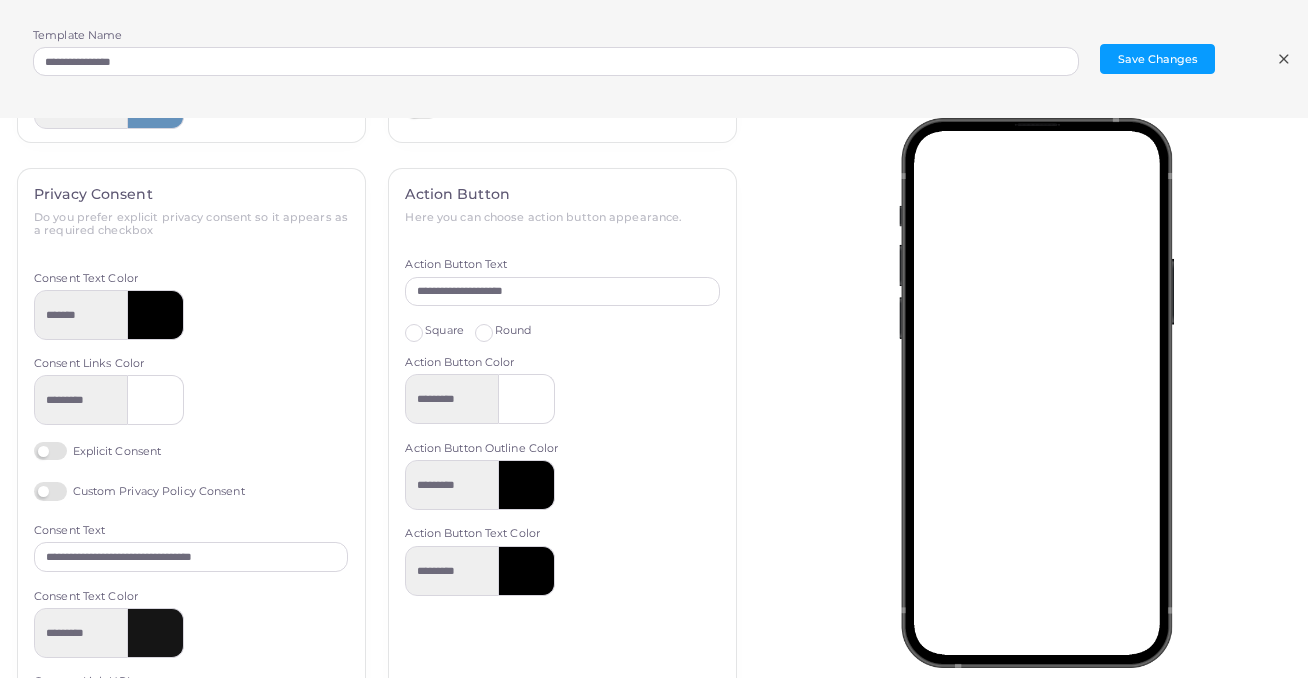 click on "*********" at bounding box center (562, 399) 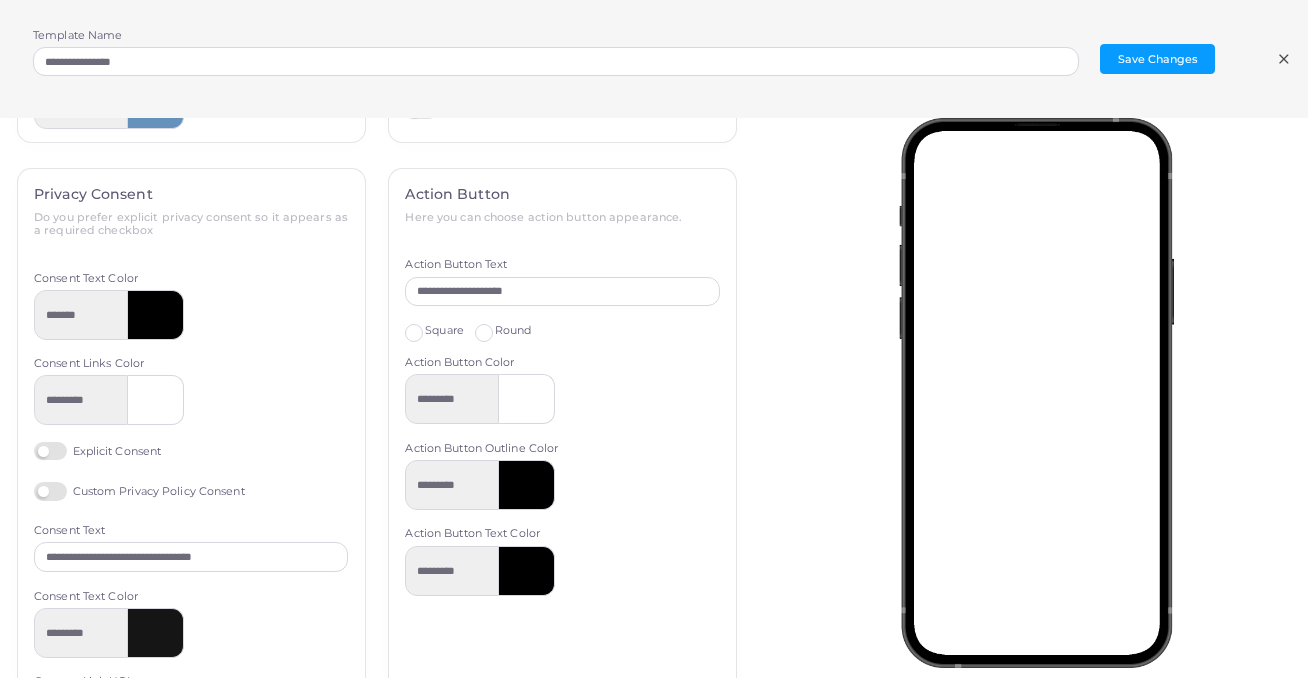 click on "Round" at bounding box center [513, 331] 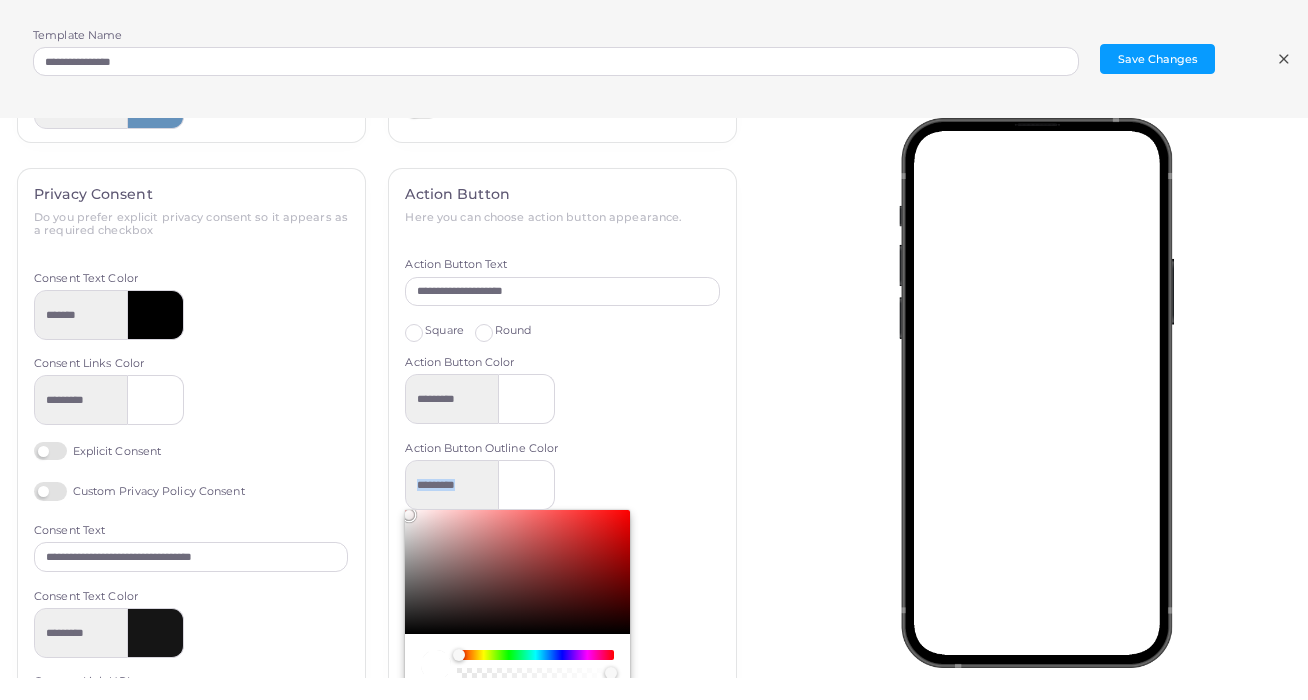 drag, startPoint x: 535, startPoint y: 576, endPoint x: 387, endPoint y: 495, distance: 168.71574 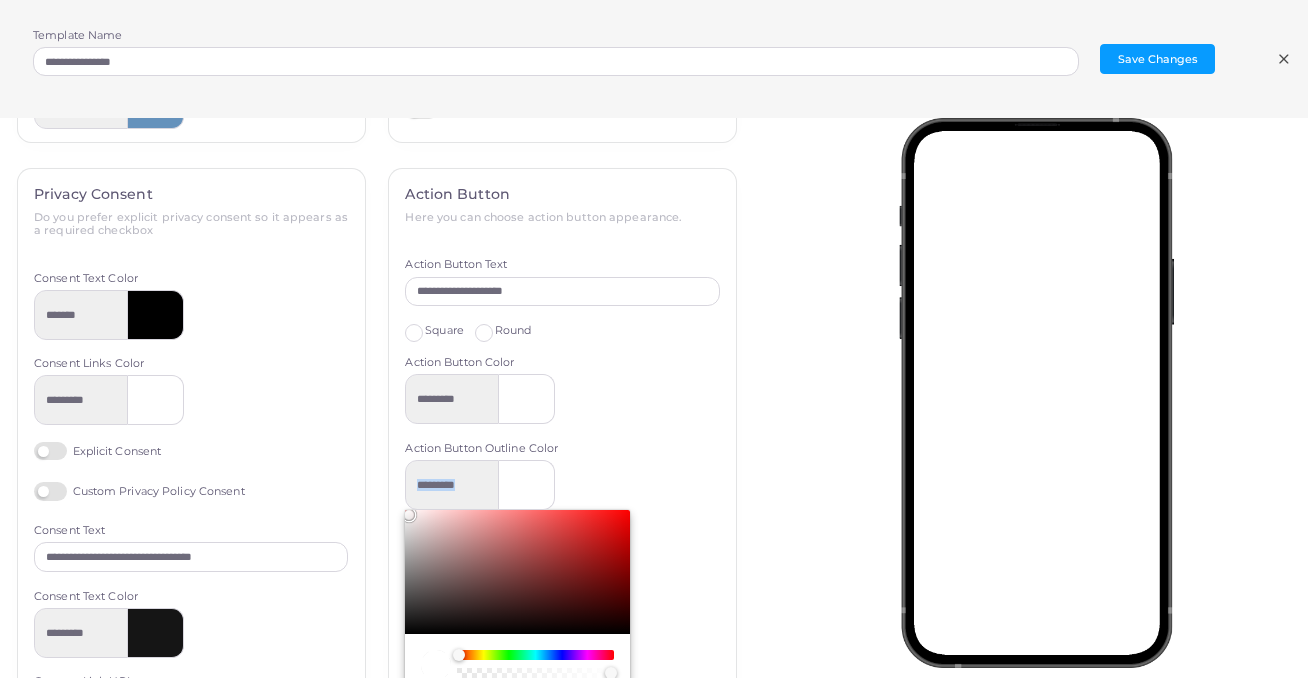 click on "**********" at bounding box center [562, 528] 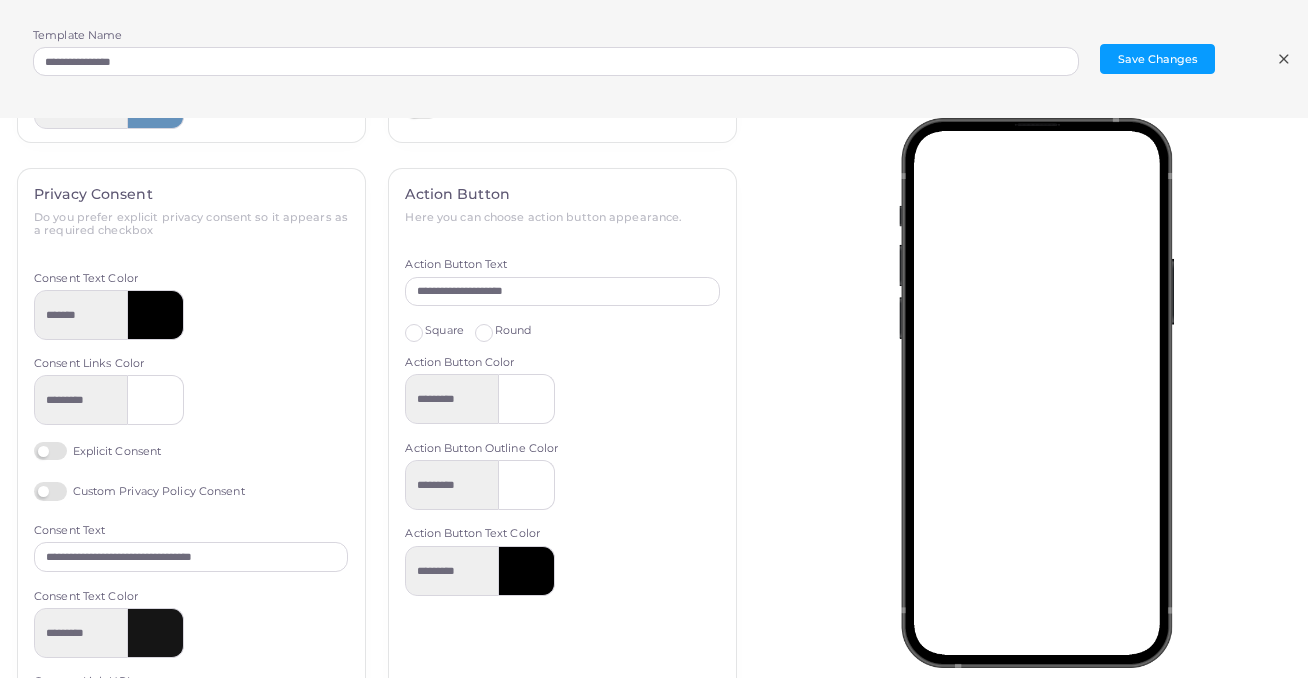 click on "**********" at bounding box center [562, 528] 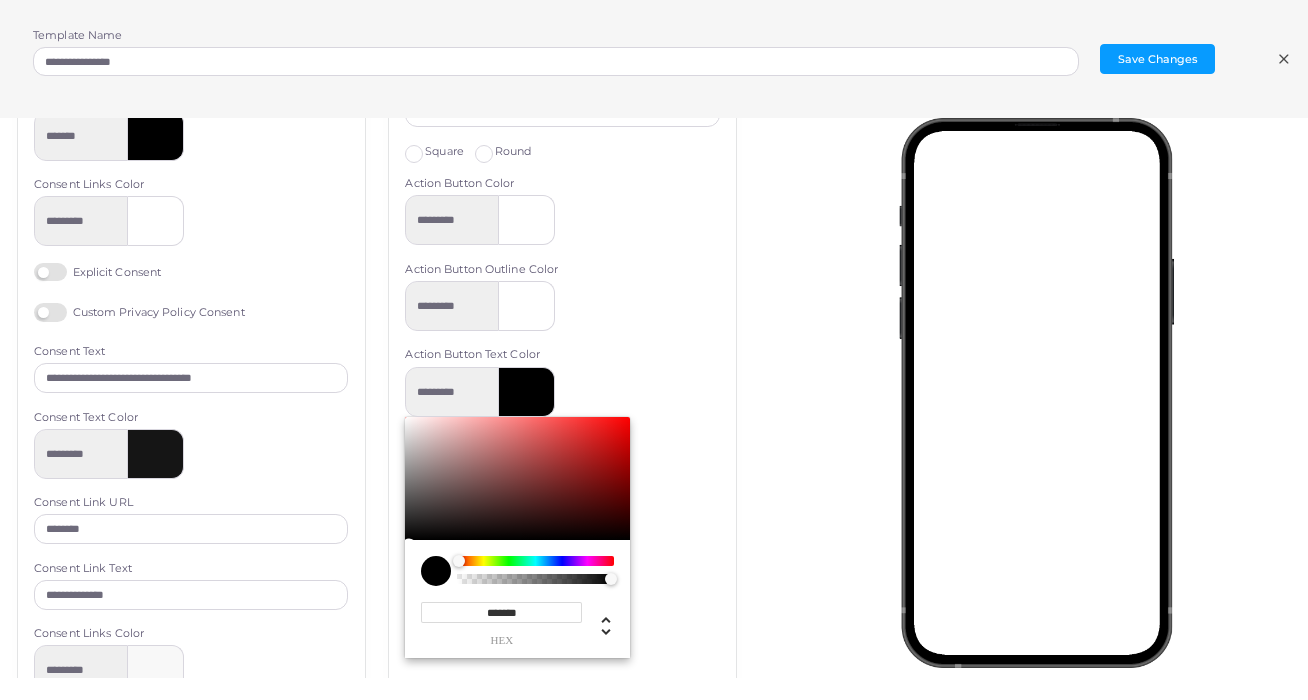 scroll, scrollTop: 678, scrollLeft: 0, axis: vertical 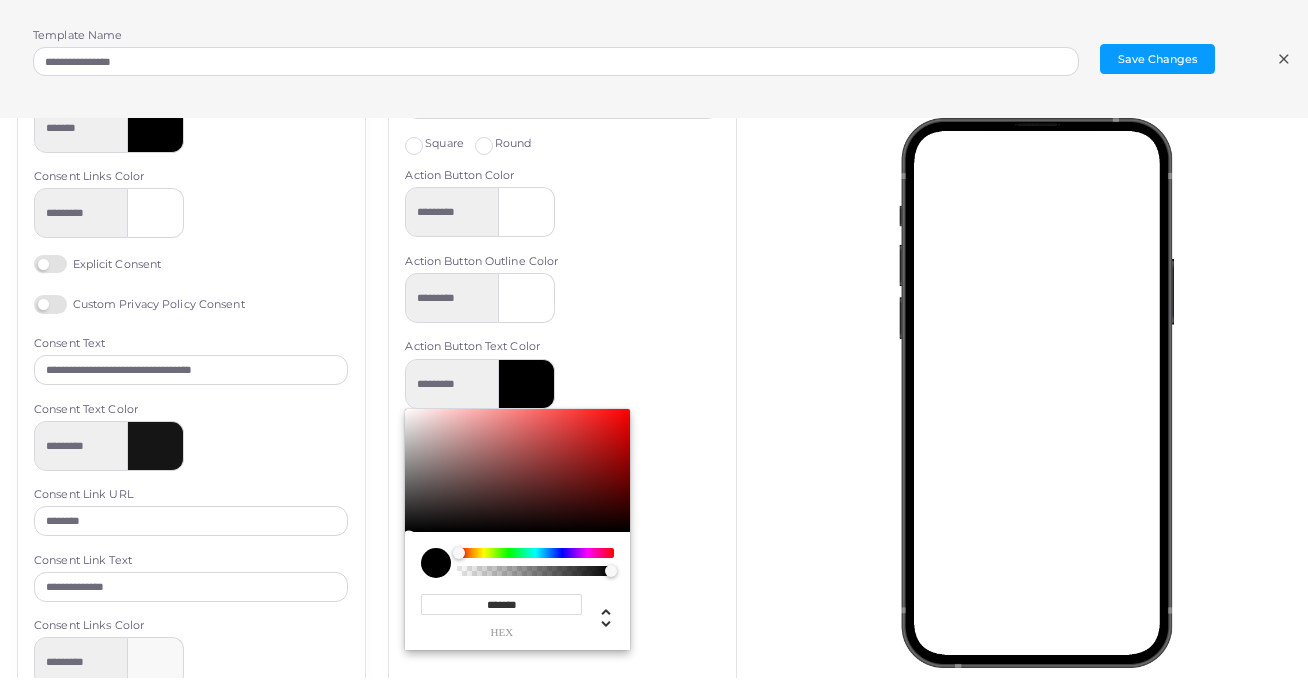 click on "*******" at bounding box center (501, 604) 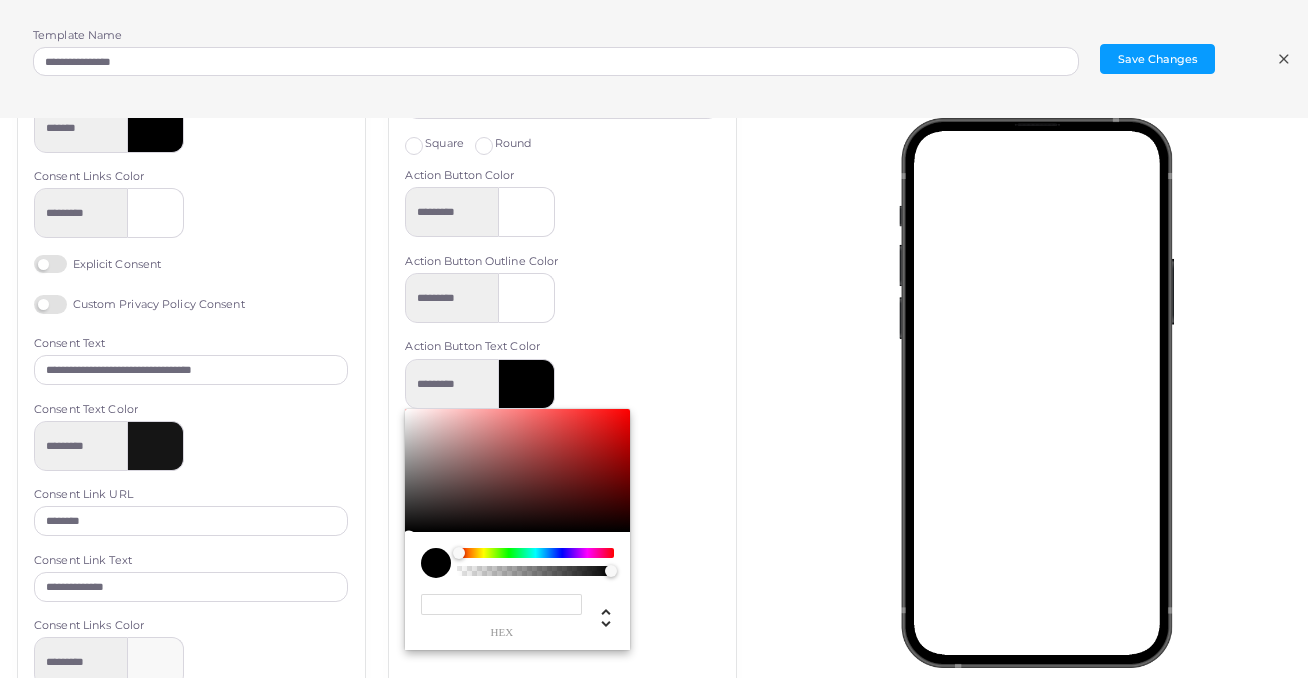 paste on "*******" 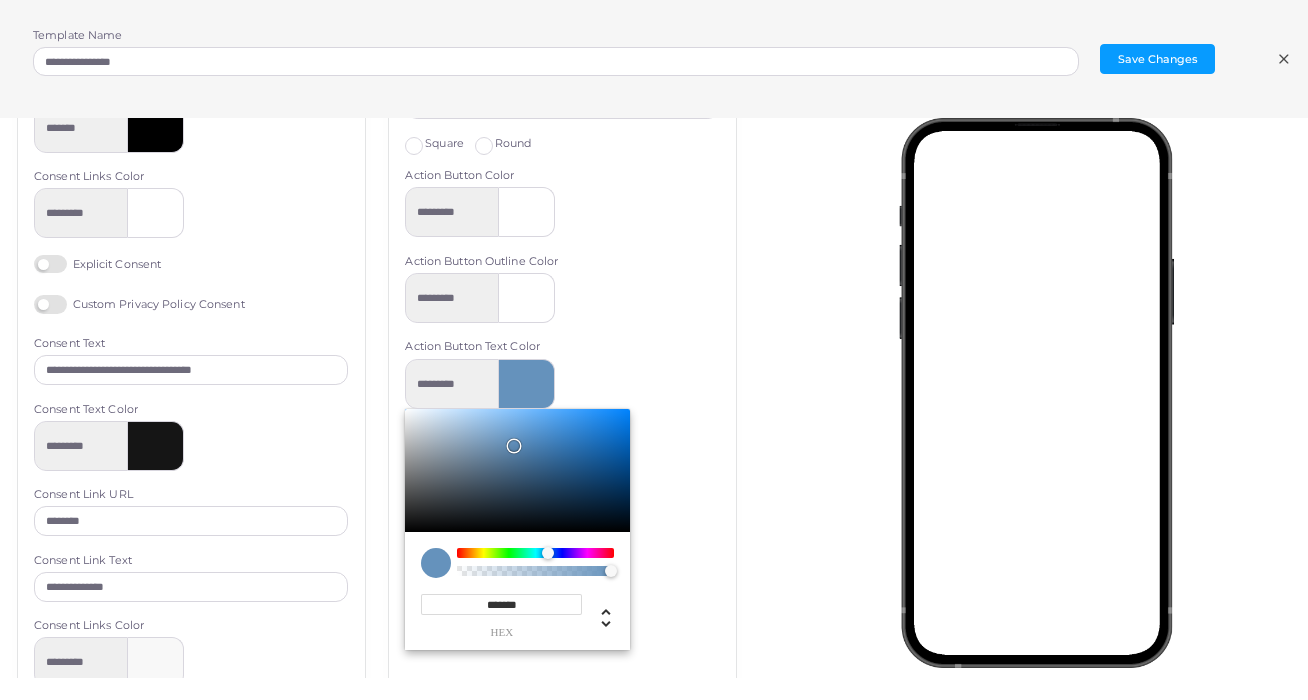 click on "**********" at bounding box center [562, 341] 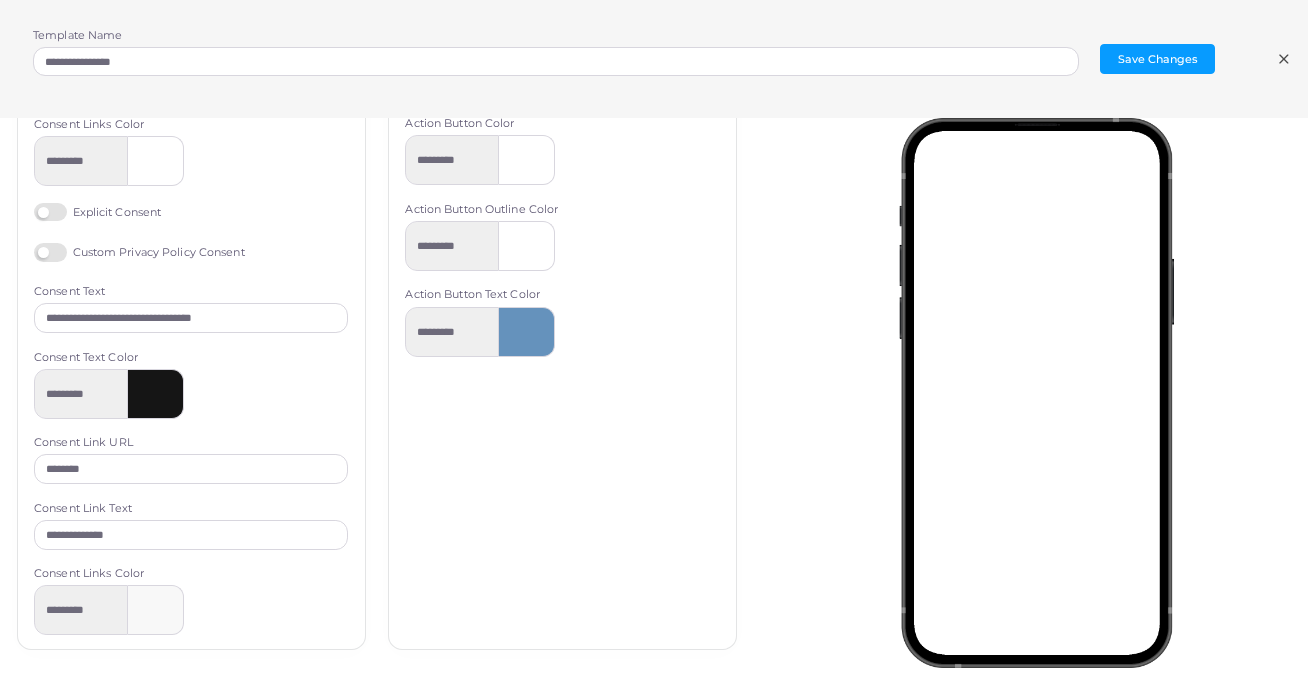 scroll, scrollTop: 729, scrollLeft: 0, axis: vertical 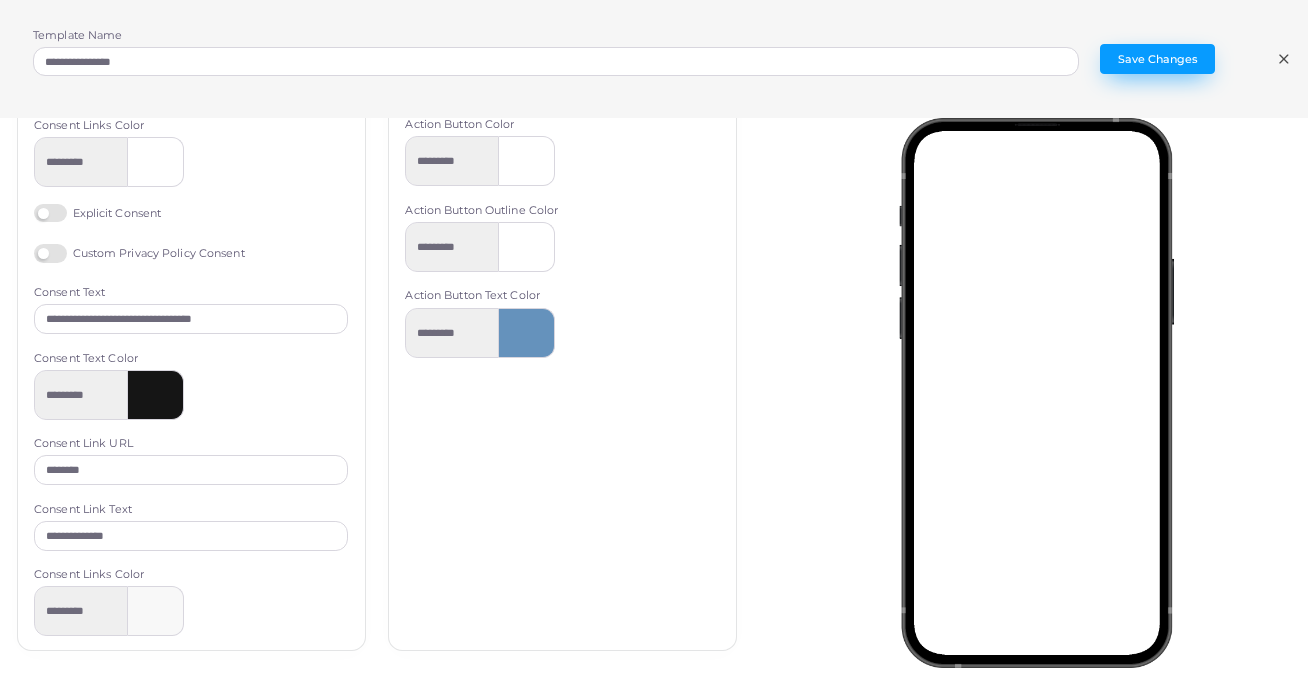 click on "Save Changes" at bounding box center (1157, 59) 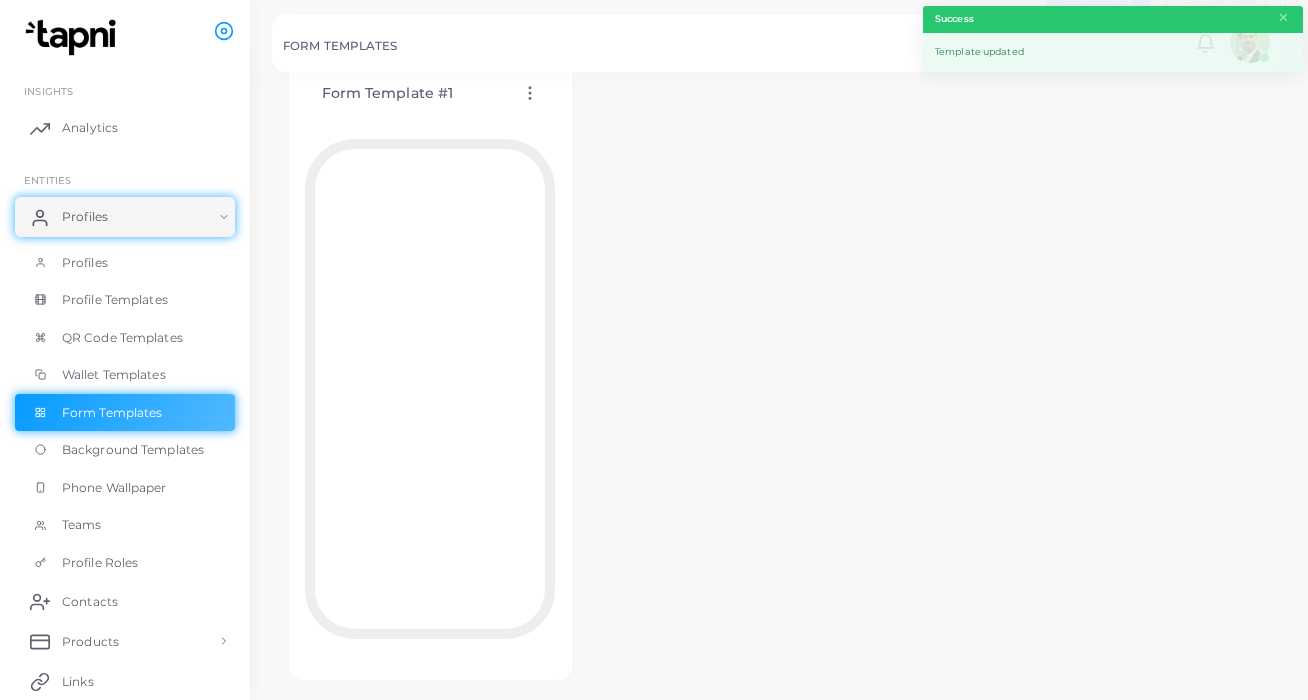 scroll, scrollTop: 110, scrollLeft: 0, axis: vertical 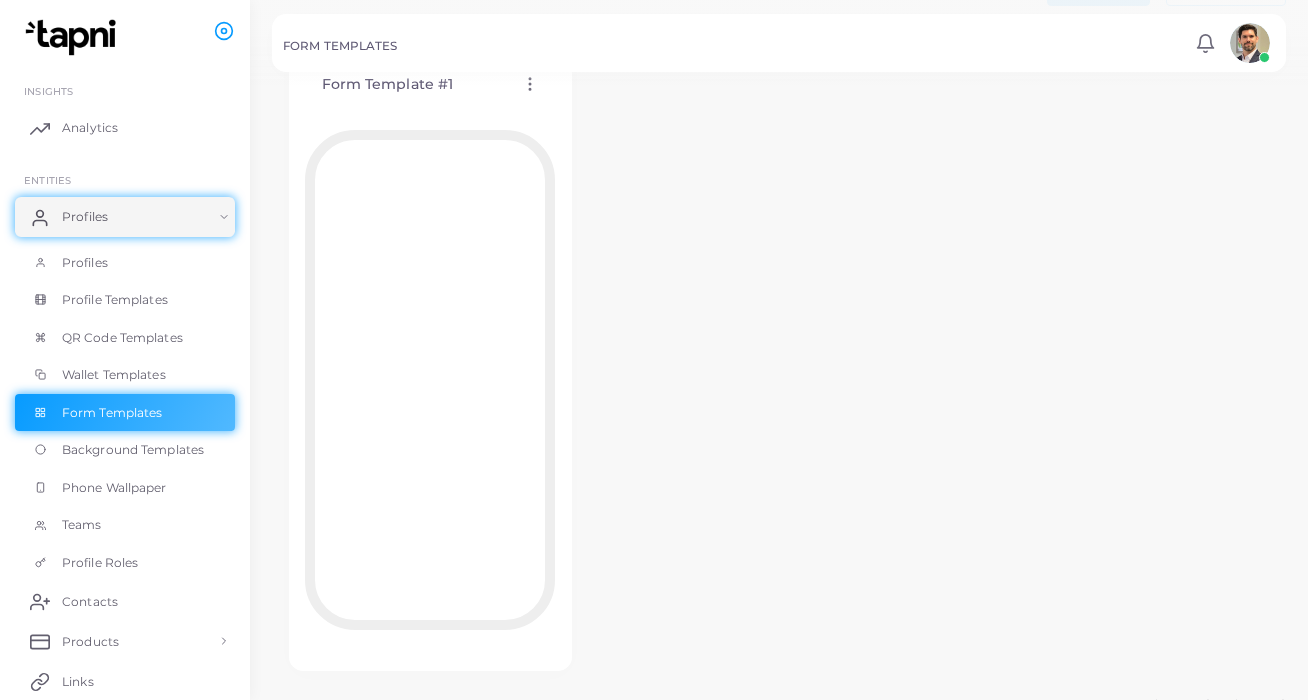 click 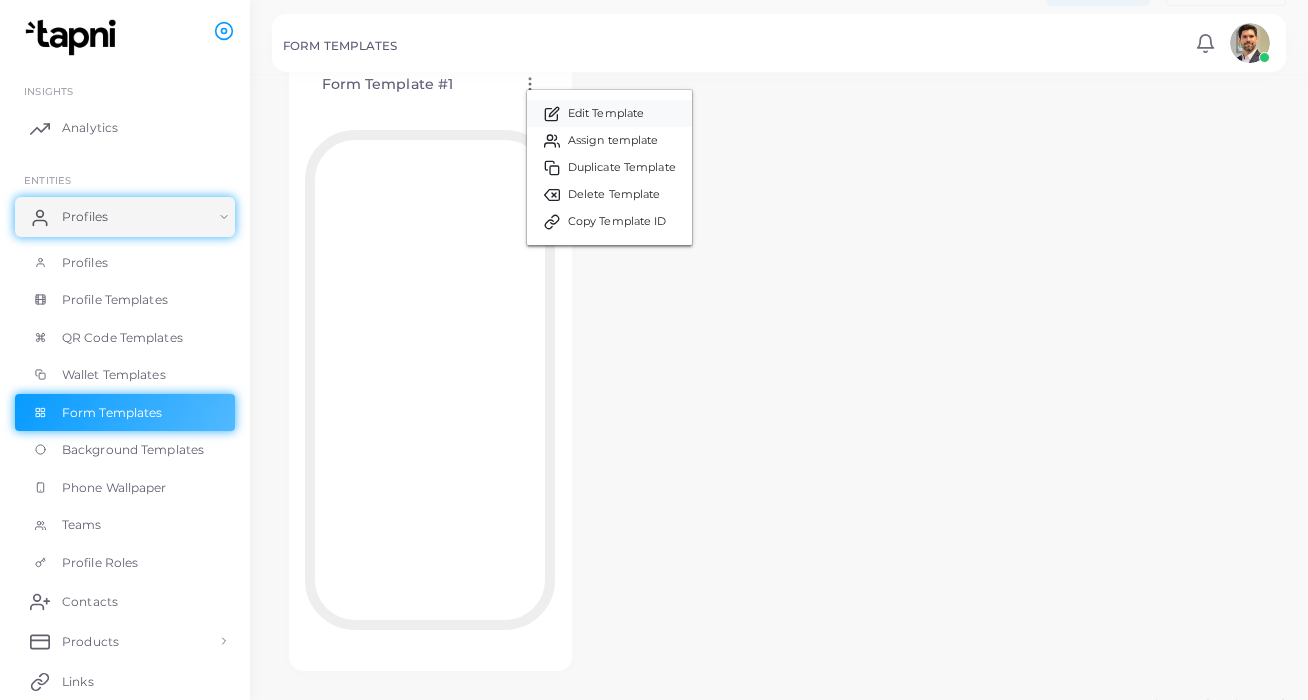 click on "Edit Template" at bounding box center (606, 114) 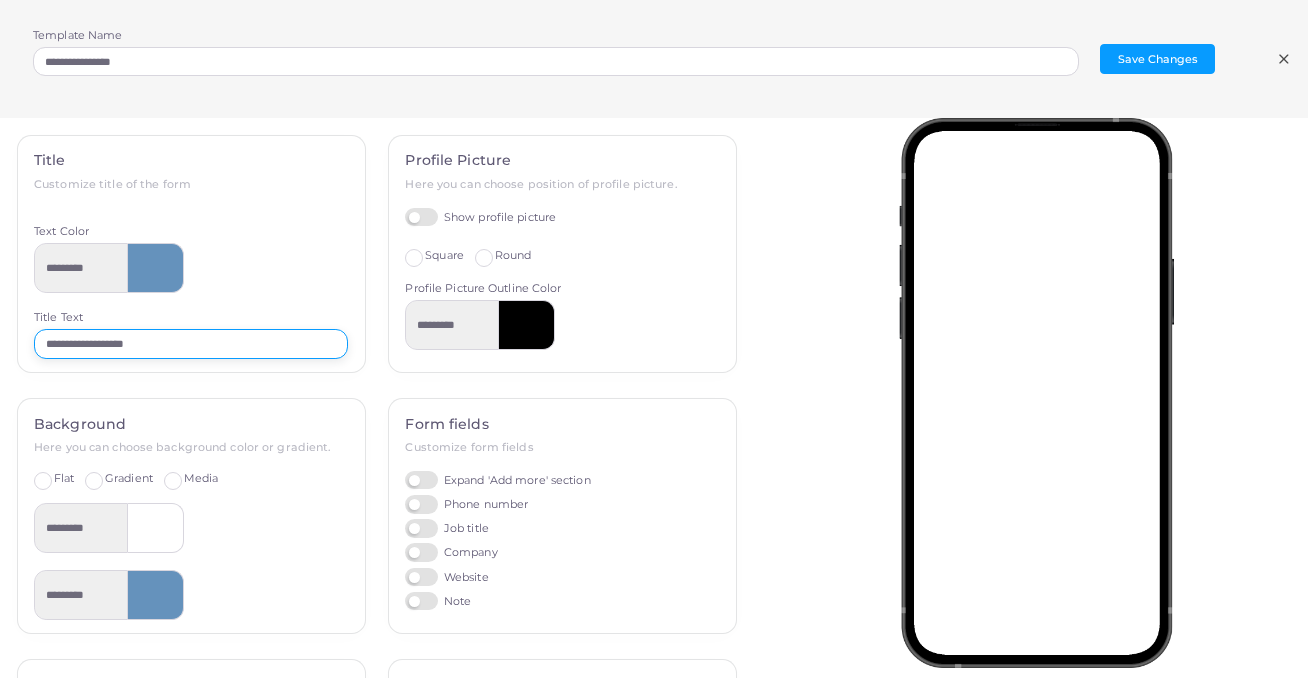 click on "**********" at bounding box center [191, 344] 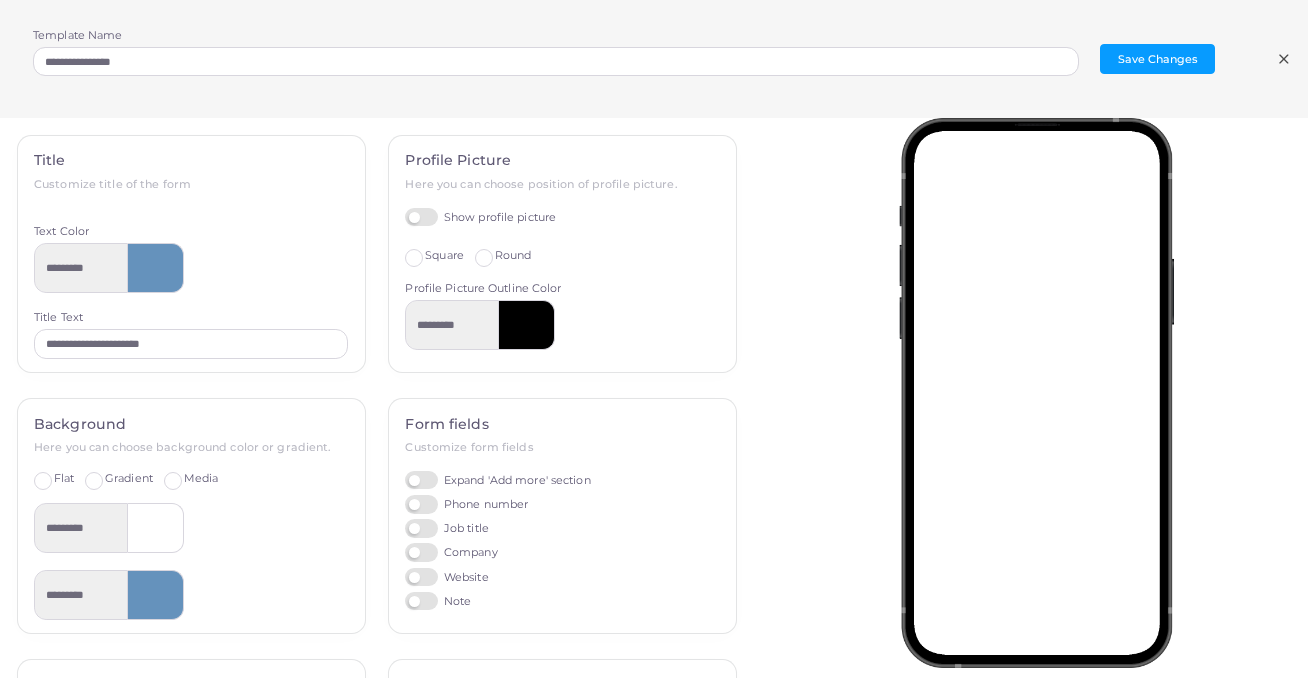 click at bounding box center (1042, 398) 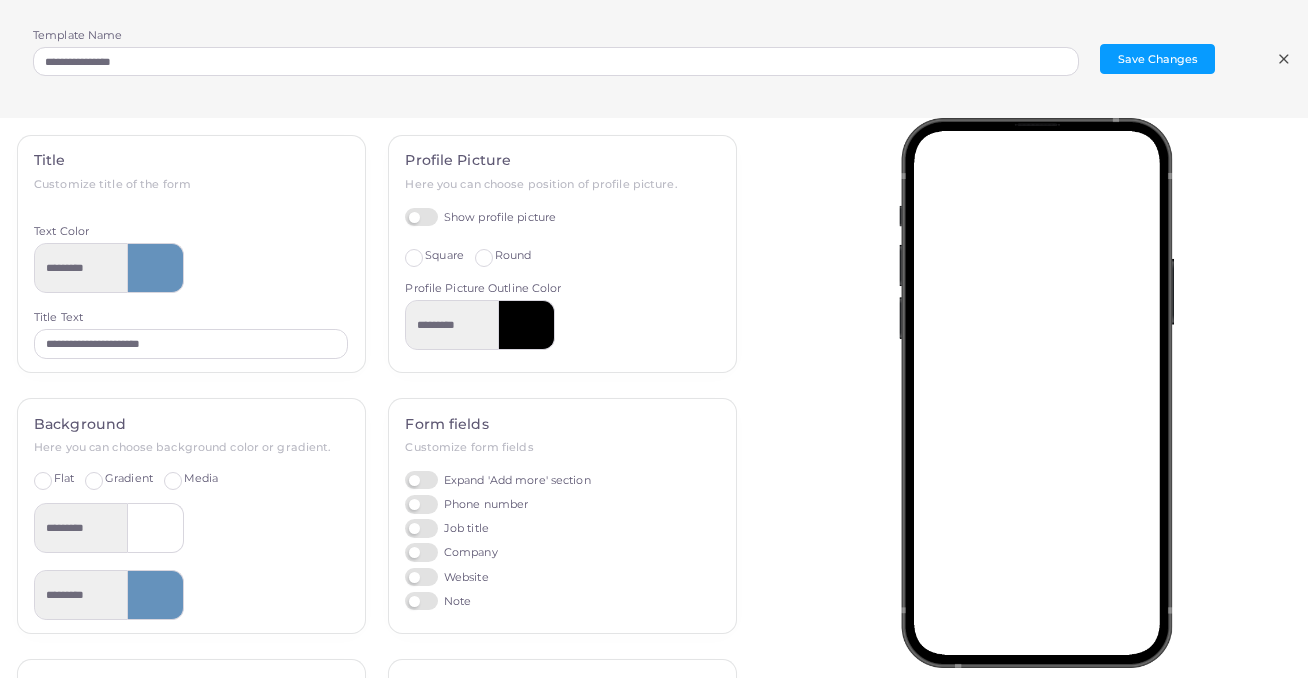 scroll, scrollTop: 133, scrollLeft: 0, axis: vertical 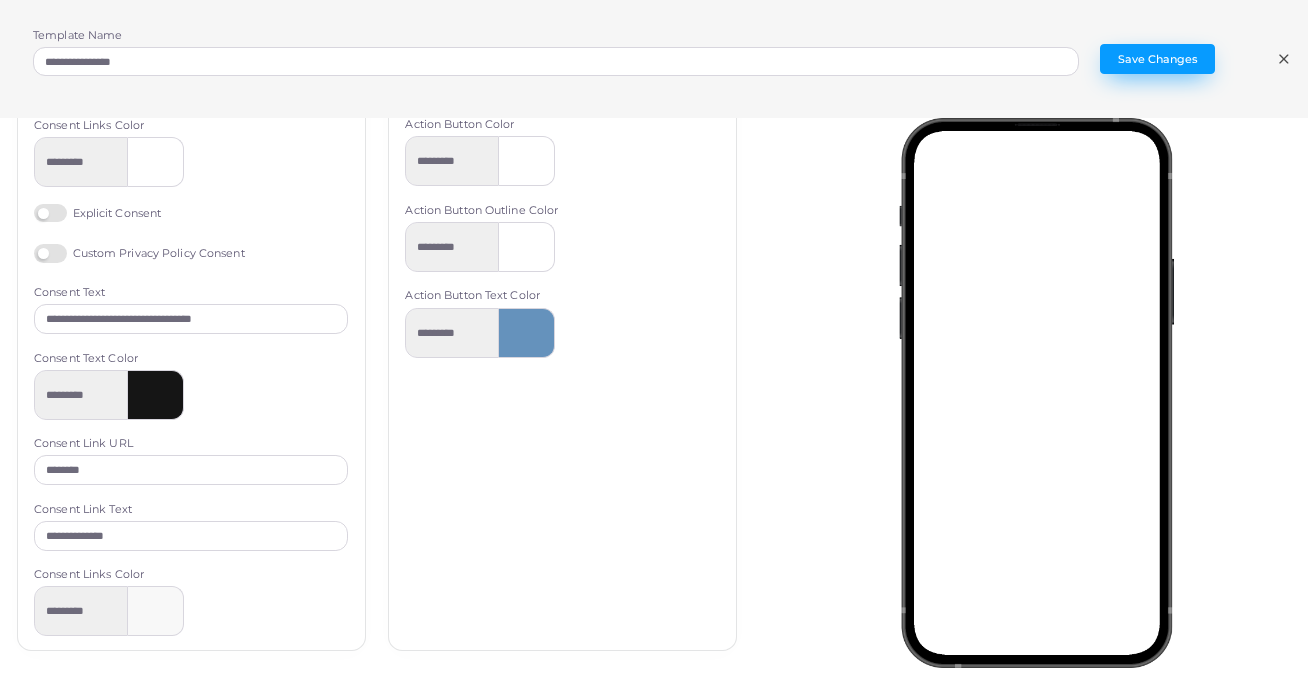 click on "Save Changes" at bounding box center (1157, 59) 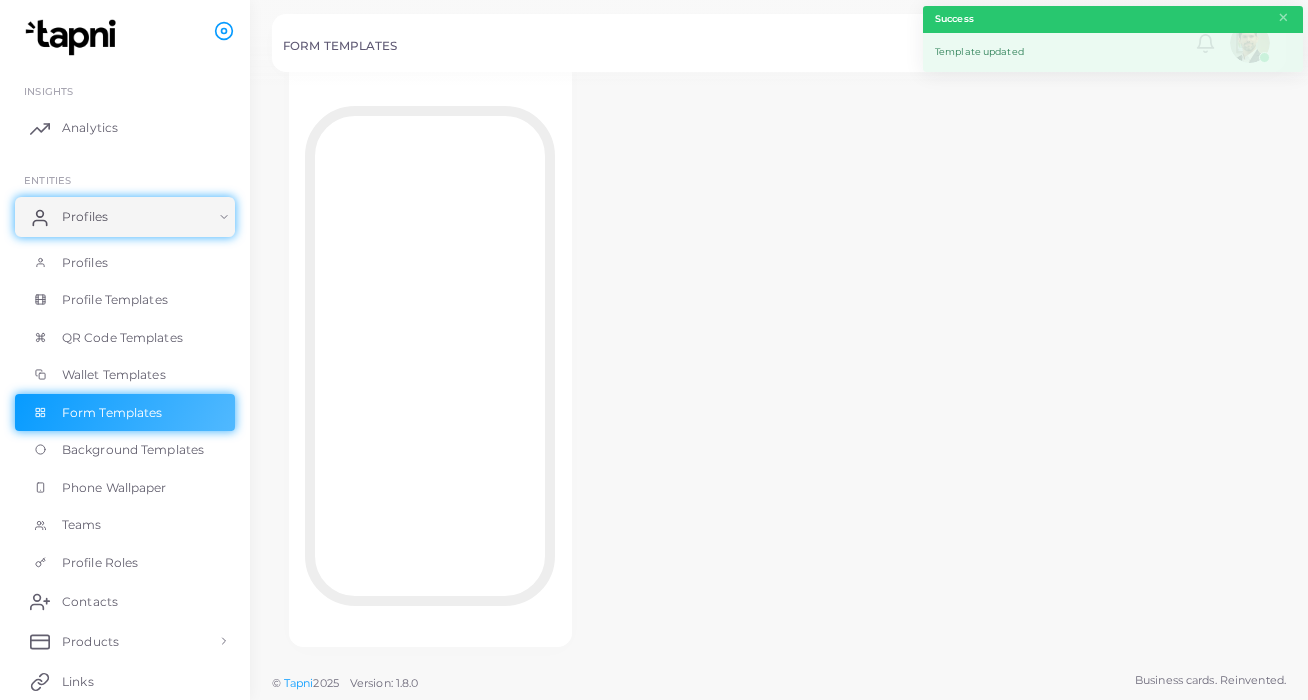 scroll, scrollTop: 133, scrollLeft: 0, axis: vertical 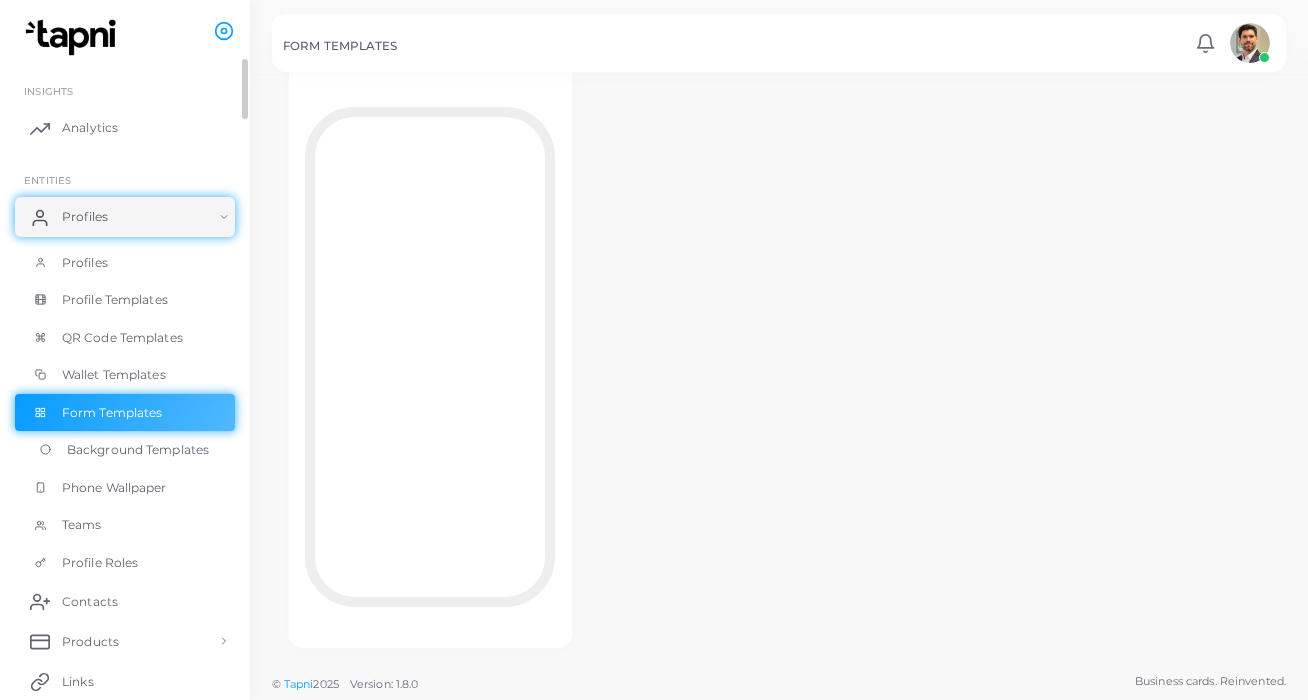click on "Background Templates" at bounding box center [138, 450] 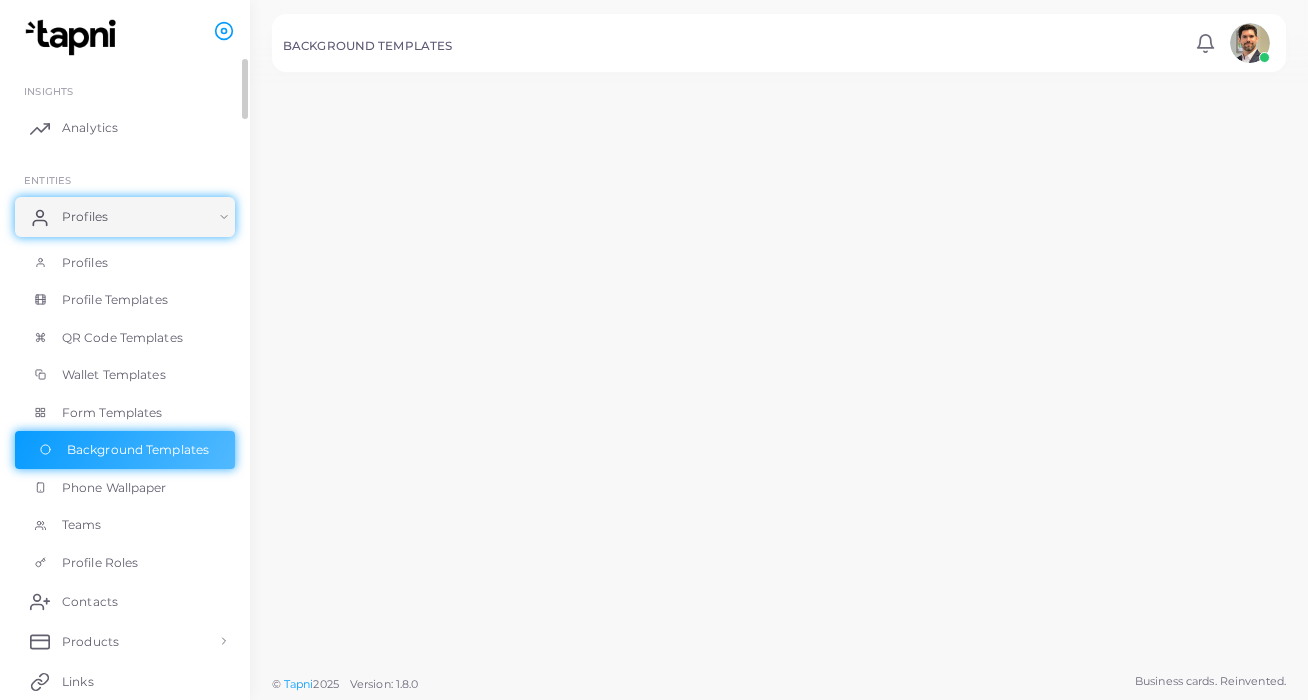scroll, scrollTop: 0, scrollLeft: 0, axis: both 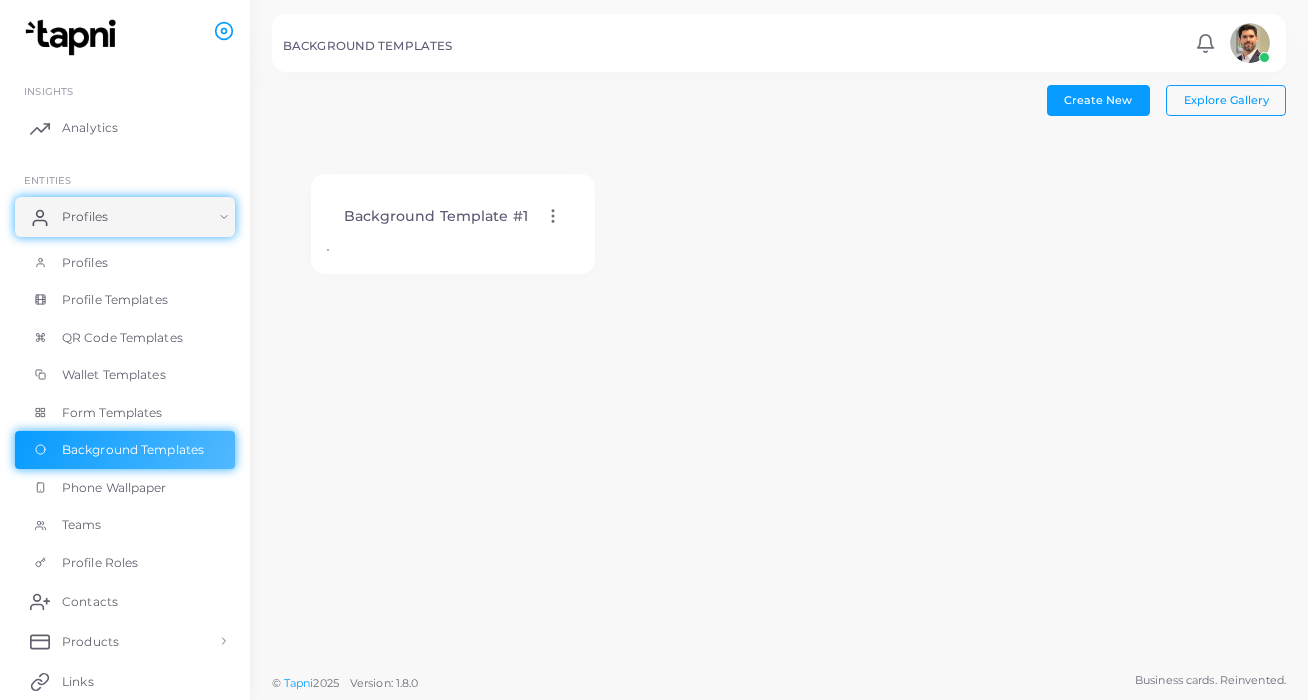click 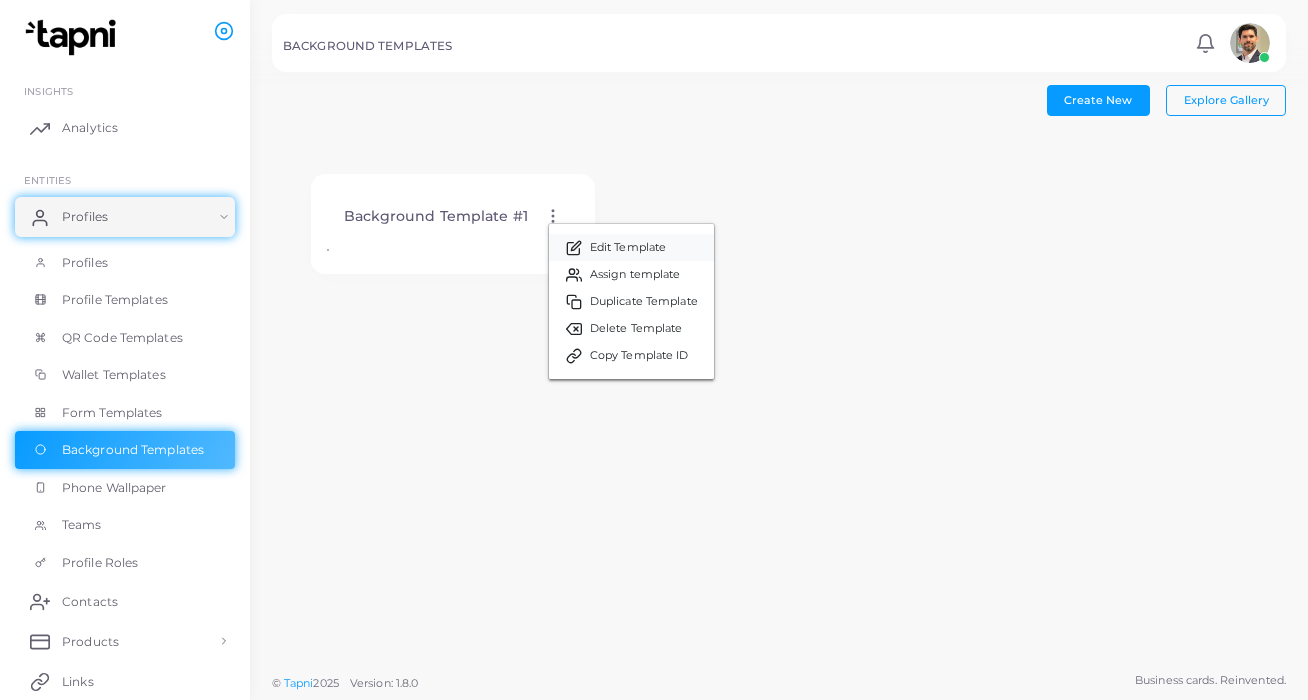 click on "Edit Template" at bounding box center (628, 248) 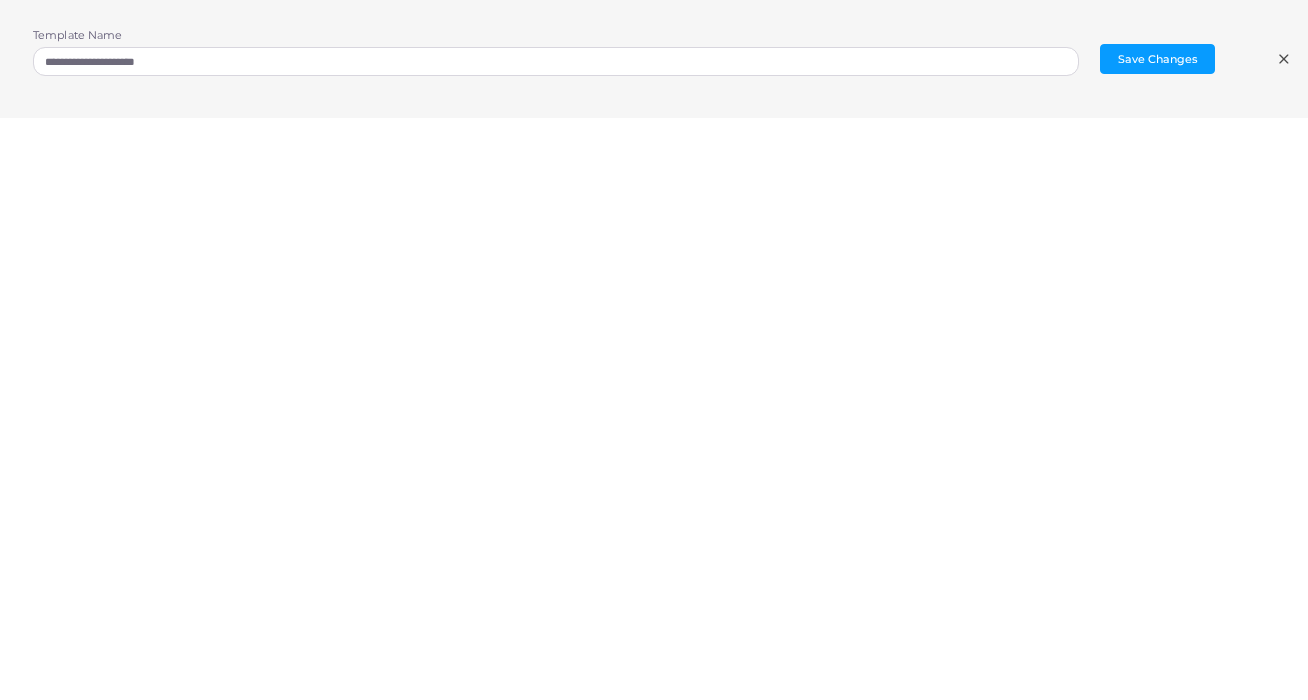 scroll, scrollTop: 0, scrollLeft: 0, axis: both 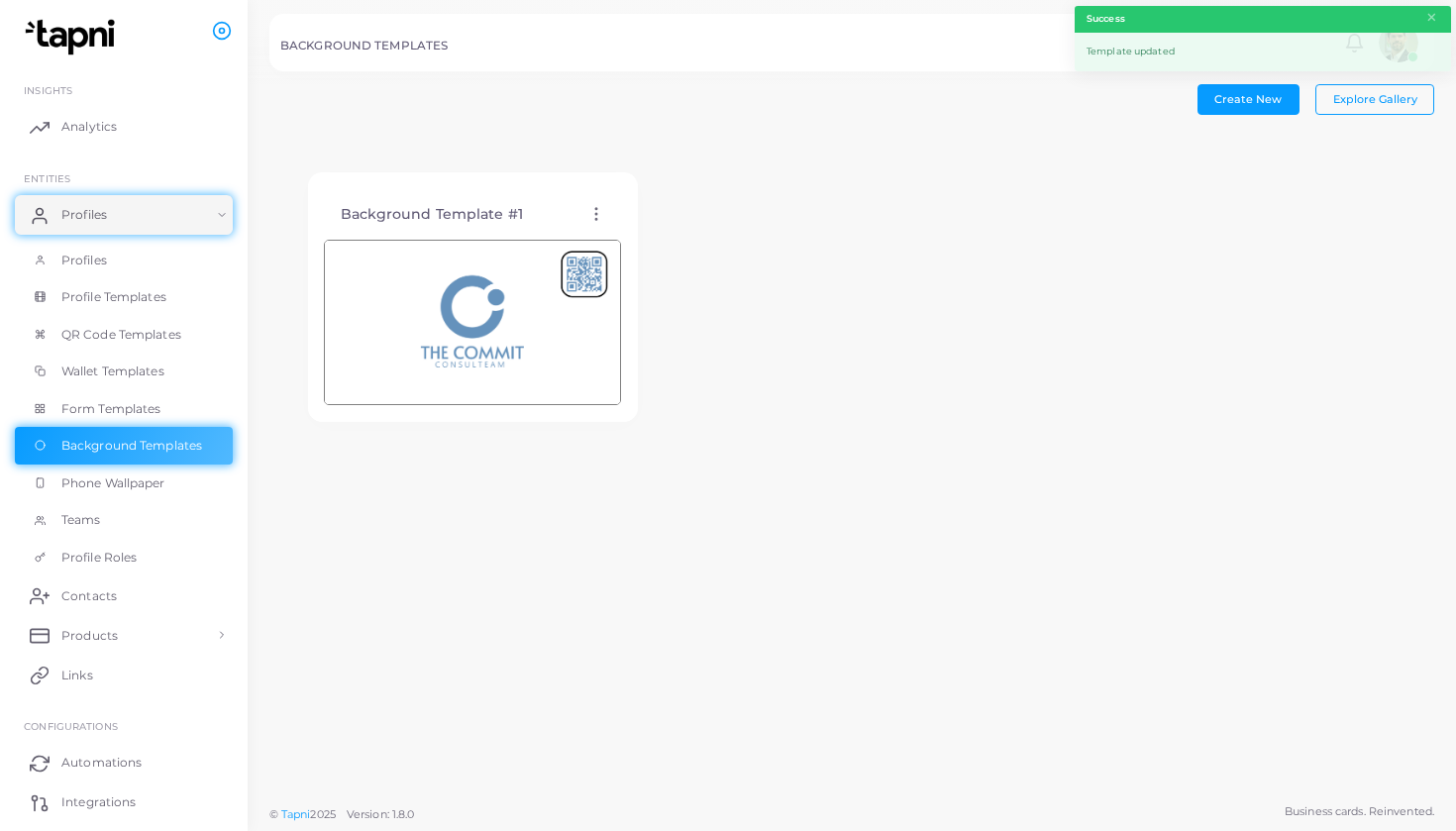 click 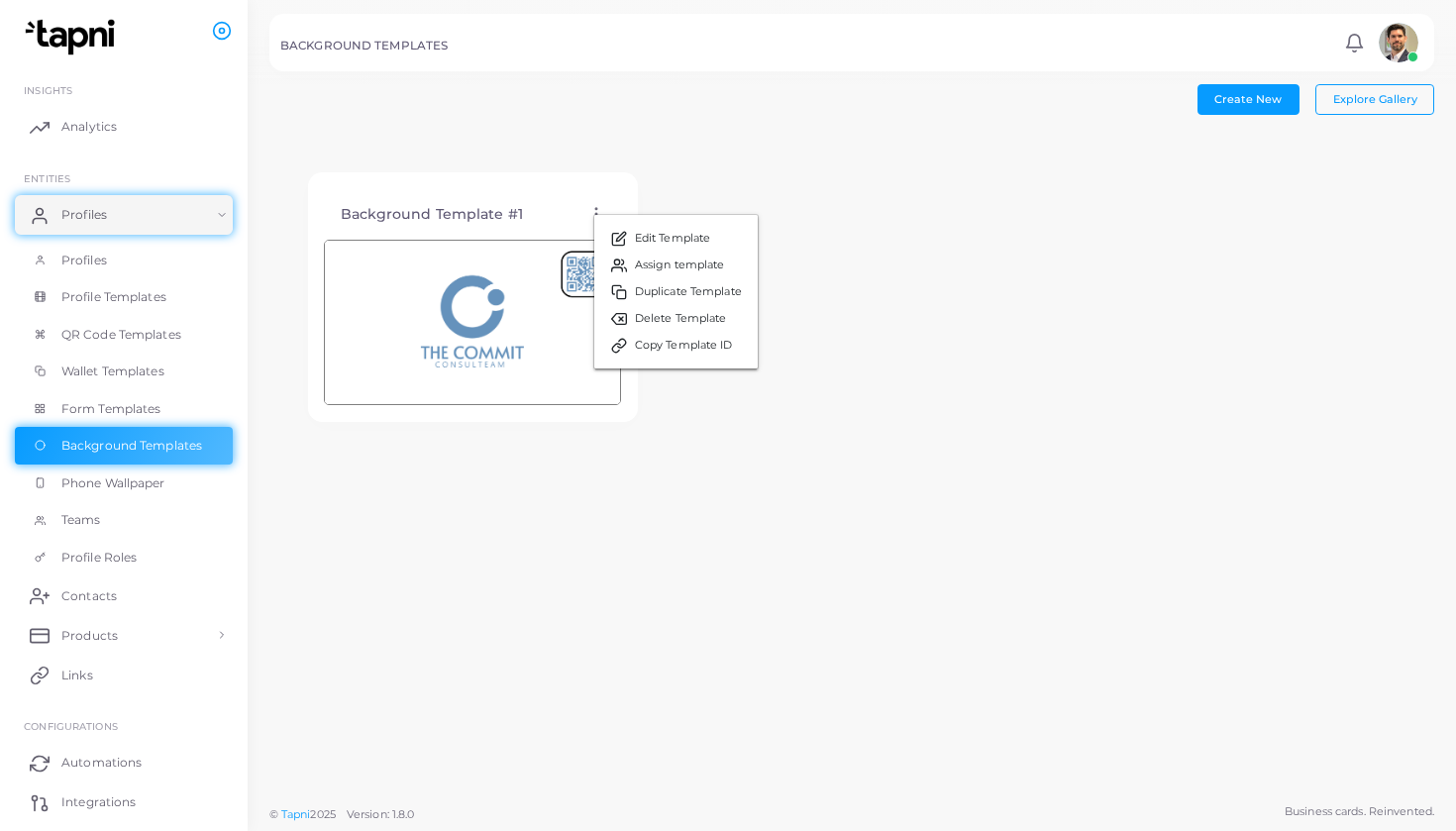click on "Background Template #1  Edit Template Assign template Duplicate Template Delete Template Copy Template ID" at bounding box center [852, 297] 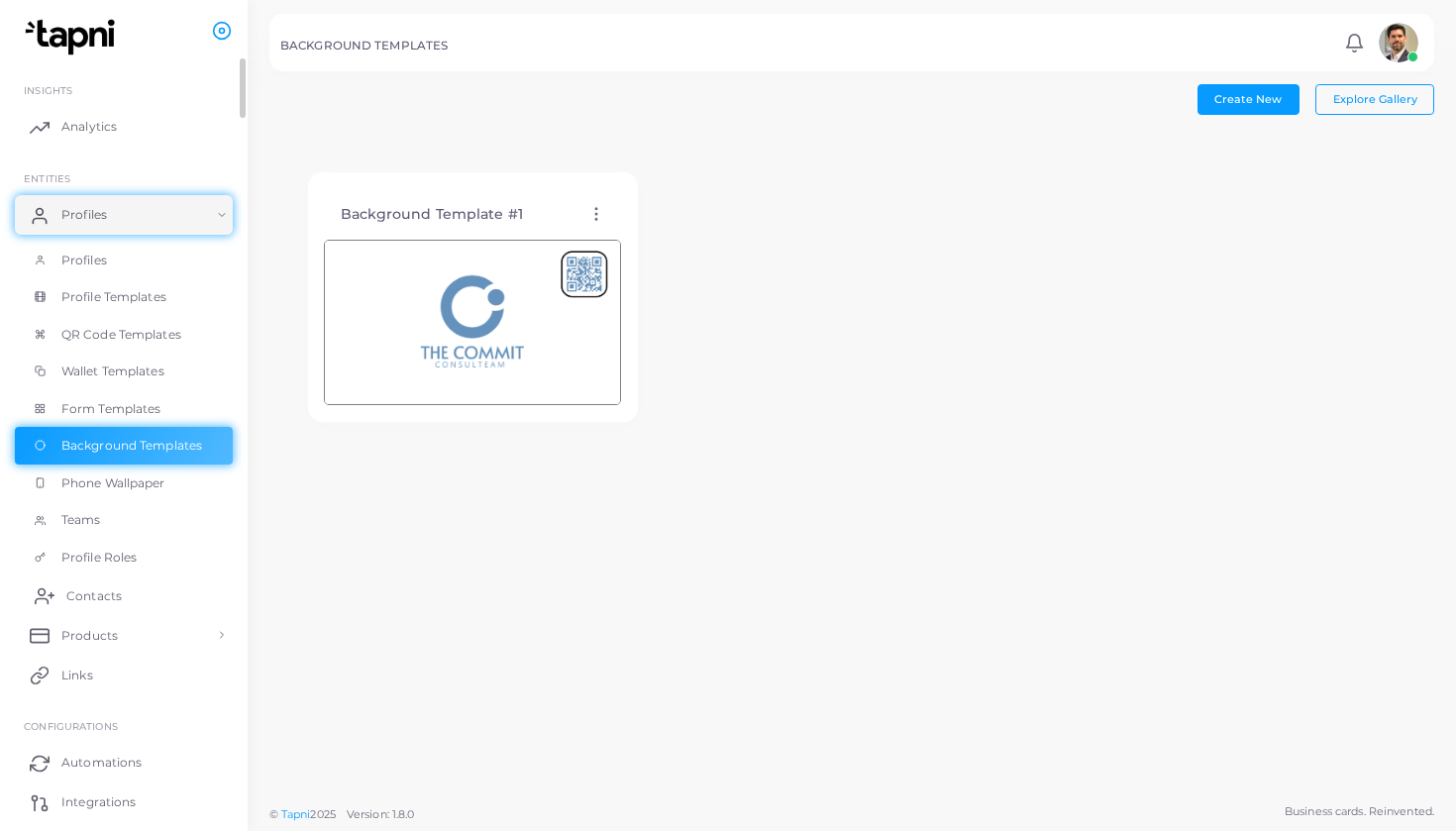 click on "Contacts" at bounding box center [94, 596] 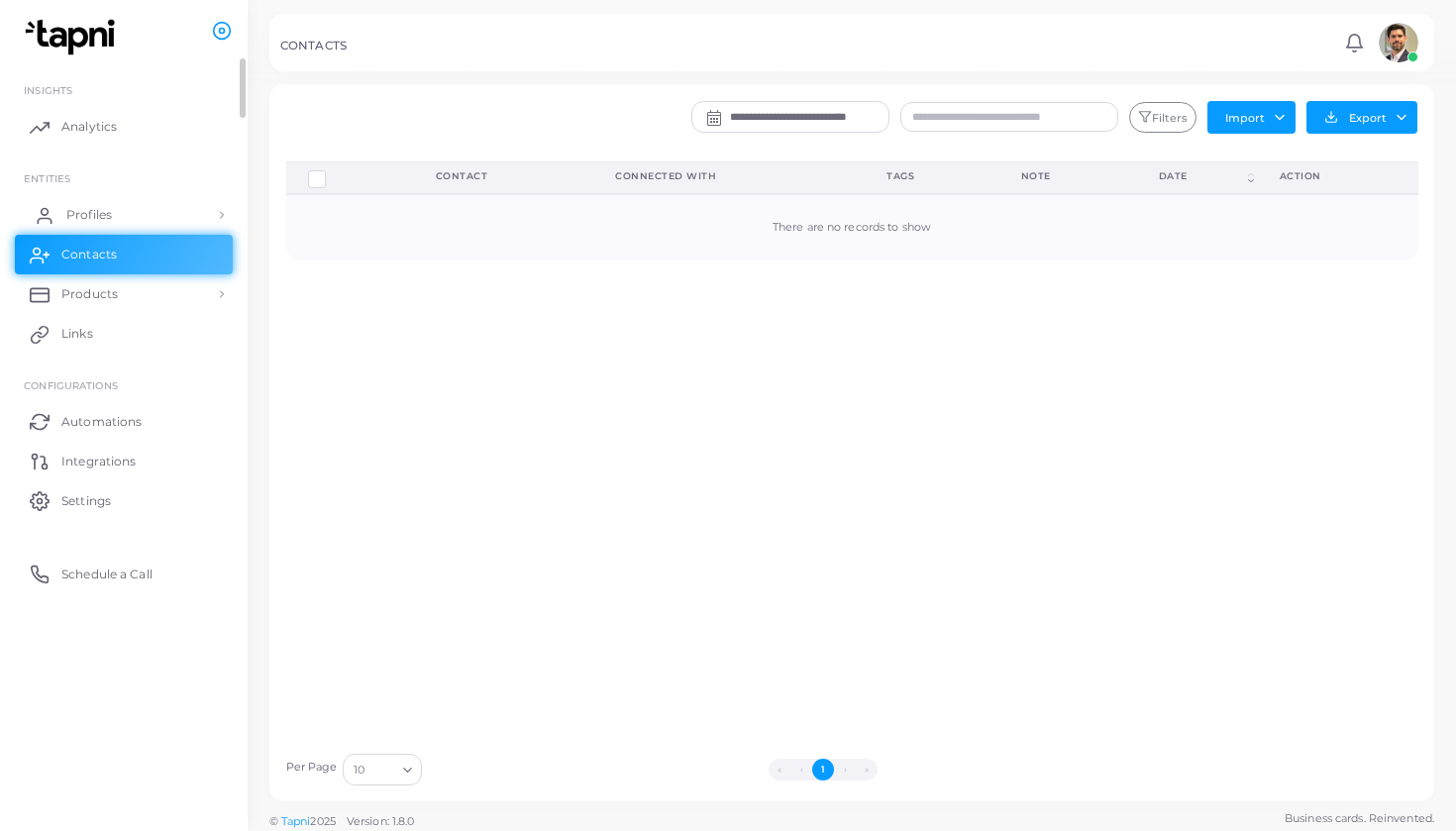 click on "Profiles" at bounding box center [89, 215] 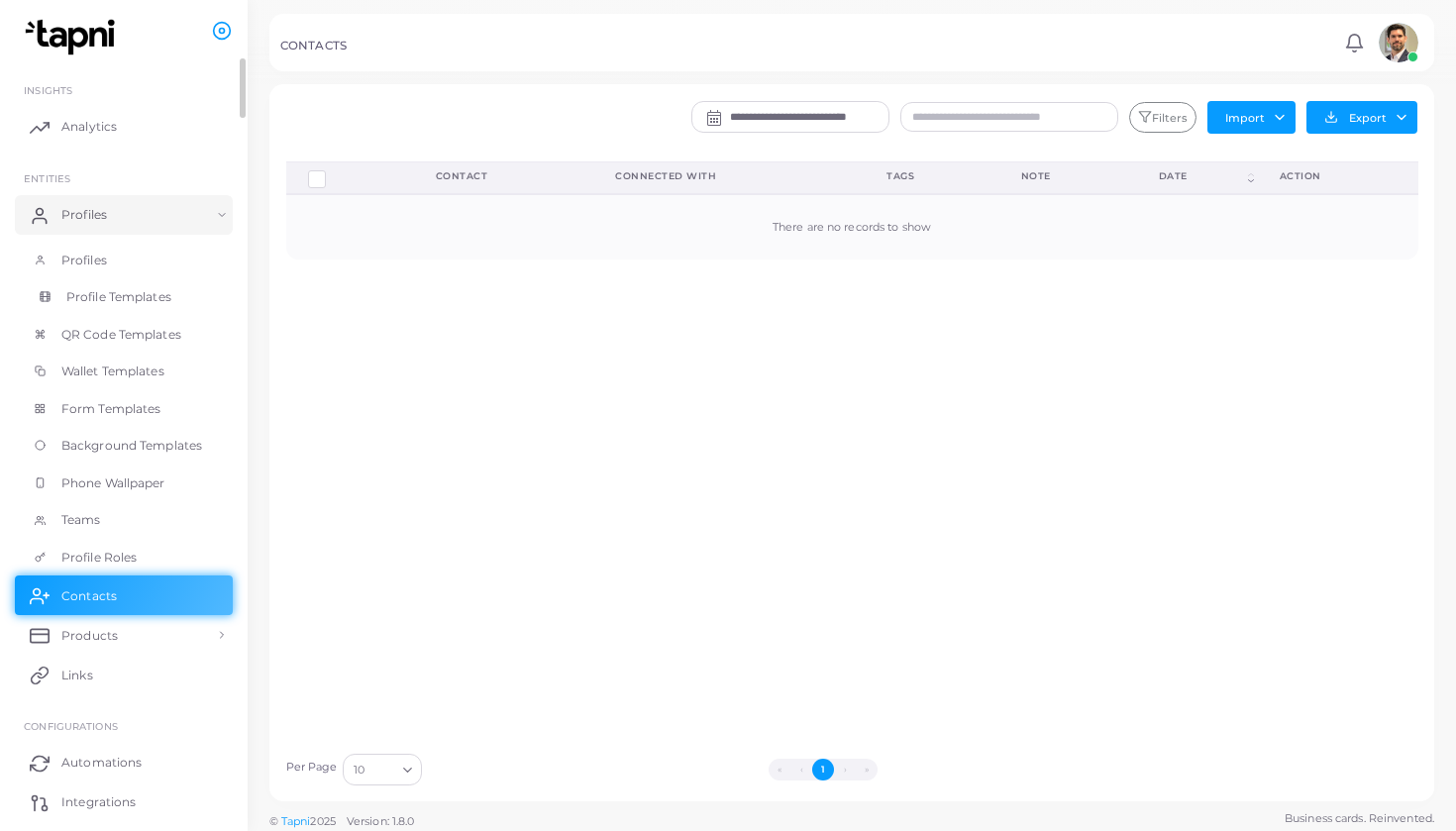 click on "Profile Templates" at bounding box center (119, 297) 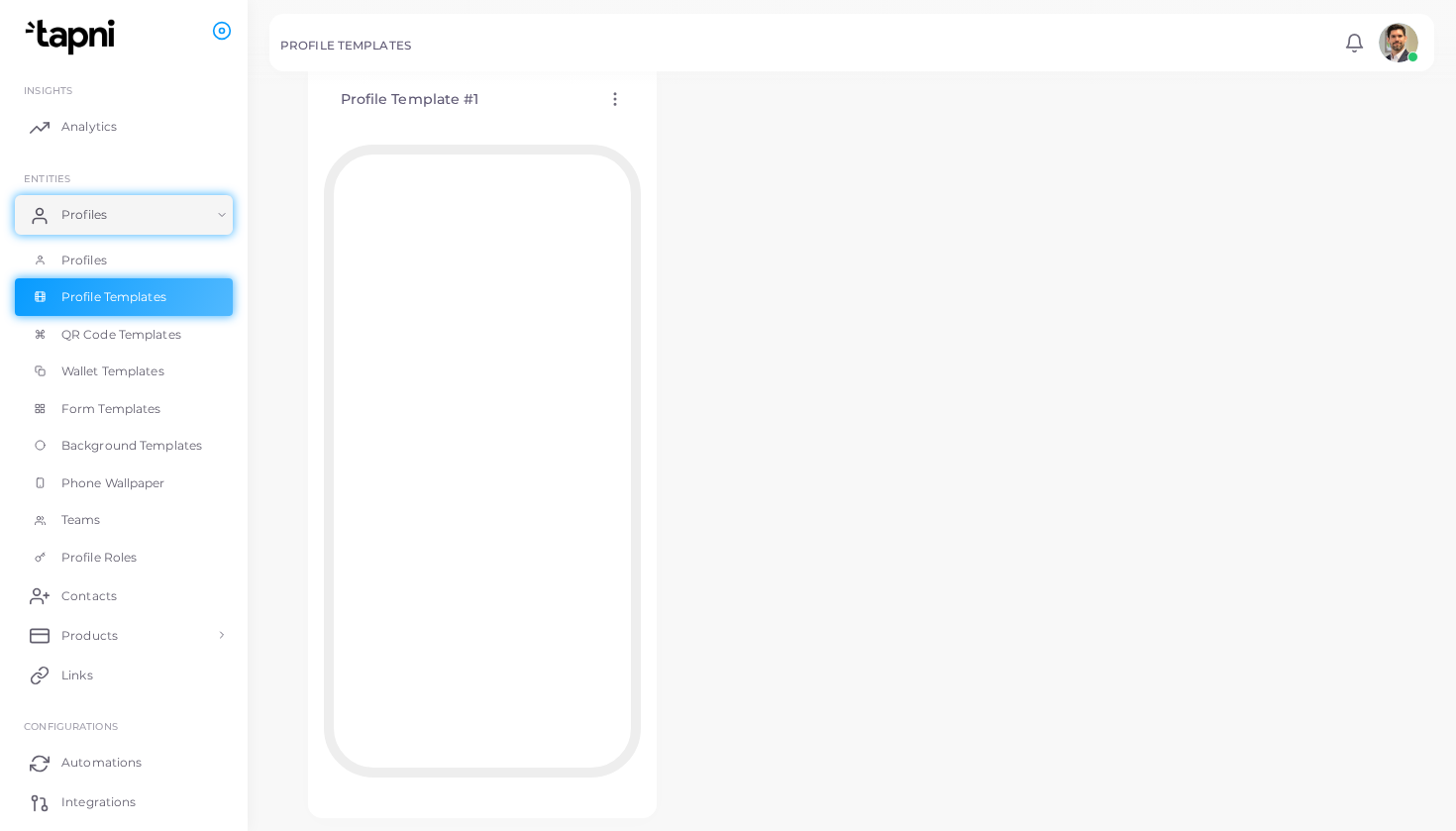 scroll, scrollTop: 126, scrollLeft: 0, axis: vertical 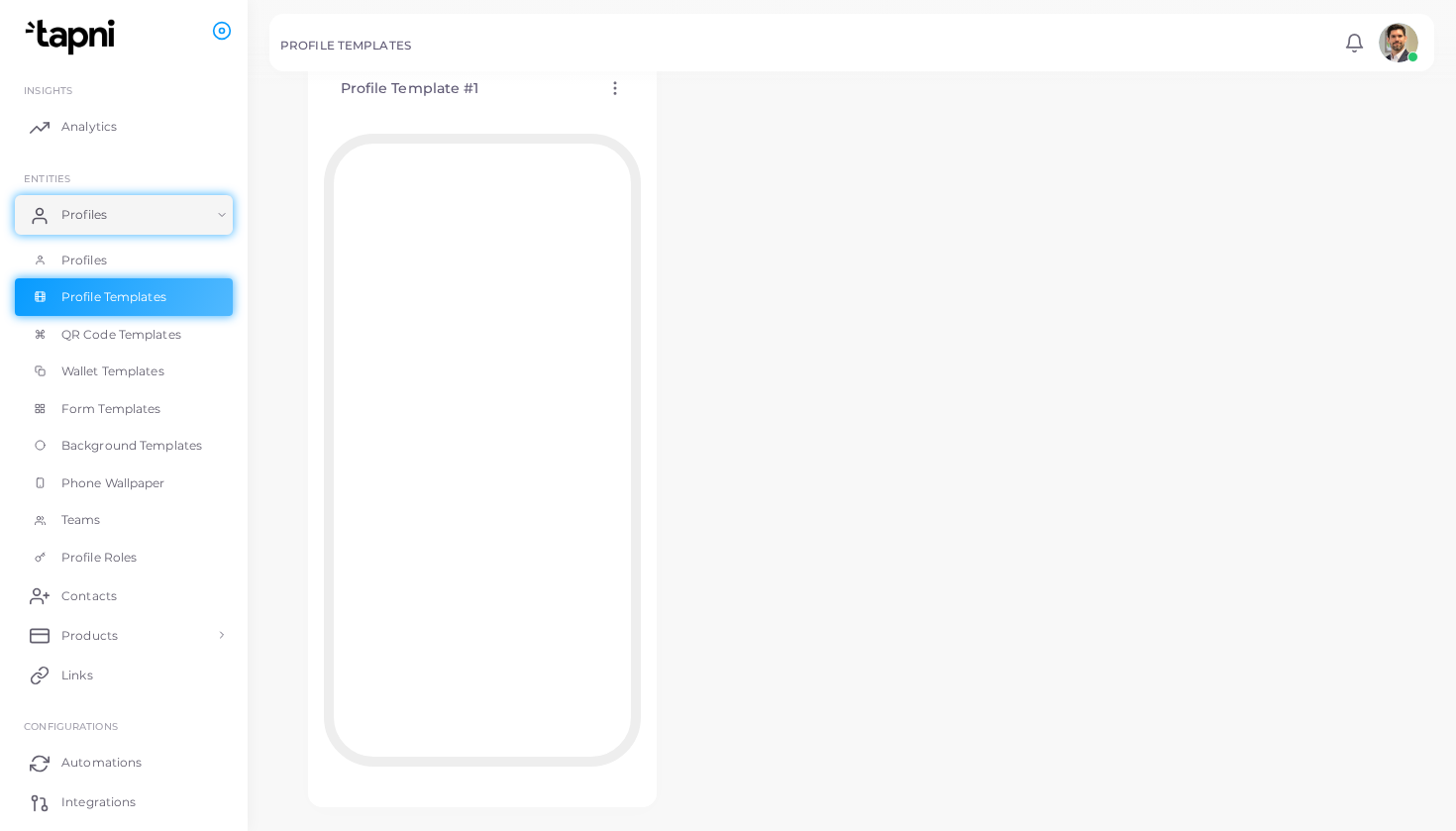 click 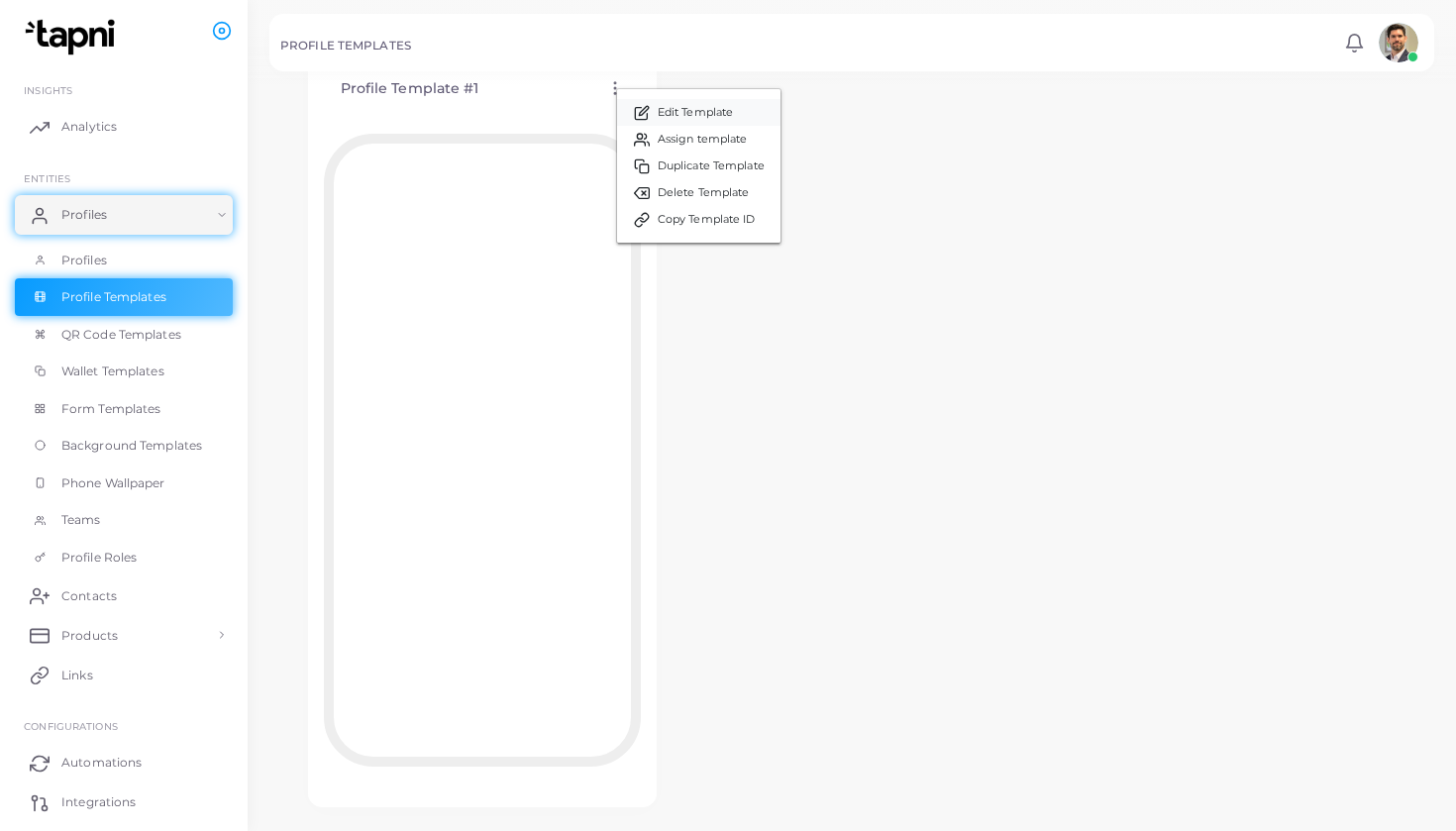 click on "Edit Template" at bounding box center (695, 113) 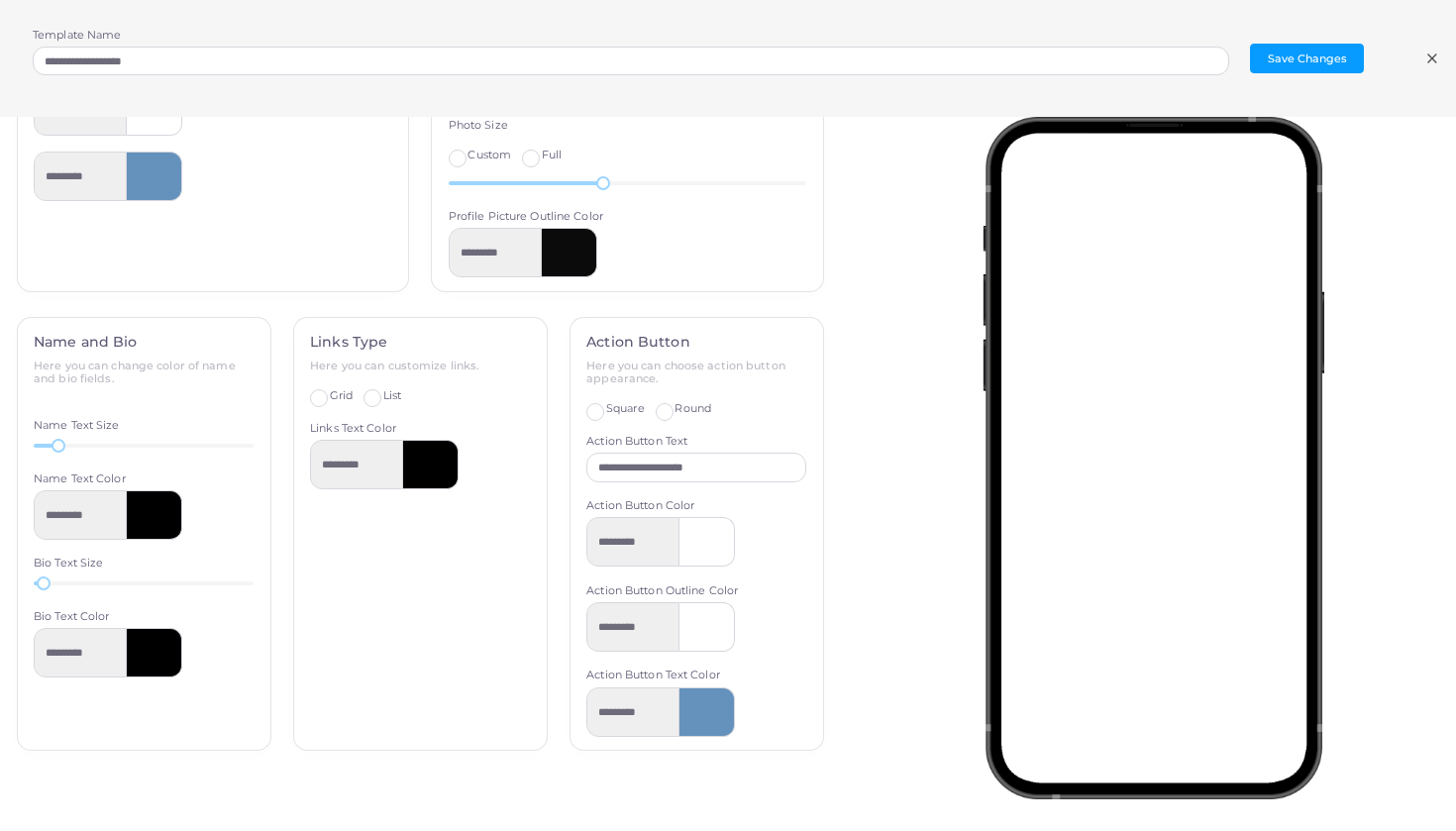 scroll, scrollTop: 321, scrollLeft: 0, axis: vertical 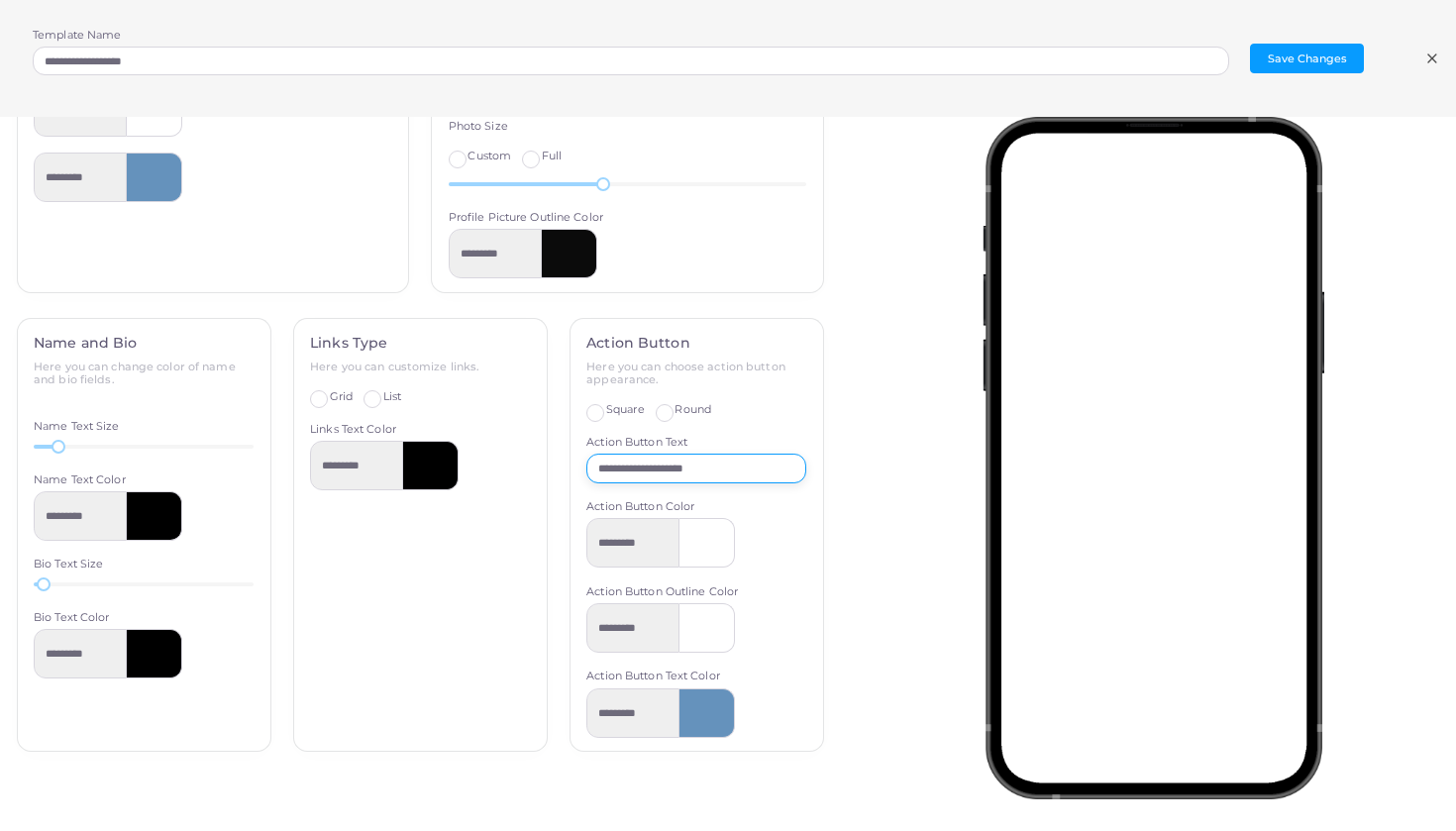 drag, startPoint x: 726, startPoint y: 465, endPoint x: 530, endPoint y: 473, distance: 196.1632 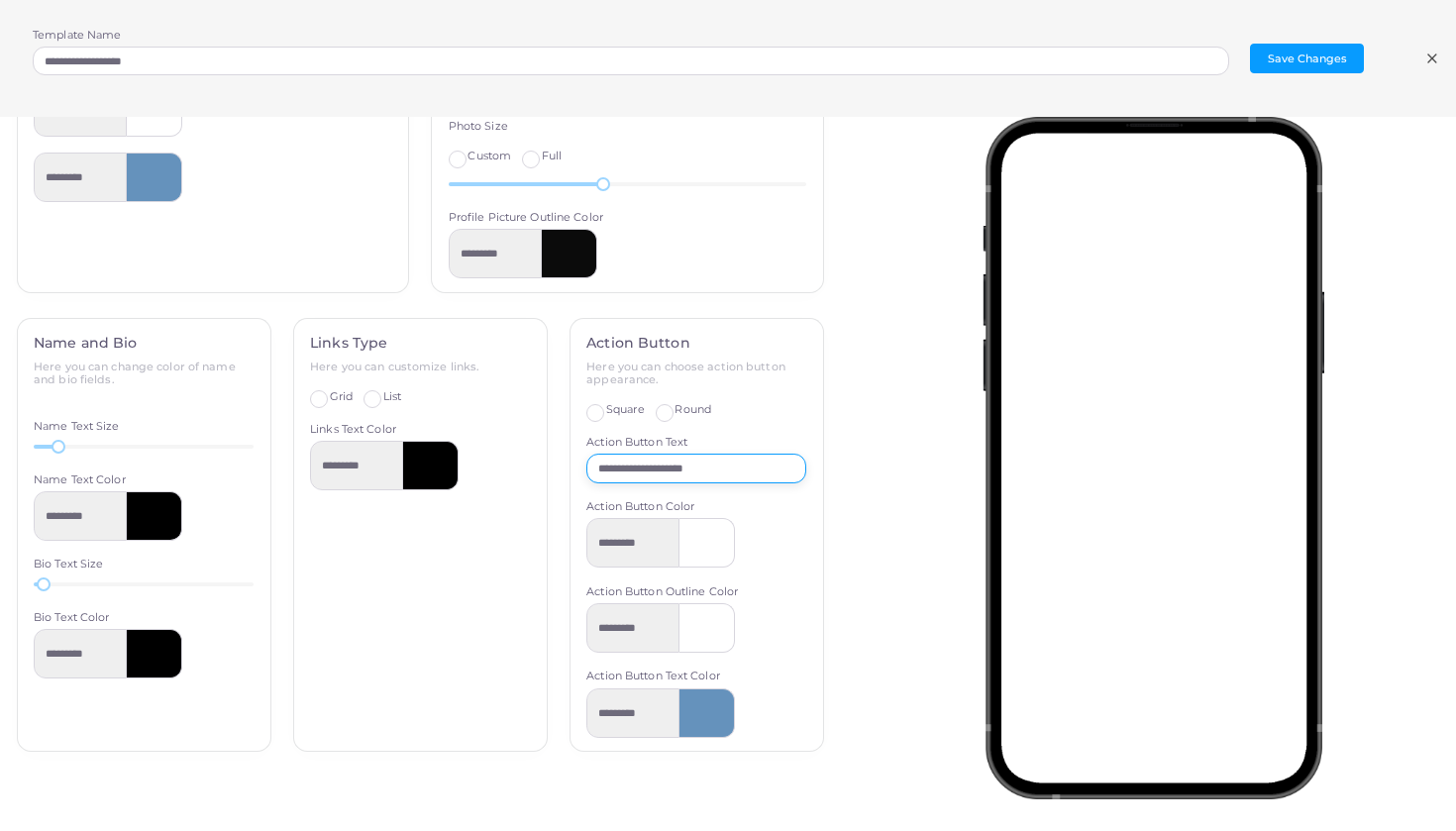 click on "**********" at bounding box center (420, 548) 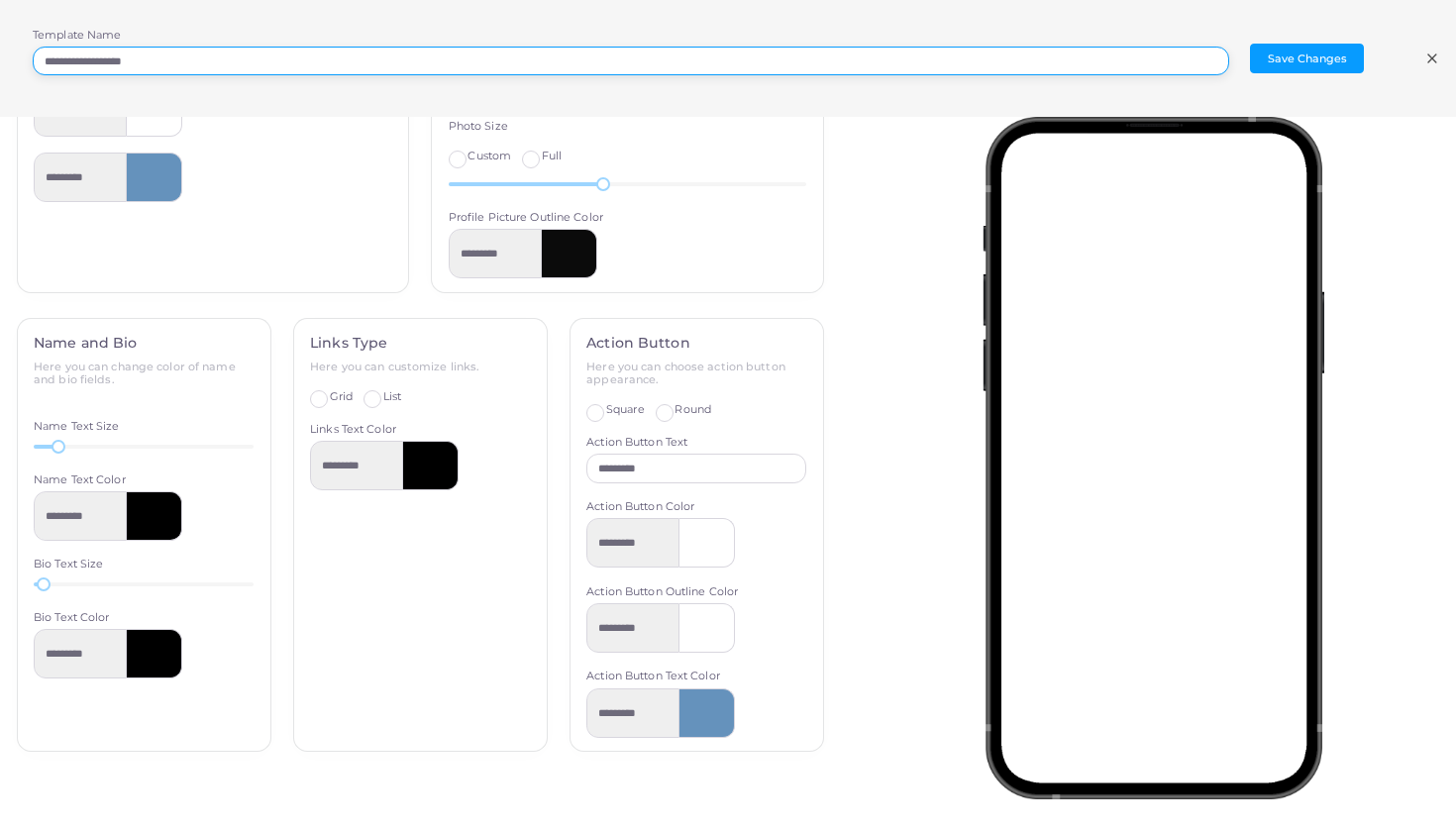 drag, startPoint x: 185, startPoint y: 63, endPoint x: 31, endPoint y: 50, distance: 154.54773 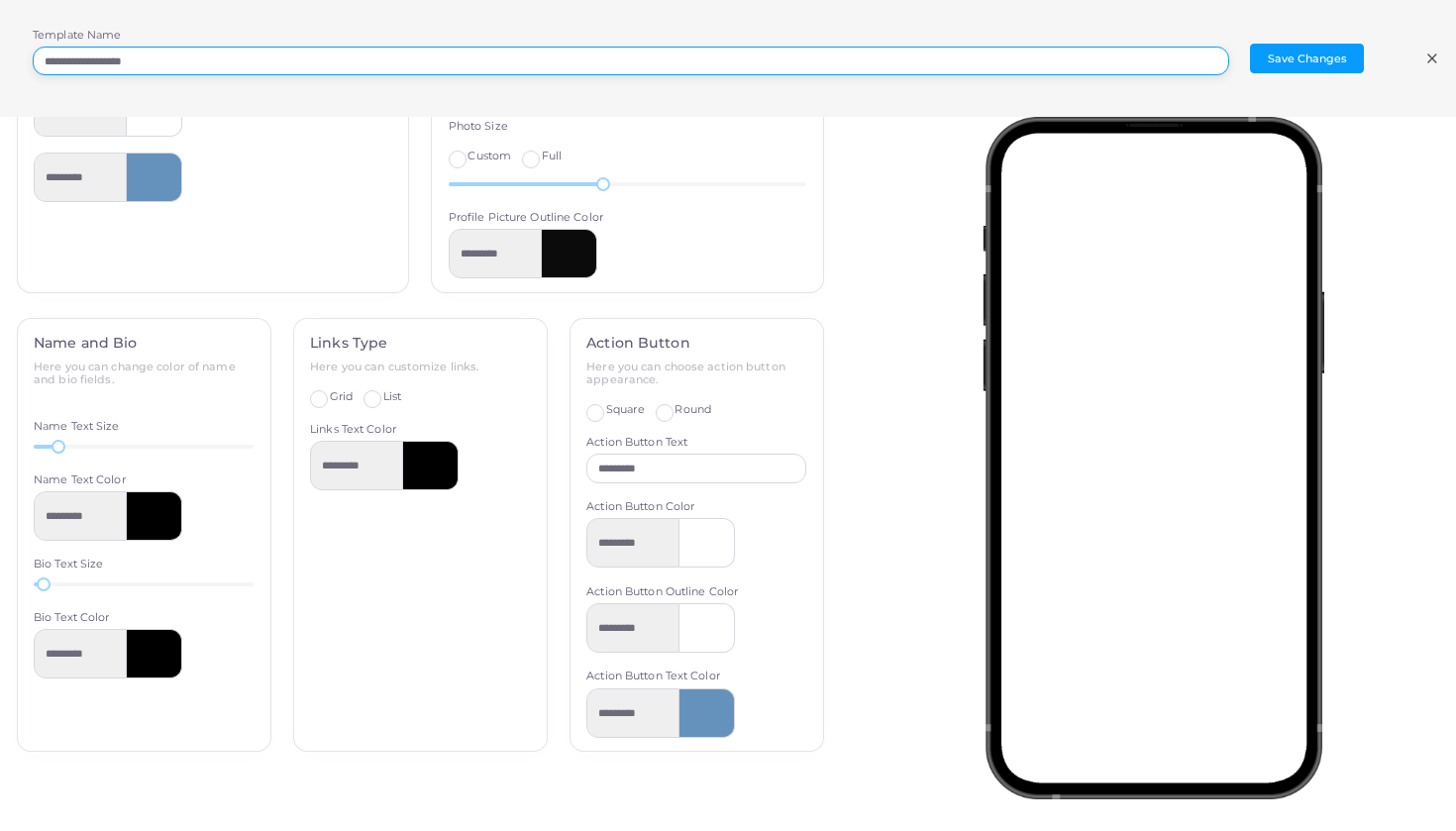 click on "**********" at bounding box center (728, 58) 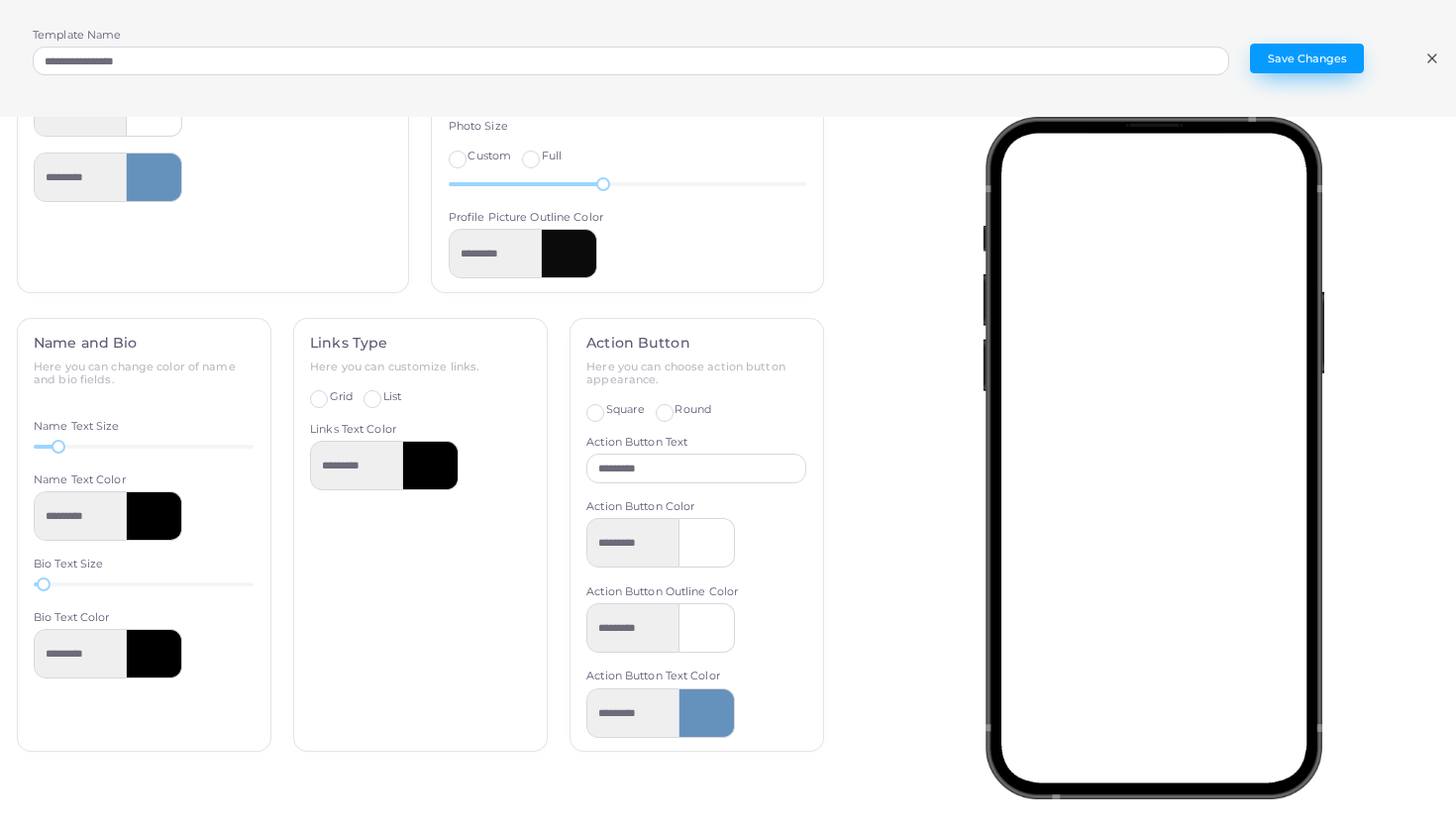 click on "Save Changes" at bounding box center (1306, 58) 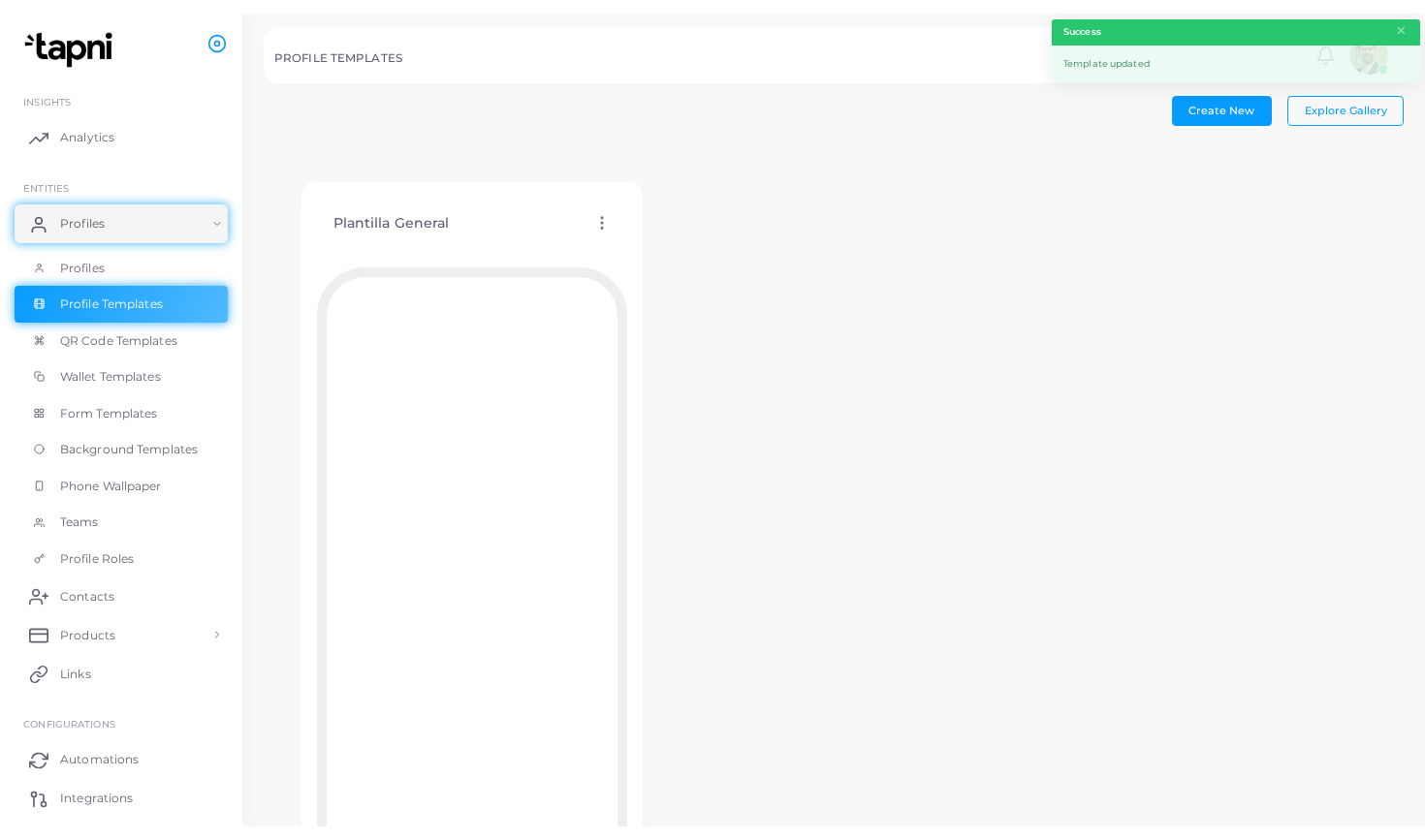 scroll, scrollTop: 0, scrollLeft: 0, axis: both 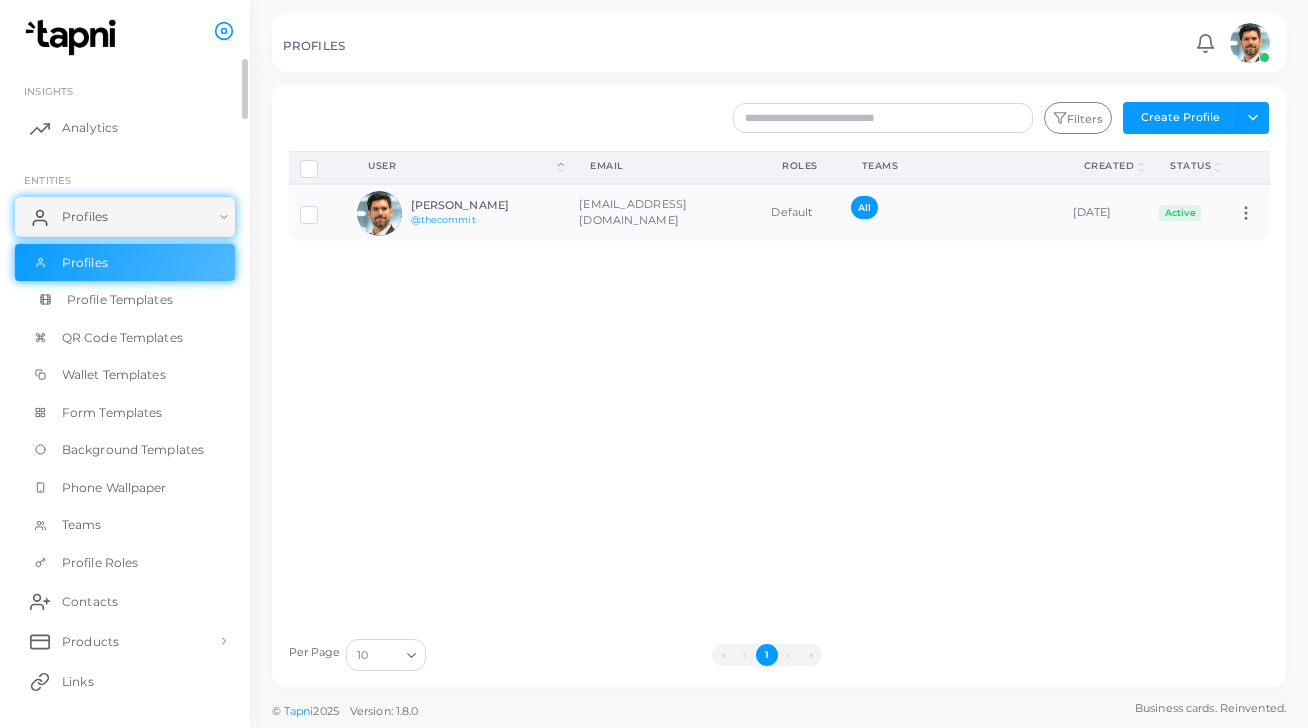 click on "Profile Templates" at bounding box center [120, 300] 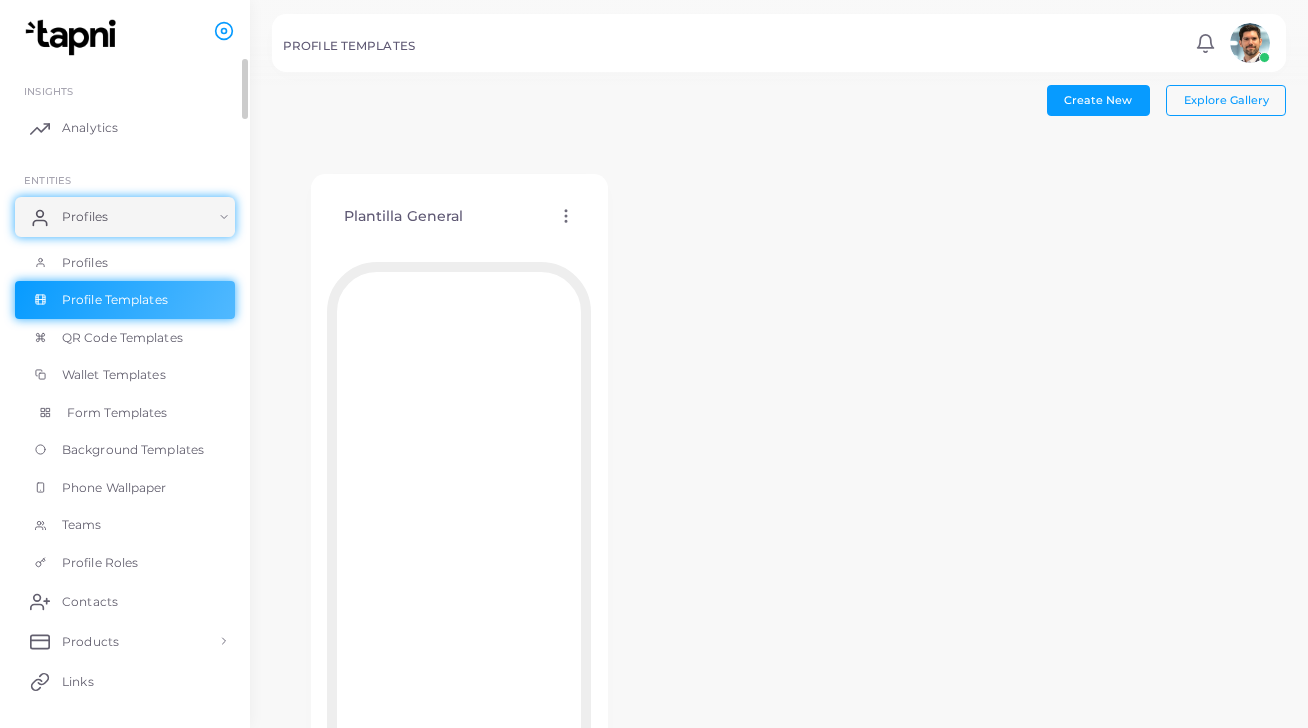 click on "Form Templates" at bounding box center (117, 413) 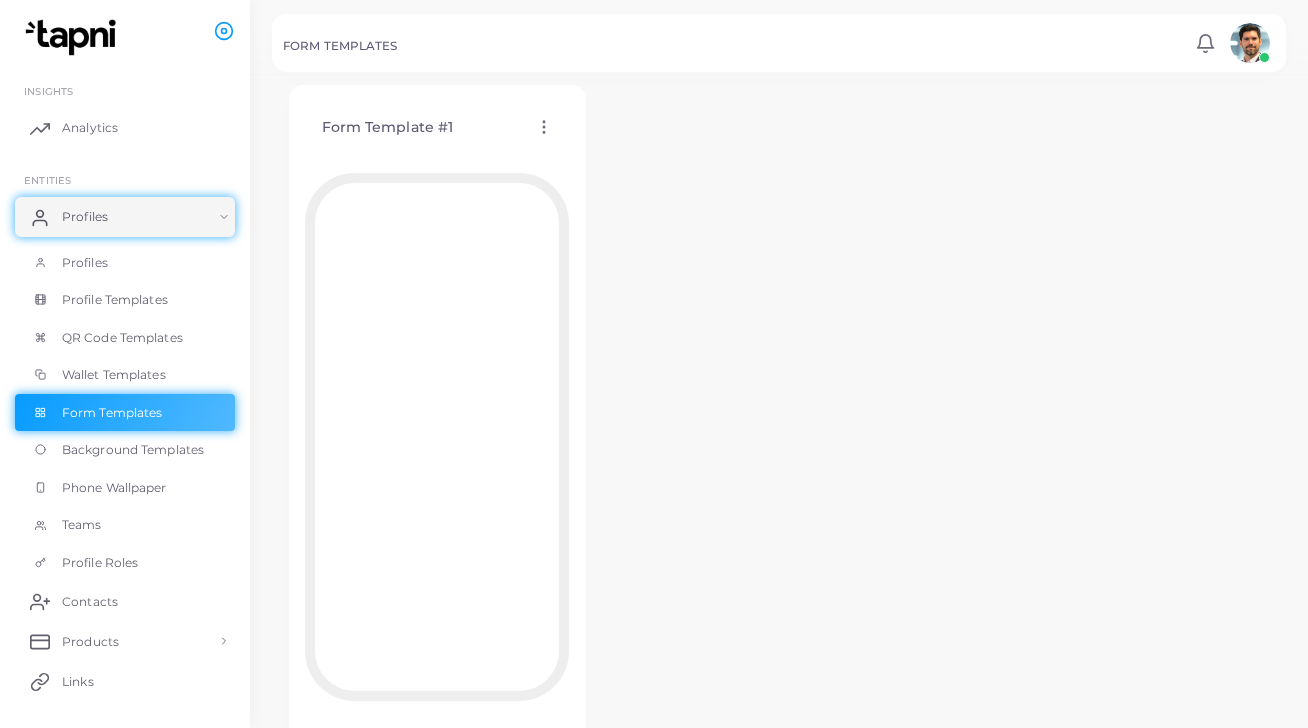 scroll, scrollTop: 16, scrollLeft: 0, axis: vertical 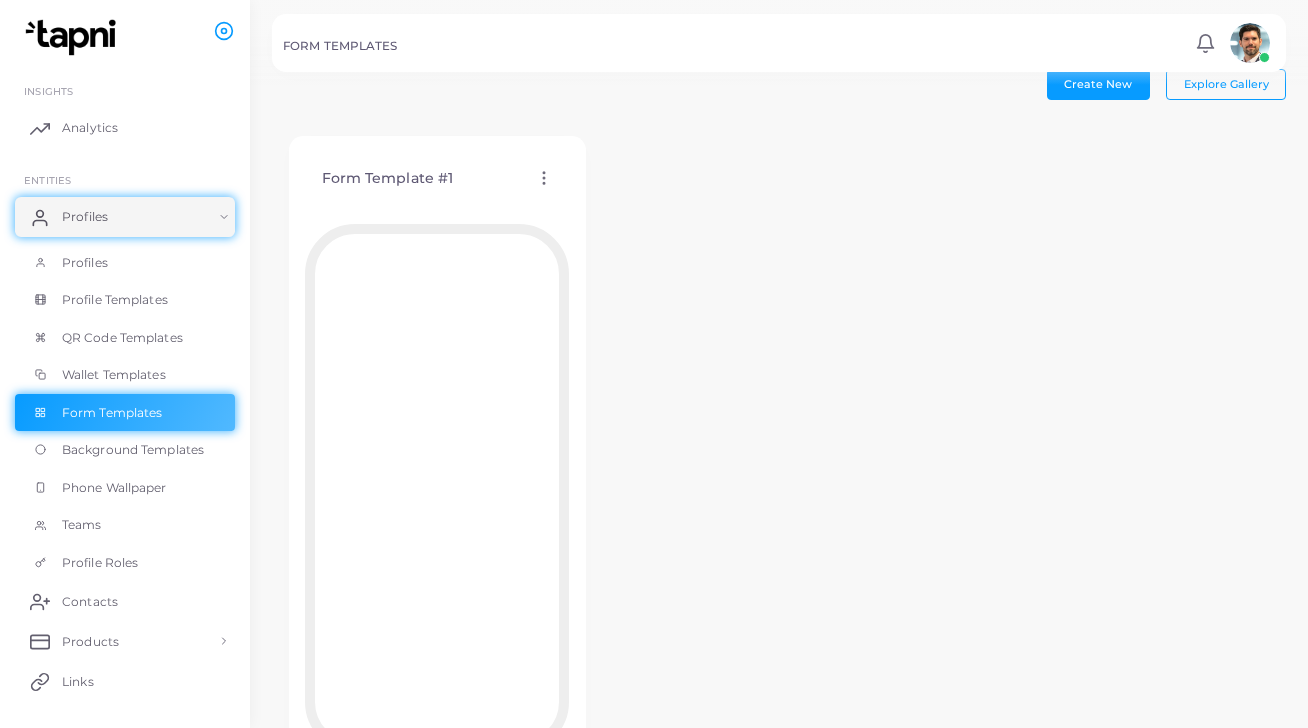 click 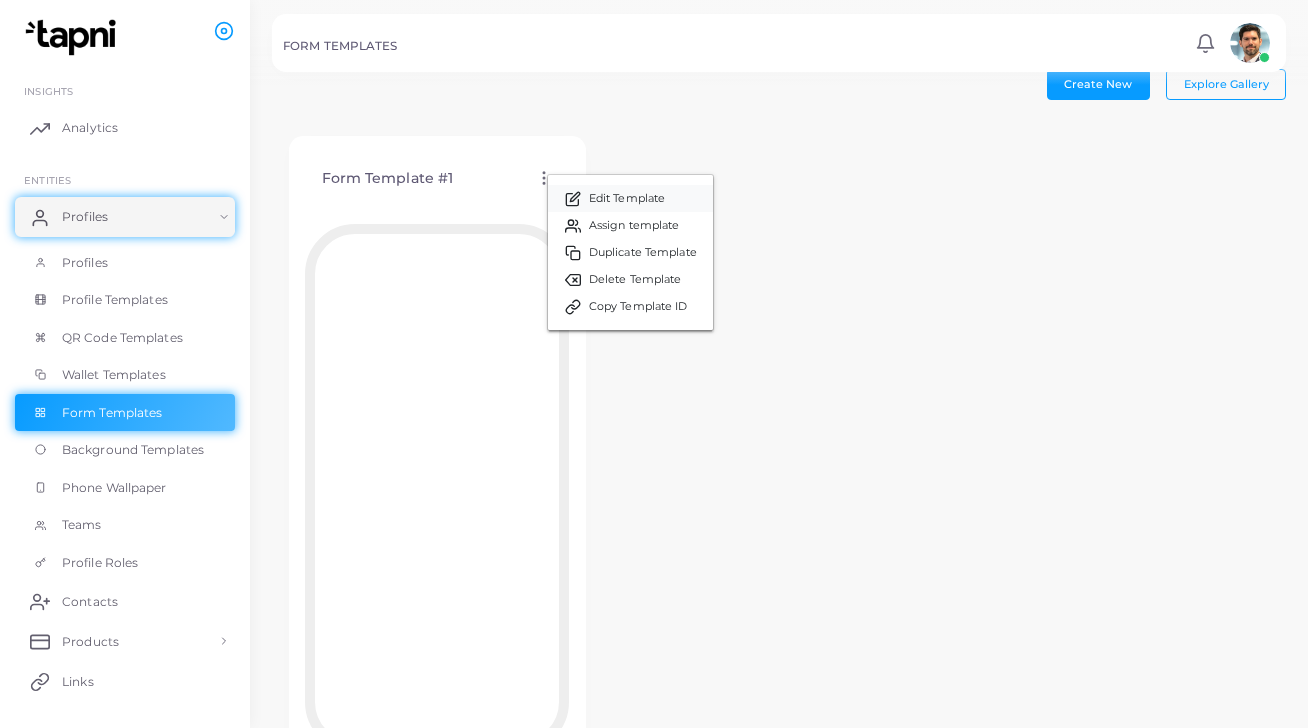 click on "Edit Template" at bounding box center [627, 199] 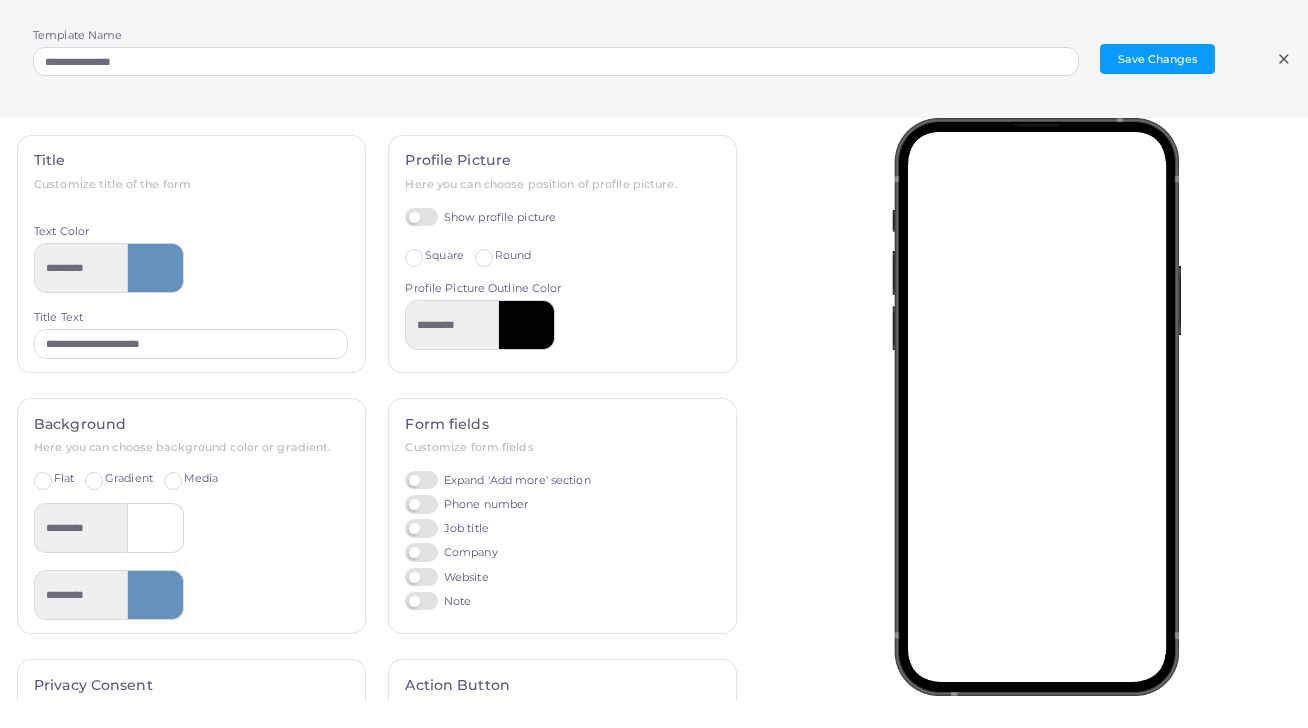 scroll, scrollTop: 133, scrollLeft: 0, axis: vertical 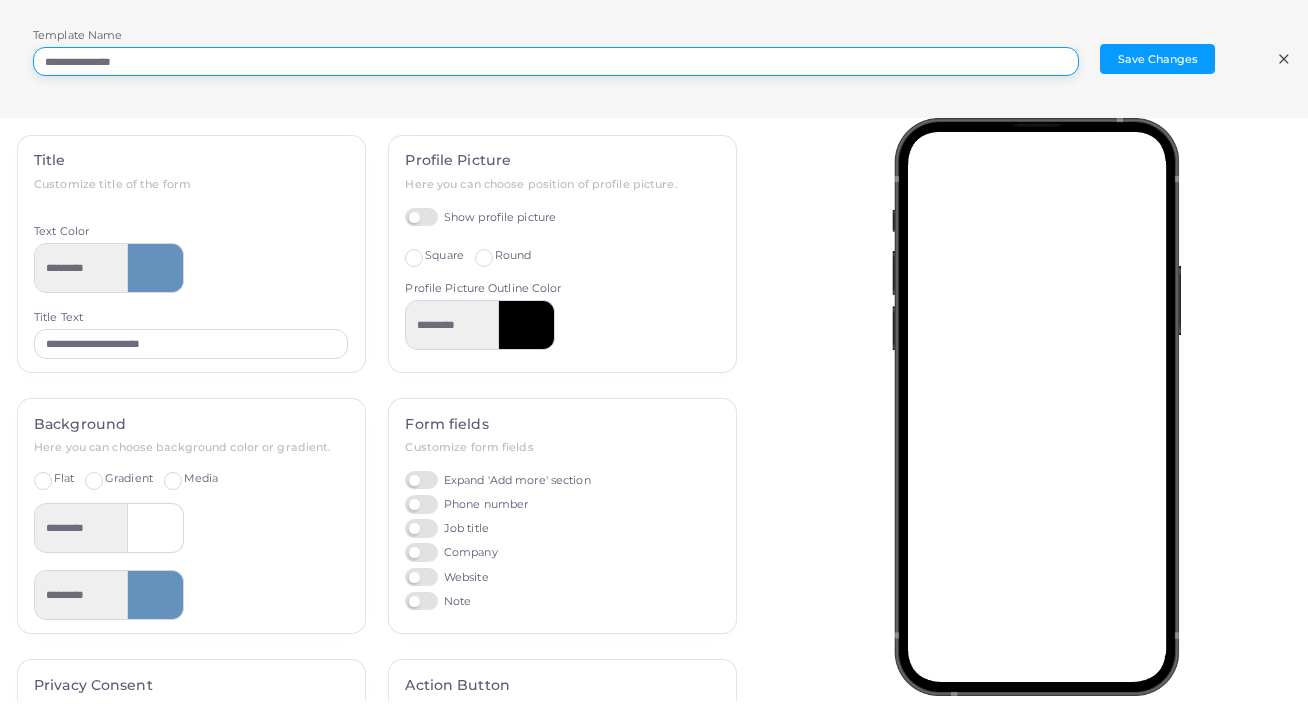 click on "**********" at bounding box center (556, 62) 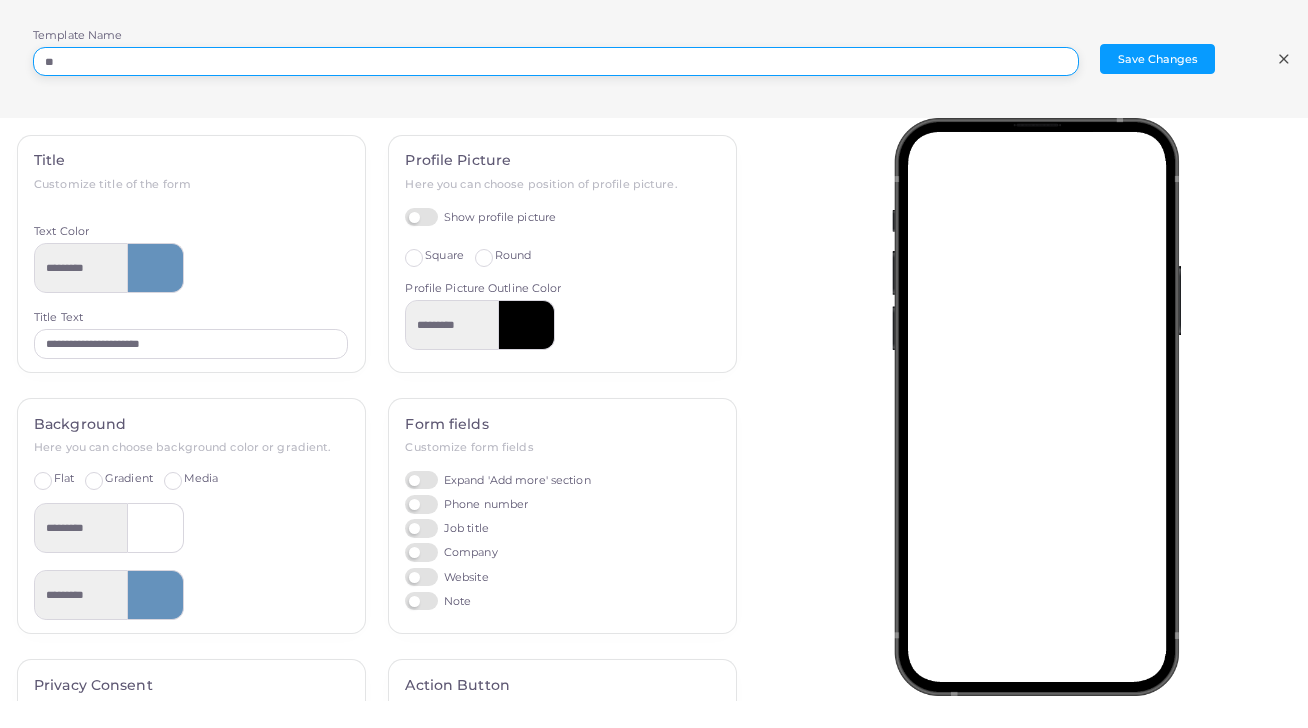 type on "*" 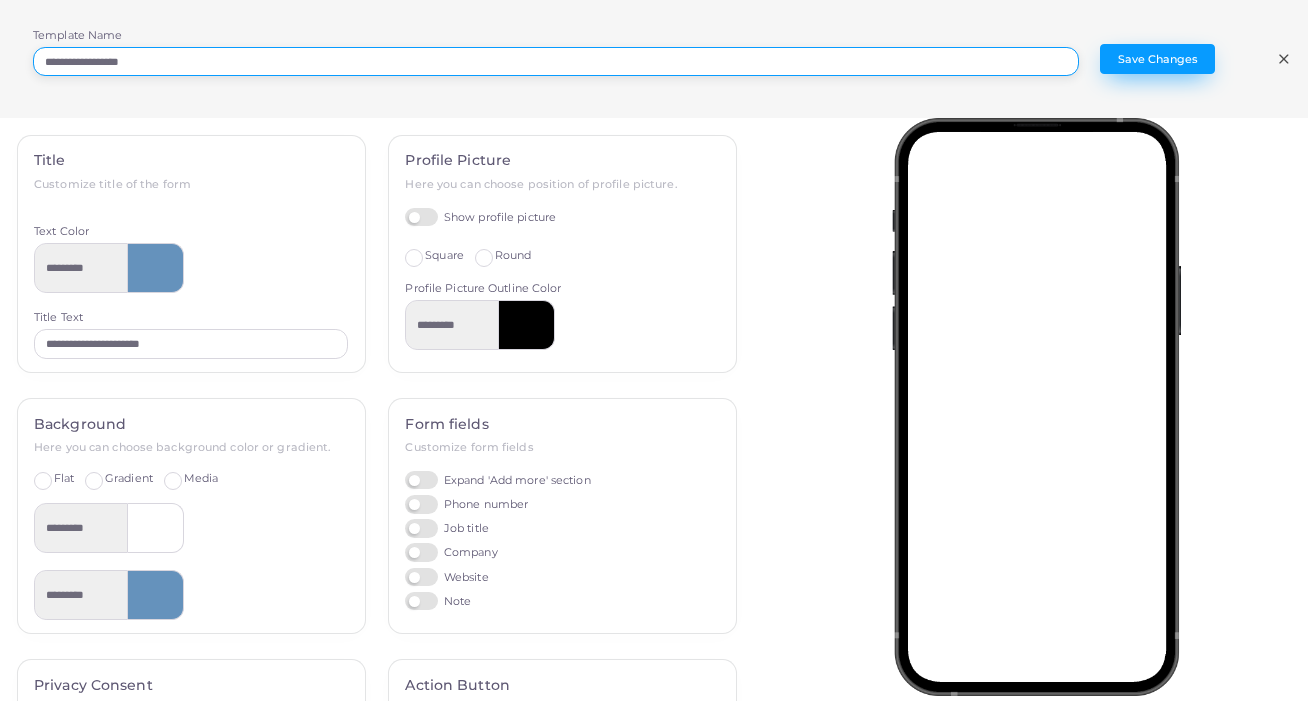 type on "**********" 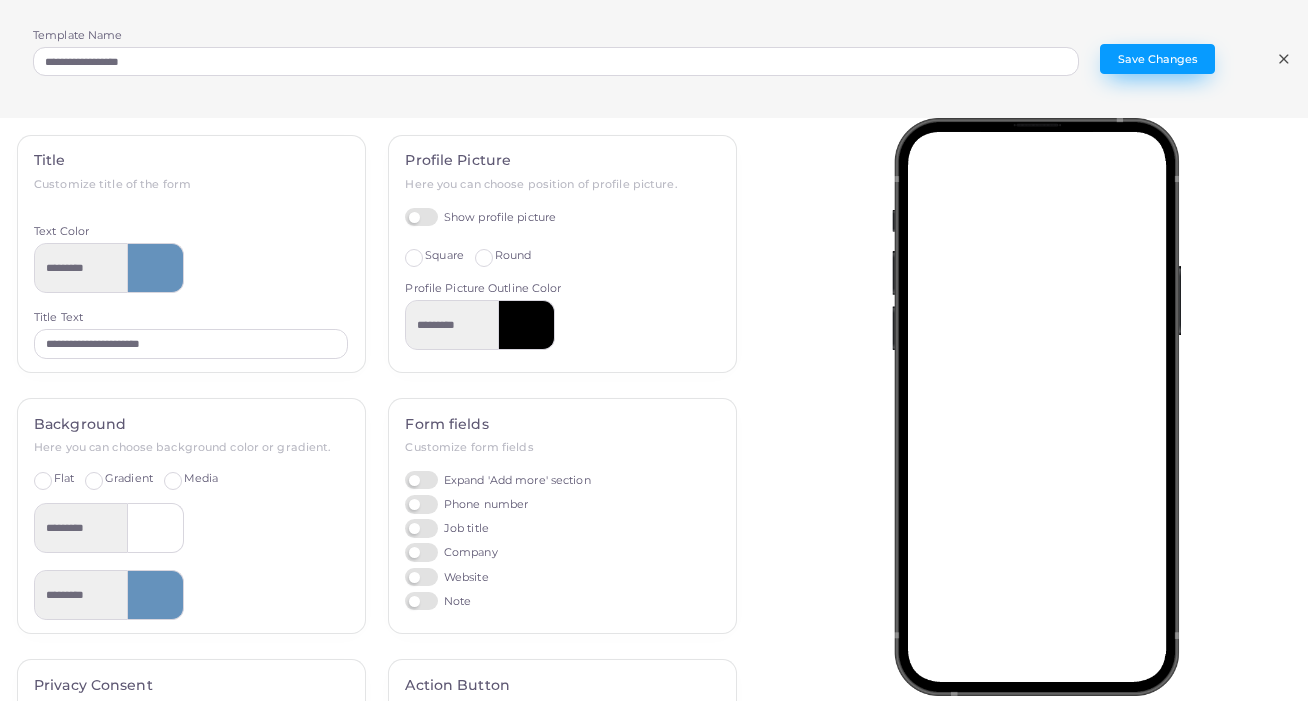 click on "Save Changes" at bounding box center [1157, 59] 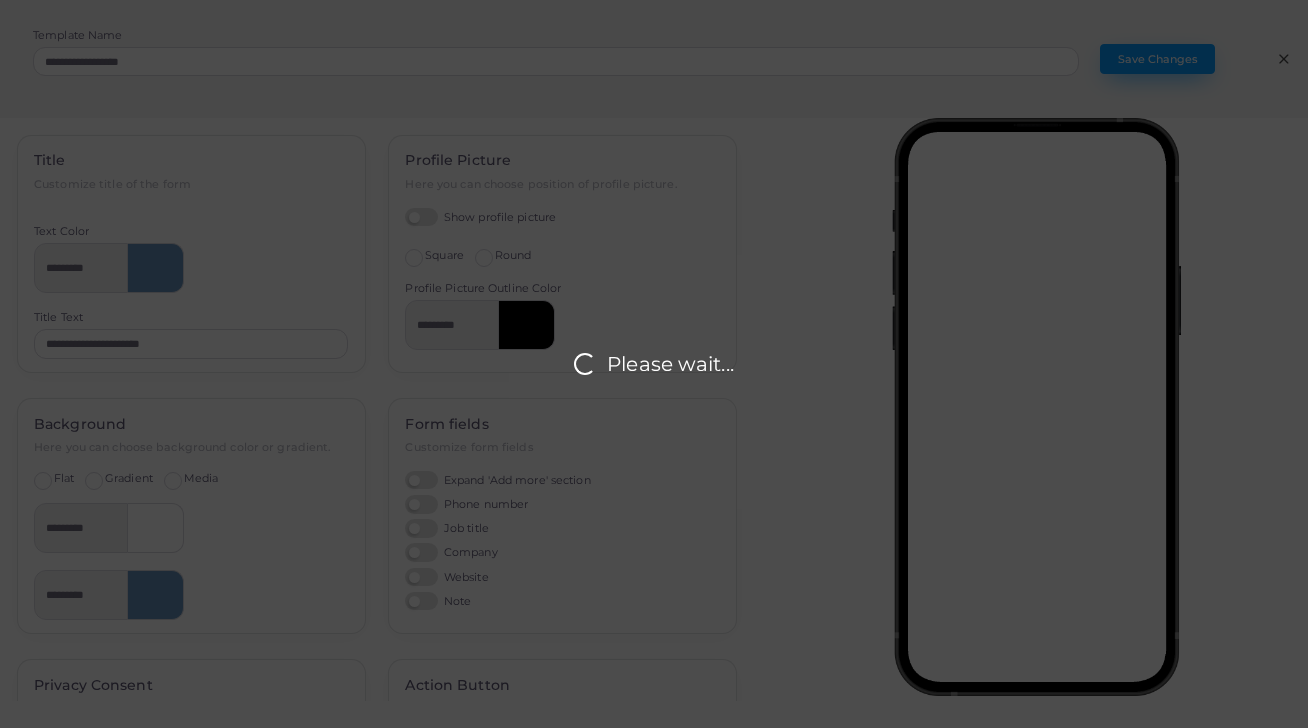 scroll, scrollTop: 0, scrollLeft: 0, axis: both 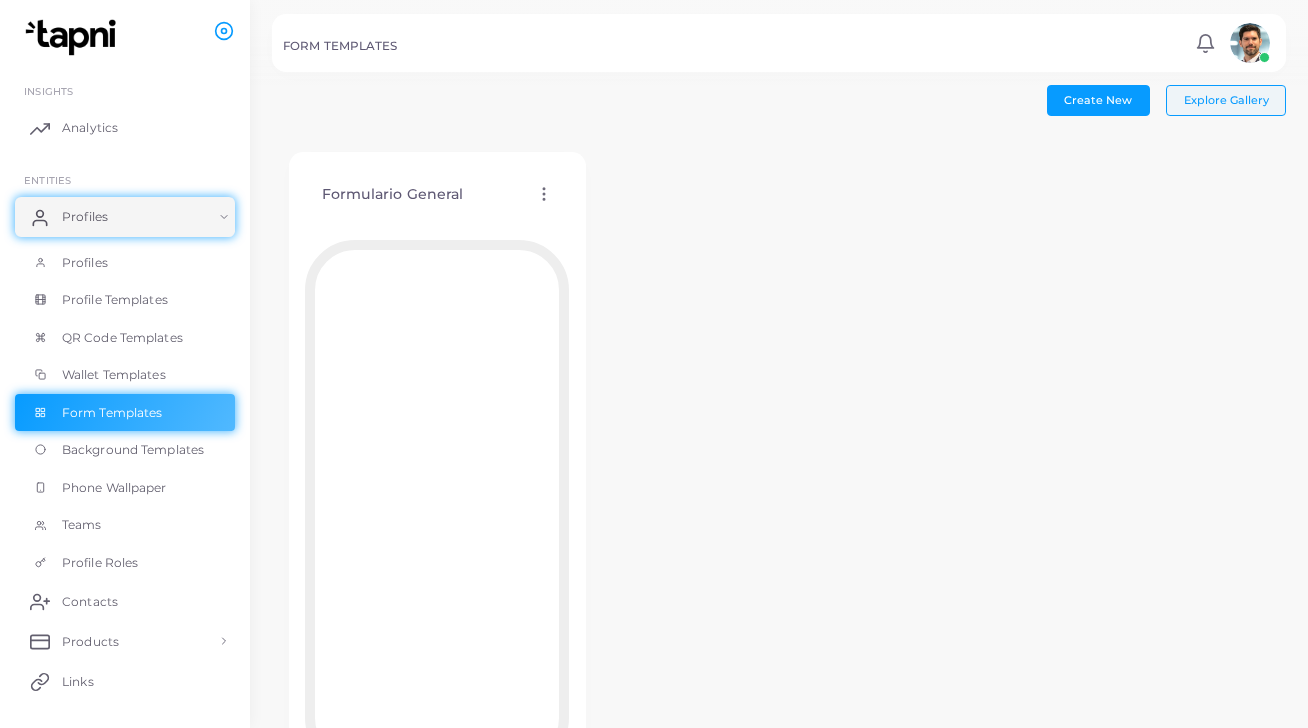 click on "Explore Gallery" at bounding box center (1226, 100) 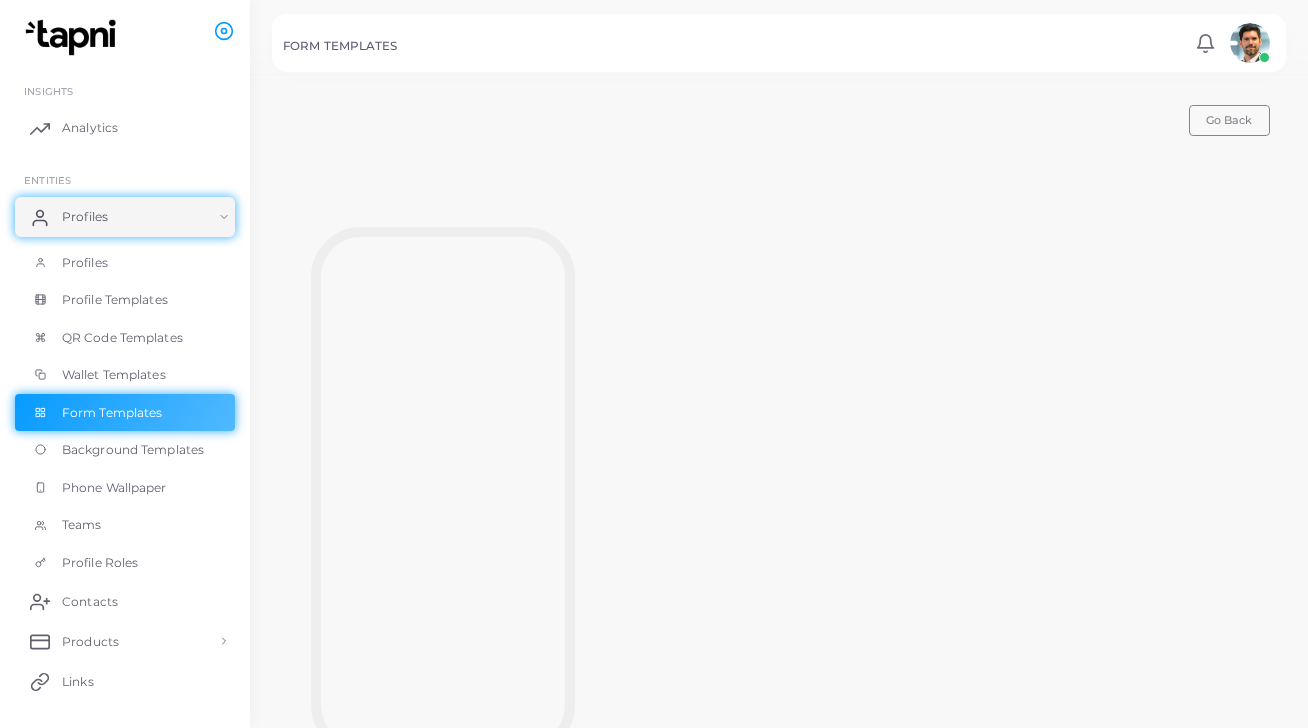 scroll, scrollTop: 0, scrollLeft: 0, axis: both 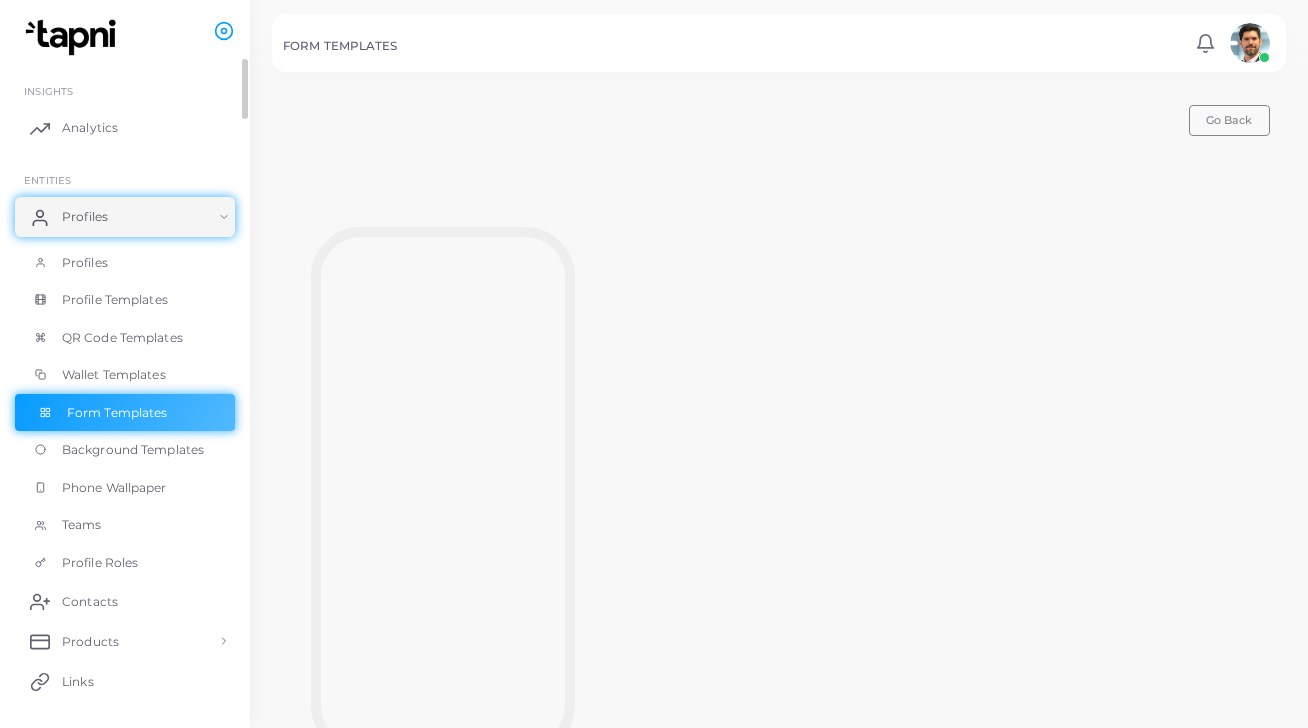 click on "Form Templates" at bounding box center [117, 413] 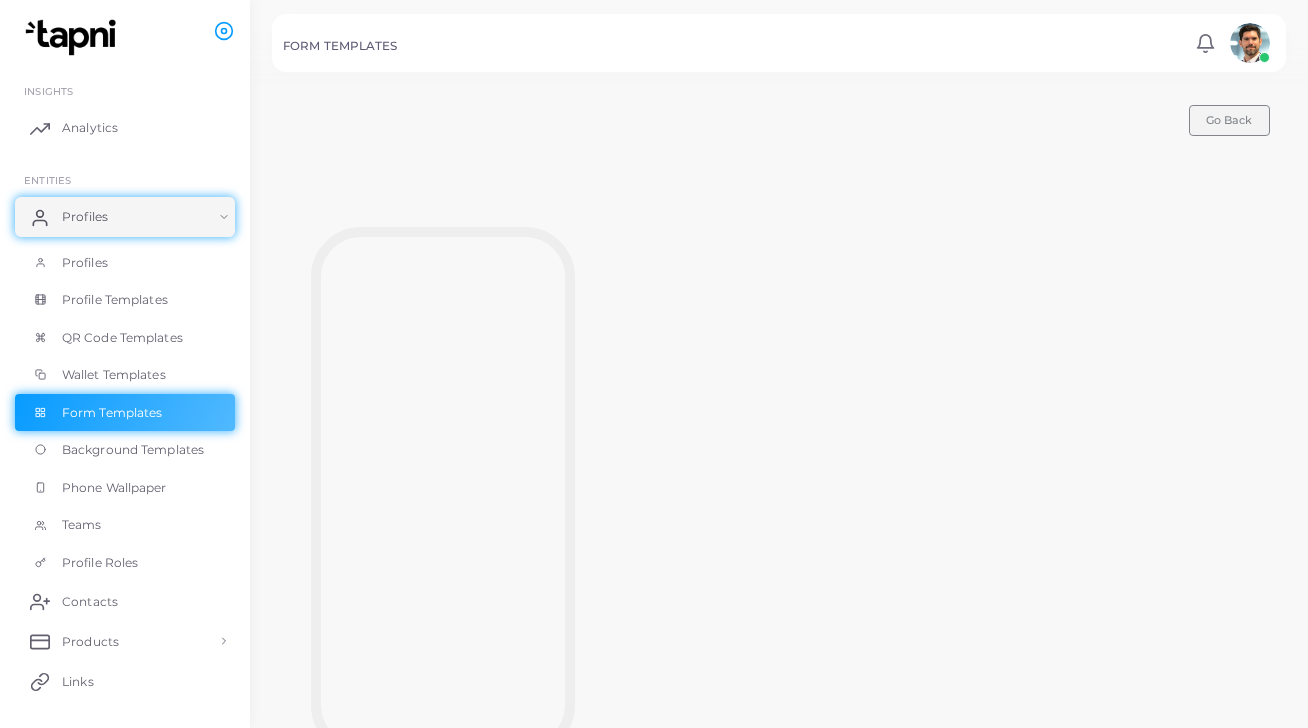 click on "Go Back" at bounding box center [1229, 120] 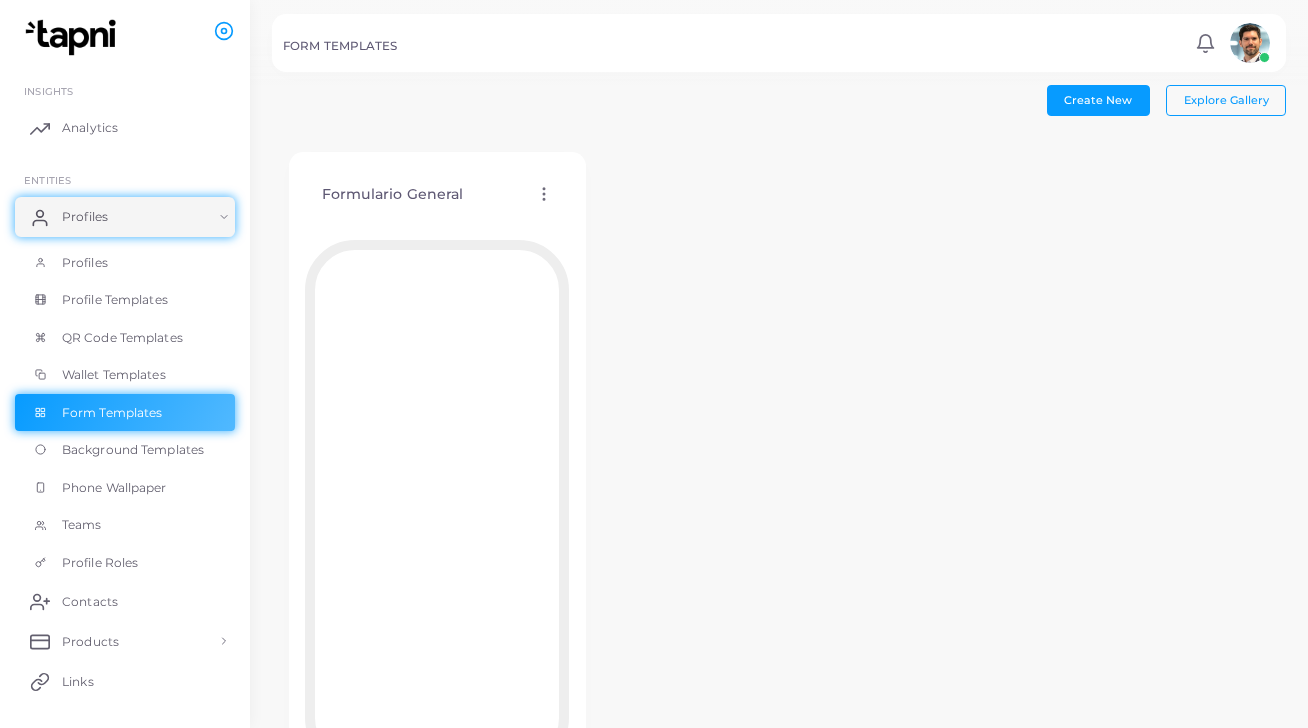 click 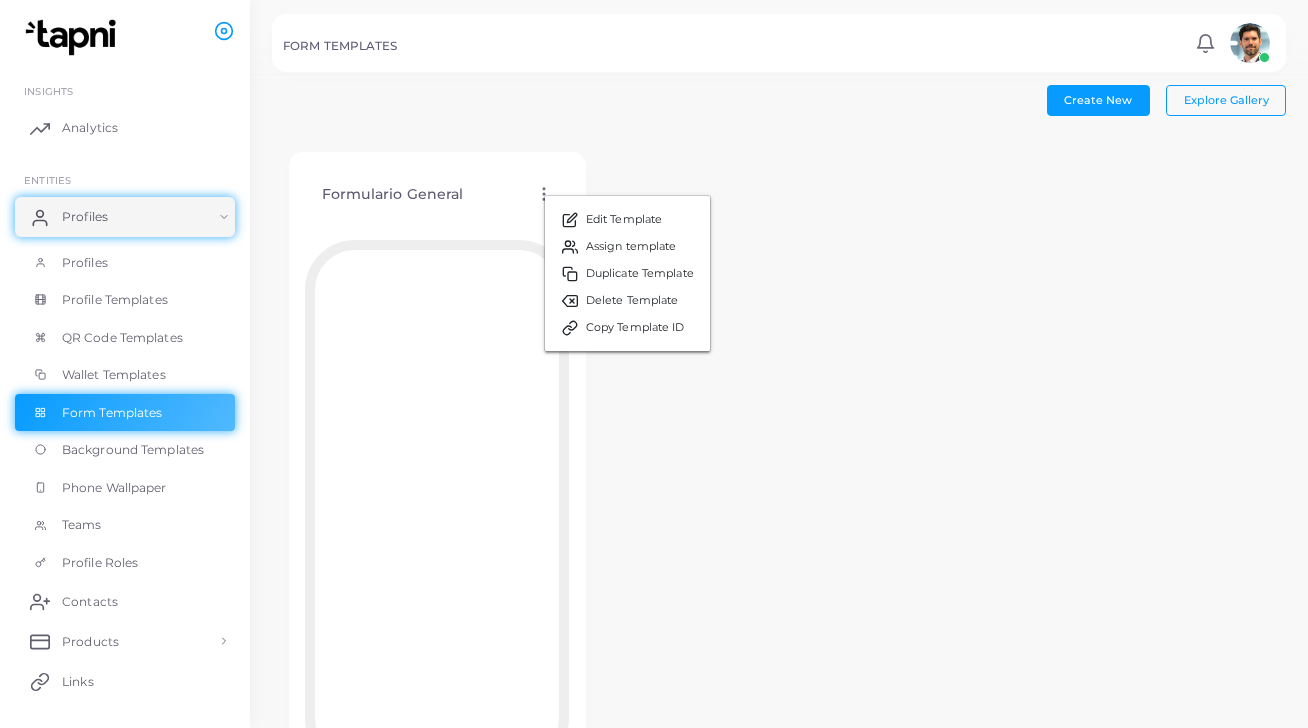 click on "Formulario General Edit Template Assign template Duplicate Template Delete Template Copy Template ID" at bounding box center [779, 481] 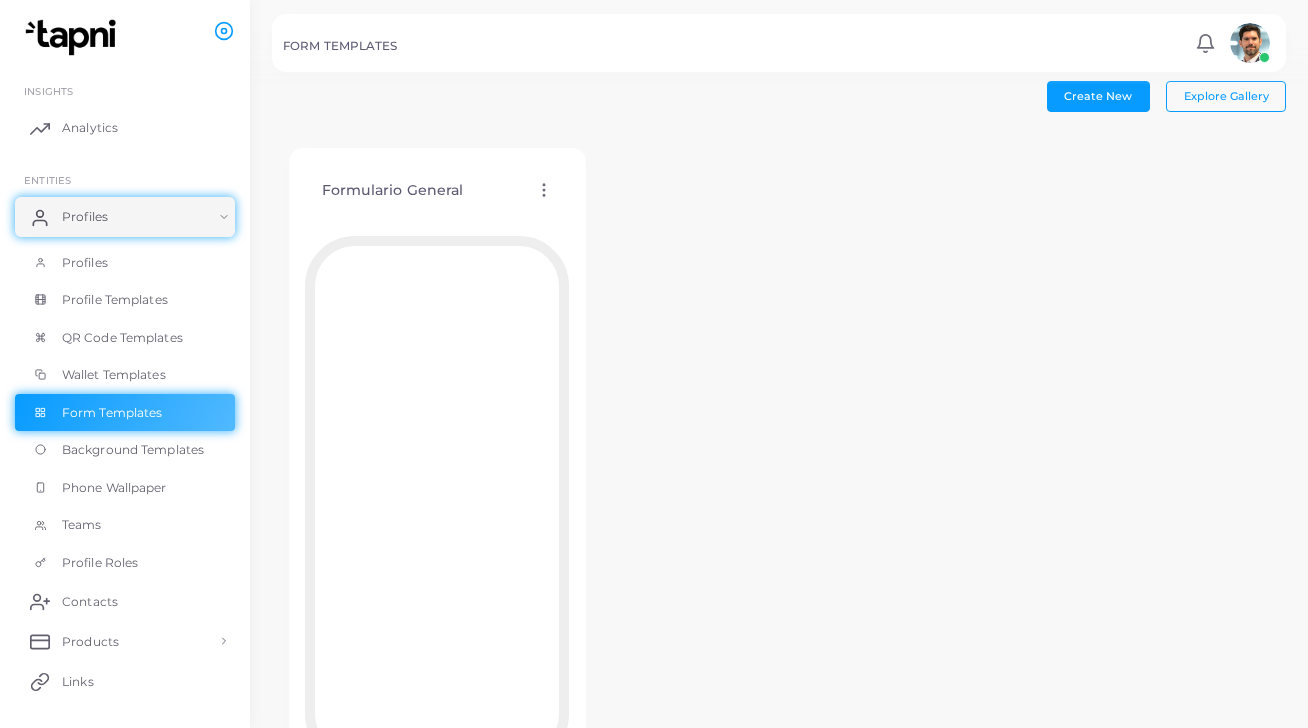 scroll, scrollTop: 0, scrollLeft: 0, axis: both 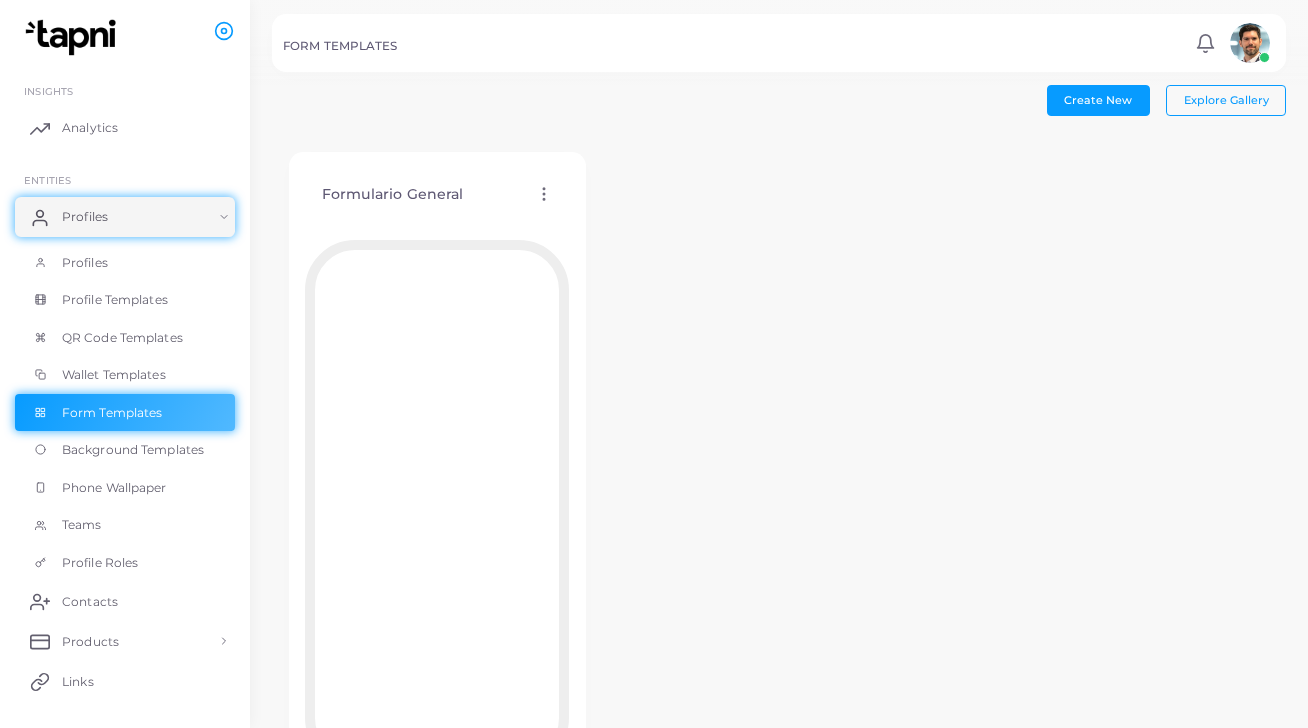 click 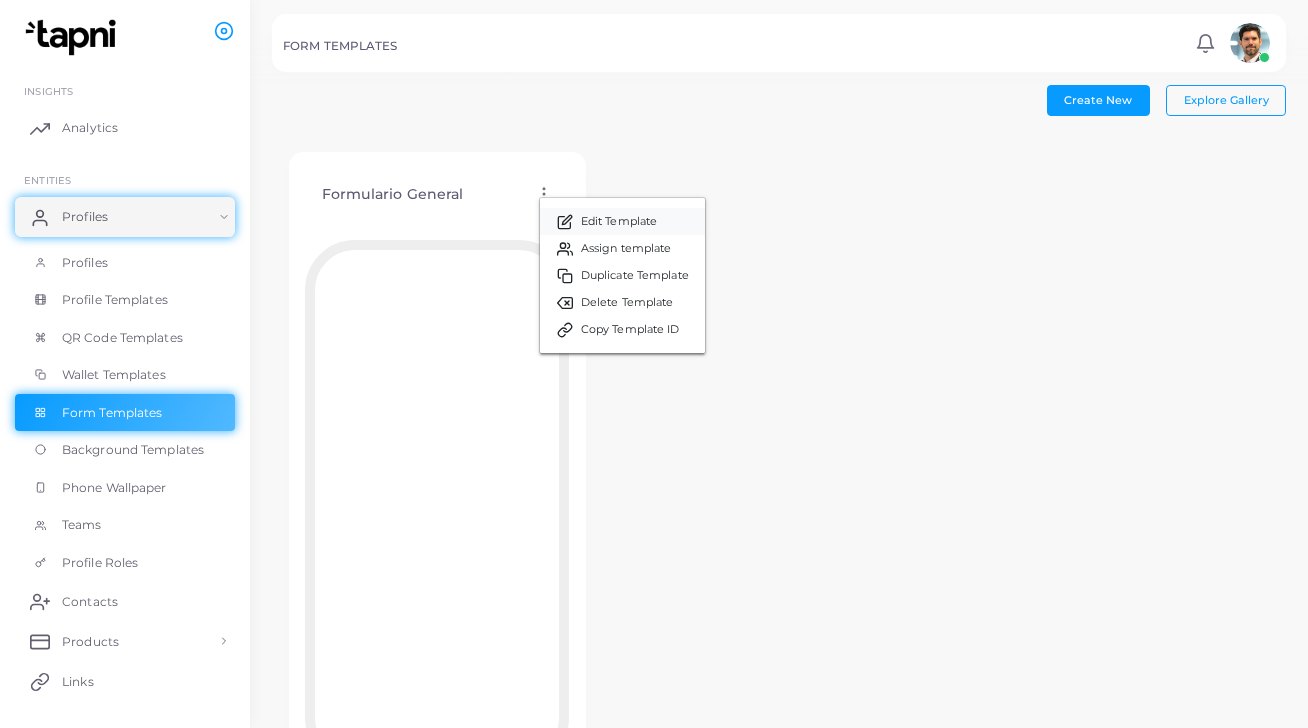 click on "Edit Template" at bounding box center (619, 222) 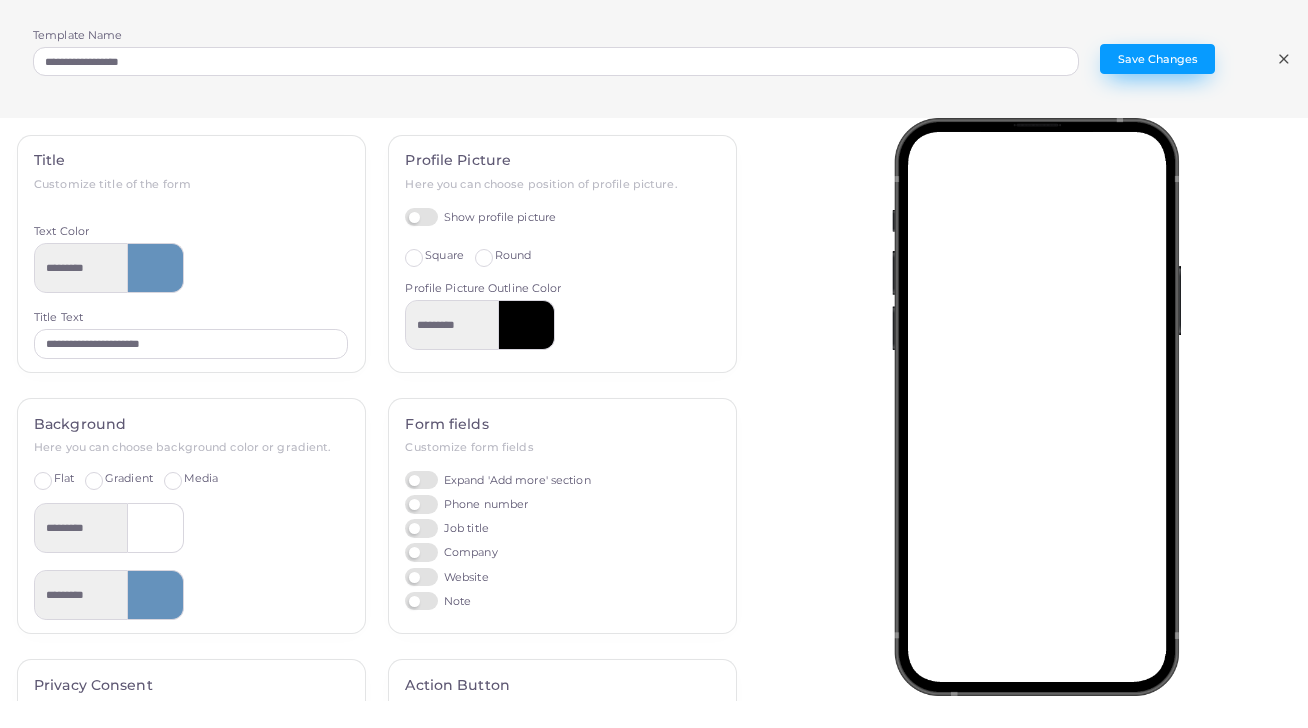 click on "Save Changes" at bounding box center (1157, 59) 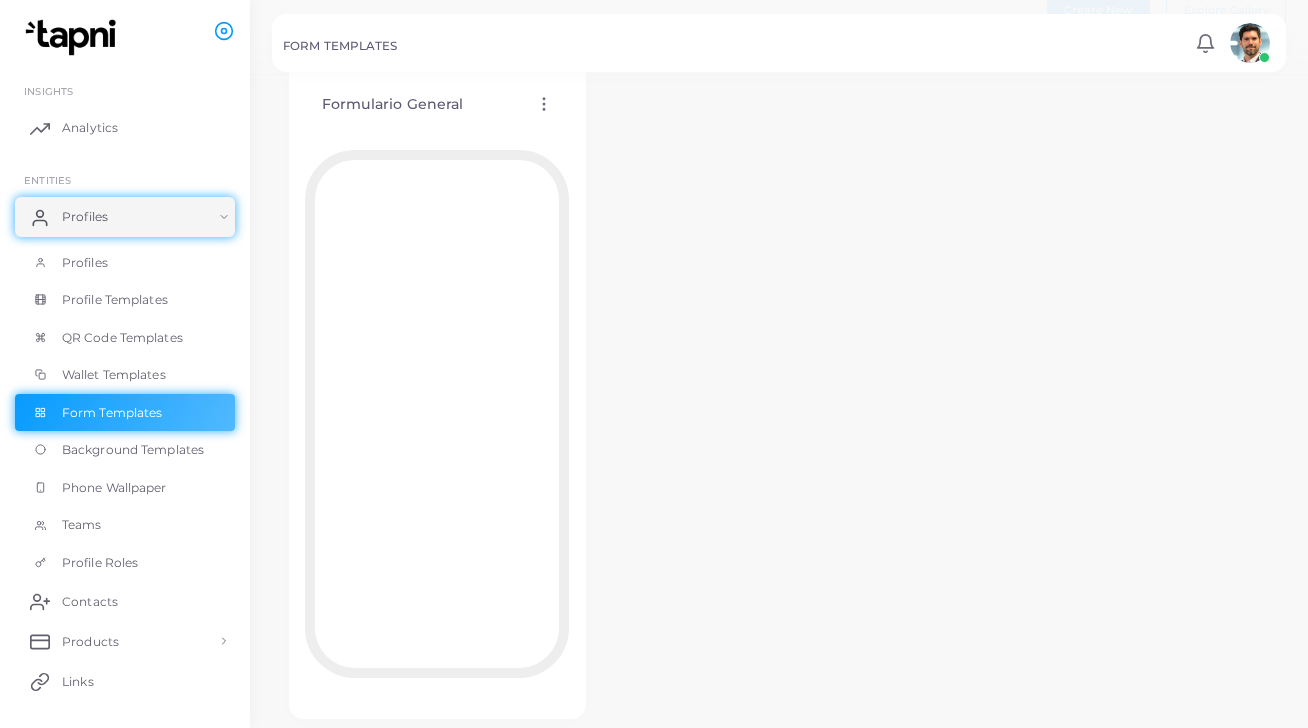 scroll, scrollTop: 87, scrollLeft: 0, axis: vertical 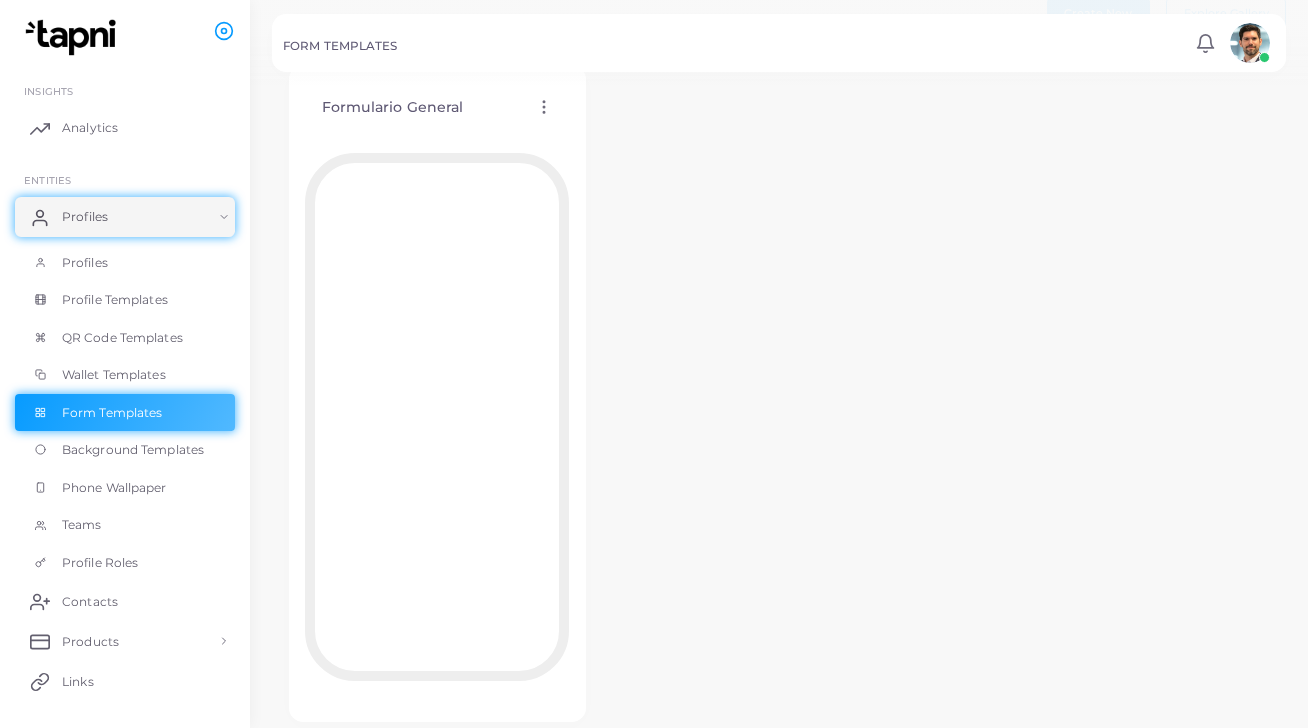 click 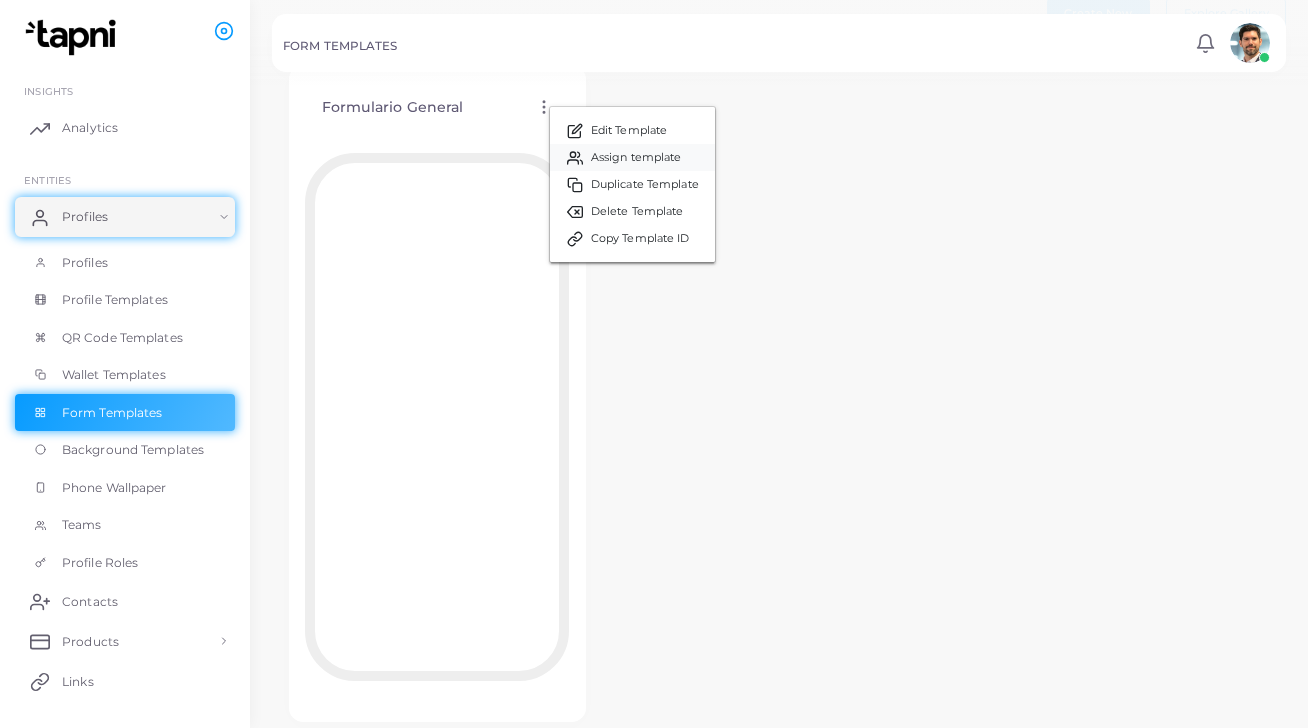 click on "Assign template" at bounding box center [636, 158] 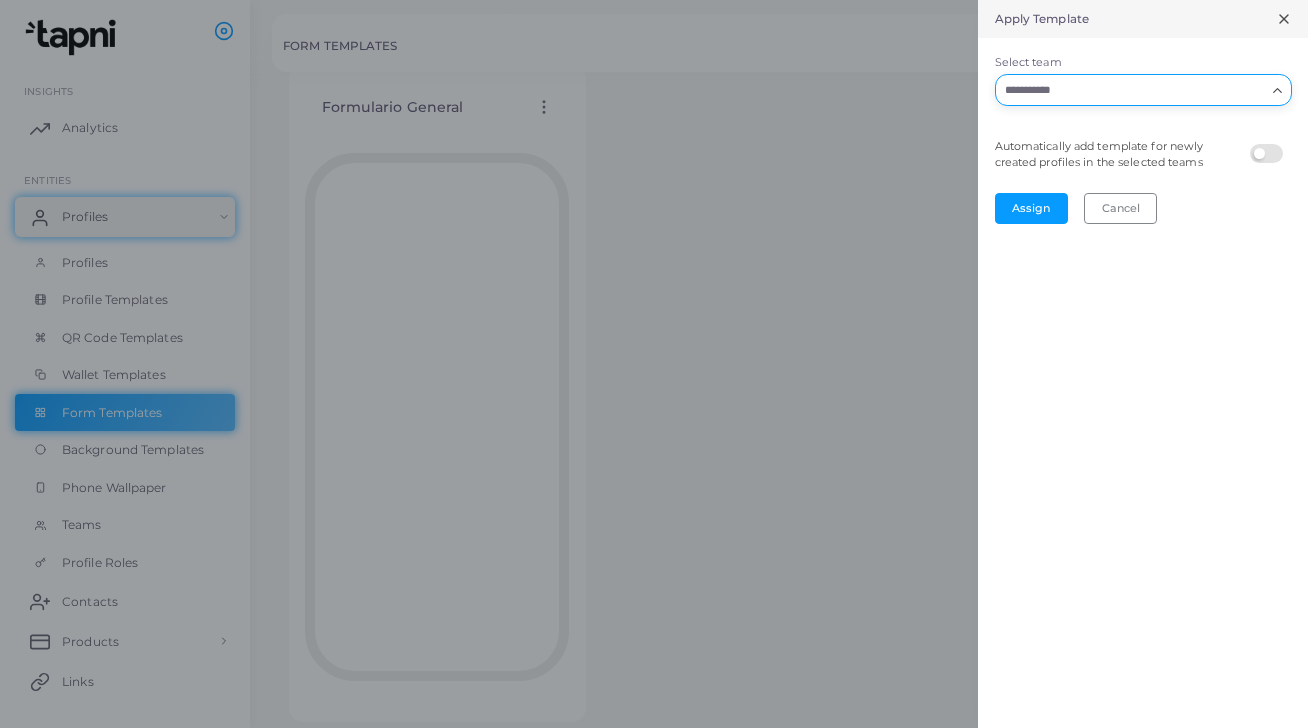 click on "Select team" at bounding box center (1131, 90) 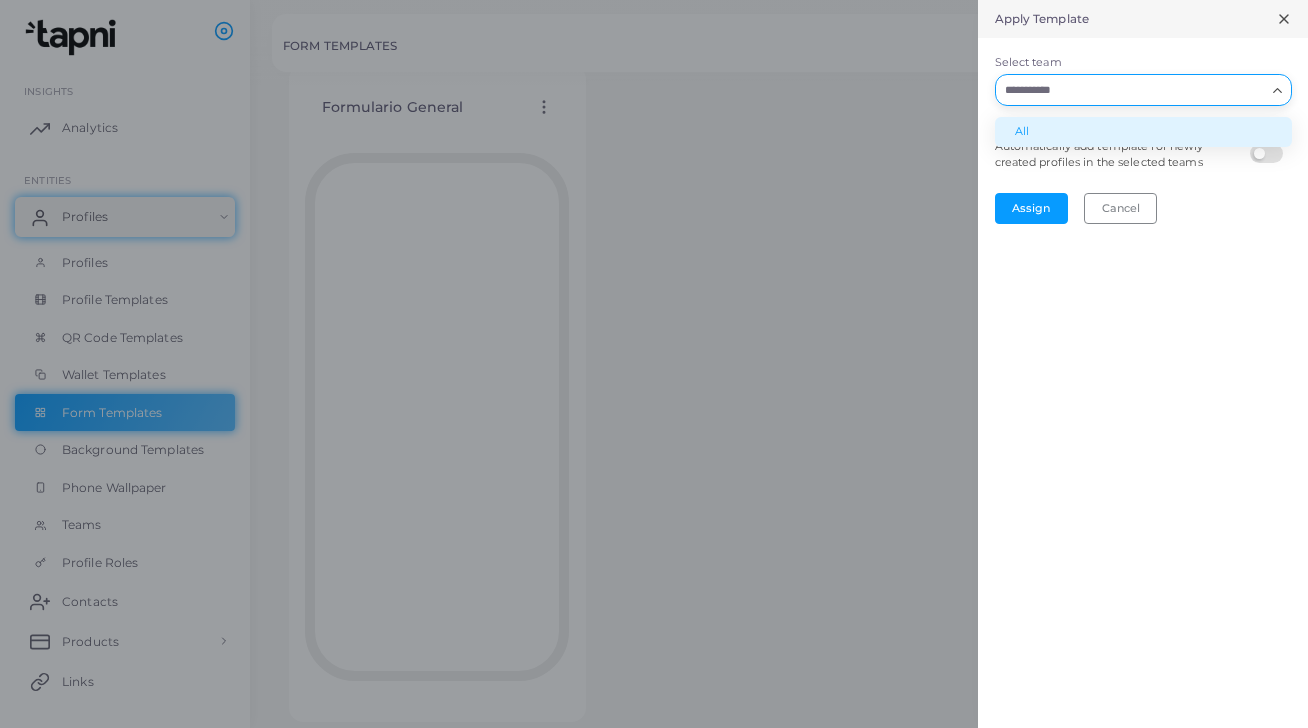 click on "All" at bounding box center [1143, 132] 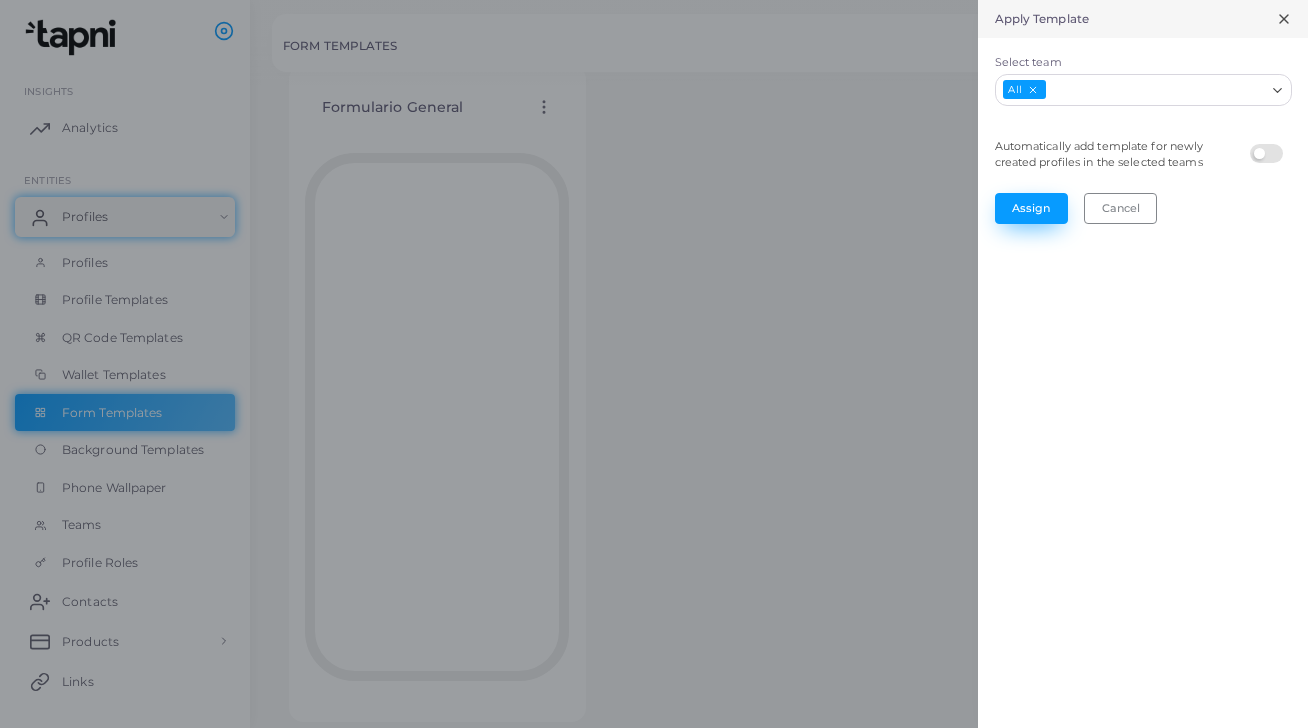 click on "Assign" at bounding box center [1031, 208] 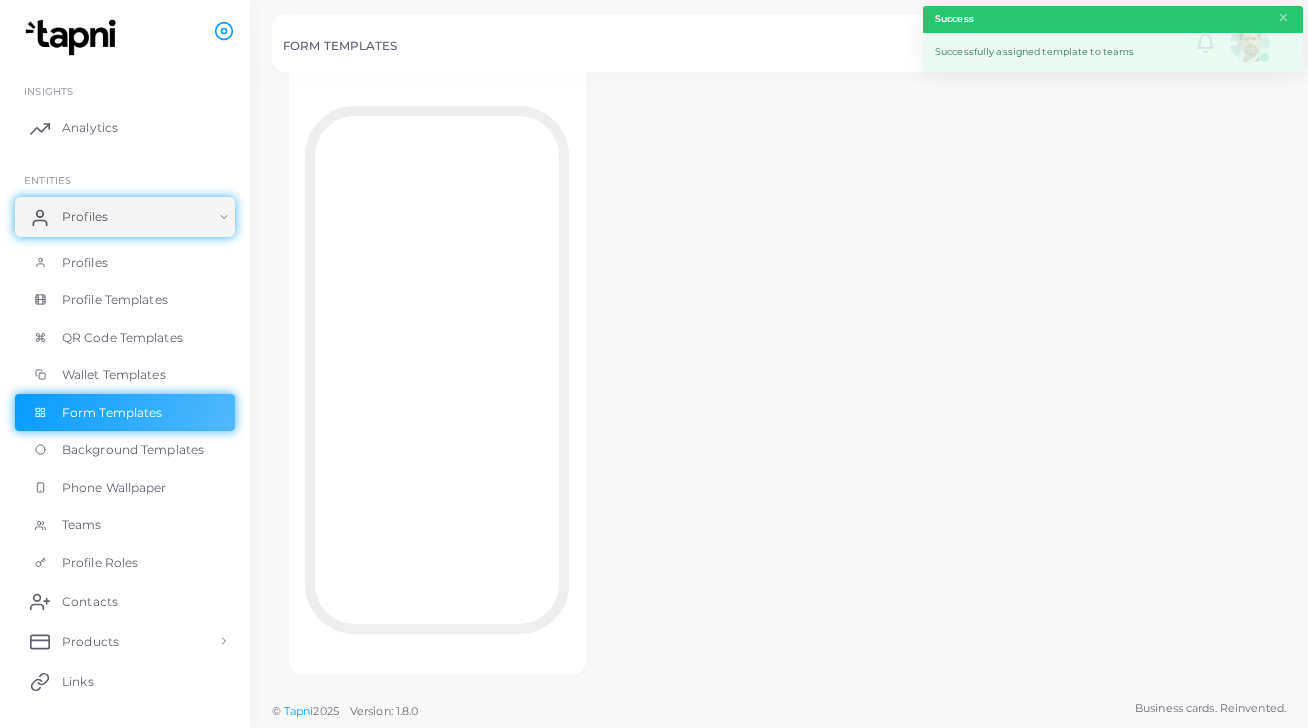 scroll, scrollTop: 133, scrollLeft: 0, axis: vertical 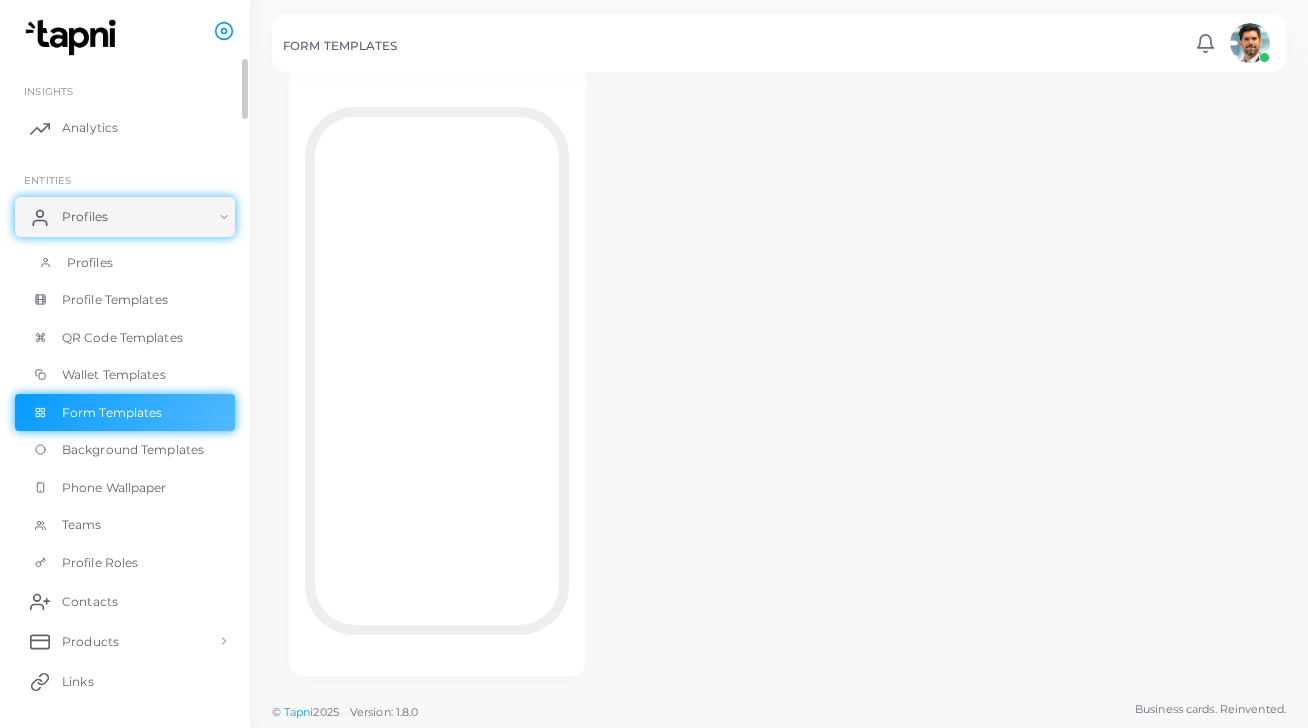 click on "Profiles" at bounding box center (90, 263) 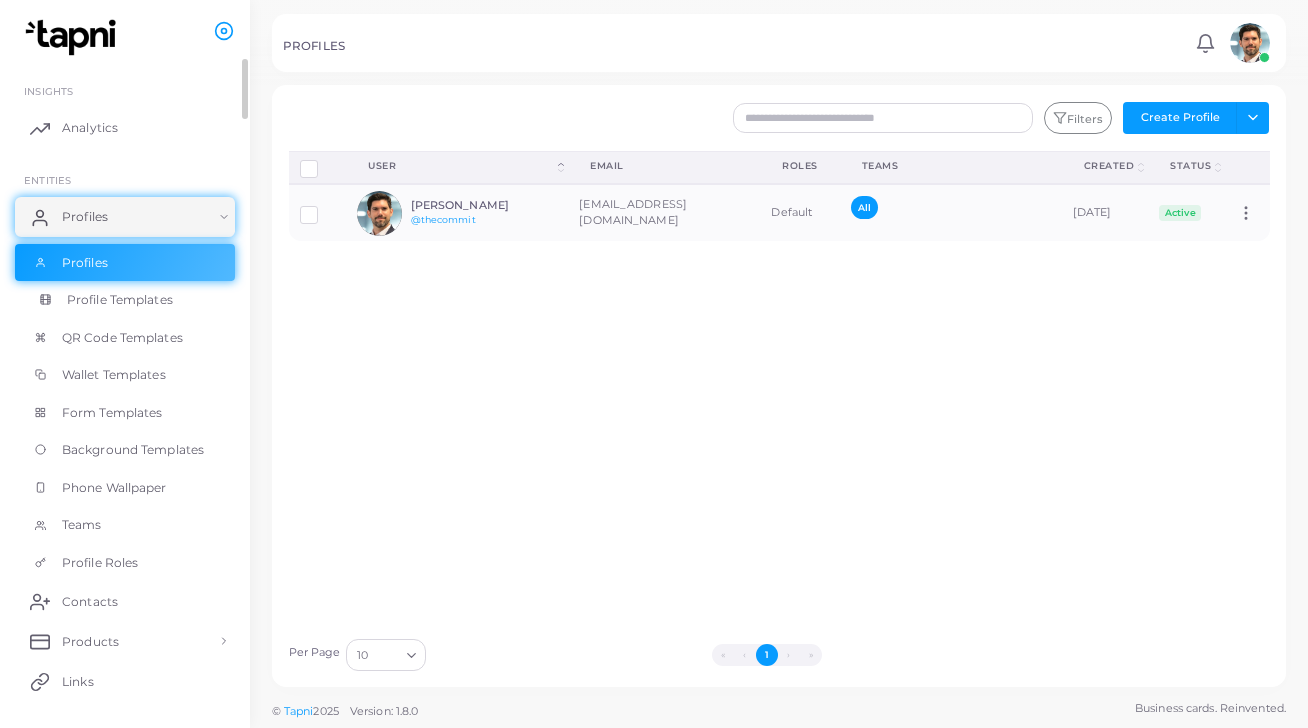 click on "Profile Templates" at bounding box center (120, 300) 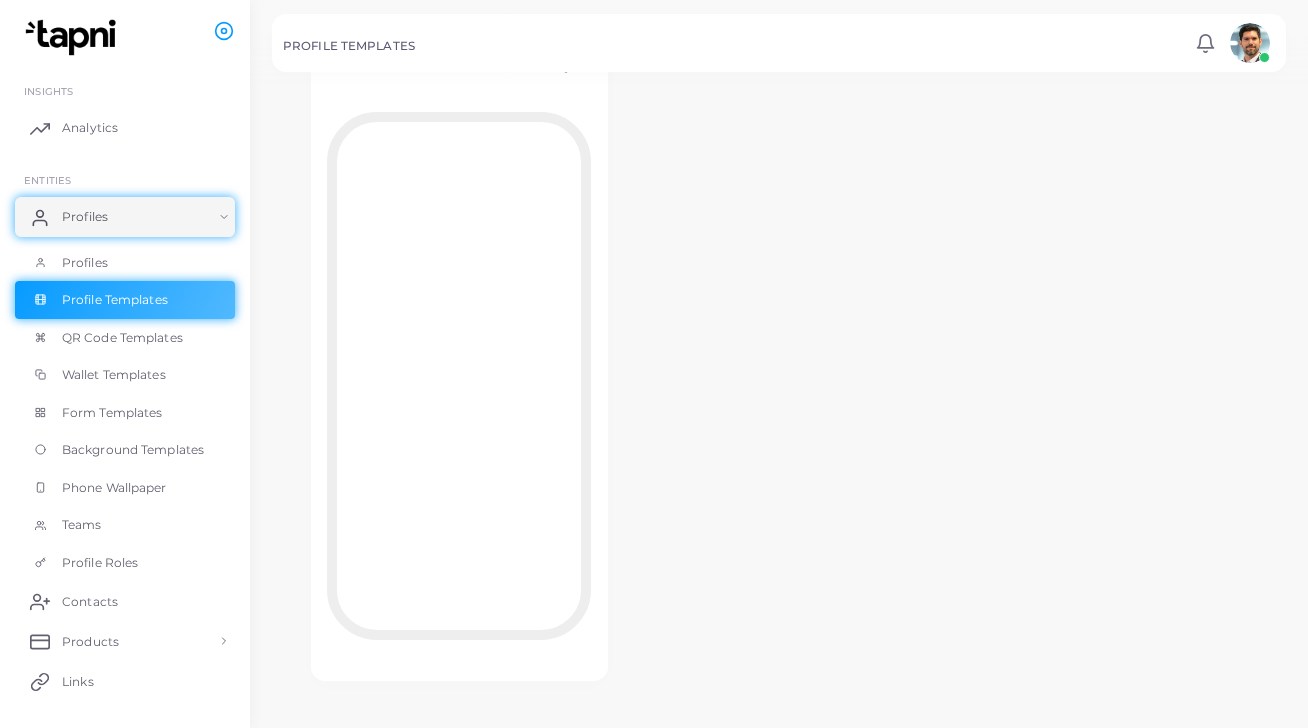 scroll, scrollTop: 152, scrollLeft: 0, axis: vertical 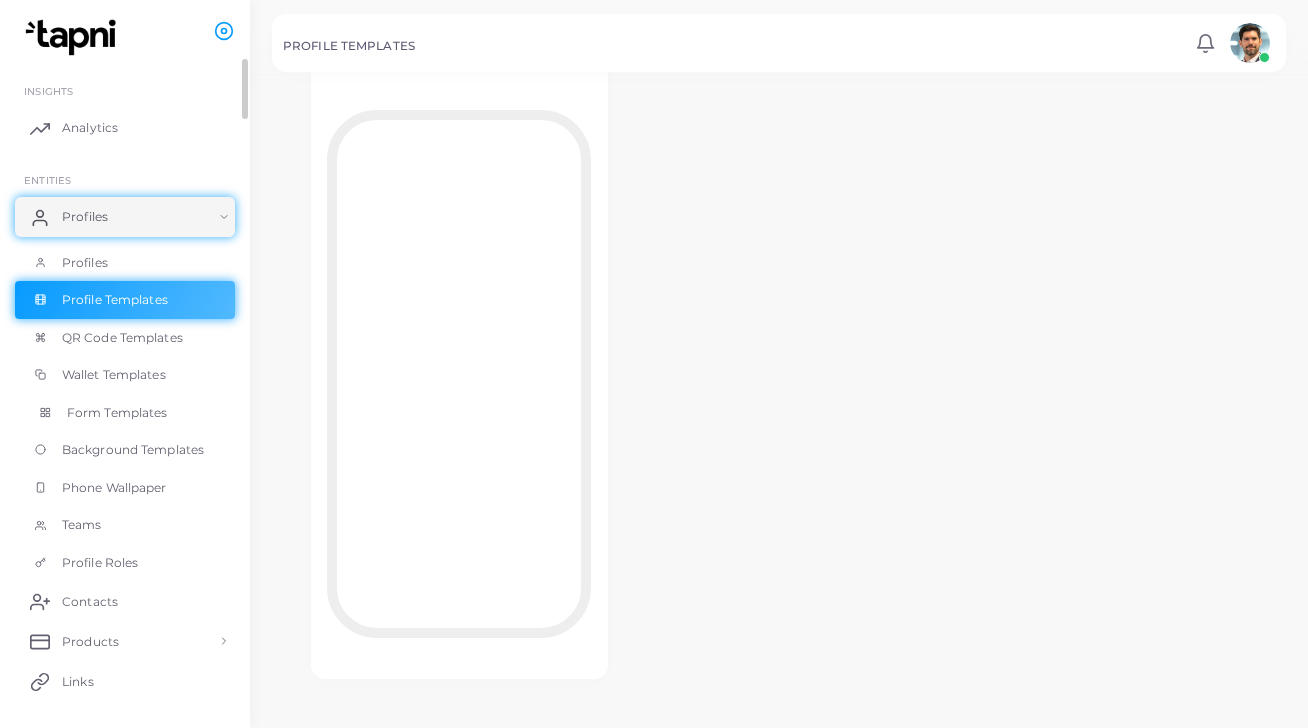 click on "Form Templates" at bounding box center [117, 413] 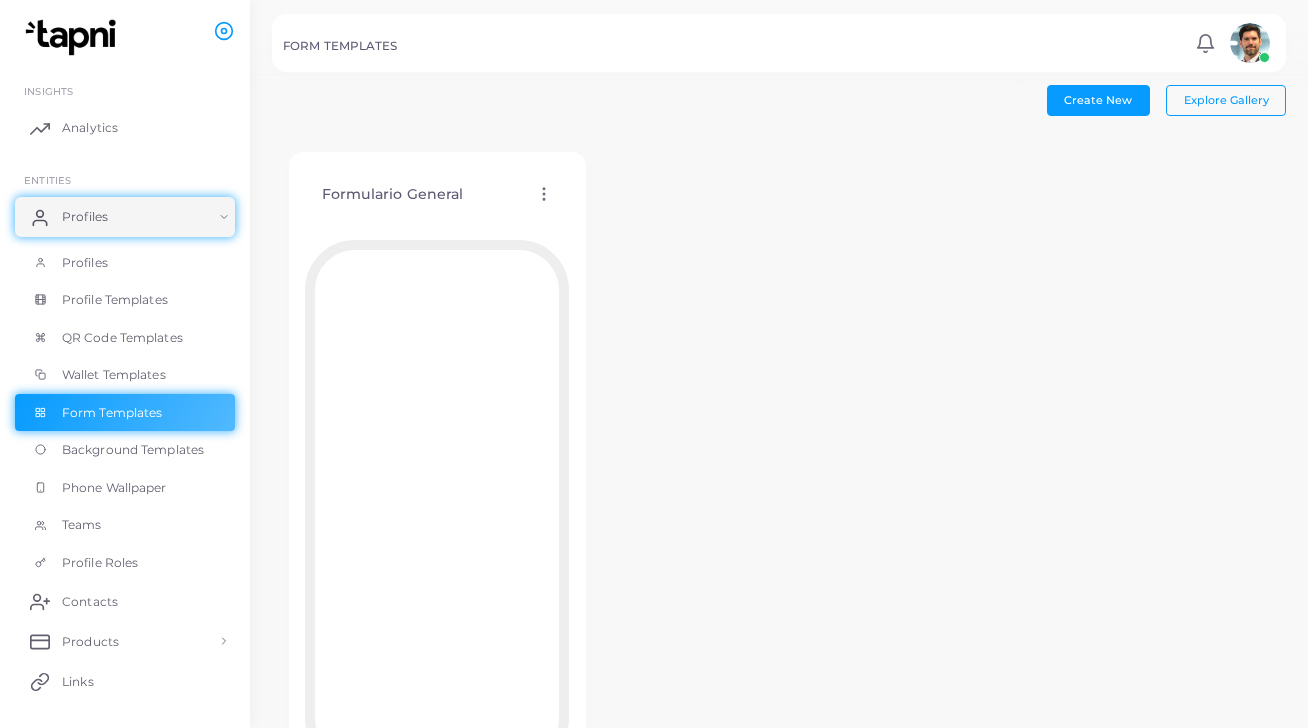 scroll, scrollTop: 0, scrollLeft: 0, axis: both 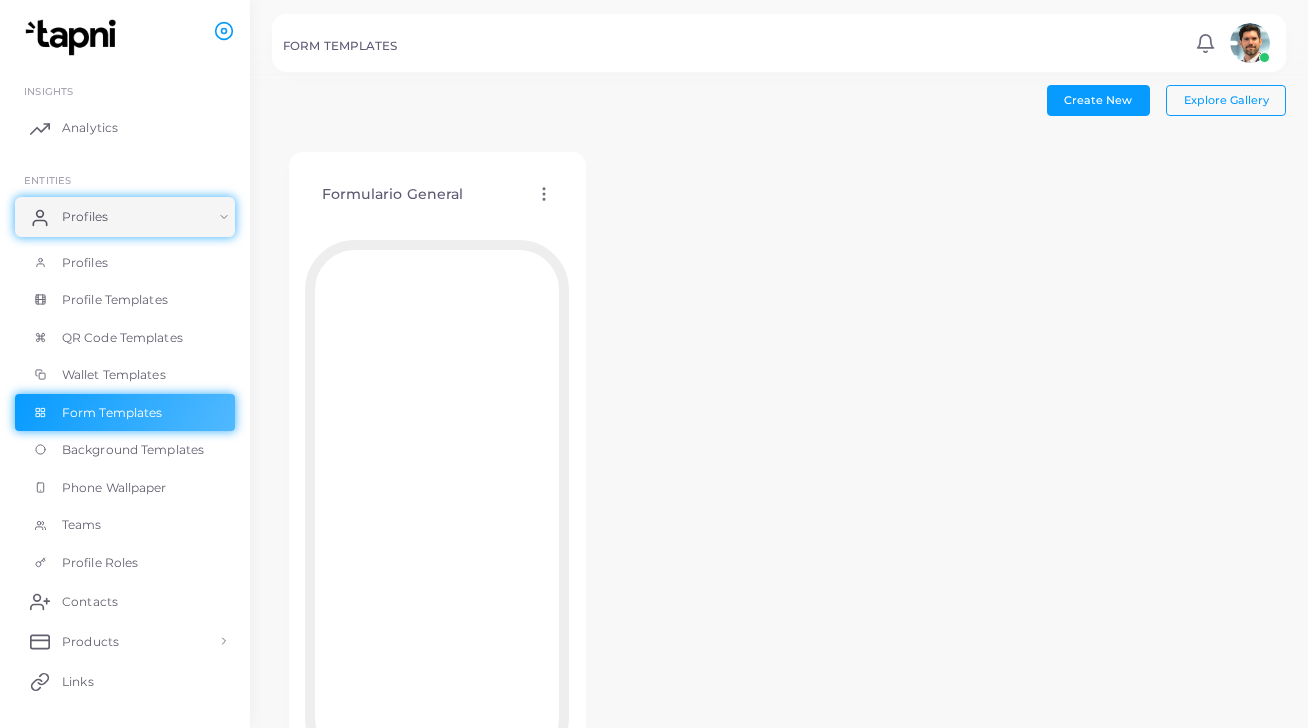 click 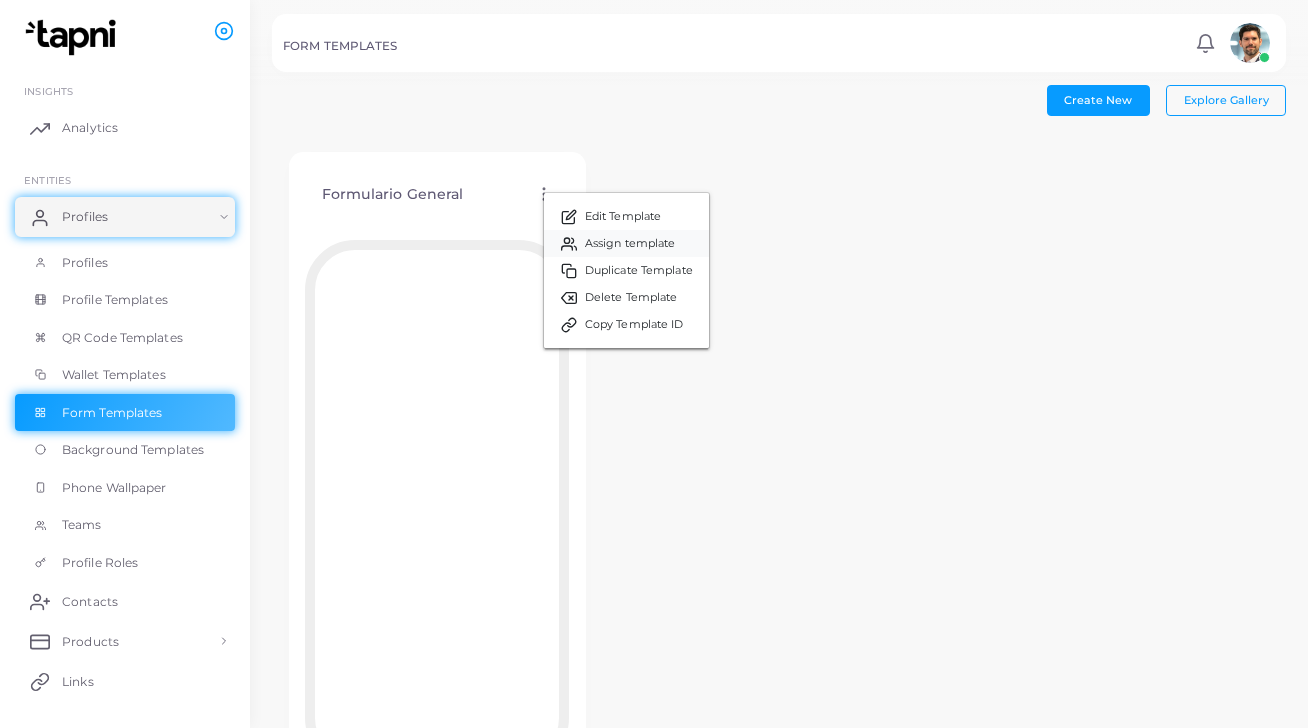 click on "Assign template" at bounding box center (630, 244) 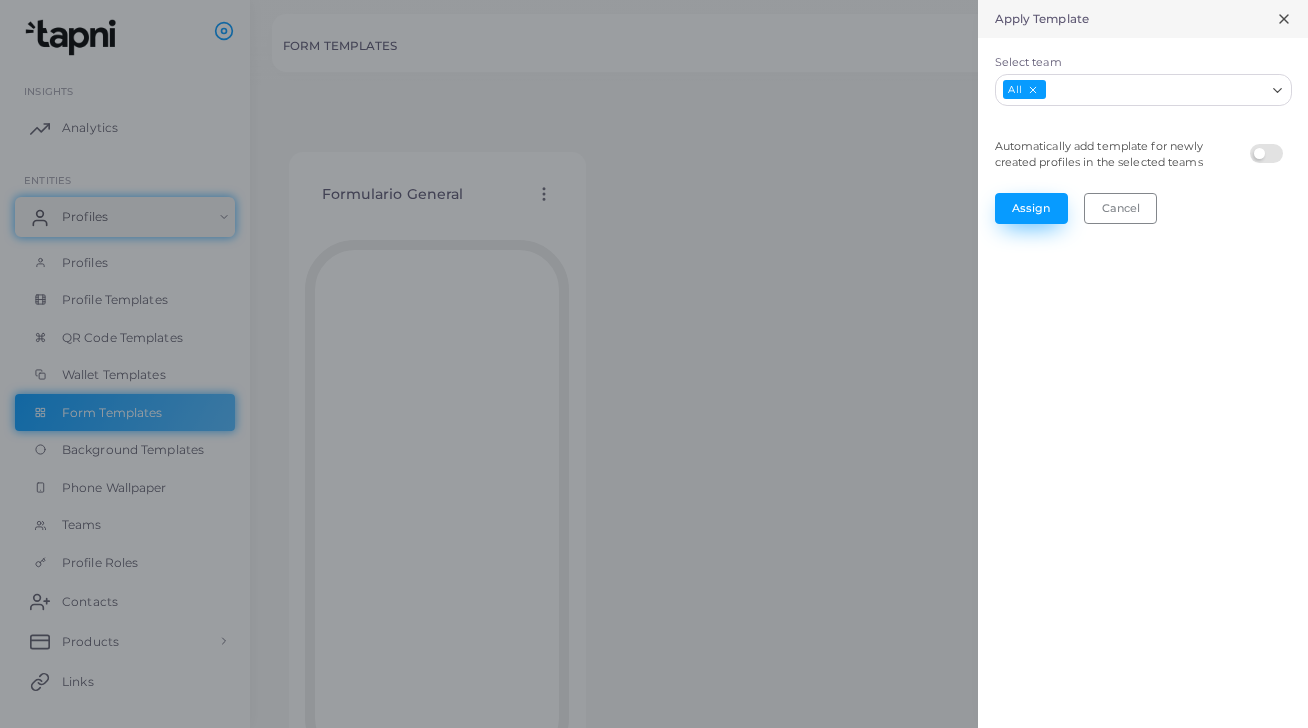 click on "Assign" at bounding box center [1031, 208] 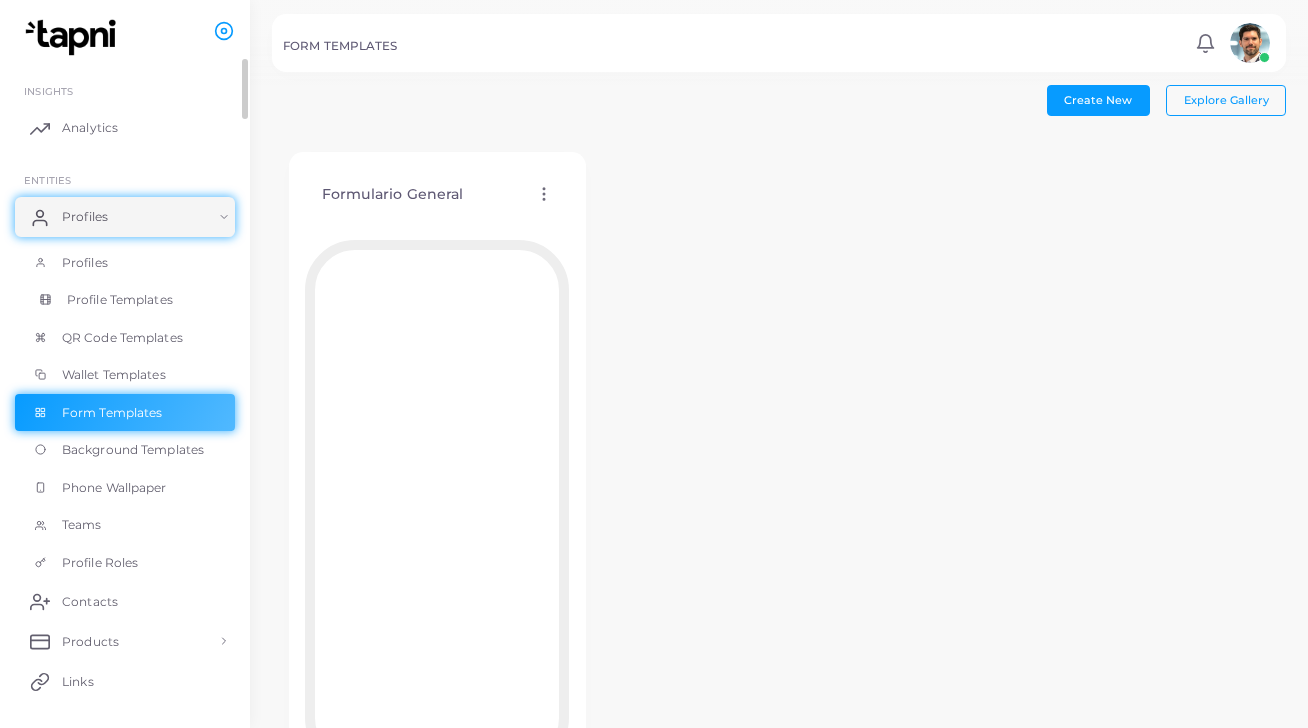 click on "Profile Templates" at bounding box center (120, 300) 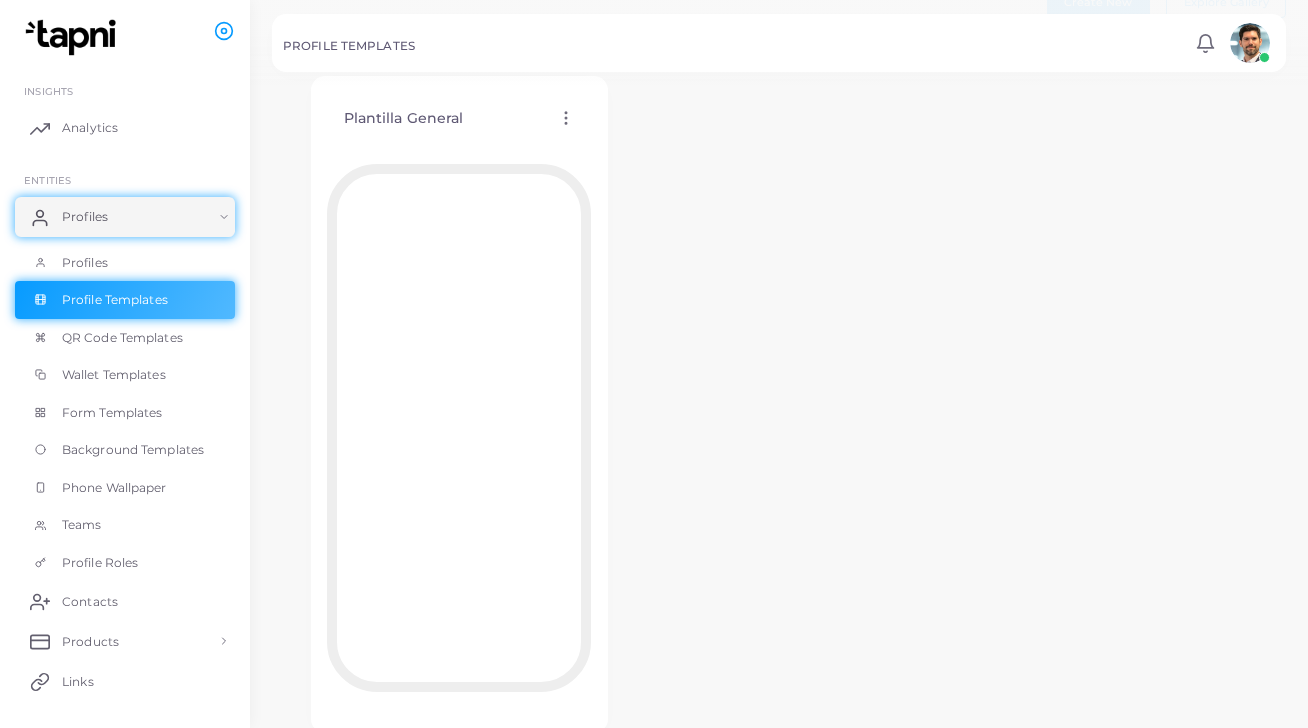 scroll, scrollTop: 76, scrollLeft: 0, axis: vertical 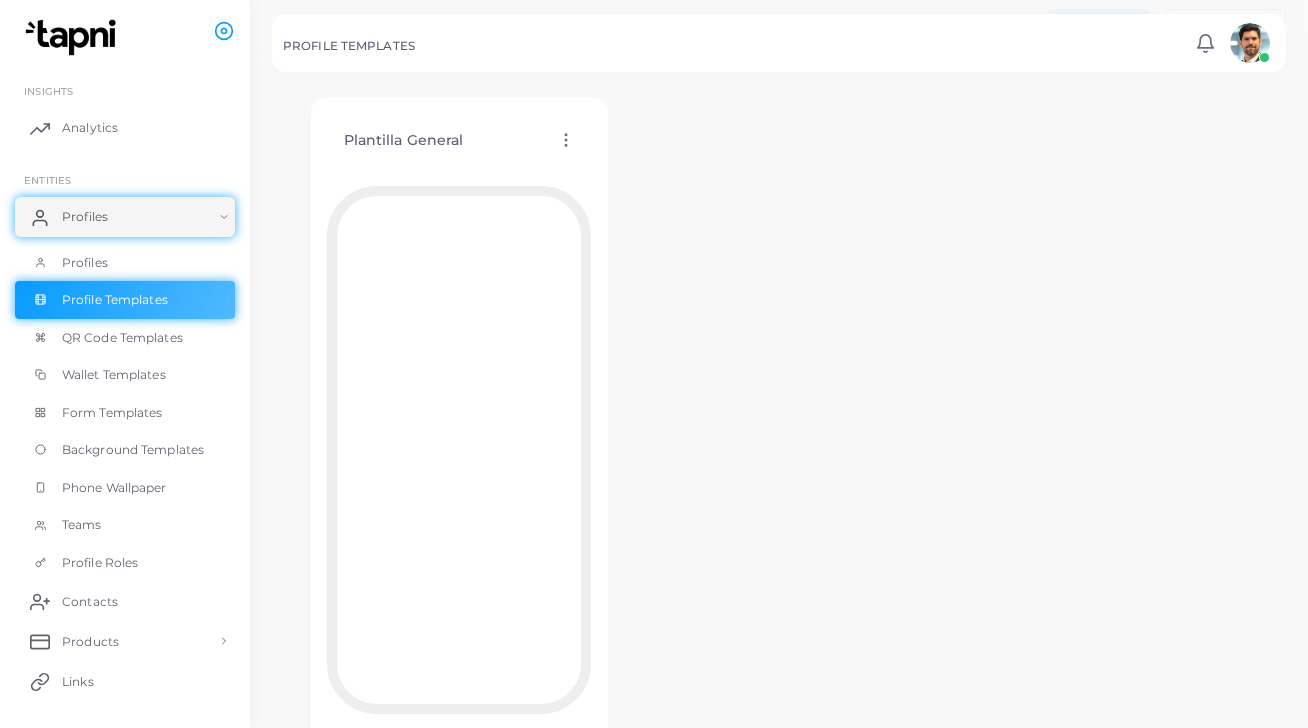 click 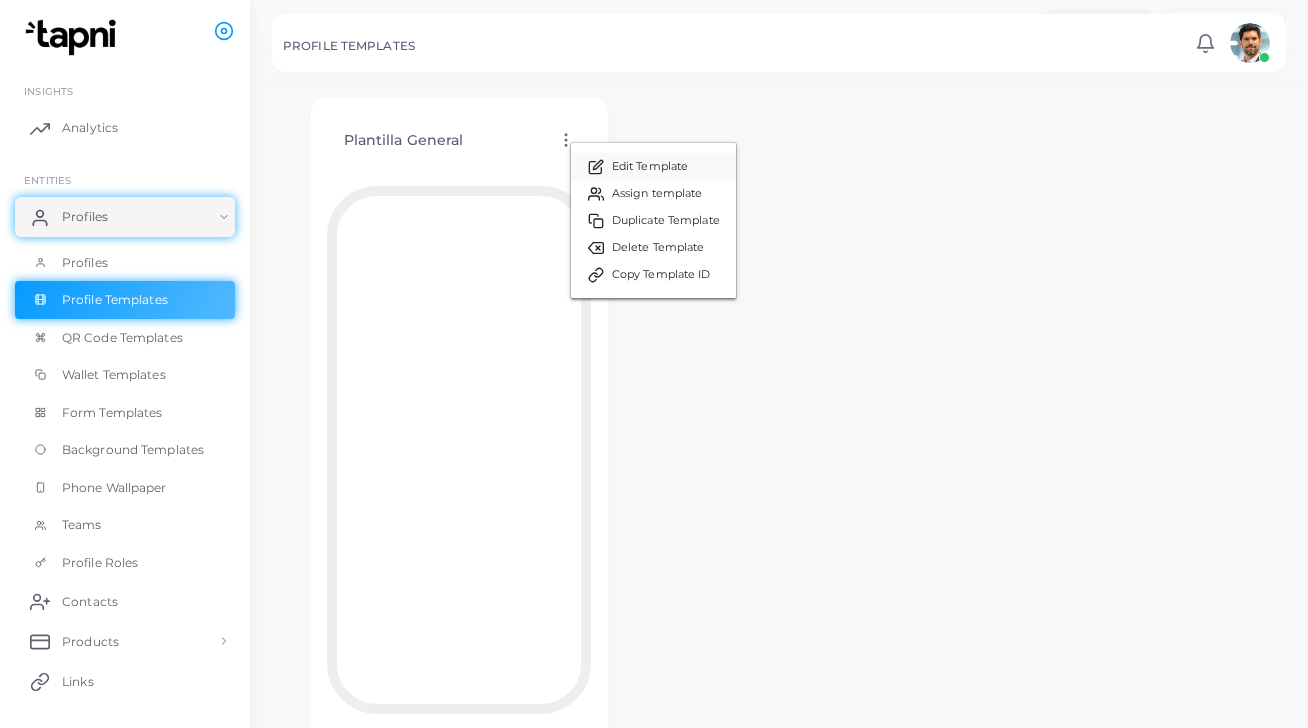 click on "Edit Template" at bounding box center (650, 167) 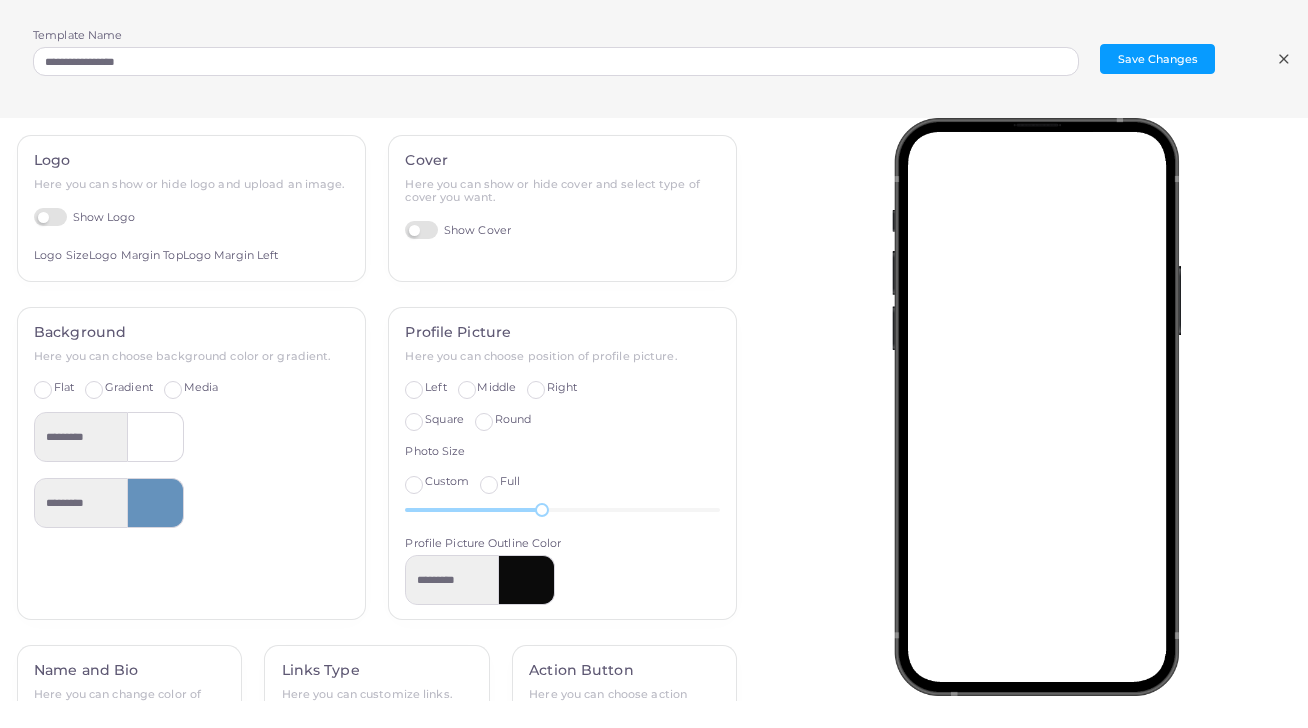 click at bounding box center [156, 503] 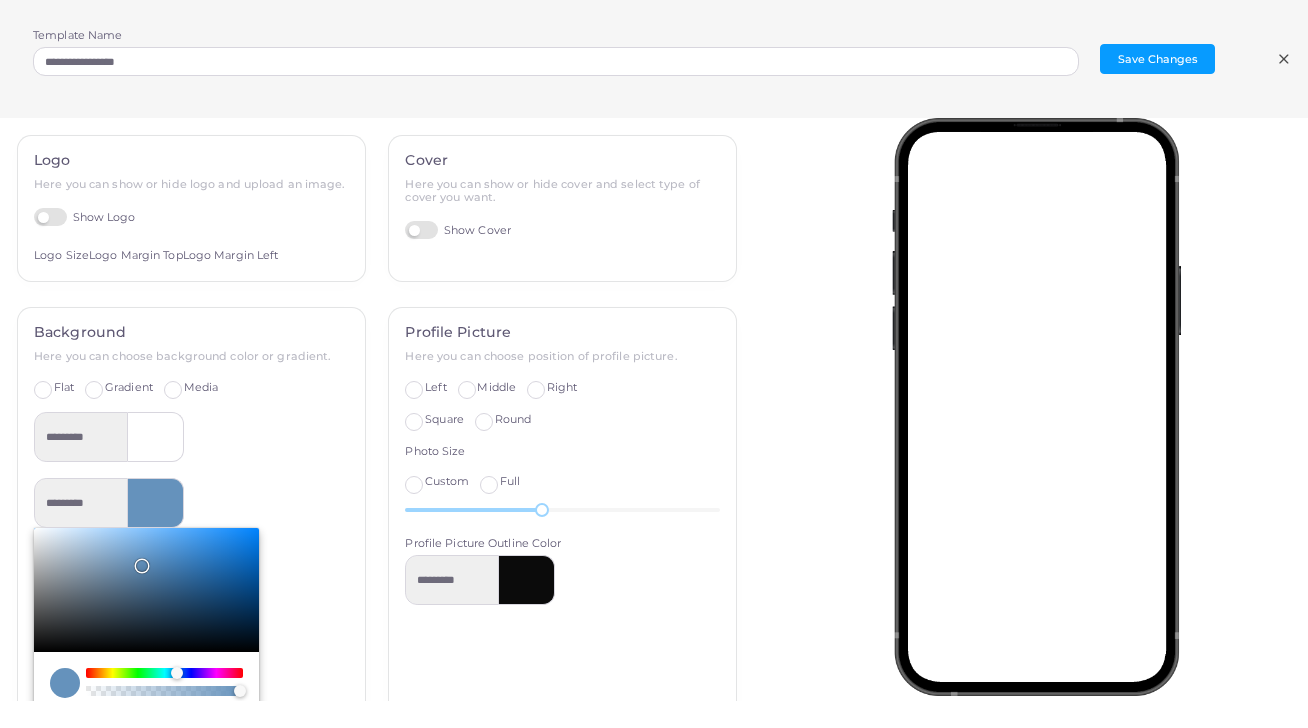 type on "*********" 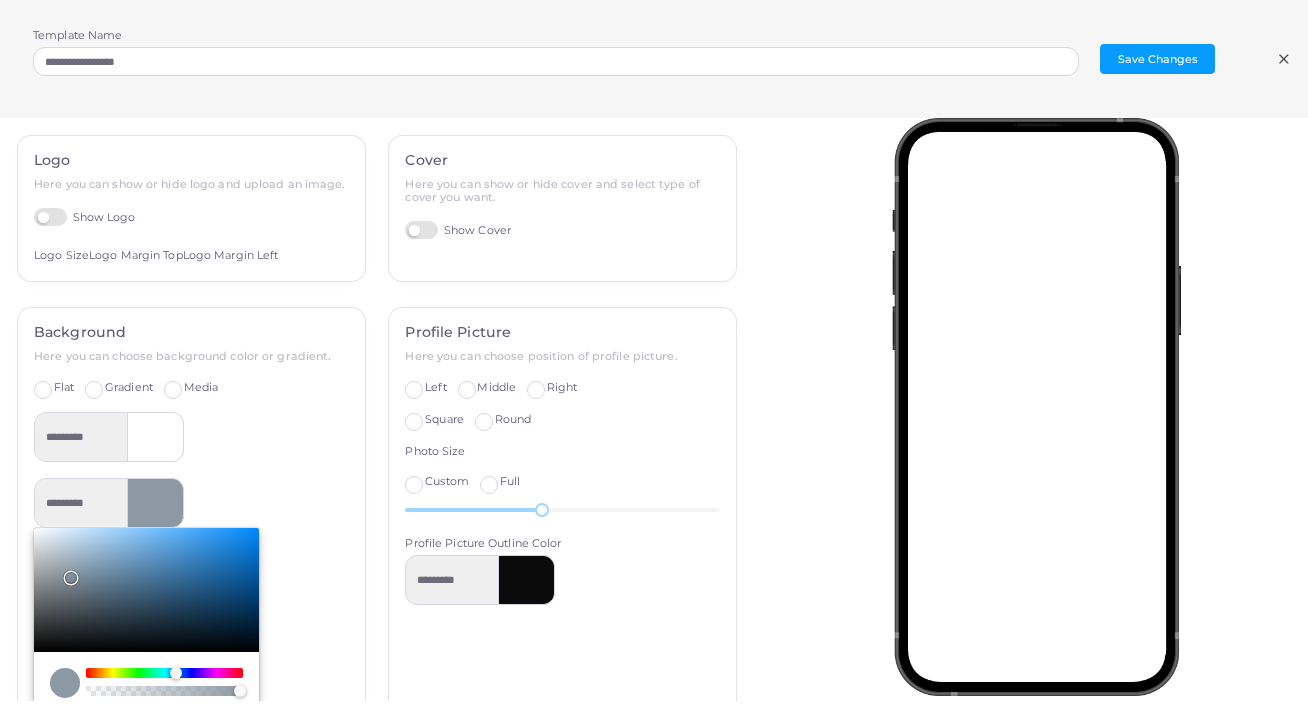 type on "*********" 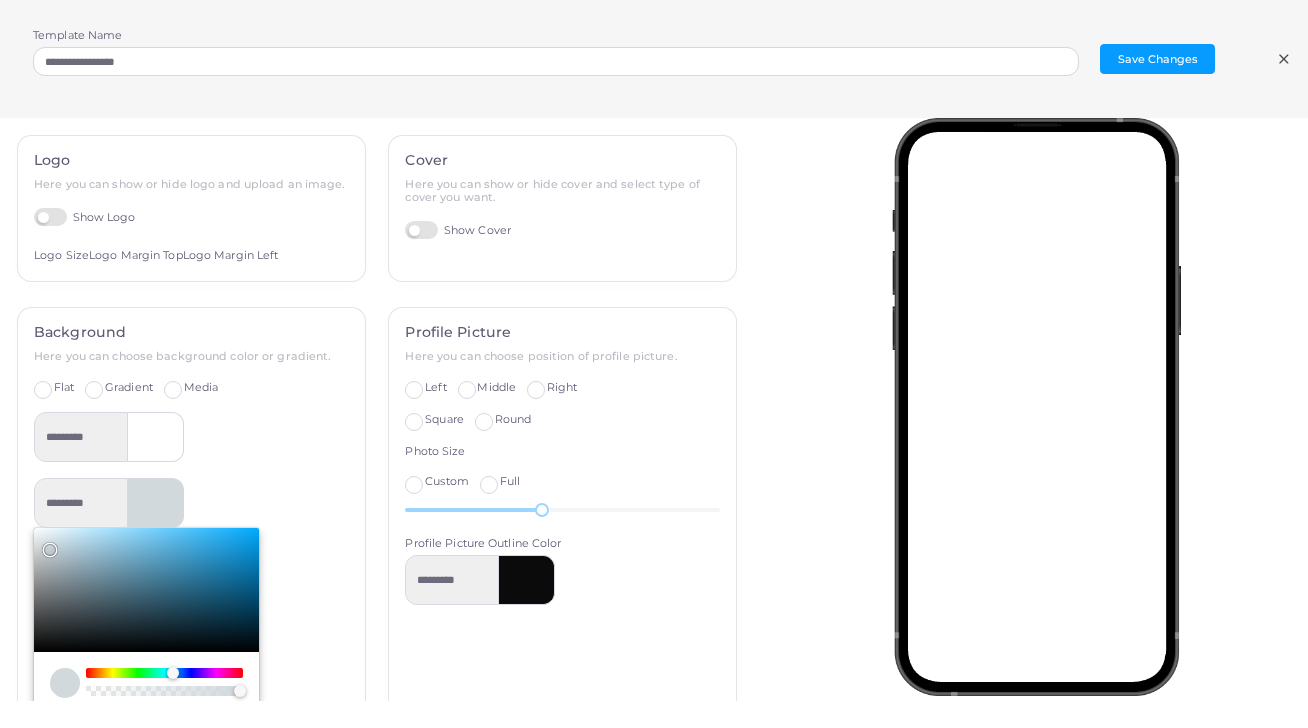 type on "*********" 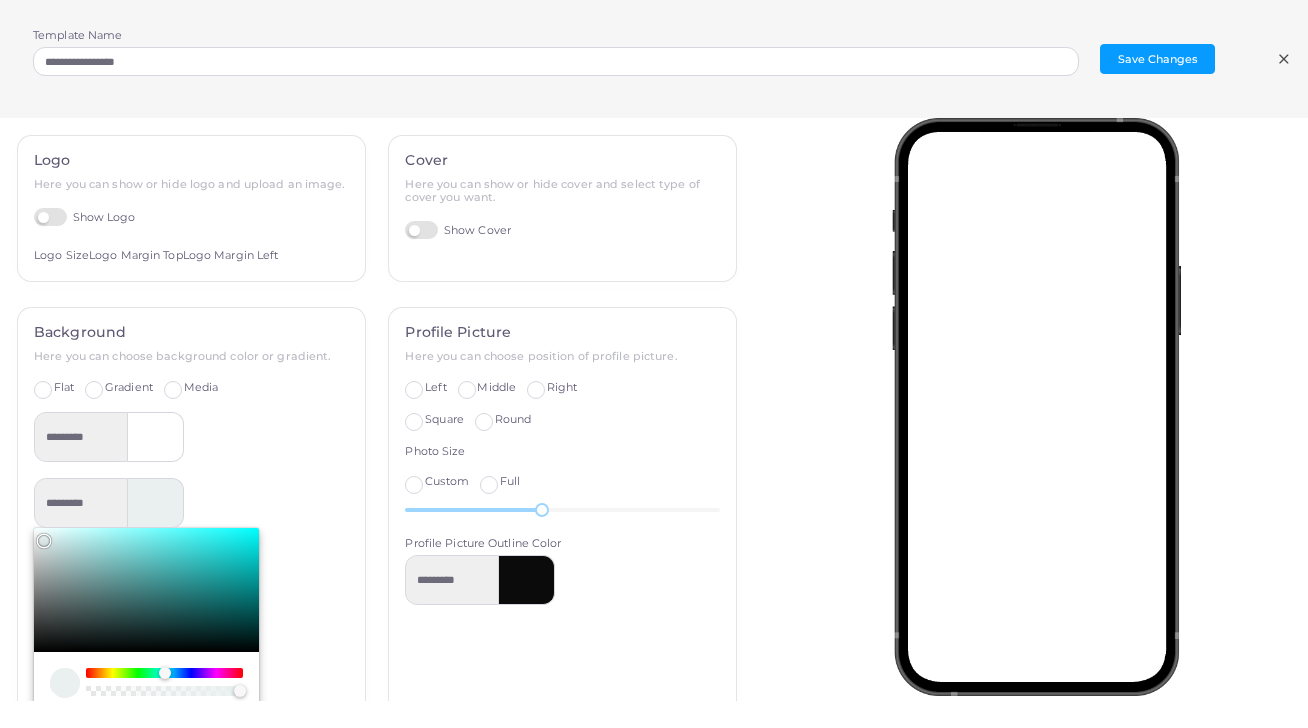 type on "*********" 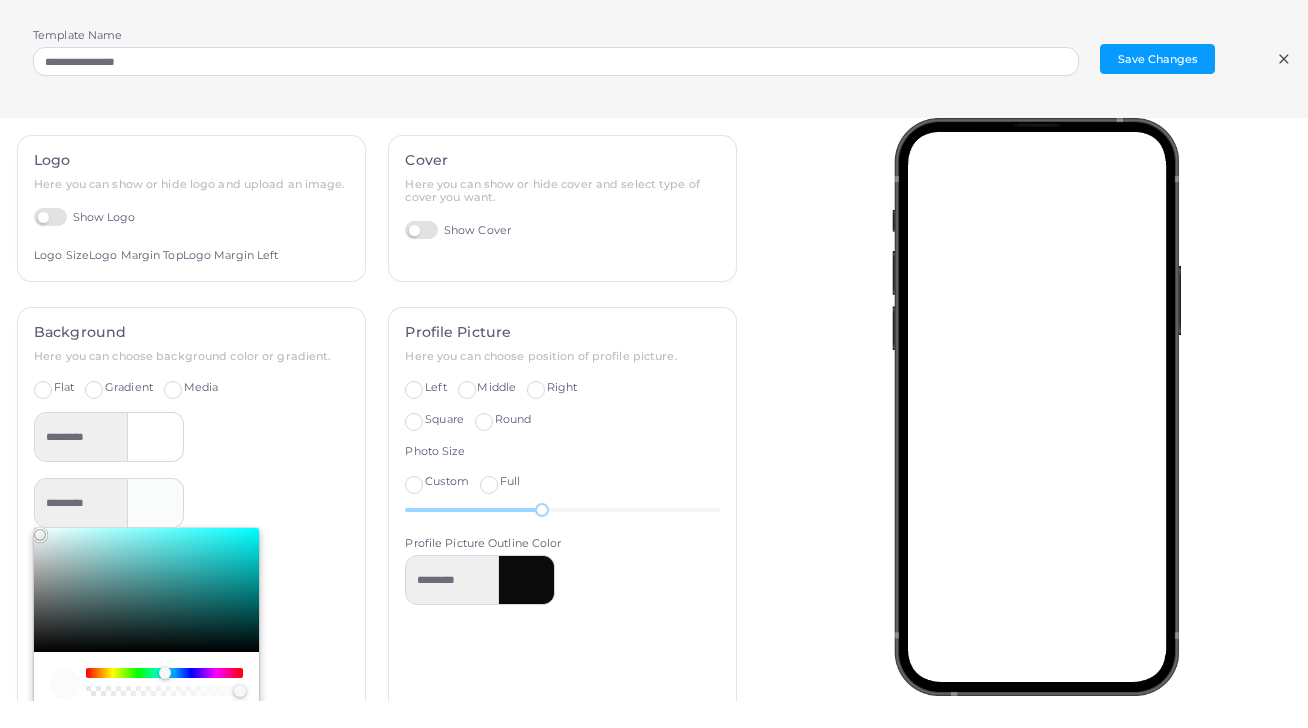 type on "*********" 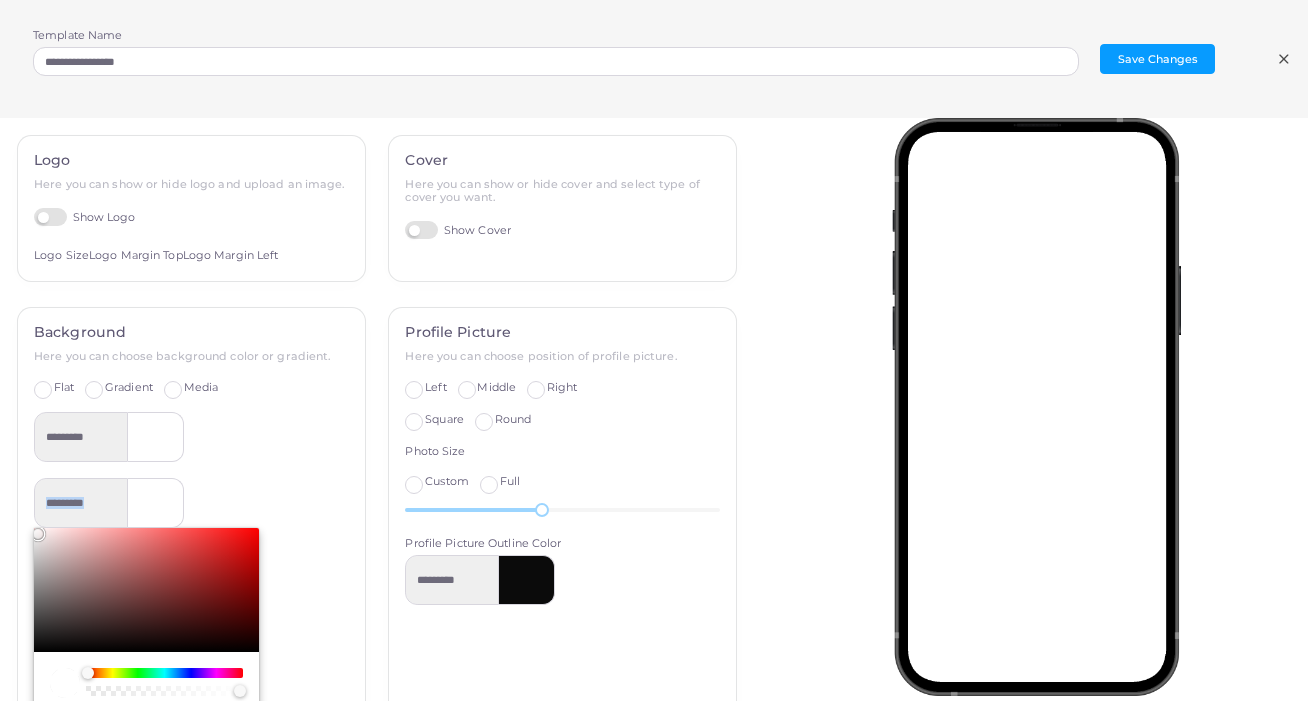 type on "*********" 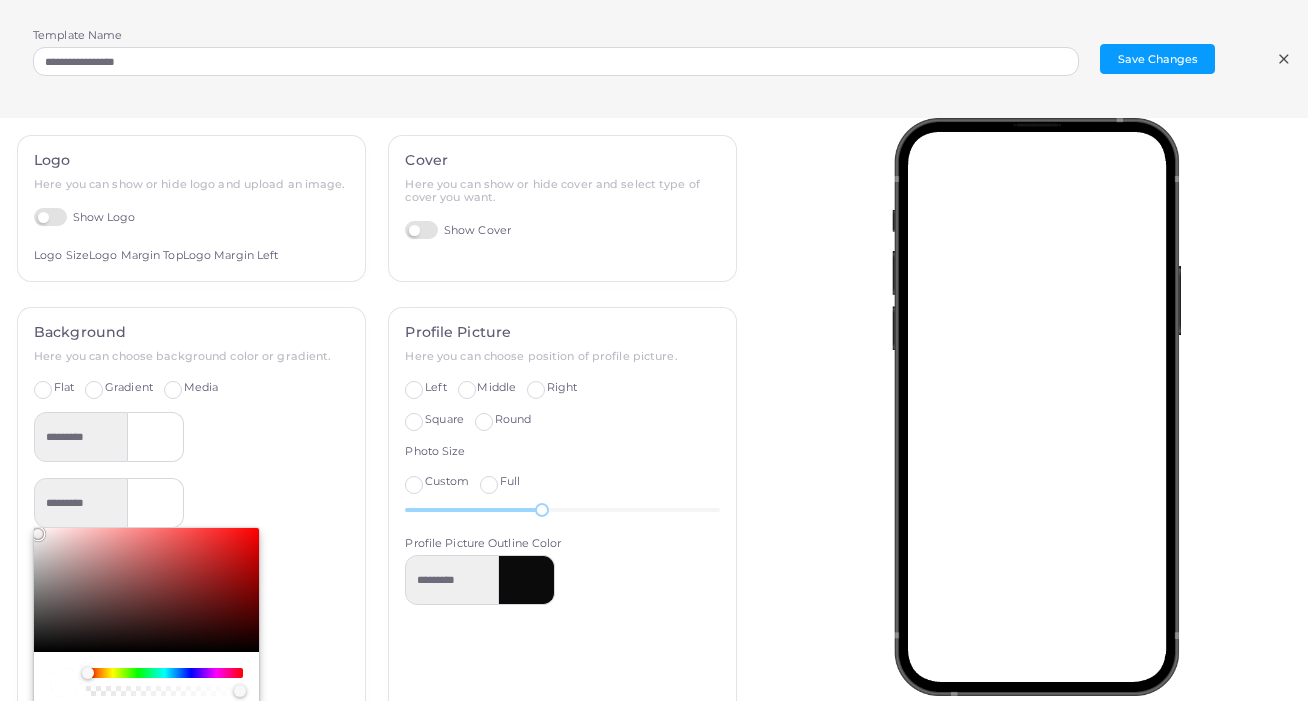 type on "*********" 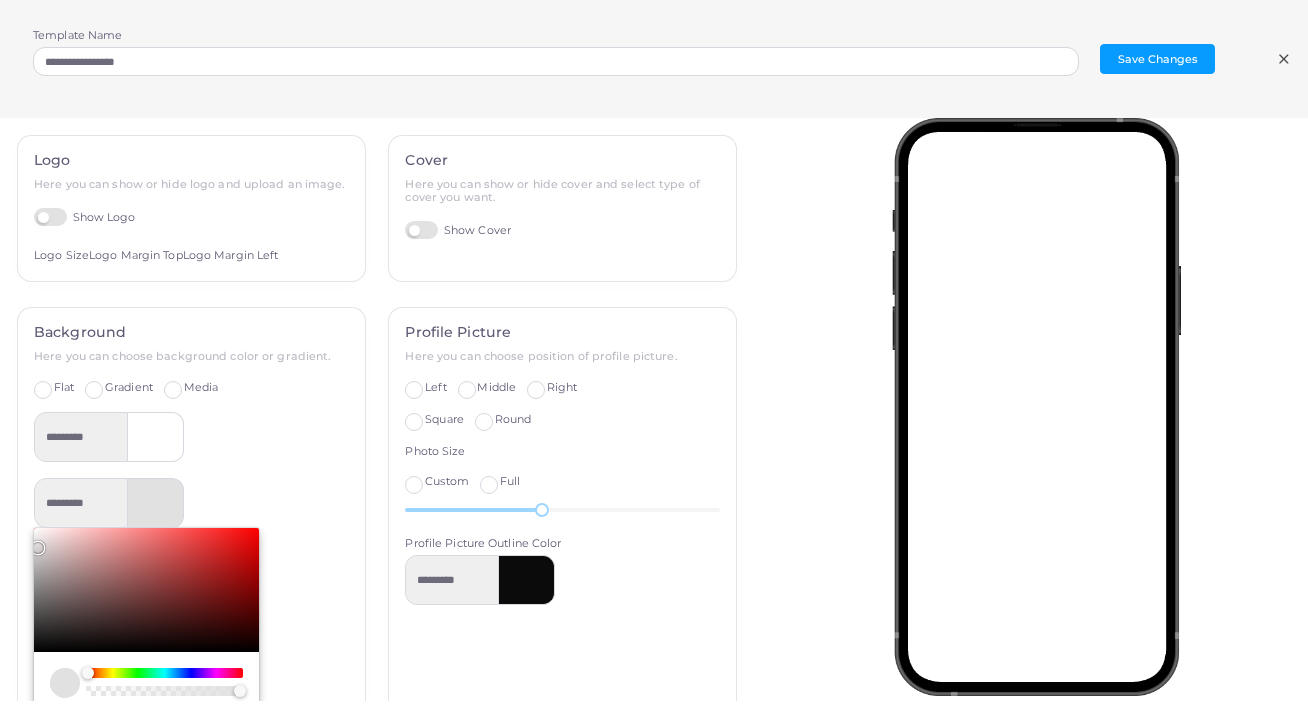 type on "*********" 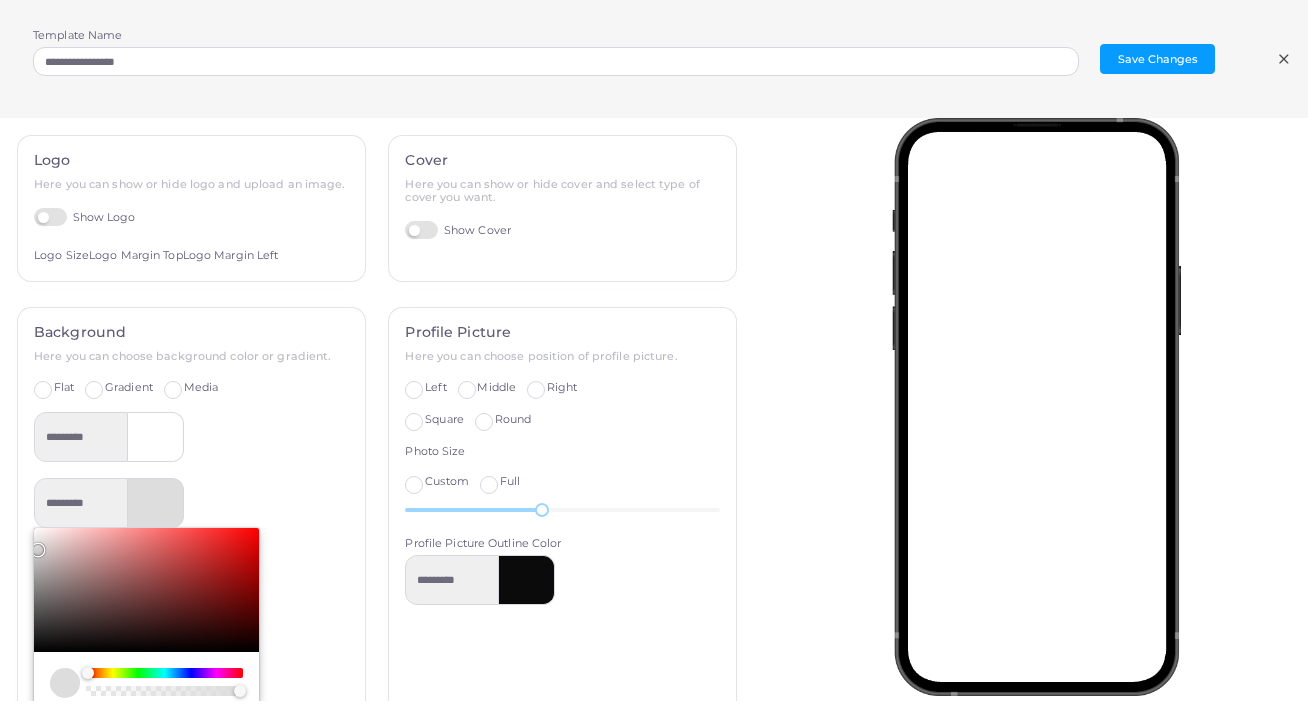 type on "*********" 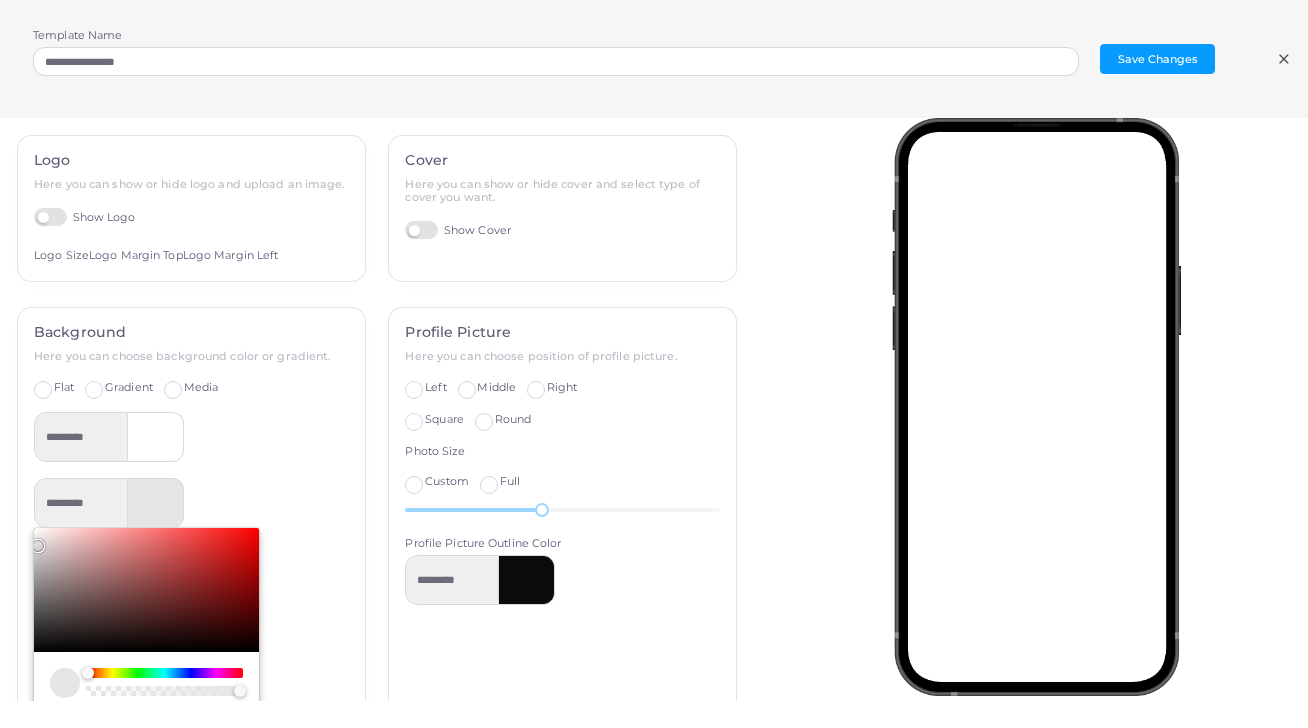 type on "*********" 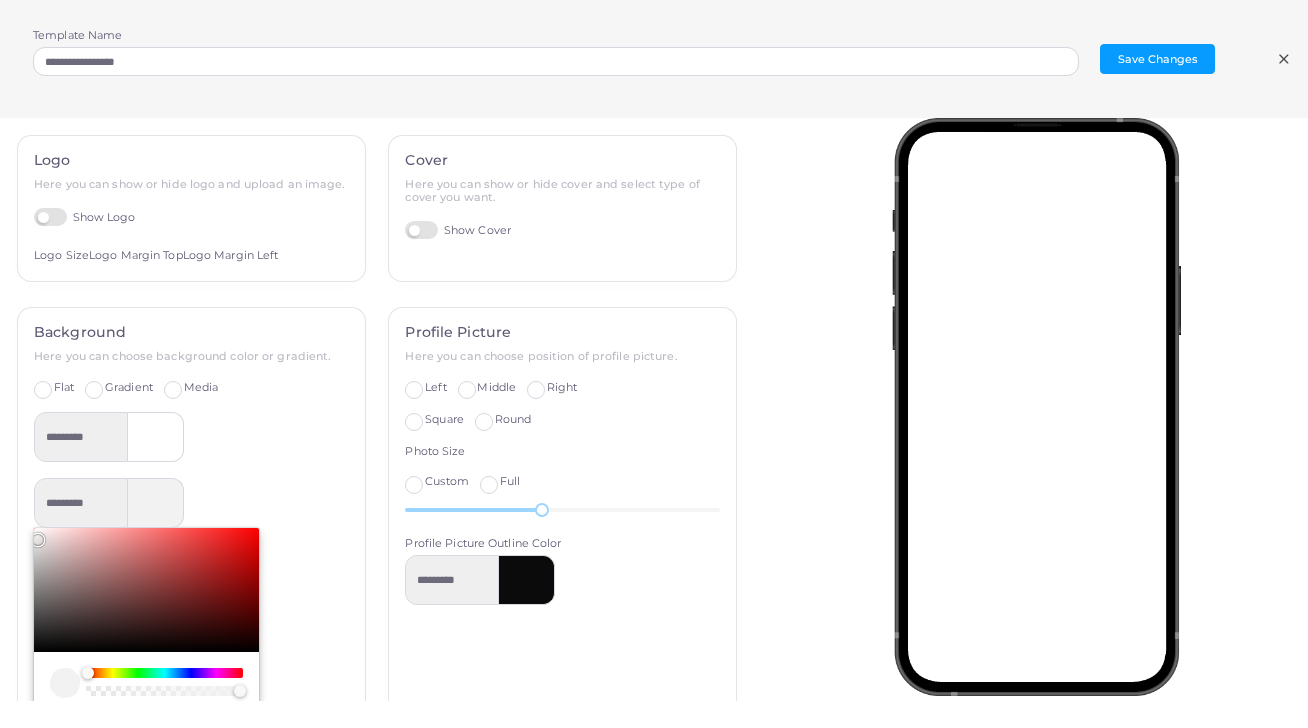 type on "*********" 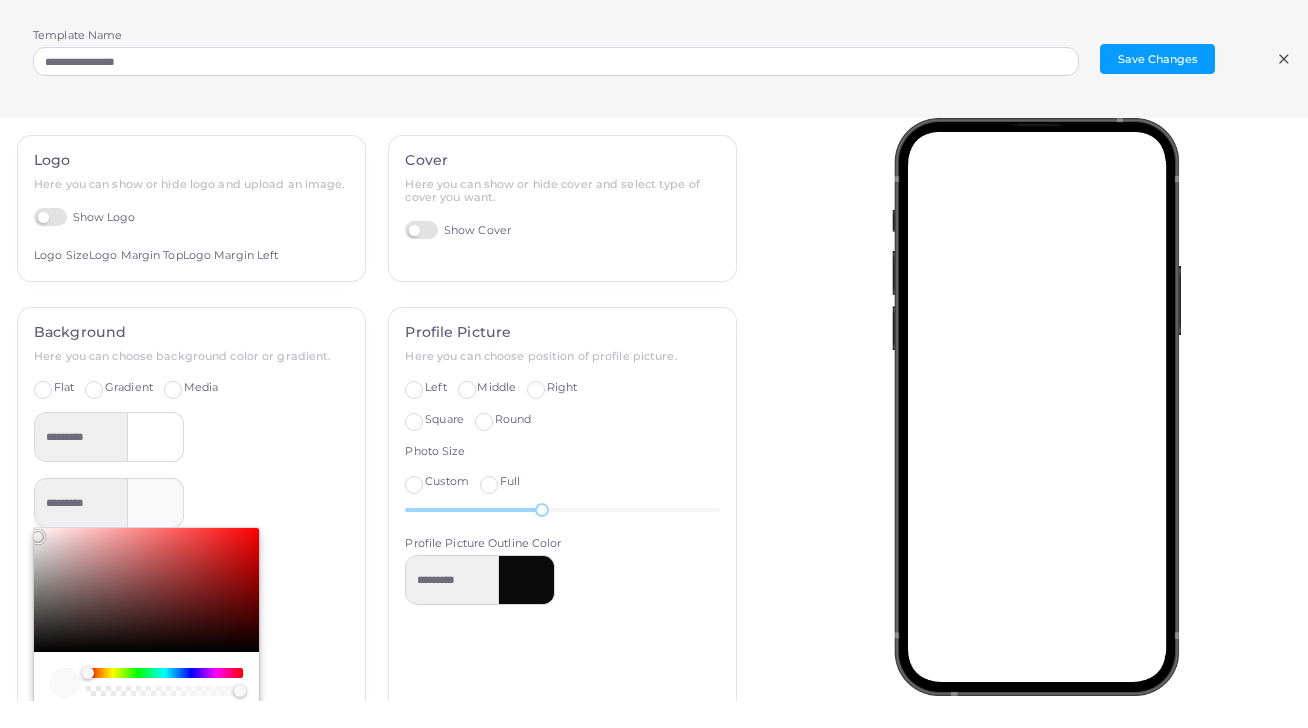 type on "*********" 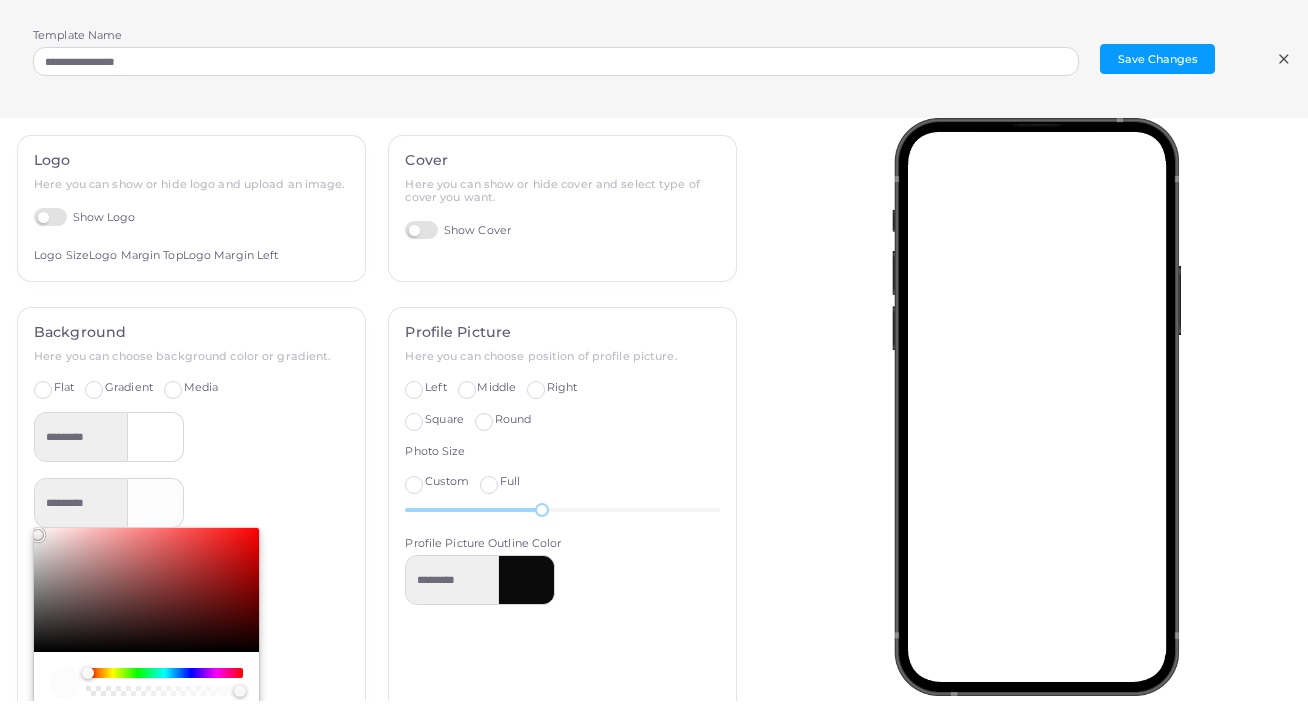 drag, startPoint x: 68, startPoint y: 571, endPoint x: 28, endPoint y: 527, distance: 59.464275 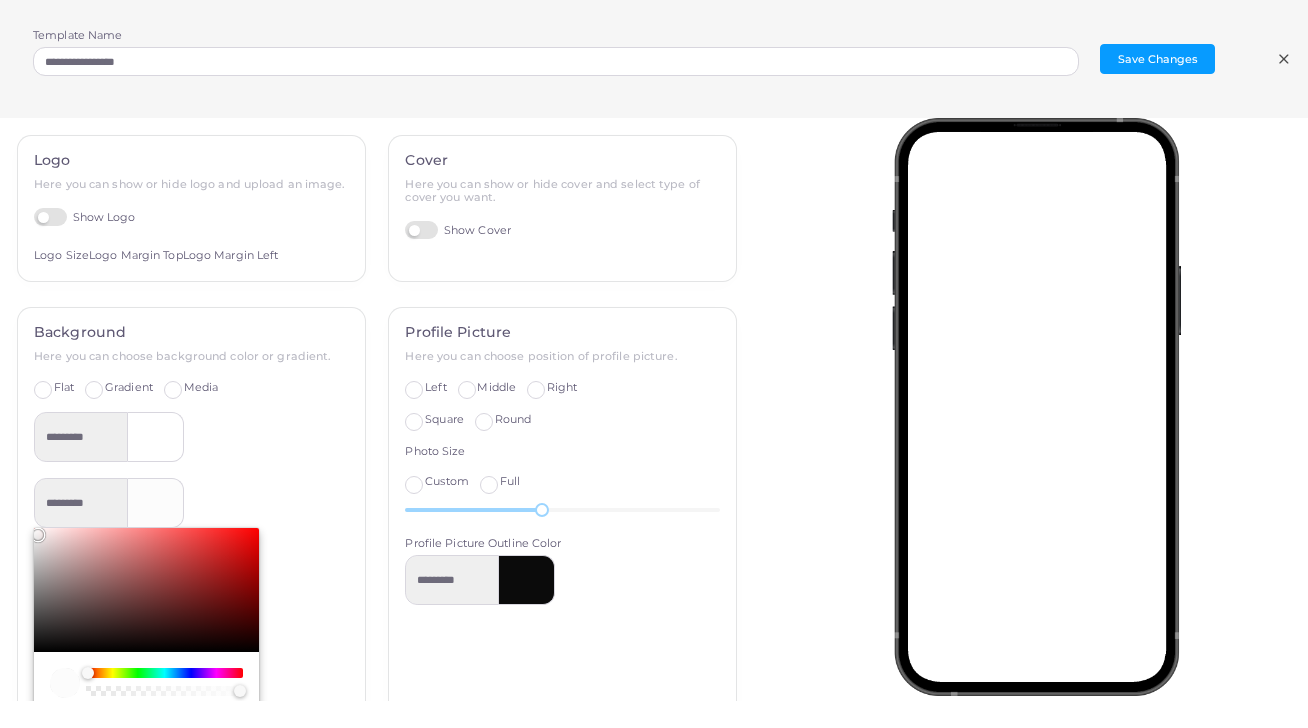 click on "Background Here you can choose background color or gradient. Flat Gradient Media ********* *********                   *******   hex       ***   r     ***   g     ***   b     *   a     *   h     **   s     ***   l     *   a" at bounding box center [191, 546] 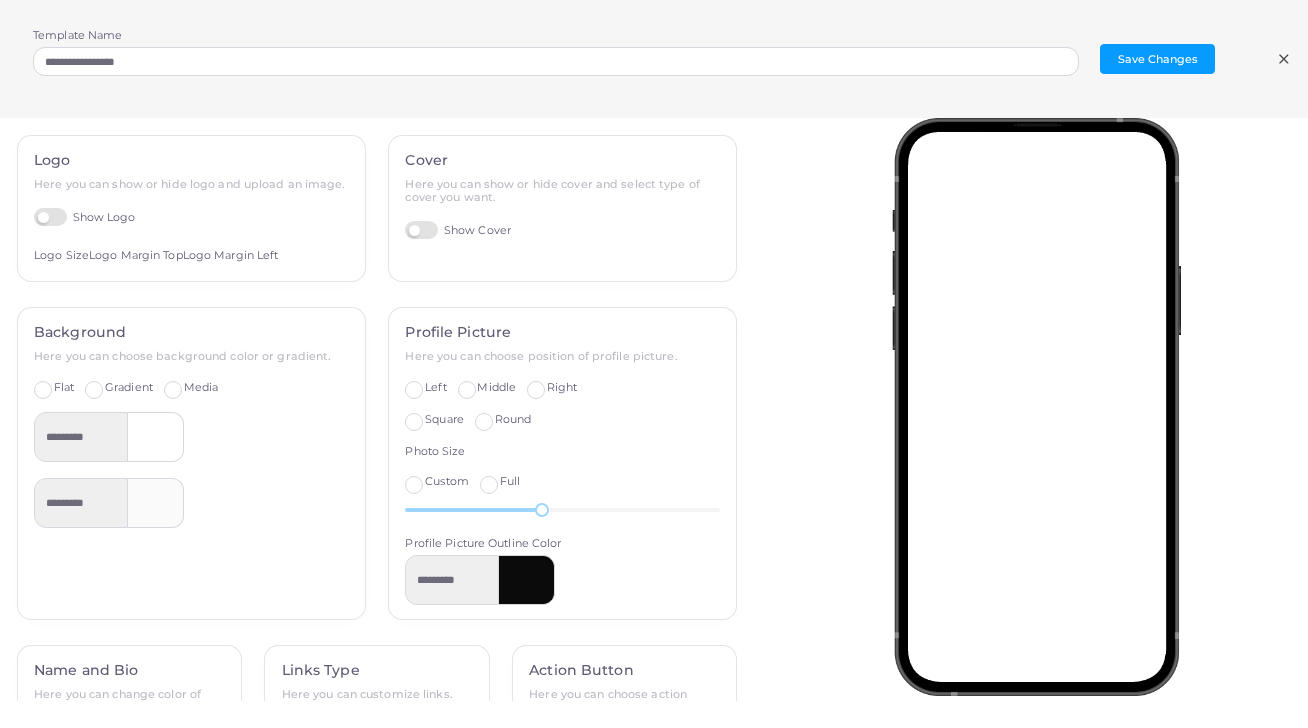 click at bounding box center [156, 437] 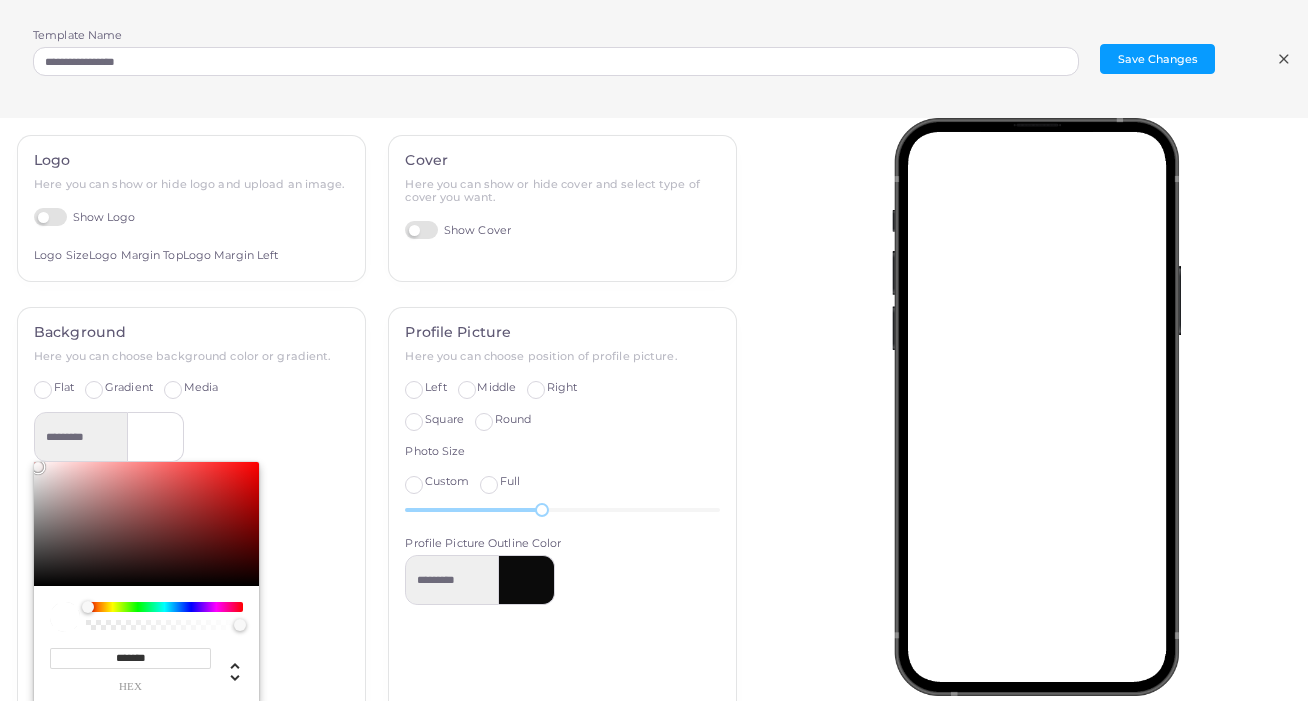 click on "*******" at bounding box center [130, 658] 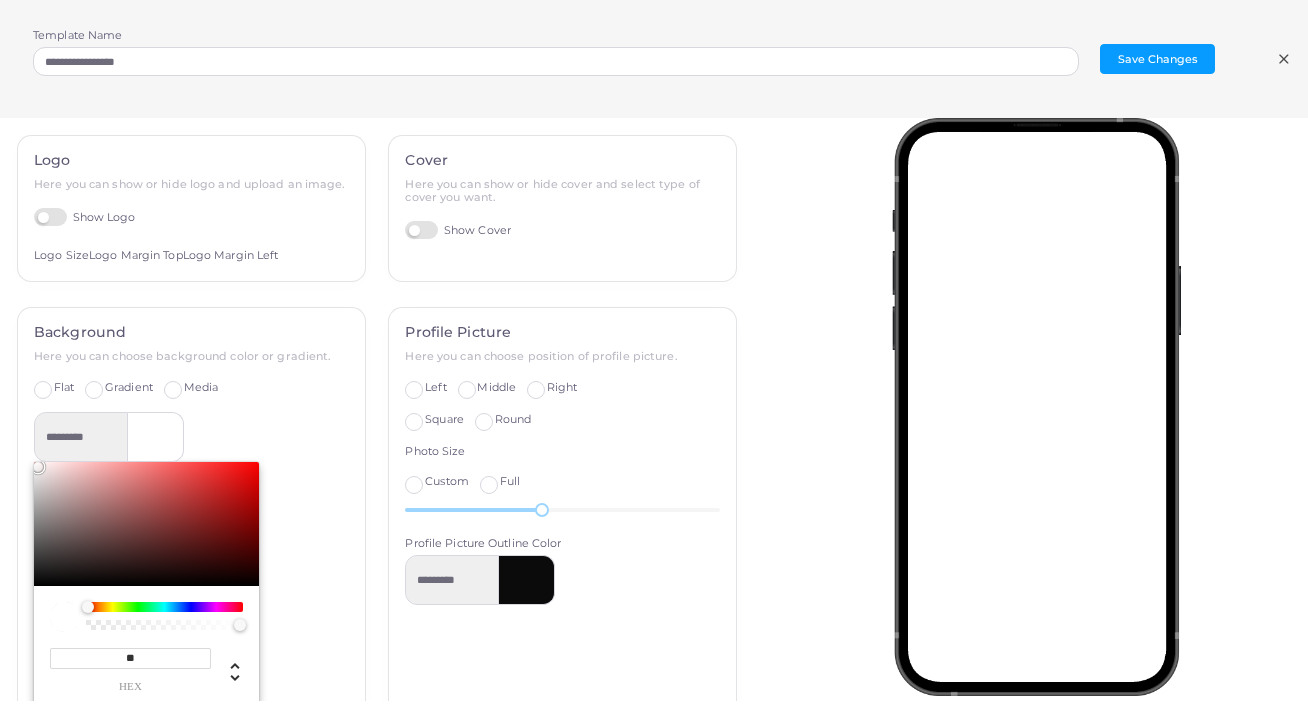 type on "*" 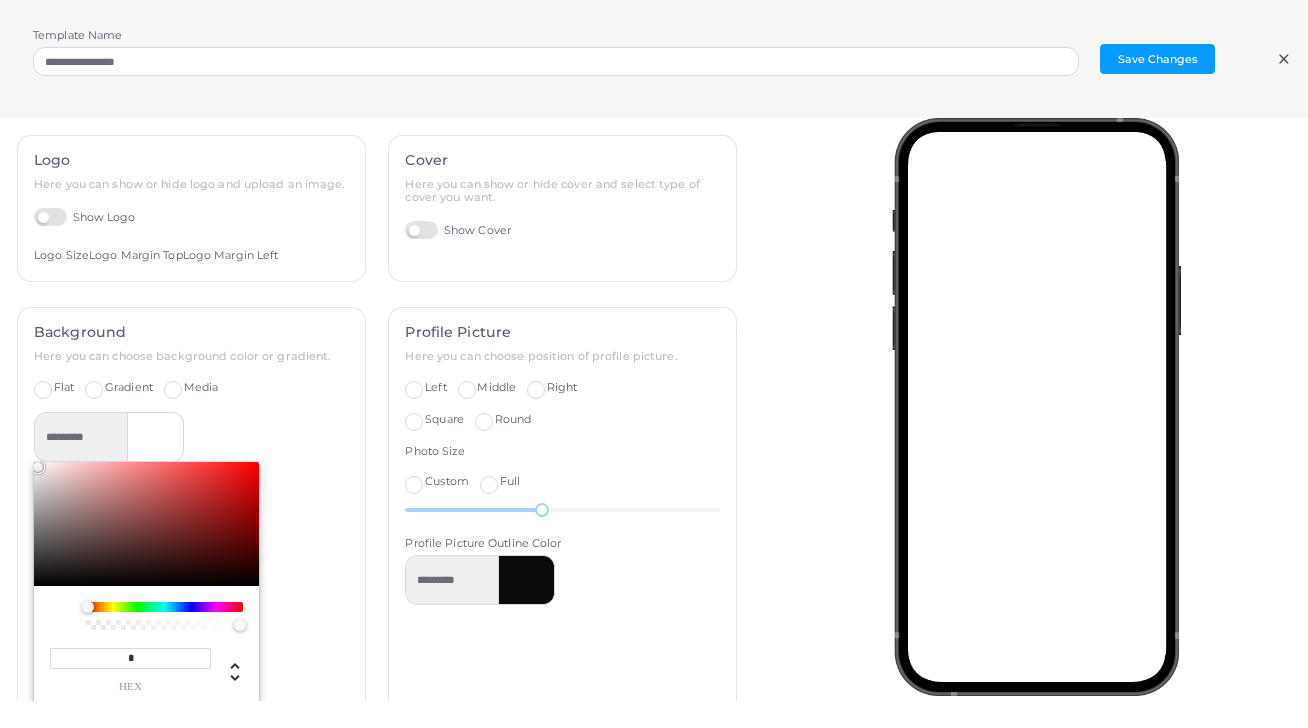 type 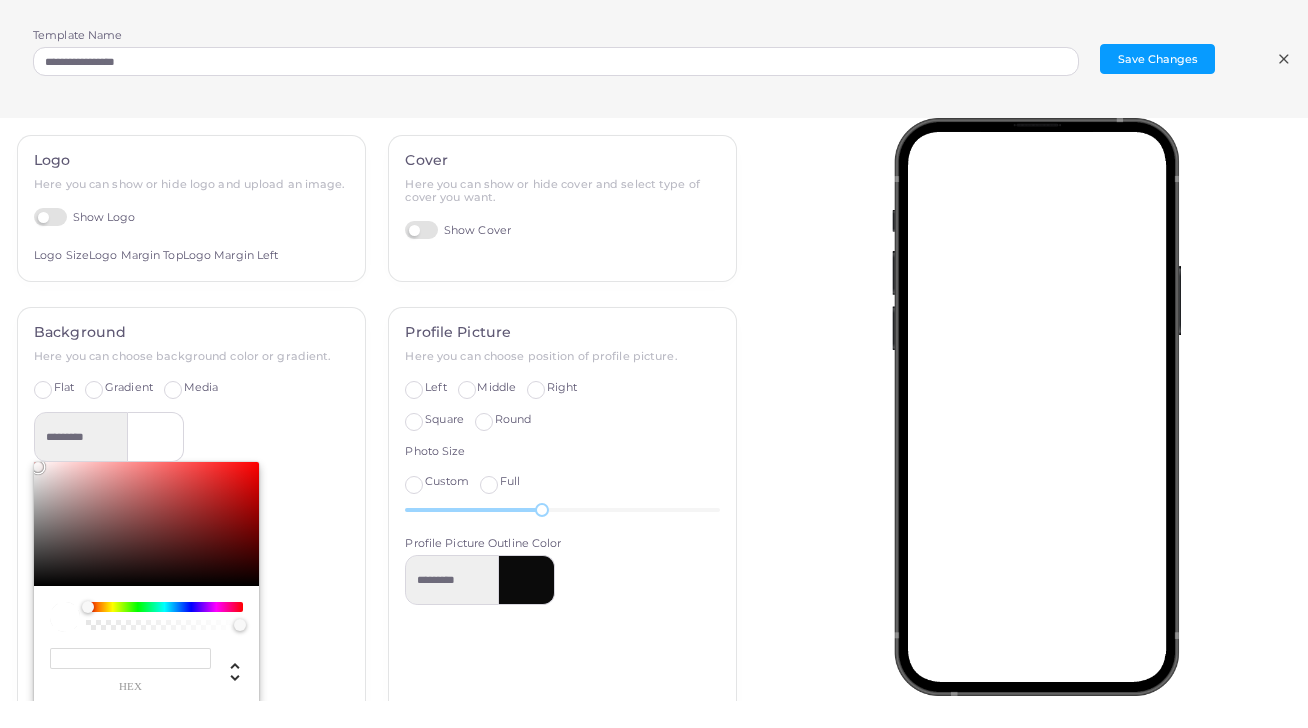 paste on "*******" 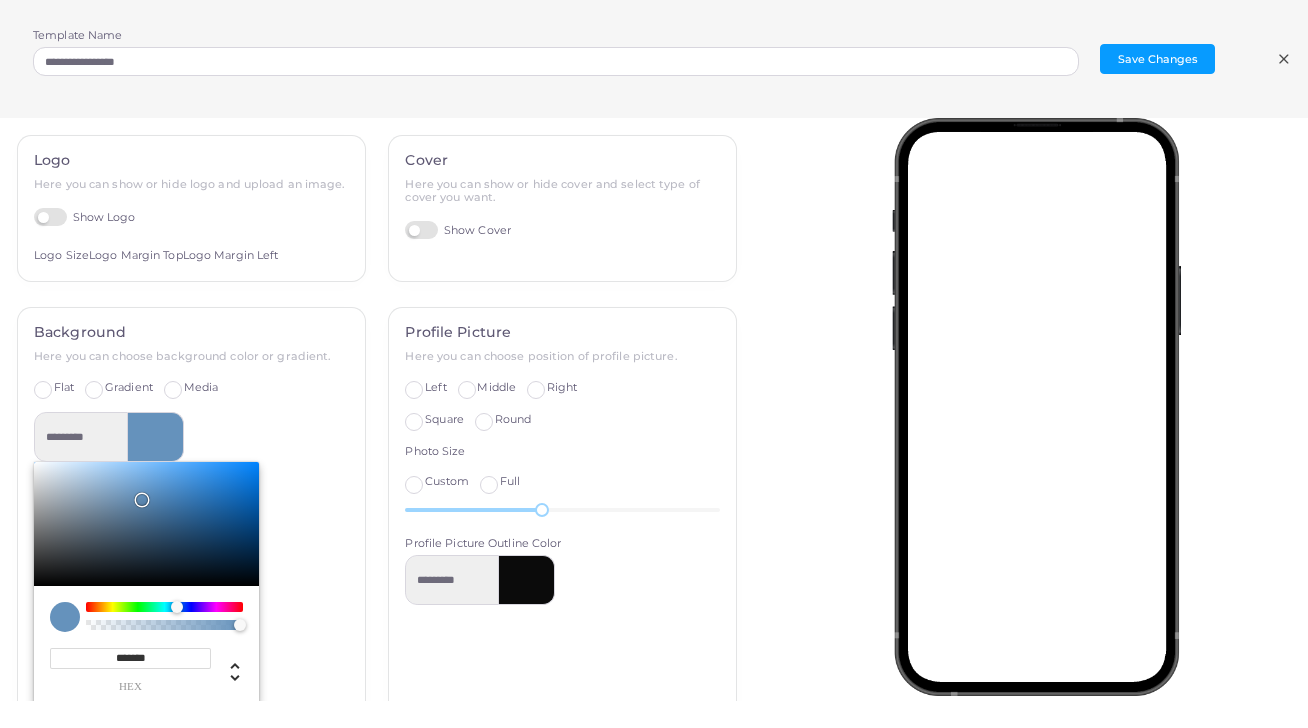 click on "*********                   *******   hex       ***   r     ***   g     ***   b     *   a     ***   h     ***   s     ***   l     *   a" at bounding box center (191, 558) 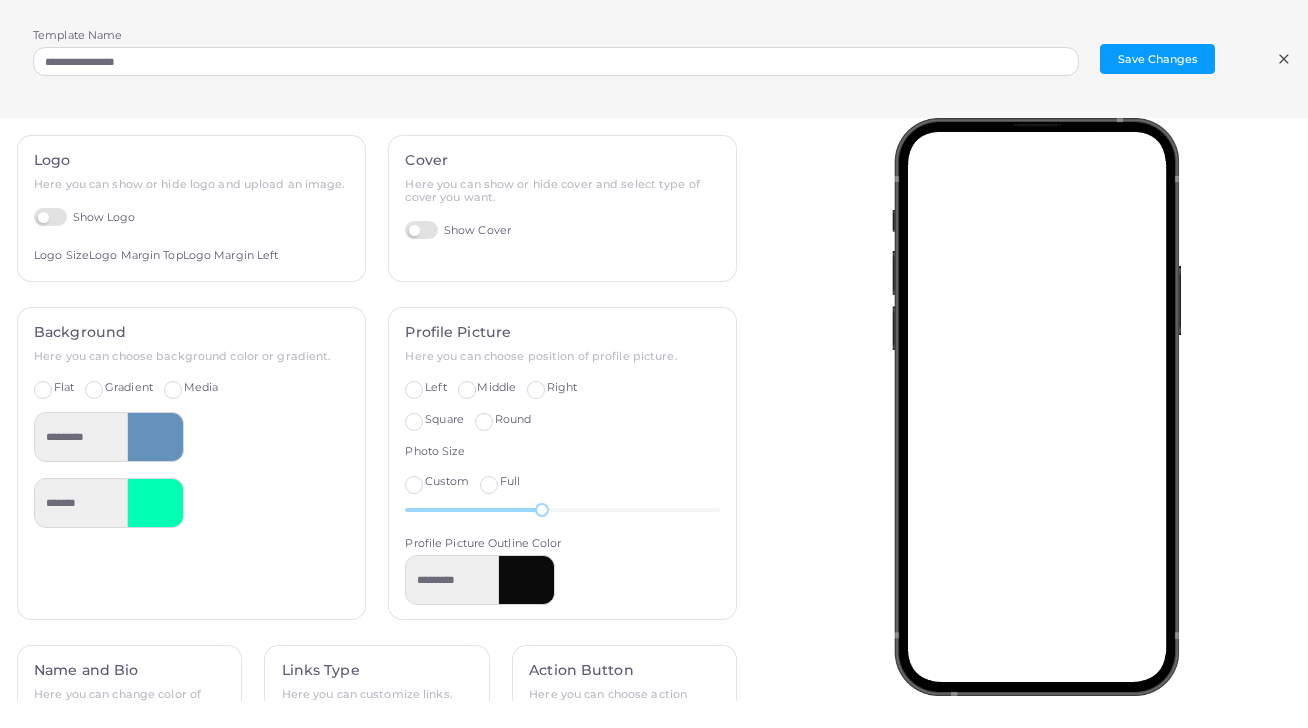 click at bounding box center [156, 503] 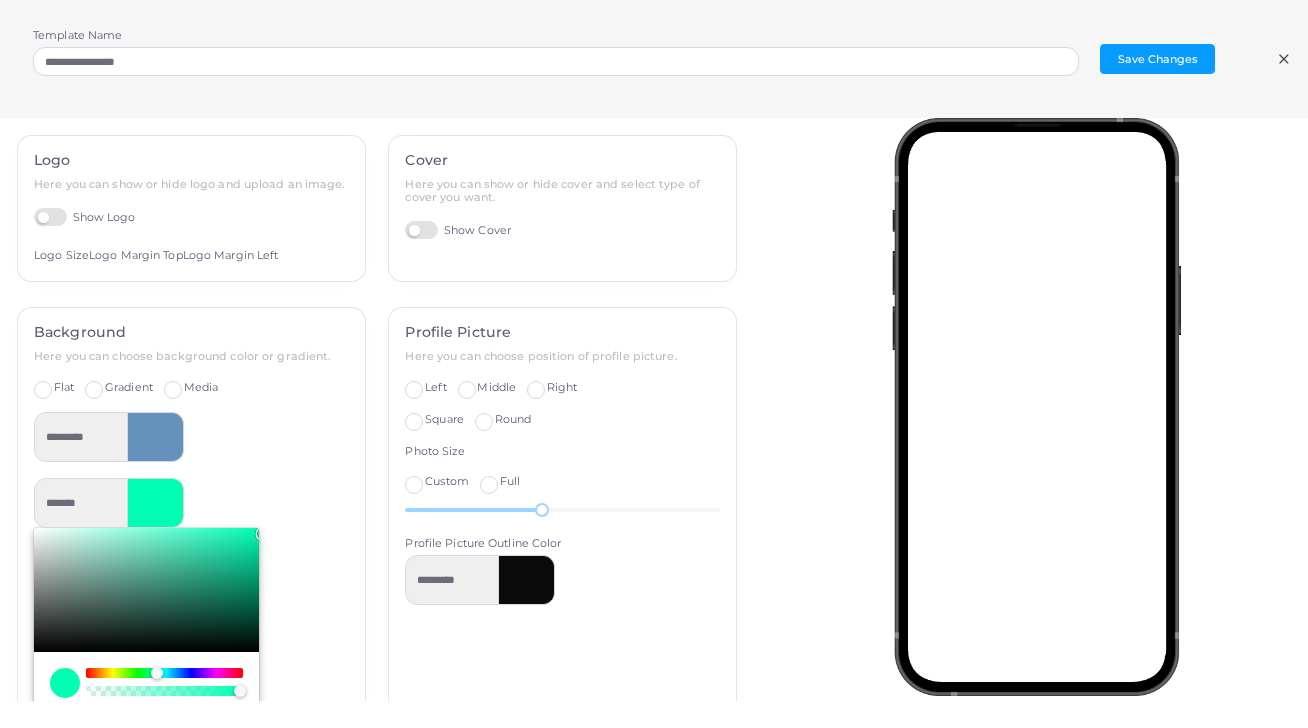 type on "*********" 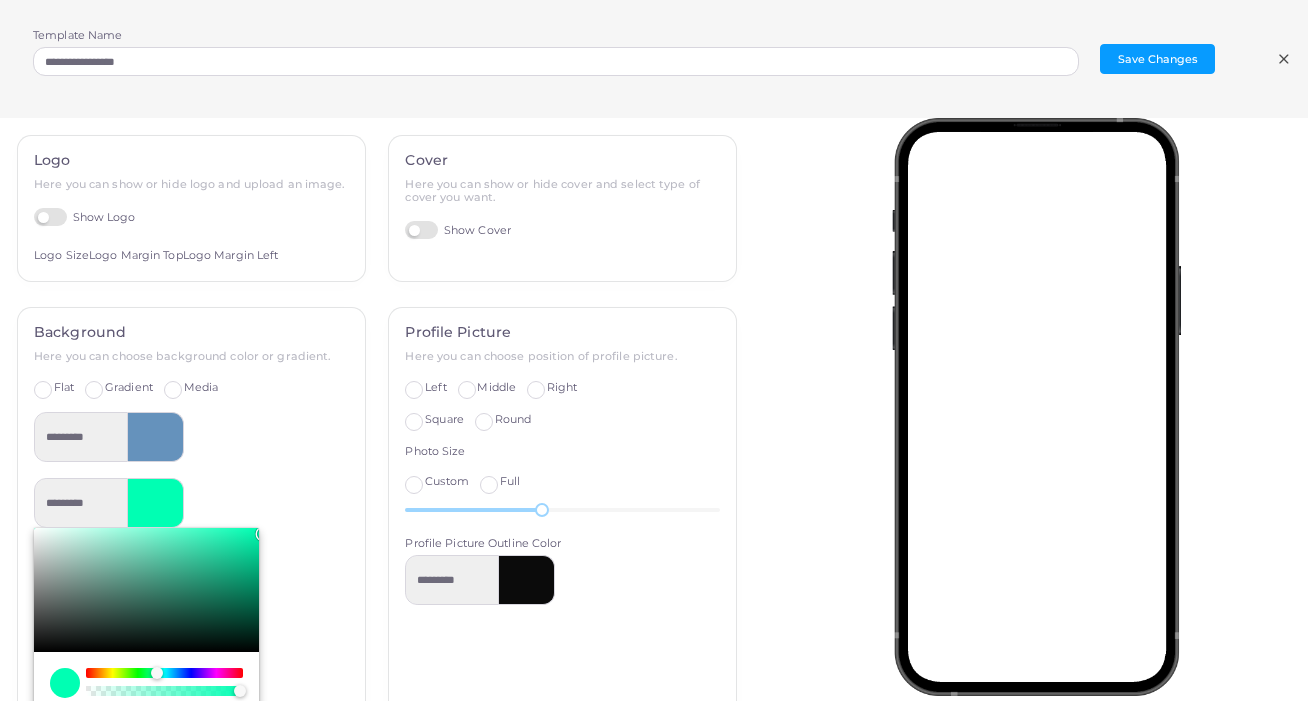 type on "*********" 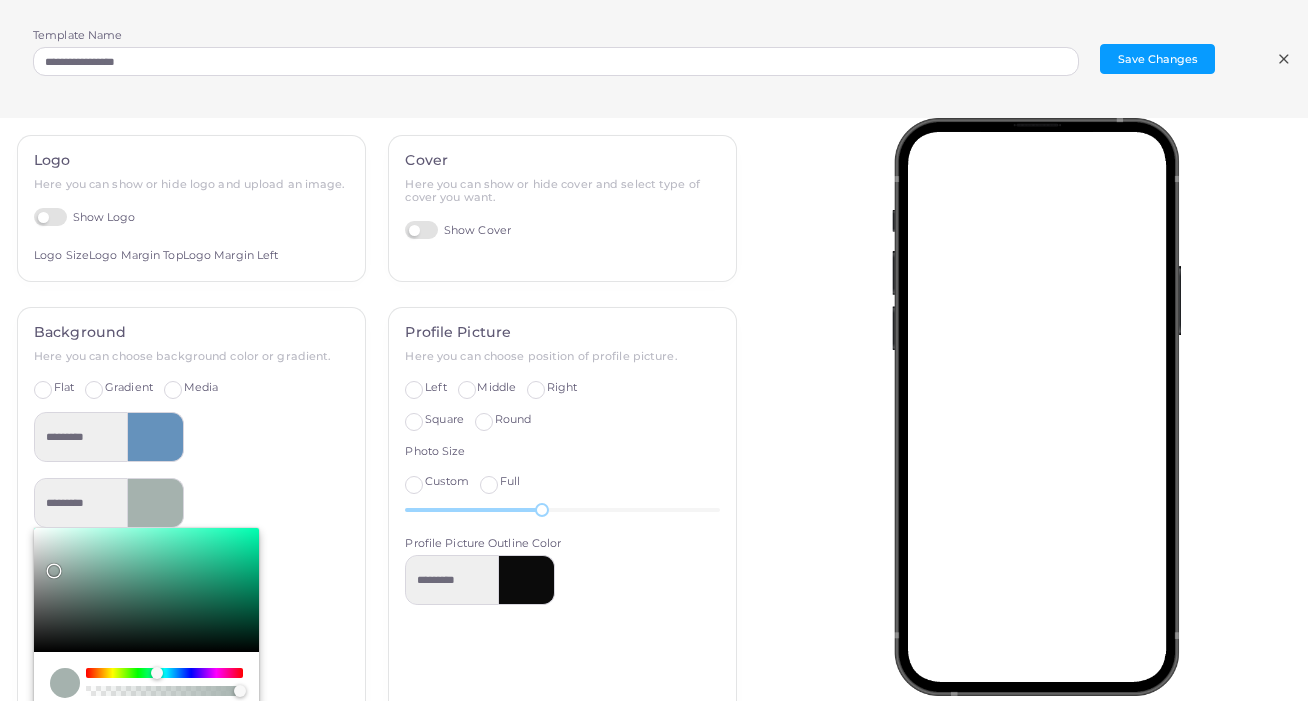type on "*********" 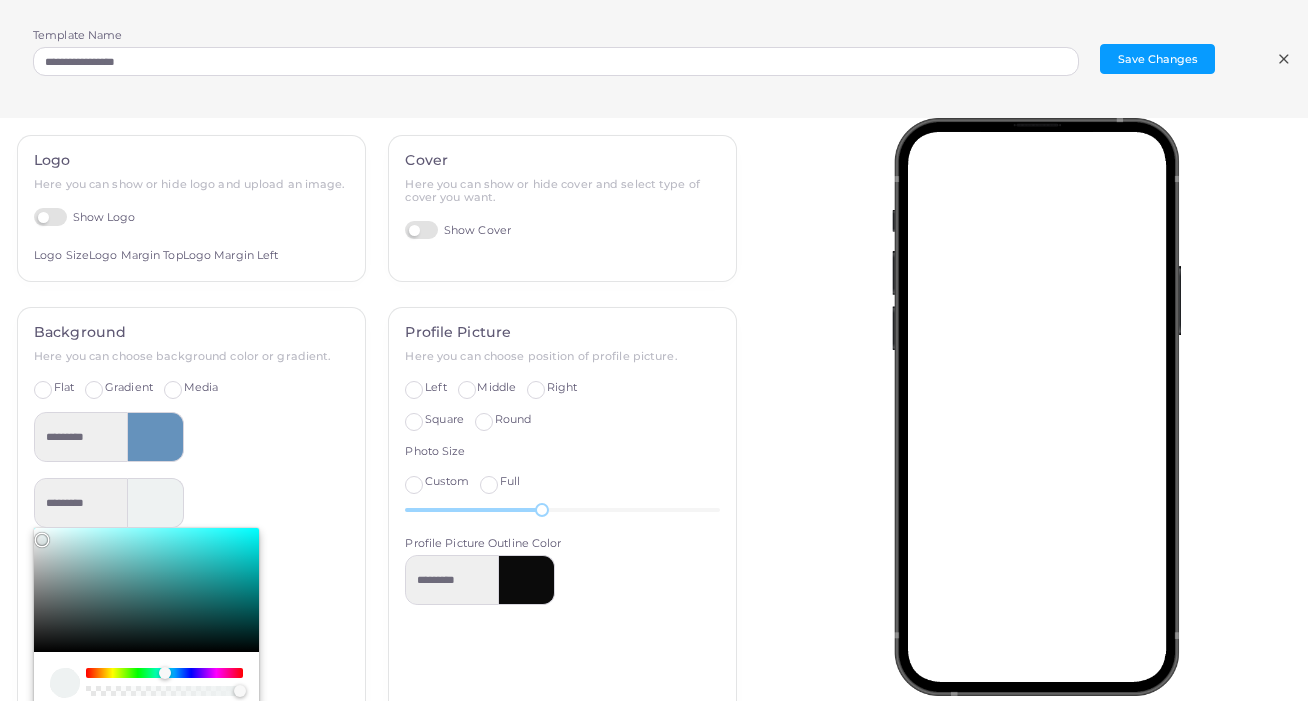 type on "*********" 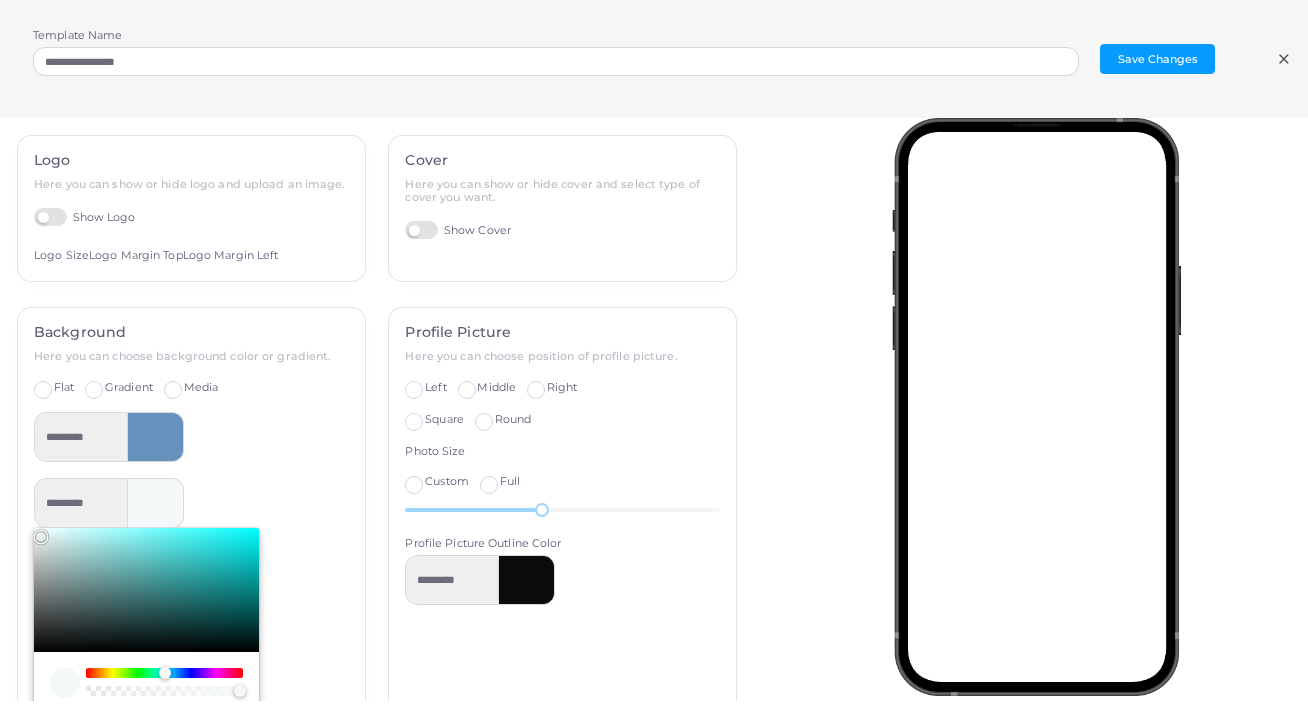 type on "*********" 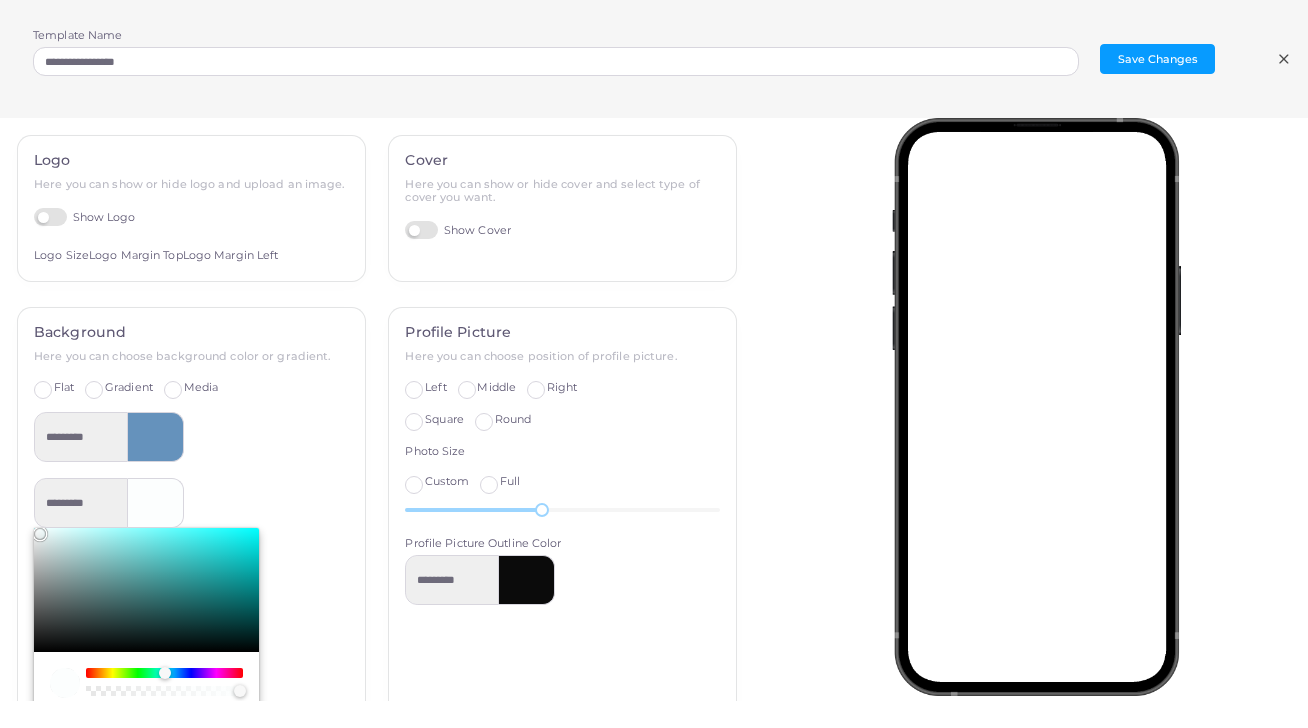 type on "*********" 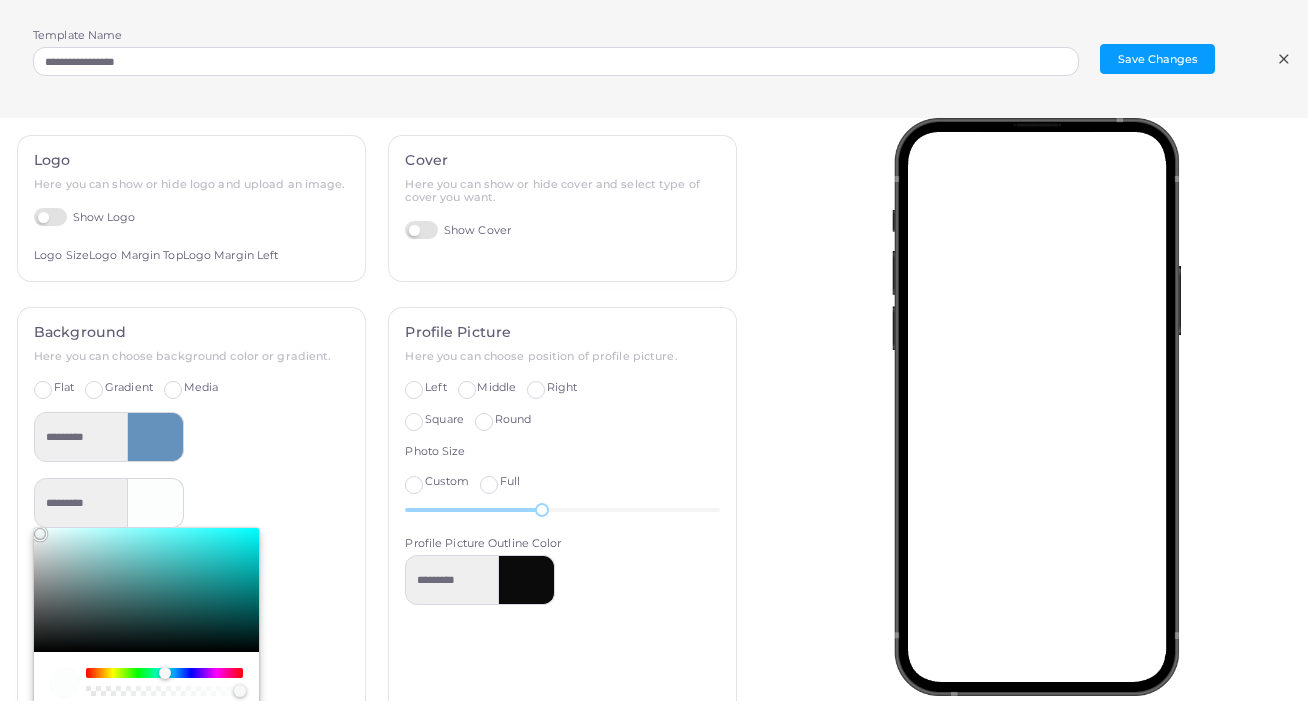 type on "*******" 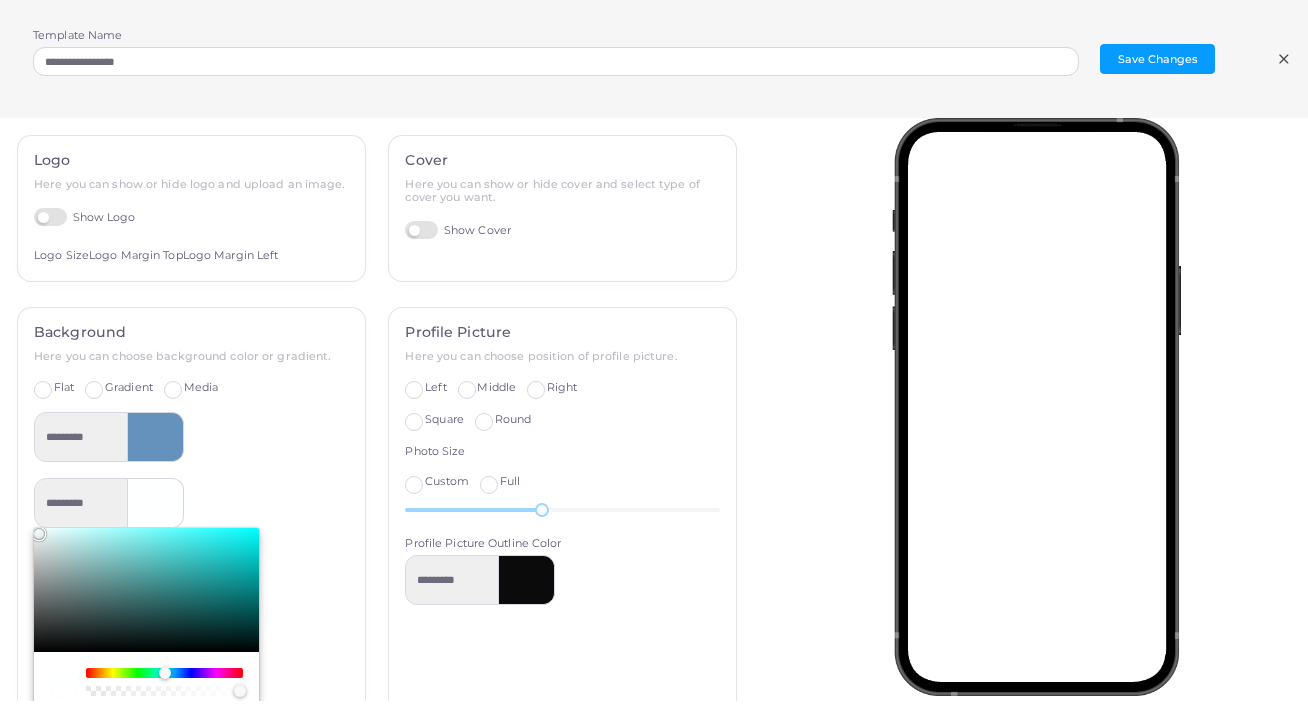 type on "*********" 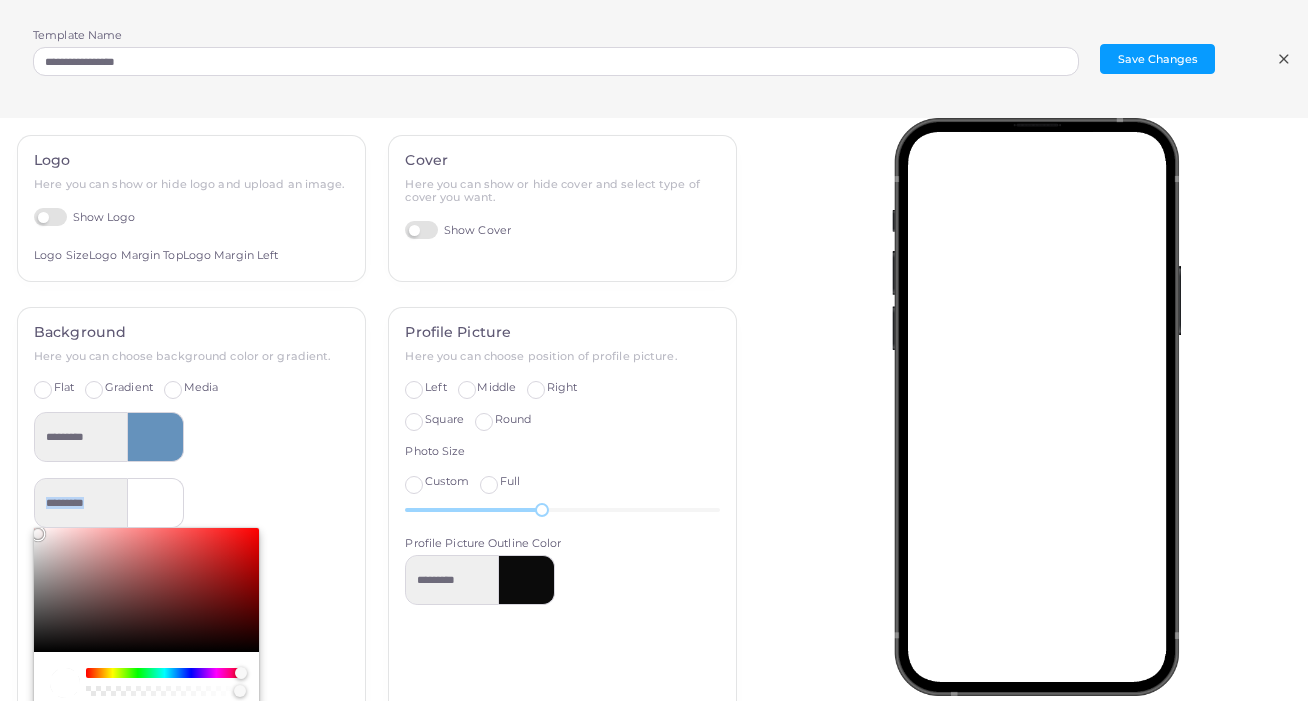drag, startPoint x: 78, startPoint y: 596, endPoint x: 27, endPoint y: 517, distance: 94.031906 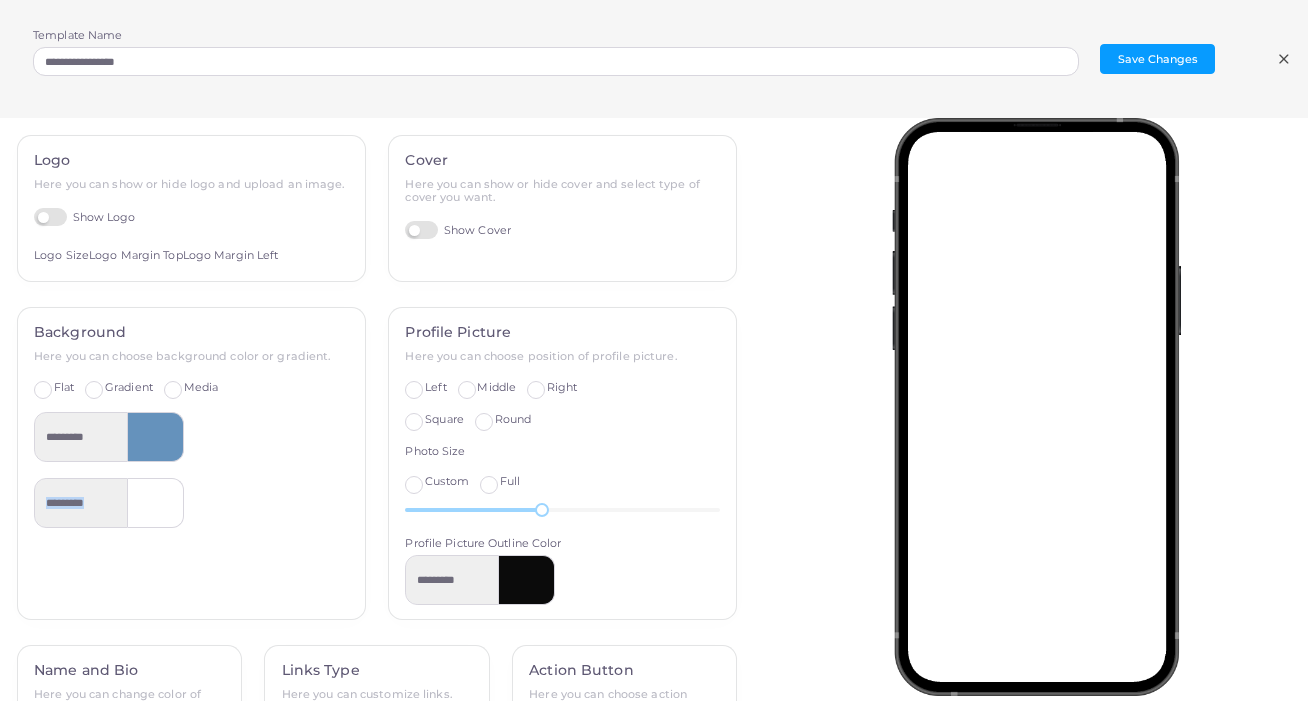 click on "*********" at bounding box center (191, 503) 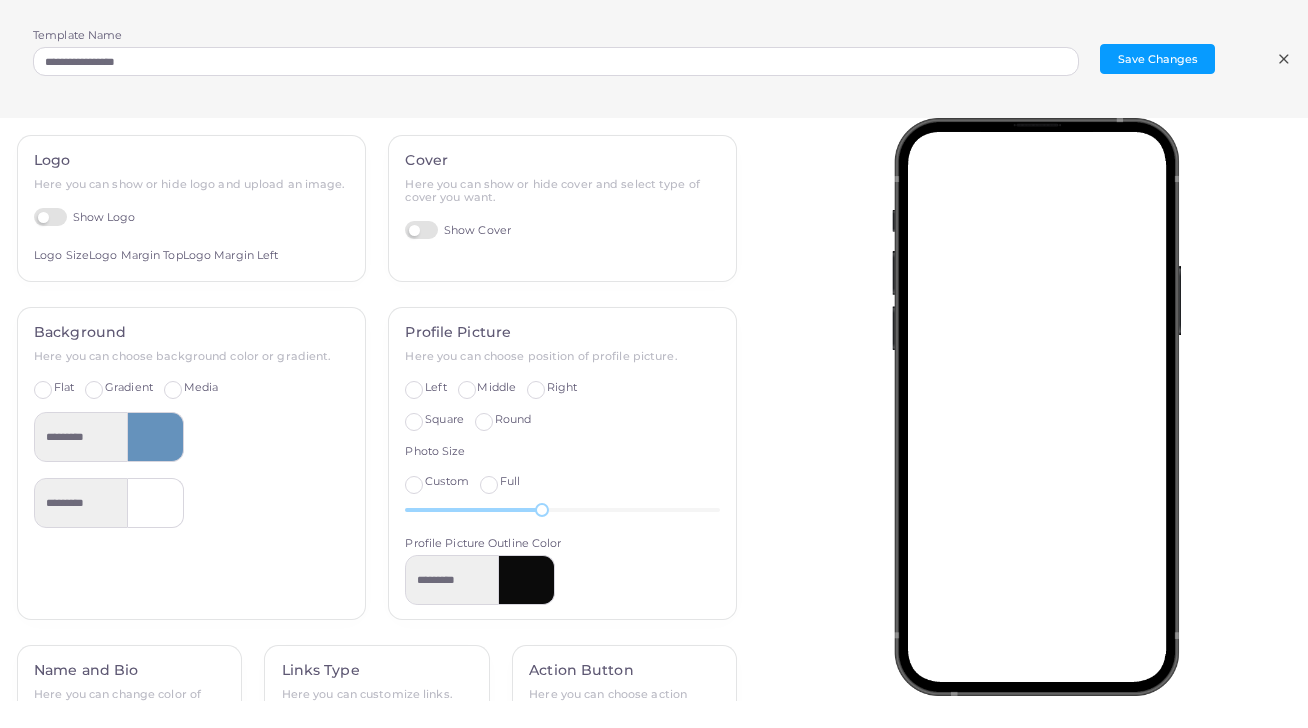scroll, scrollTop: 177, scrollLeft: 0, axis: vertical 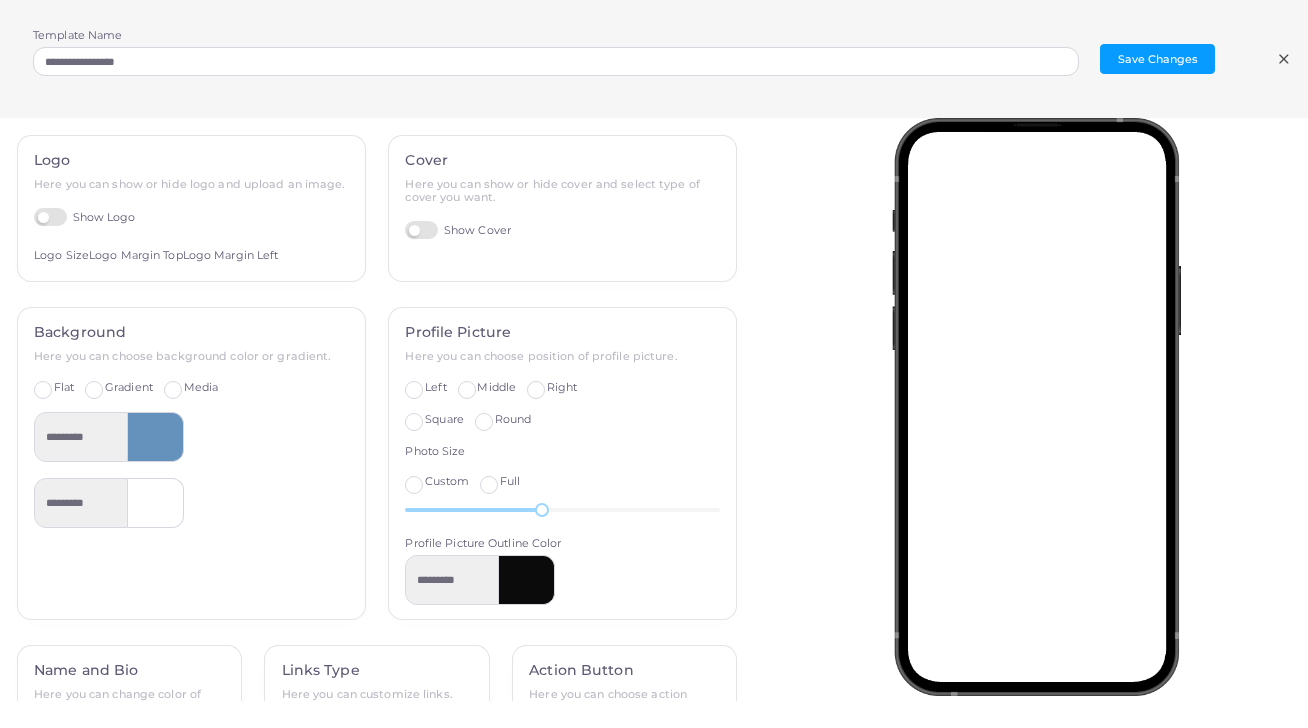 click at bounding box center (156, 437) 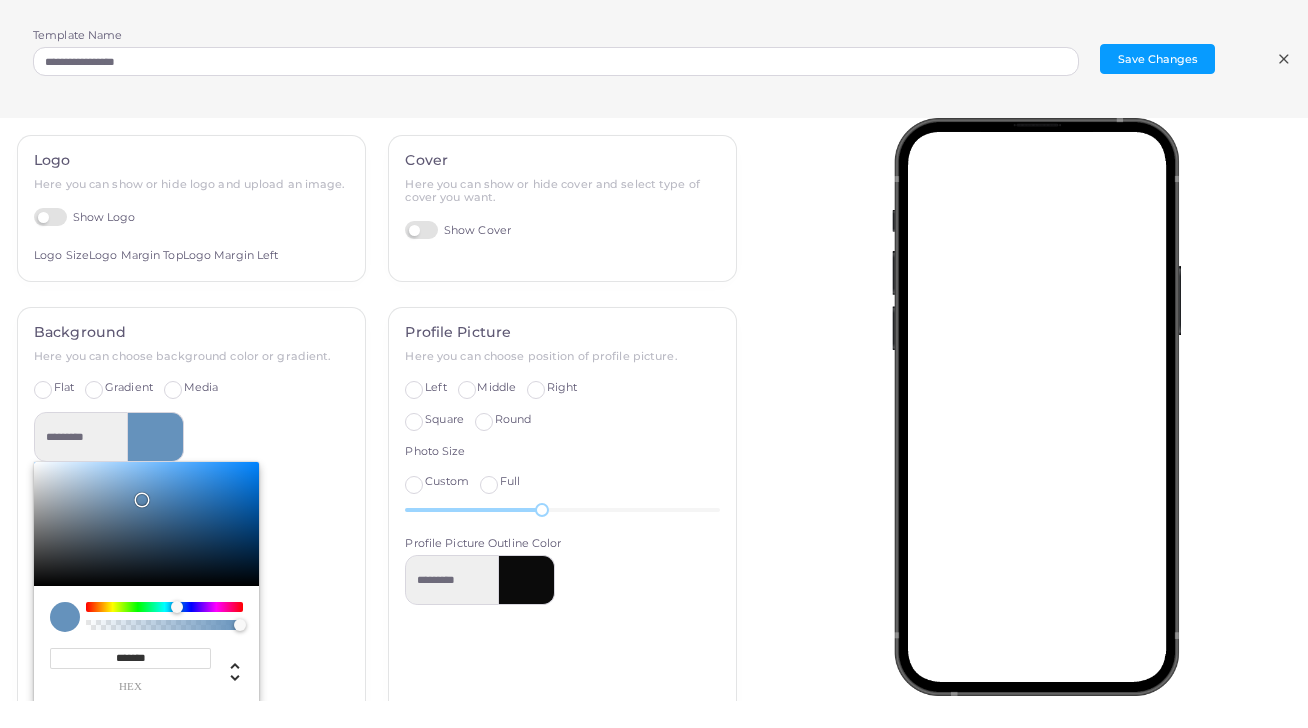 click at bounding box center (146, 524) 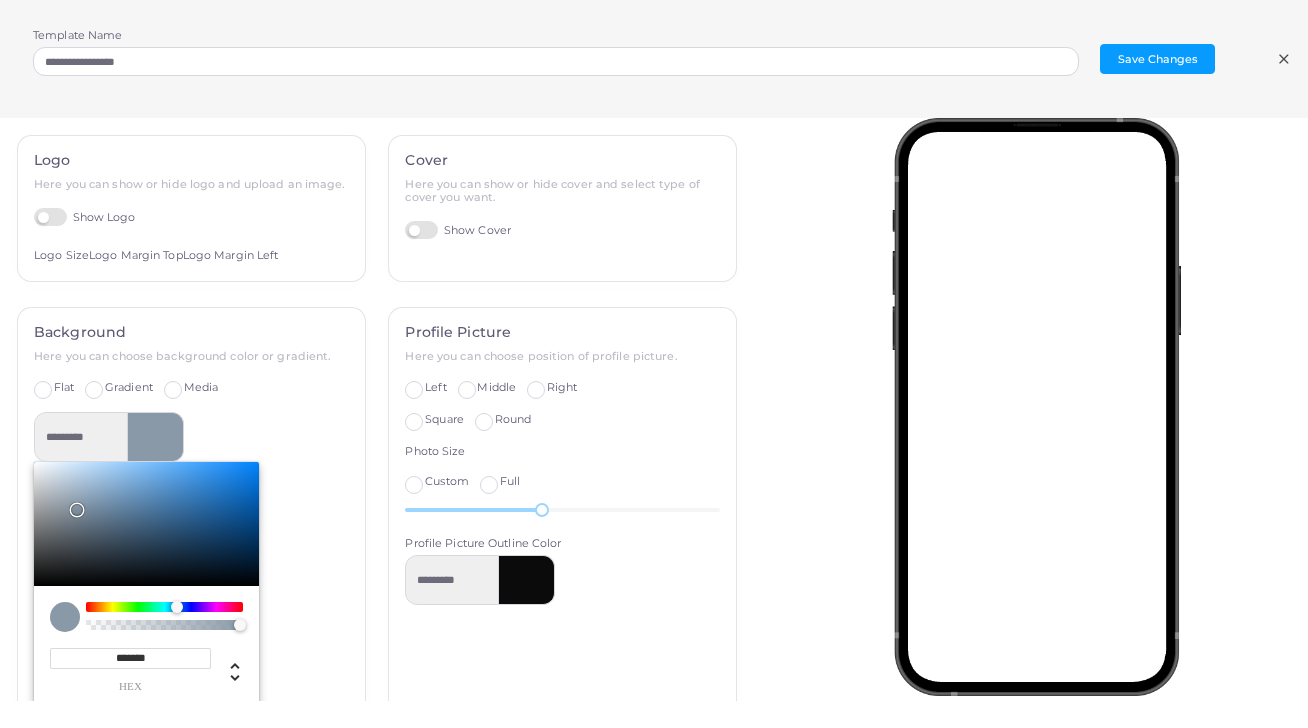type on "*********" 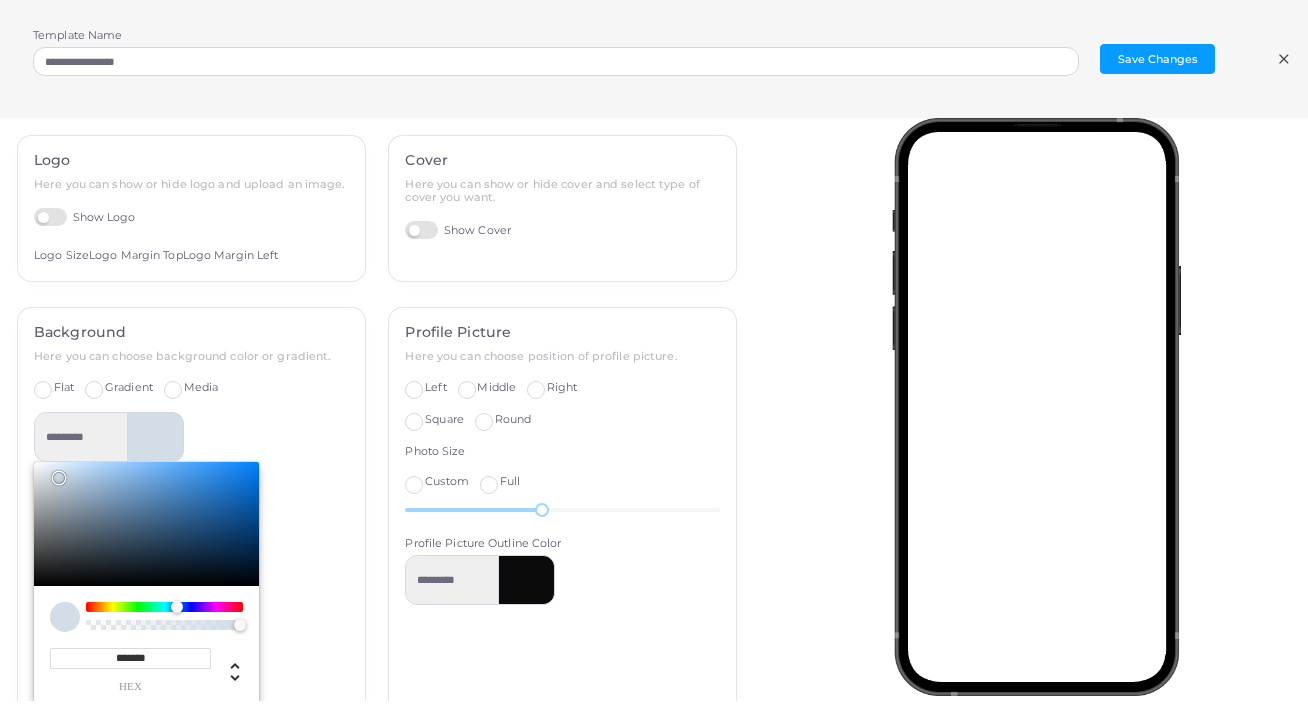type on "*********" 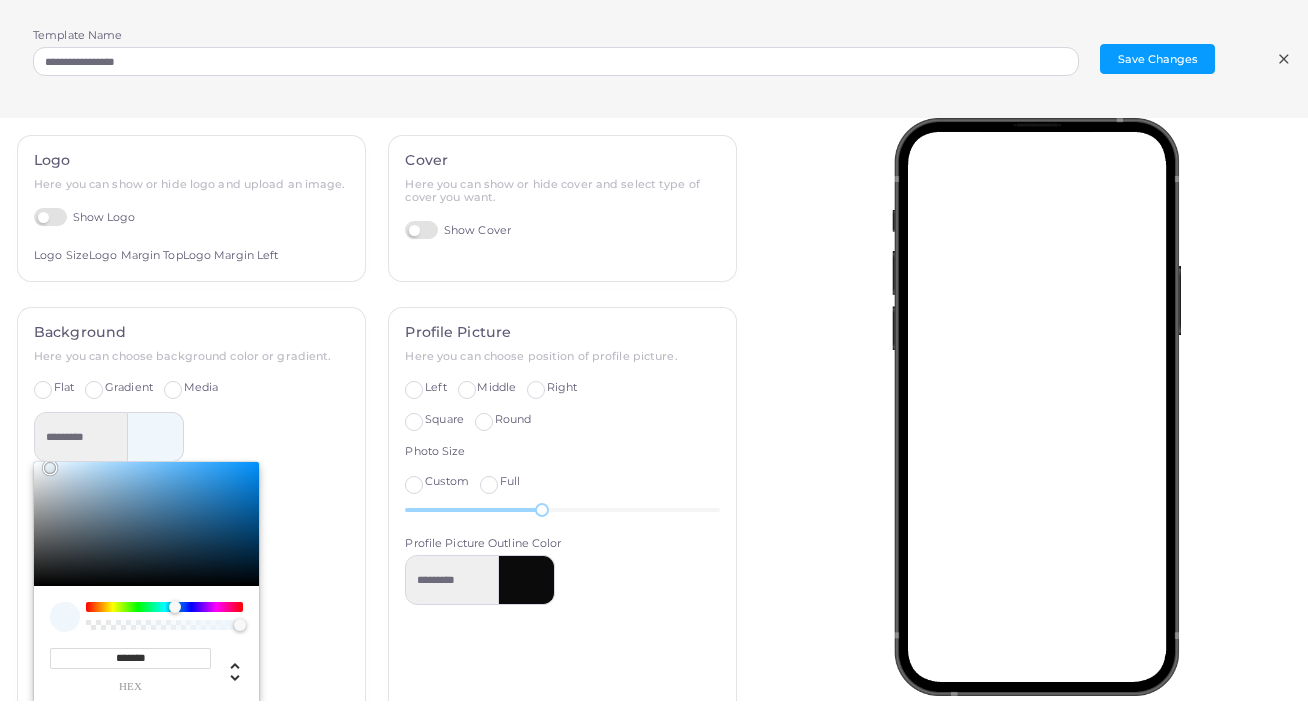 type on "*********" 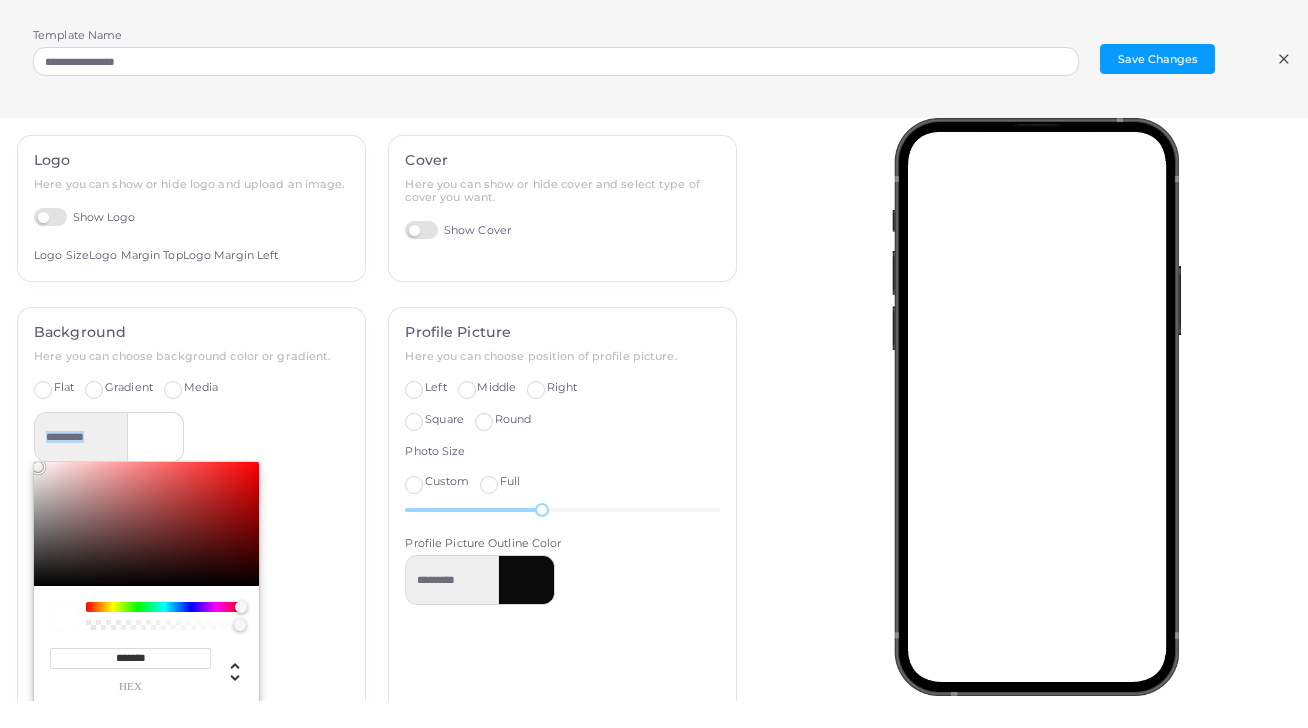 drag, startPoint x: 72, startPoint y: 501, endPoint x: 8, endPoint y: 444, distance: 85.70297 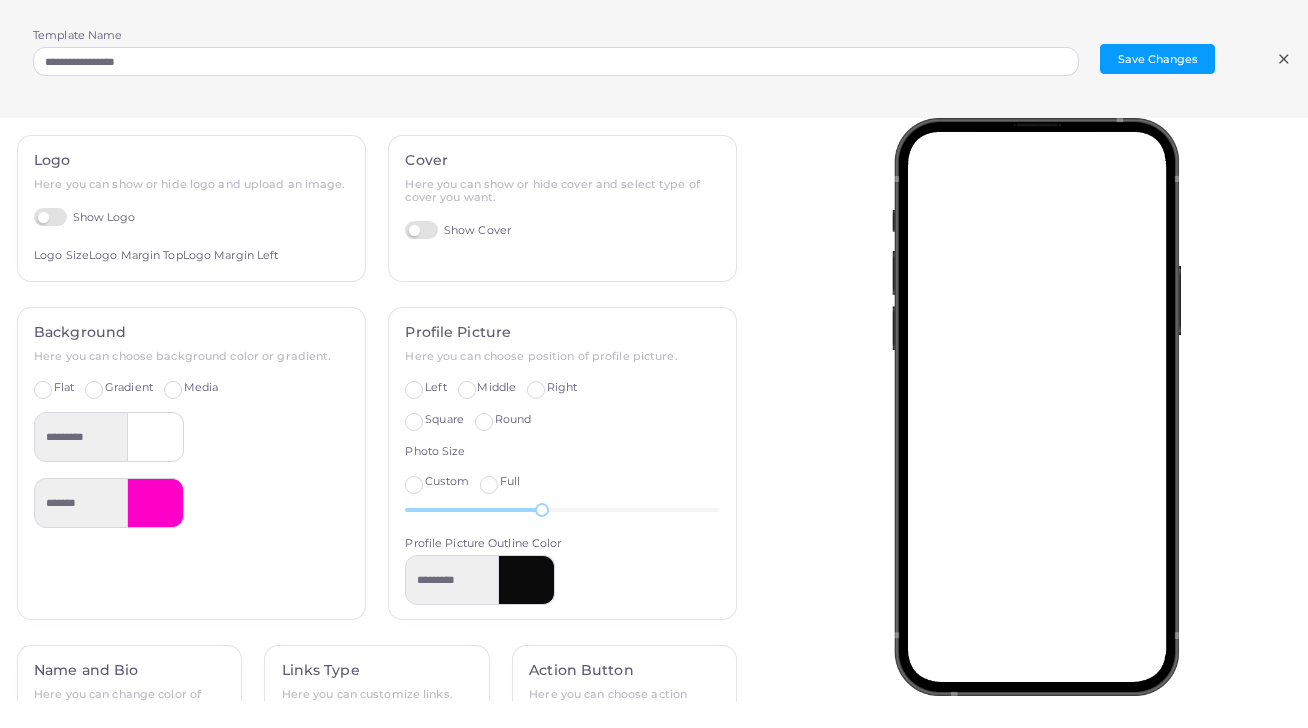 click at bounding box center [156, 503] 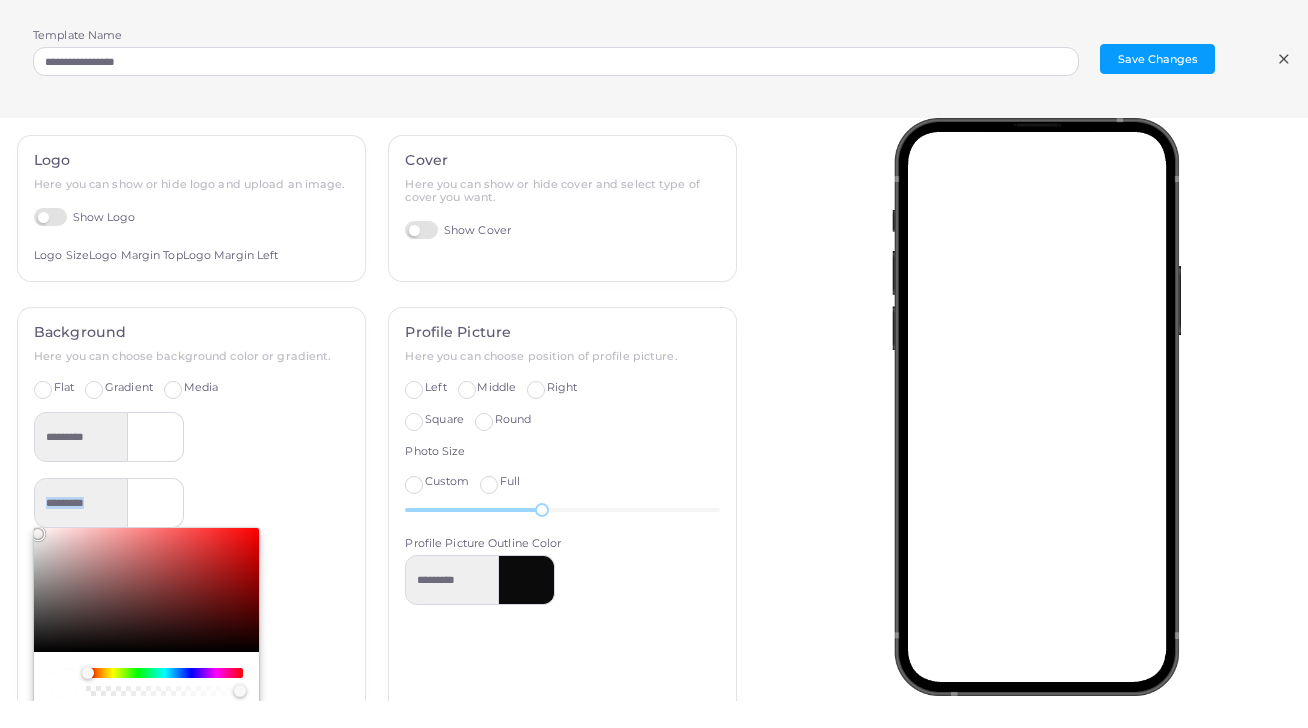 drag, startPoint x: 100, startPoint y: 570, endPoint x: 22, endPoint y: 523, distance: 91.06591 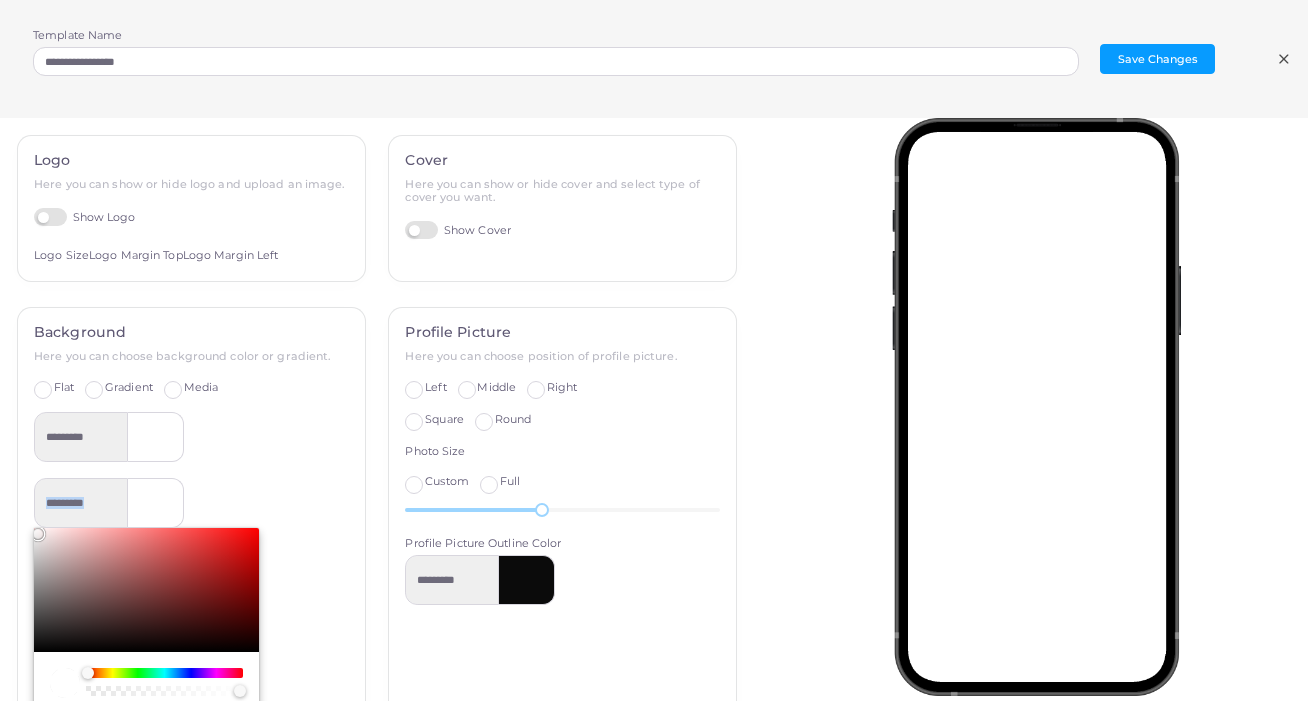 click on "Background Here you can choose background color or gradient. Flat Gradient Media ********* *********                   *******   hex       ***   r     ***   g     ***   b     *   a     *   h     **   s     ****   l     *   a" at bounding box center (191, 546) 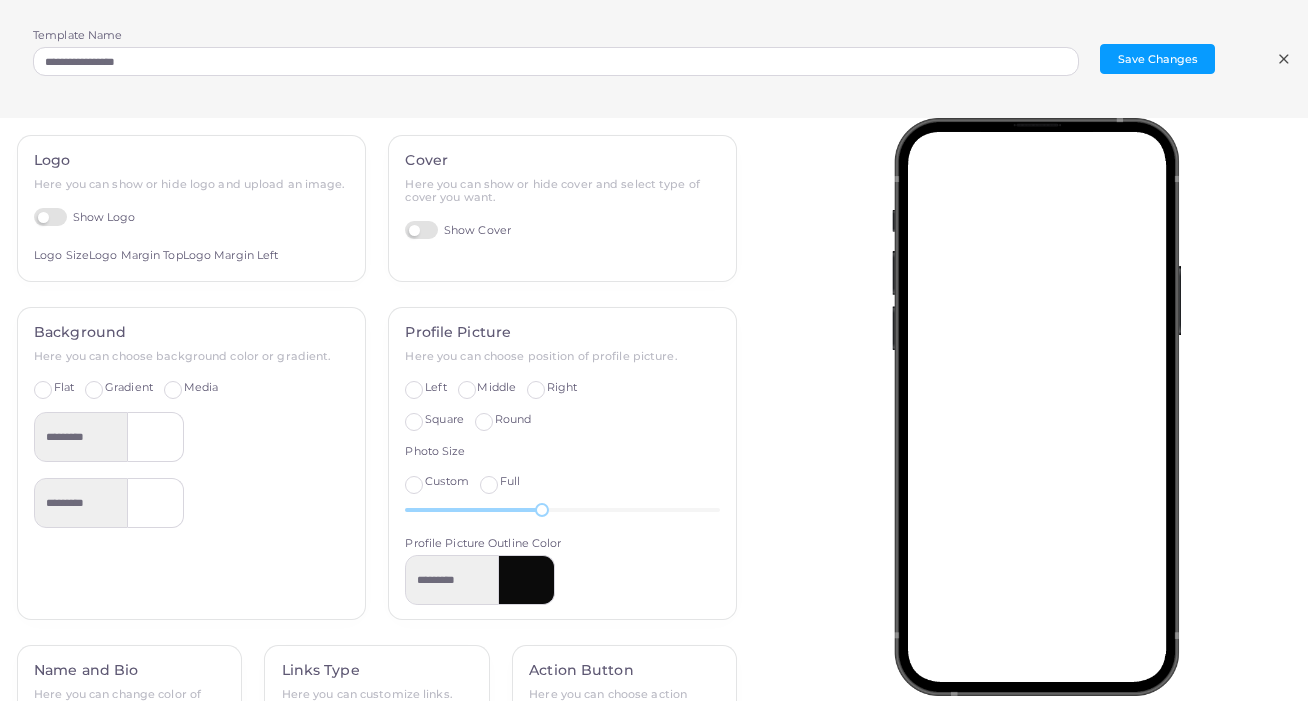click on "*********" at bounding box center (191, 437) 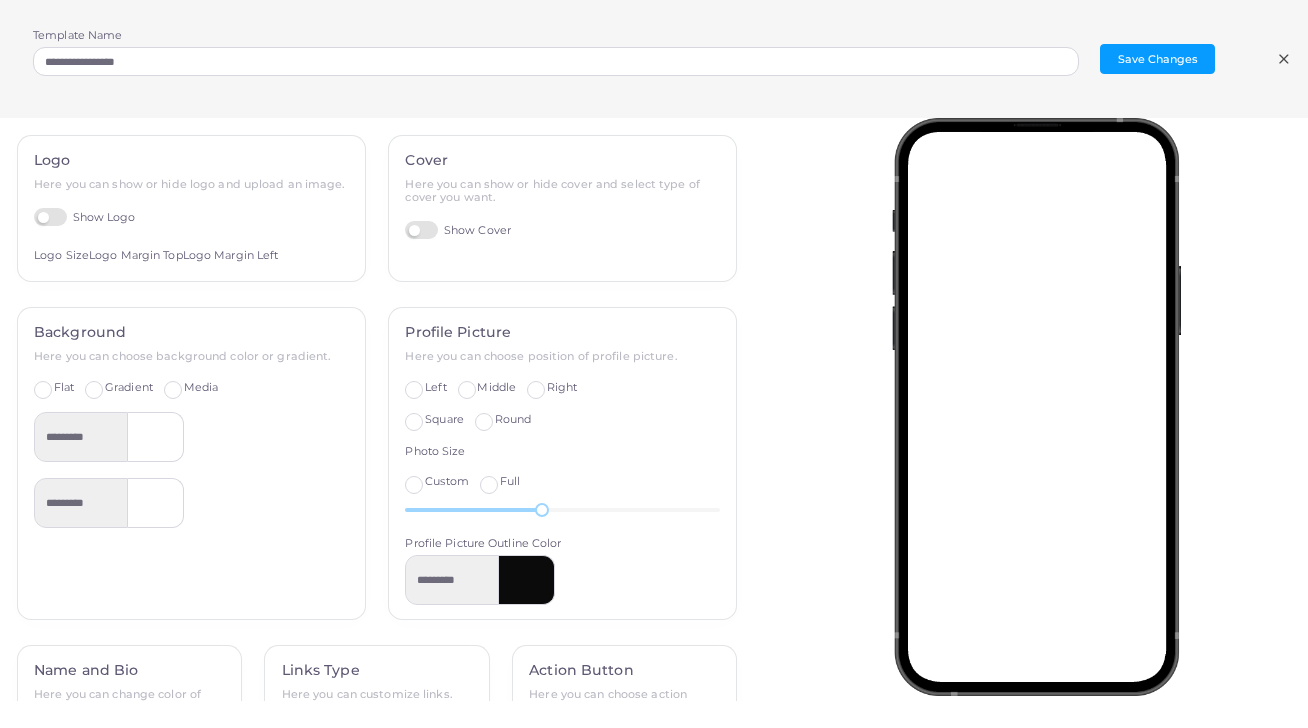 click at bounding box center [527, 580] 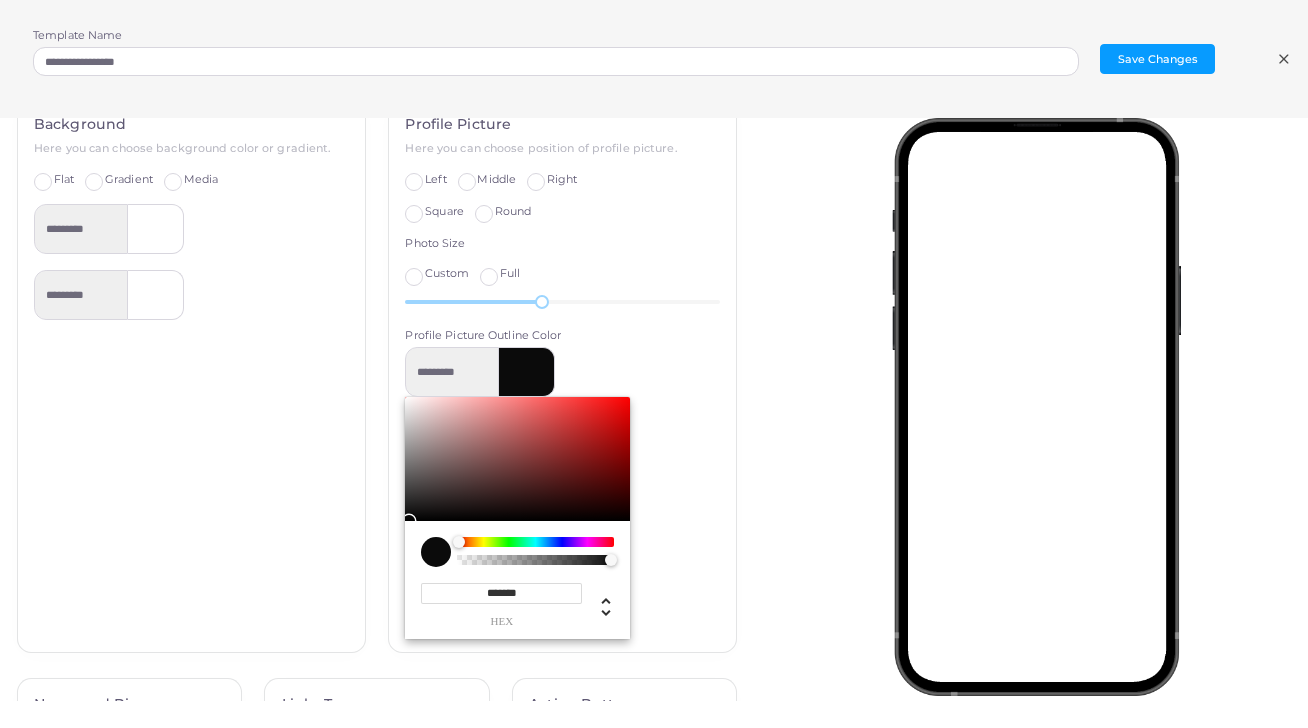 scroll, scrollTop: 209, scrollLeft: 0, axis: vertical 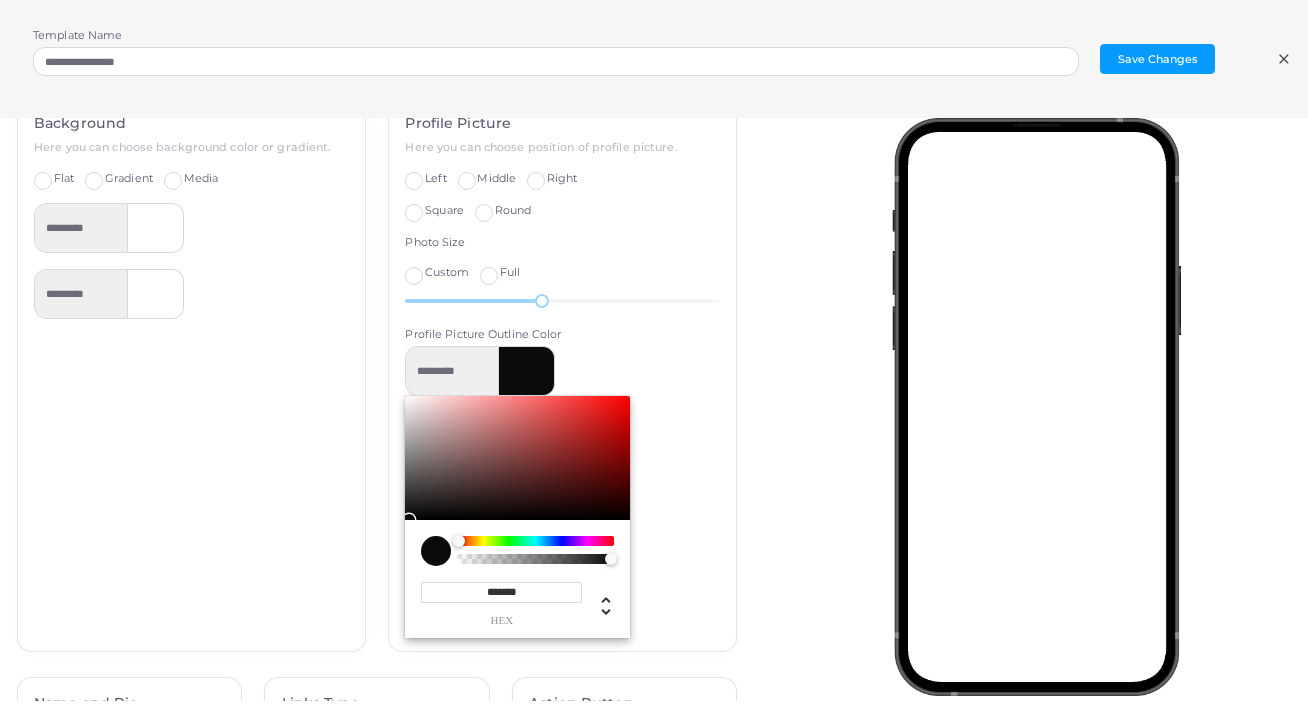 click on "*******" at bounding box center (501, 592) 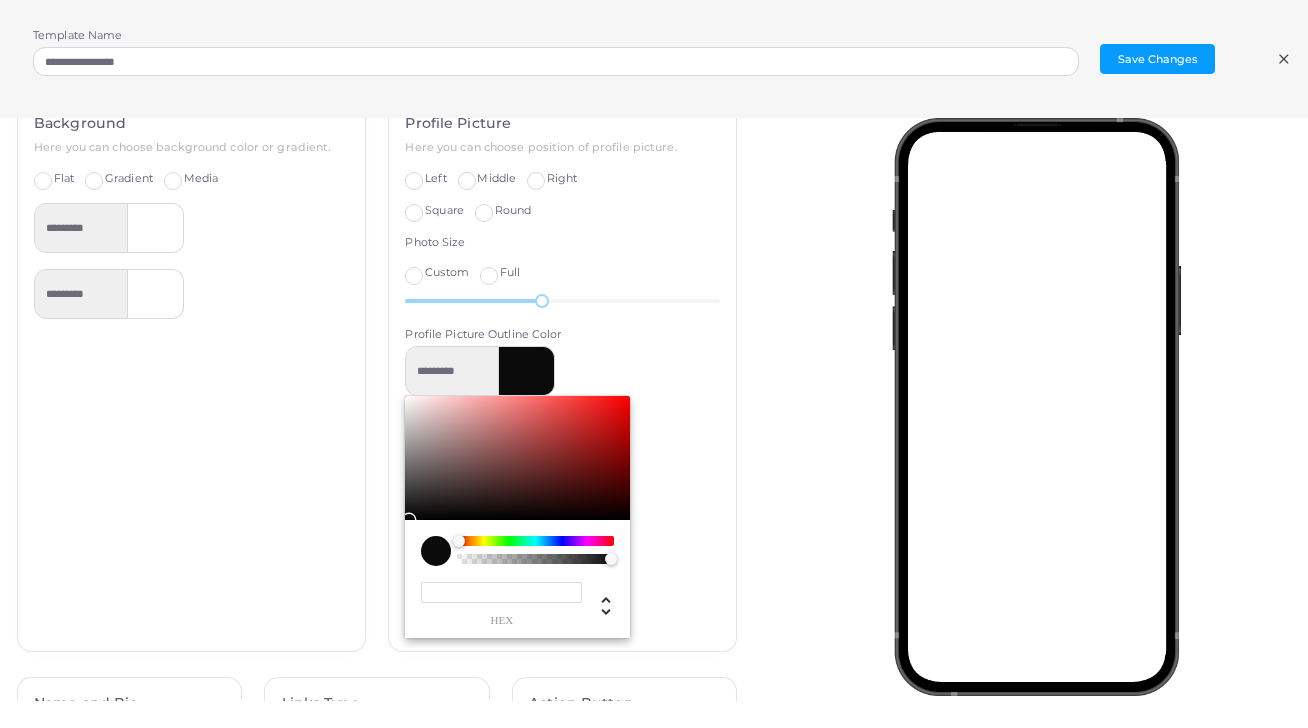 paste on "*******" 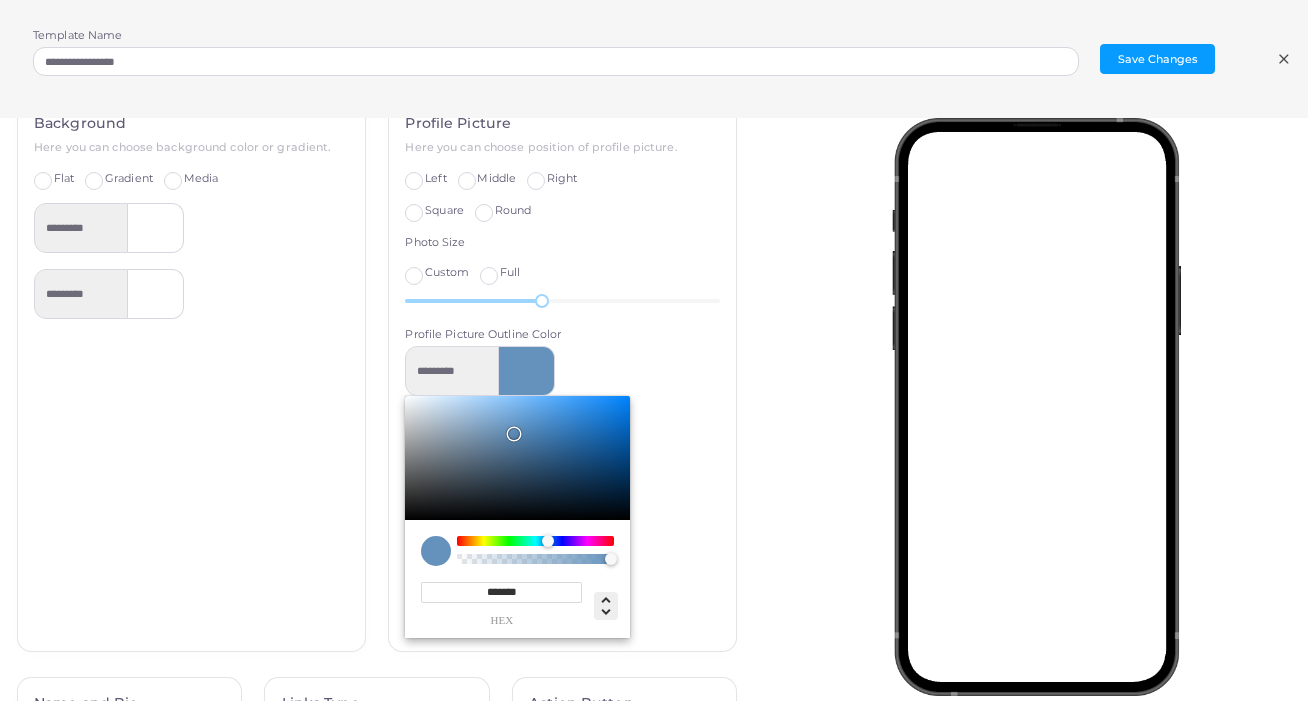 click 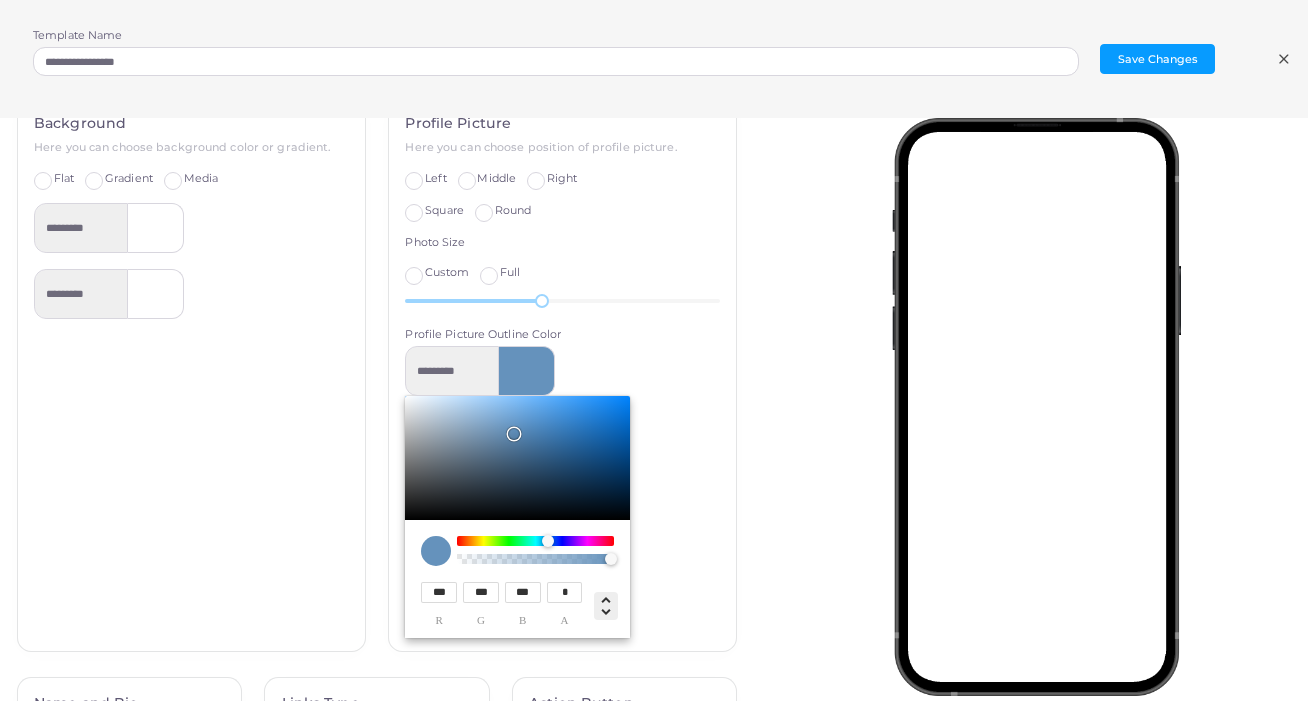 click 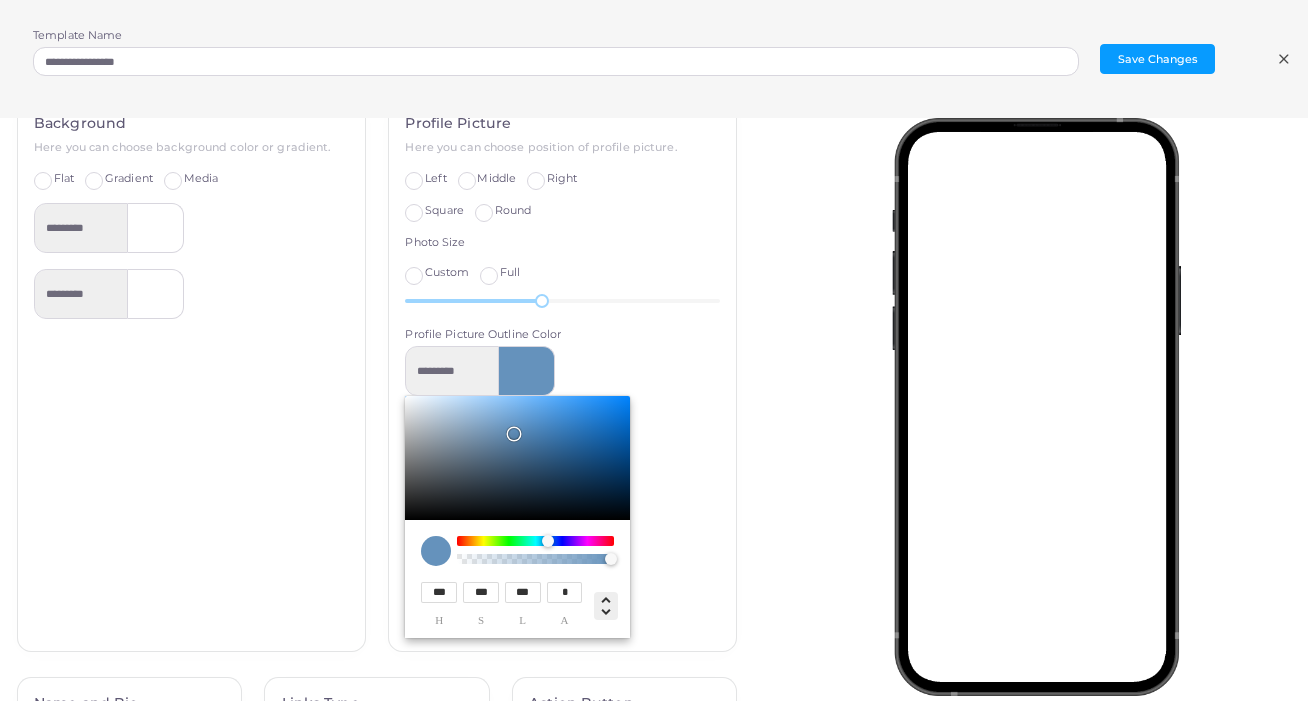 click 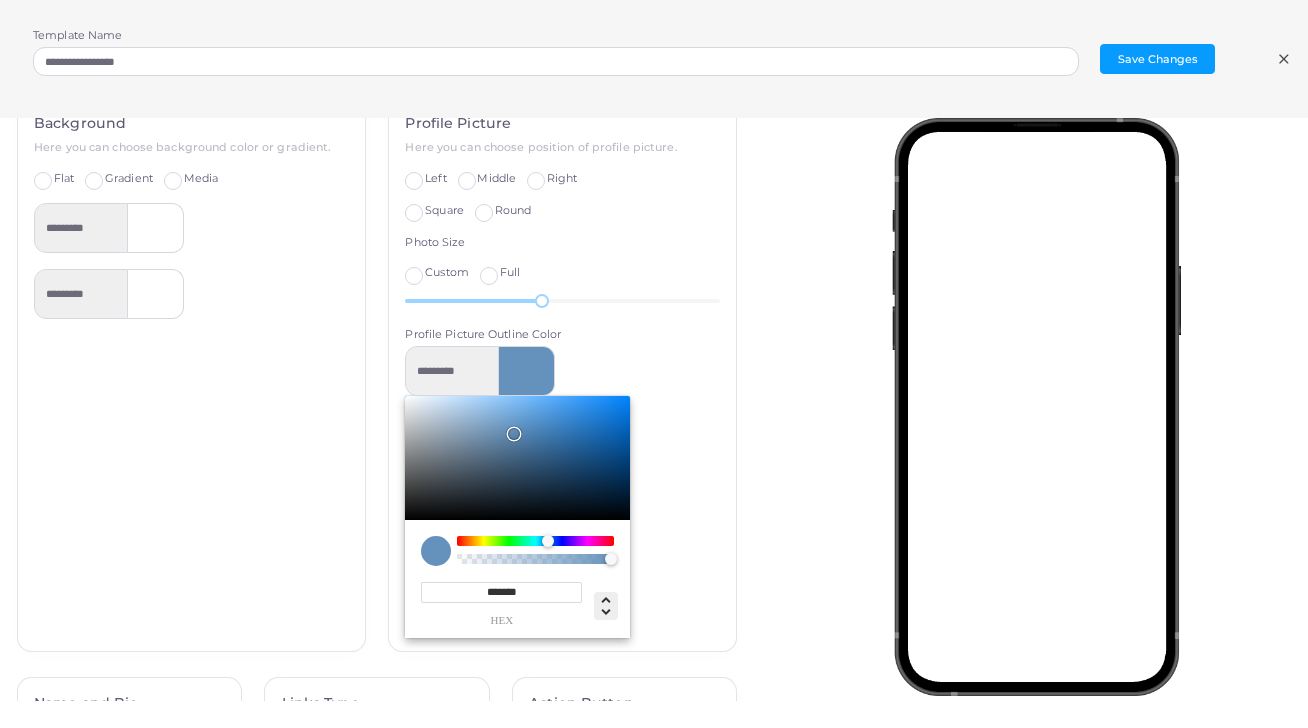 click 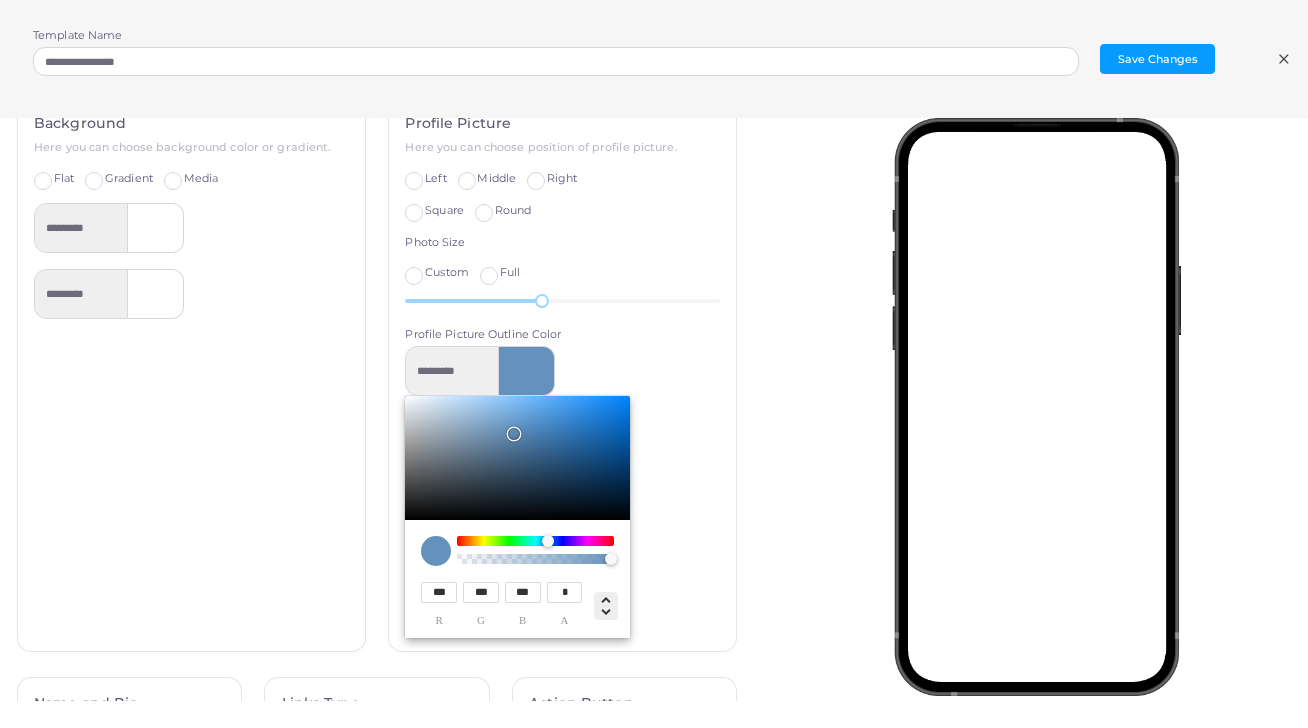 click 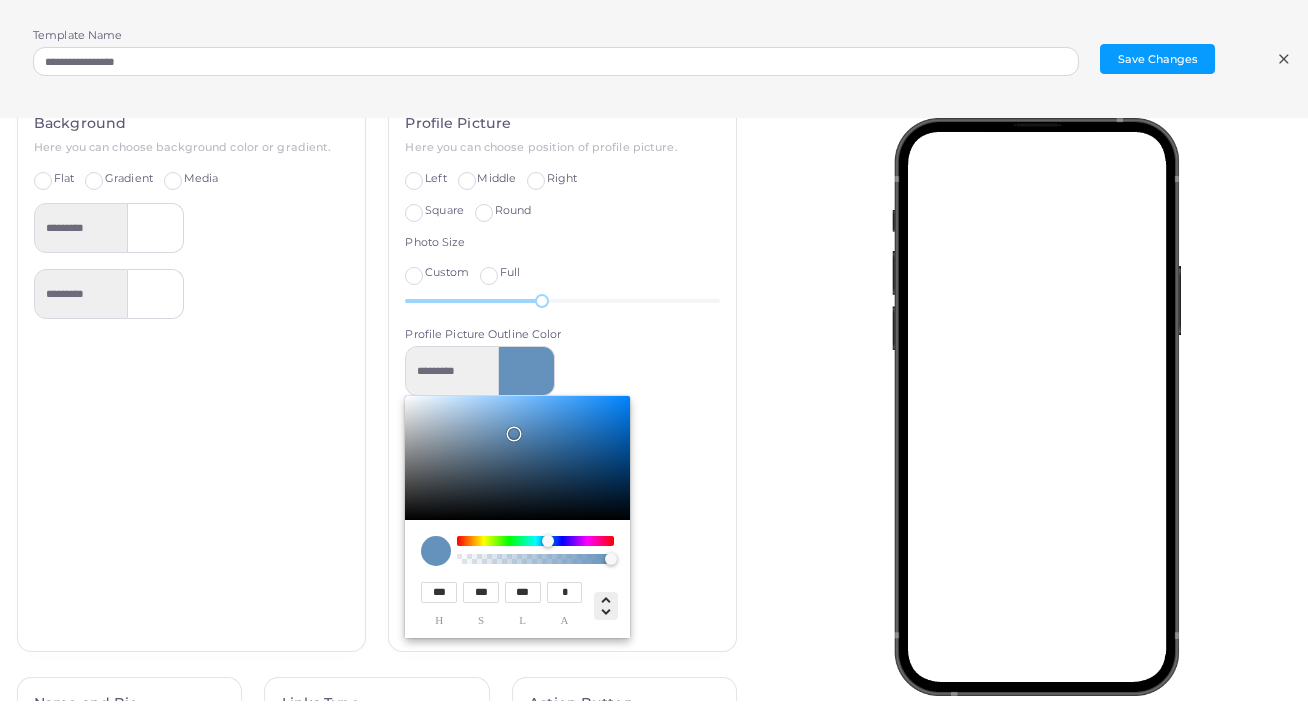 click 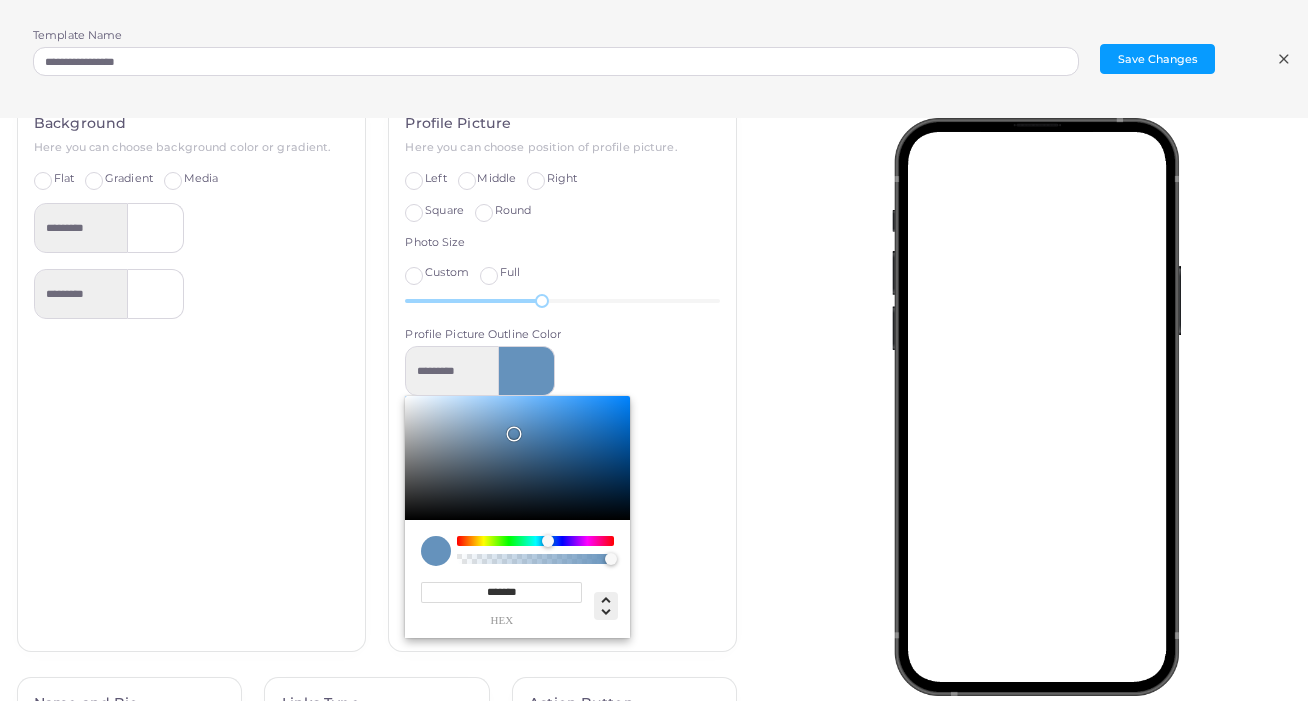 click 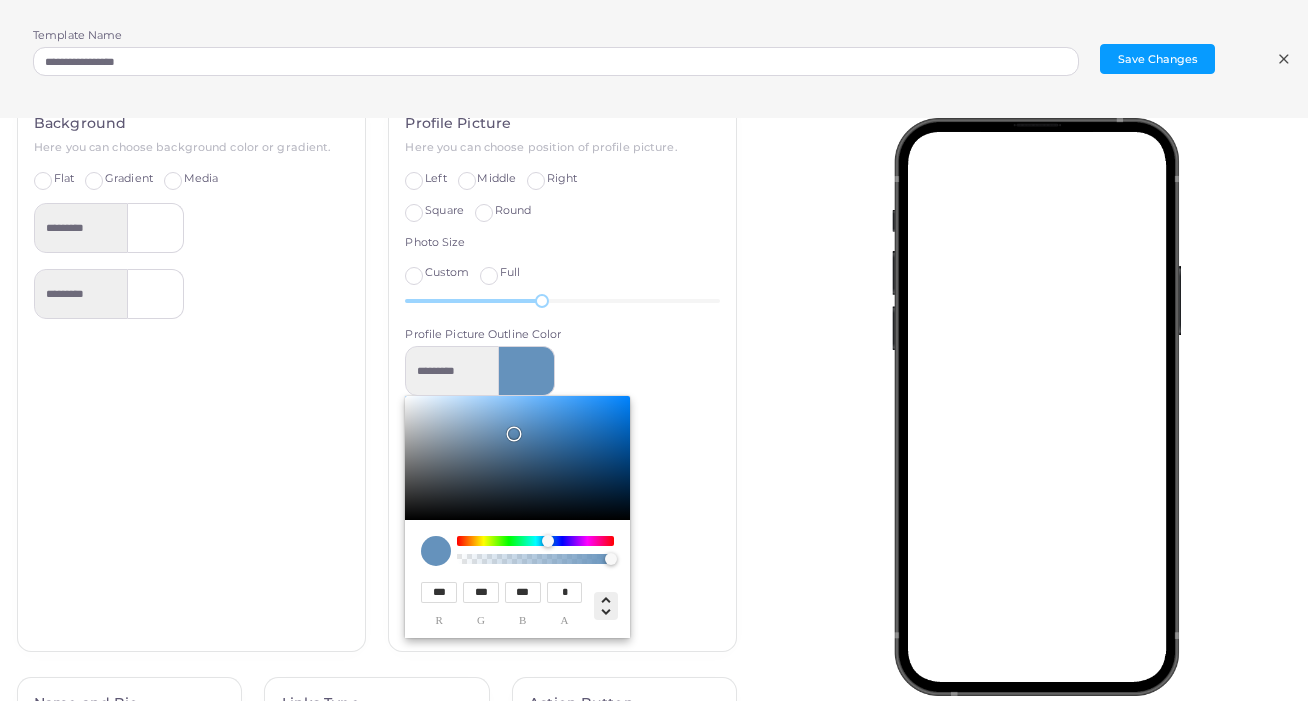 click 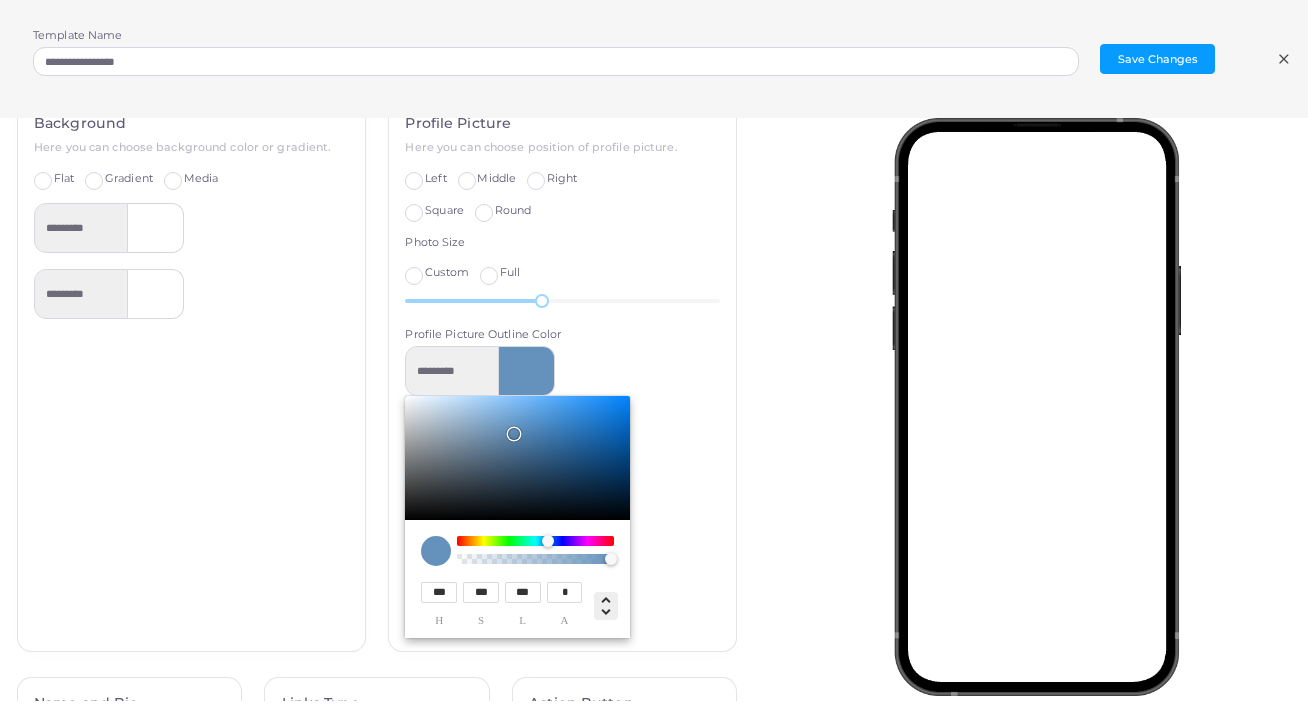 click 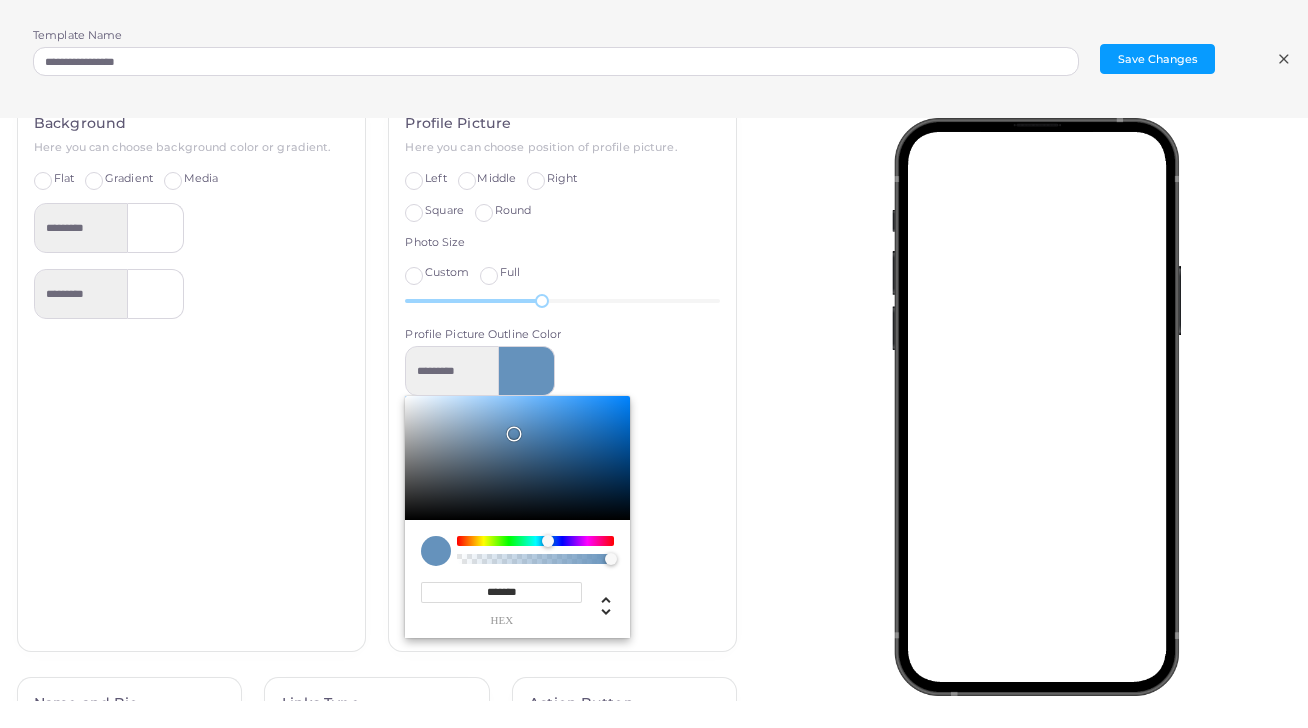 click on "*******" at bounding box center [501, 592] 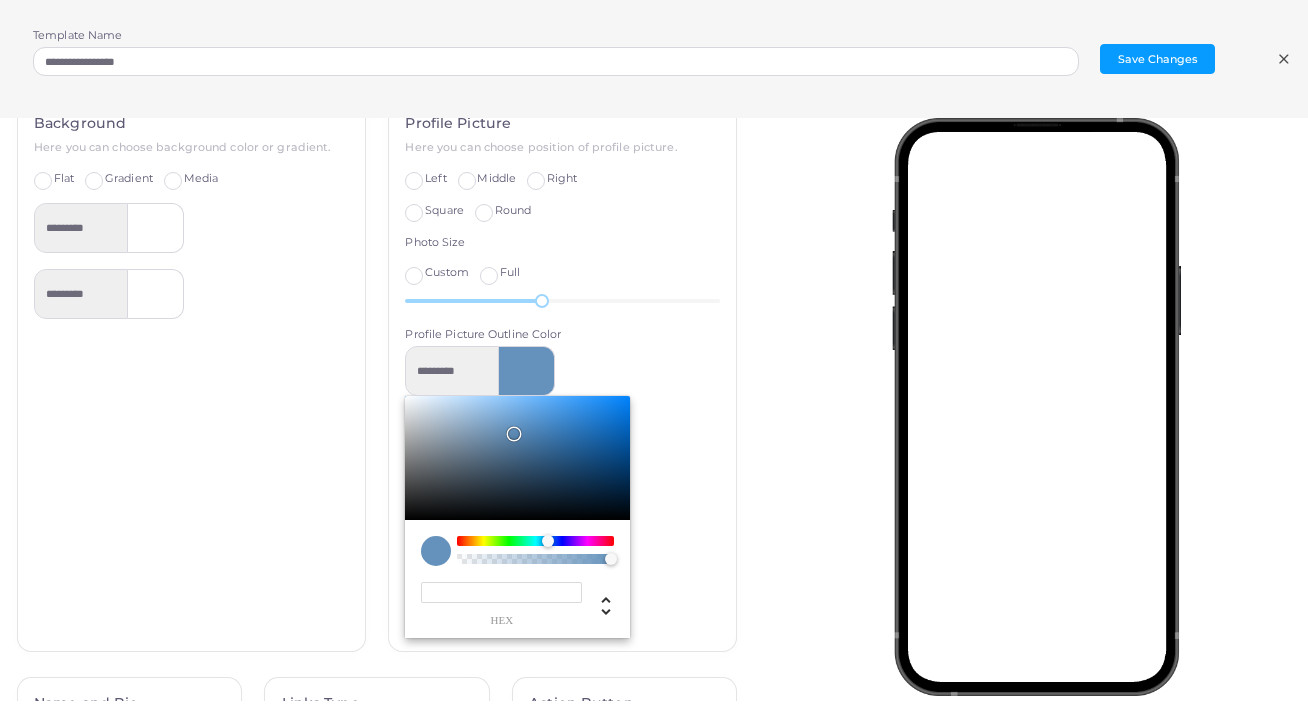paste on "*******" 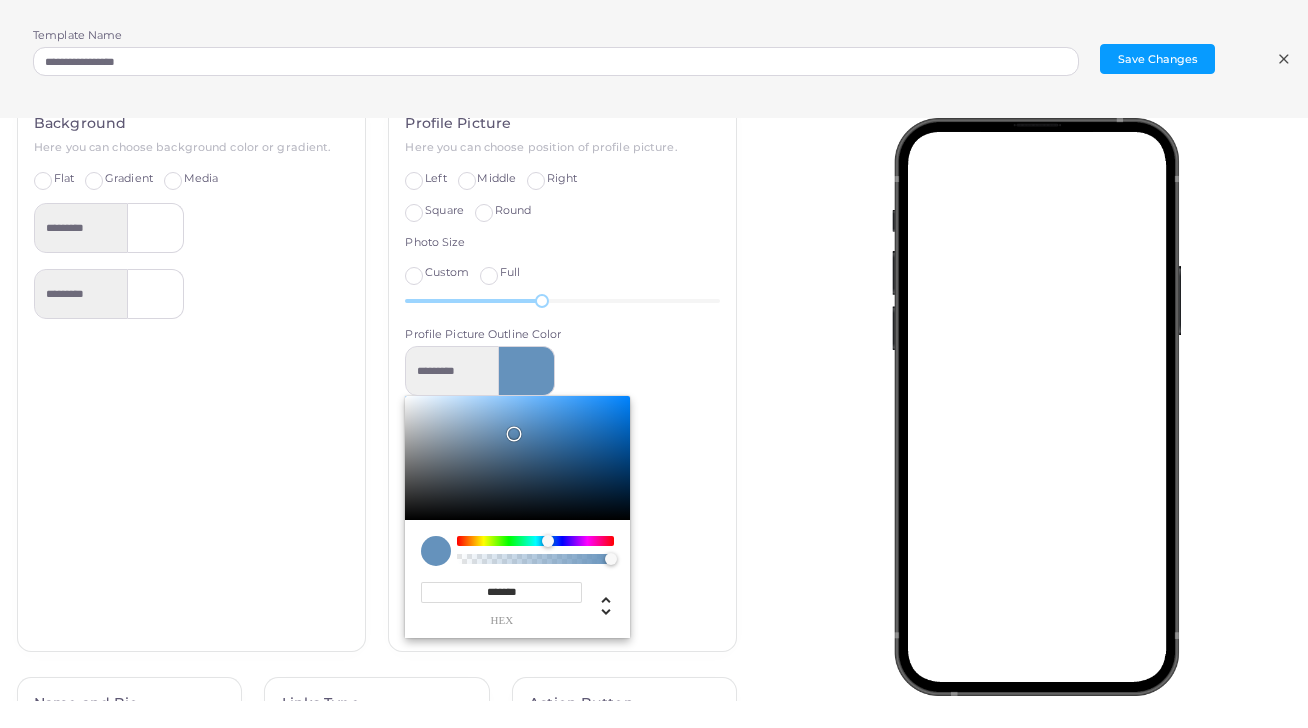 click on "Profile Picture Here you can choose position of profile picture. Left Middle Right Square Round Photo Size Custom Full 49 Profile Picture Outline Color *********                   *******   hex       ***   r     ***   g     ***   b     *   a     ***   h     ***   s     ***   l     *   a" at bounding box center (562, 375) 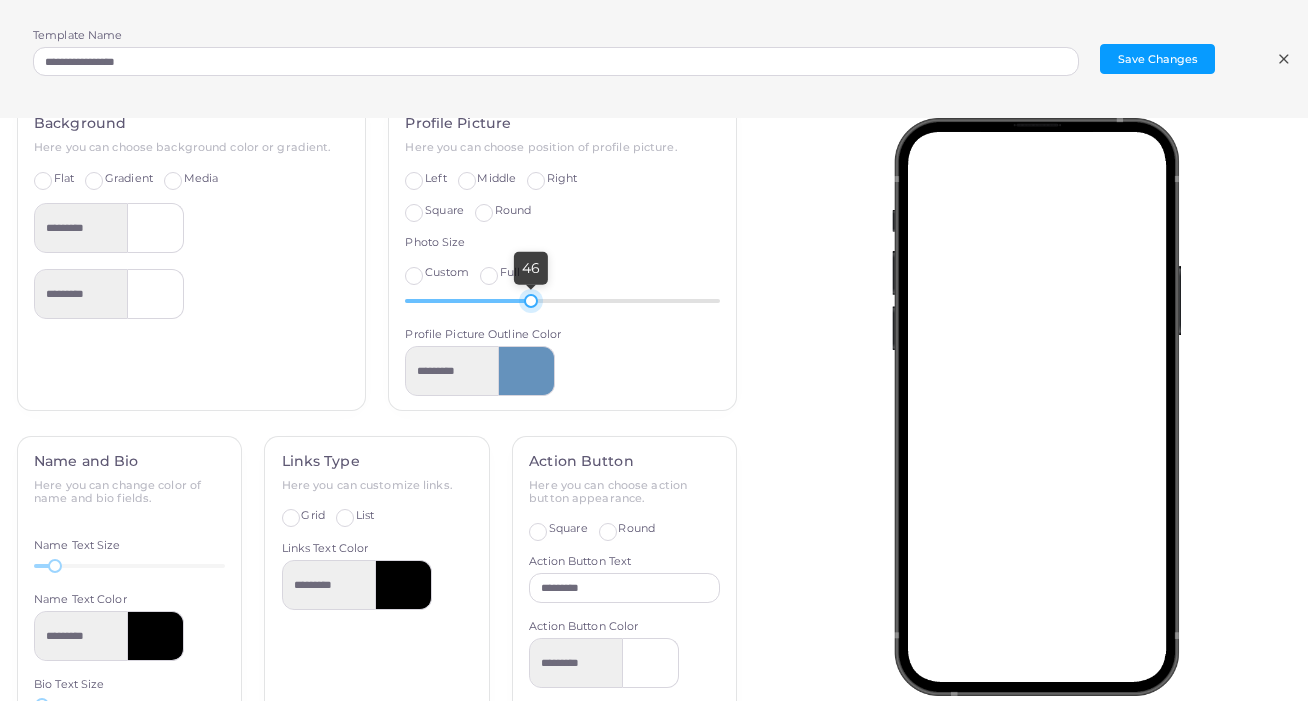 drag, startPoint x: 542, startPoint y: 295, endPoint x: 531, endPoint y: 303, distance: 13.601471 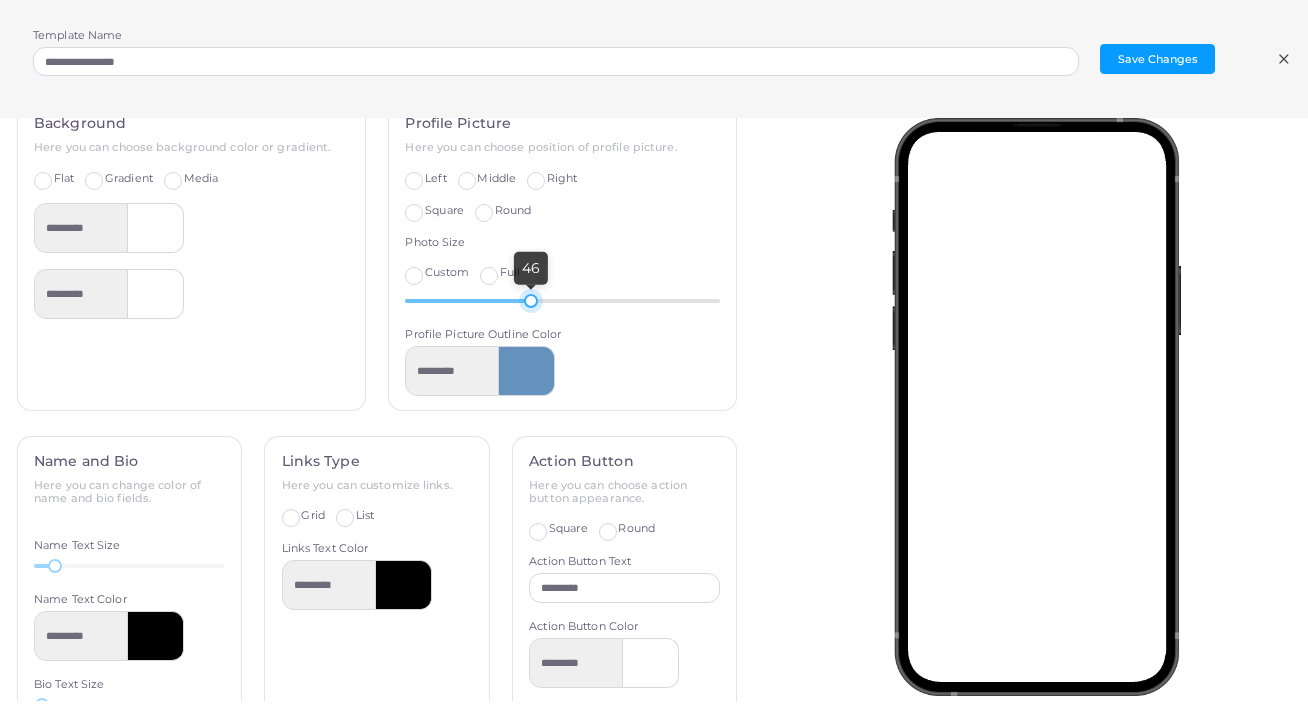 click at bounding box center (531, 301) 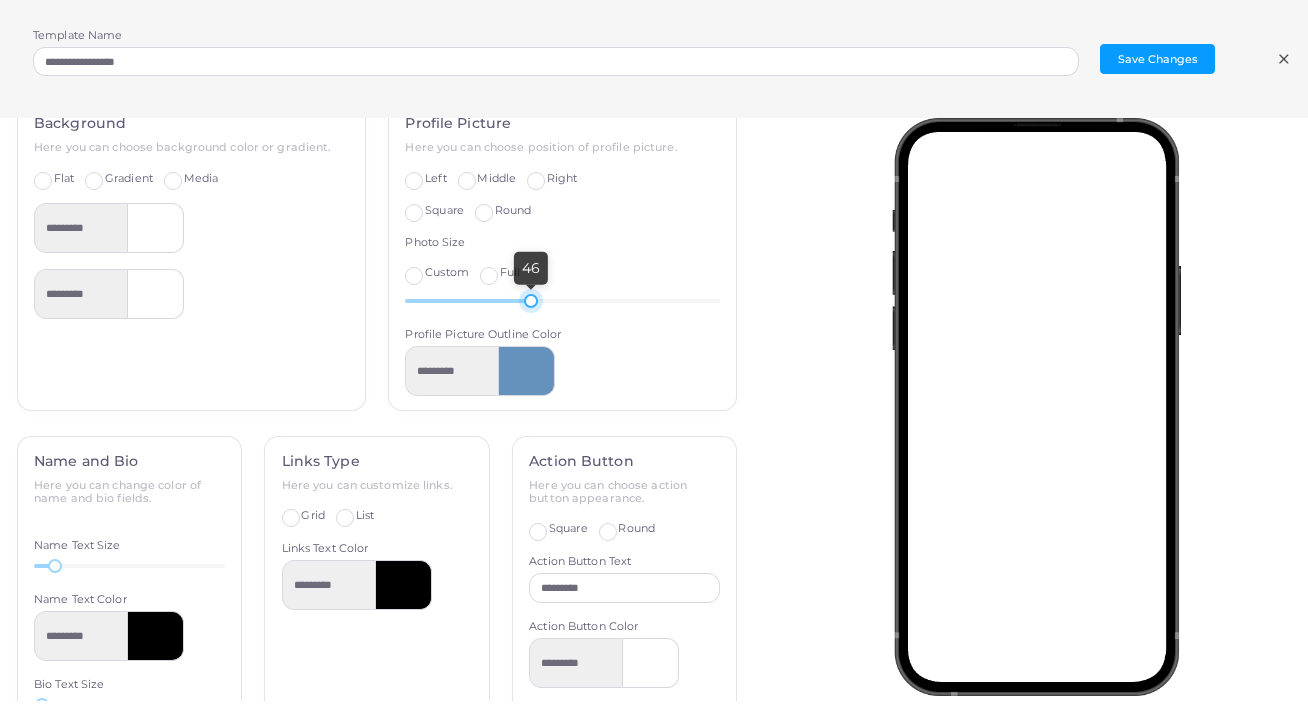 click on "Logo Here you can show or hide logo and upload an image.  Show Logo  Logo Size 40 Logo Margin Top 10 Logo Margin Left 0 Cover Here you can show or hide cover and select type of cover you want.  Show Cover  Background Here you can choose background color or gradient. Flat Gradient Media ********* ********* Profile Picture Here you can choose position of profile picture. Left Middle Right Square Round Photo Size Custom Full 46 Profile Picture Outline Color ********* Name and Bio Here you can change color of name and bio fields. Name Text Size 20 Name Text Color ********* Bio Text Size 14 Bio Text Color ********* Links Type Here you can customize links. Grid List  Show icons  Links Text Color ********* Action Button Here you can choose action button appearance. Square Round Action Button Text ********* Action Button Color ********* Action Button Outline Color ********* Action Button Text Color *********" at bounding box center (377, 409) 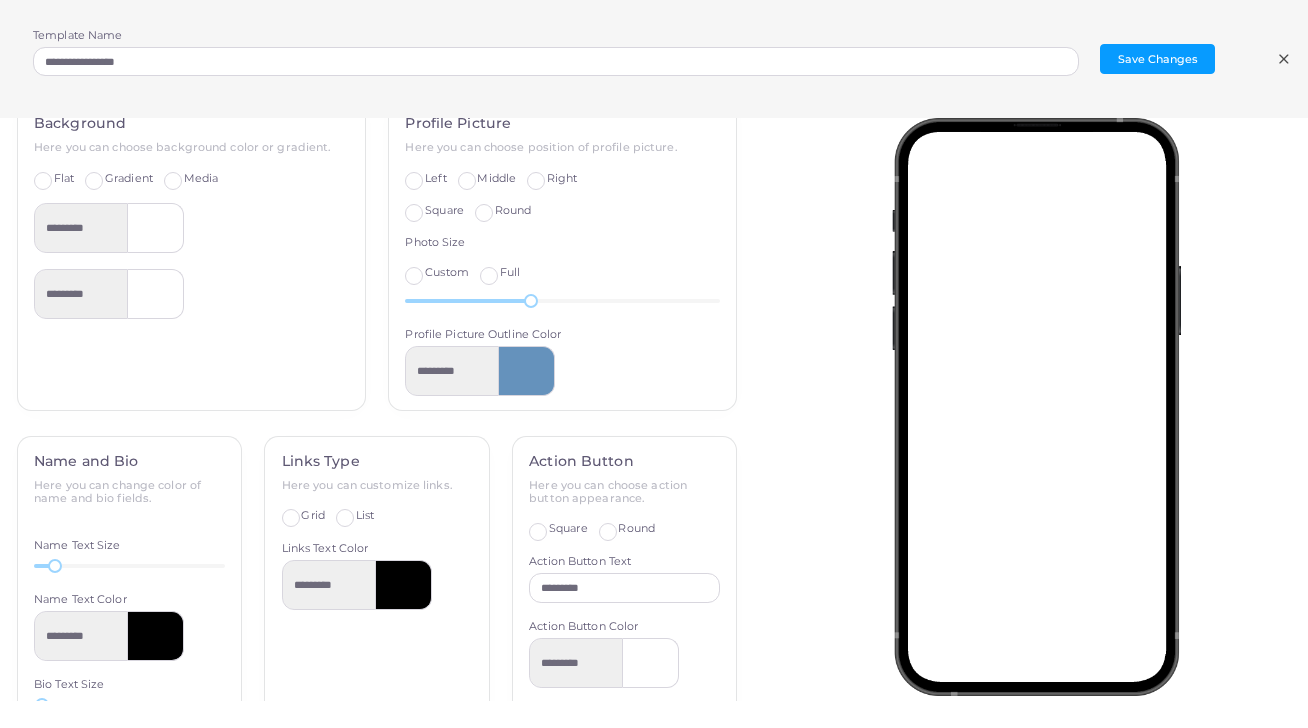 click on "Full" at bounding box center [510, 273] 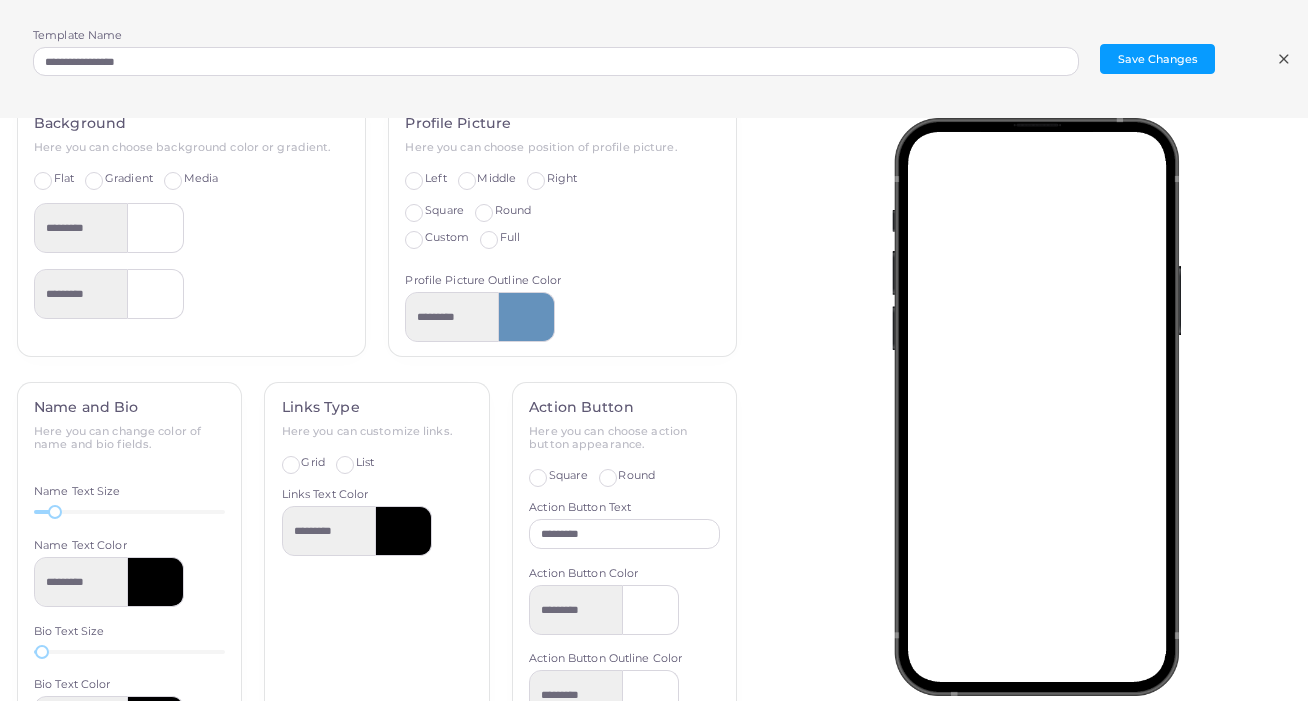 click on "Custom" at bounding box center [447, 238] 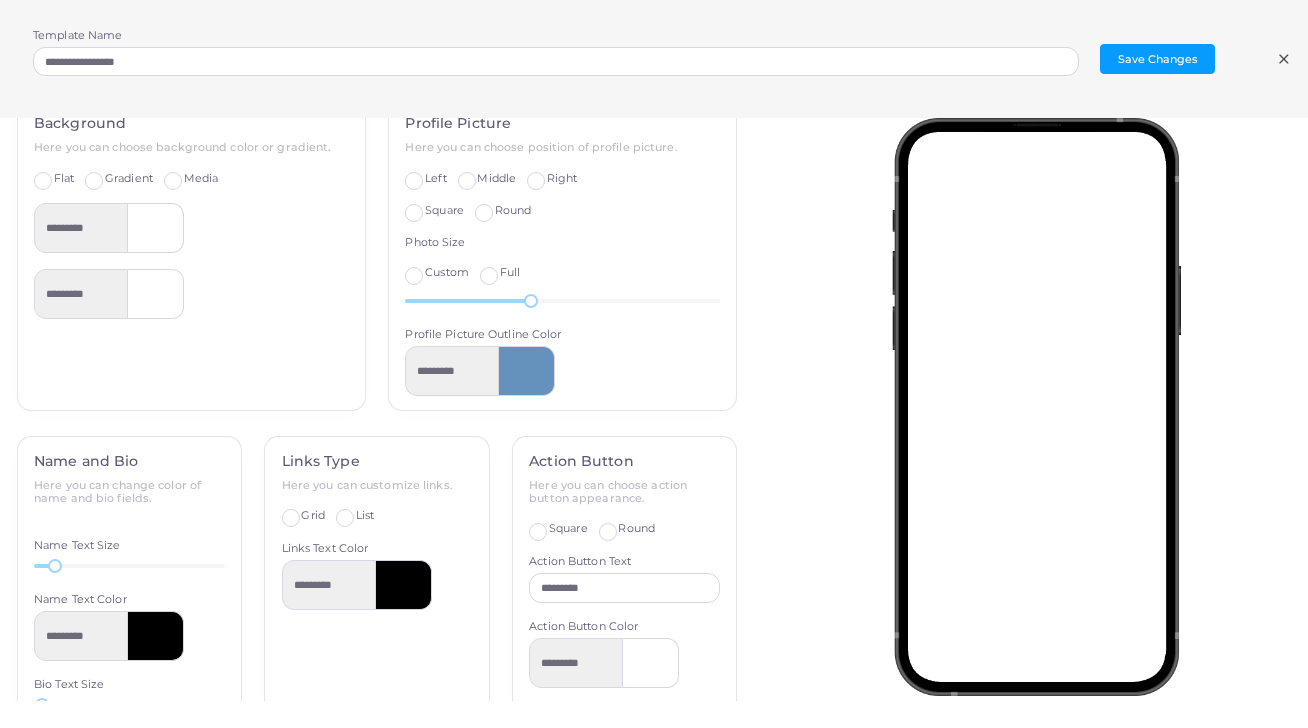 click at bounding box center [1042, 409] 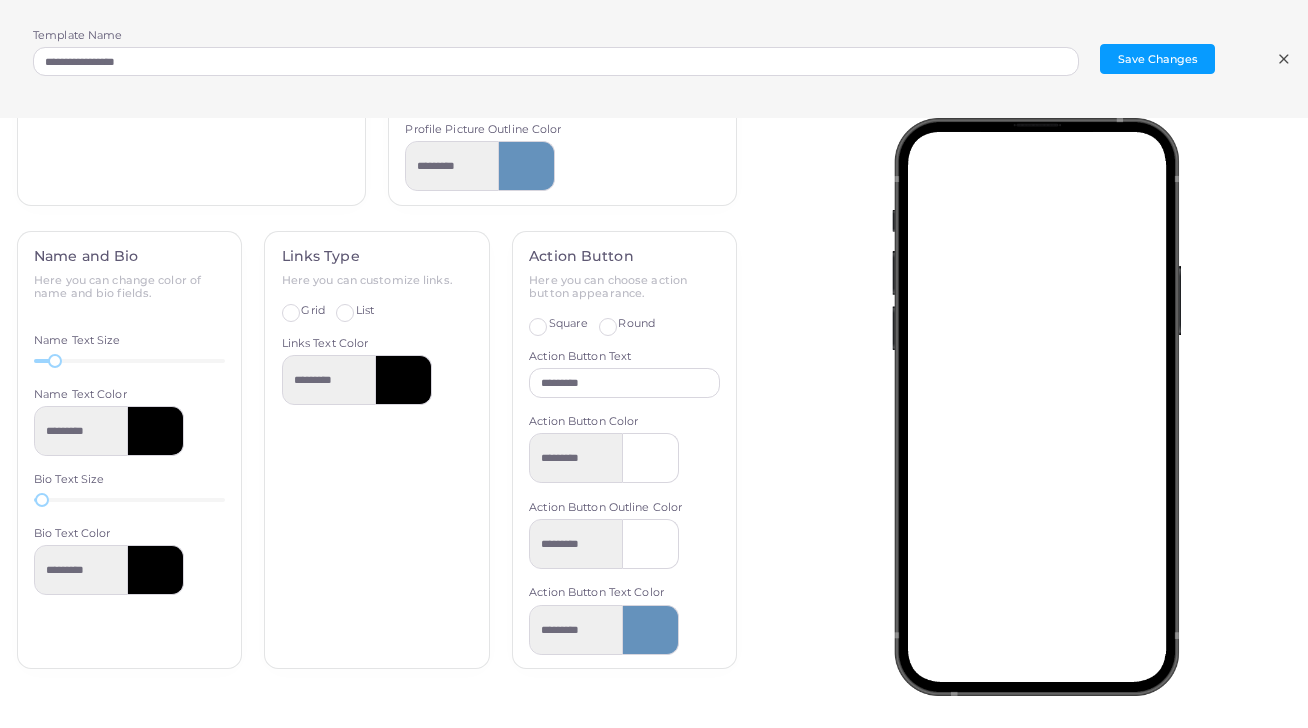 scroll, scrollTop: 413, scrollLeft: 0, axis: vertical 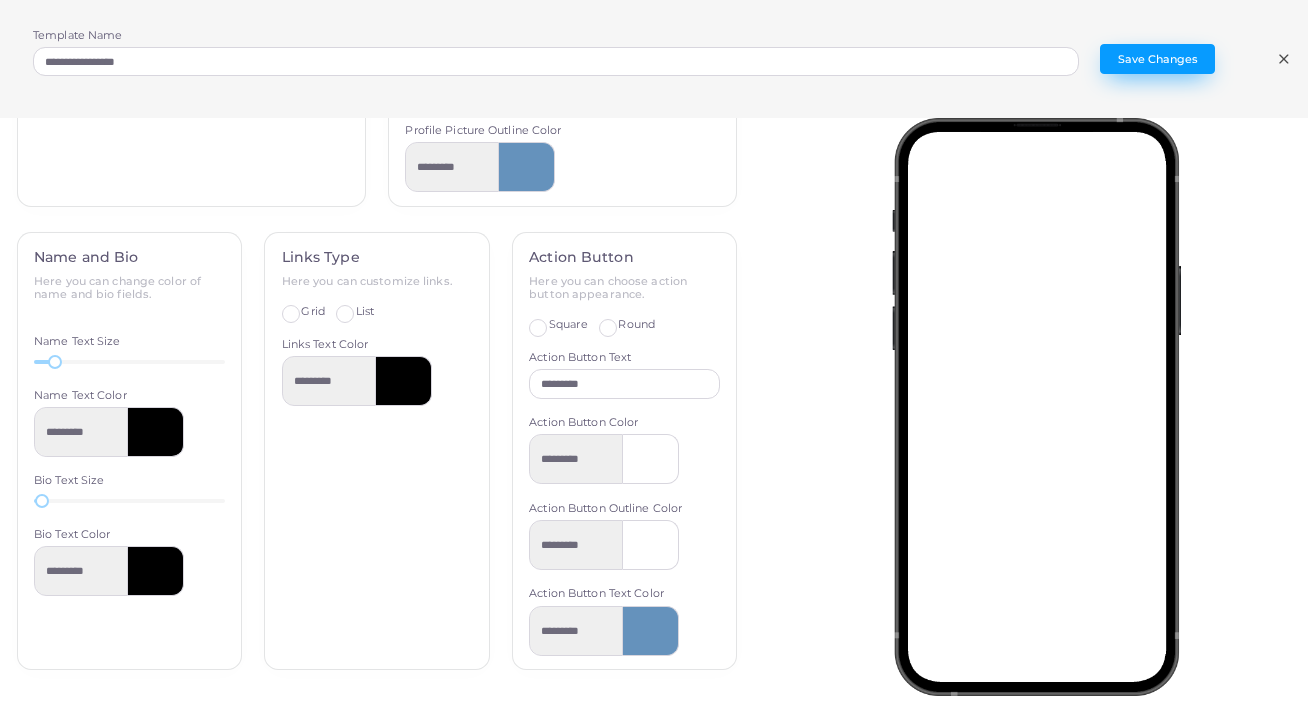 click on "Save Changes" at bounding box center (1157, 59) 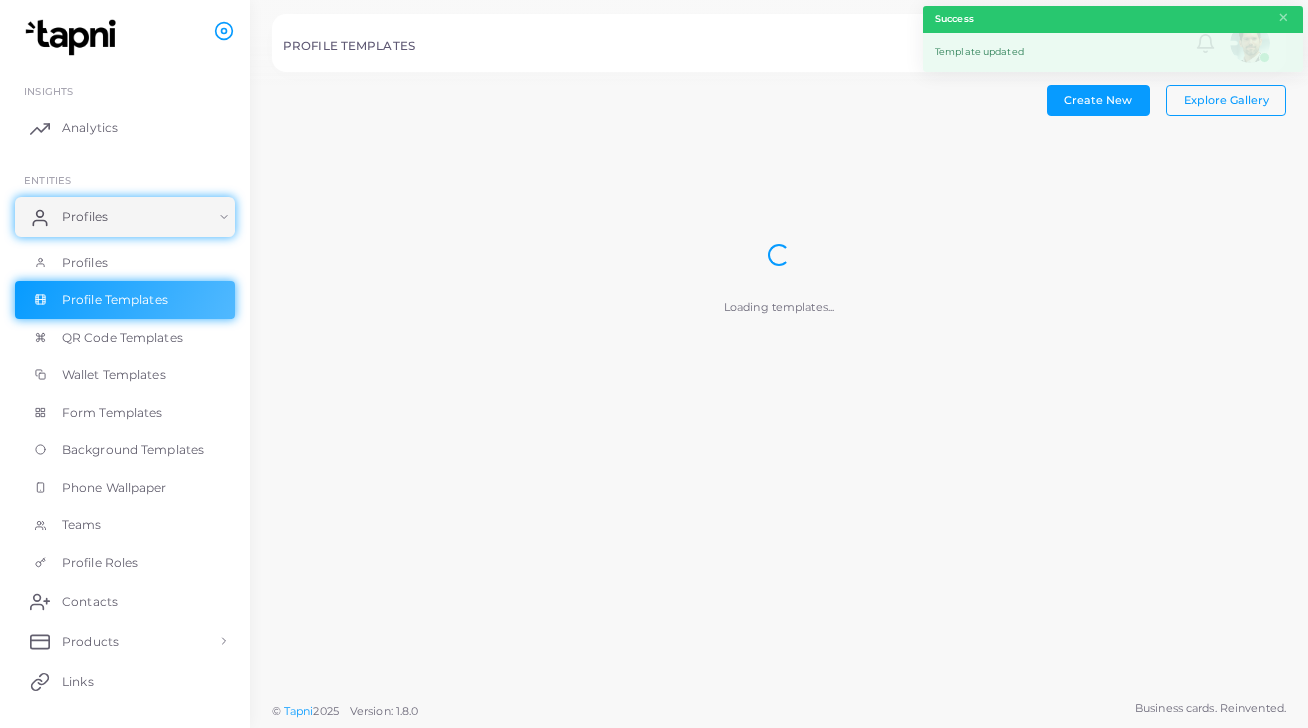 scroll, scrollTop: 0, scrollLeft: 0, axis: both 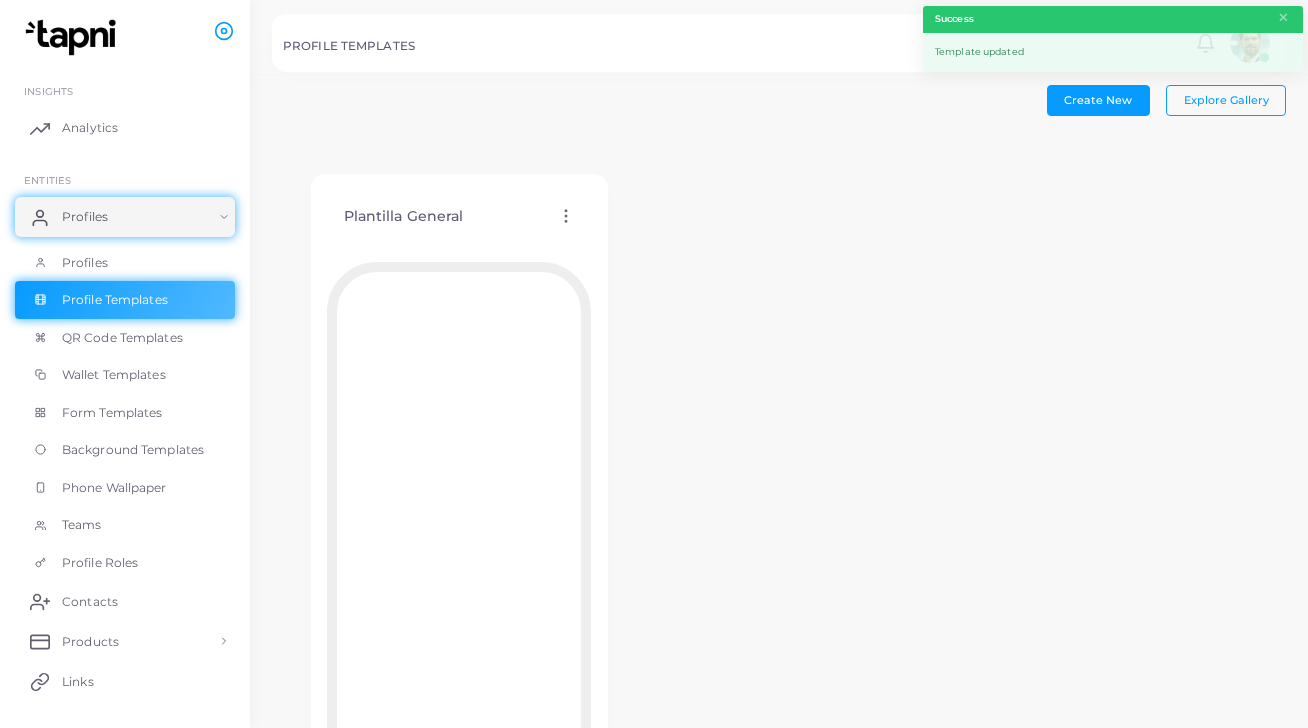 click 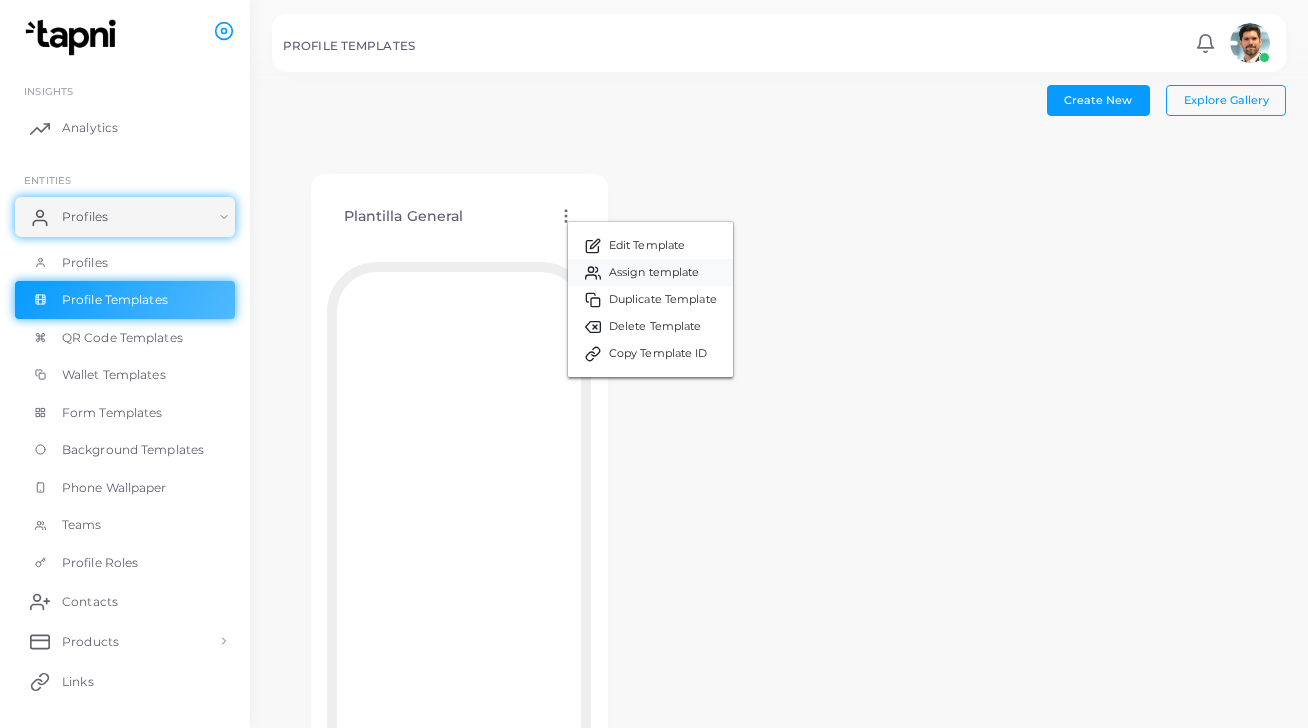 click on "Assign template" at bounding box center [654, 273] 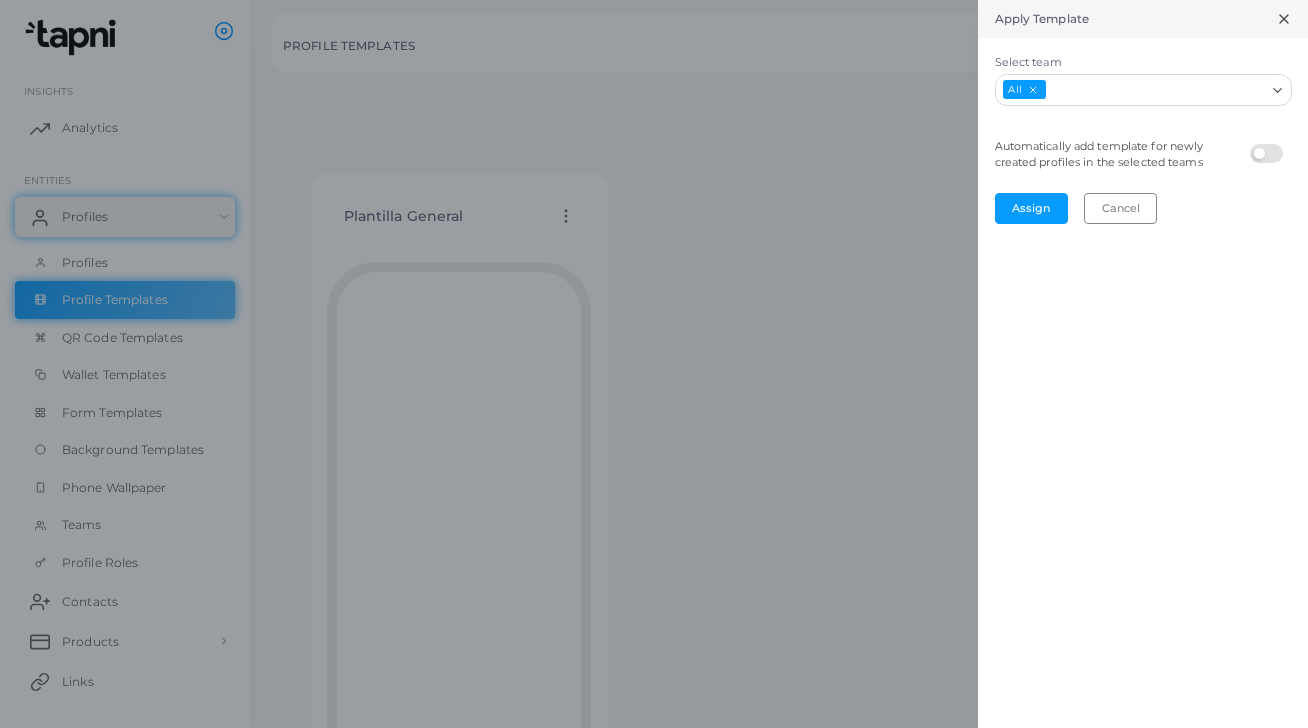 click at bounding box center (654, 364) 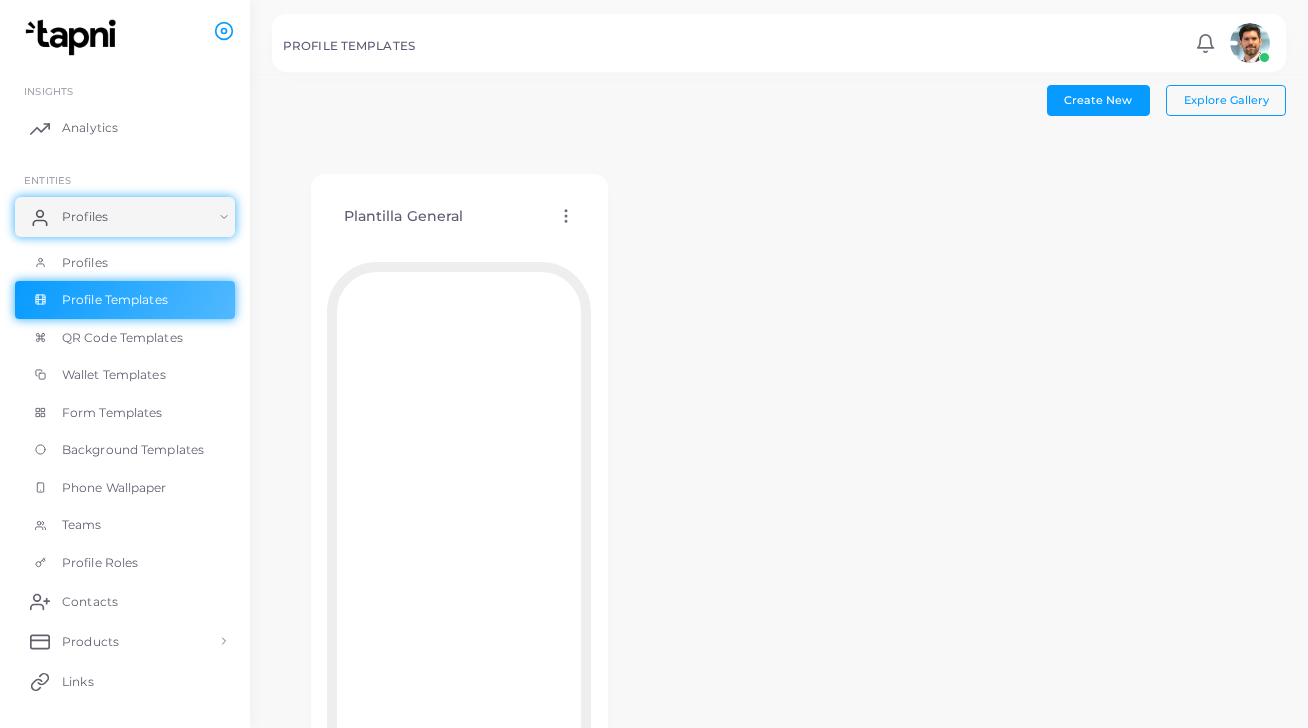click on "Plantilla General  Edit Template Assign template Duplicate Template Delete Template Copy Template ID" at bounding box center (779, 503) 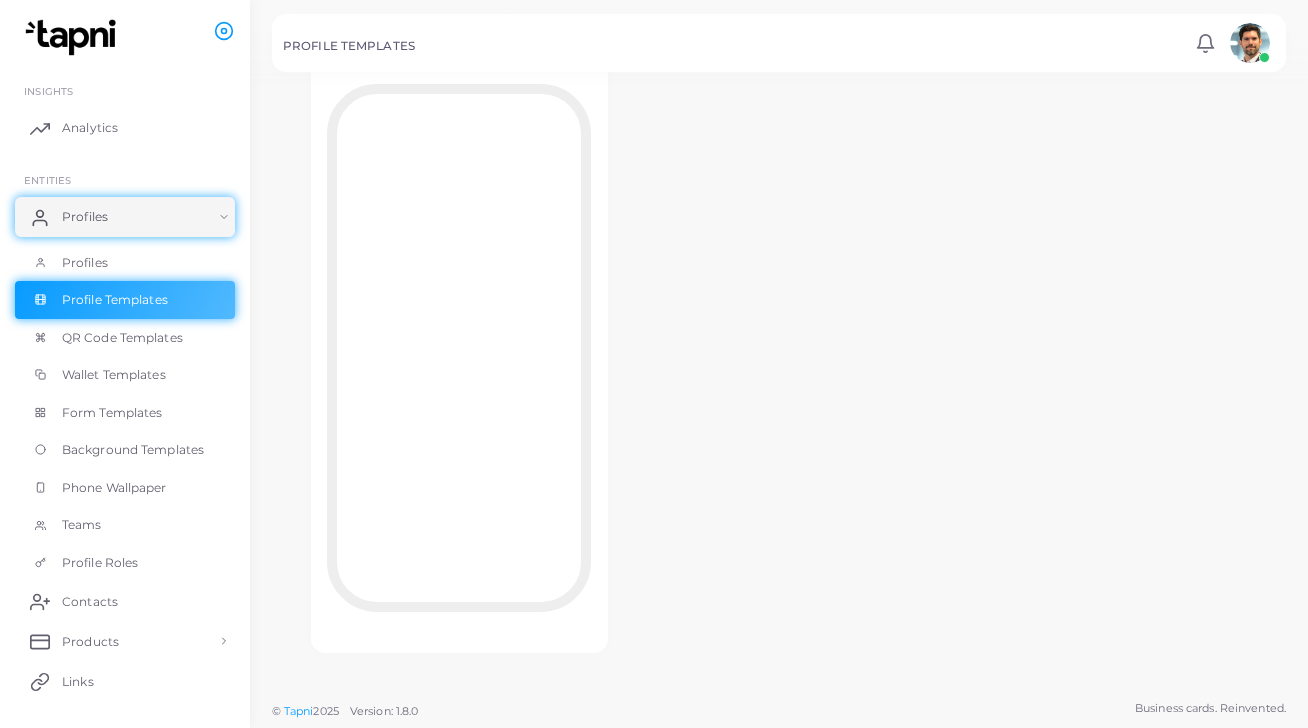 scroll, scrollTop: 177, scrollLeft: 0, axis: vertical 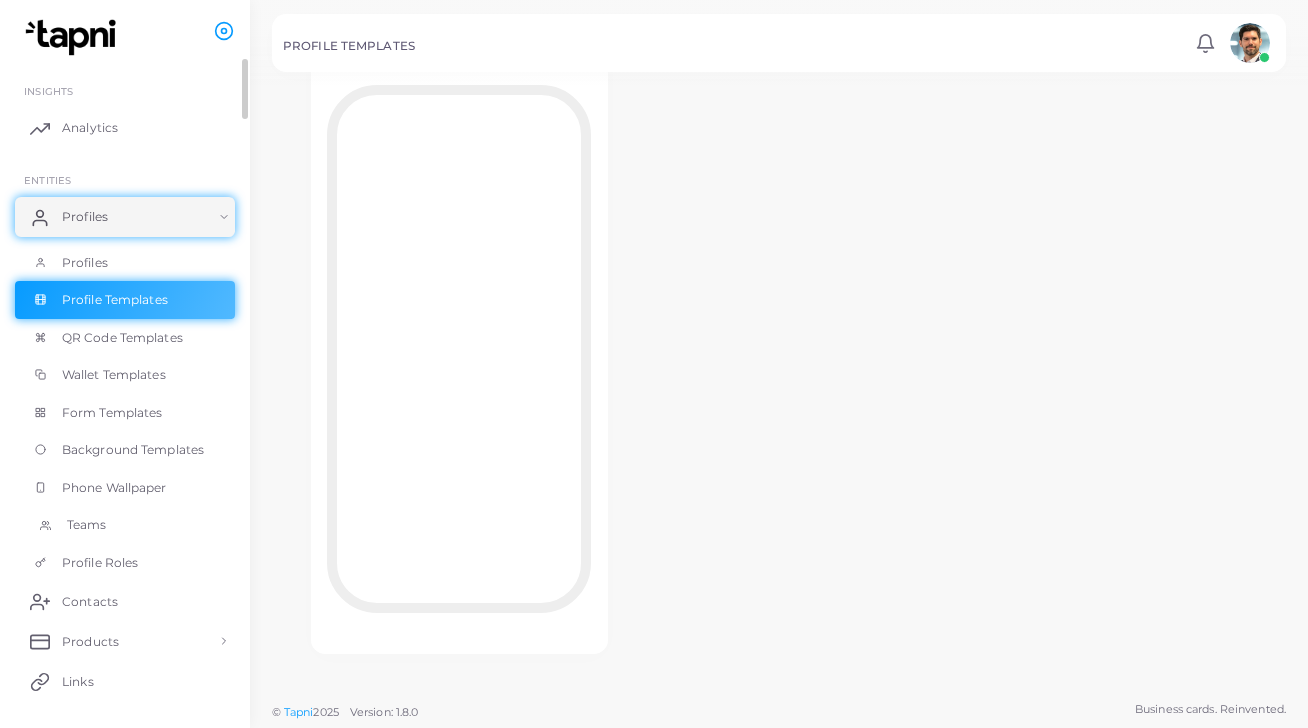 click on "Teams" at bounding box center [87, 525] 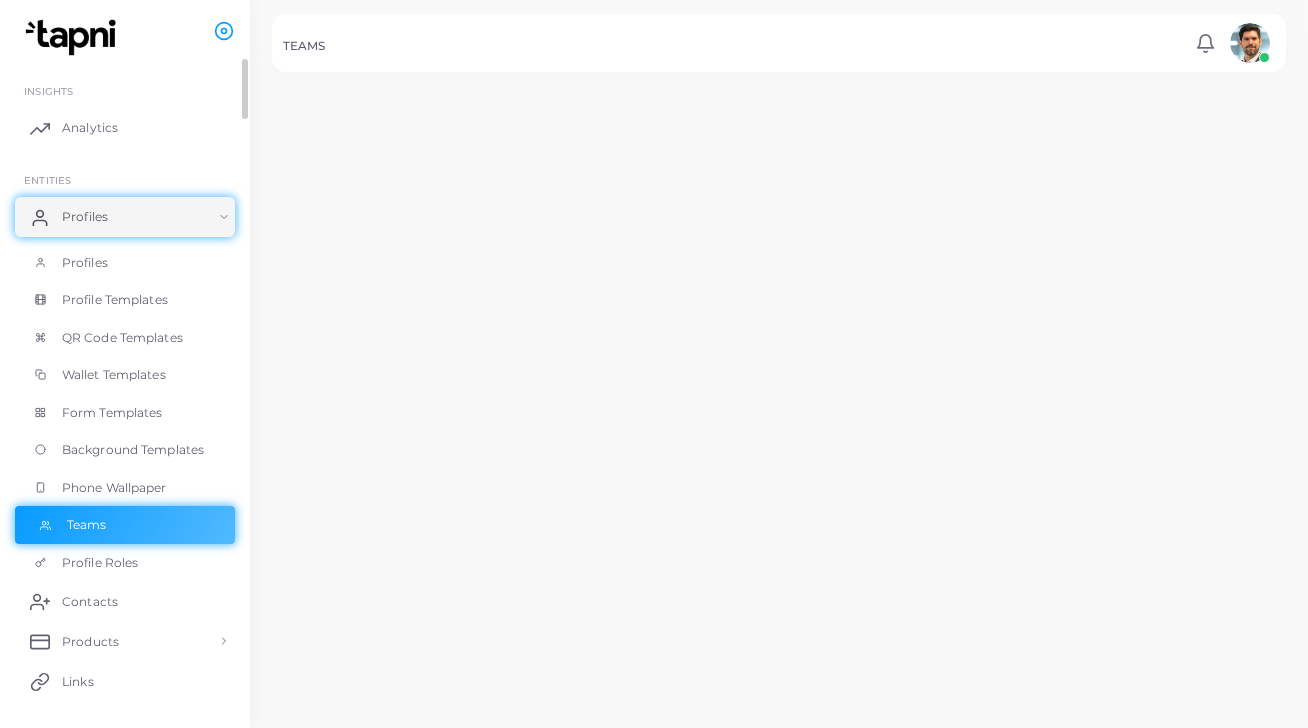 click on "Teams" at bounding box center [87, 525] 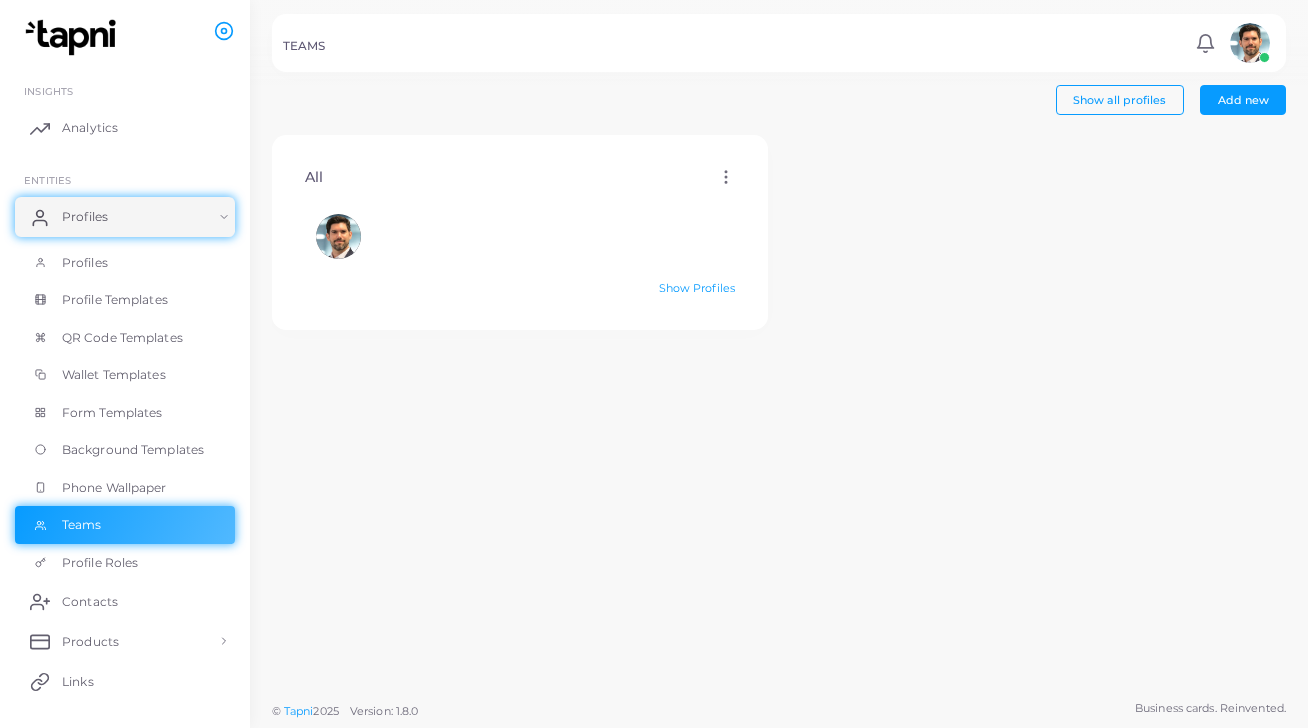 click 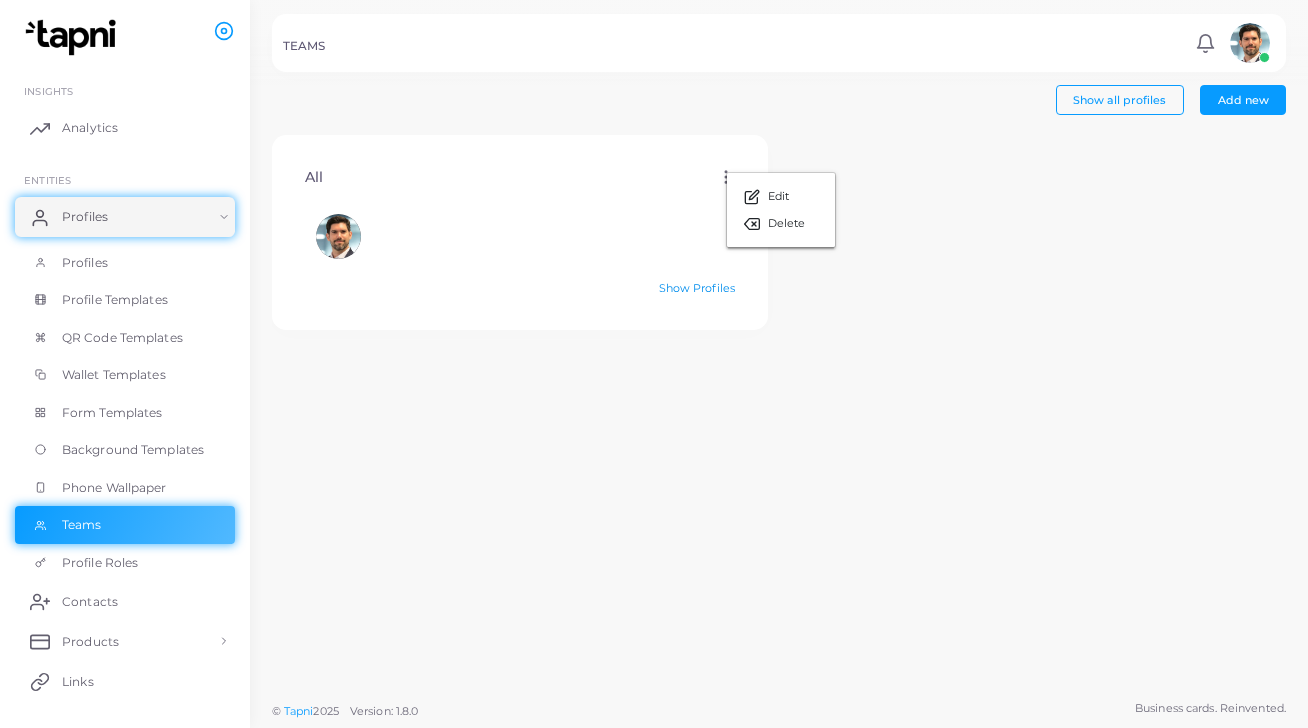 click on "Show Profiles" at bounding box center (697, 288) 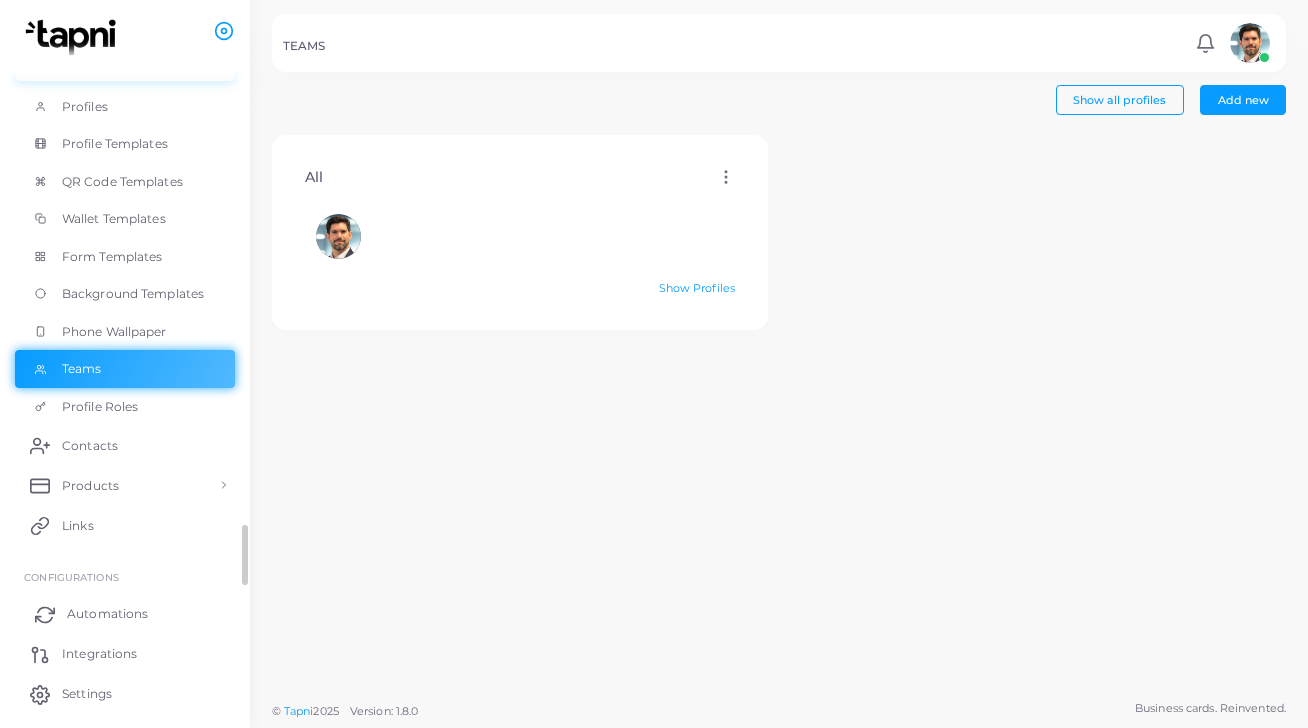scroll, scrollTop: 207, scrollLeft: 0, axis: vertical 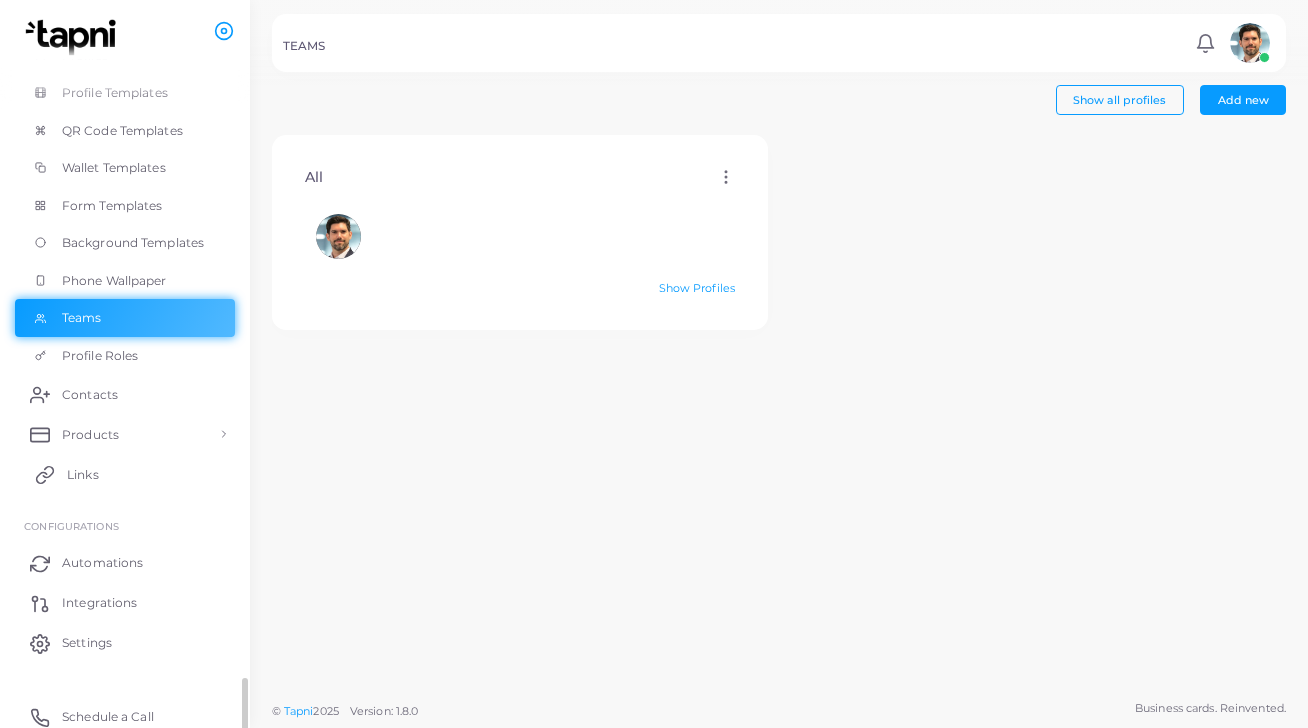 click on "Links" at bounding box center (83, 475) 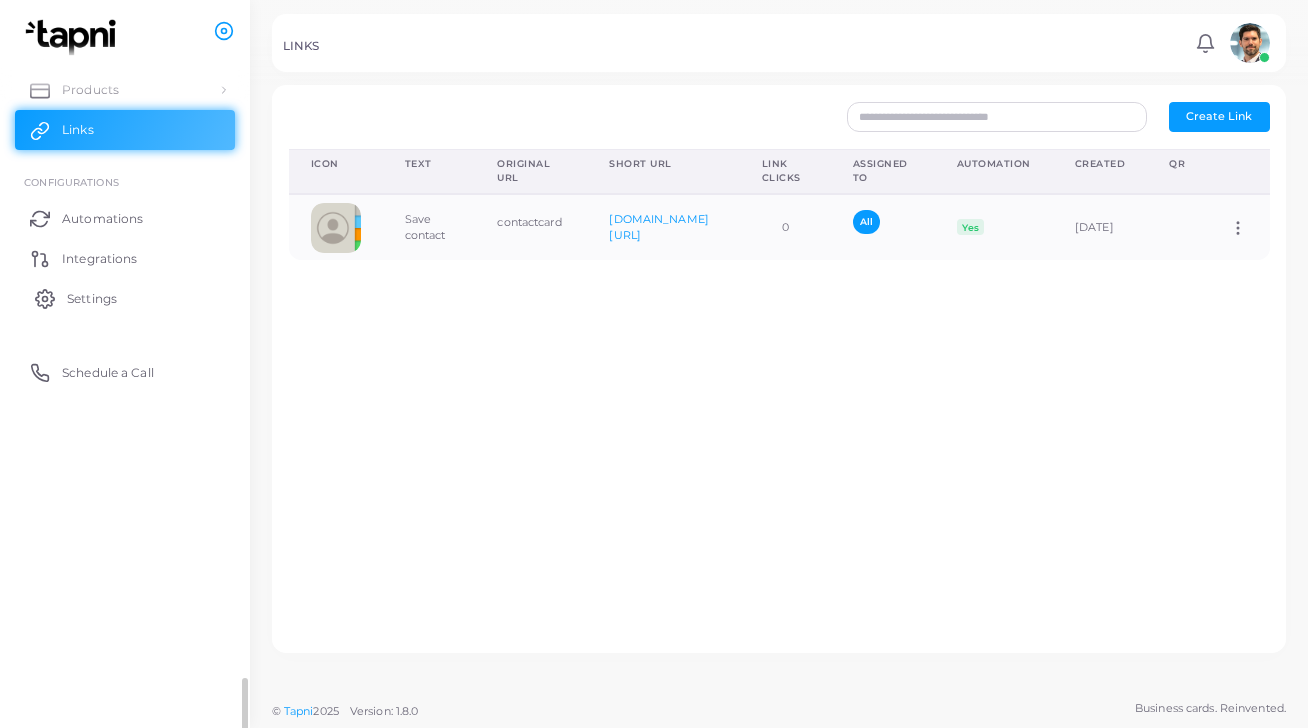 click on "Settings" at bounding box center [92, 299] 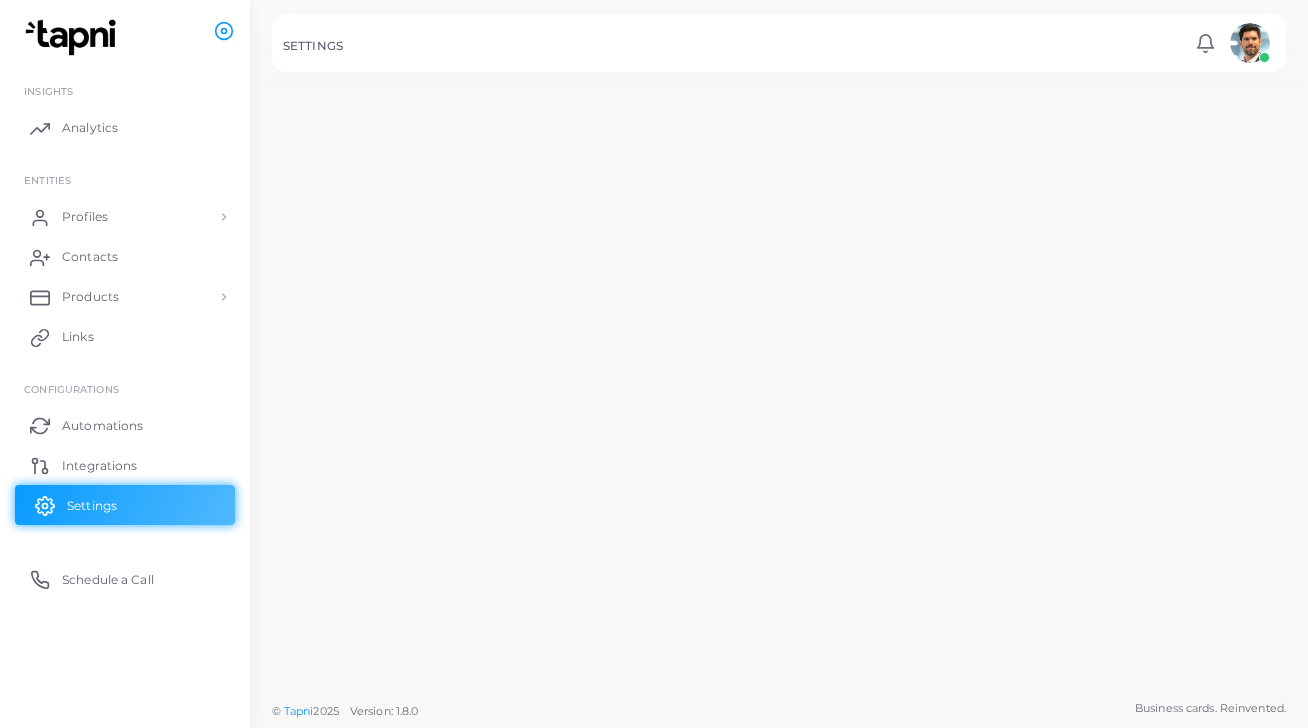 scroll, scrollTop: 0, scrollLeft: 0, axis: both 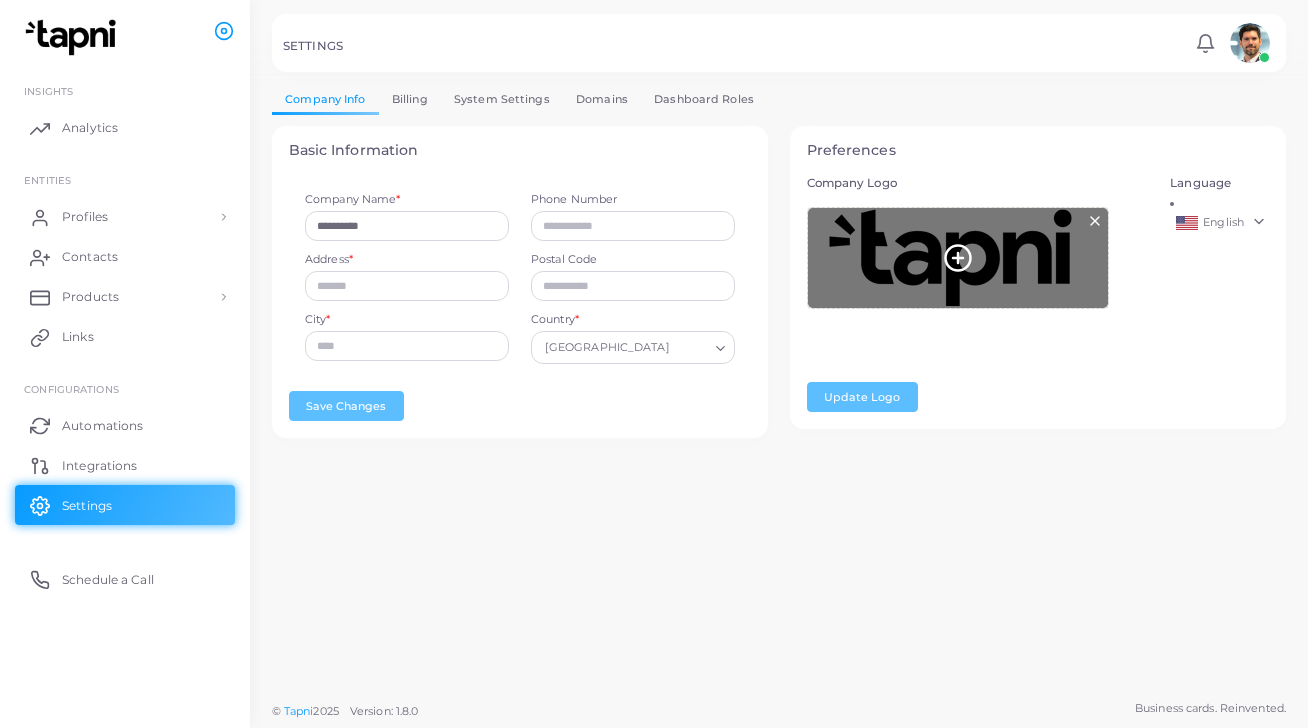 click 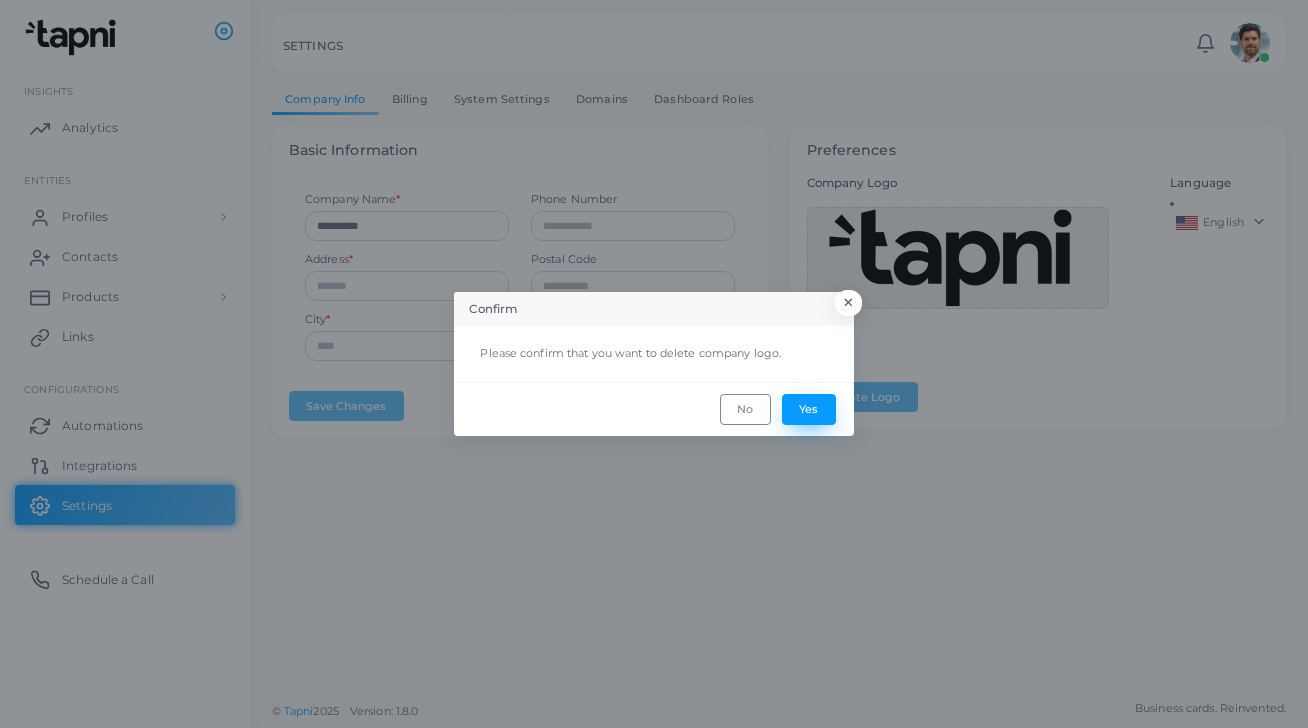 click on "Yes" at bounding box center (809, 409) 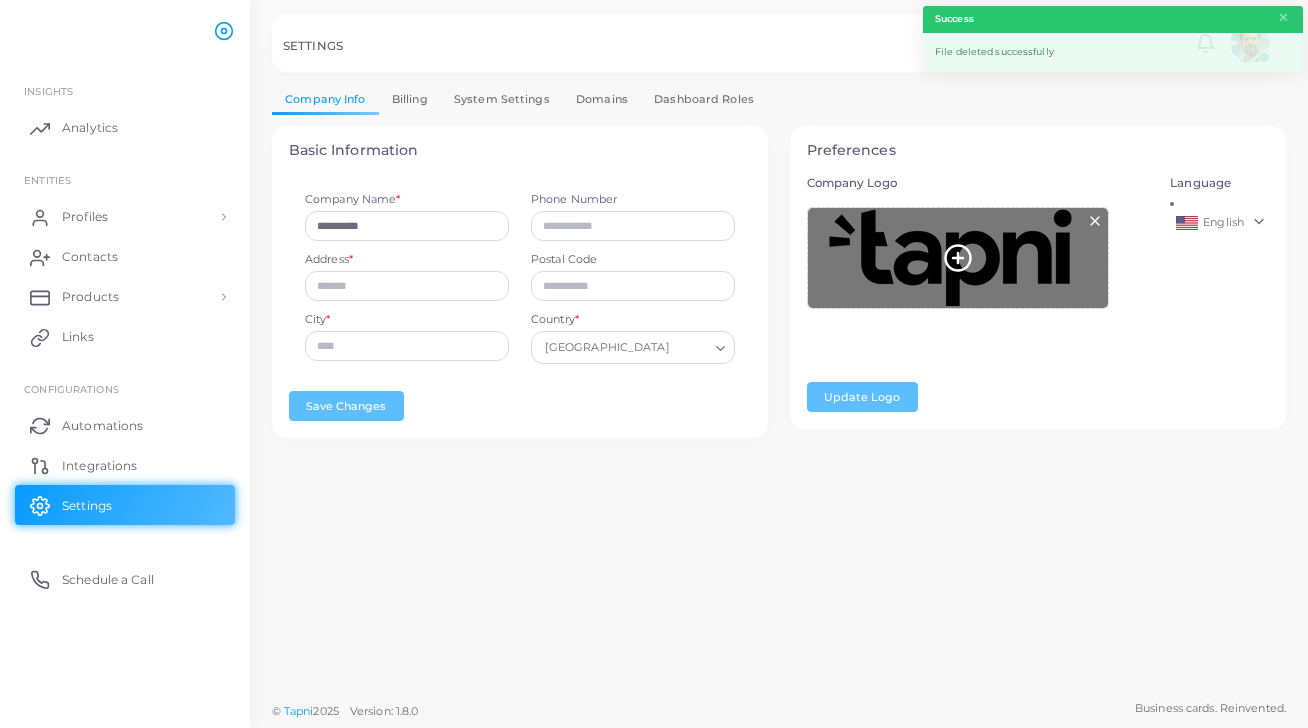 click 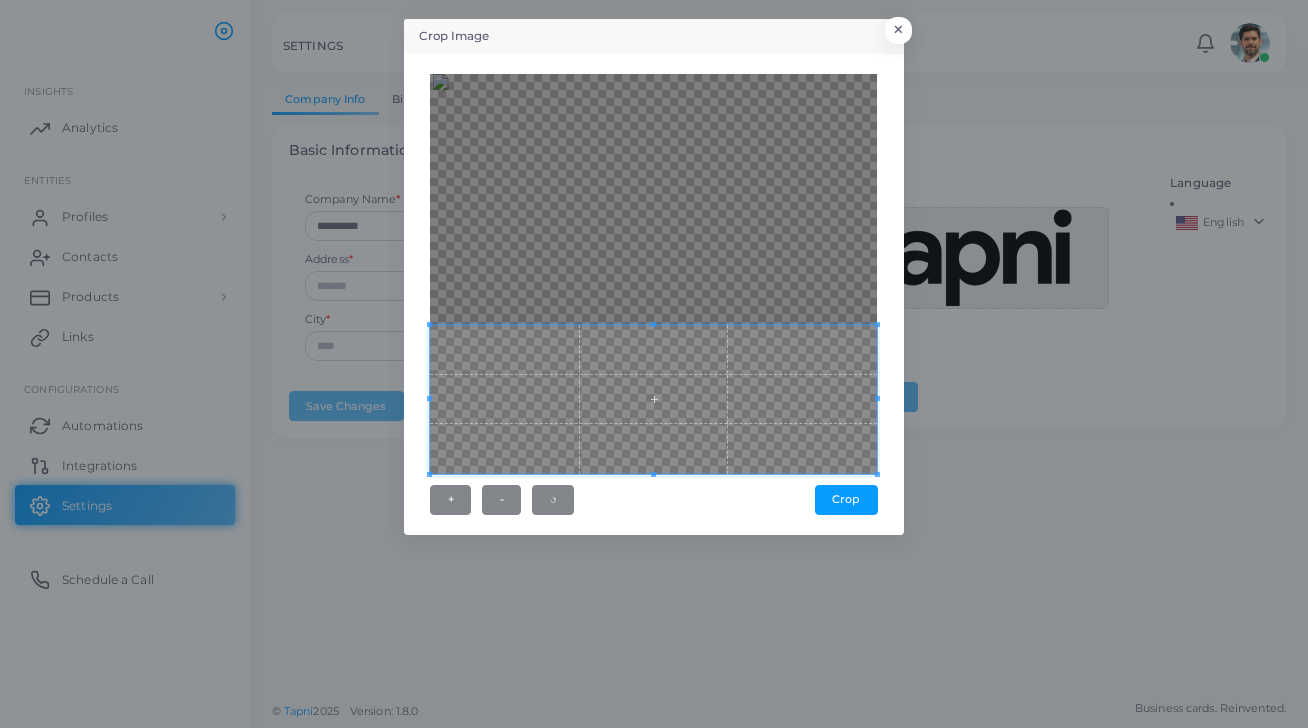 click at bounding box center (653, 399) 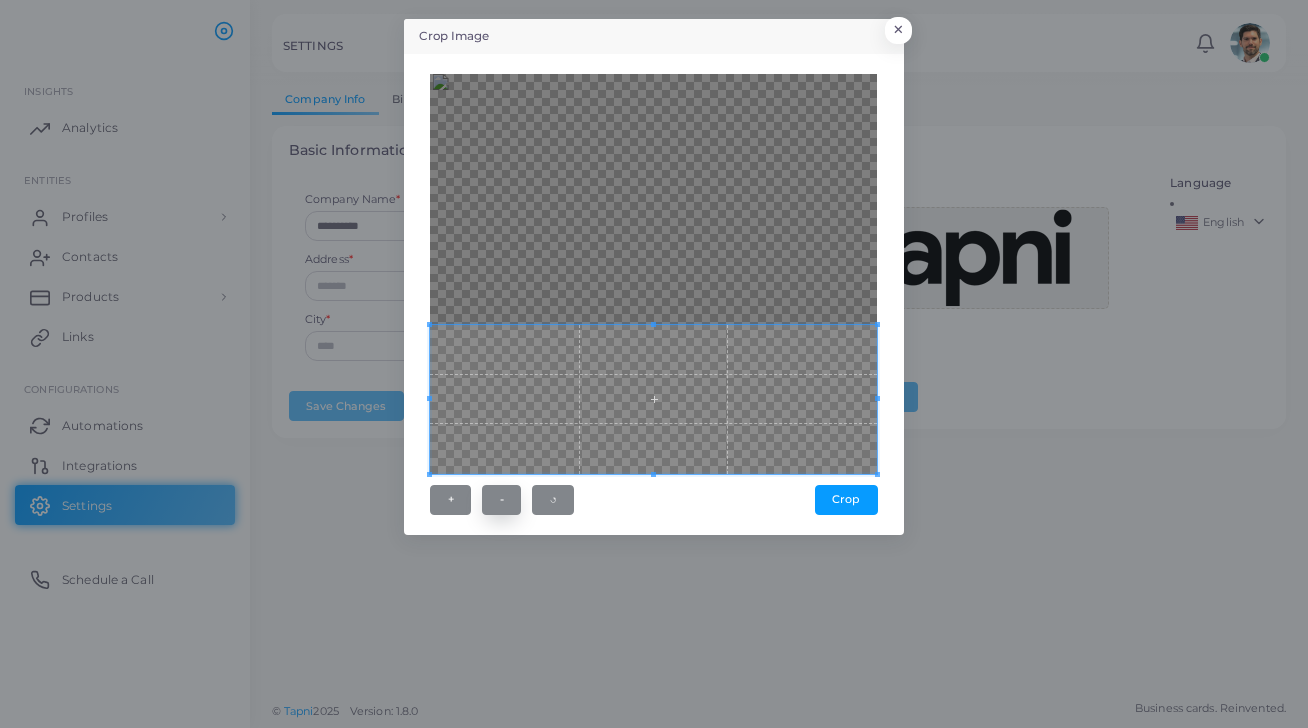 click on "-" at bounding box center (501, 500) 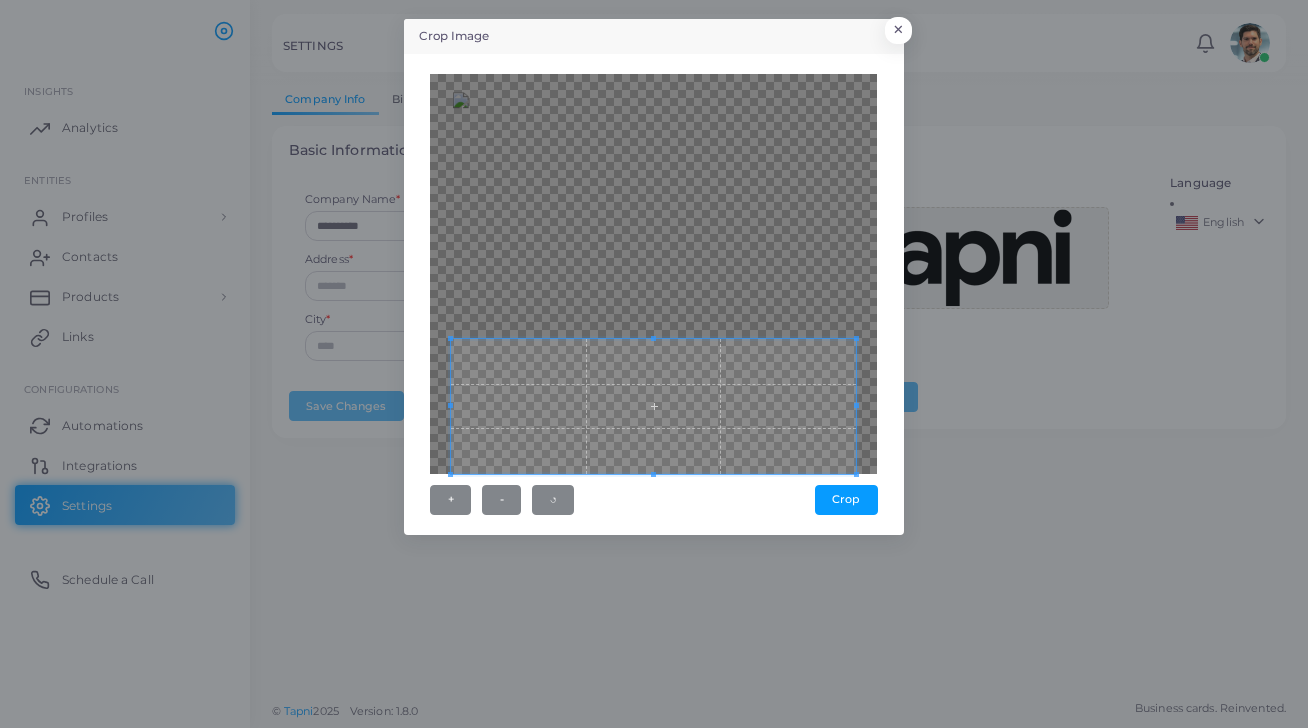 click at bounding box center [653, 406] 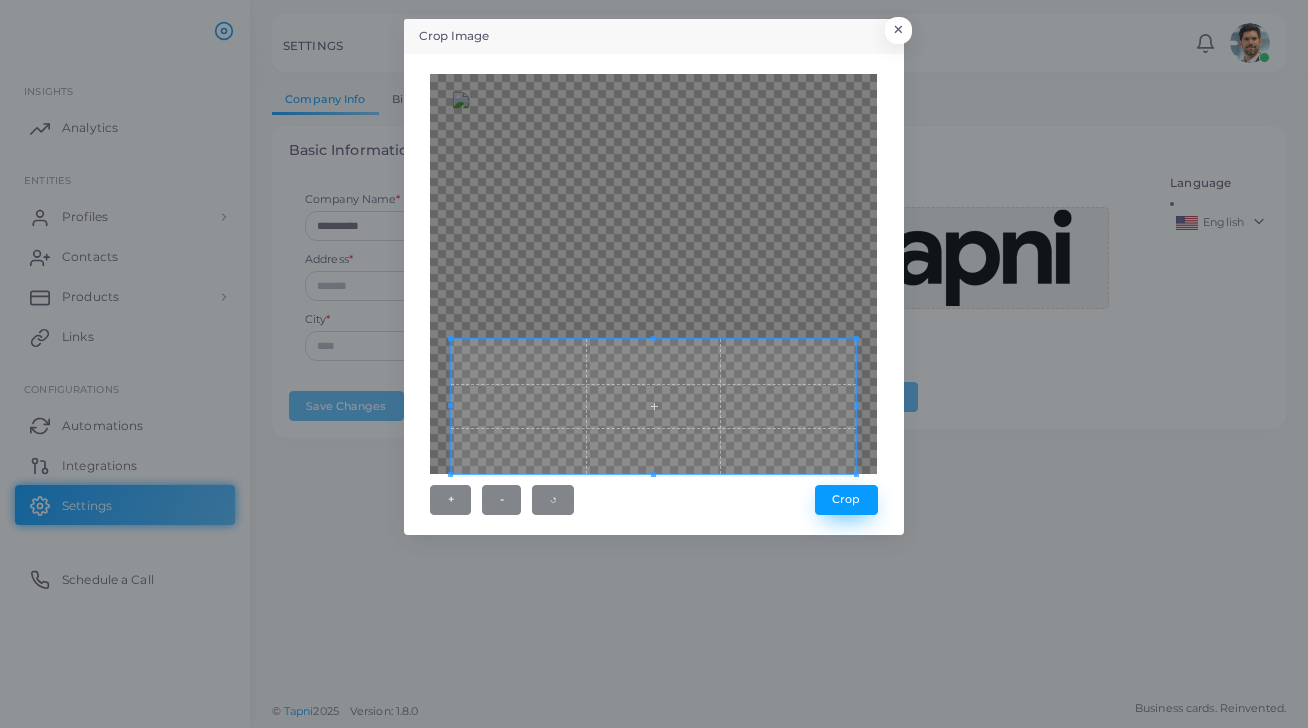 click on "Crop" at bounding box center (846, 500) 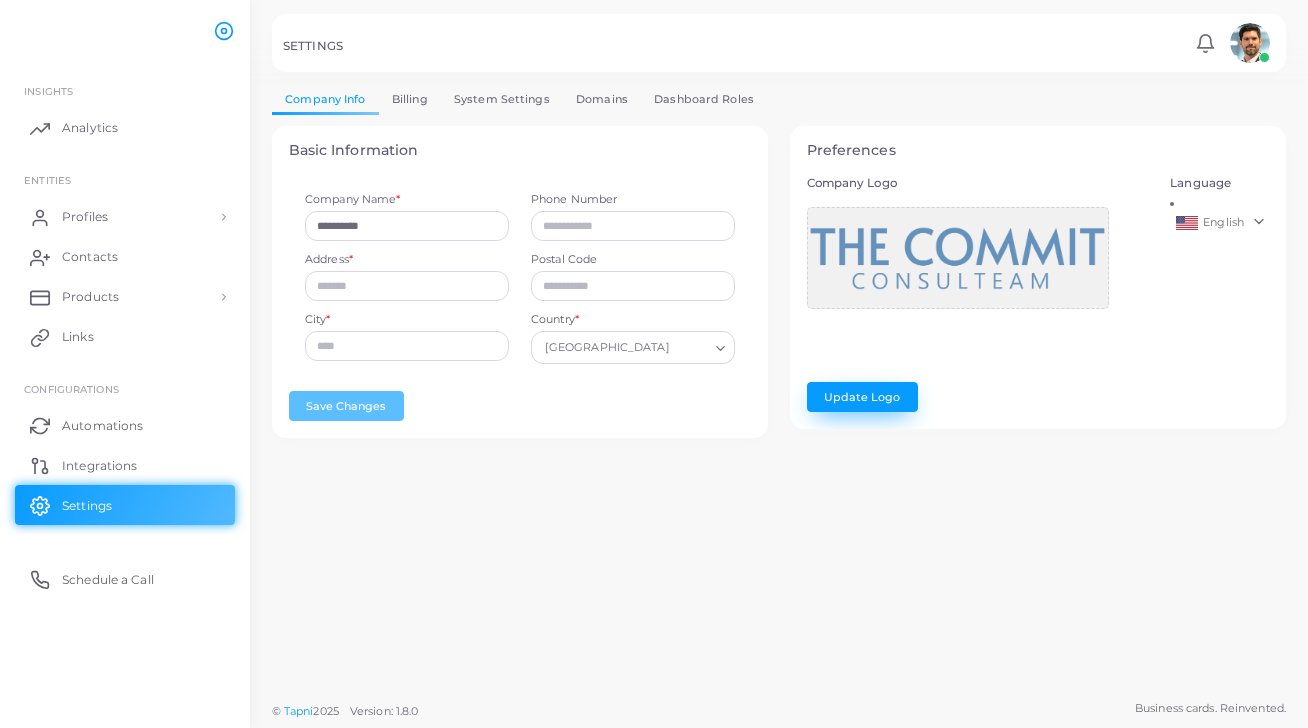 click on "Update Logo" at bounding box center (862, 397) 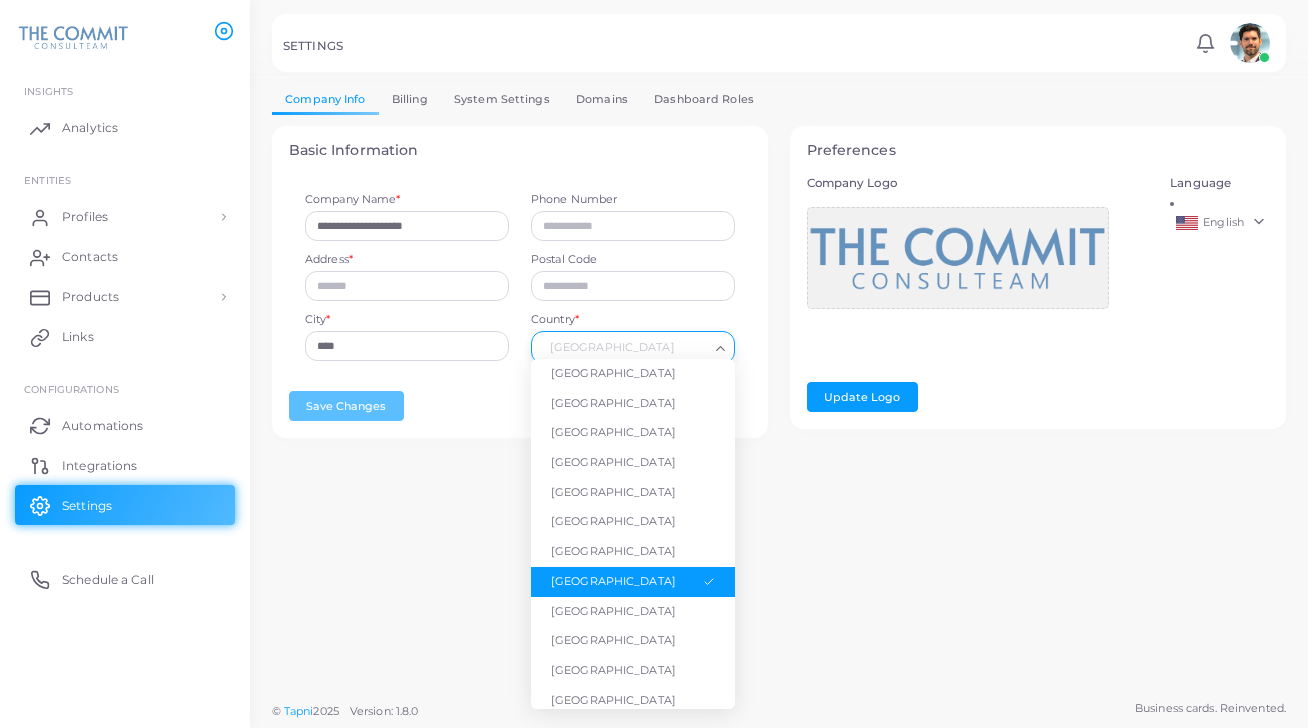 click on "Country  *" at bounding box center [624, 348] 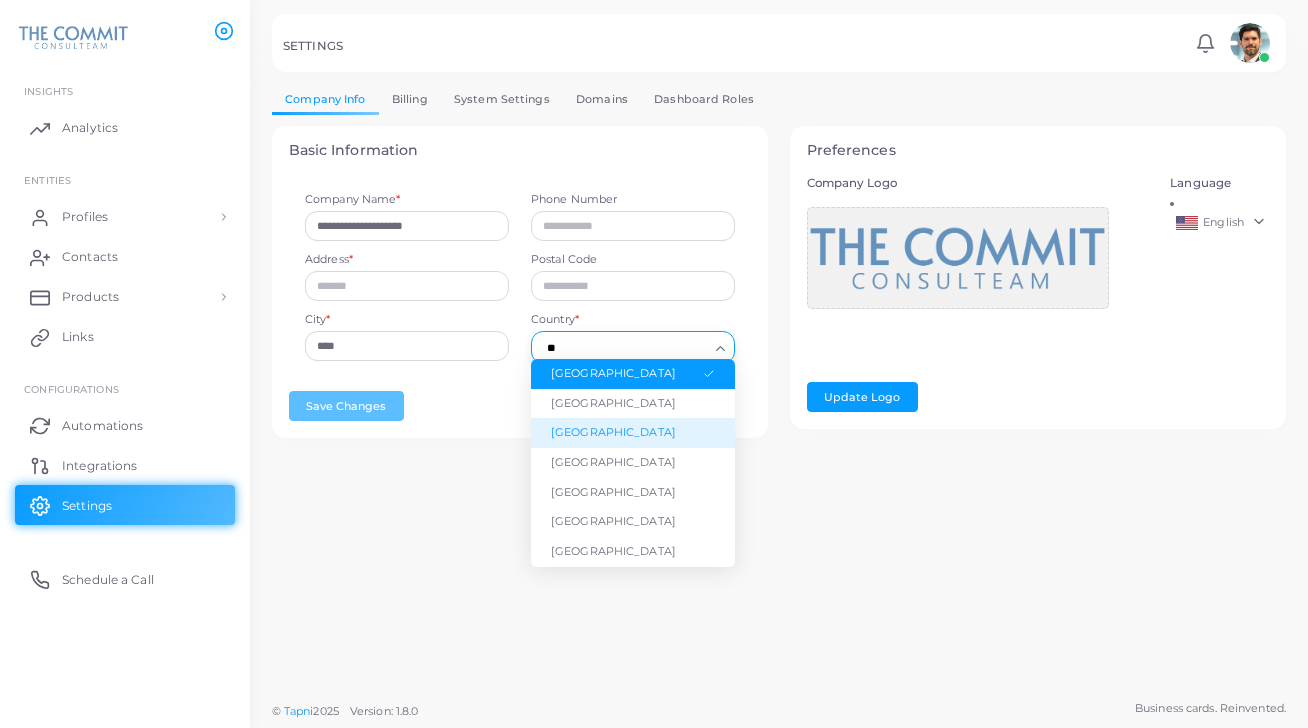 click on "[GEOGRAPHIC_DATA]" at bounding box center [633, 433] 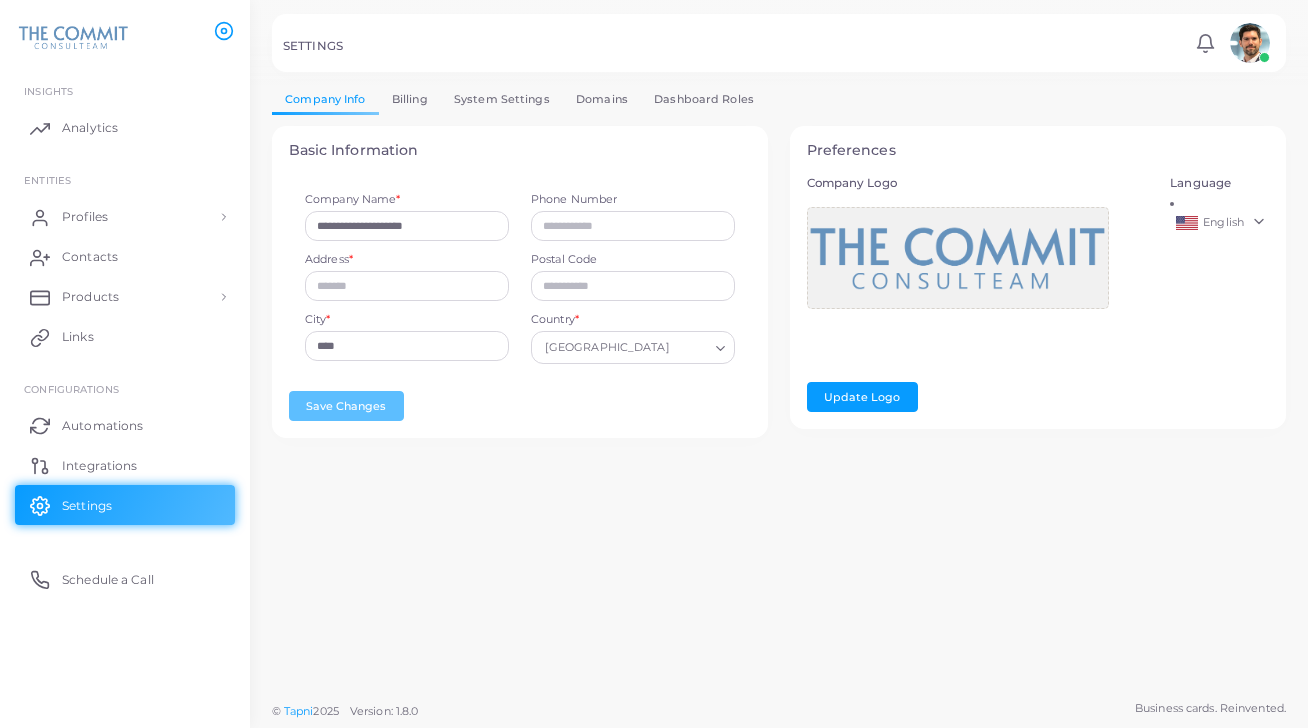 click on "**********" at bounding box center (779, 345) 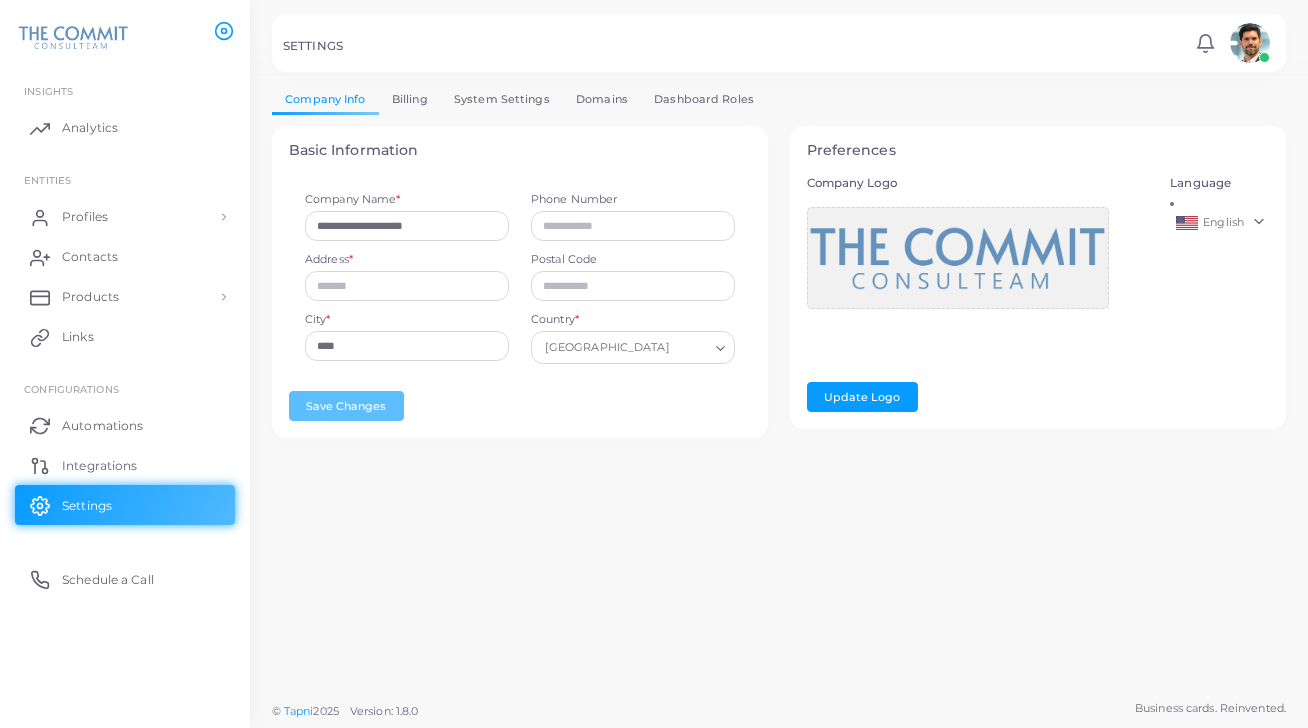 click on "Billing" at bounding box center [410, 99] 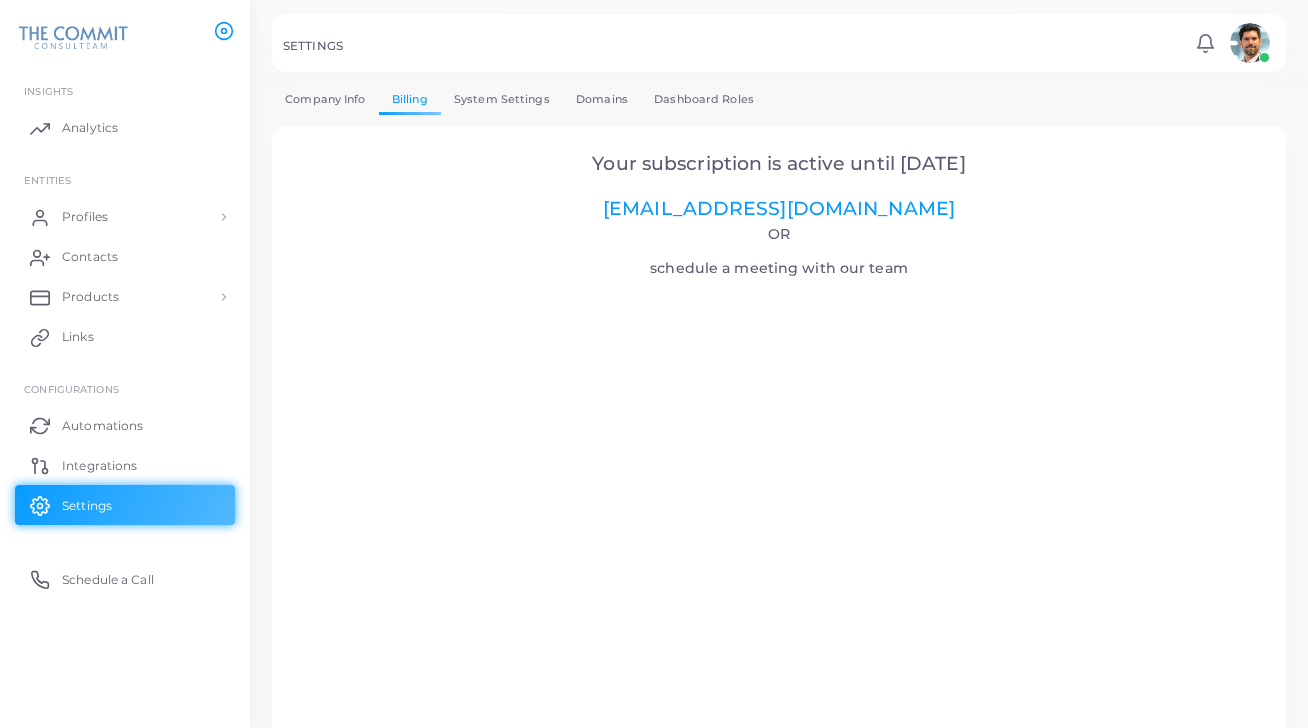 click on "System Settings" at bounding box center [502, 99] 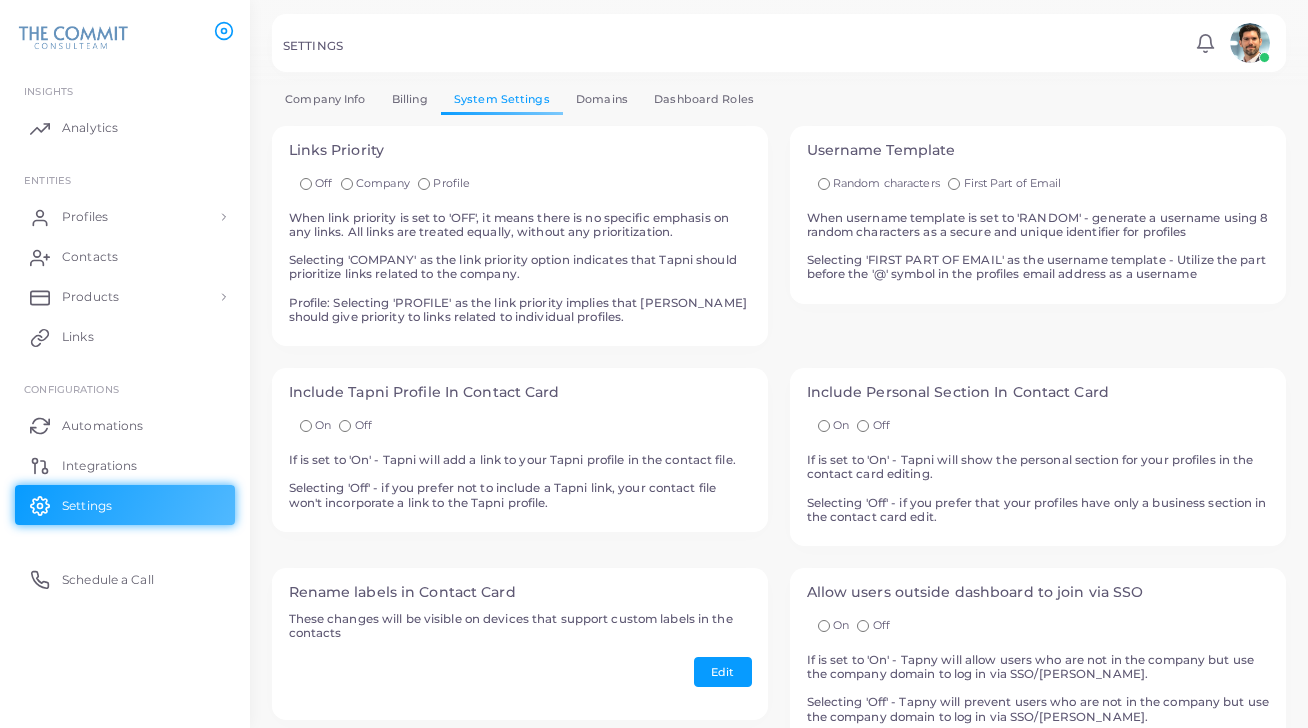 click on "Company Info" at bounding box center (325, 99) 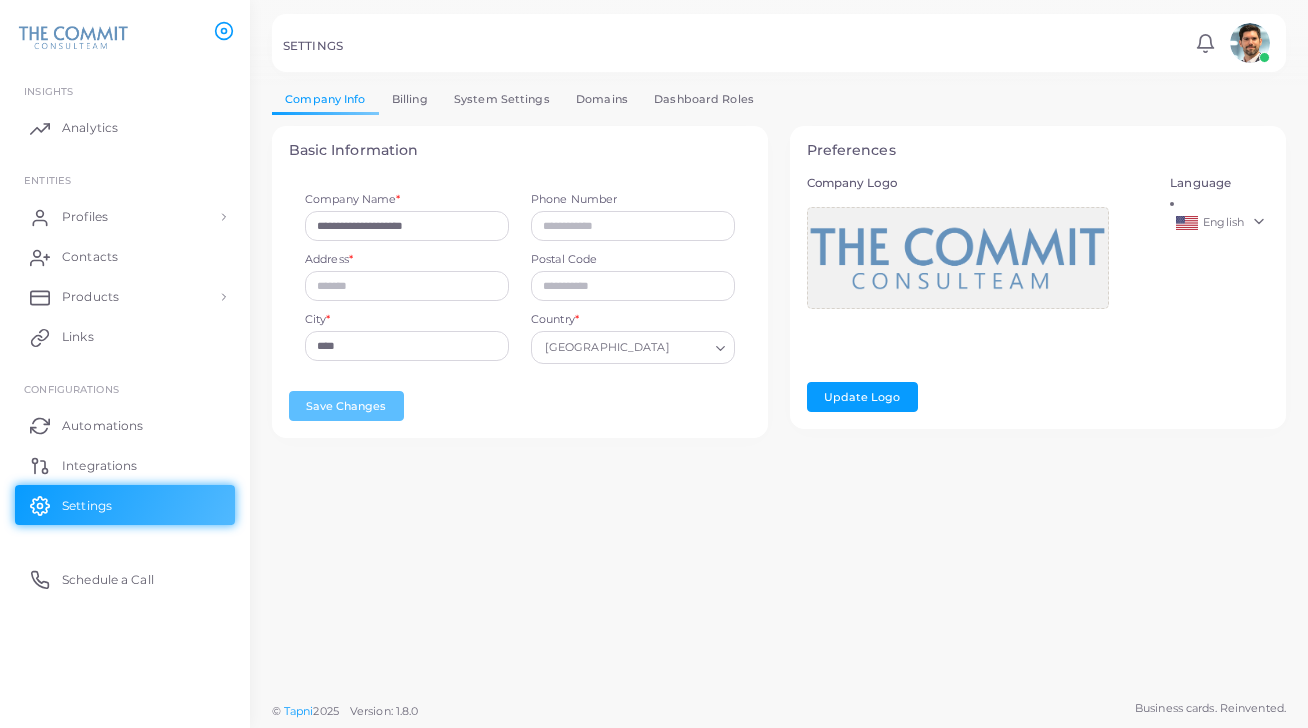 click on "**********" at bounding box center [779, 345] 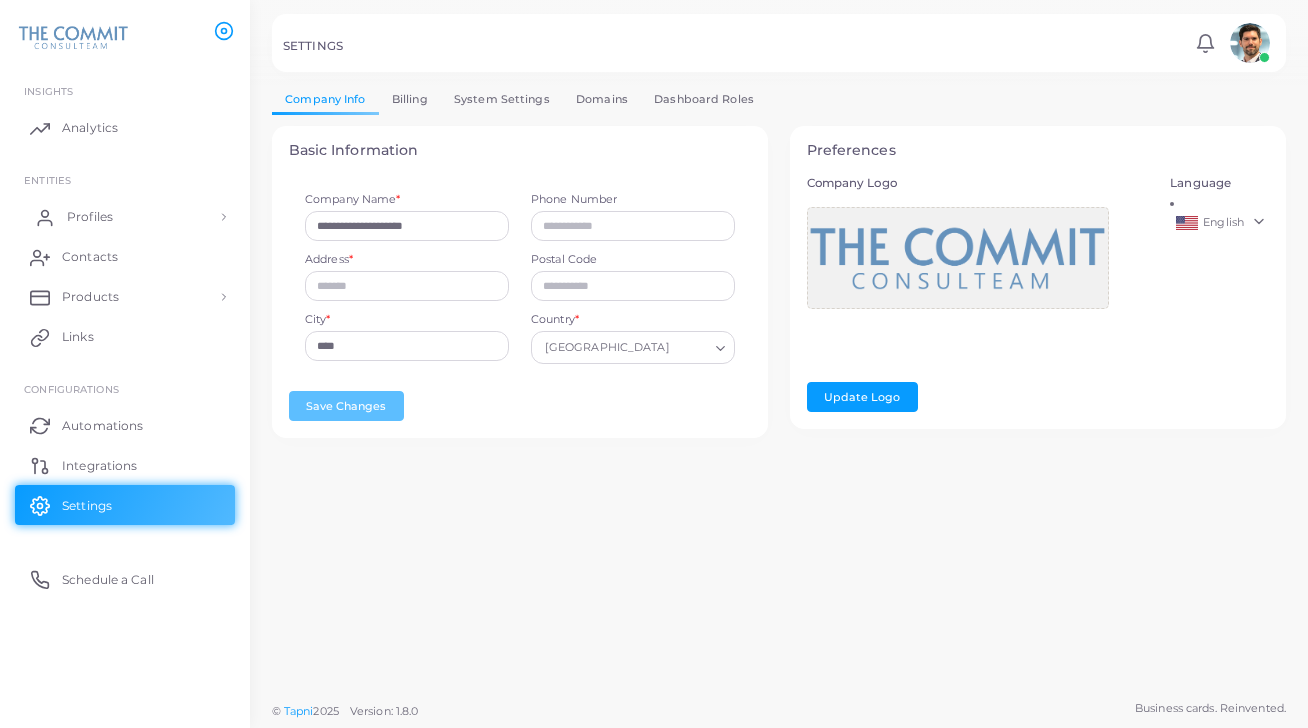 click on "Profiles" at bounding box center [90, 217] 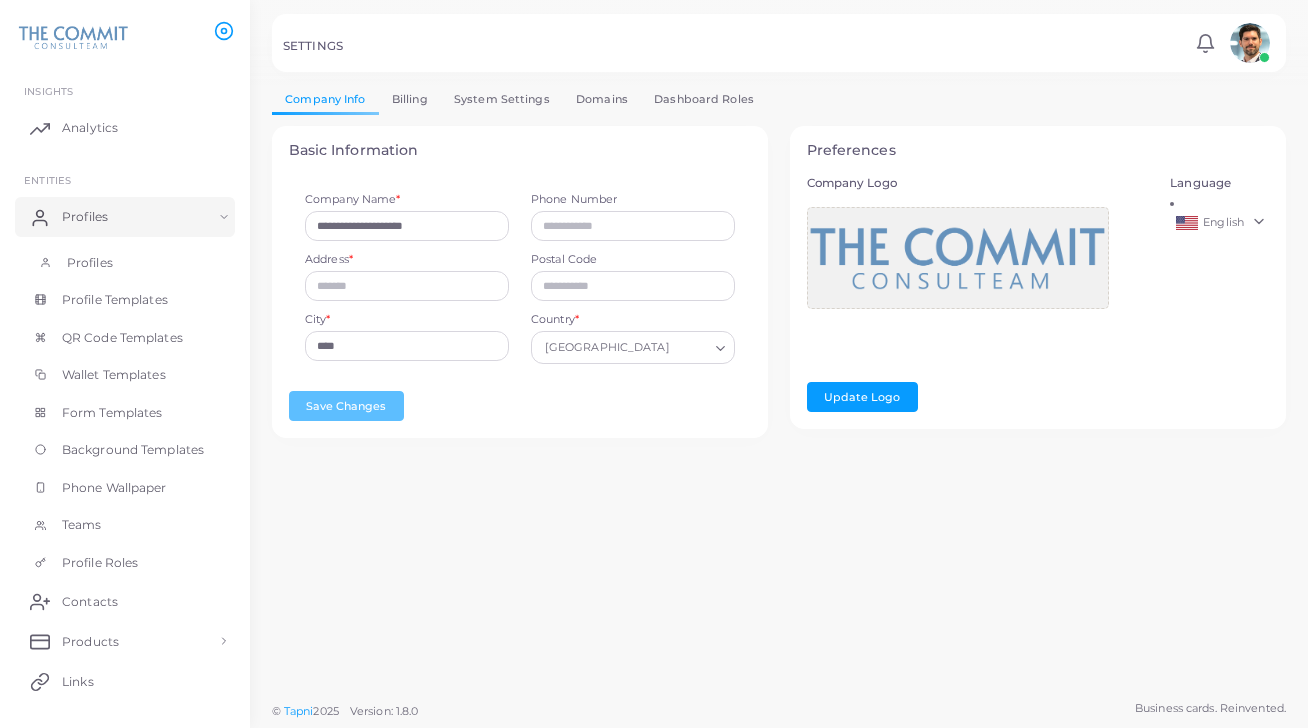 click on "Profiles" at bounding box center [90, 263] 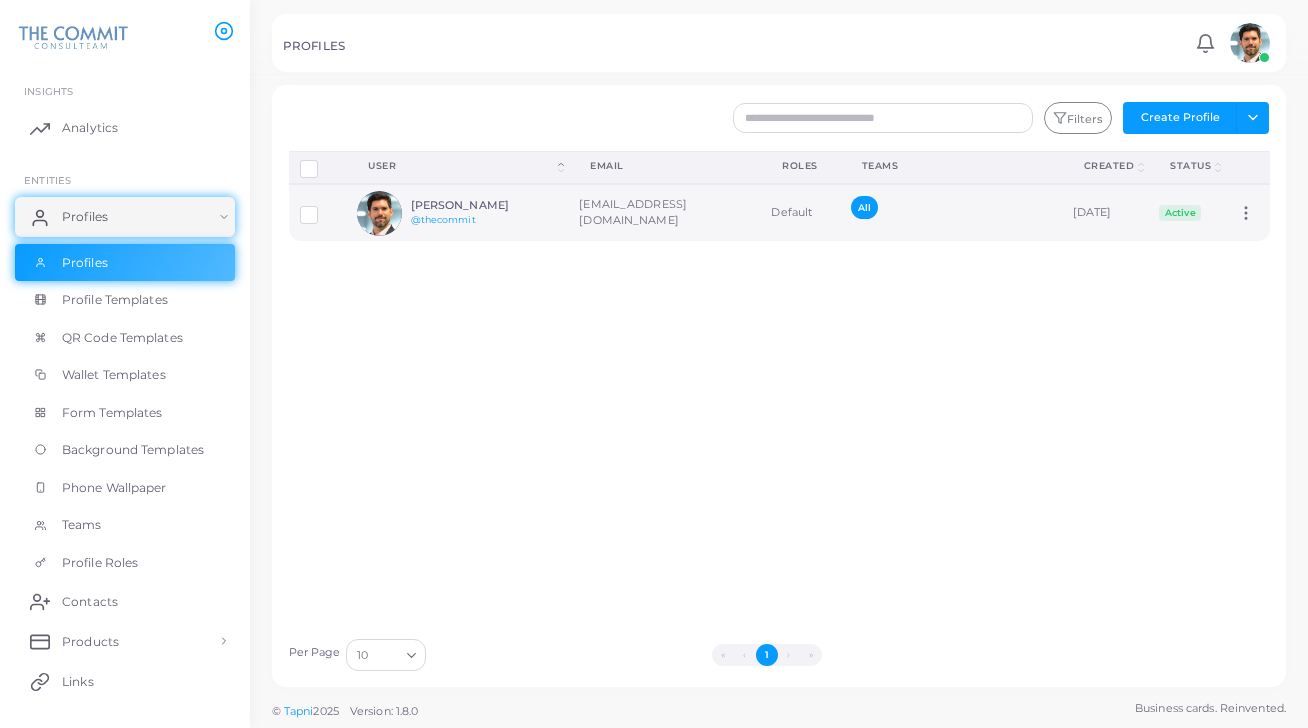 click at bounding box center (379, 213) 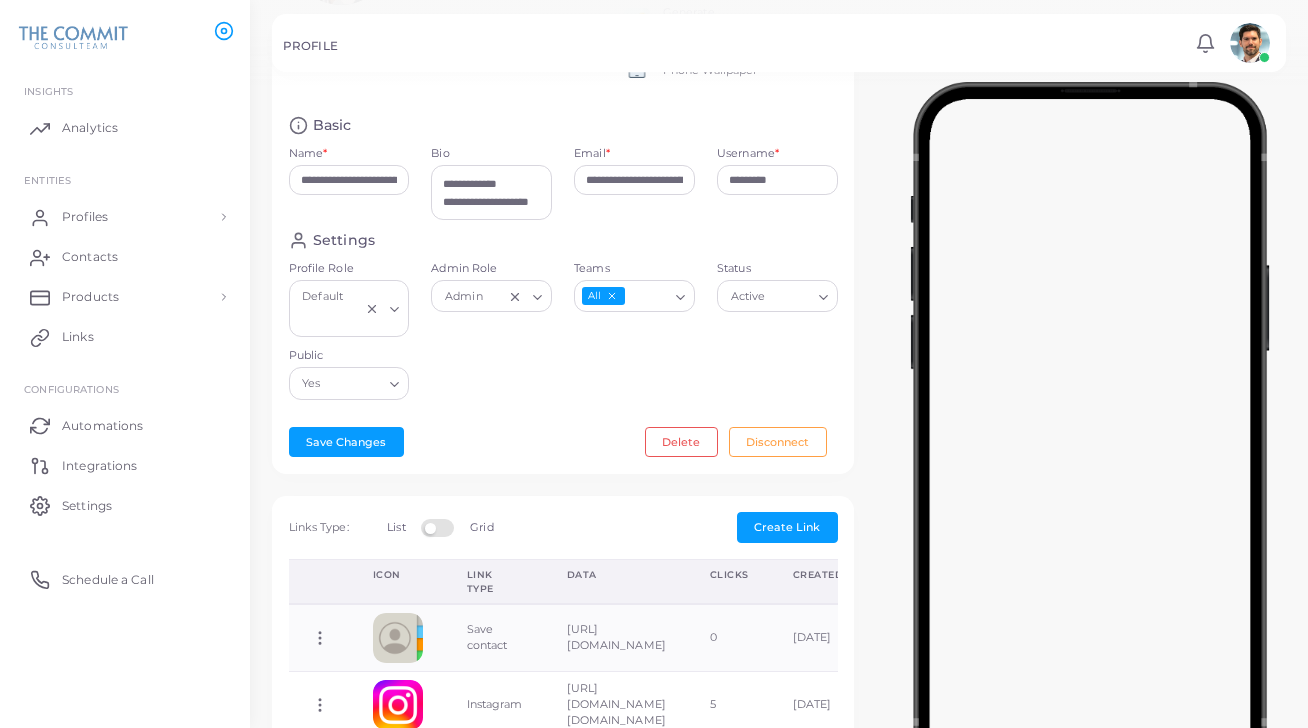 scroll, scrollTop: 241, scrollLeft: 0, axis: vertical 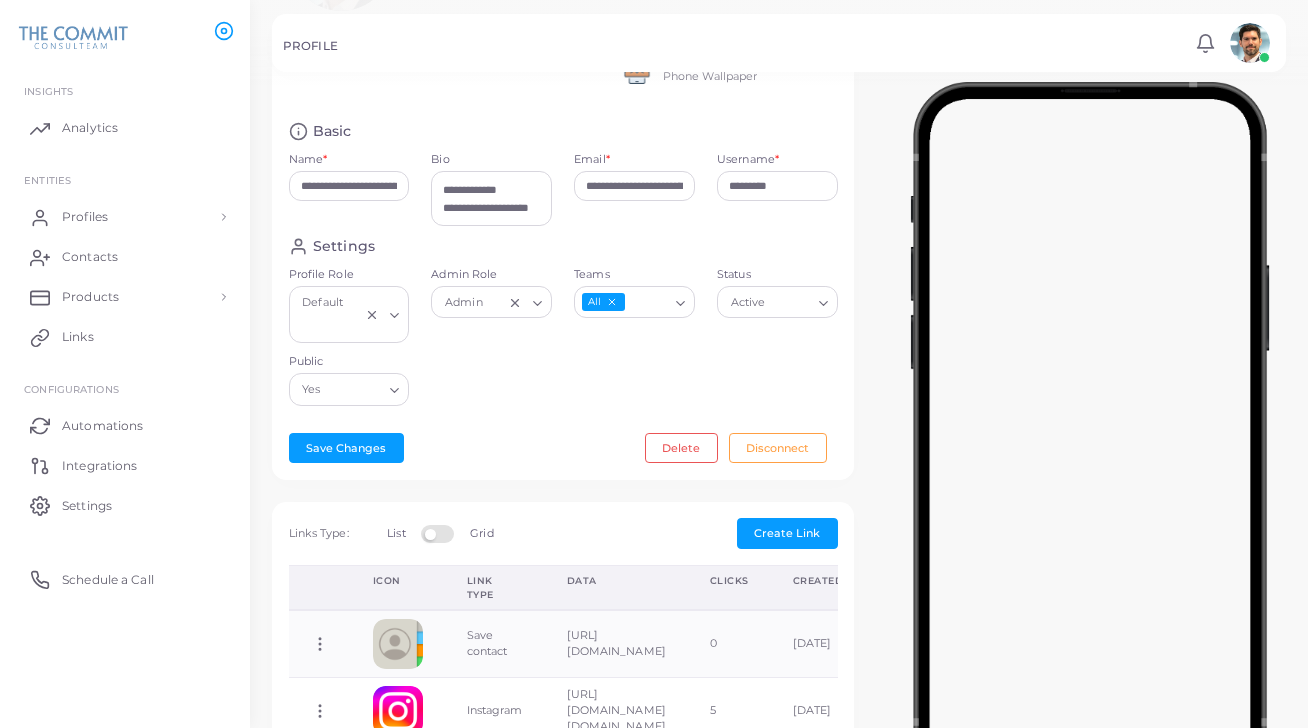 click on "Settings  Profile Role
Default
Loading...     Admin Role
Admin
Loading...     Teams
All
Loading...     Status
Active
Loading...     Public
Yes
Loading..." at bounding box center (563, 327) 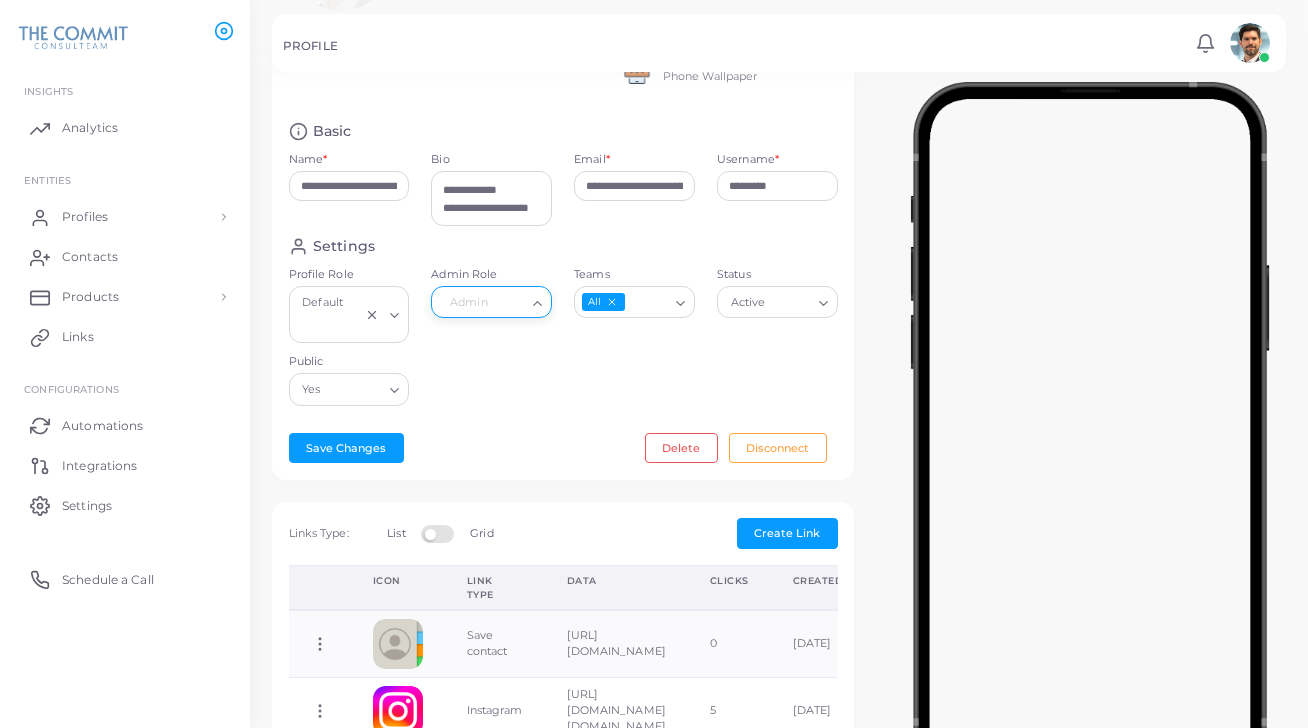 click 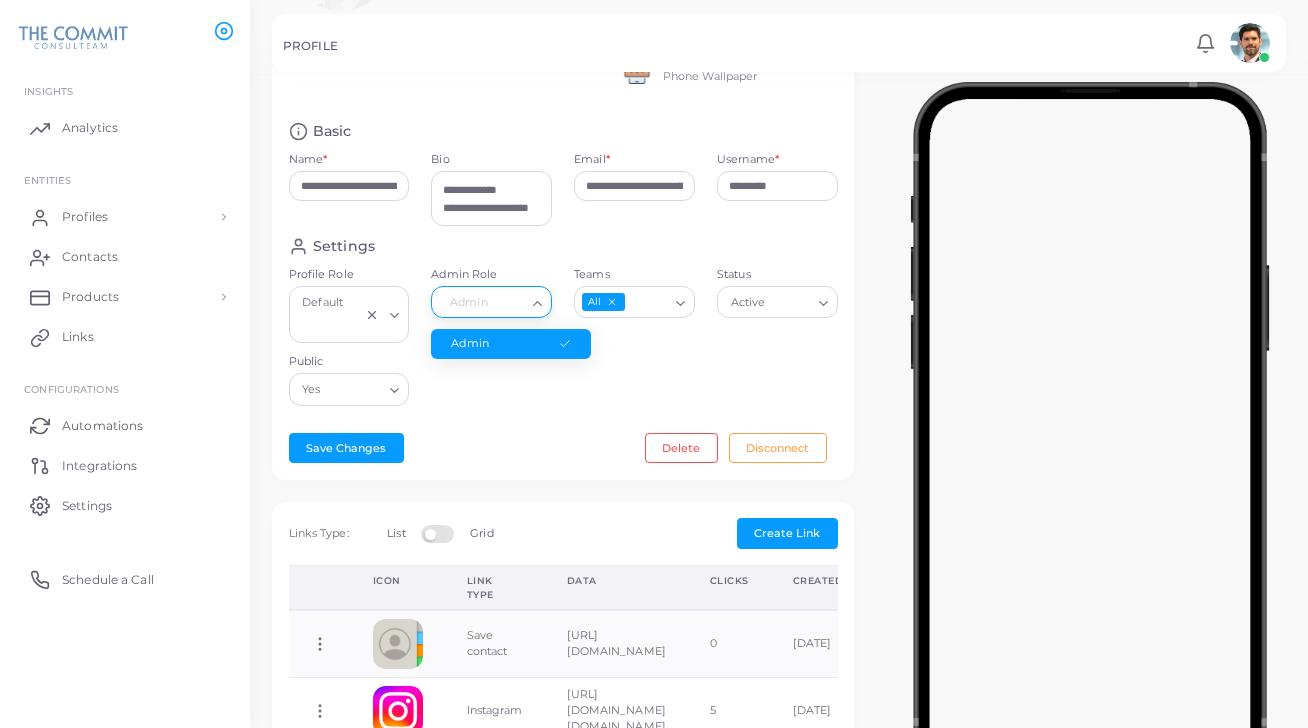 click on "Settings  Profile Role
Default
Loading...     Admin Role
Admin
Loading...
Admin
Teams
All
Loading...     Status
Active
Loading...     Public
Yes
Loading..." at bounding box center (563, 327) 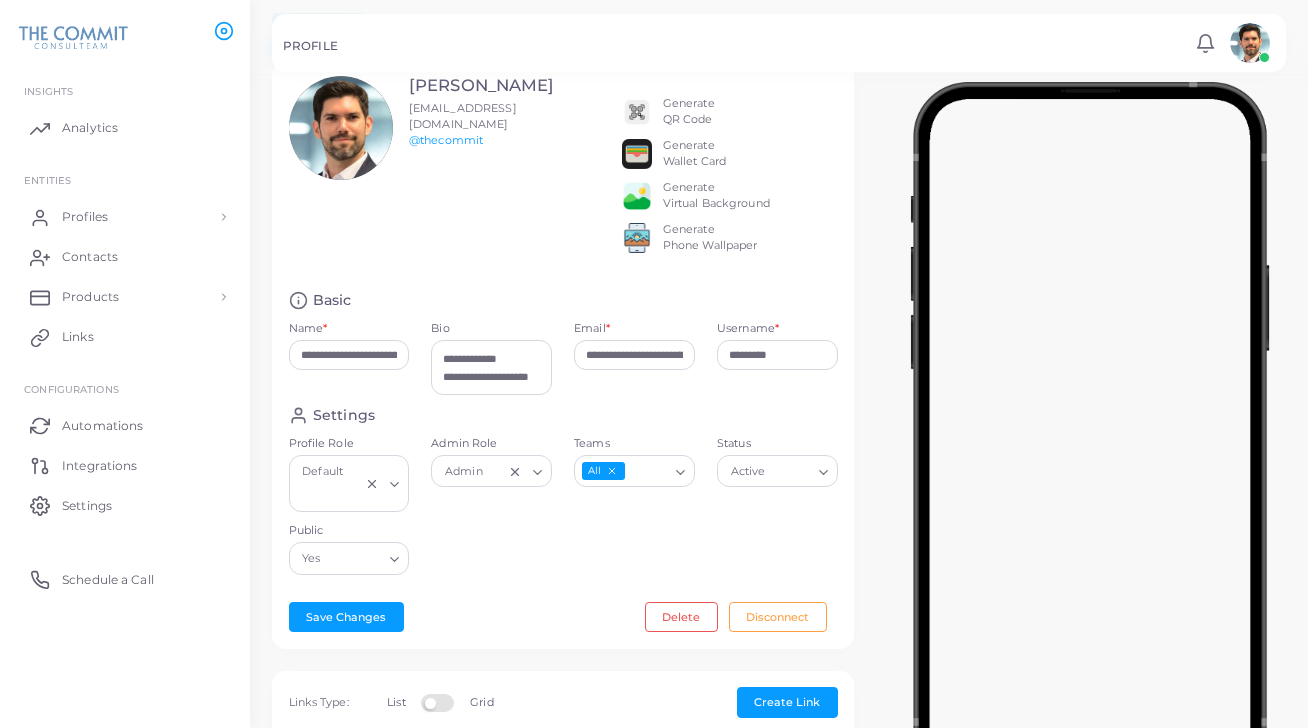scroll, scrollTop: 64, scrollLeft: 0, axis: vertical 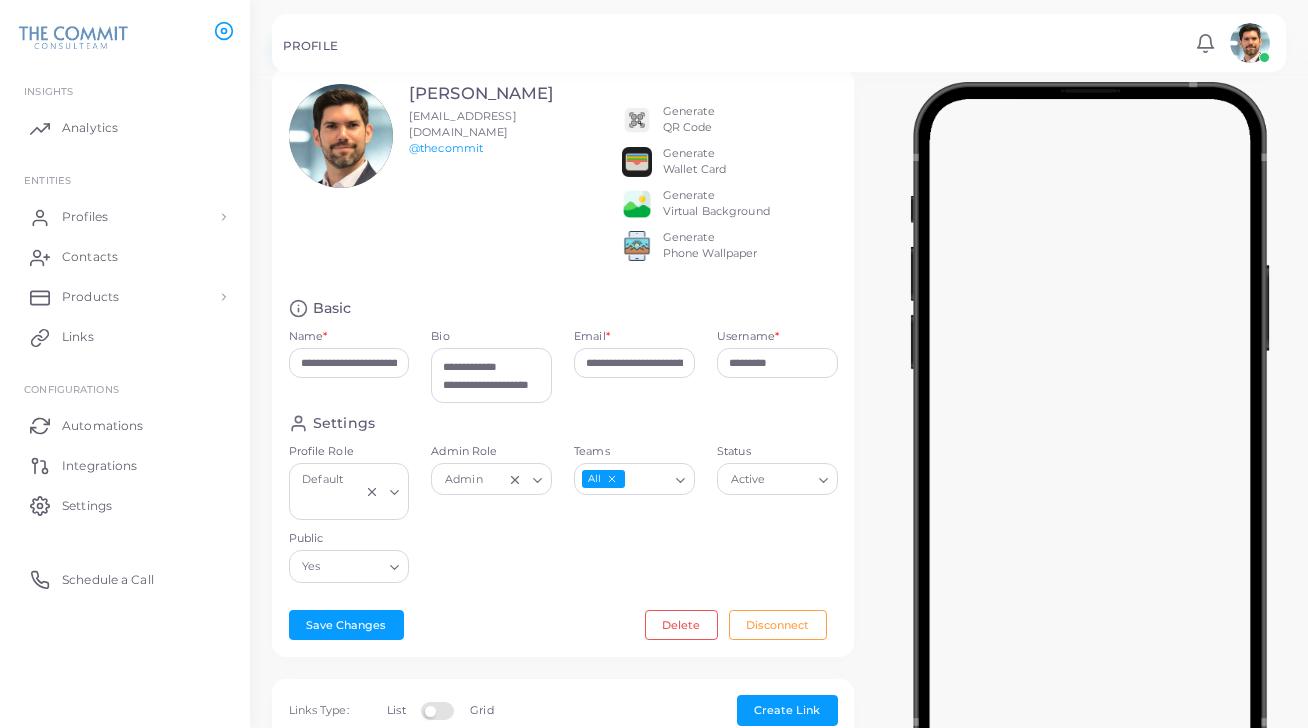 click on "Generate  Virtual Background" at bounding box center [716, 204] 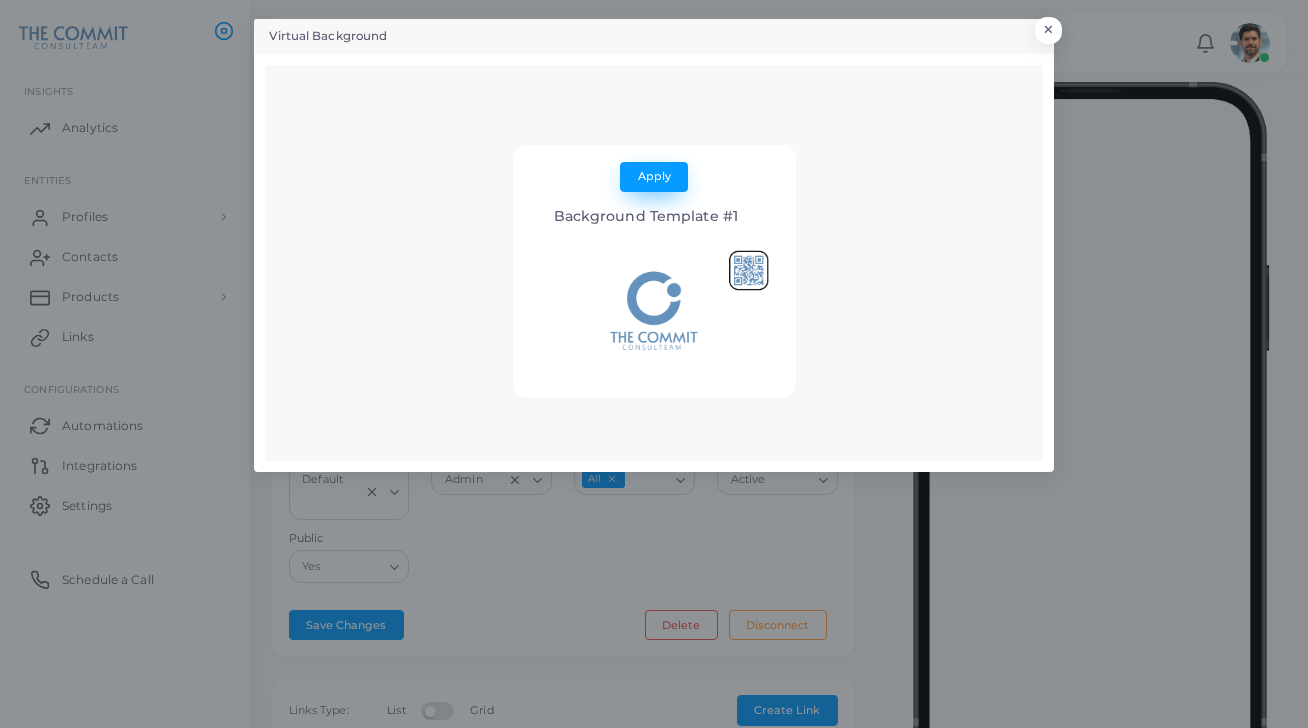 click on "Apply" at bounding box center (654, 176) 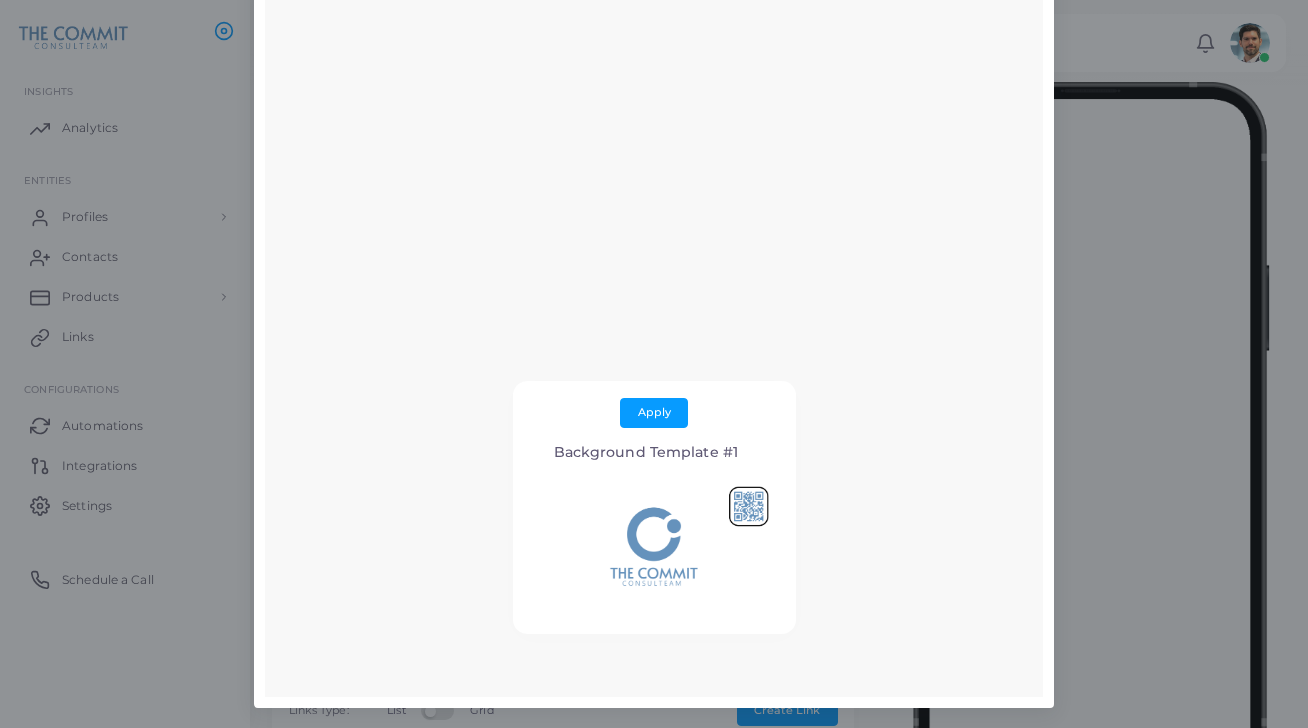 scroll, scrollTop: 363, scrollLeft: 0, axis: vertical 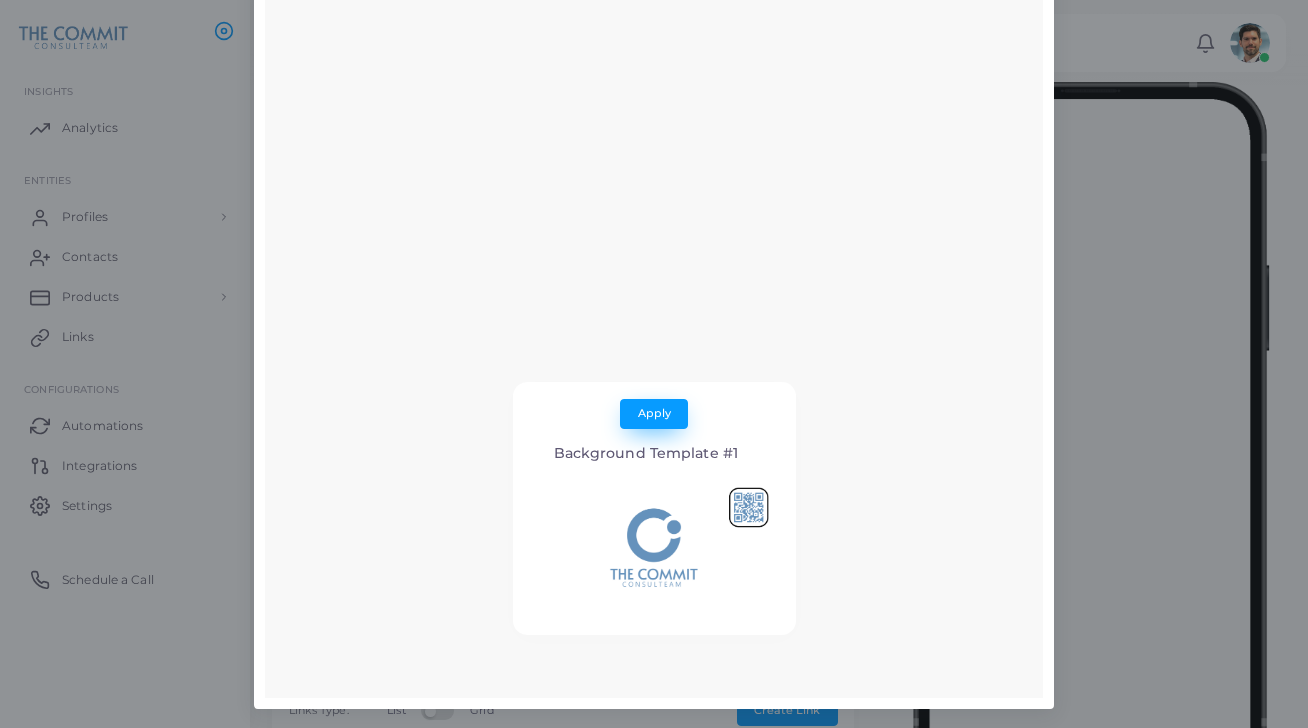 click on "Apply" at bounding box center [654, 413] 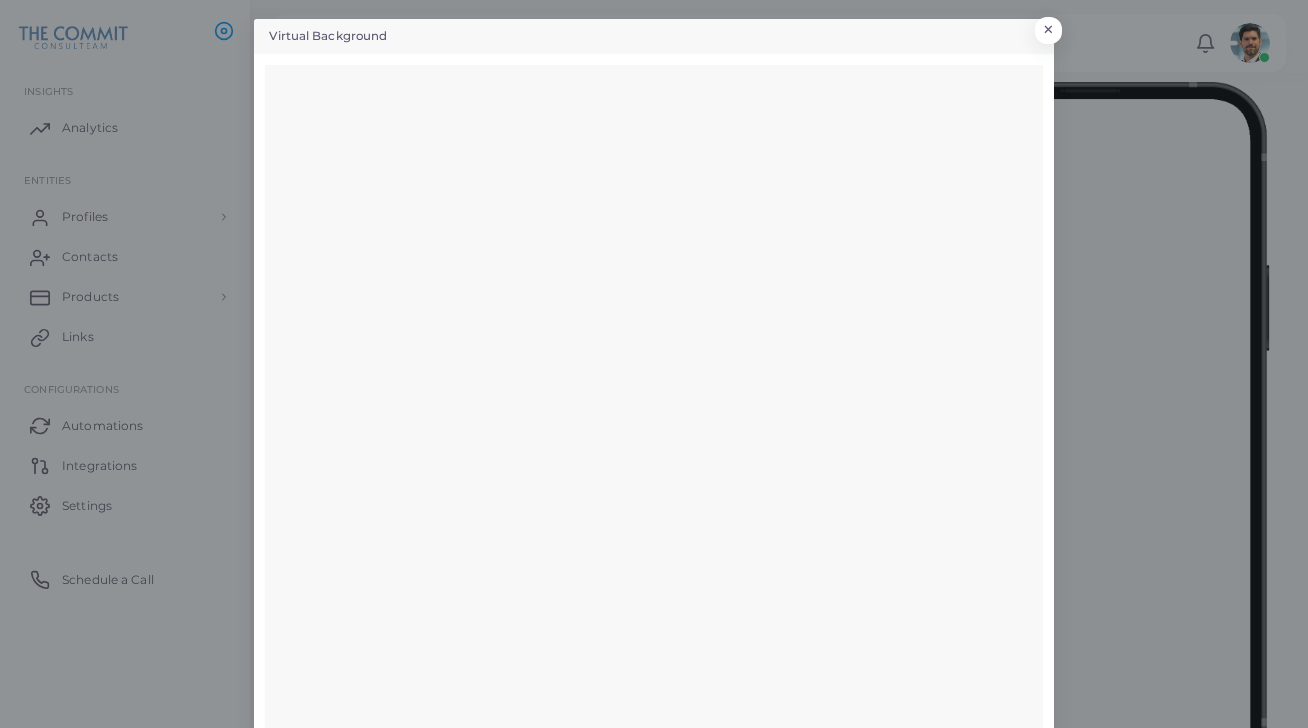 scroll, scrollTop: 0, scrollLeft: 0, axis: both 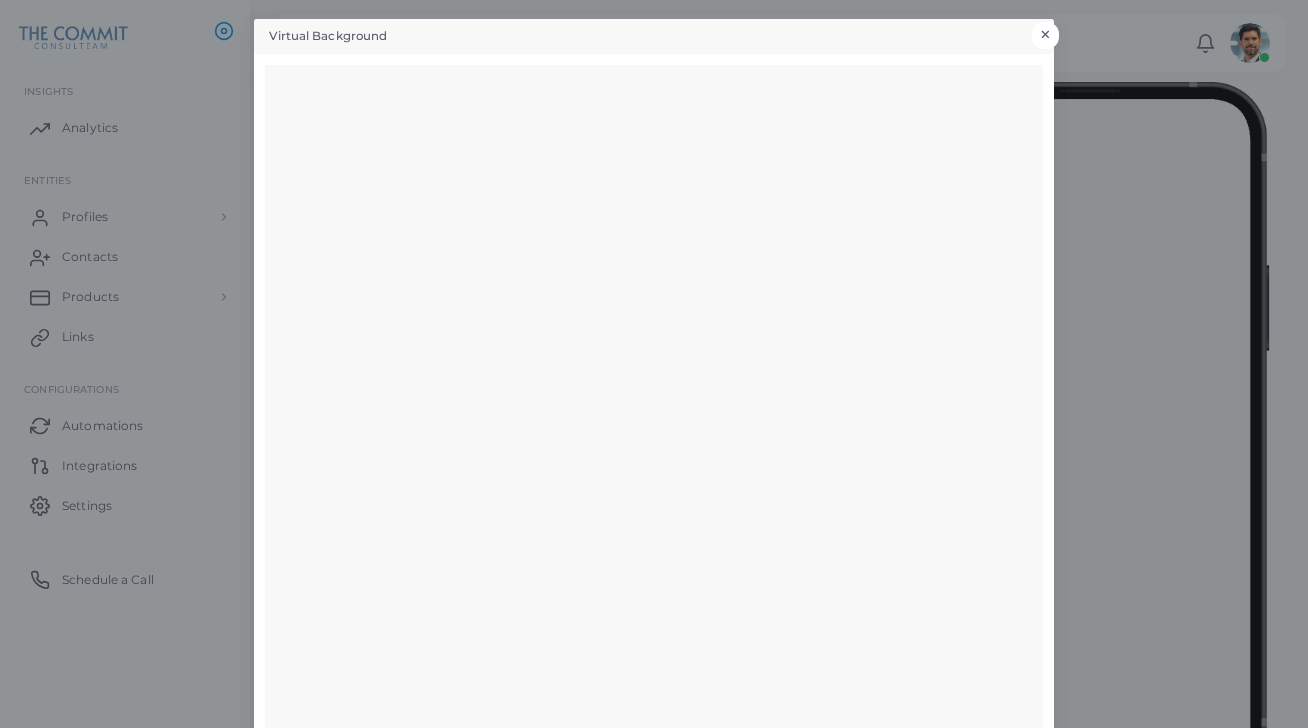 click on "×" at bounding box center (1045, 35) 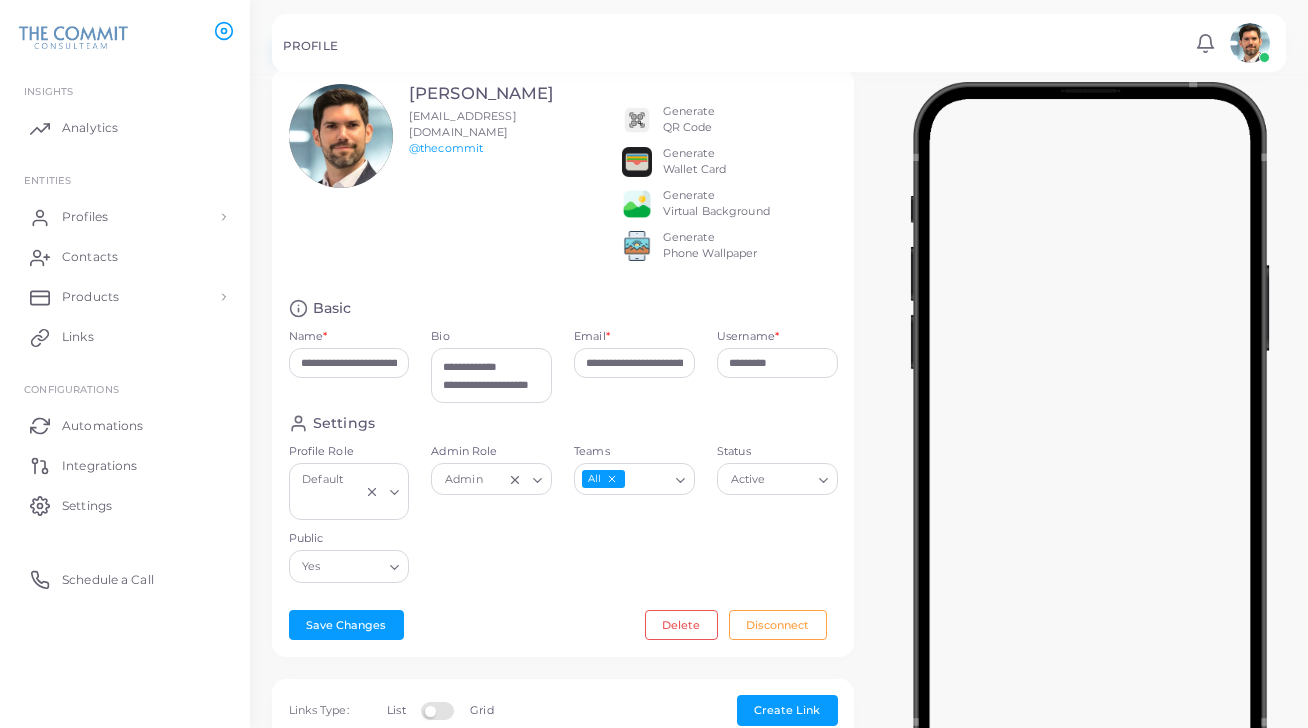click on "Settings  Profile Role
Default
Loading...     Admin Role
Admin
Loading...     Teams
All
Loading...     Status
Active
Loading...     Public
Yes
Loading..." at bounding box center [563, 504] 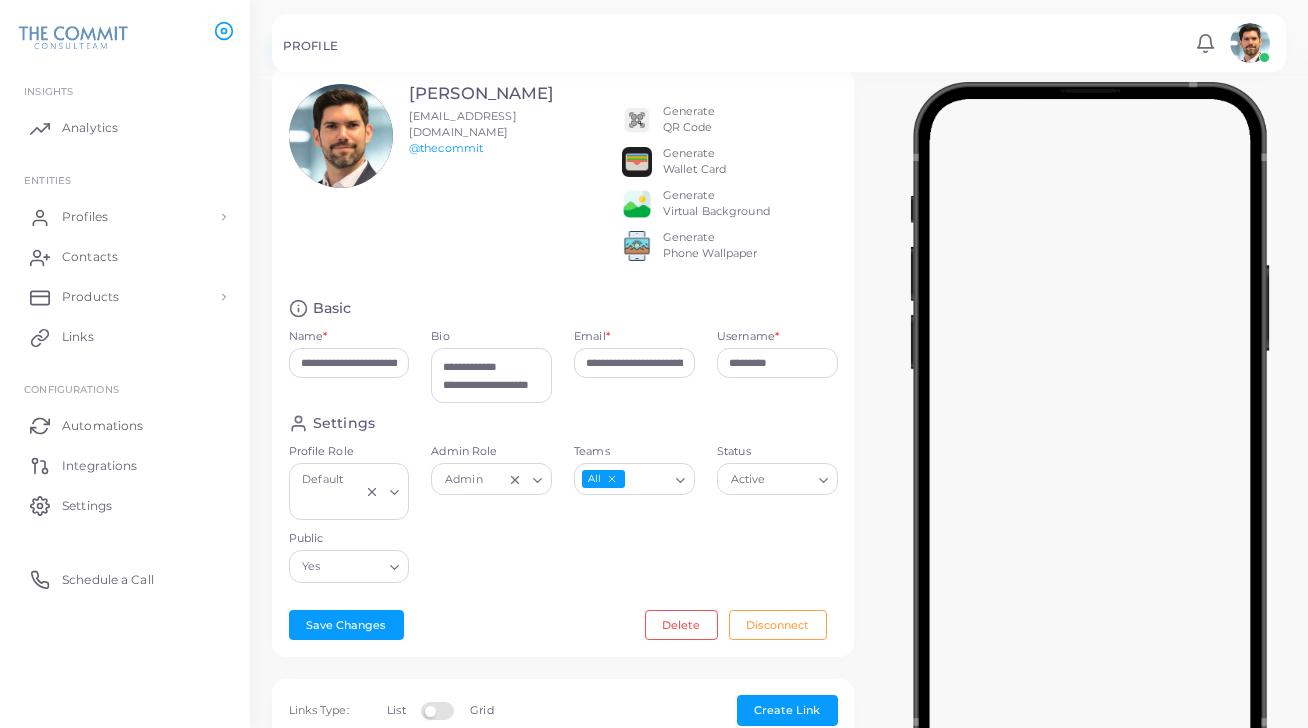 scroll, scrollTop: 65, scrollLeft: 0, axis: vertical 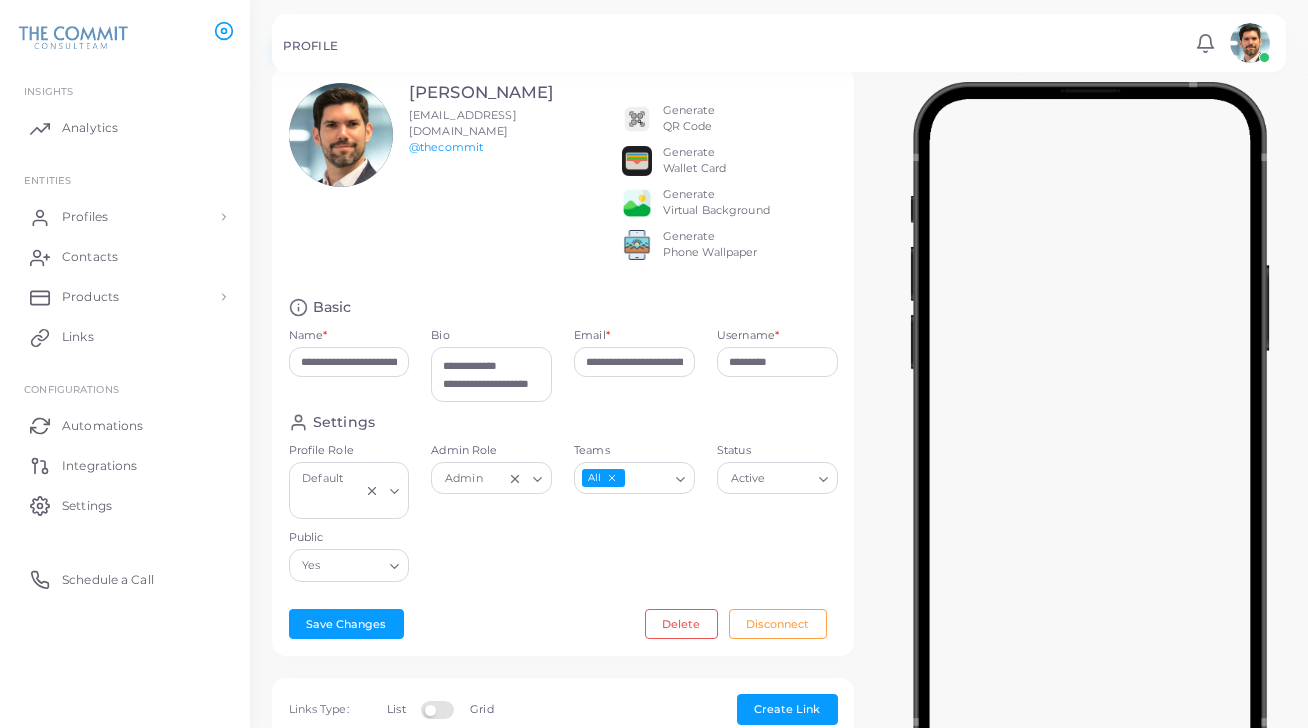 click 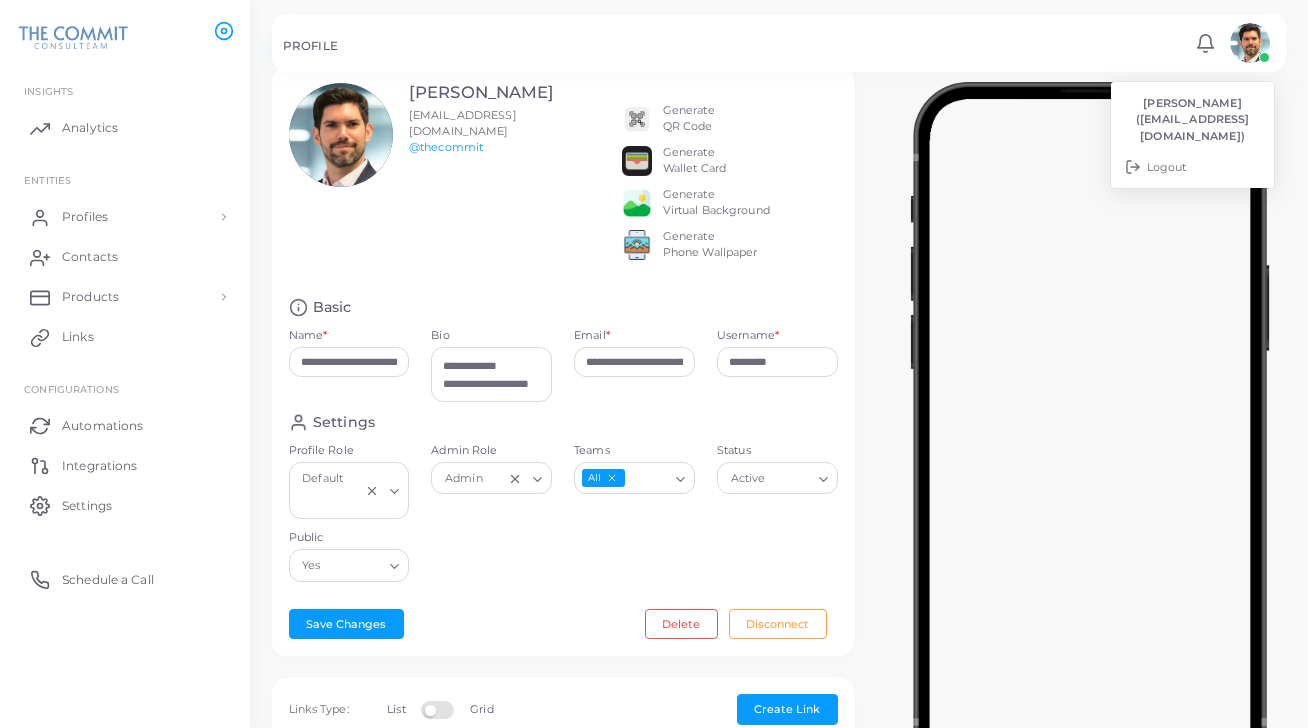 click on "PROFILE" at bounding box center [736, 49] 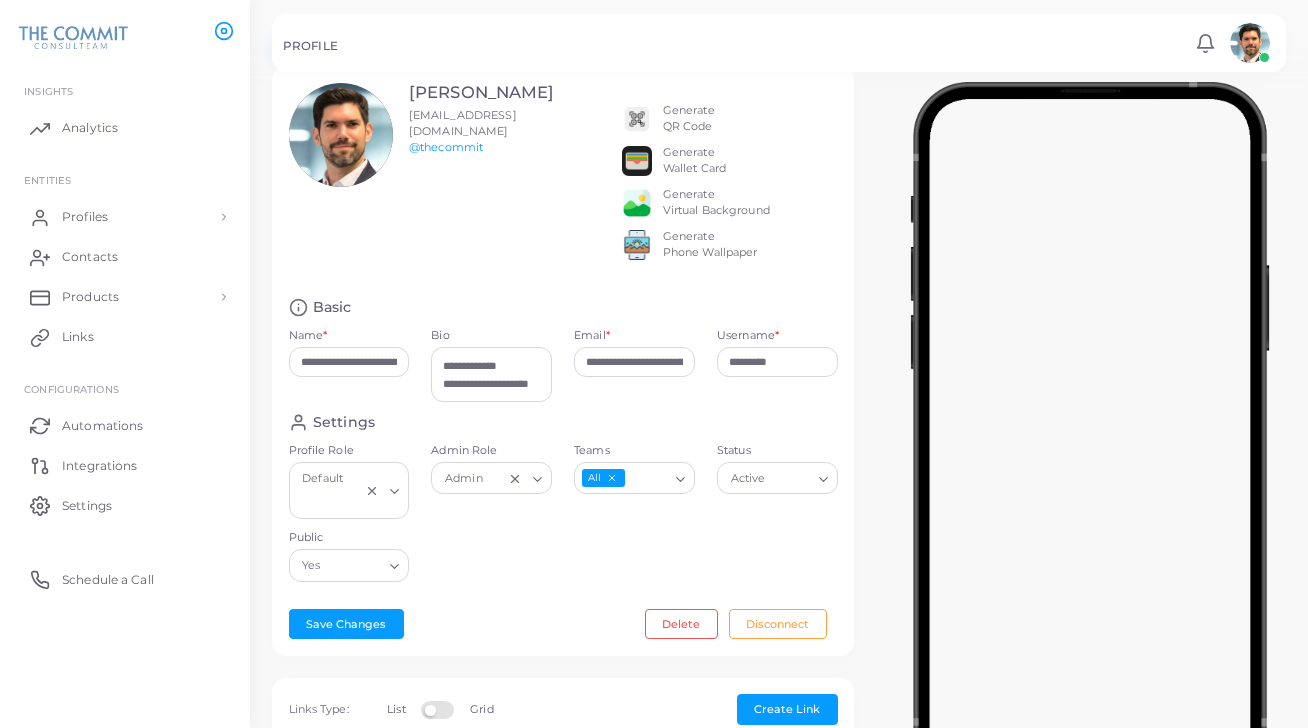 click on "Settings" at bounding box center [563, 422] 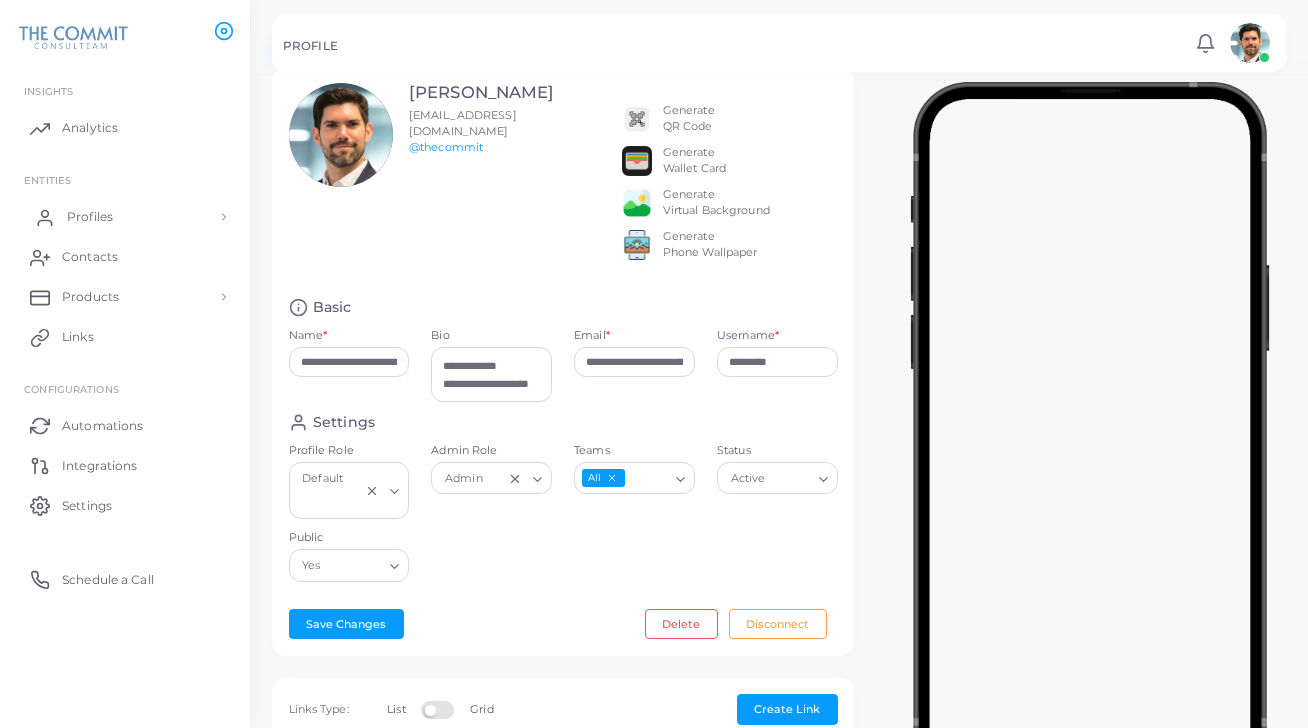 click on "Profiles" at bounding box center (125, 217) 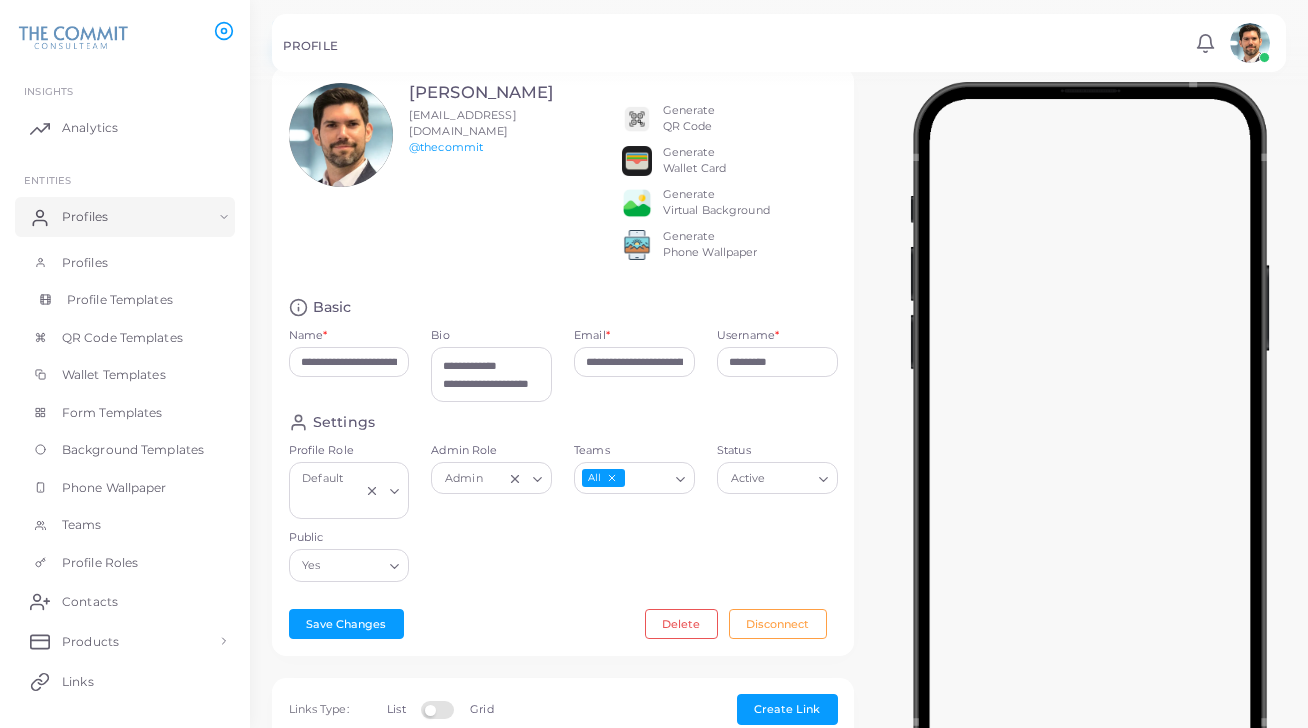 click on "Profile Templates" at bounding box center (120, 300) 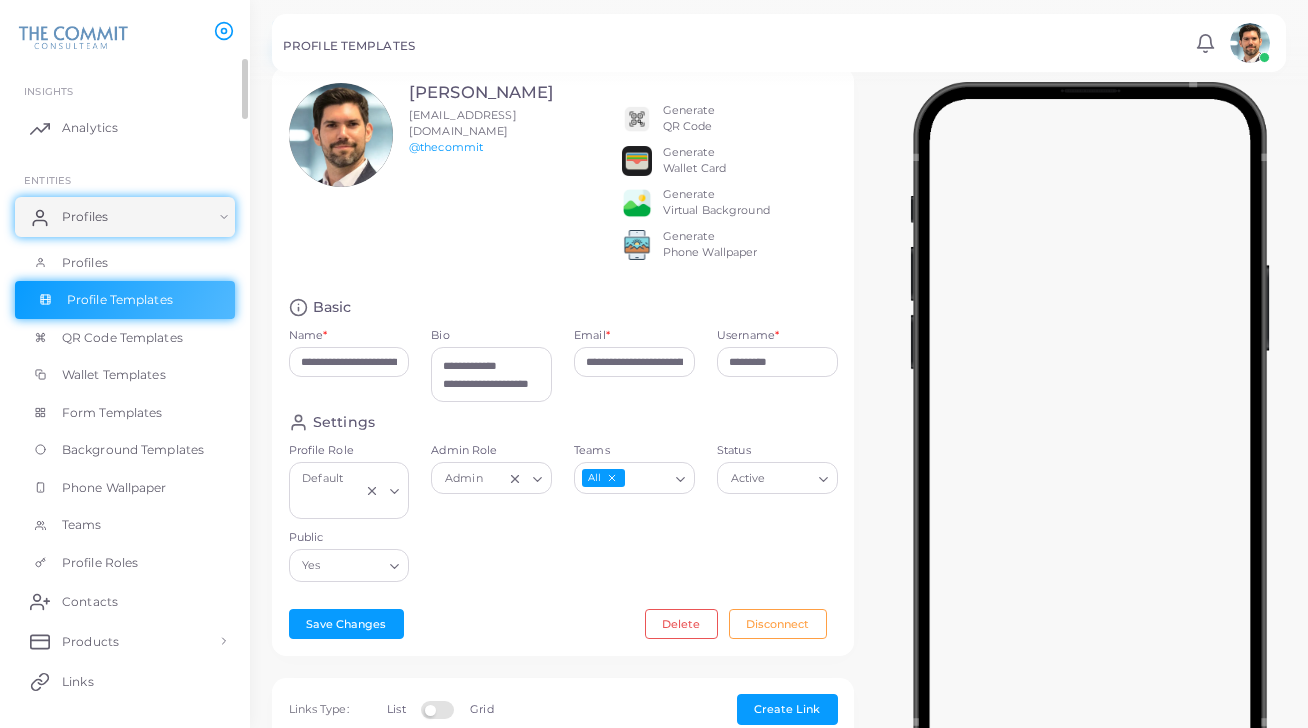 scroll, scrollTop: 0, scrollLeft: 0, axis: both 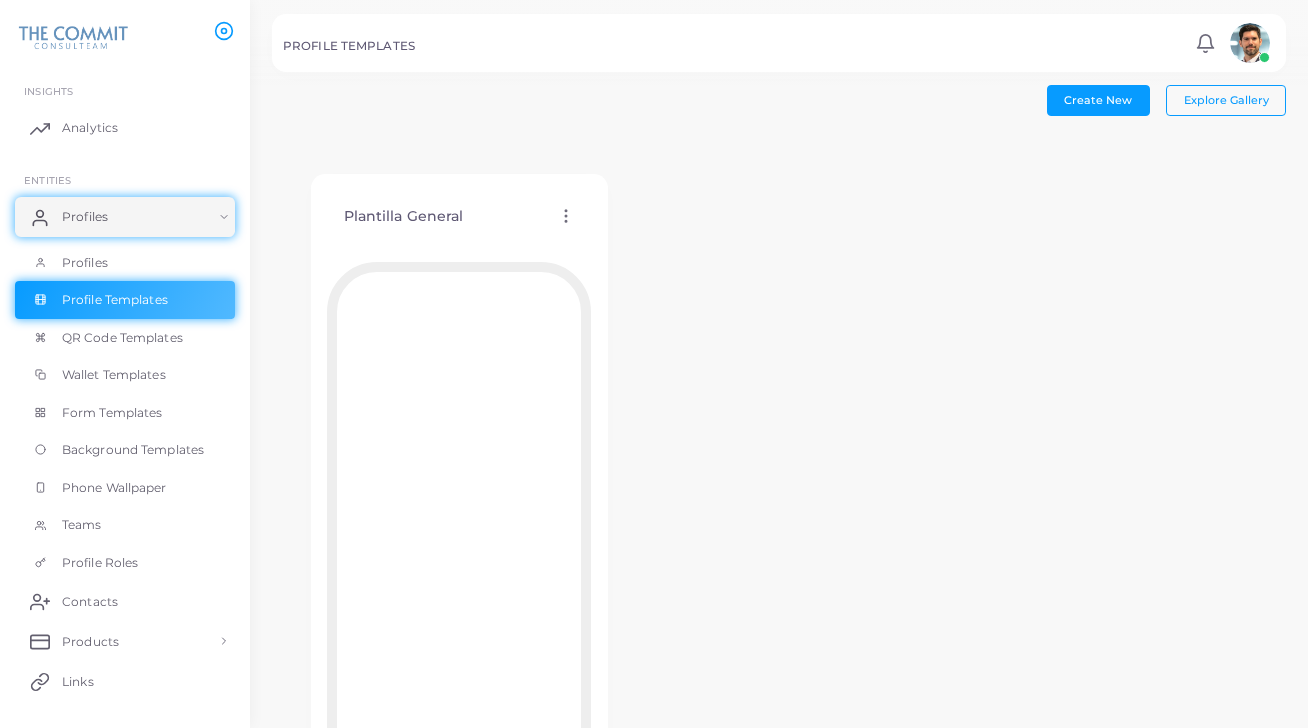click 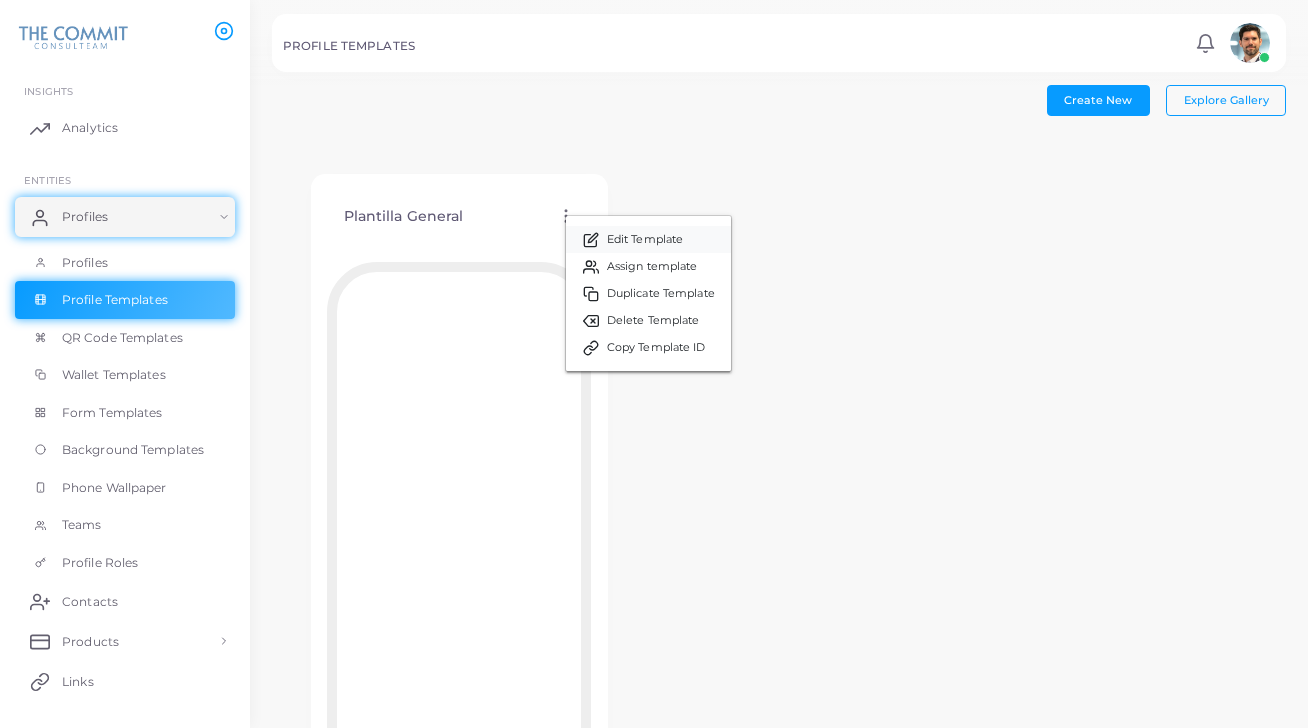 click on "Edit Template" at bounding box center [645, 240] 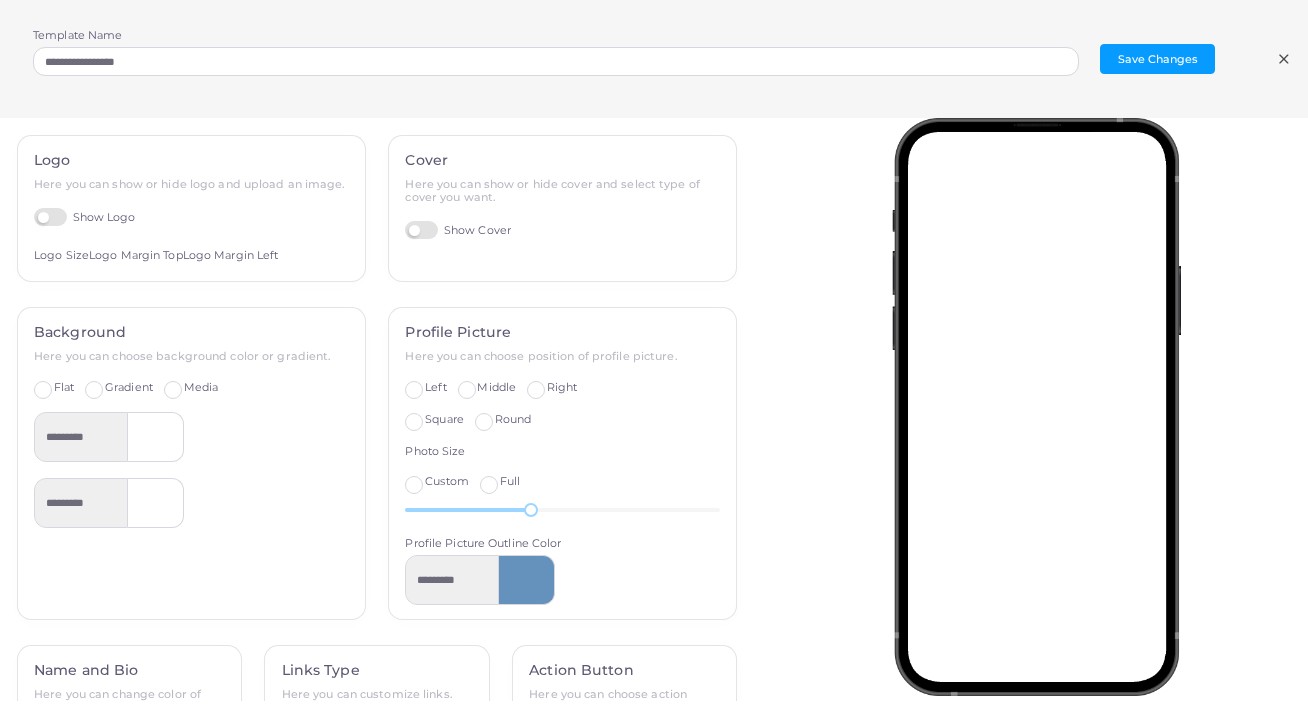 scroll, scrollTop: 0, scrollLeft: 0, axis: both 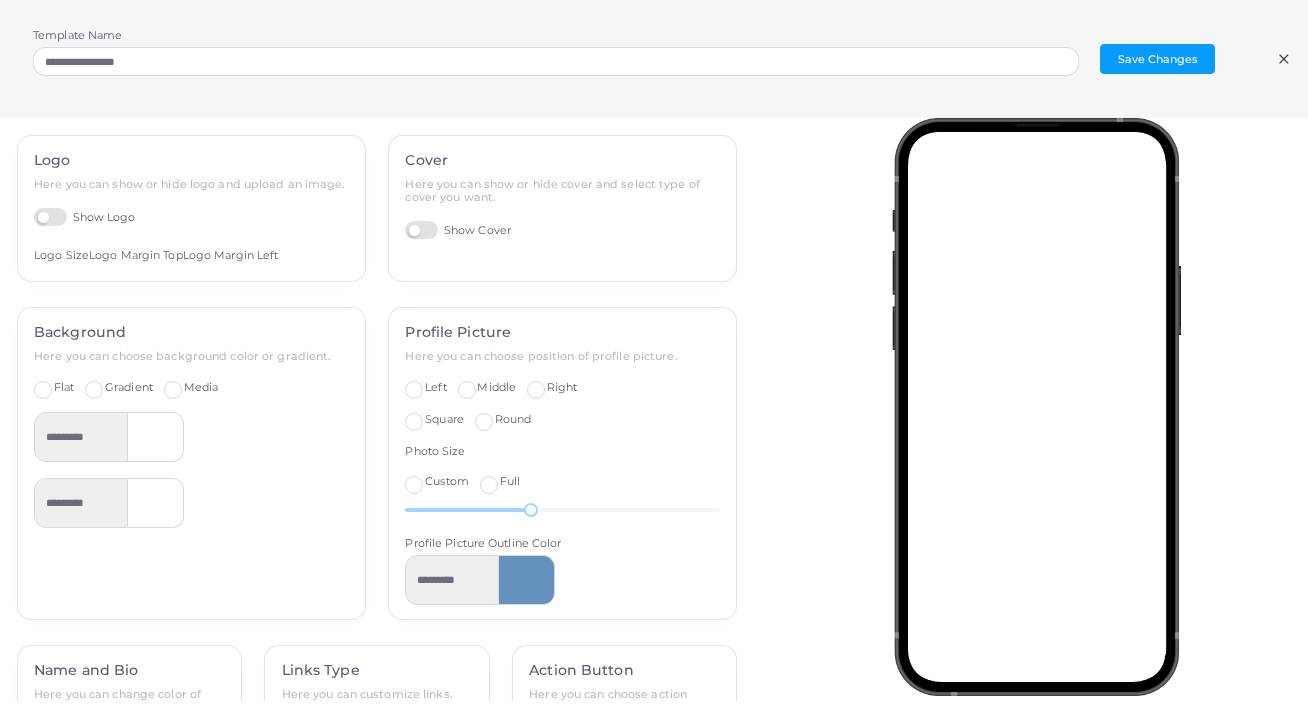 click on "Show Cover" at bounding box center (458, 230) 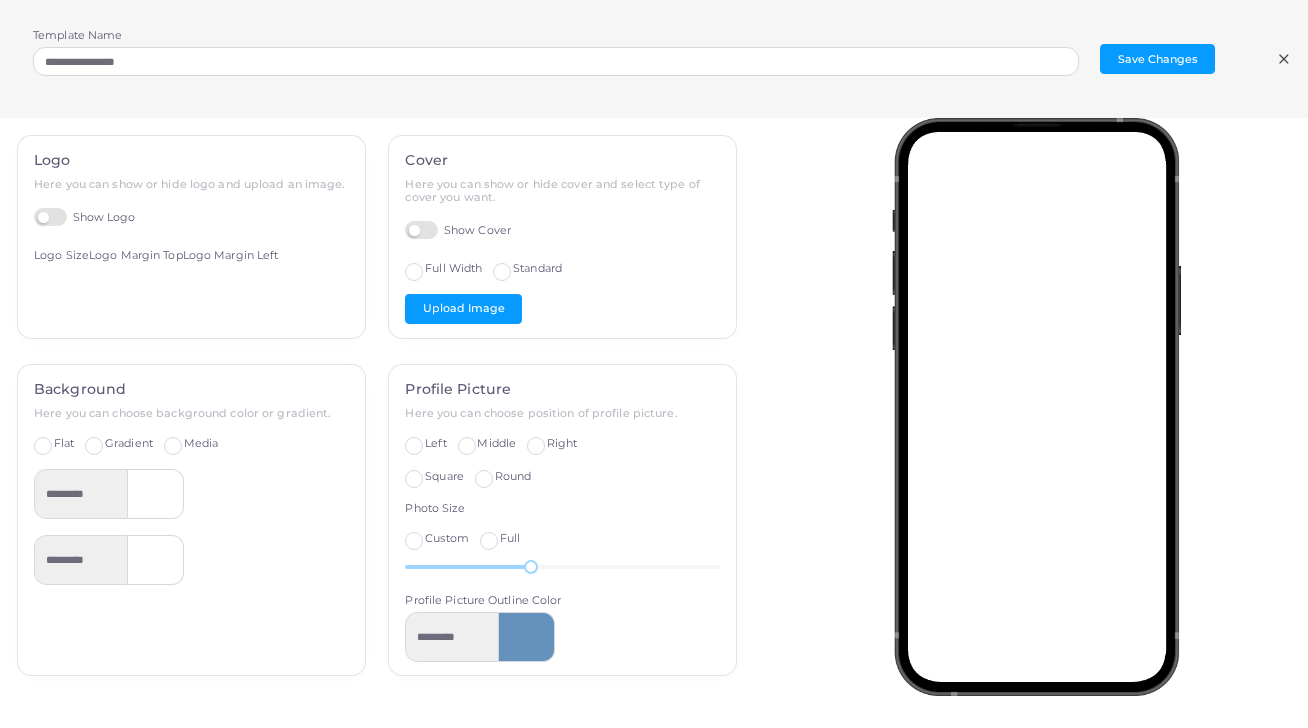 click on "Standard" at bounding box center (537, 269) 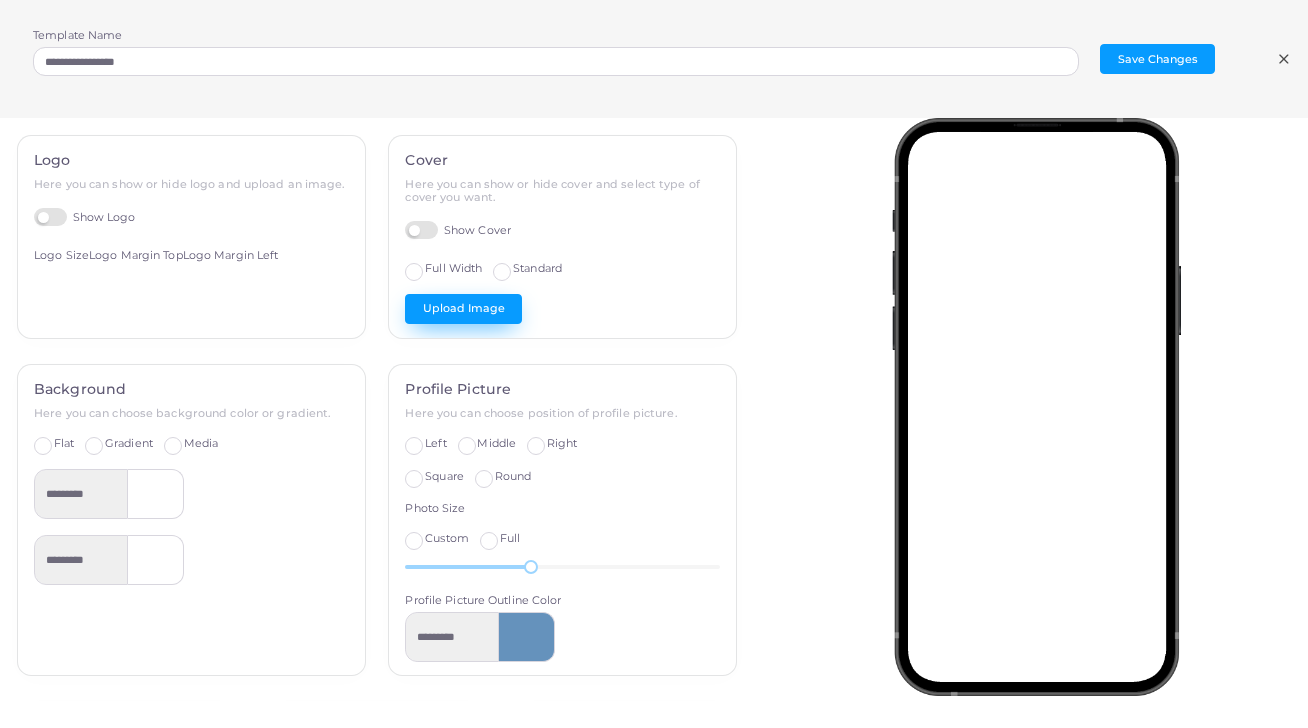 click on "Upload Image" at bounding box center [463, 309] 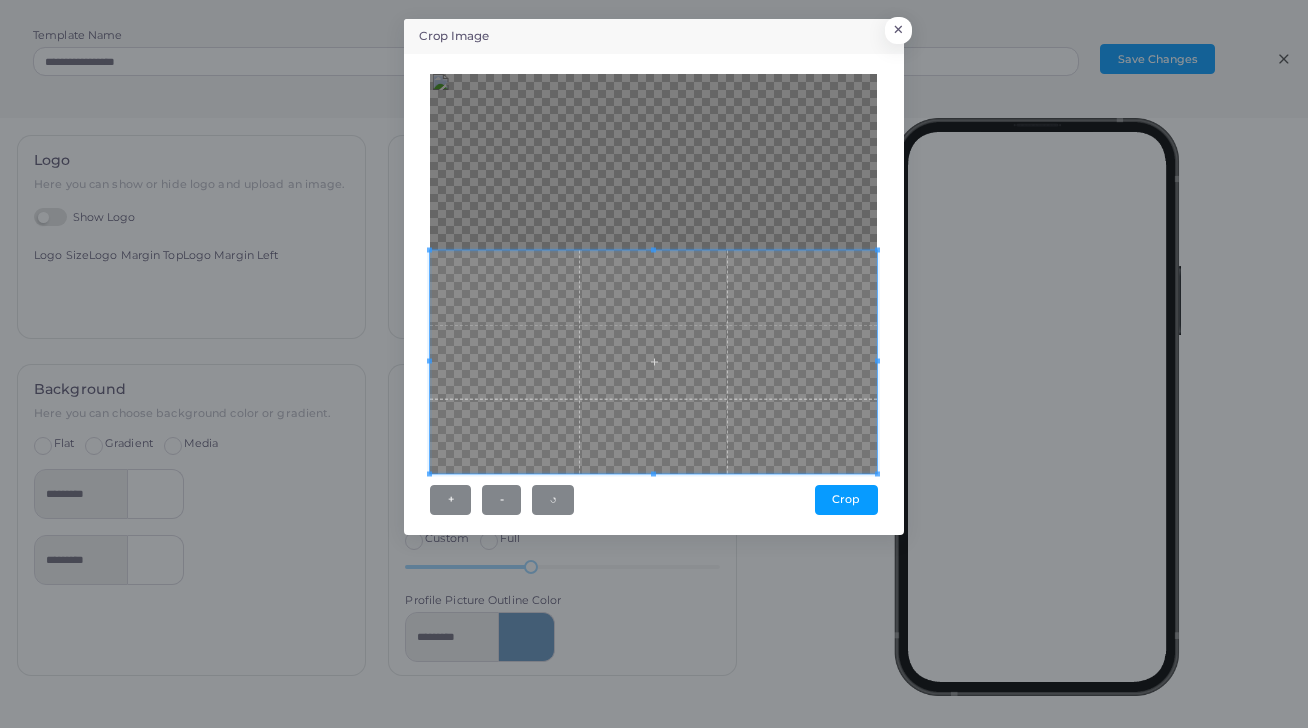 click at bounding box center (653, 362) 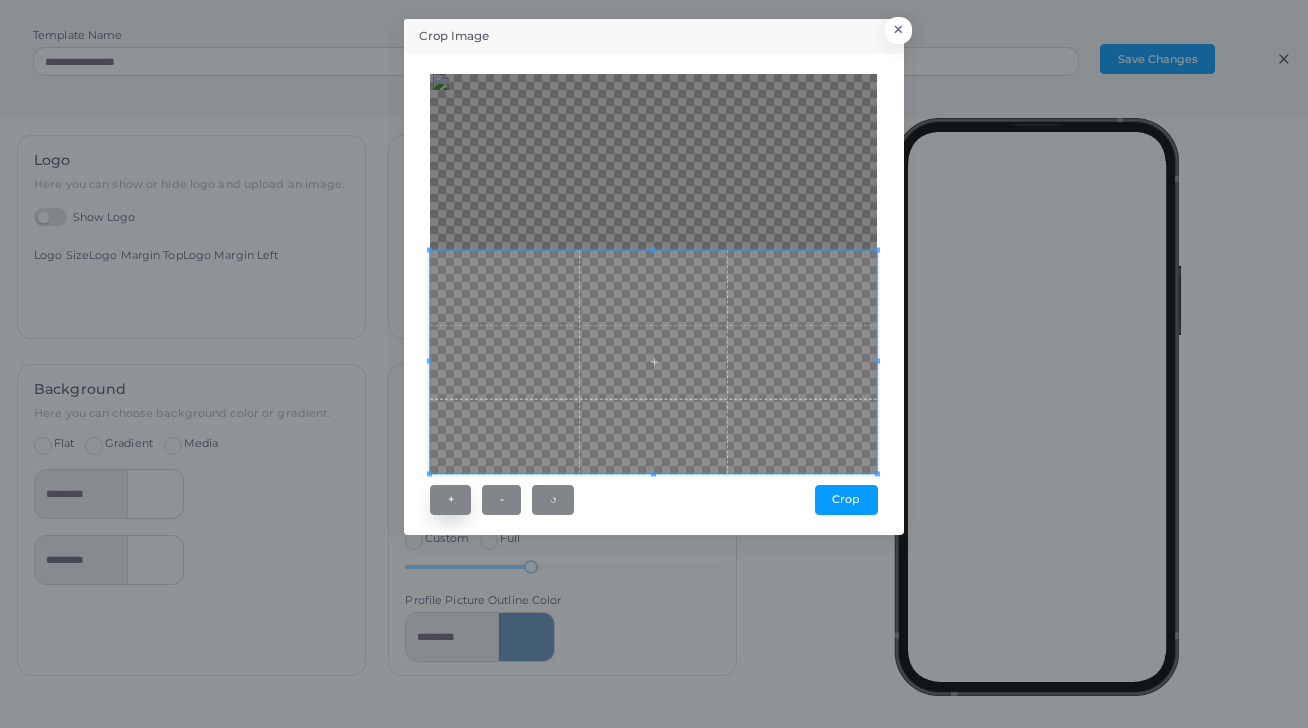 click on "+" at bounding box center (450, 500) 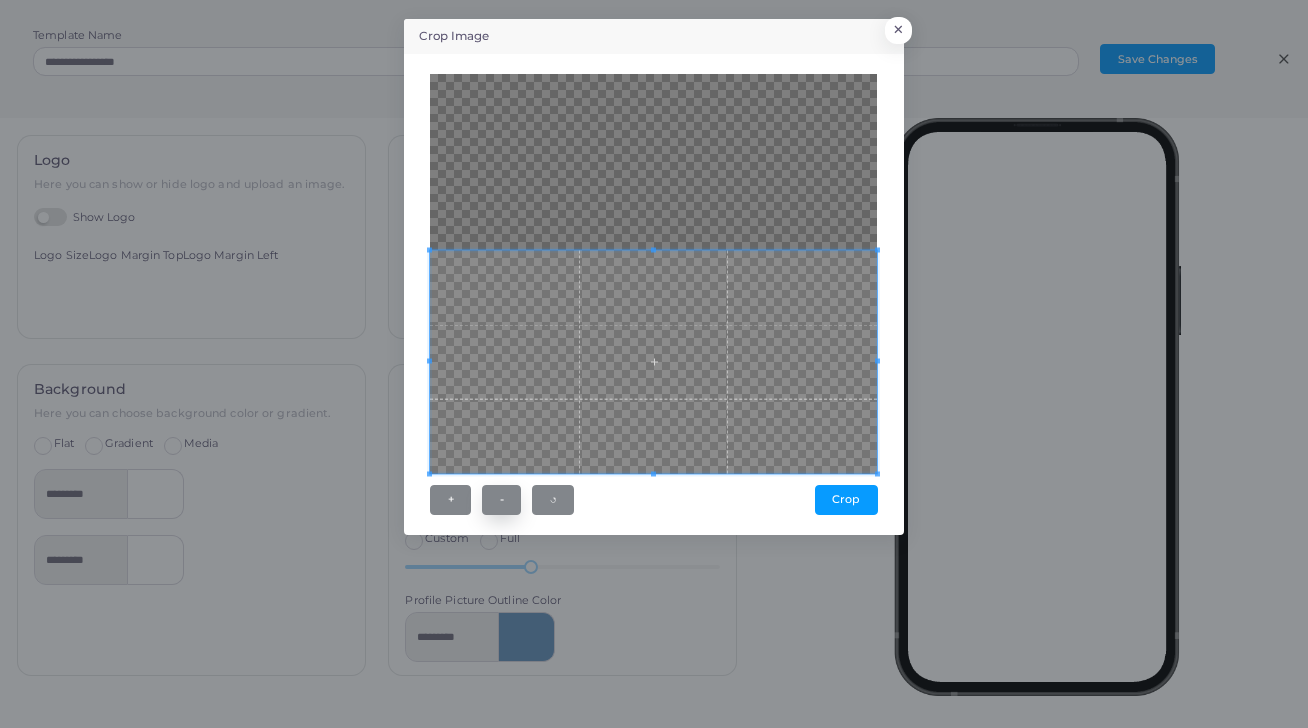 click on "-" at bounding box center [501, 500] 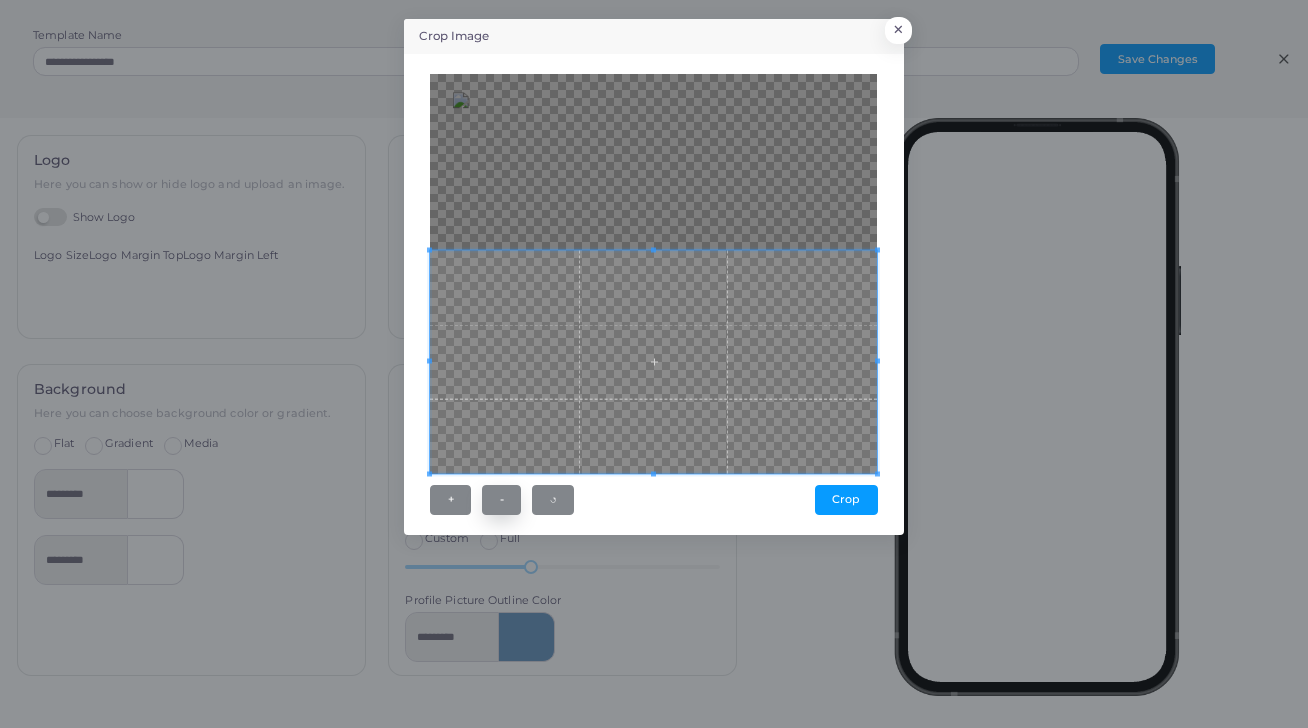 click on "-" at bounding box center [501, 500] 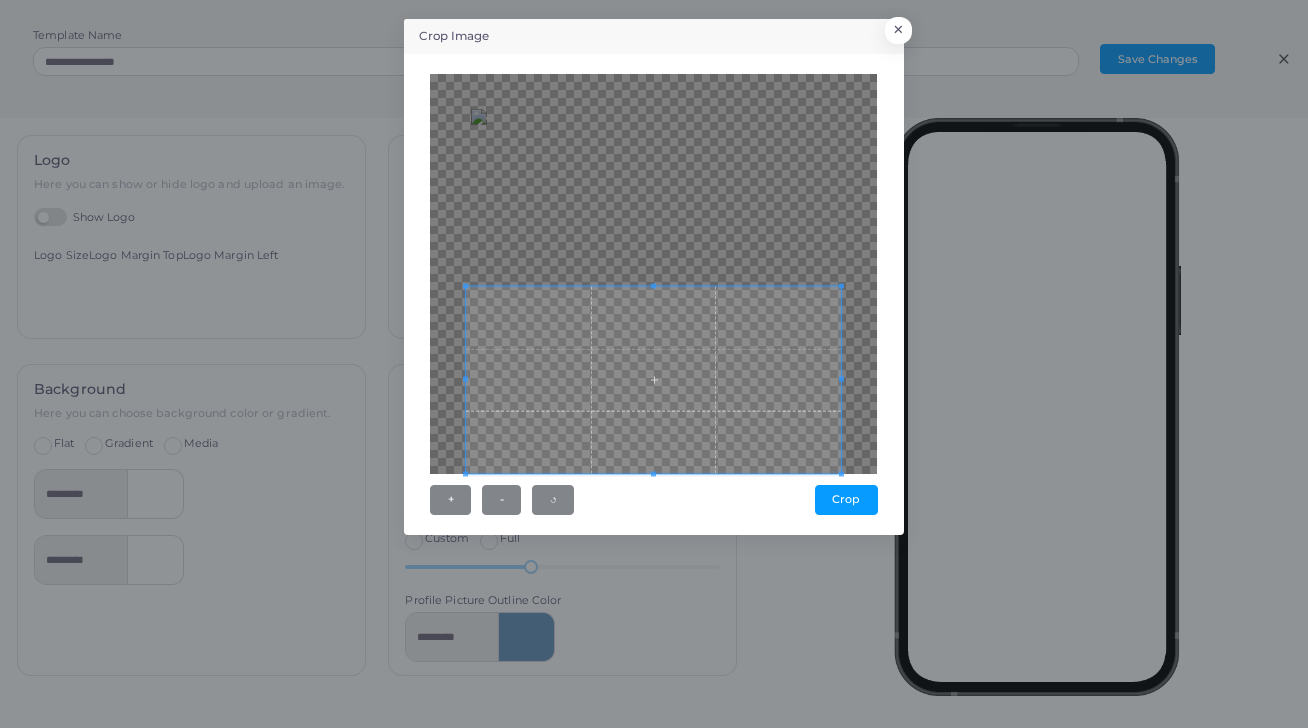 click at bounding box center [653, 285] 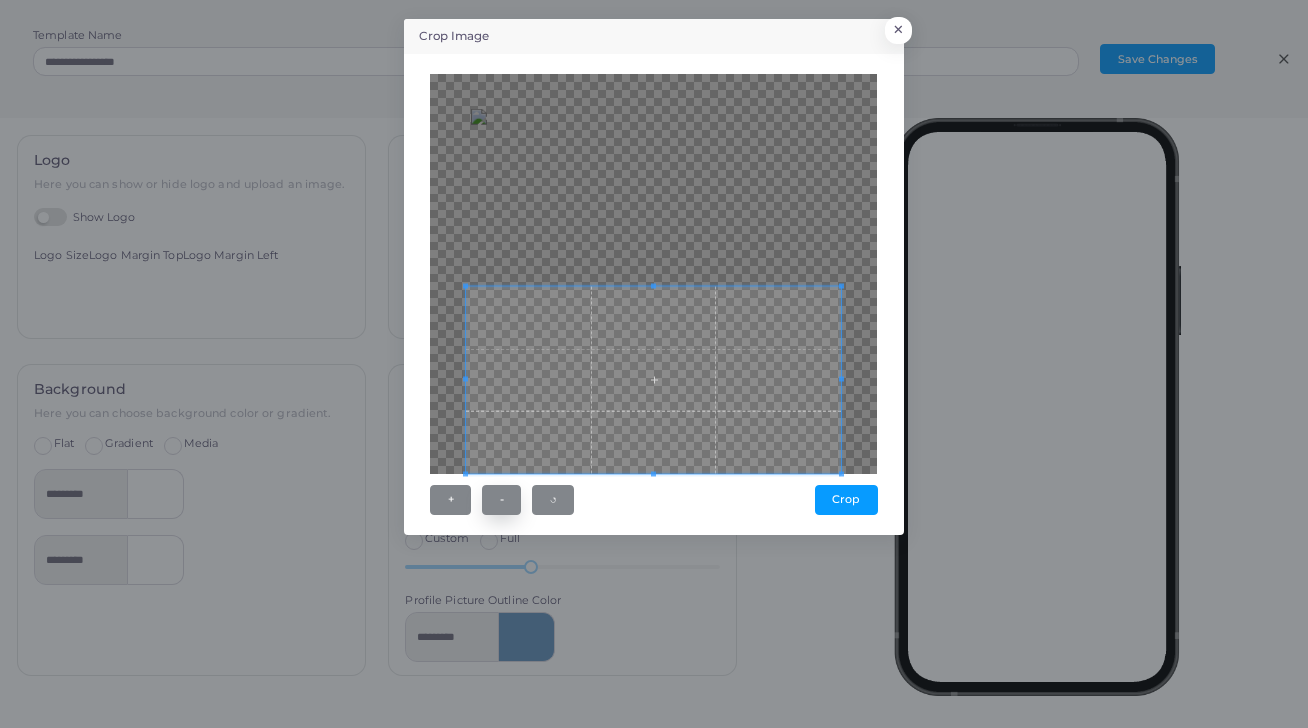 click on "-" at bounding box center [501, 500] 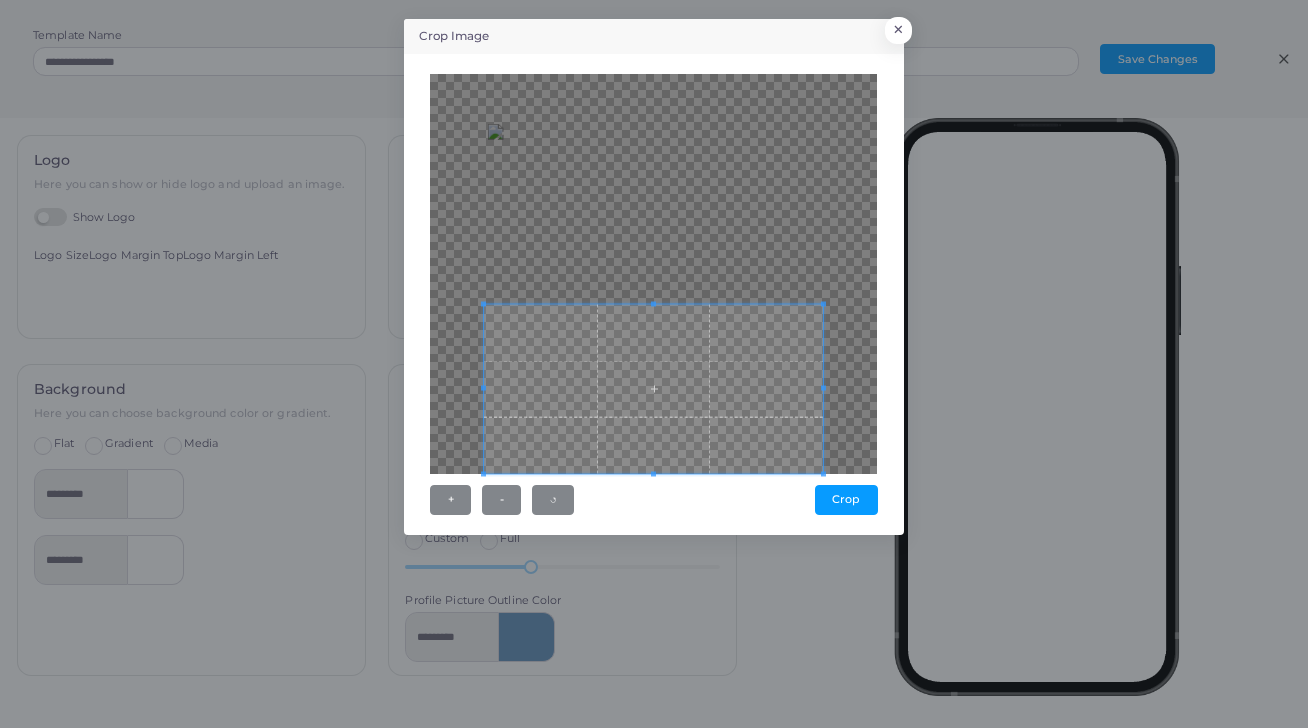 click at bounding box center (653, 389) 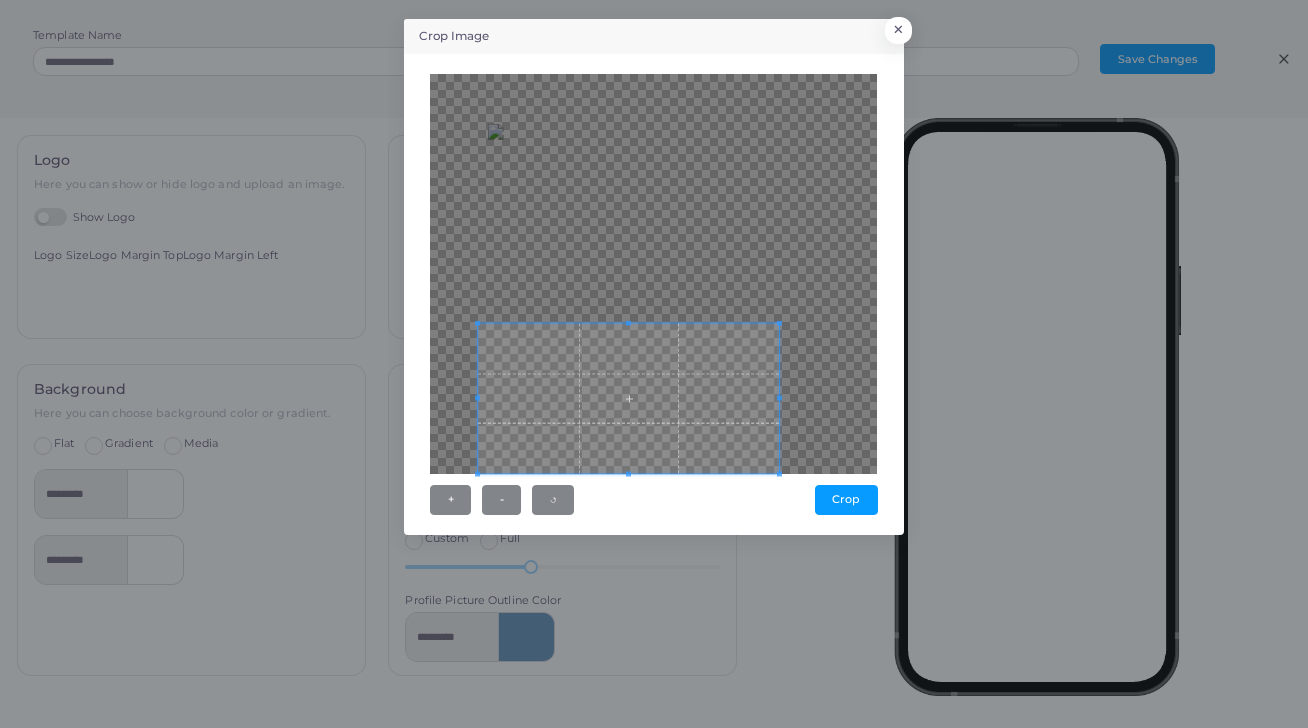 click at bounding box center [653, 274] 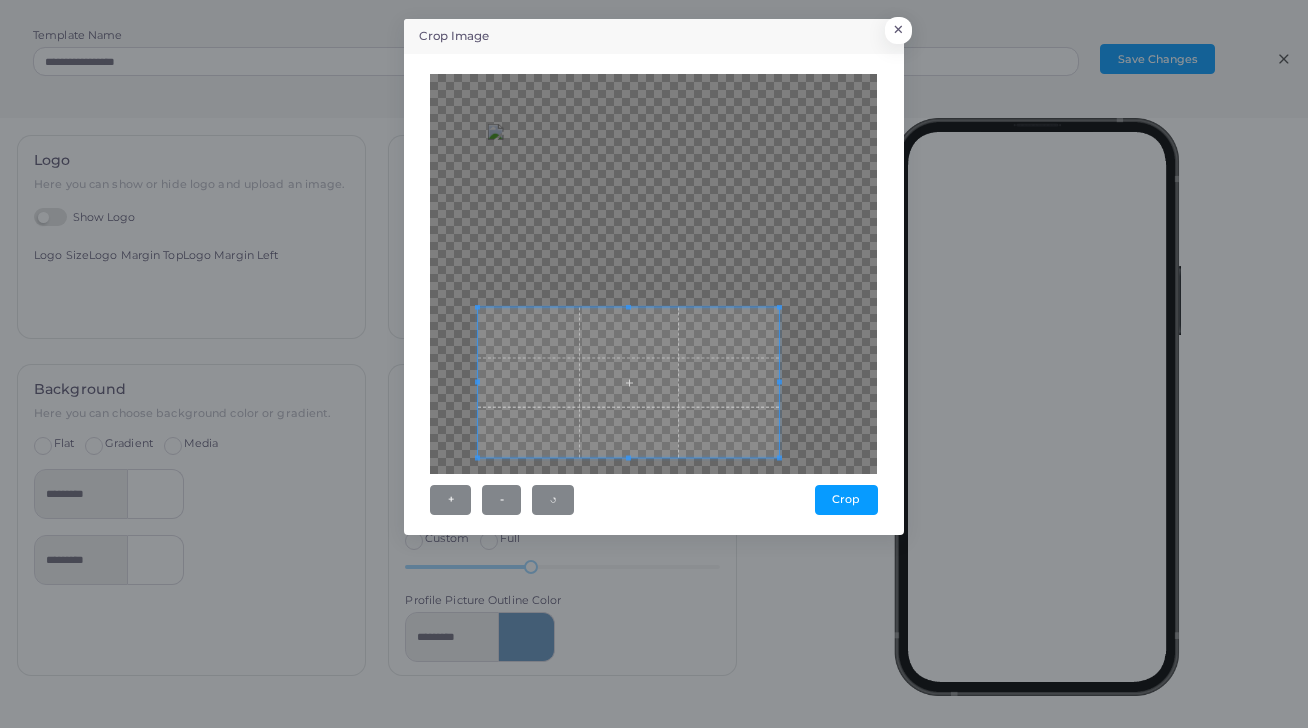 click at bounding box center (628, 382) 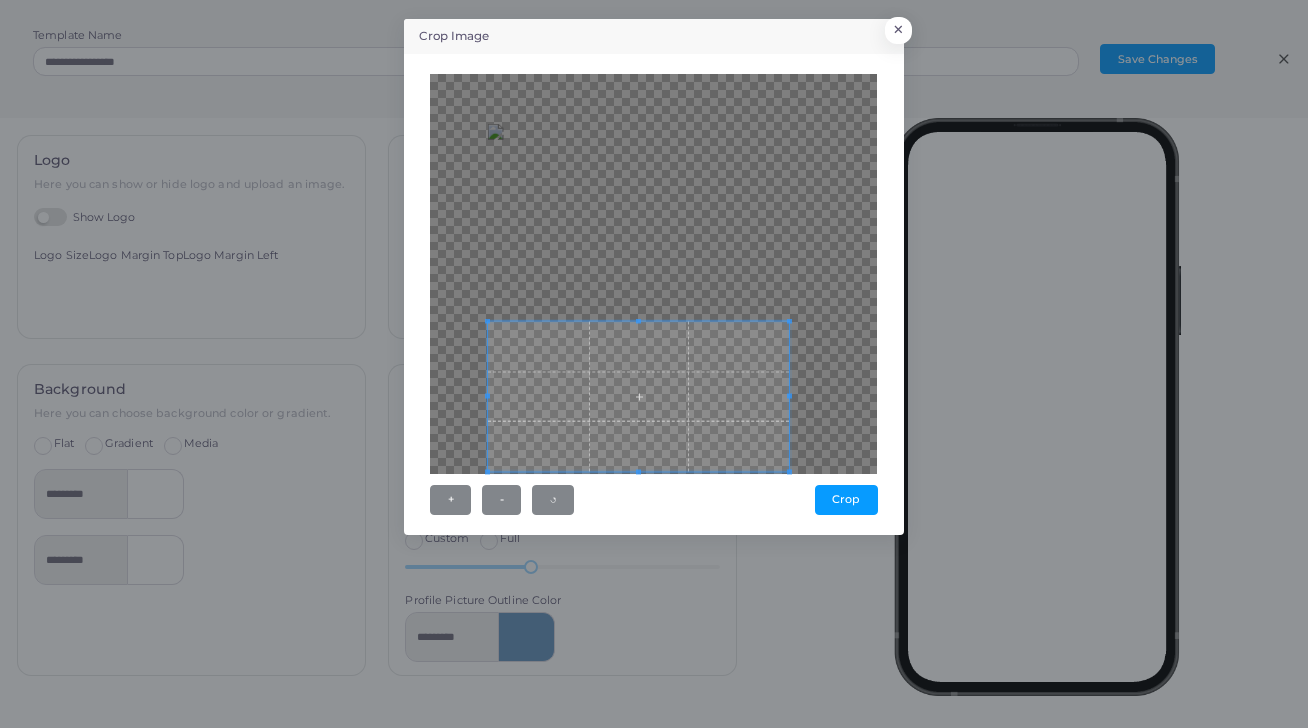click at bounding box center [638, 396] 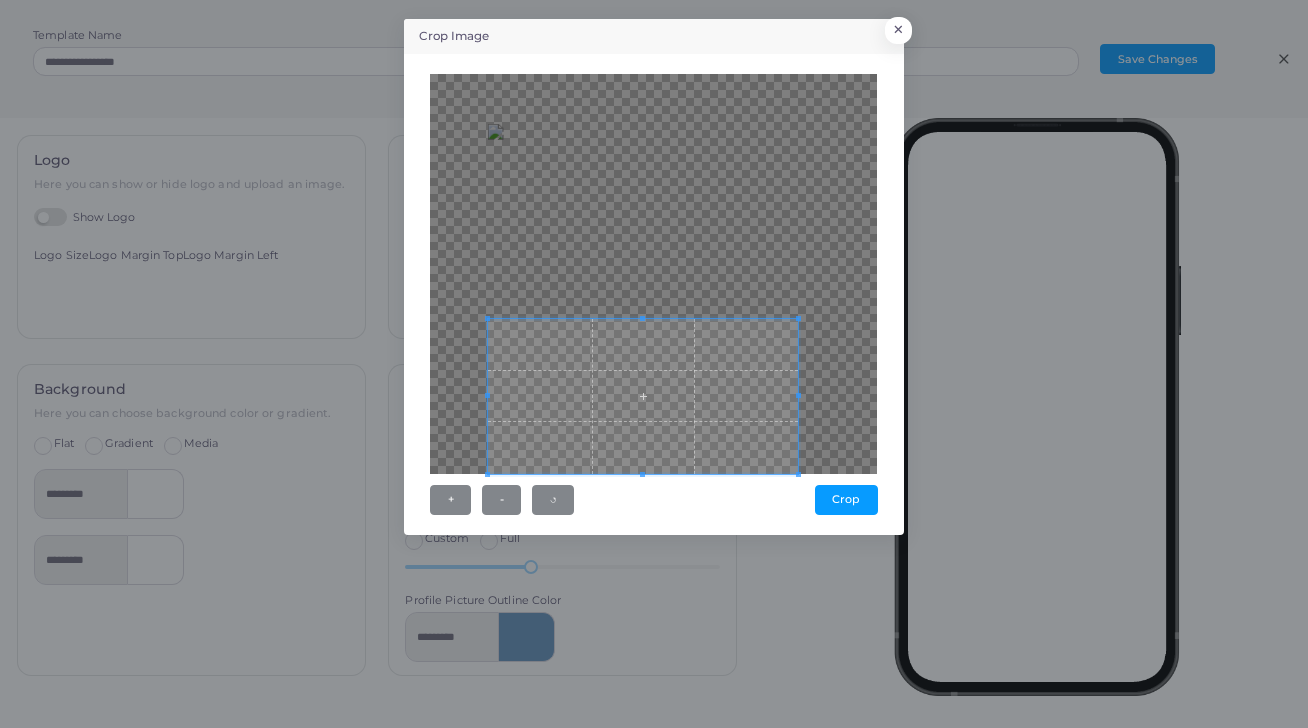 click at bounding box center (653, 274) 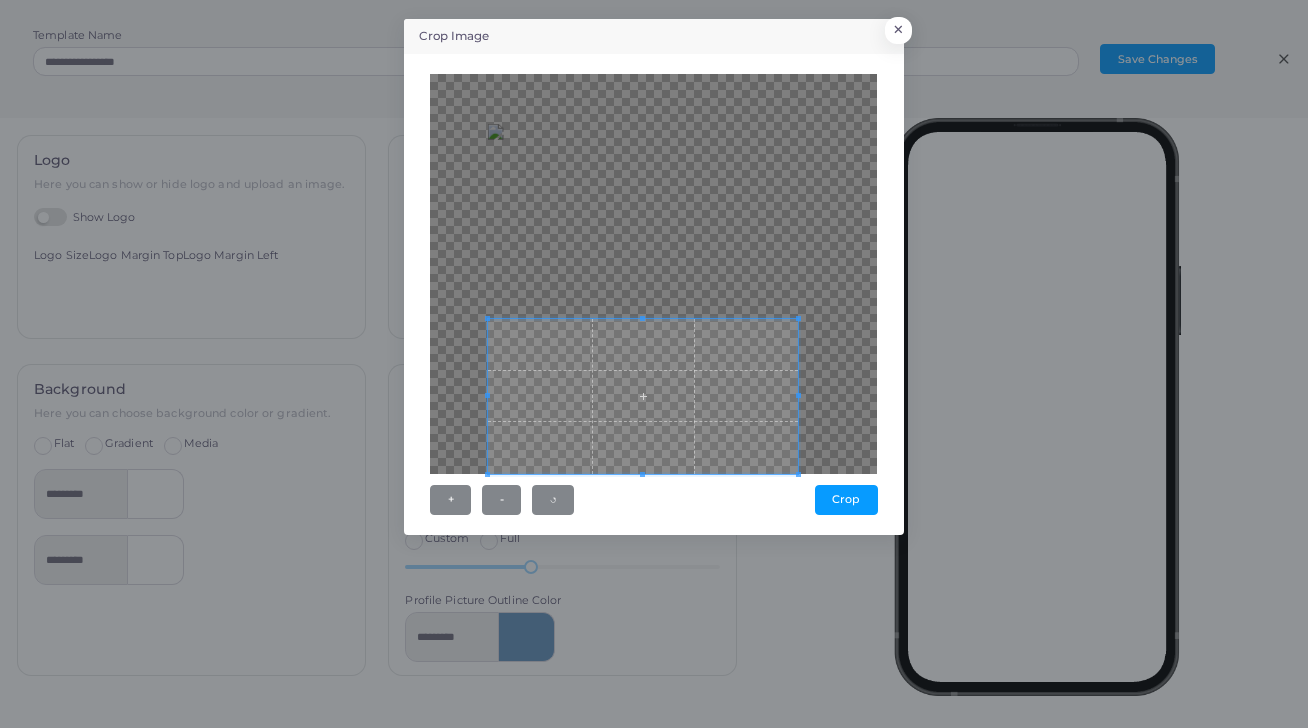 click at bounding box center (653, 274) 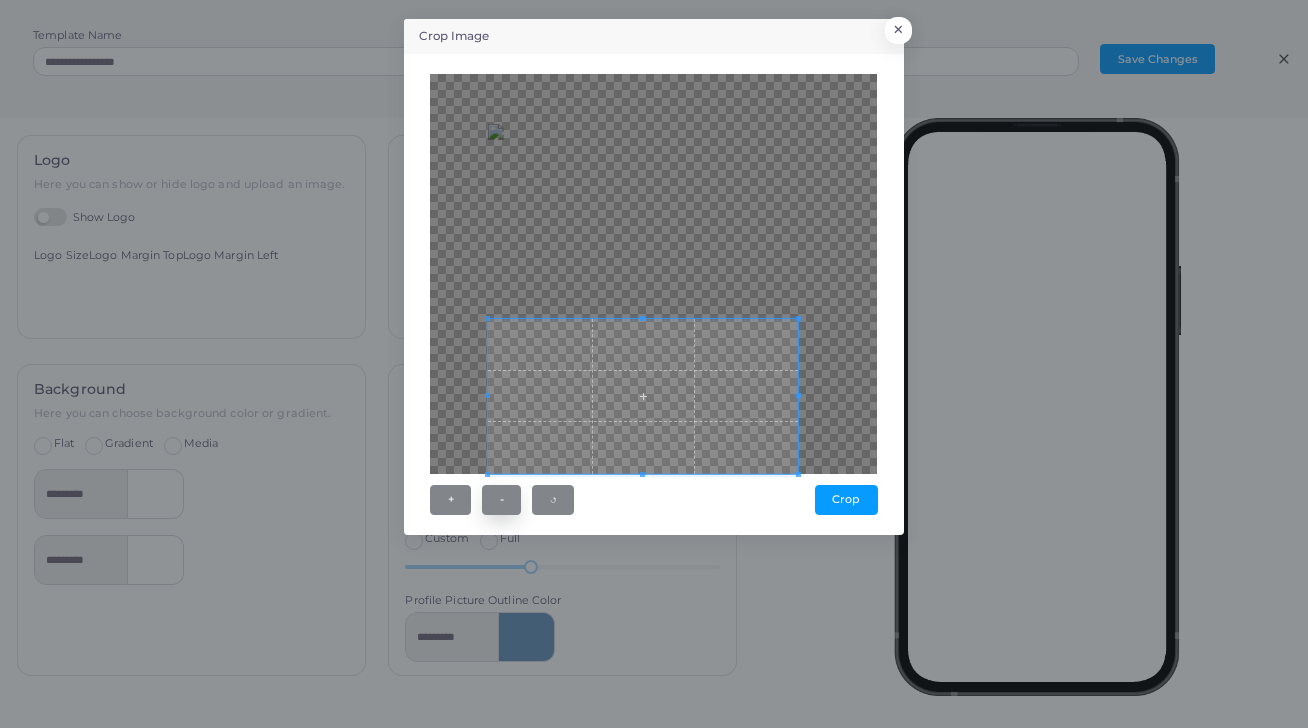 click on "-" at bounding box center (501, 500) 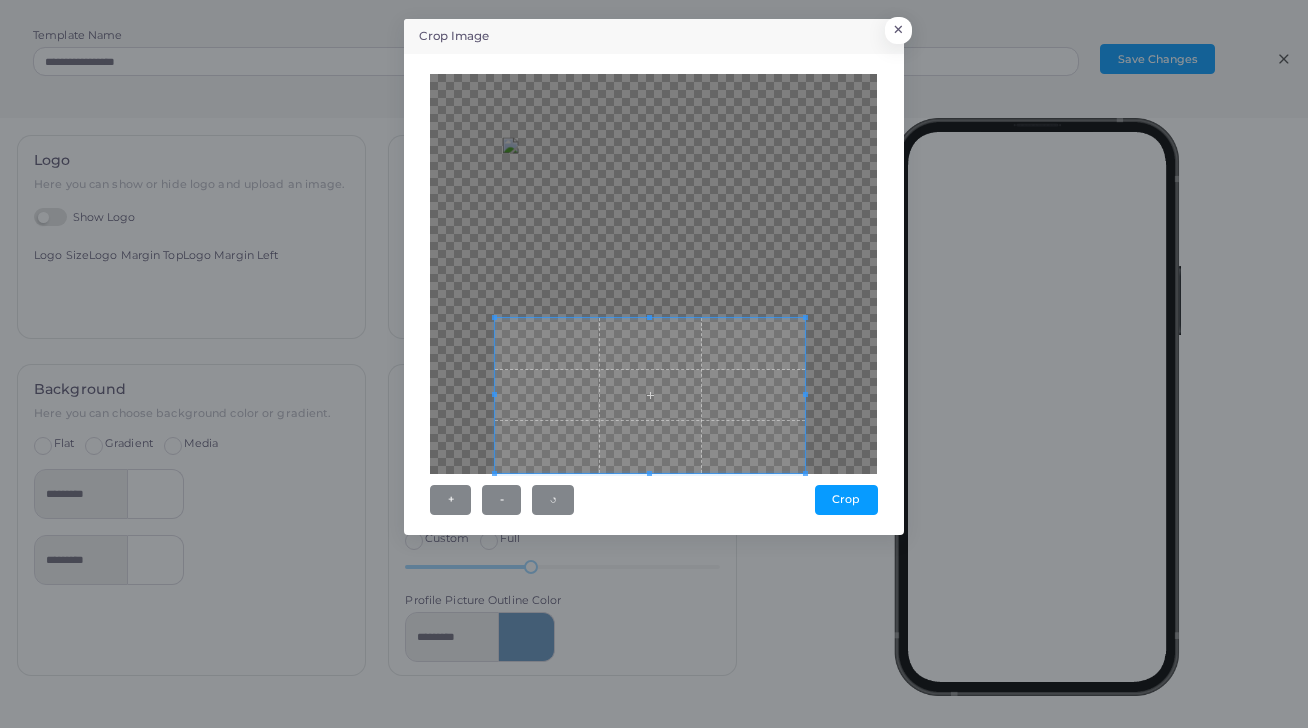 click at bounding box center (650, 395) 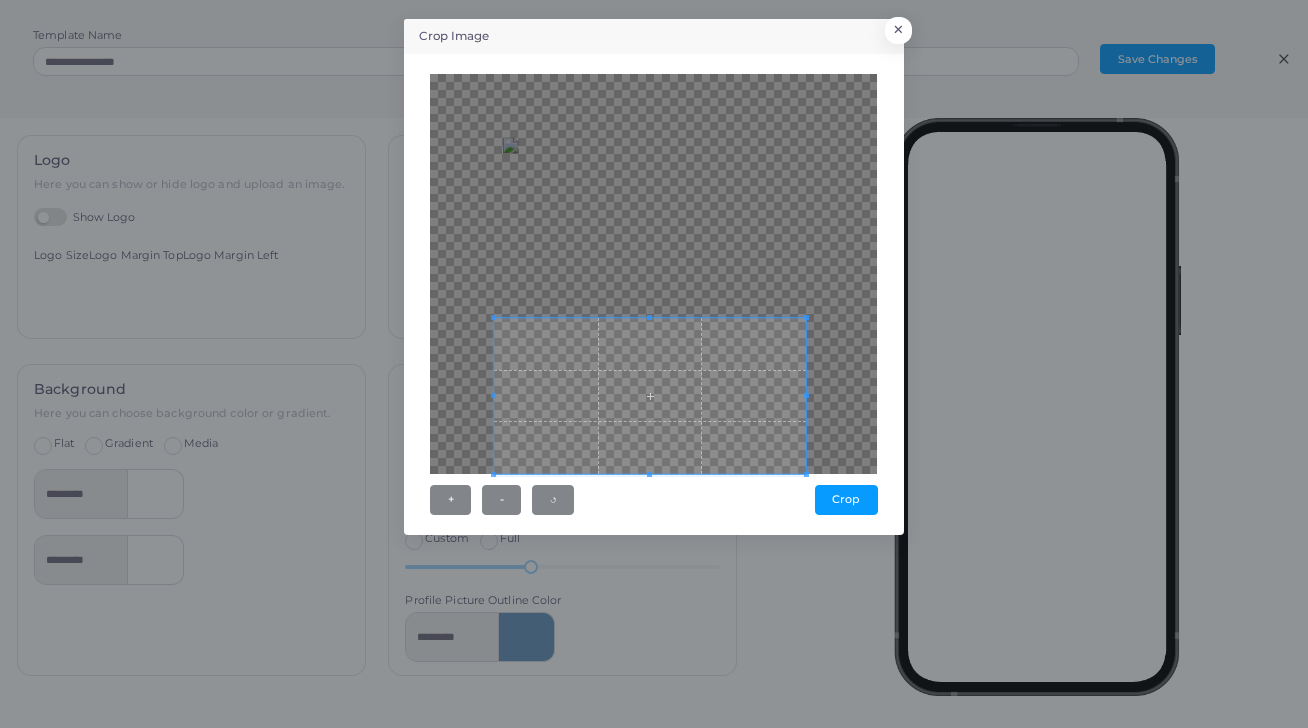 click on "+ - ↺ [GEOGRAPHIC_DATA]" at bounding box center (654, 294) 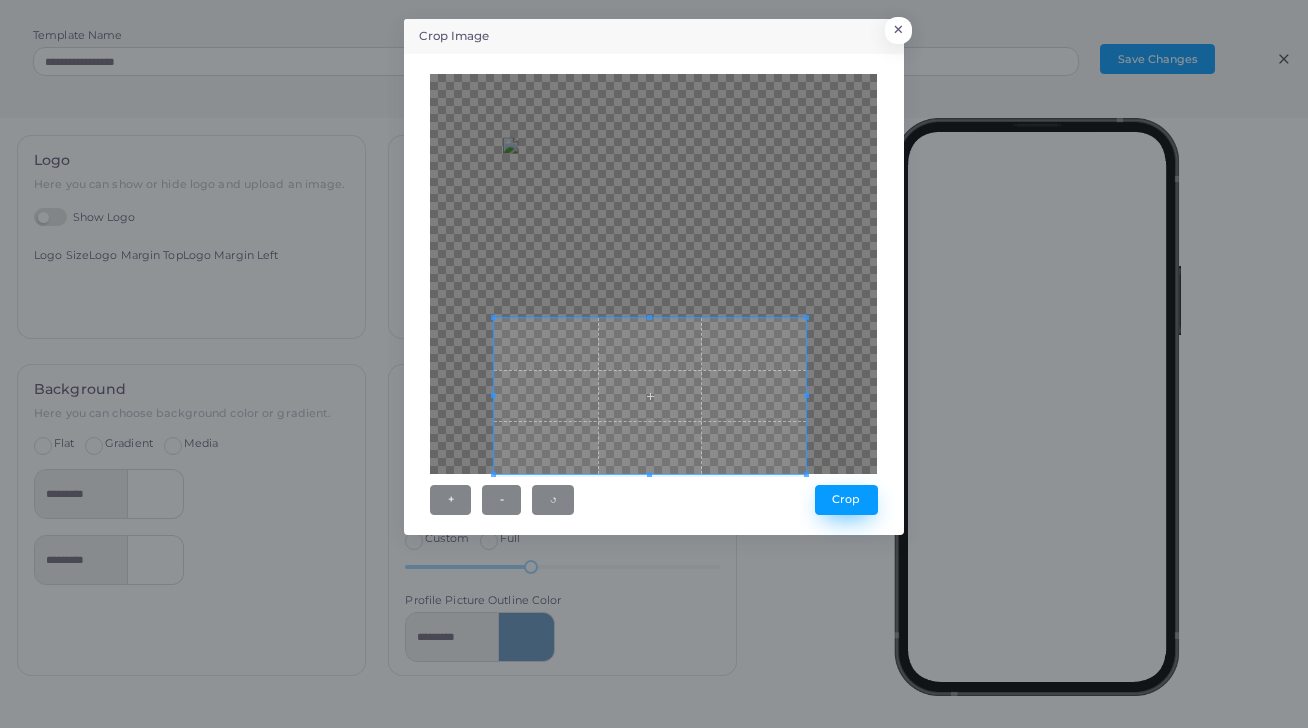 click on "Crop" at bounding box center [846, 500] 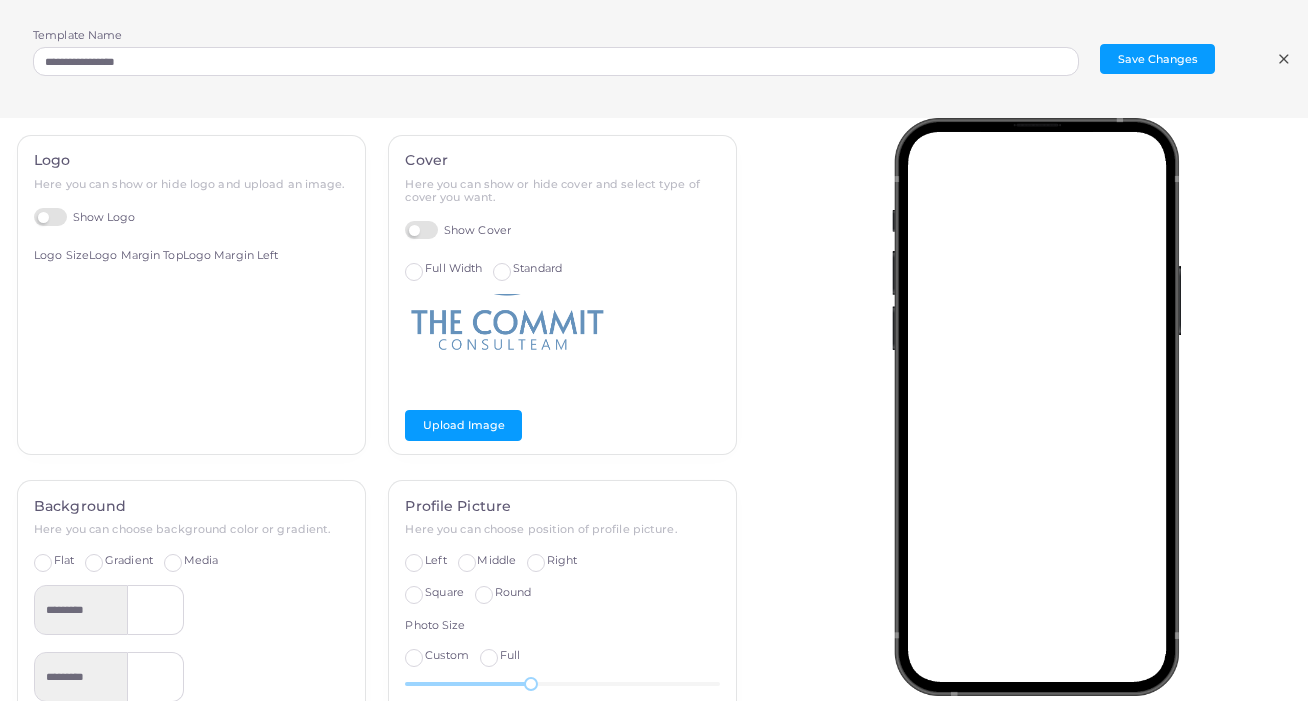 scroll, scrollTop: 0, scrollLeft: 0, axis: both 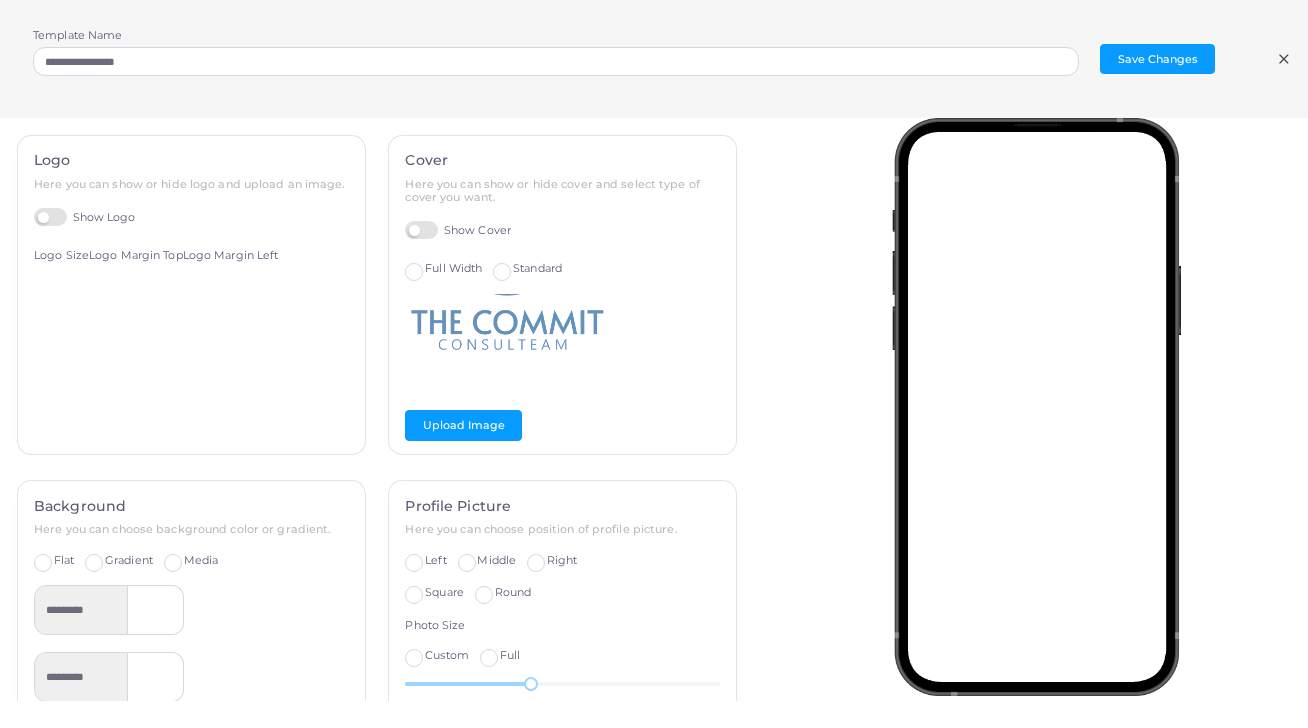 click at bounding box center (1042, 409) 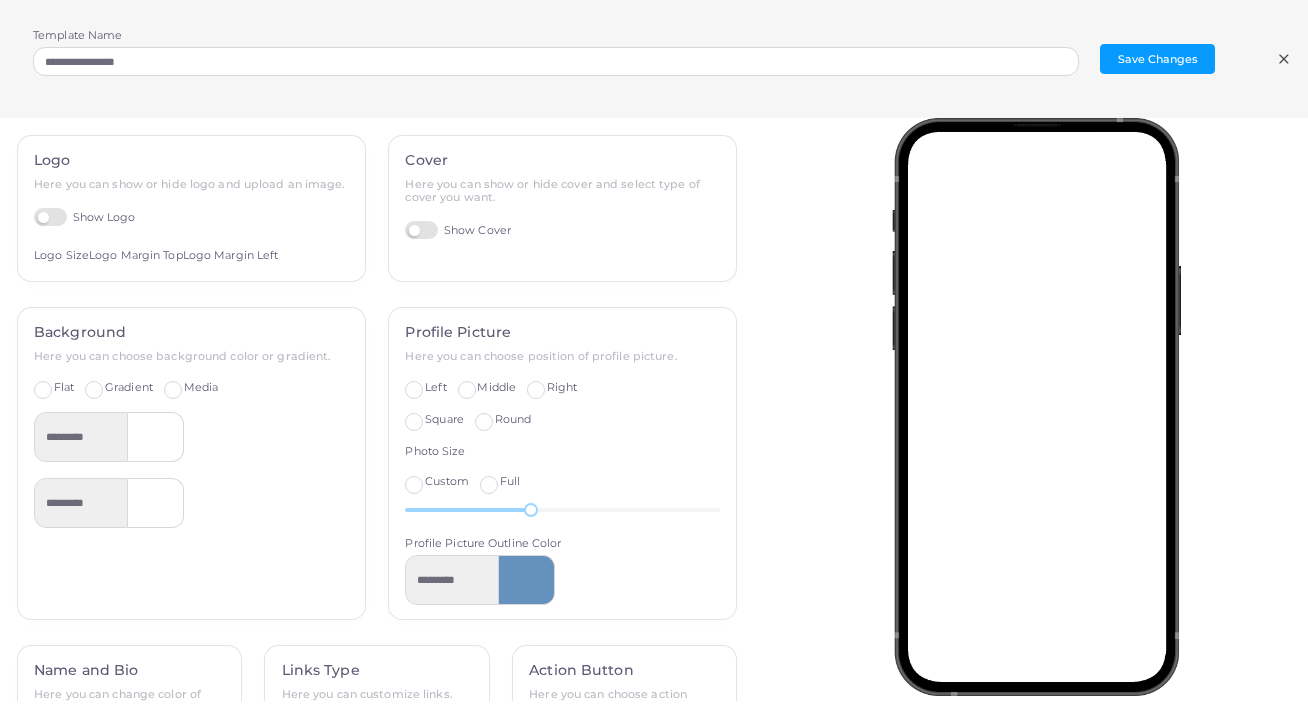 click on "Show Cover" at bounding box center [458, 230] 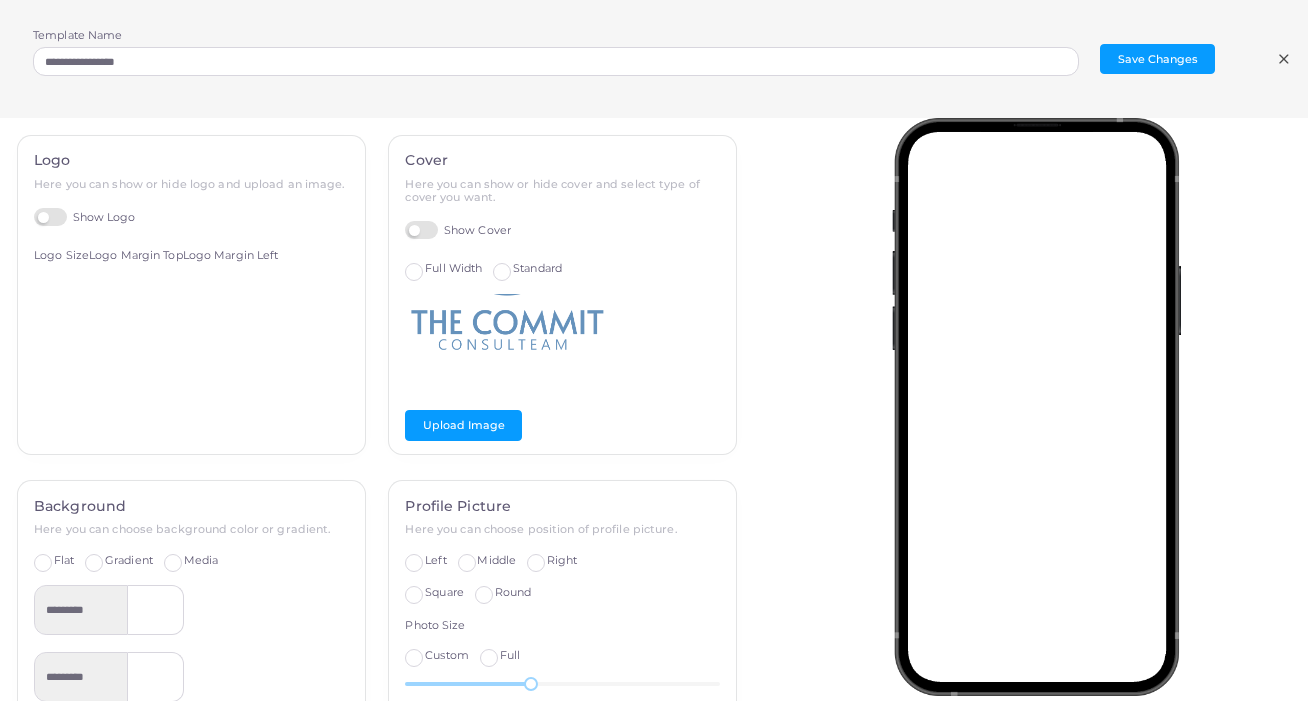 click at bounding box center (505, 344) 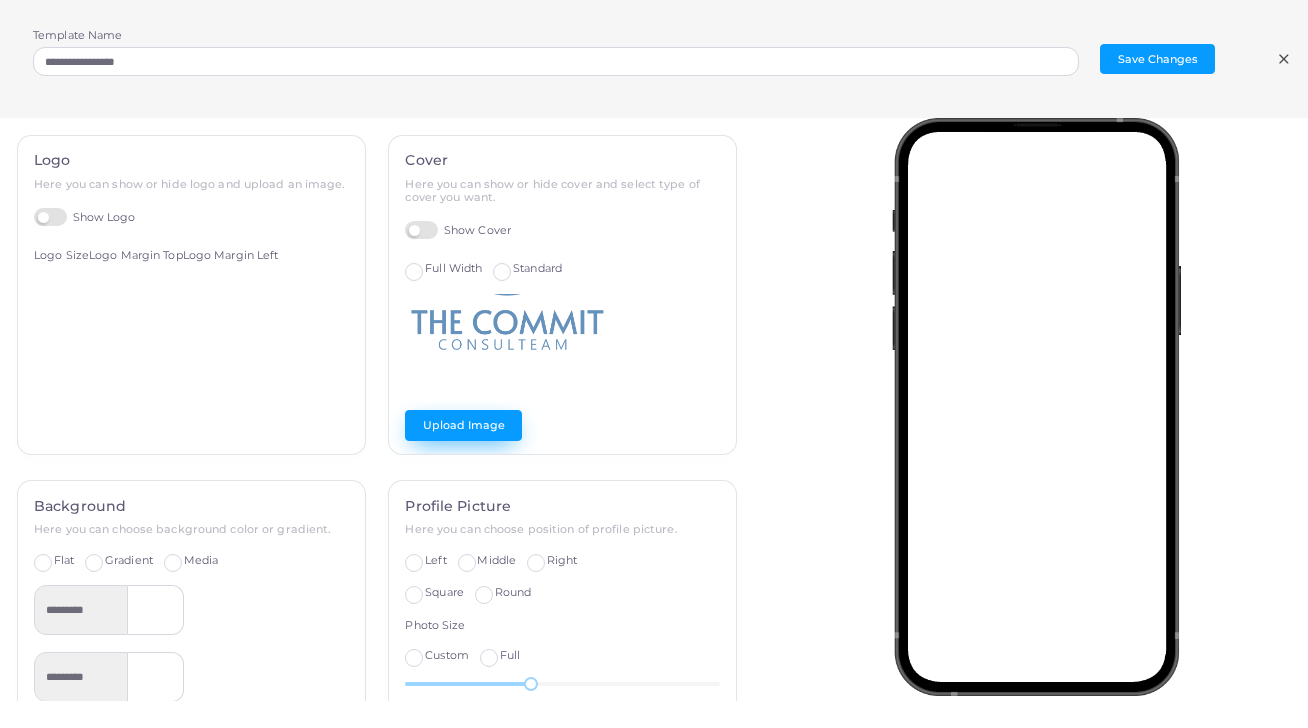 click on "Upload Image" at bounding box center [463, 425] 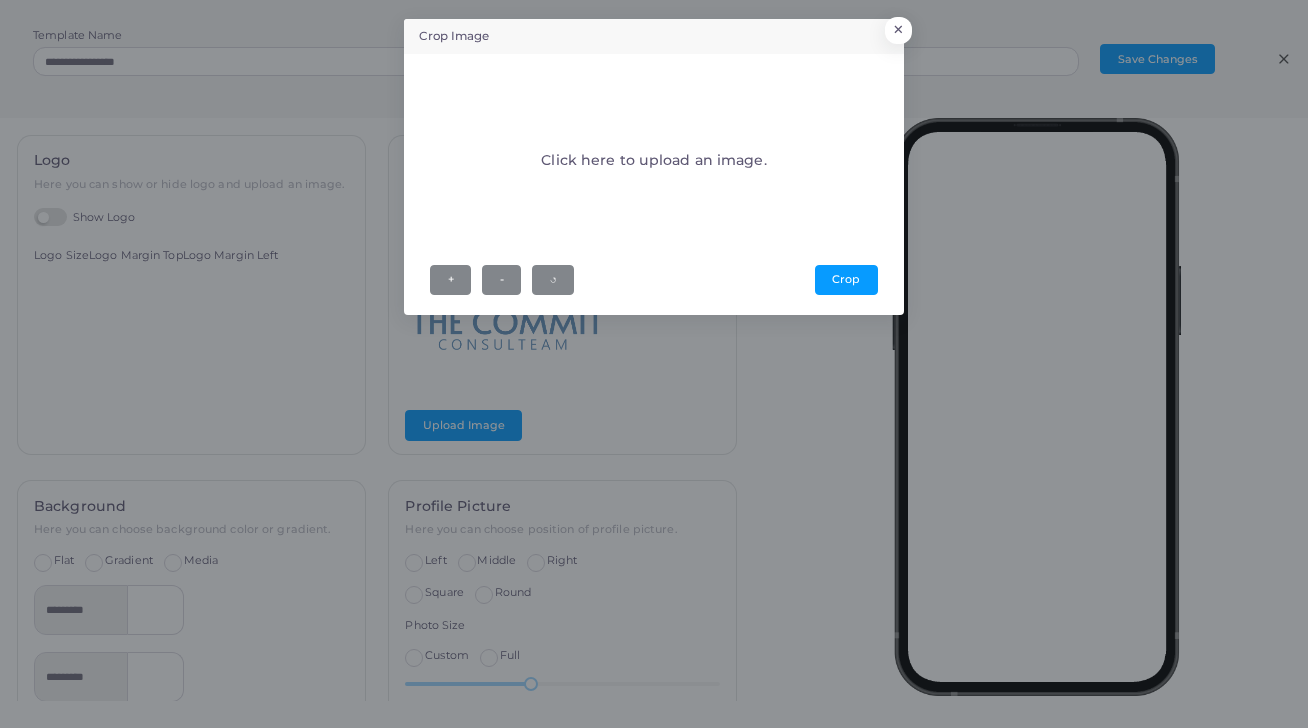 click on "Click here to upload an image." at bounding box center (653, 160) 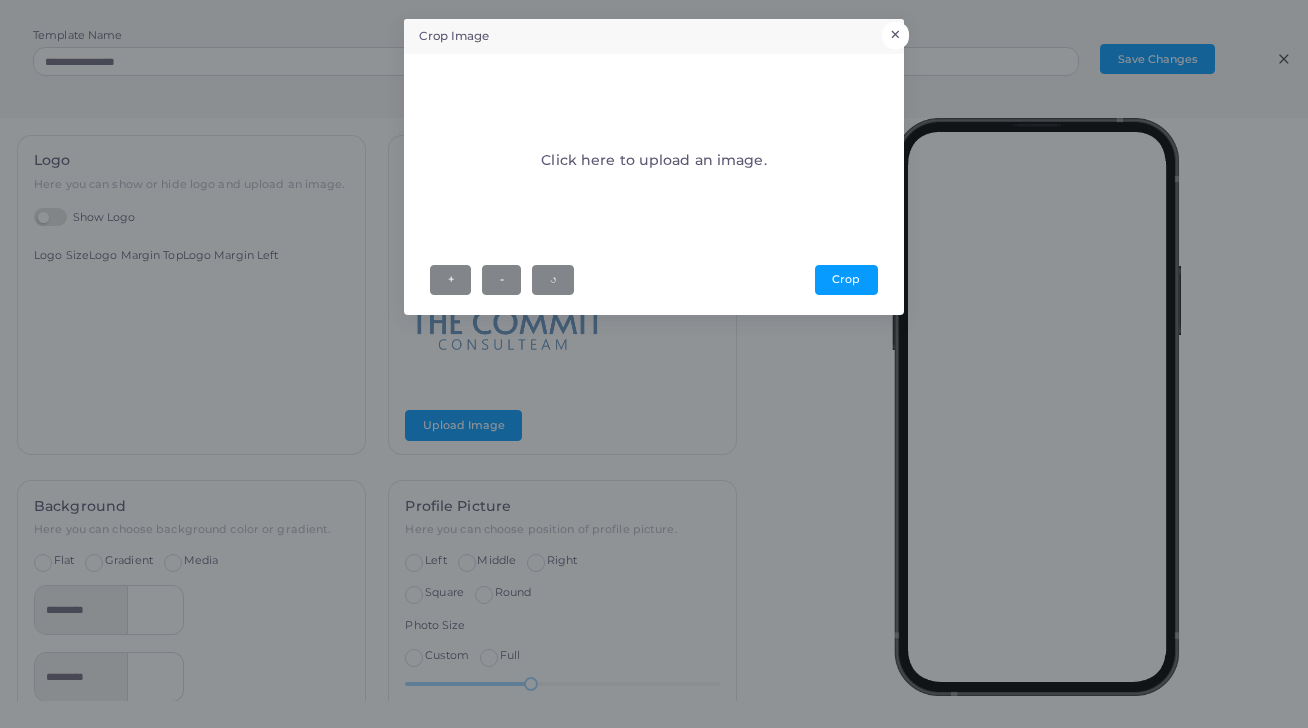 click on "×" at bounding box center (895, 35) 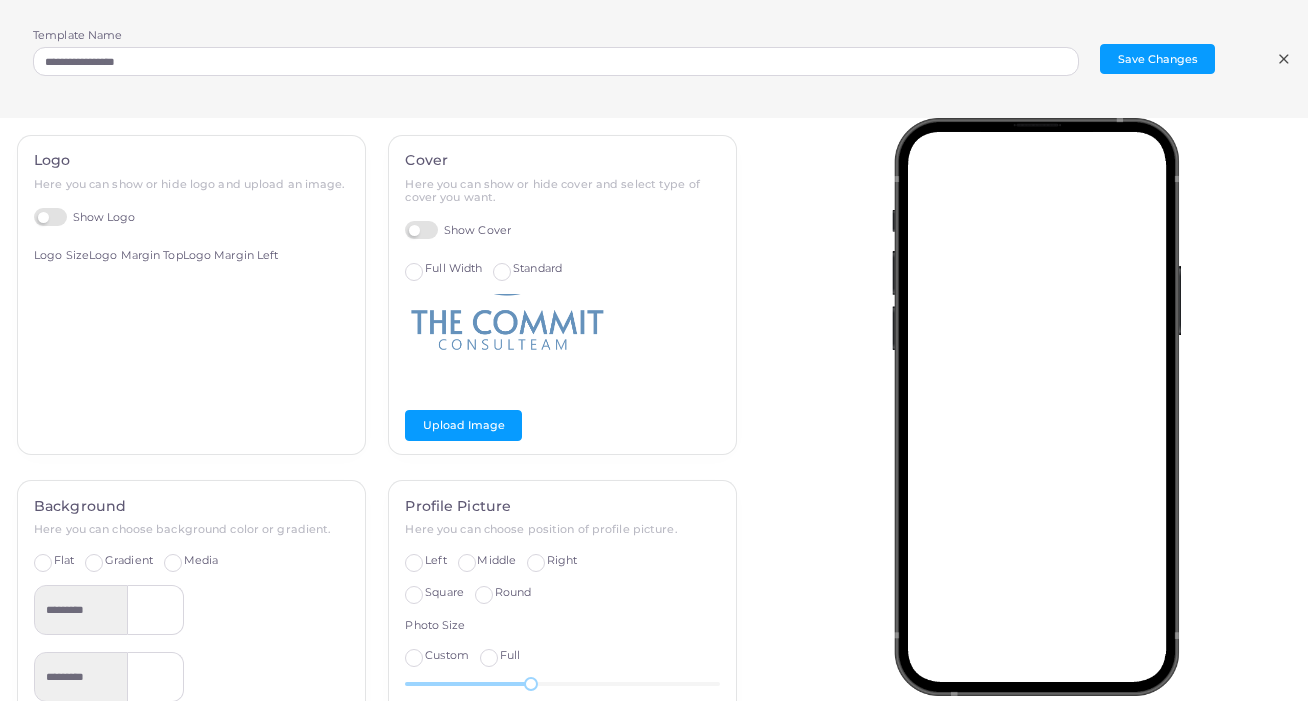 click on "Show Cover" at bounding box center [458, 230] 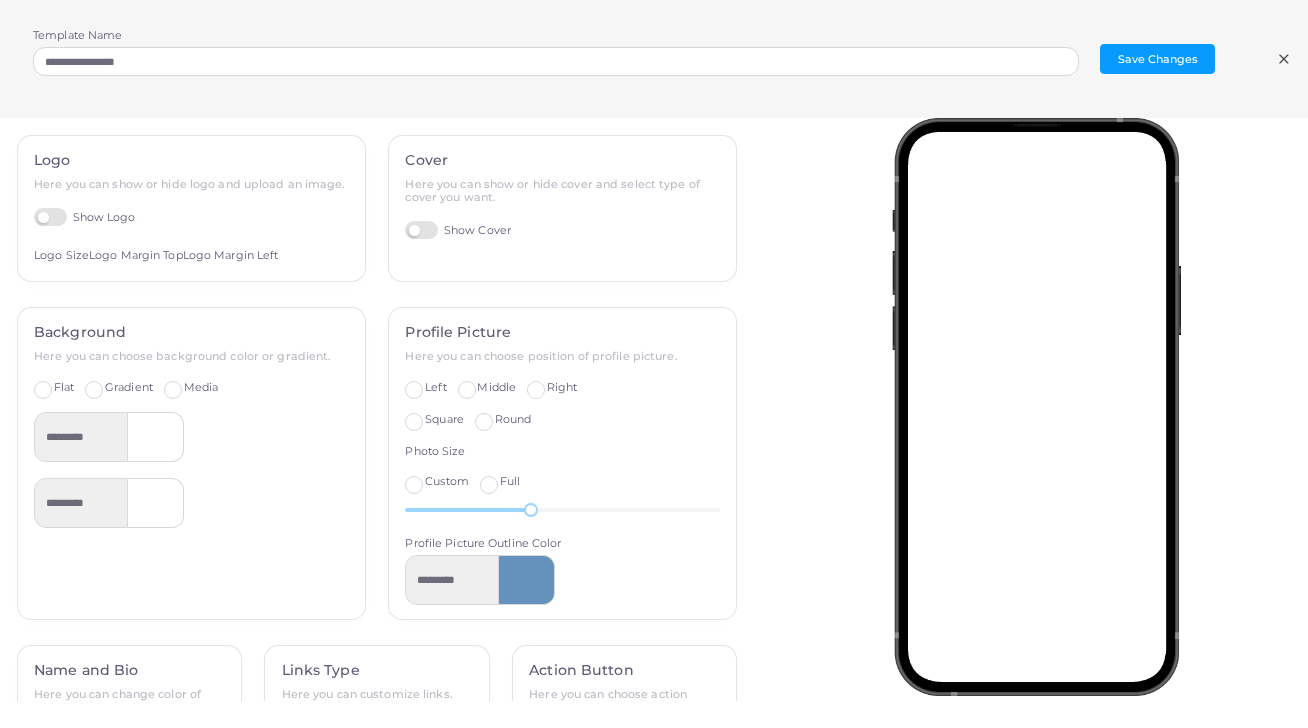scroll, scrollTop: 177, scrollLeft: 0, axis: vertical 